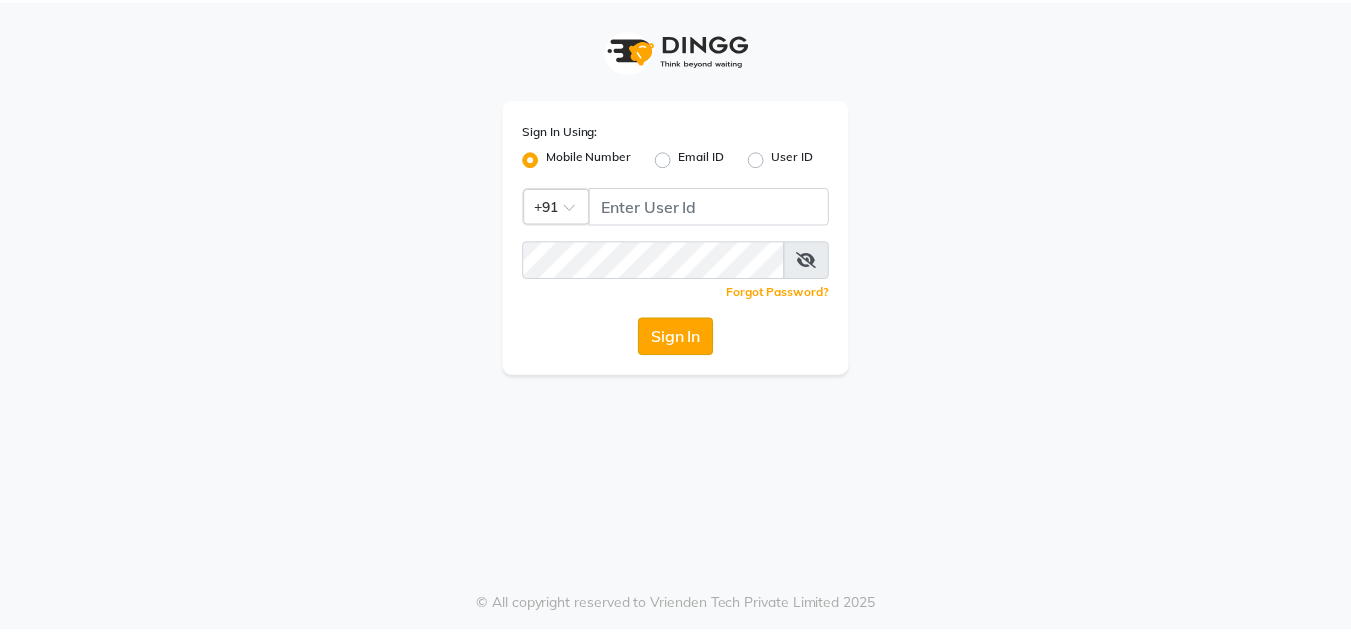 scroll, scrollTop: 0, scrollLeft: 0, axis: both 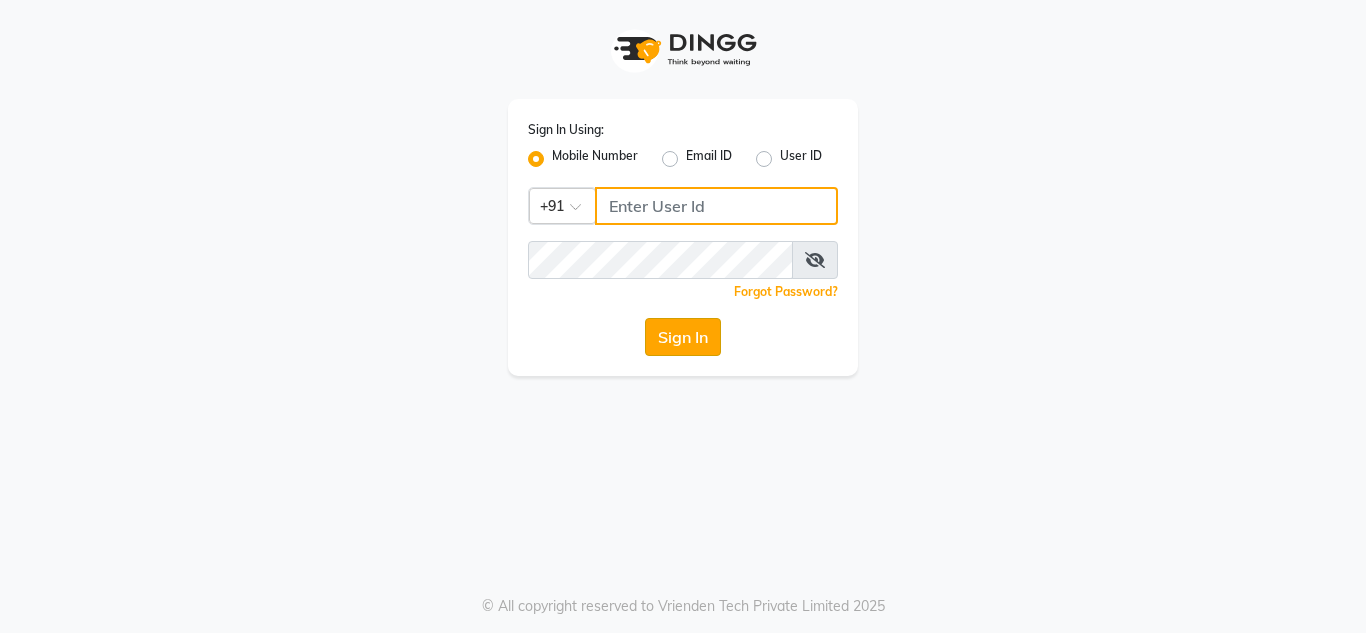 type on "[PHONE]" 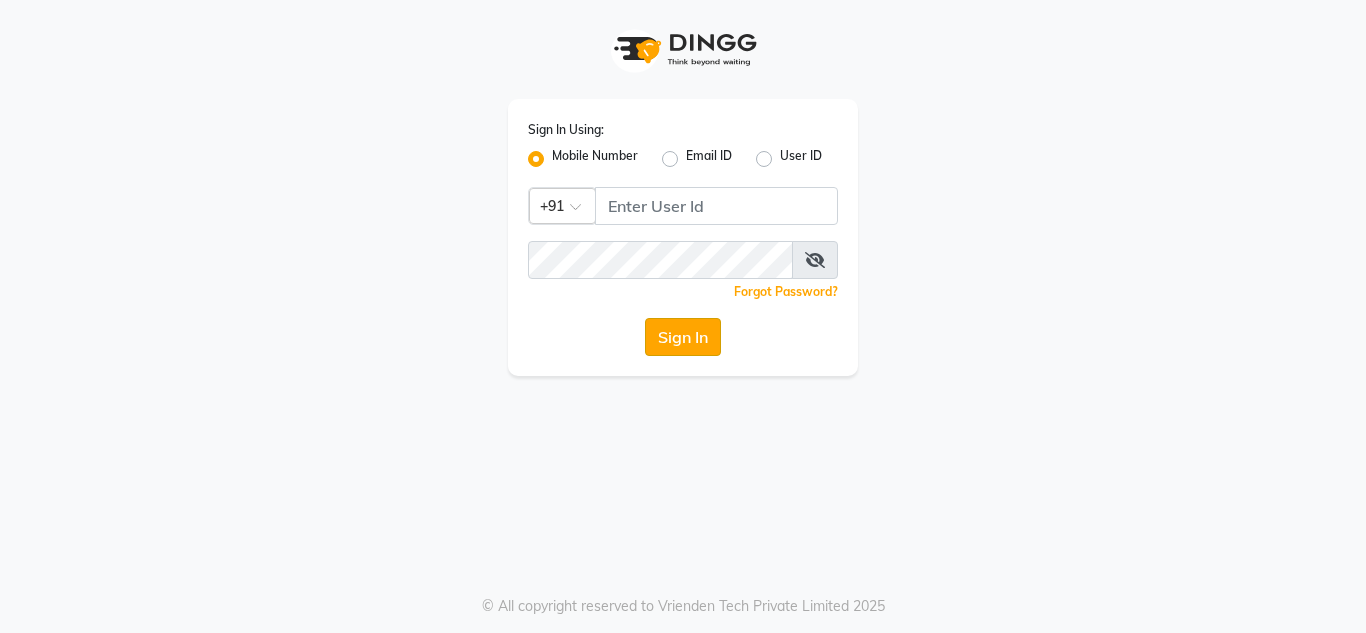 click on "Sign In" 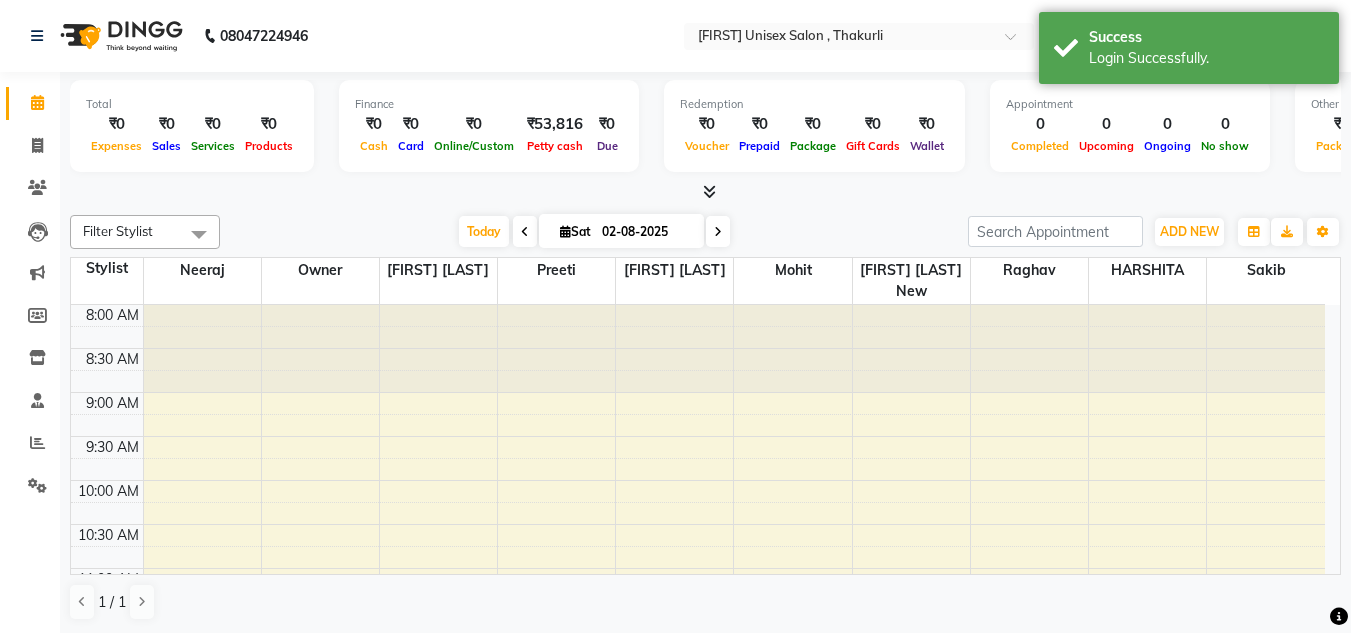 scroll, scrollTop: 0, scrollLeft: 0, axis: both 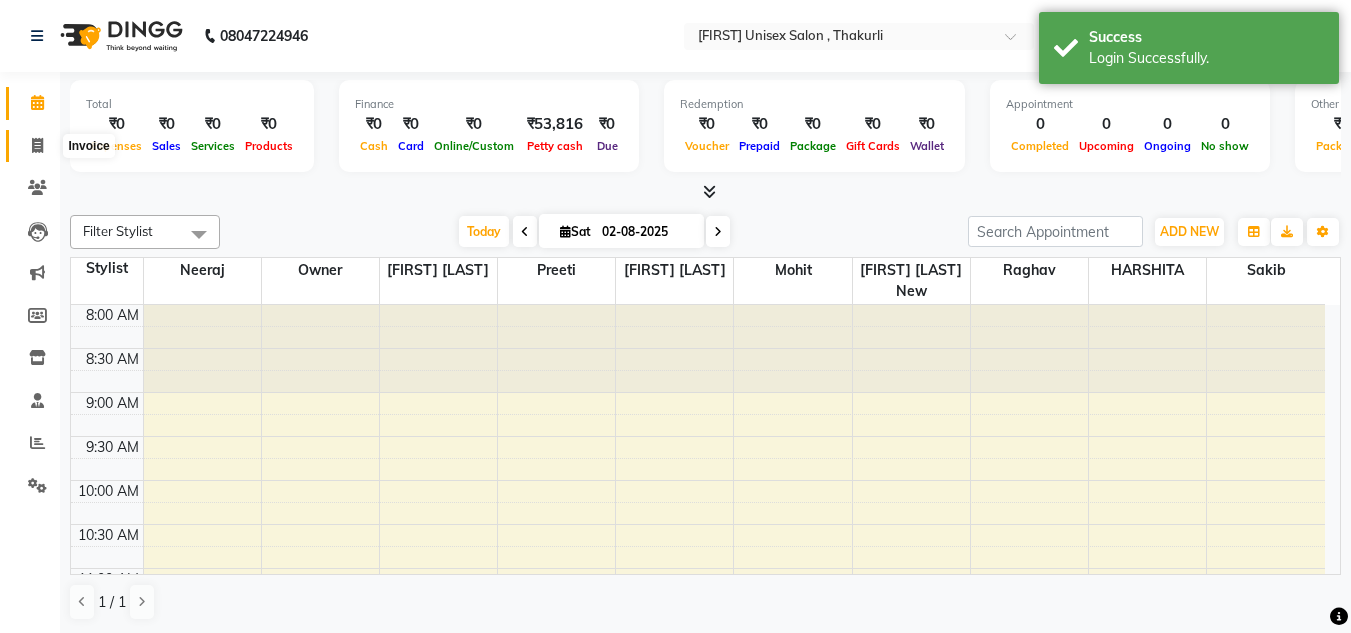 click 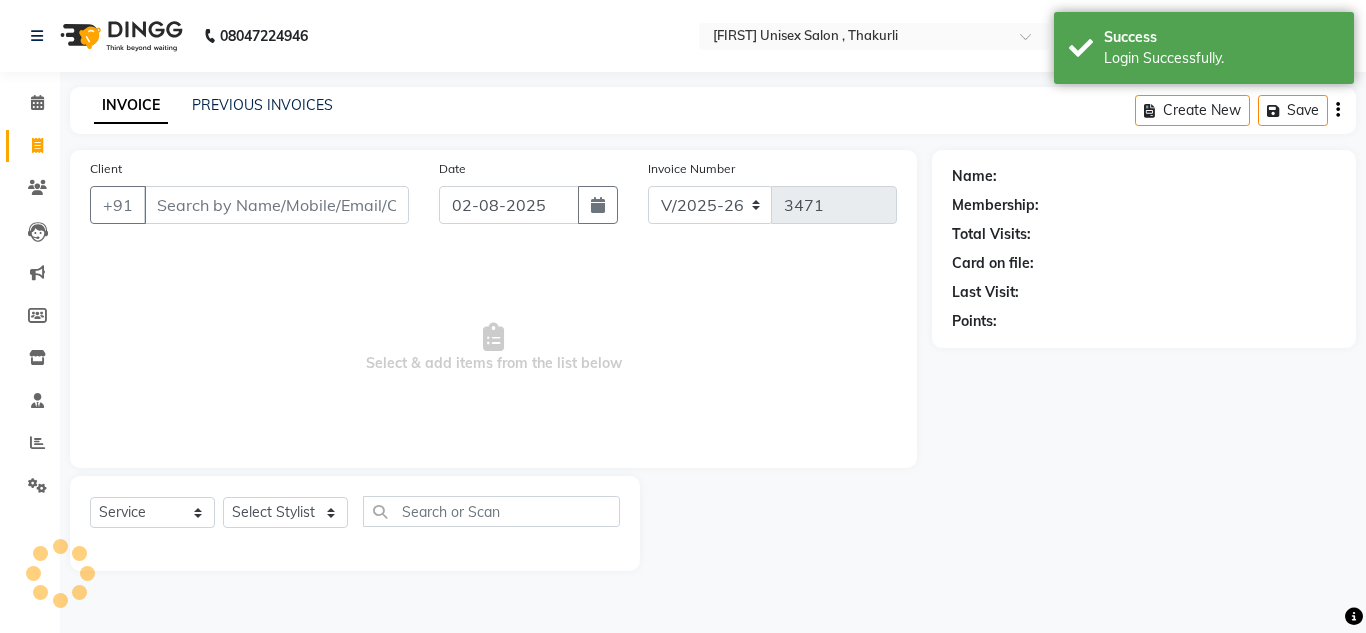 click on "Client" at bounding box center [276, 205] 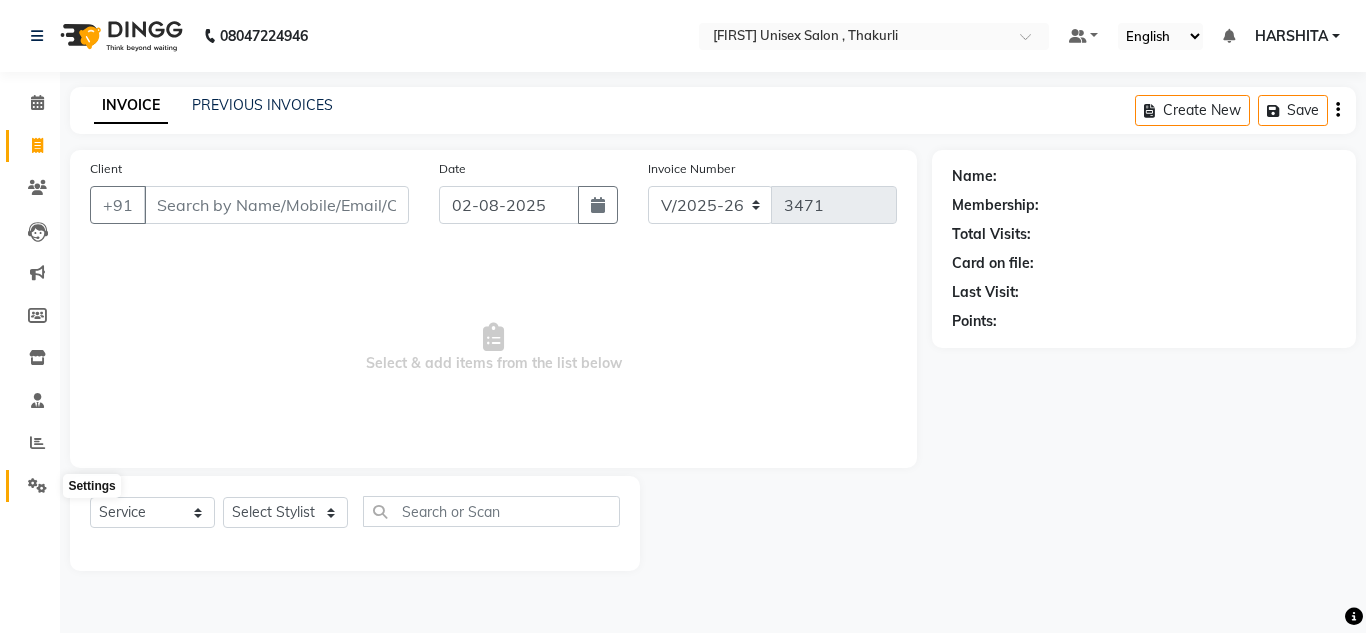 click 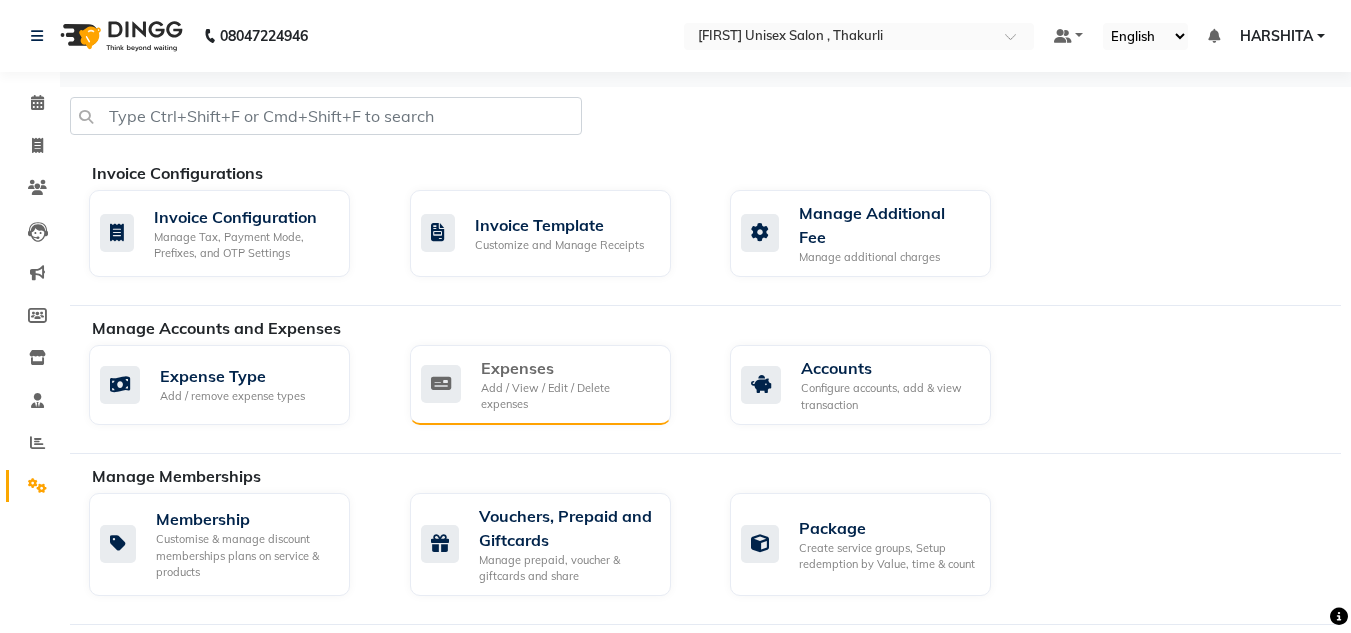 click on "Expenses Add / View / Edit / Delete expenses" 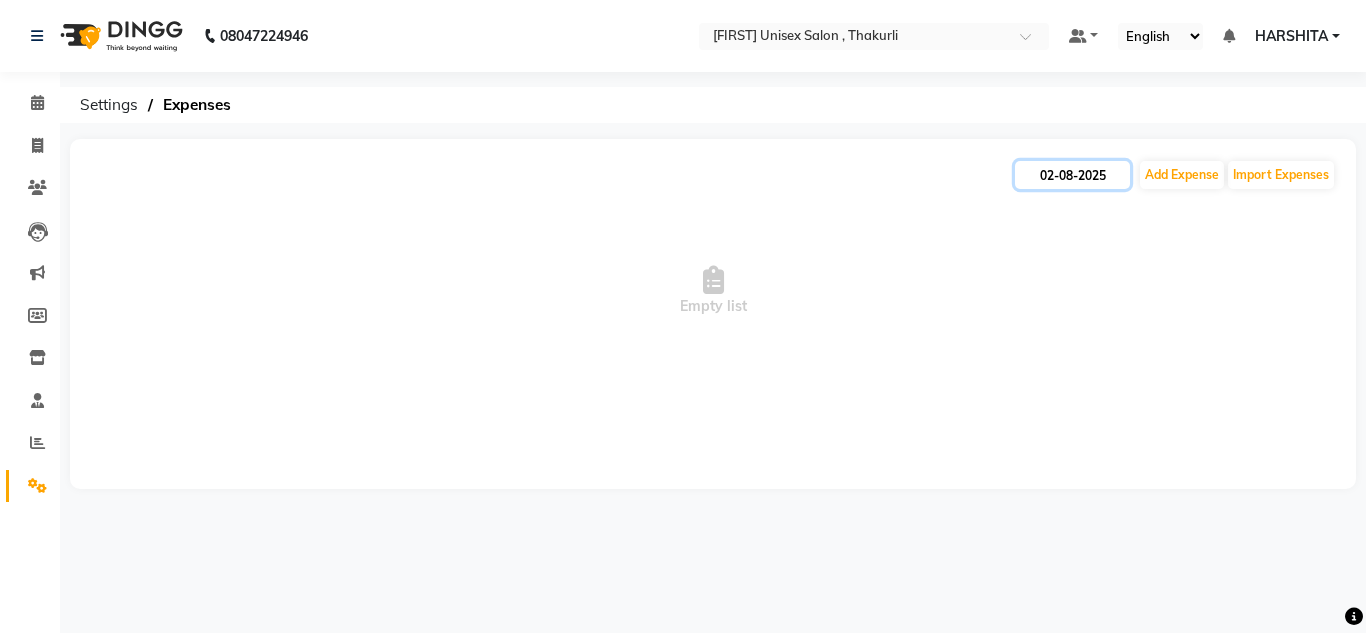 click on "02-08-2025" 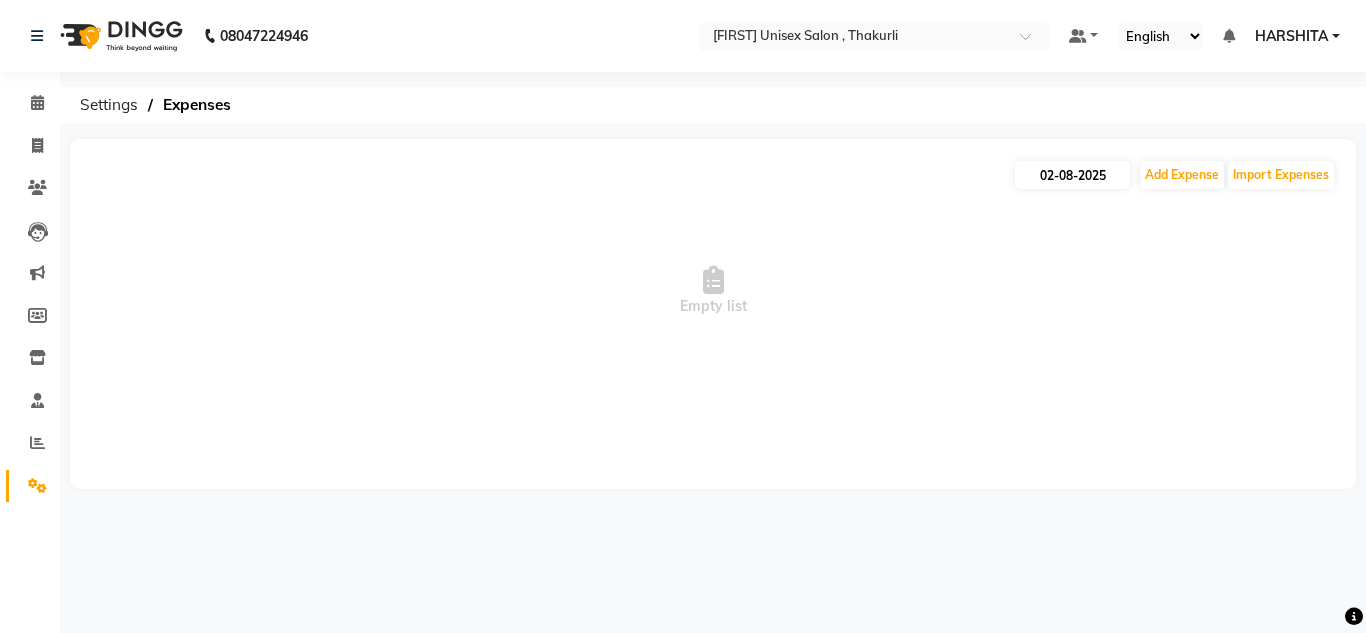 select on "8" 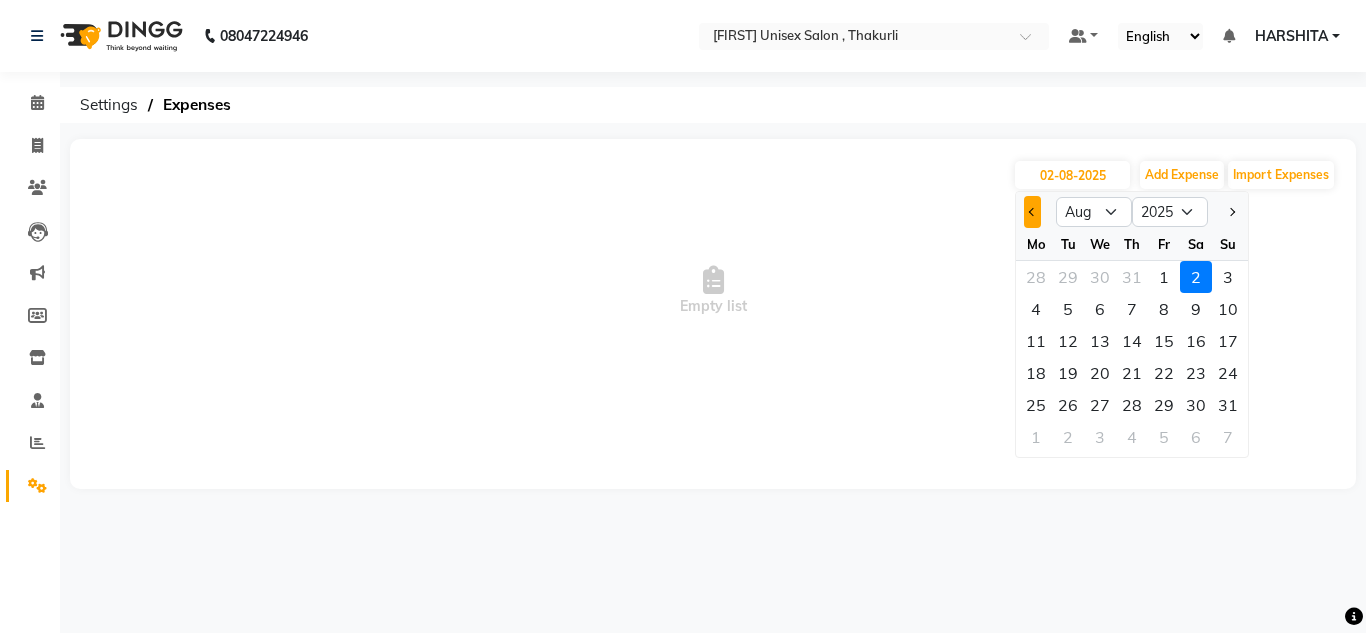 click 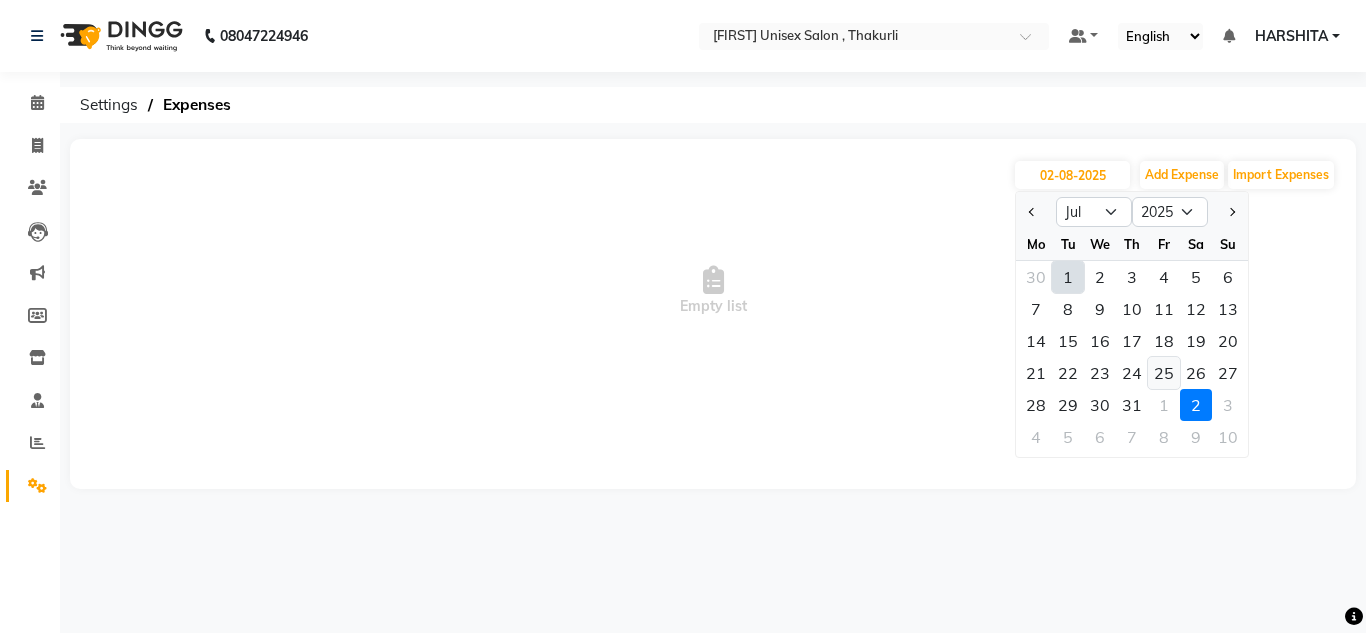 click on "25" 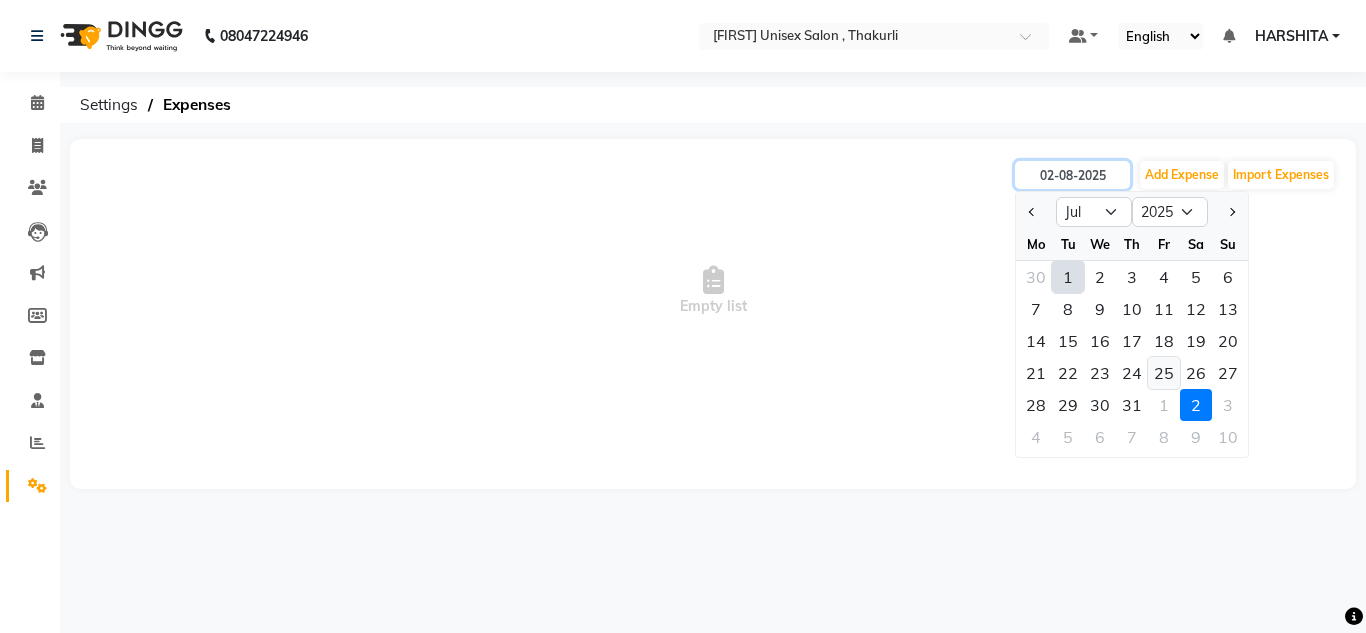 type on "25-07-2025" 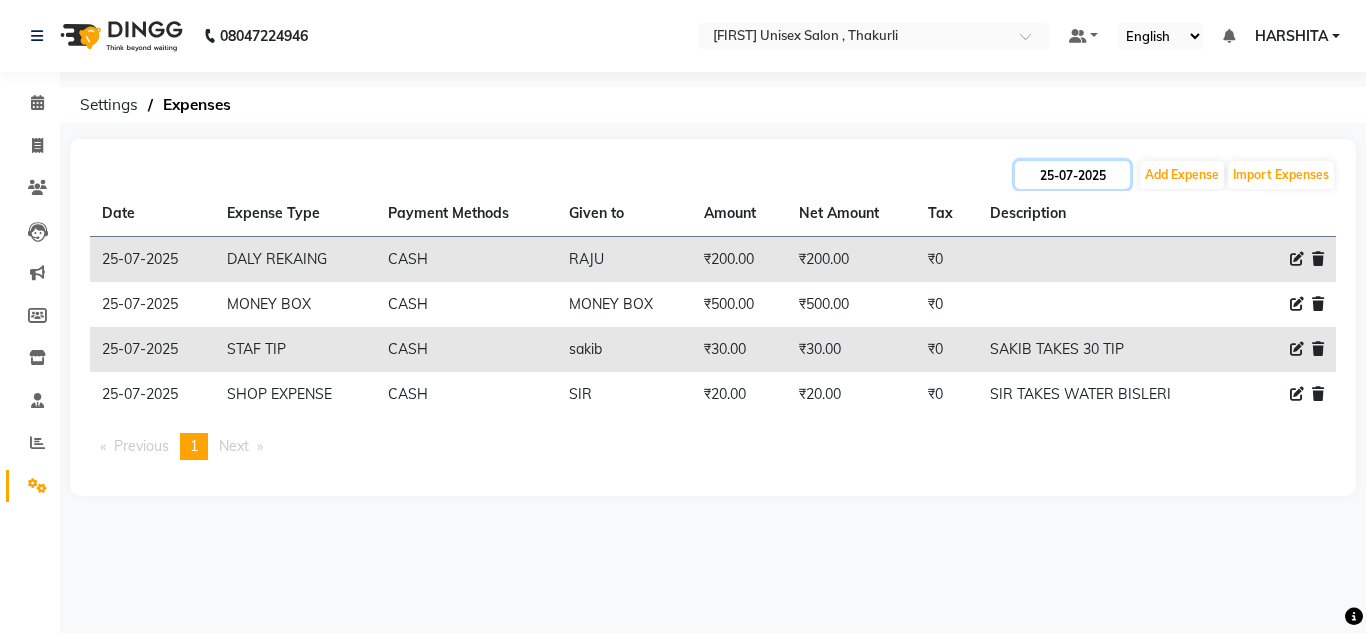 click on "25-07-2025" 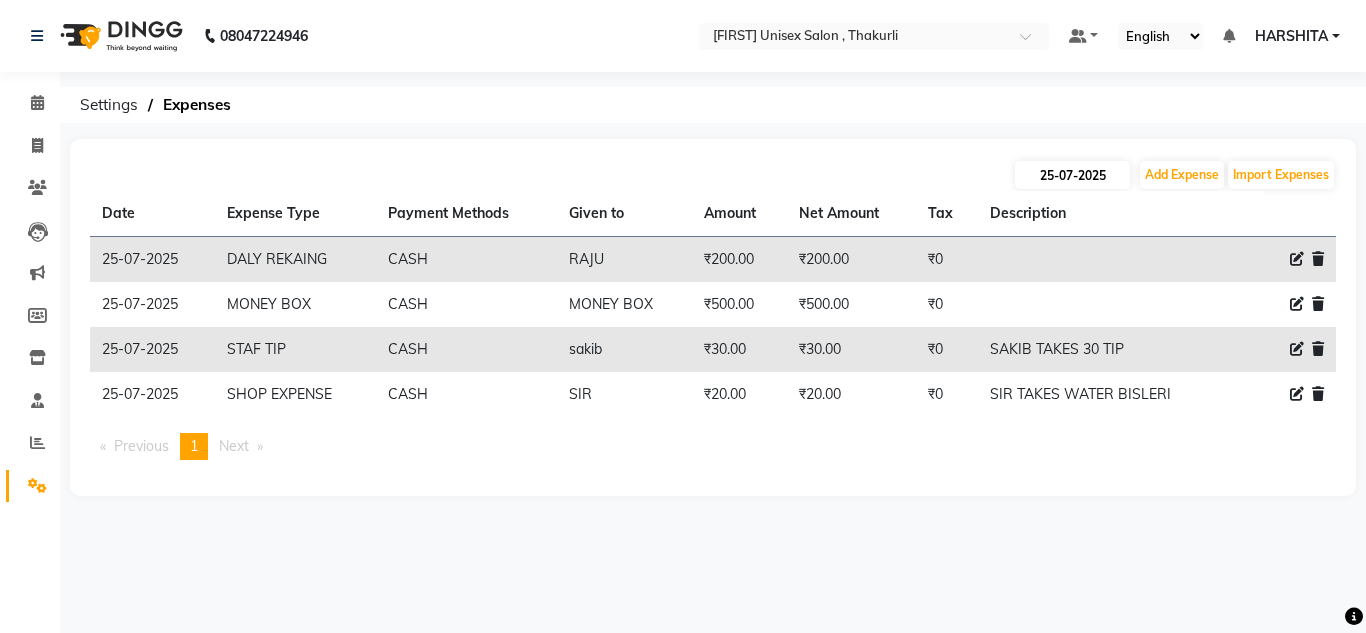 select on "7" 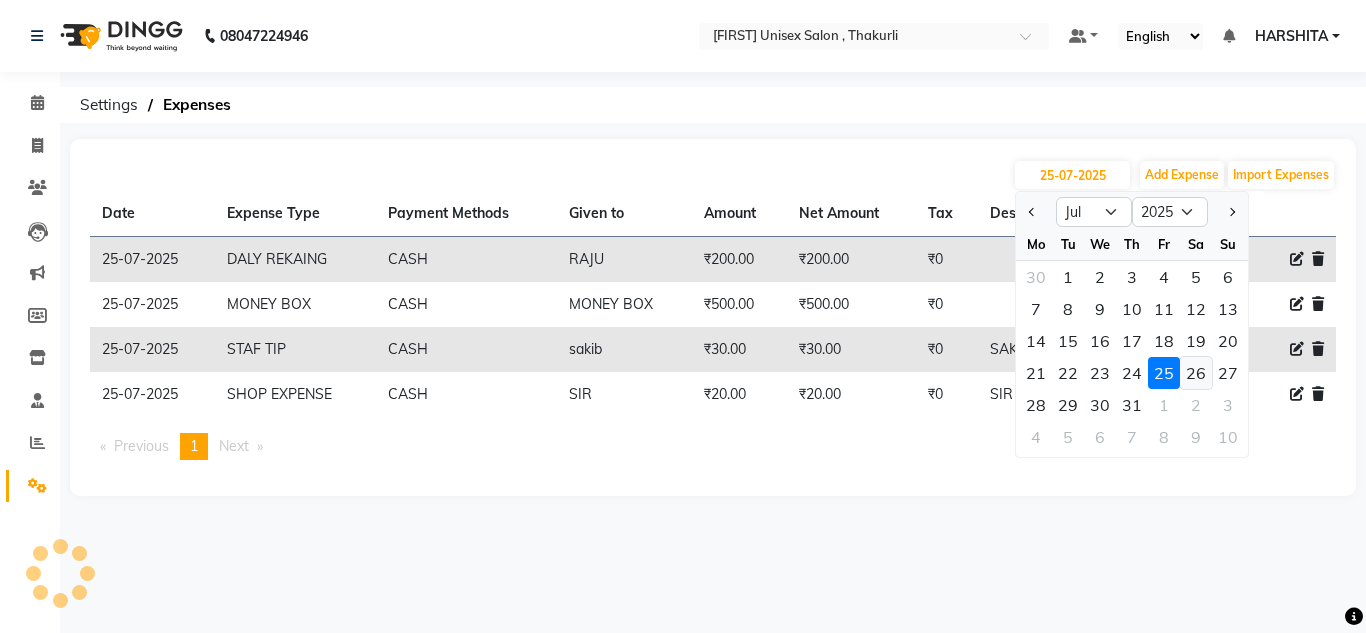 click on "26" 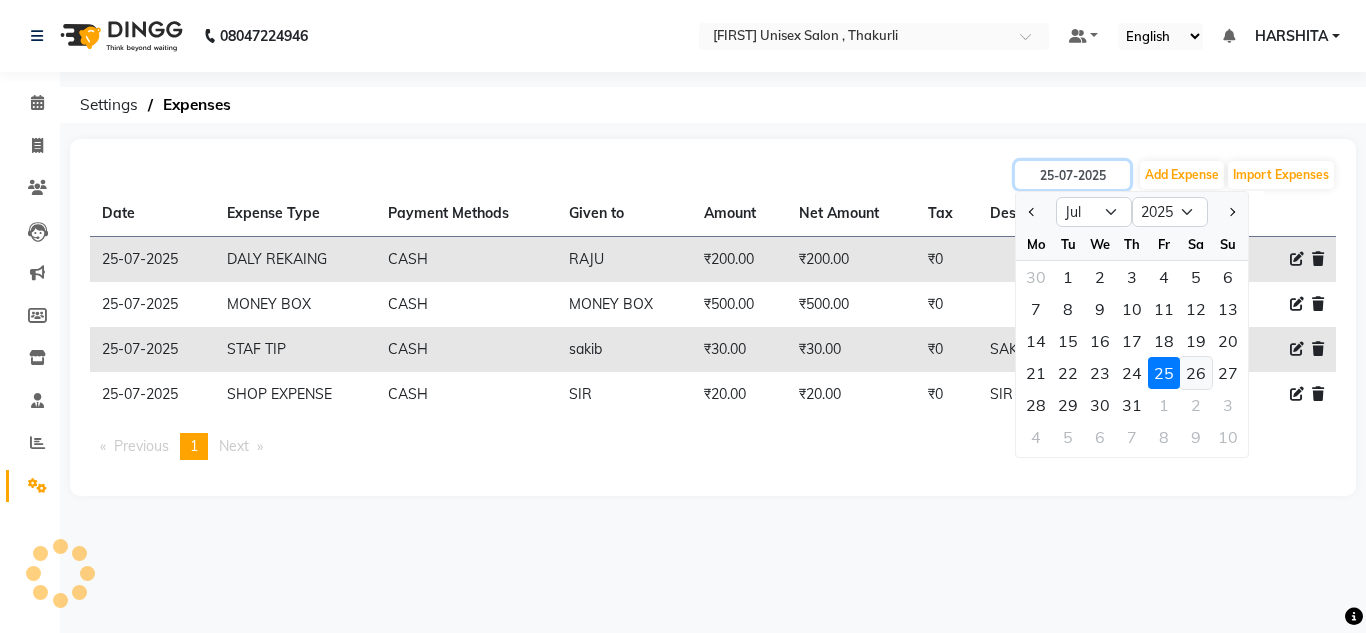 type on "26-07-2025" 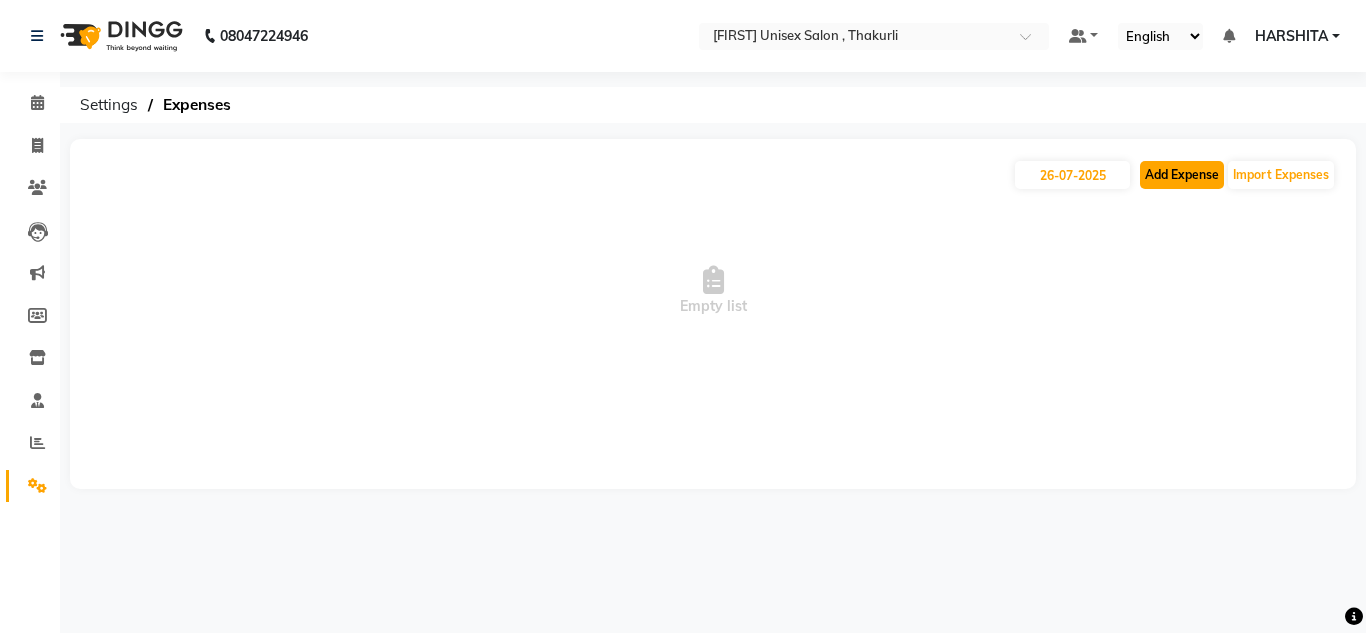 click on "Add Expense" 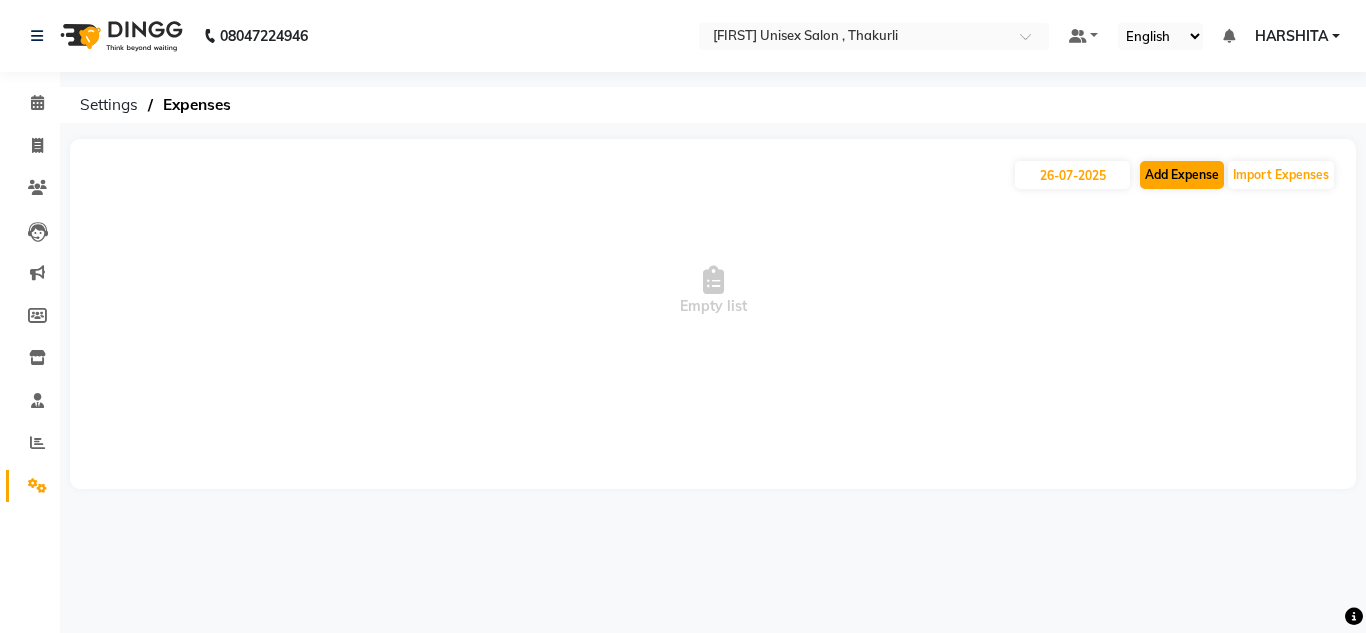 select on "1" 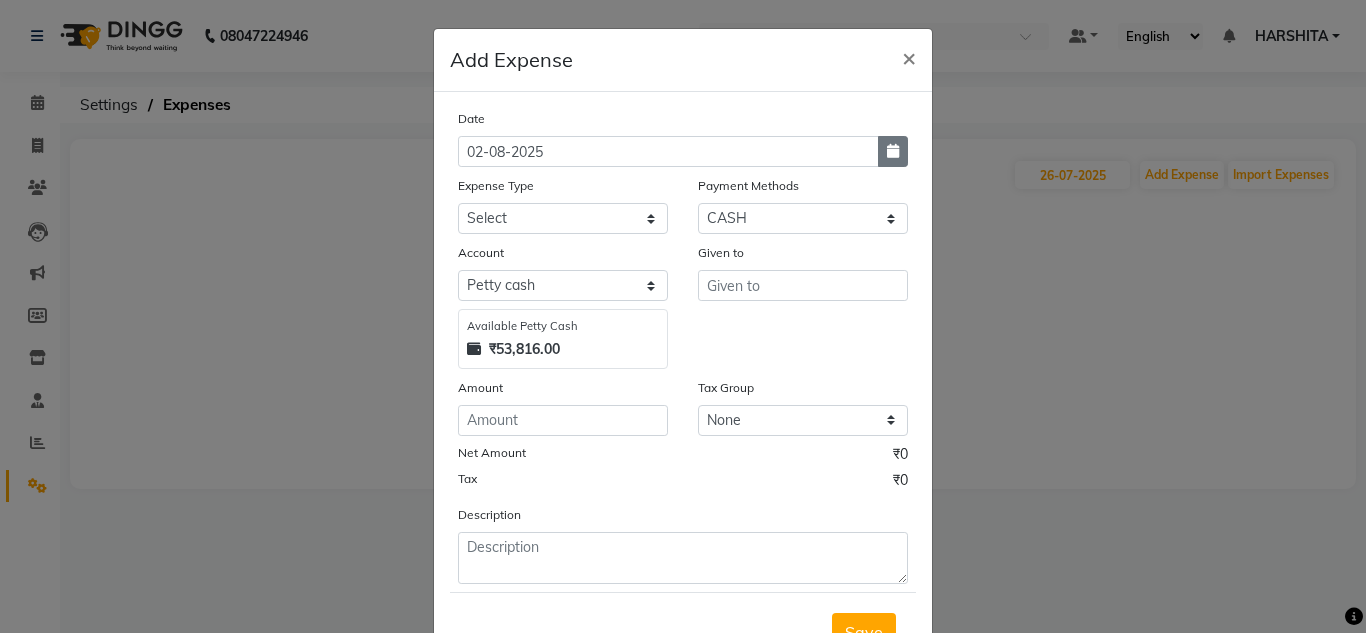 click 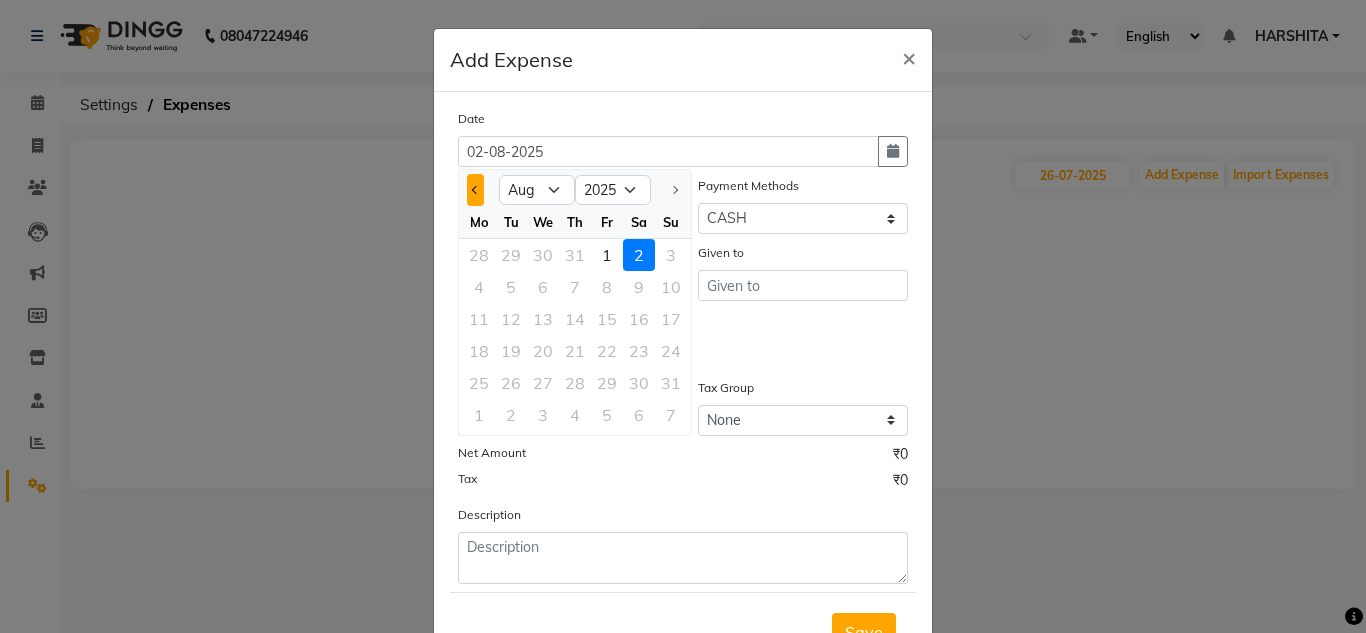 click 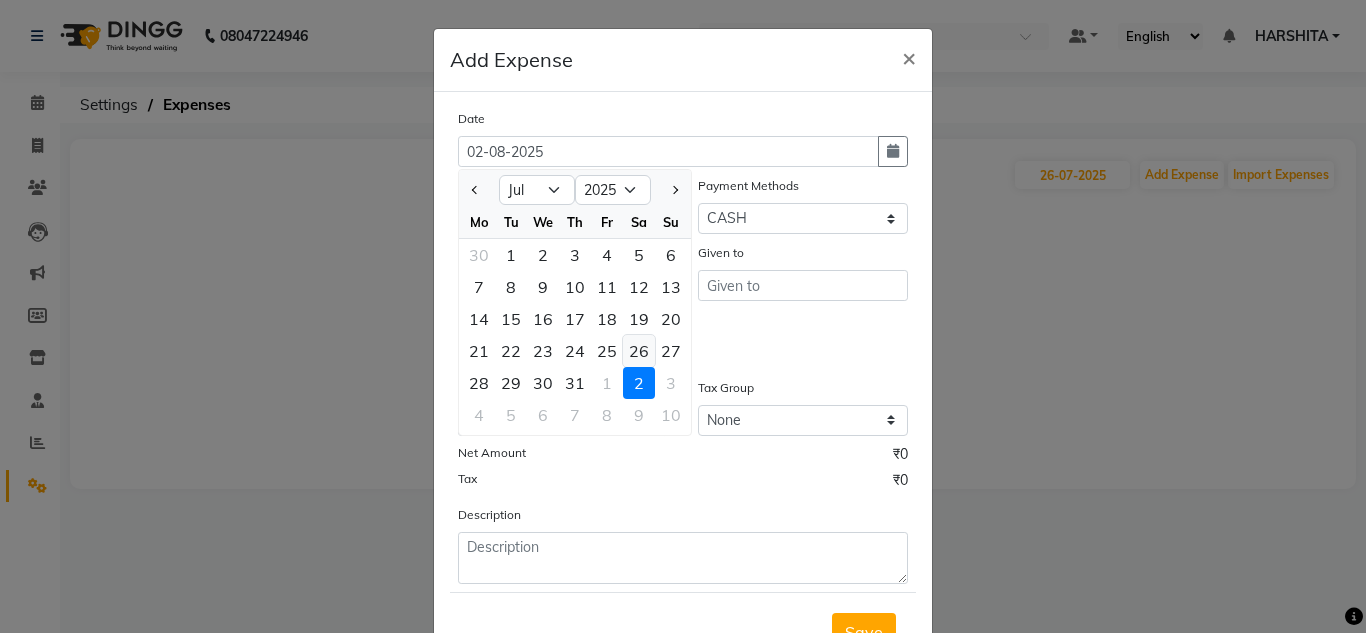 click on "26" 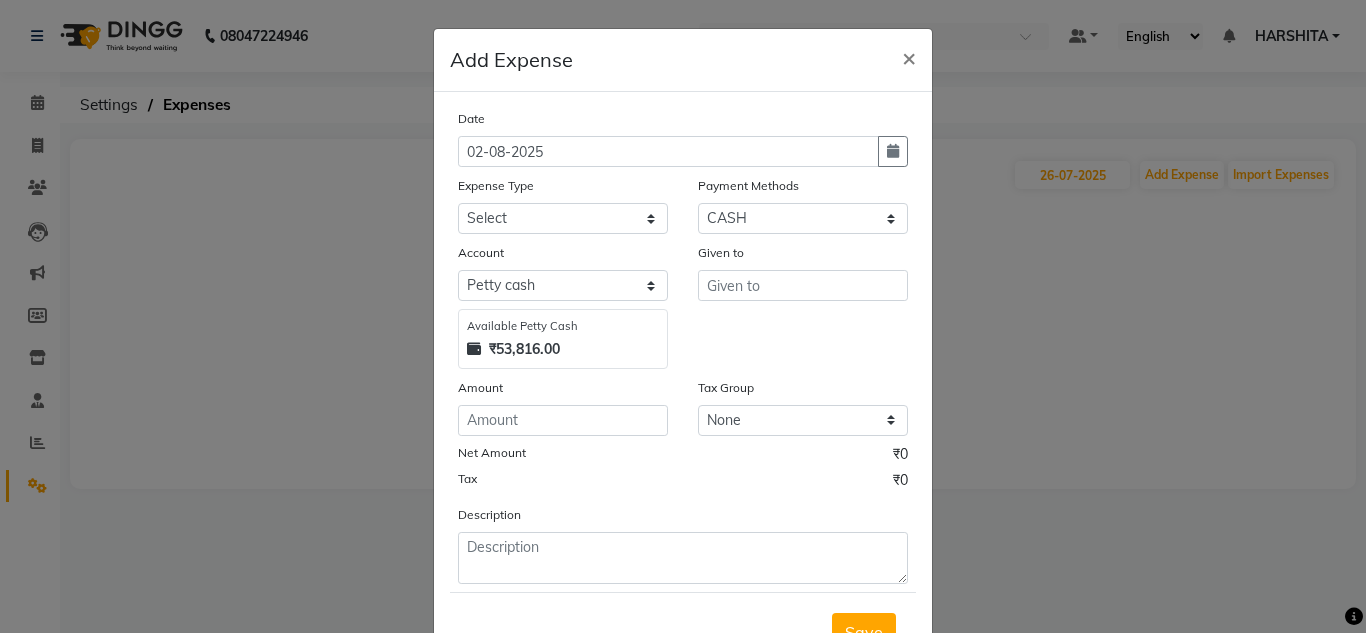 type on "26-07-2025" 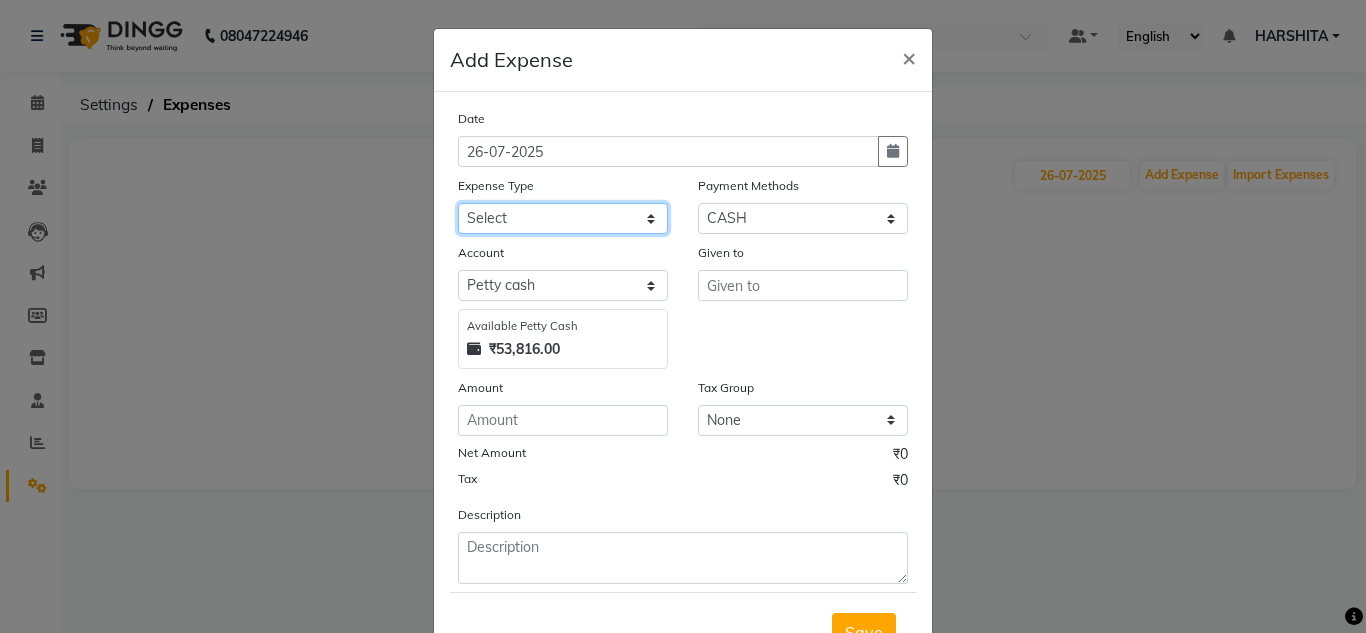 click on "Select Advance Salary ASWINI BANCI Bank charges Car maintenance  Cash transfer to bank Cash transfer to hub Client Snacks Clinical charges DALY REKAING Equipment Fuel Govt fee HOME EXP Incentive Insurance International purchase Loan Repayment Maintenance mama commission Marketing Miscellaneous MONEY BOX MRA neesam commission Other Pantry Product Rent SACHIN SHOP EXPENSE Staff Snacks STAF TIP Tax Tea & Refreshment Utilities WATER" 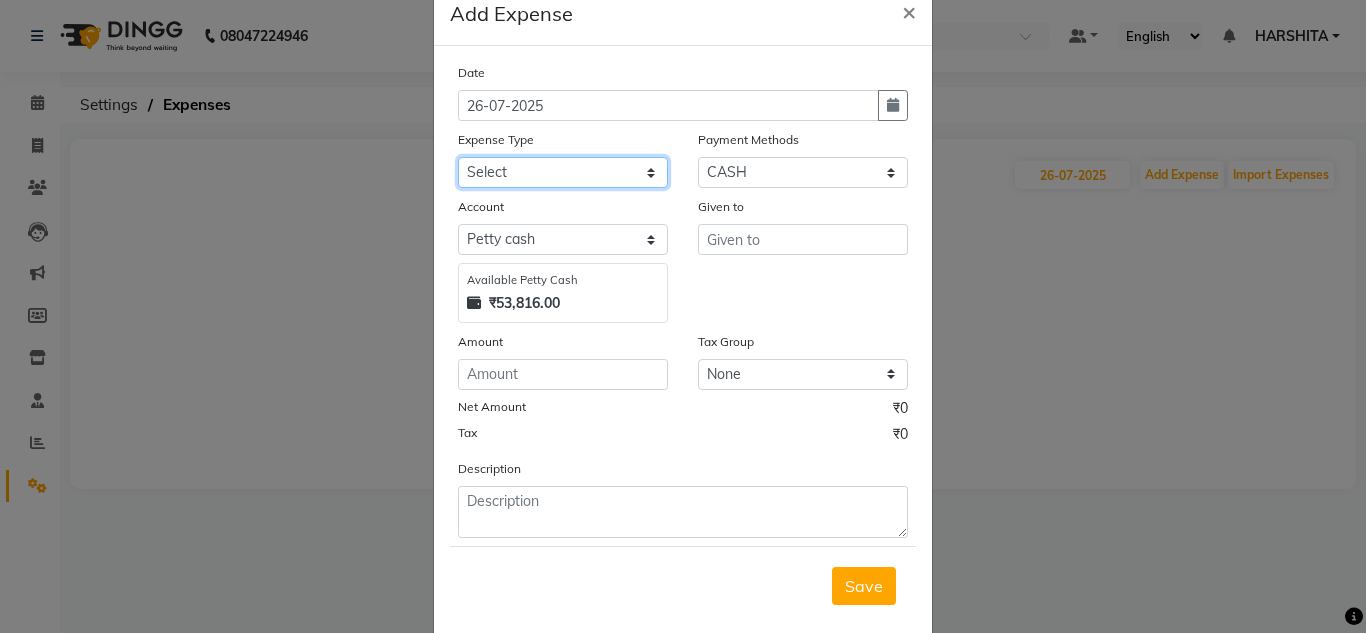scroll, scrollTop: 83, scrollLeft: 0, axis: vertical 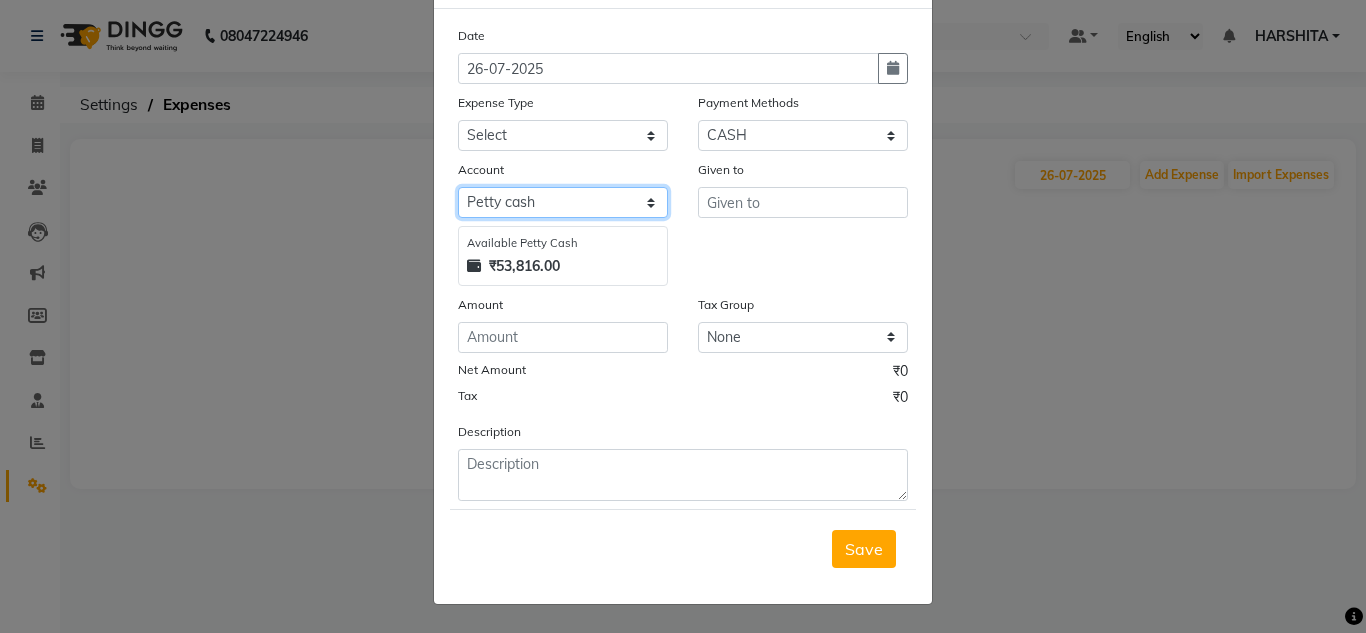 click on "Select Petty cash" 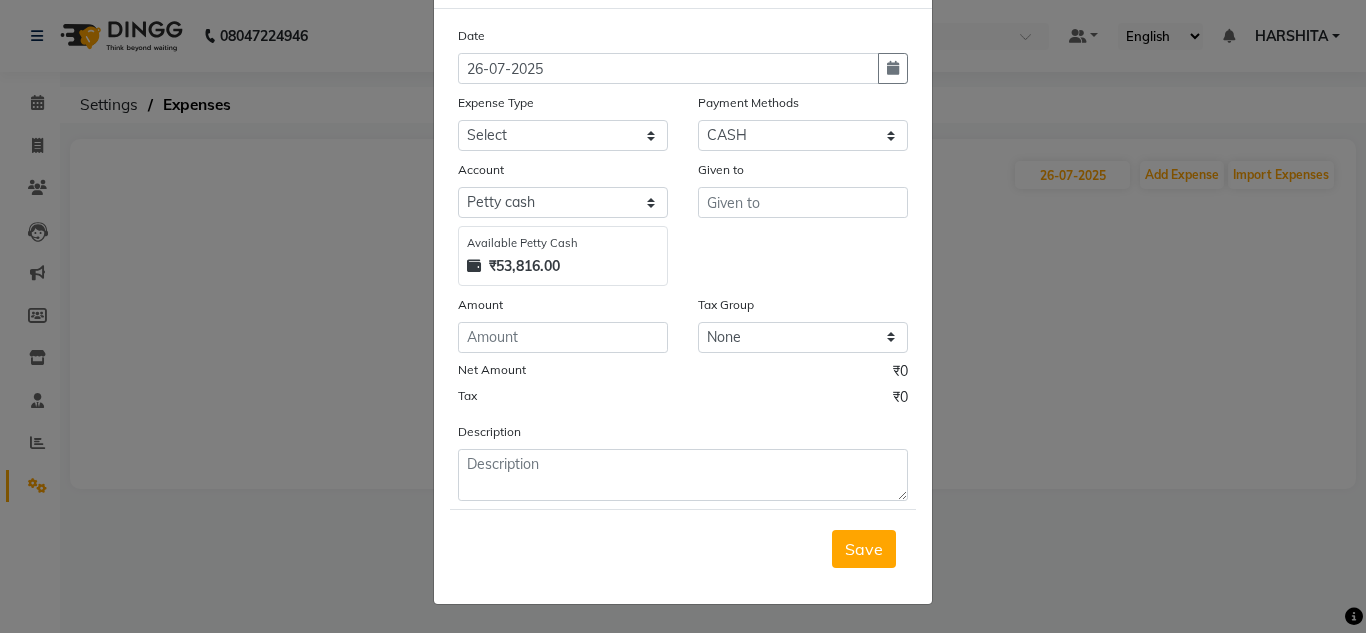 click on "Expense Type" 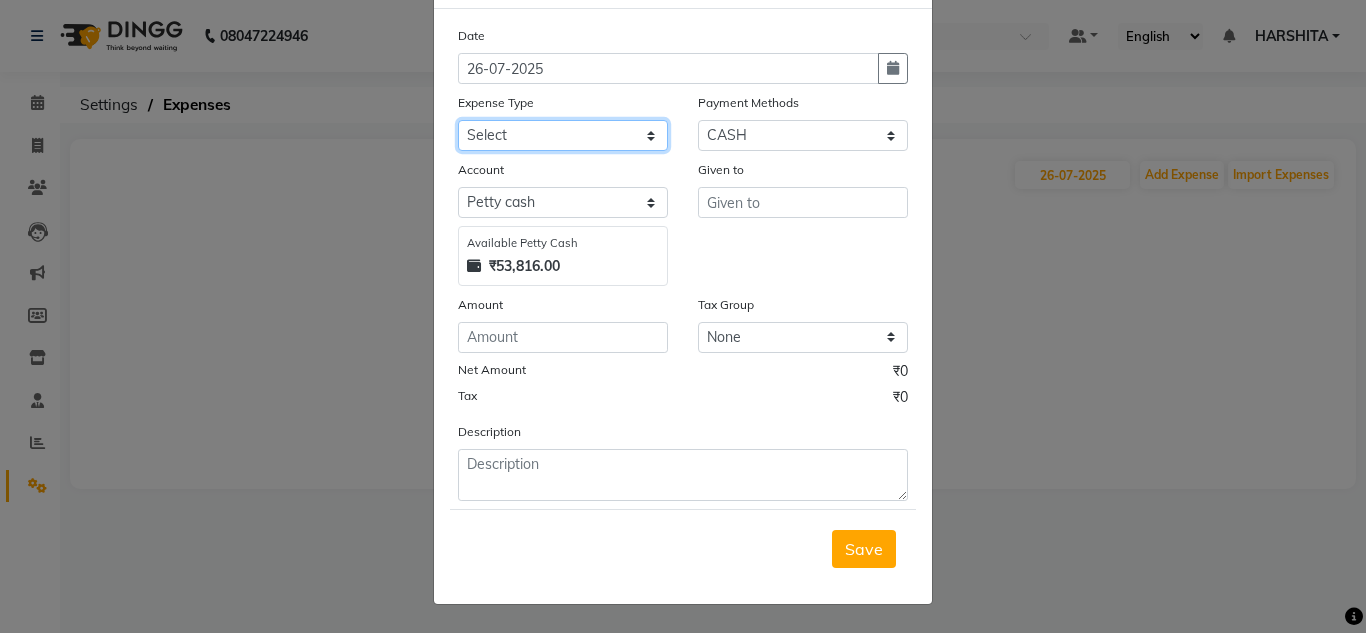 click on "Select Advance Salary ASWINI BANCI Bank charges Car maintenance  Cash transfer to bank Cash transfer to hub Client Snacks Clinical charges DALY REKAING Equipment Fuel Govt fee HOME EXP Incentive Insurance International purchase Loan Repayment Maintenance mama commission Marketing Miscellaneous MONEY BOX MRA neesam commission Other Pantry Product Rent SACHIN SHOP EXPENSE Staff Snacks STAF TIP Tax Tea & Refreshment Utilities WATER" 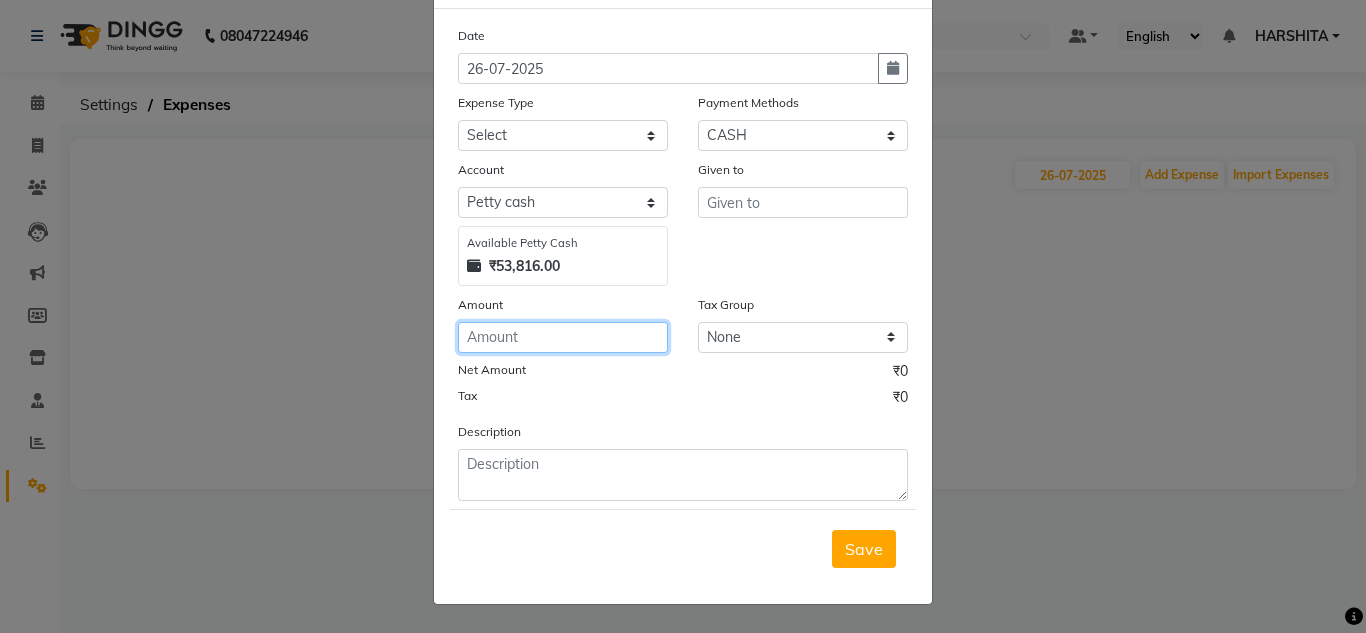 click 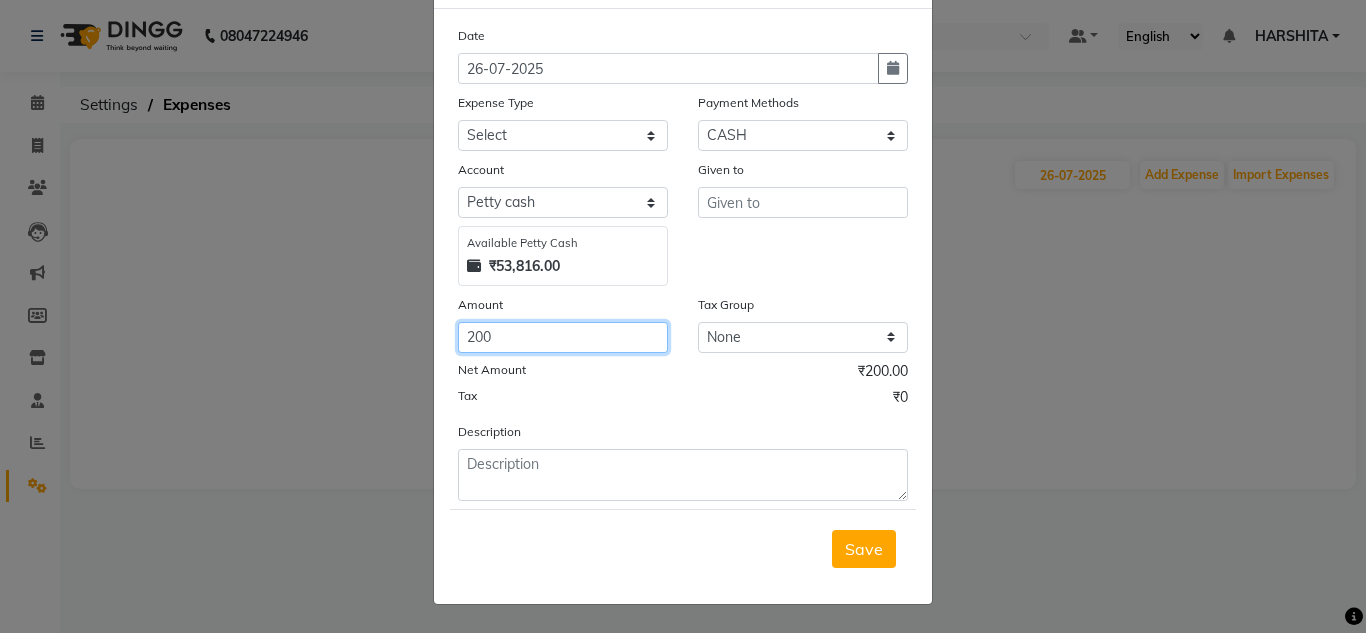 type on "200" 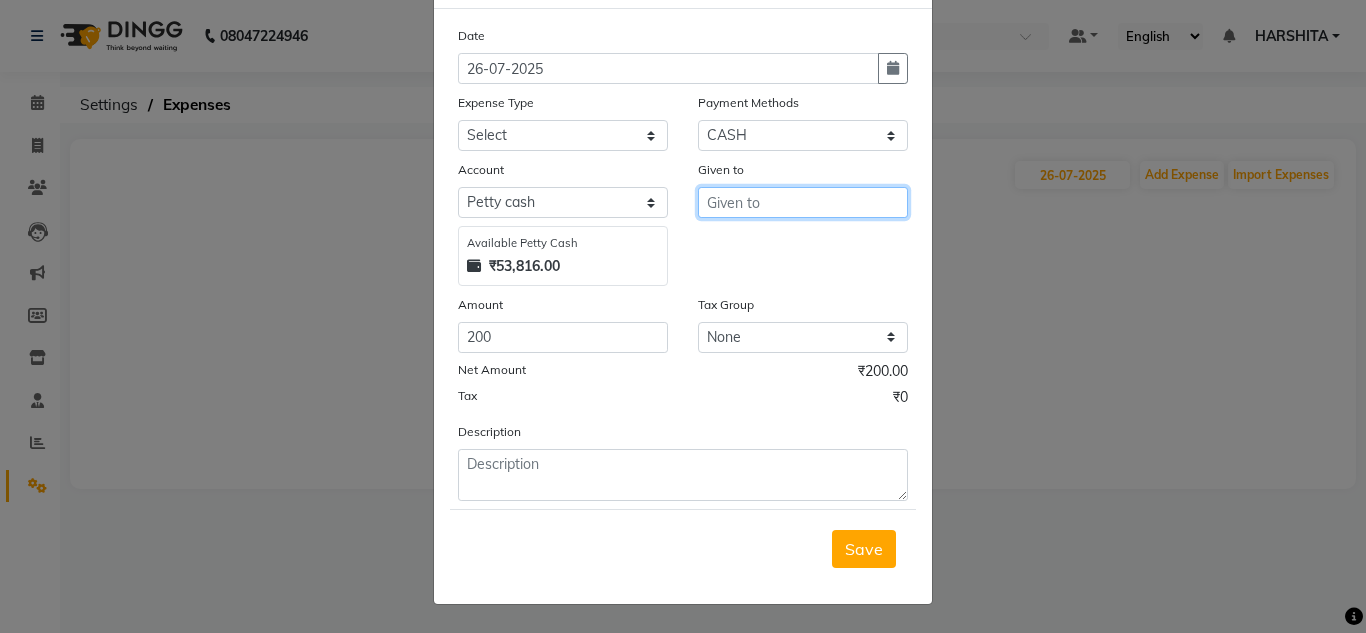 click at bounding box center [803, 202] 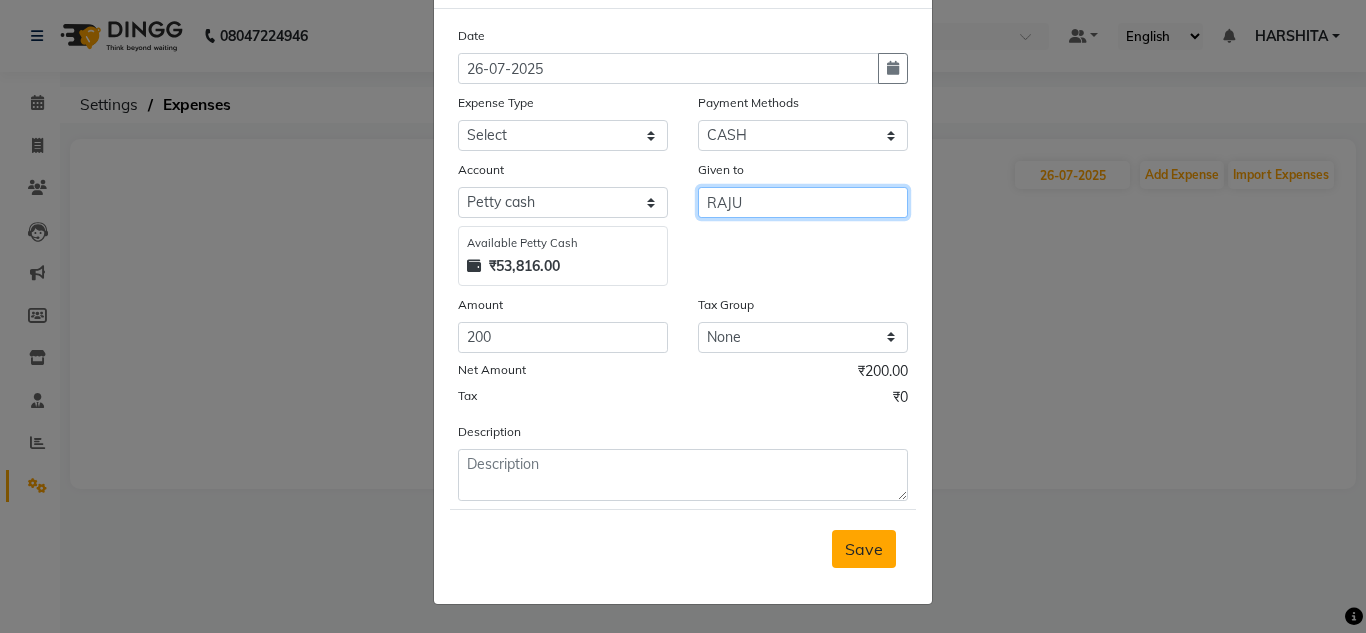 type on "RAJU" 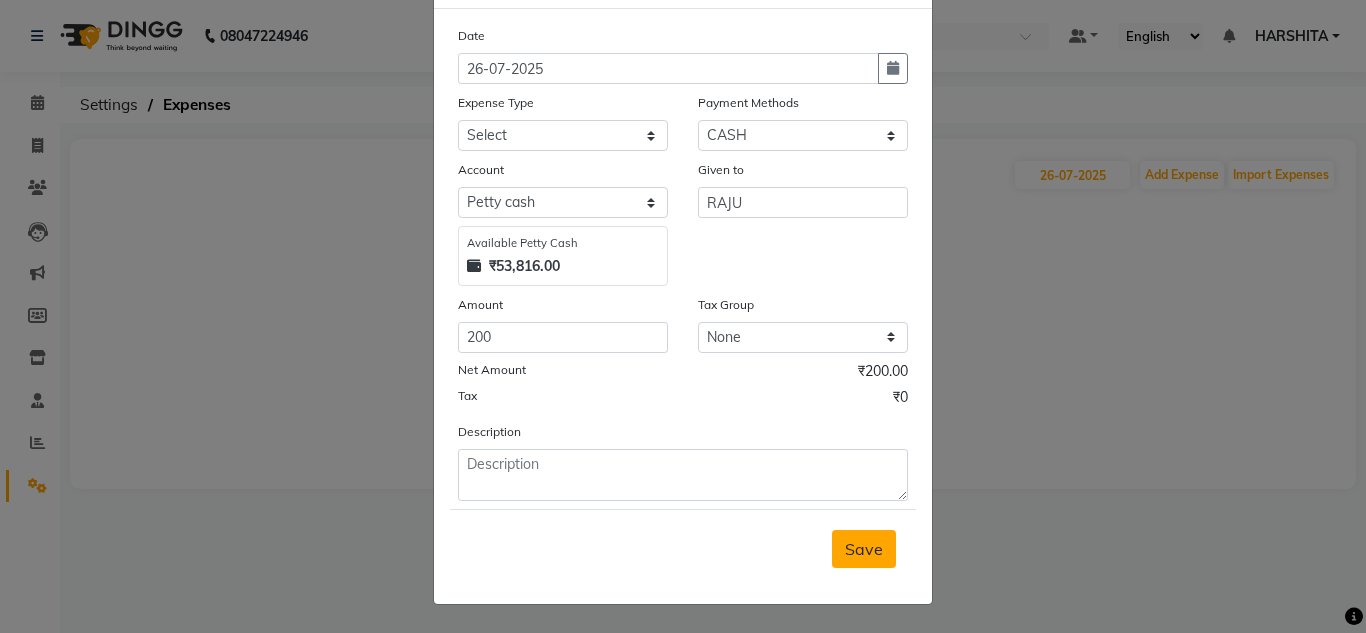 click on "Save" at bounding box center [864, 549] 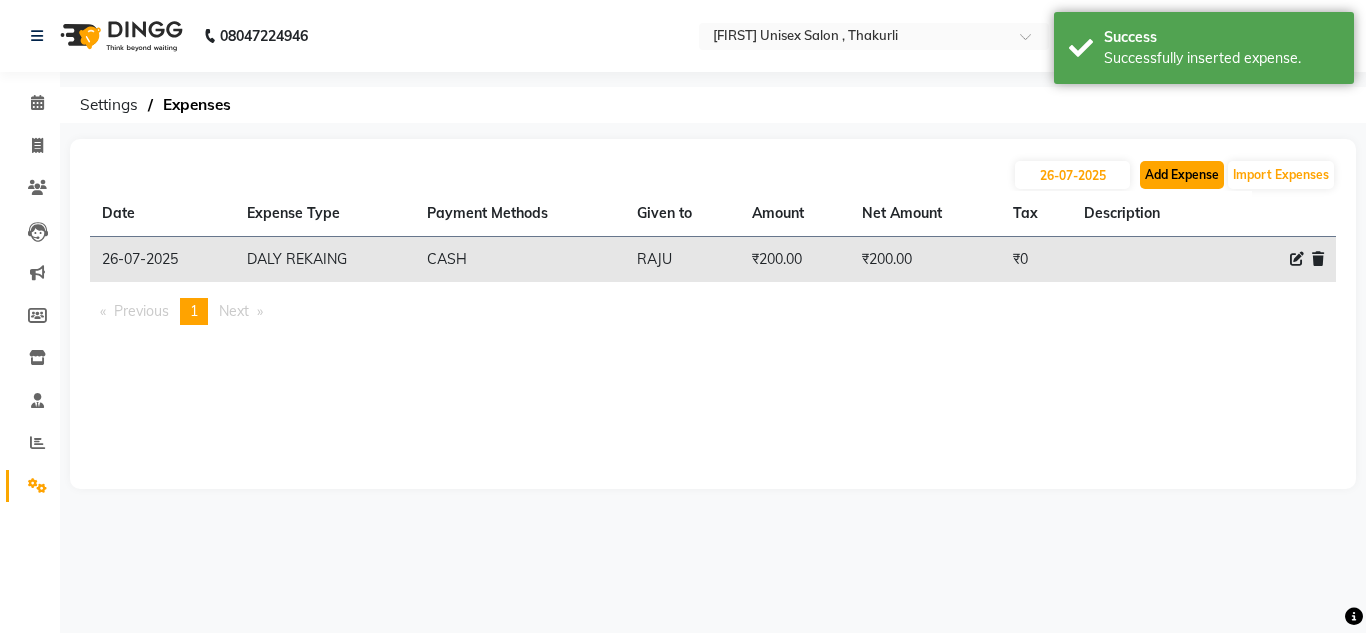 click on "Add Expense" 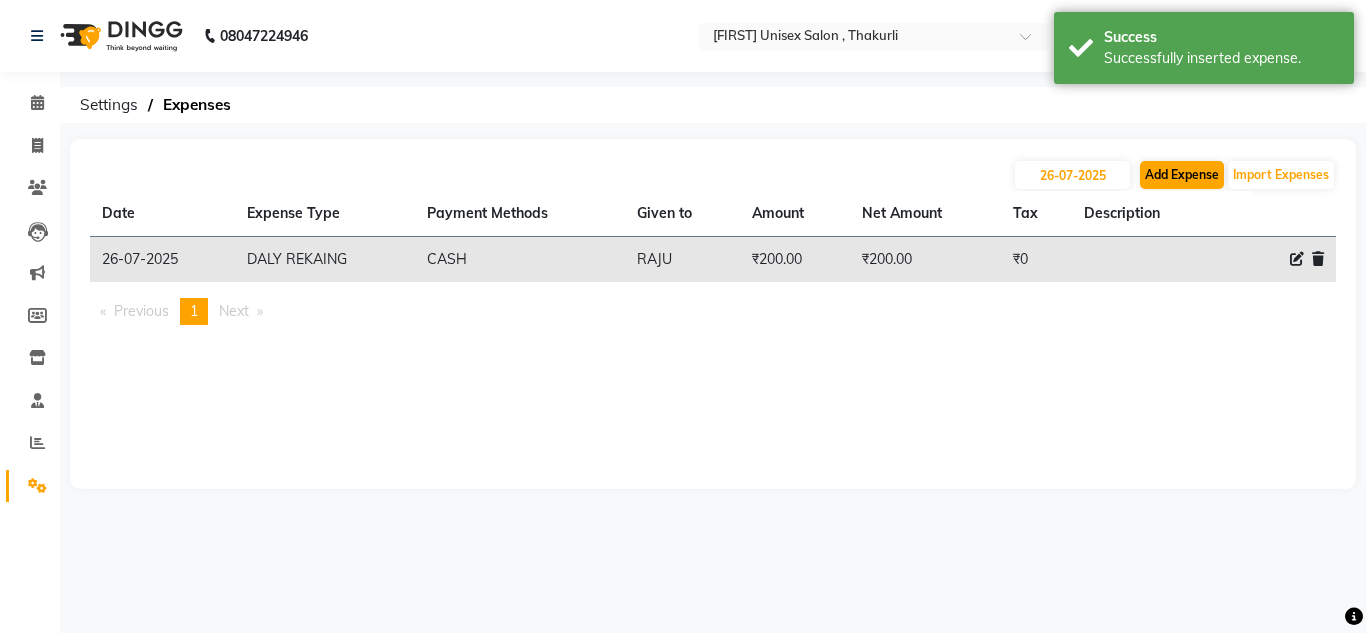 select on "1" 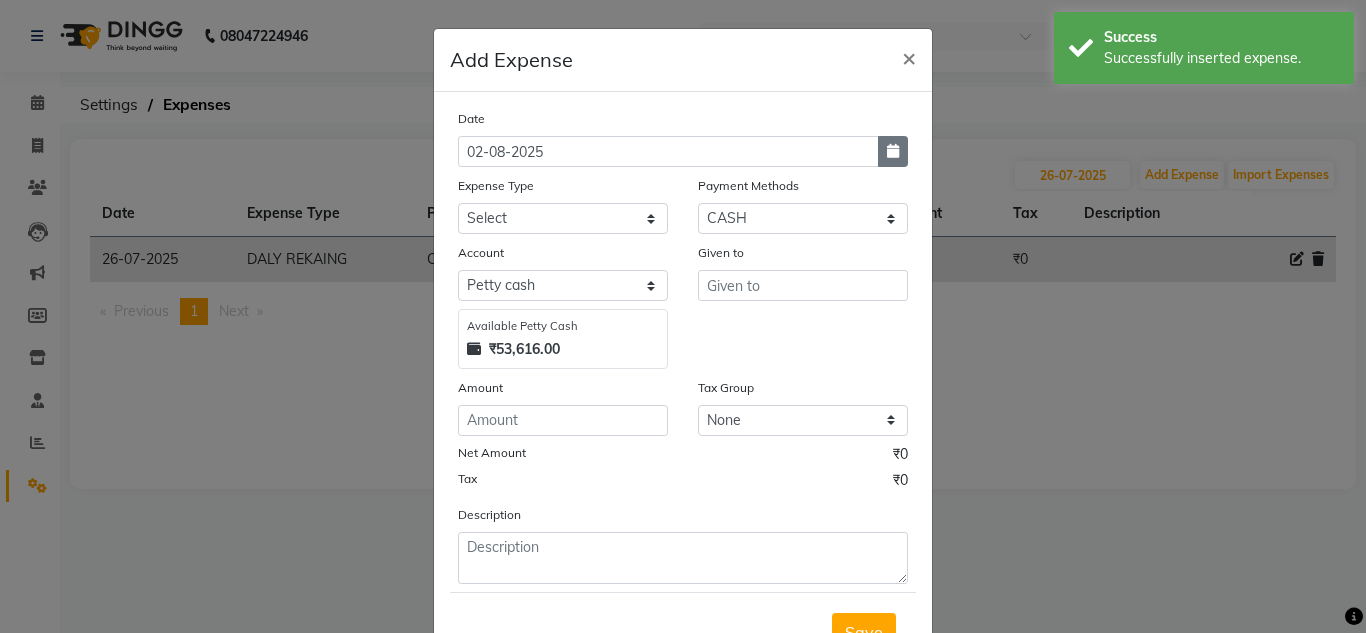 click 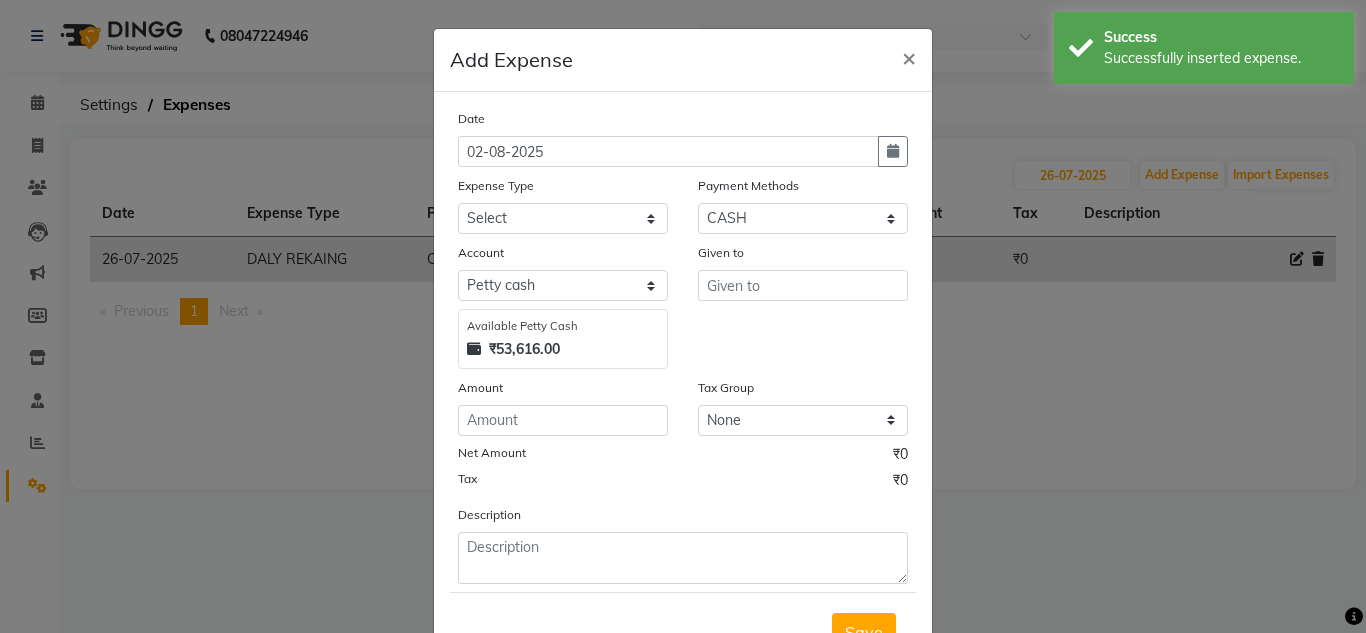 select on "8" 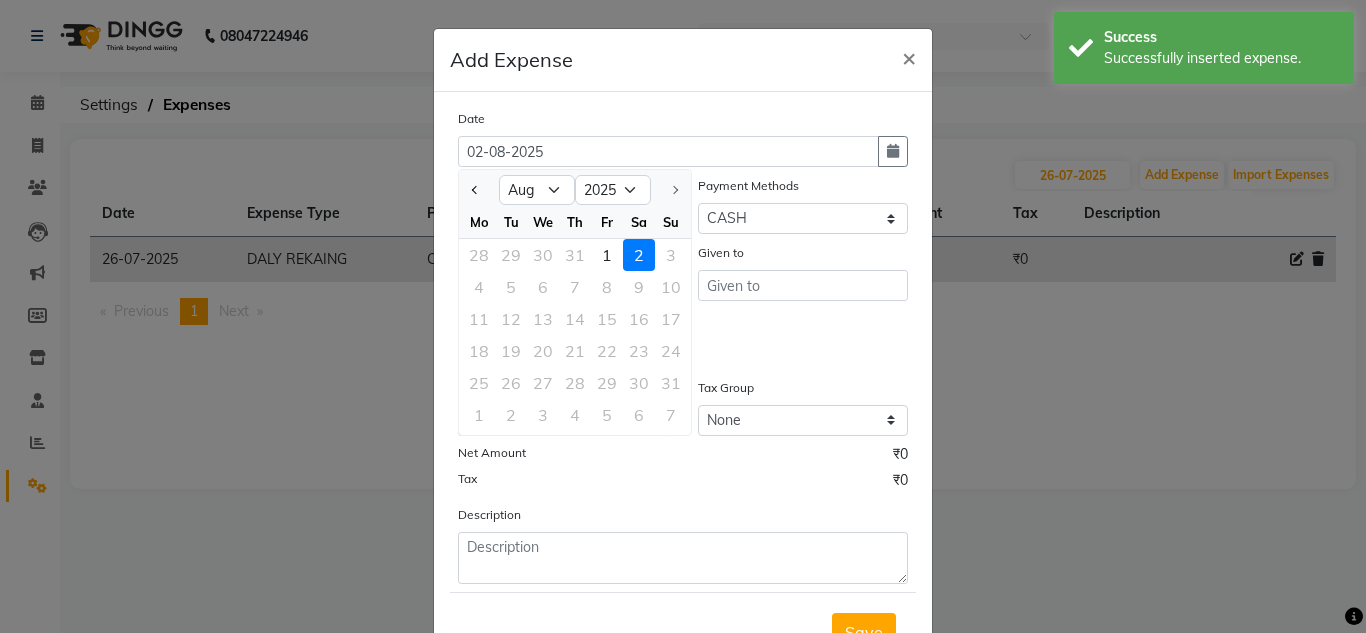 click 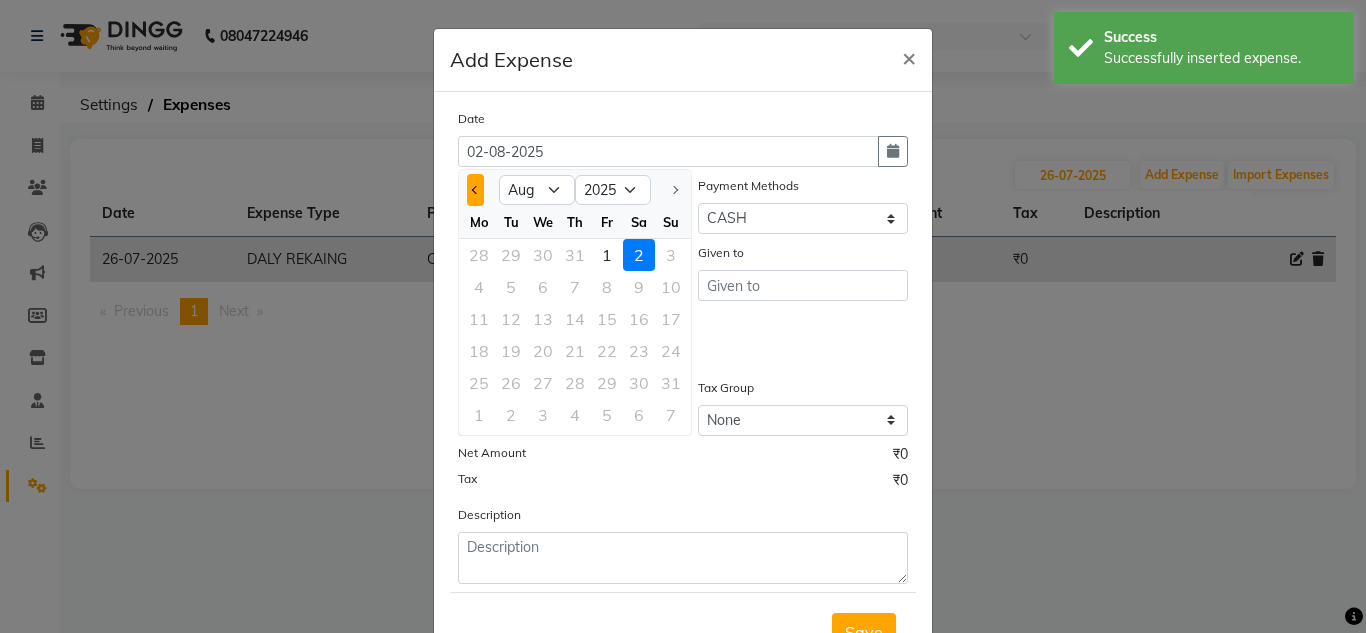 click 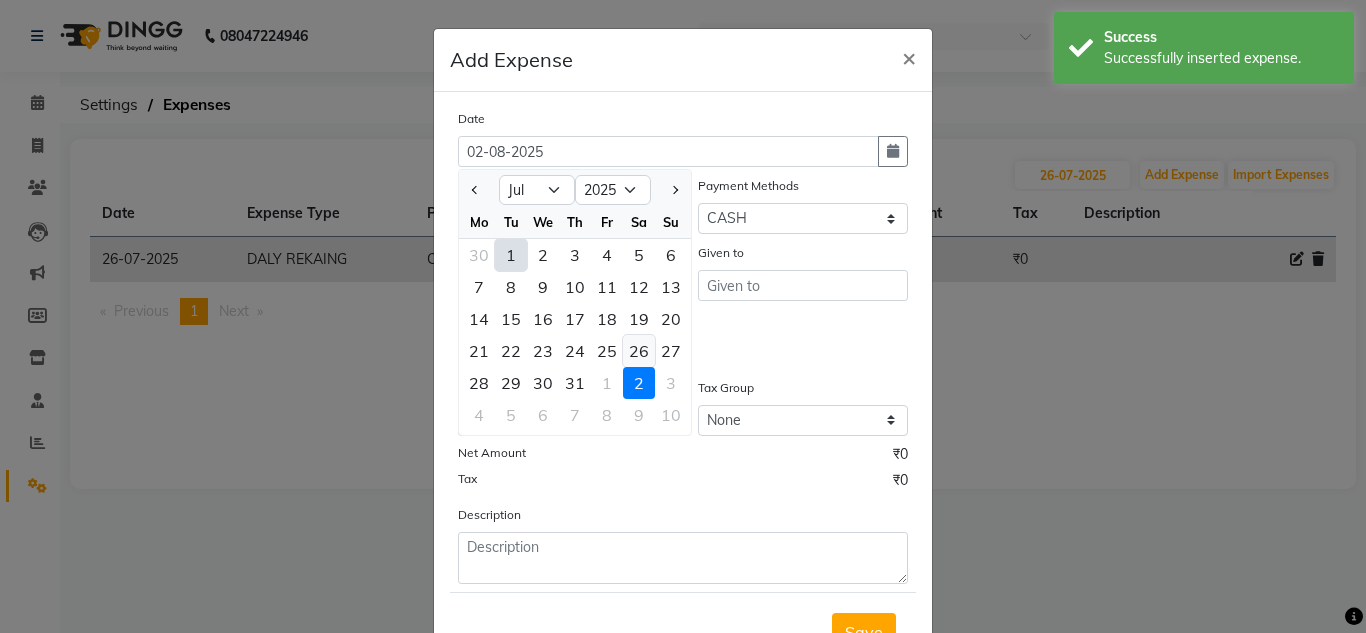 click on "26" 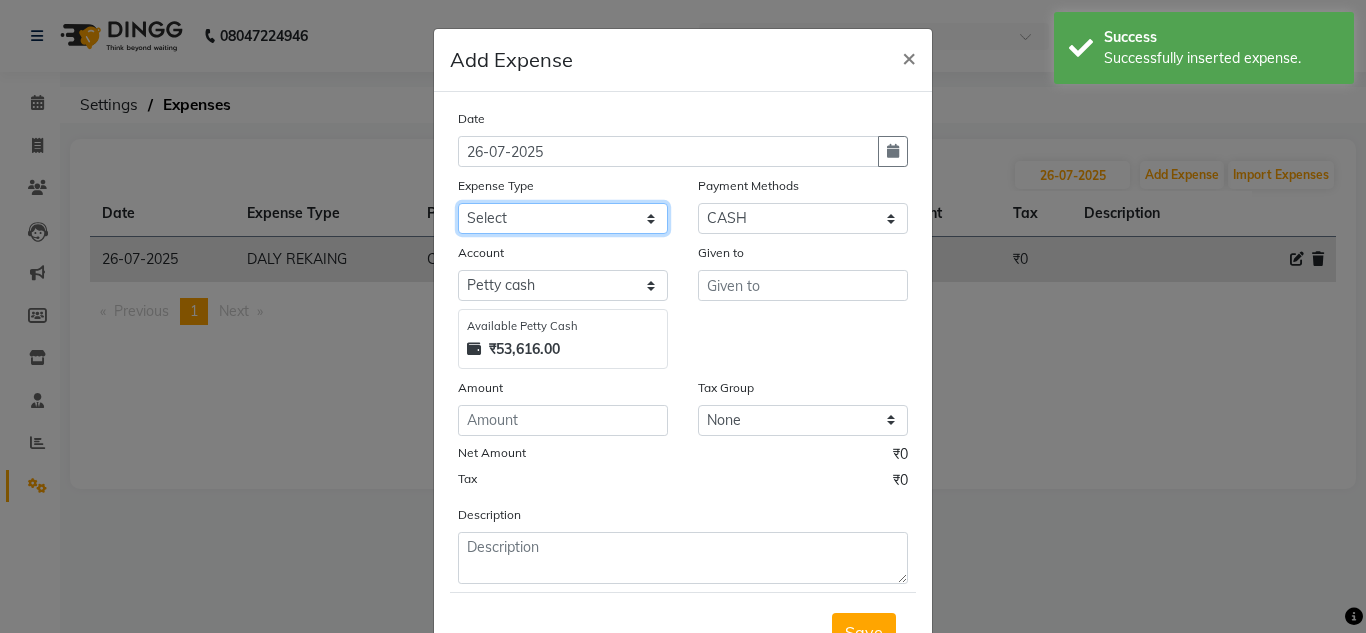 click on "Select Advance Salary ASWINI BANCI Bank charges Car maintenance  Cash transfer to bank Cash transfer to hub Client Snacks Clinical charges DALY REKAING Equipment Fuel Govt fee HOME EXP Incentive Insurance International purchase Loan Repayment Maintenance mama commission Marketing Miscellaneous MONEY BOX MRA neesam commission Other Pantry Product Rent SACHIN SHOP EXPENSE Staff Snacks STAF TIP Tax Tea & Refreshment Utilities WATER" 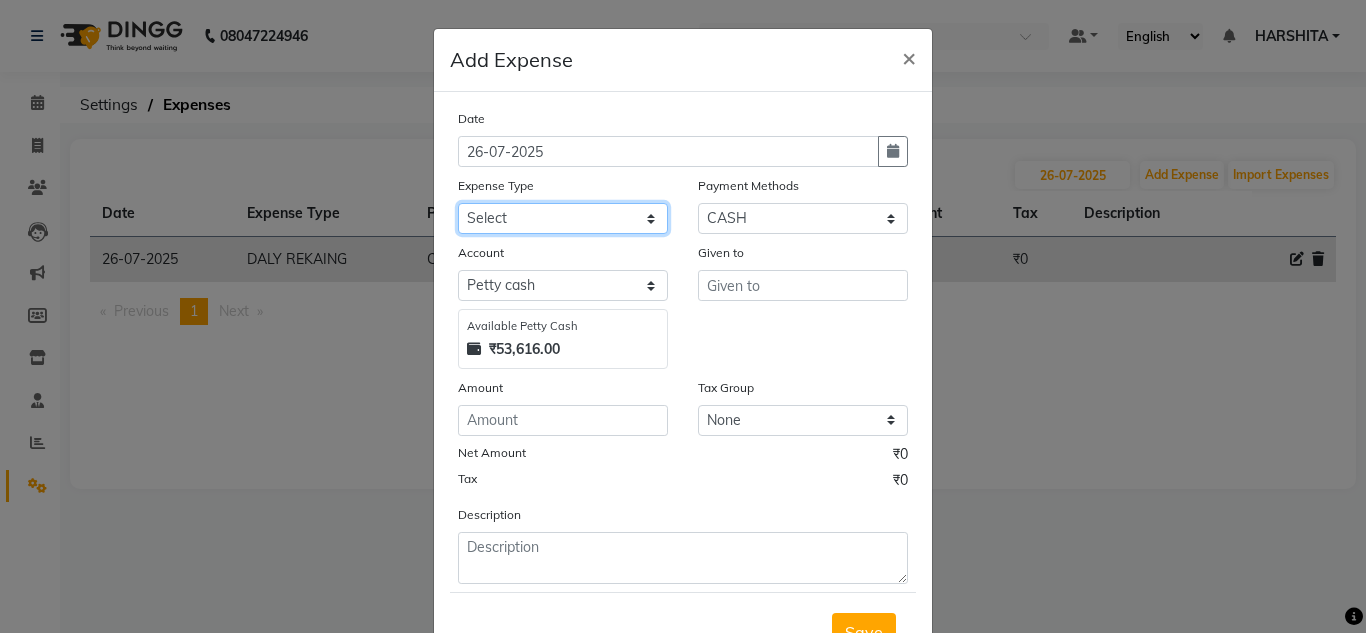 select on "23864" 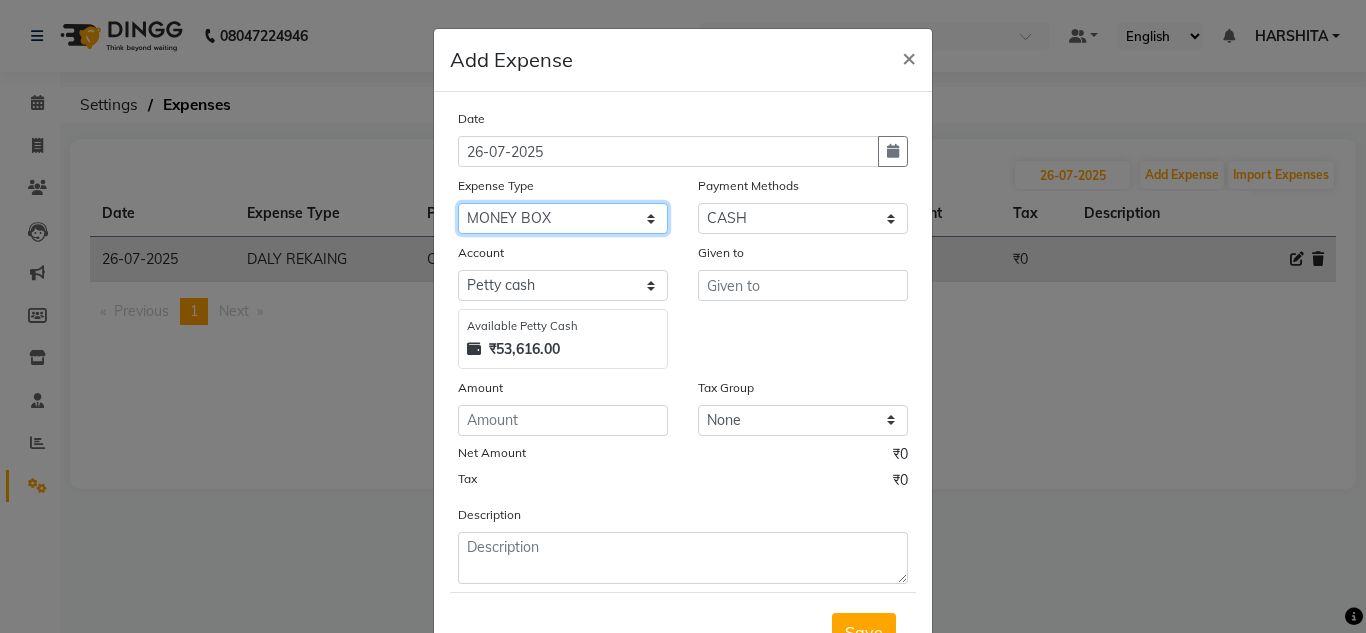 click on "Select Advance Salary ASWINI BANCI Bank charges Car maintenance  Cash transfer to bank Cash transfer to hub Client Snacks Clinical charges DALY REKAING Equipment Fuel Govt fee HOME EXP Incentive Insurance International purchase Loan Repayment Maintenance mama commission Marketing Miscellaneous MONEY BOX MRA neesam commission Other Pantry Product Rent SACHIN SHOP EXPENSE Staff Snacks STAF TIP Tax Tea & Refreshment Utilities WATER" 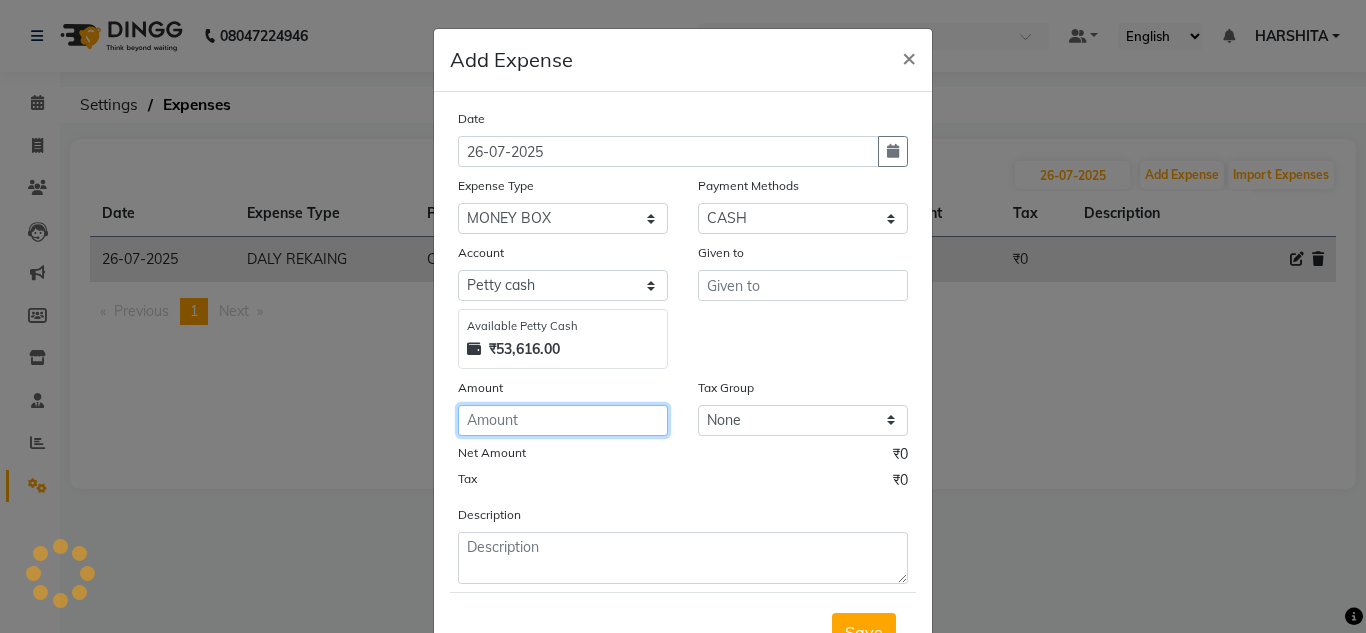 click 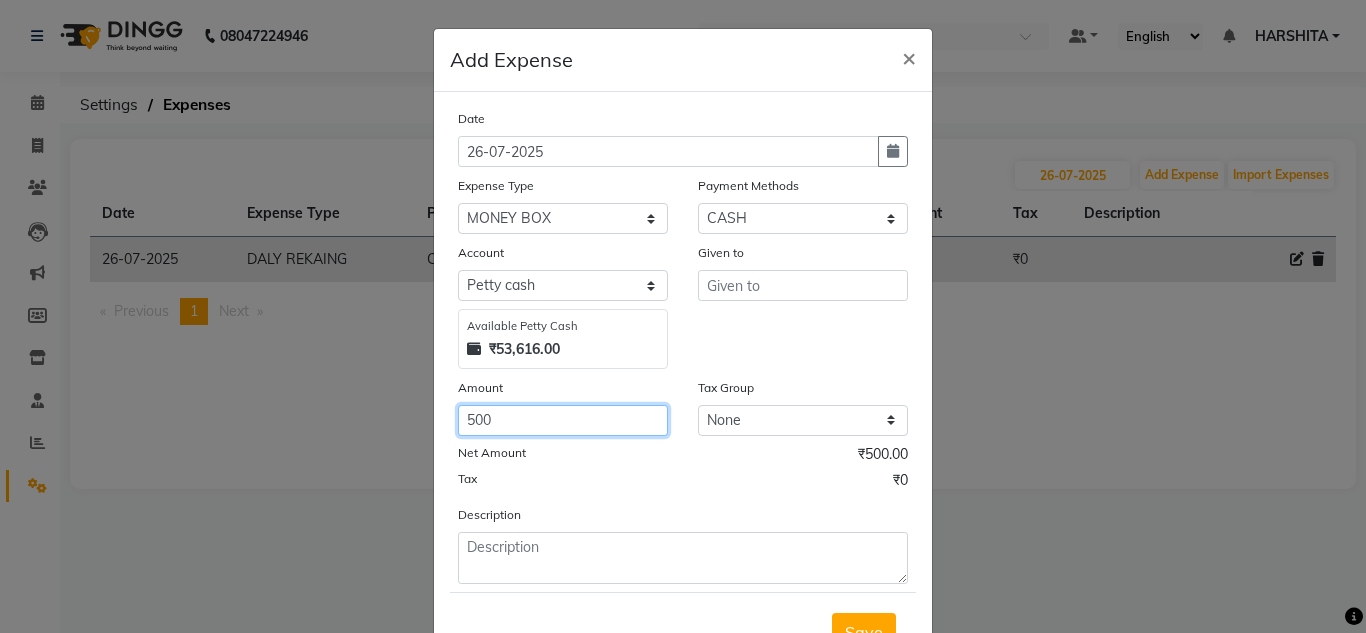 type on "500" 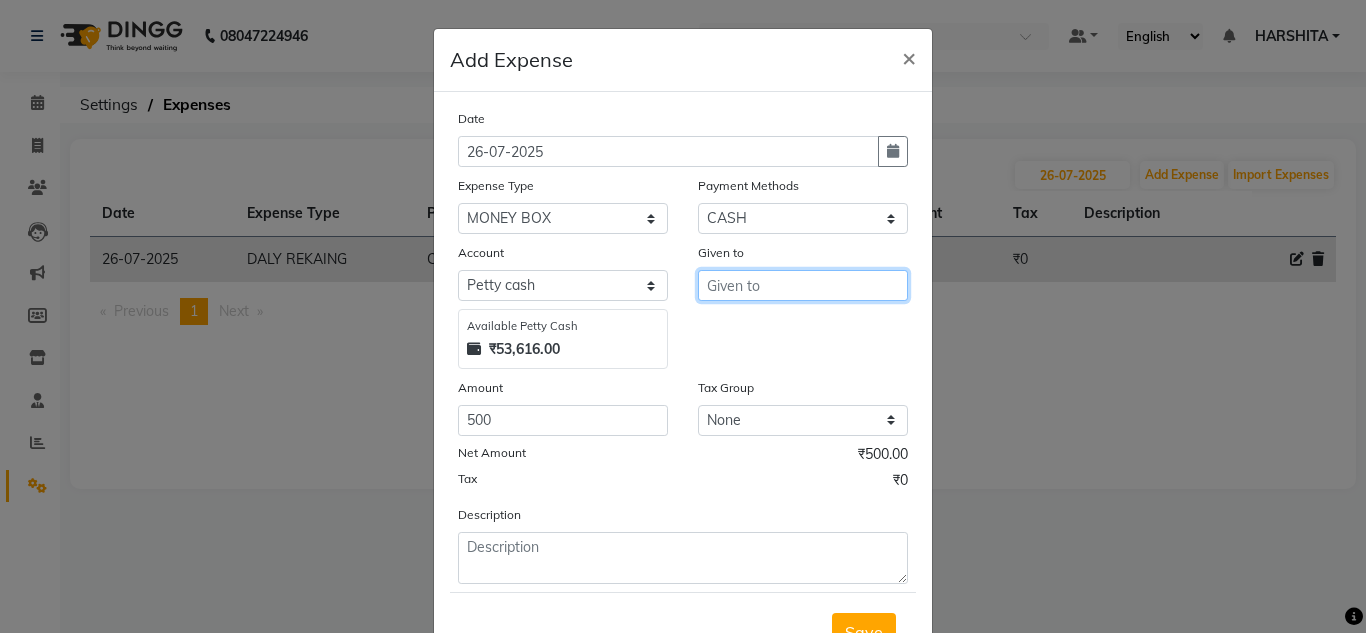 click at bounding box center (803, 285) 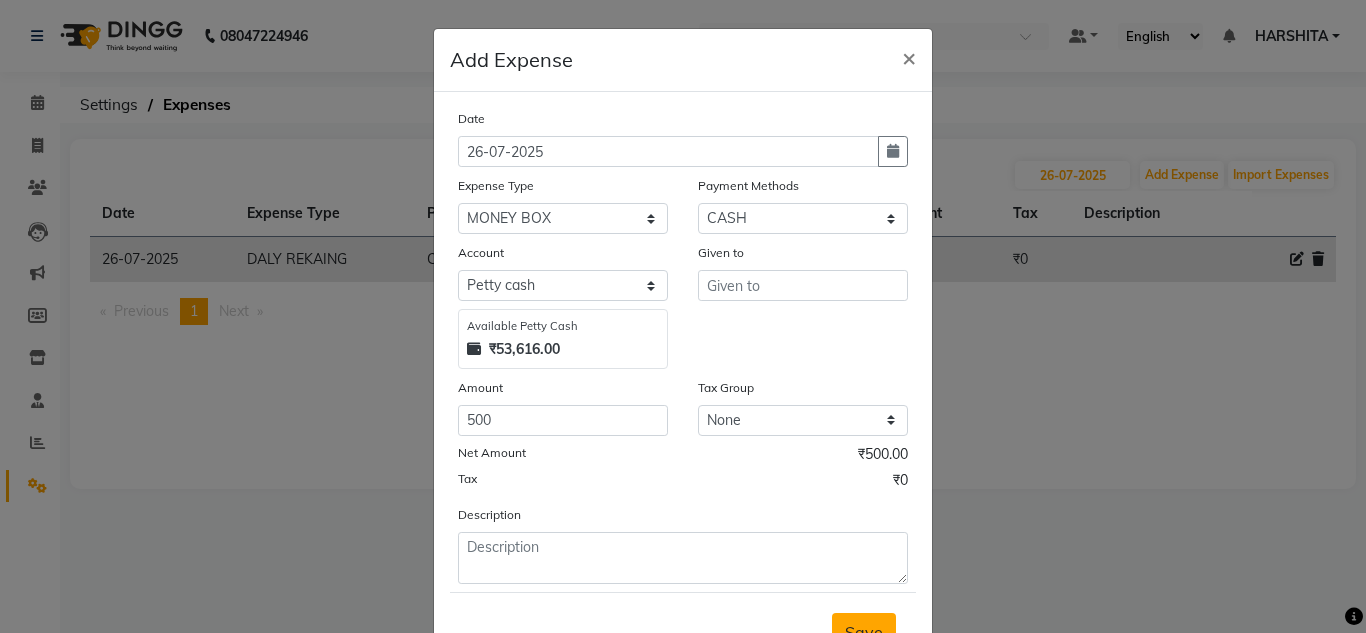 click on "Save" at bounding box center [864, 632] 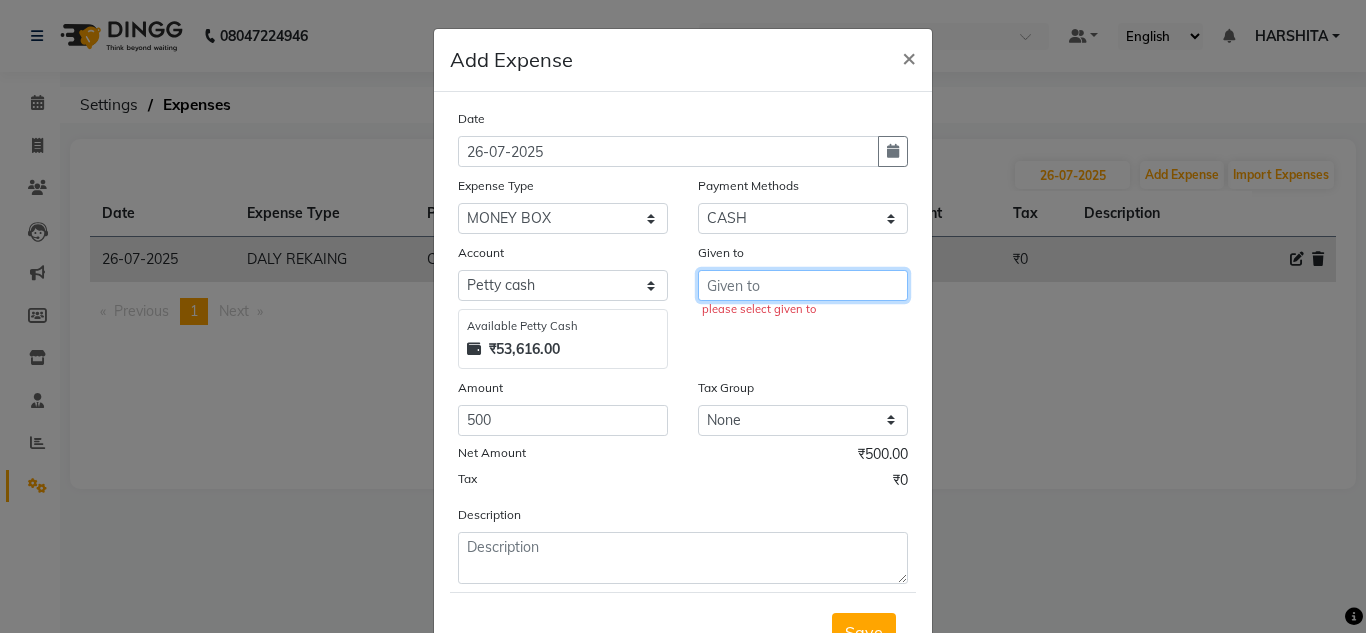 click at bounding box center (803, 285) 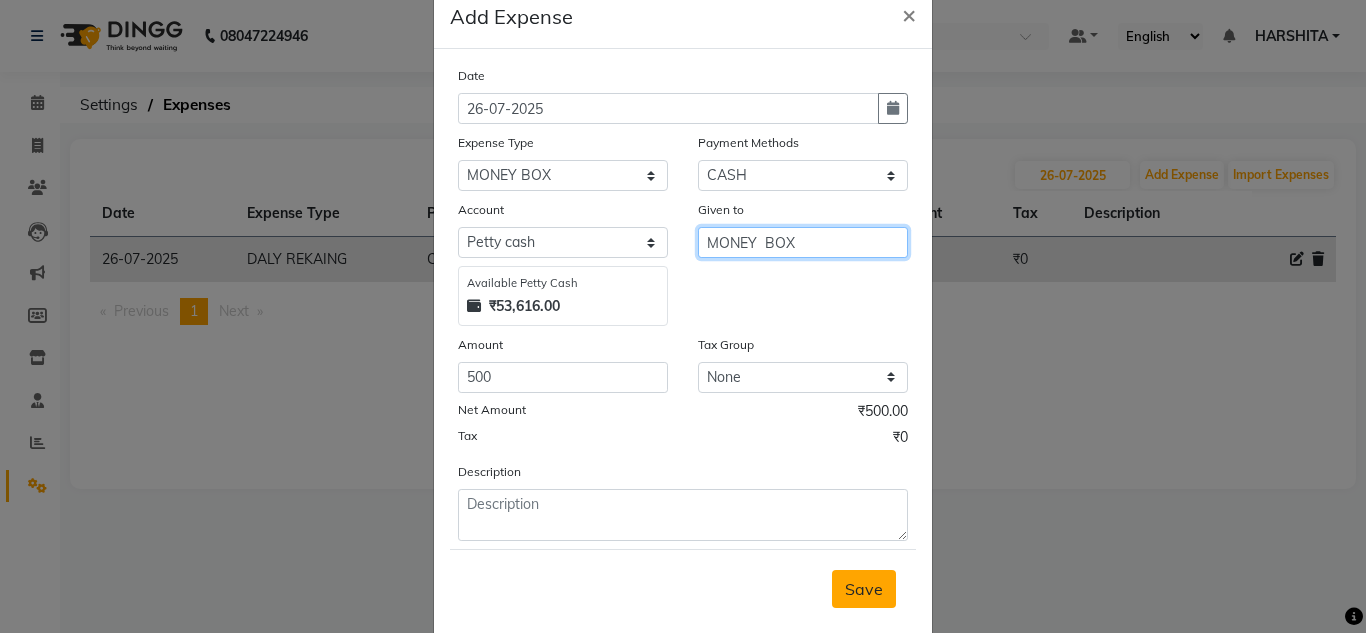 scroll, scrollTop: 83, scrollLeft: 0, axis: vertical 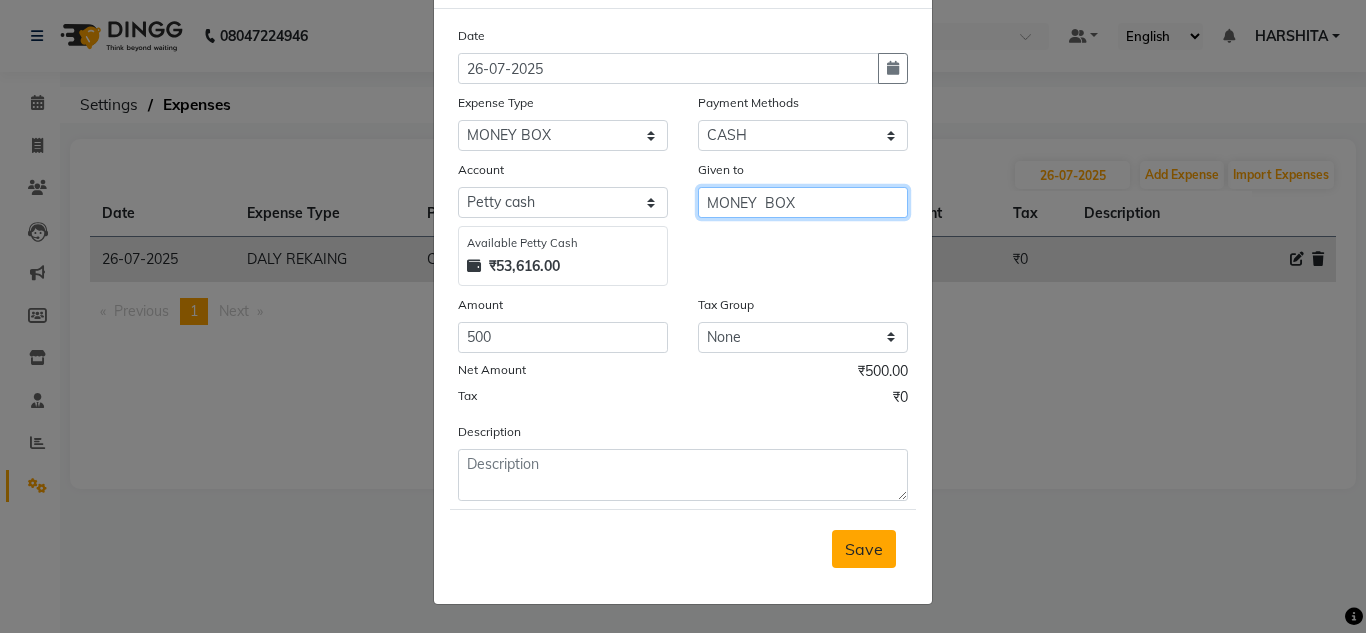 type on "MONEY  BOX" 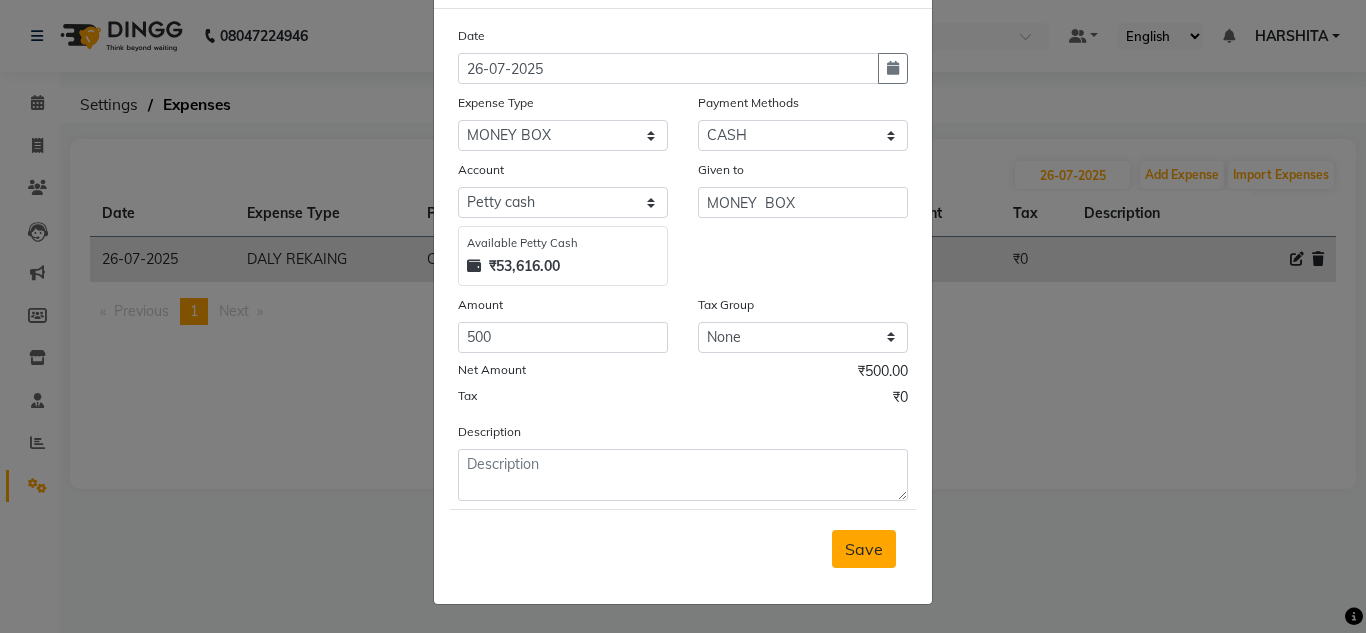 click on "Save" at bounding box center (864, 549) 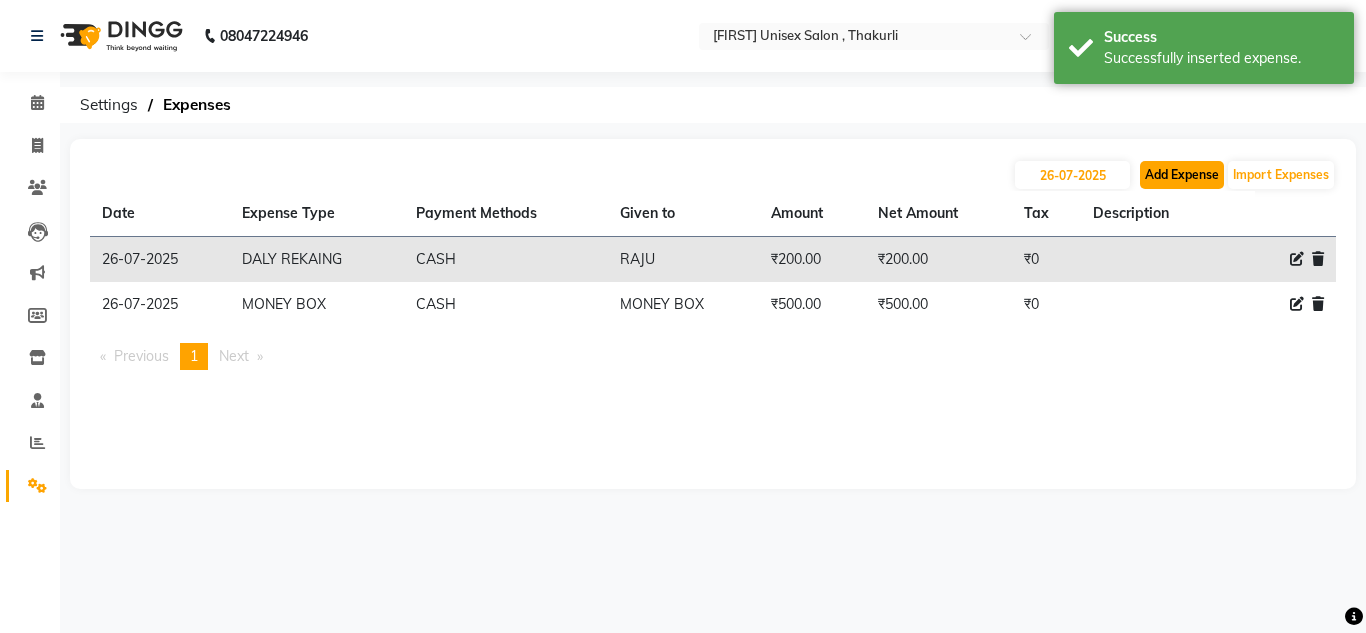 click on "Add Expense" 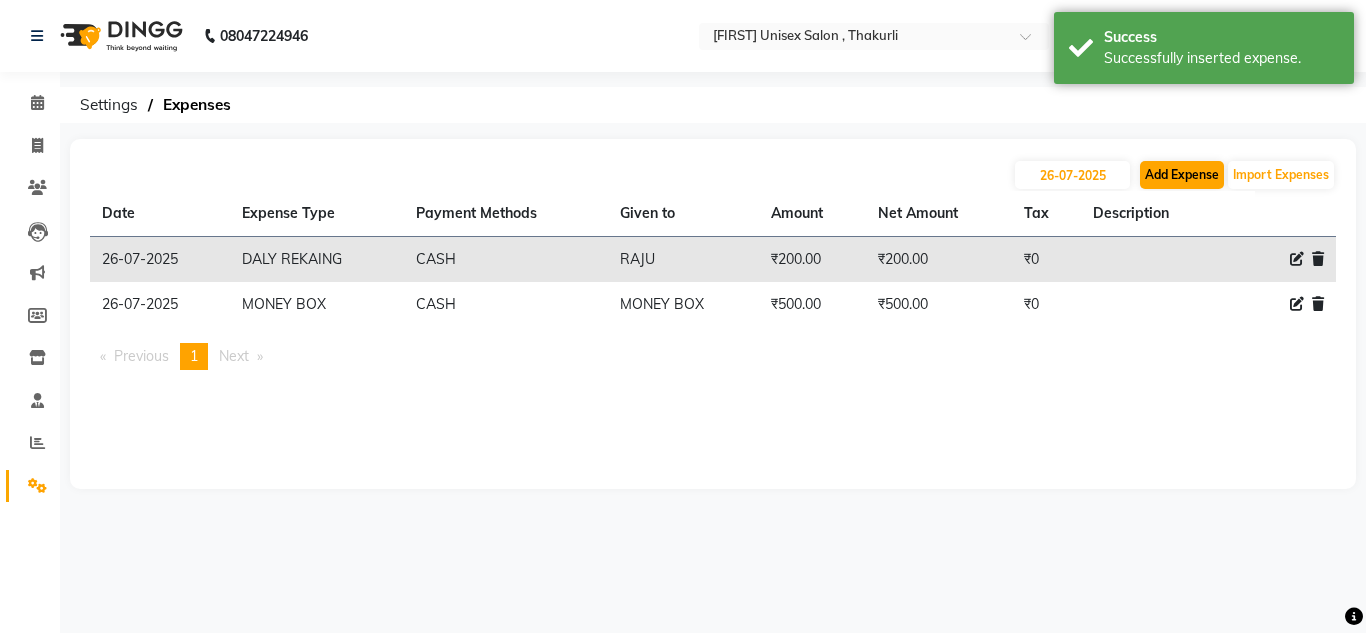 select on "1" 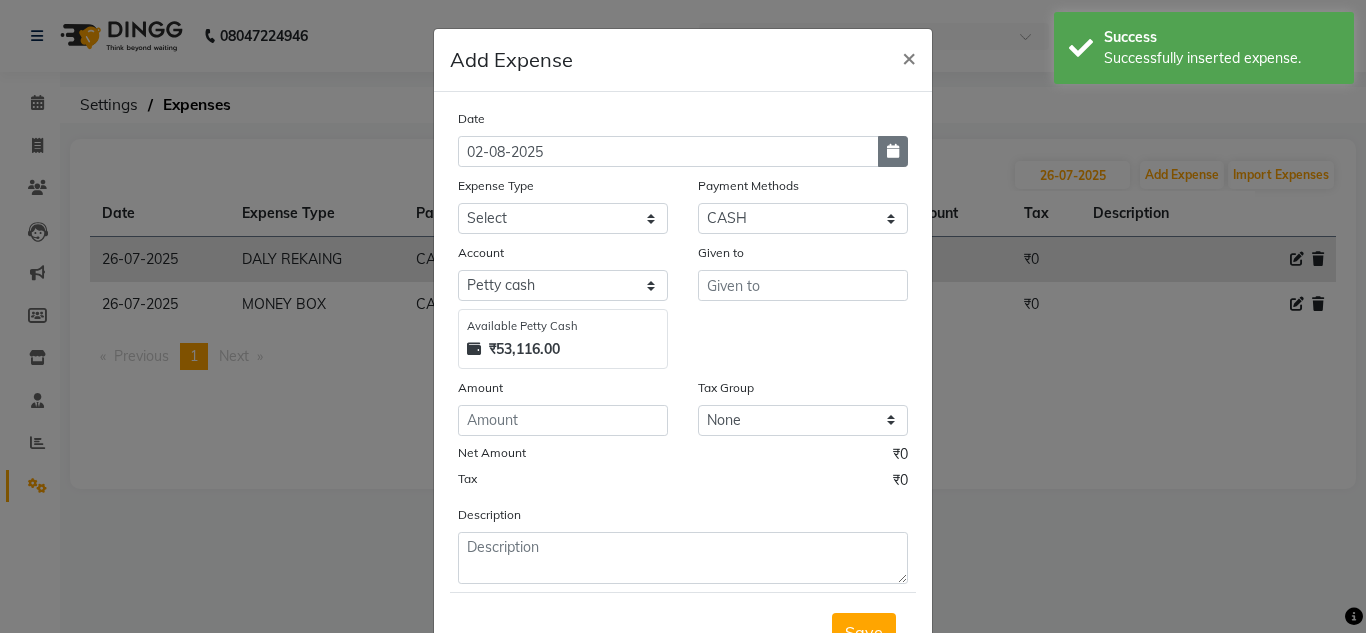 click 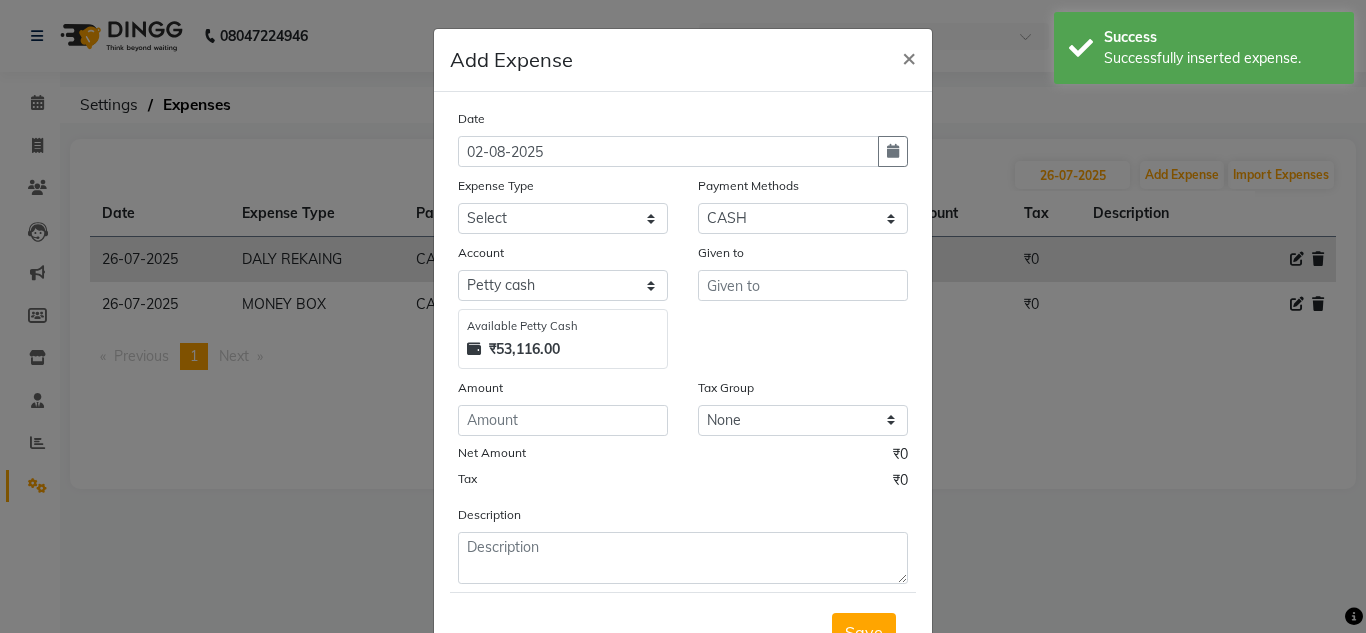 select on "8" 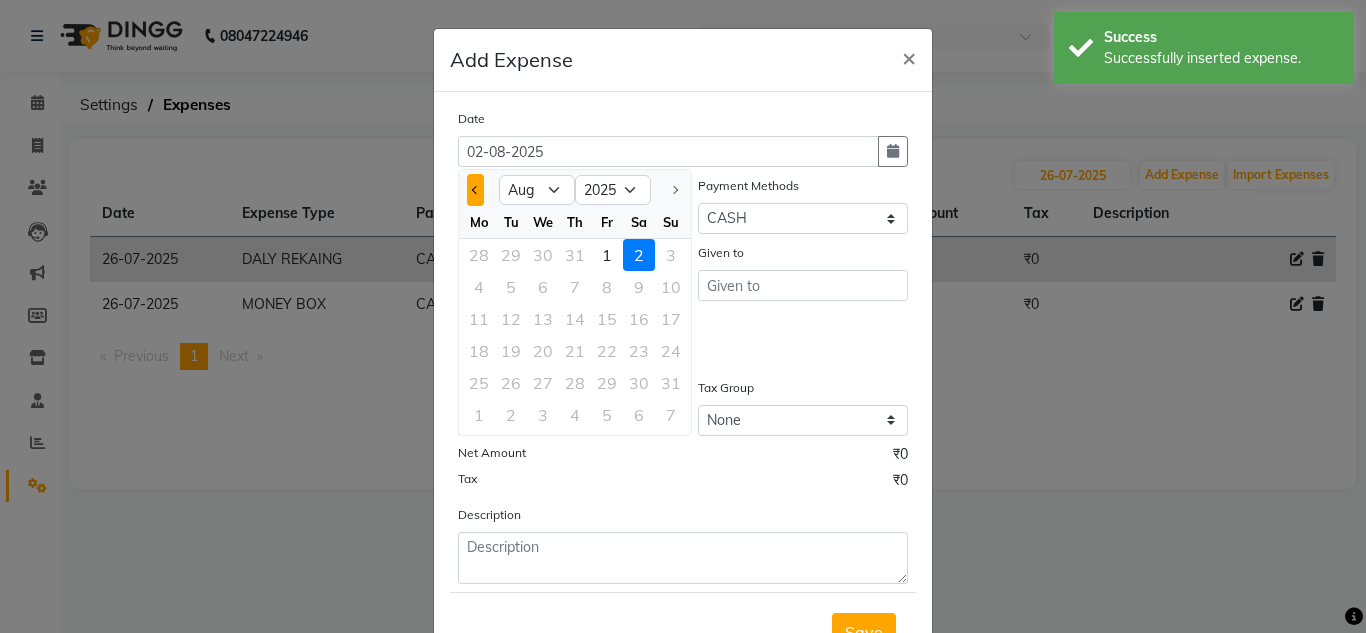 click 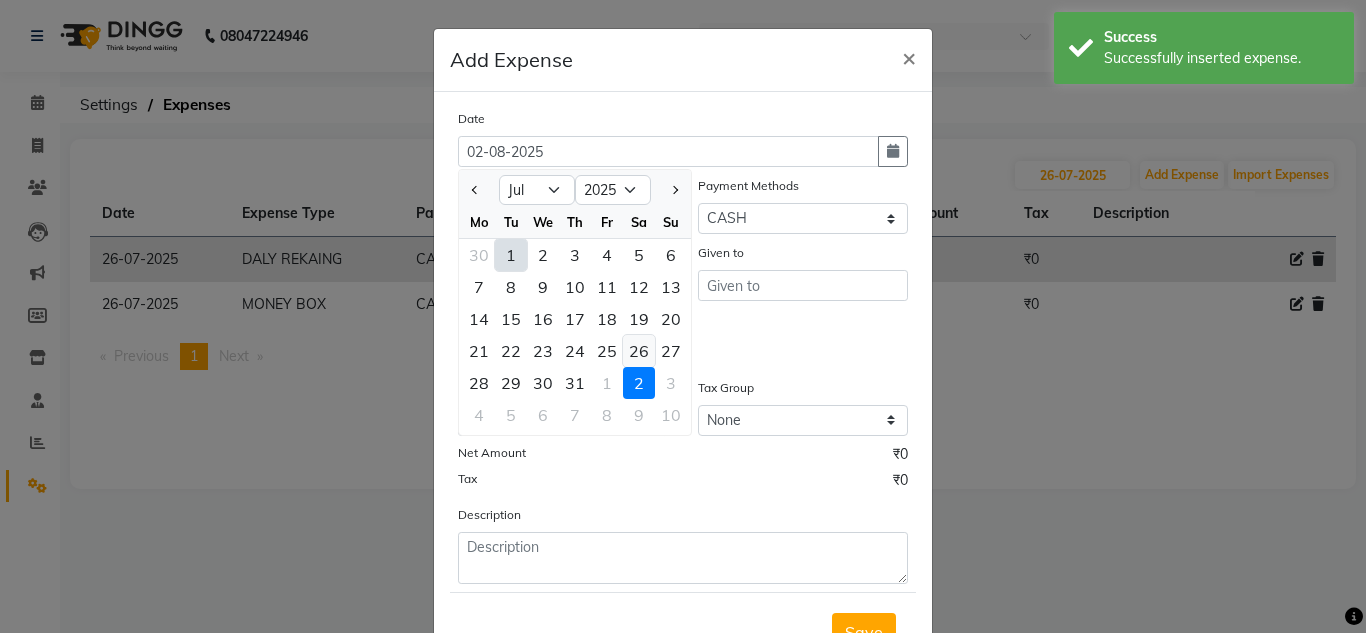 click on "26" 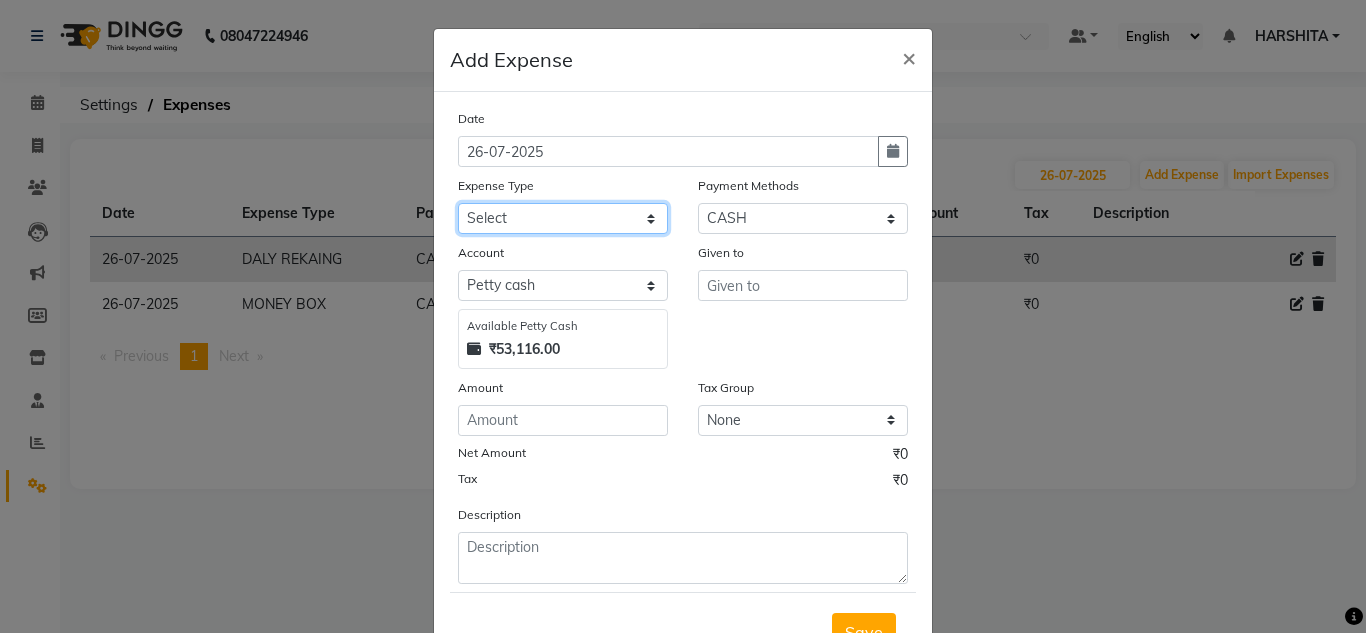 click on "Select Advance Salary ASWINI BANCI Bank charges Car maintenance  Cash transfer to bank Cash transfer to hub Client Snacks Clinical charges DALY REKAING Equipment Fuel Govt fee HOME EXP Incentive Insurance International purchase Loan Repayment Maintenance mama commission Marketing Miscellaneous MONEY BOX MRA neesam commission Other Pantry Product Rent SACHIN SHOP EXPENSE Staff Snacks STAF TIP Tax Tea & Refreshment Utilities WATER" 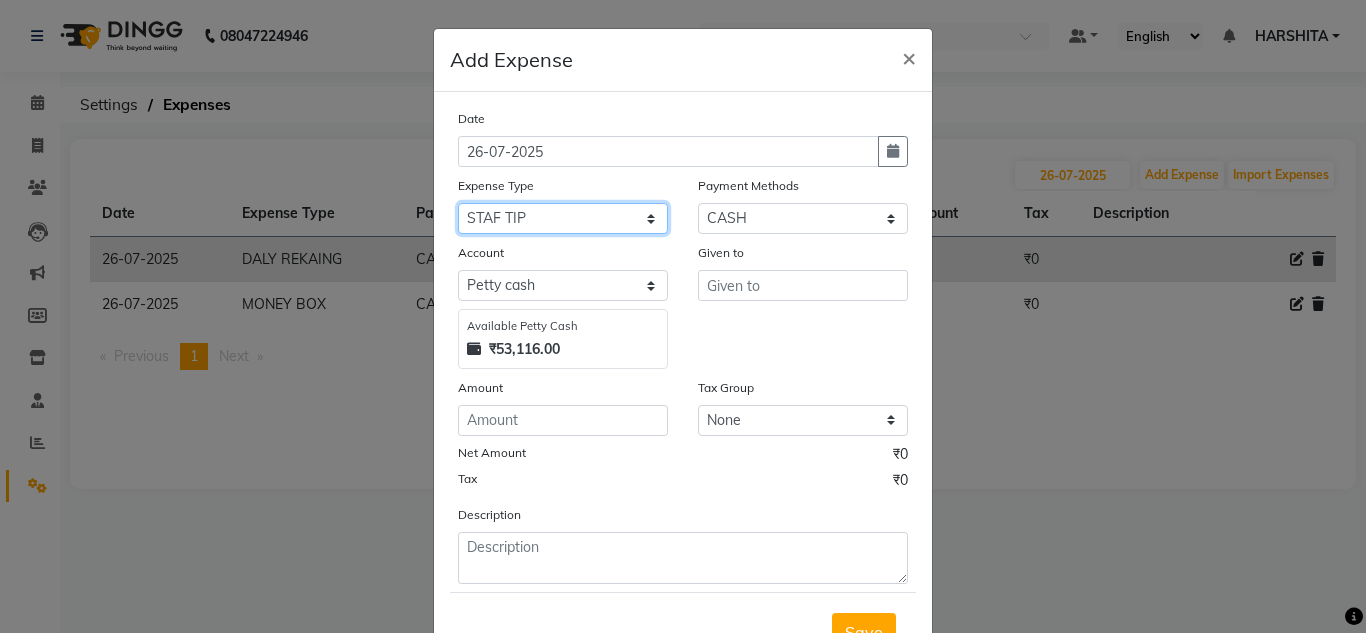 click on "Select Advance Salary ASWINI BANCI Bank charges Car maintenance  Cash transfer to bank Cash transfer to hub Client Snacks Clinical charges DALY REKAING Equipment Fuel Govt fee HOME EXP Incentive Insurance International purchase Loan Repayment Maintenance mama commission Marketing Miscellaneous MONEY BOX MRA neesam commission Other Pantry Product Rent SACHIN SHOP EXPENSE Staff Snacks STAF TIP Tax Tea & Refreshment Utilities WATER" 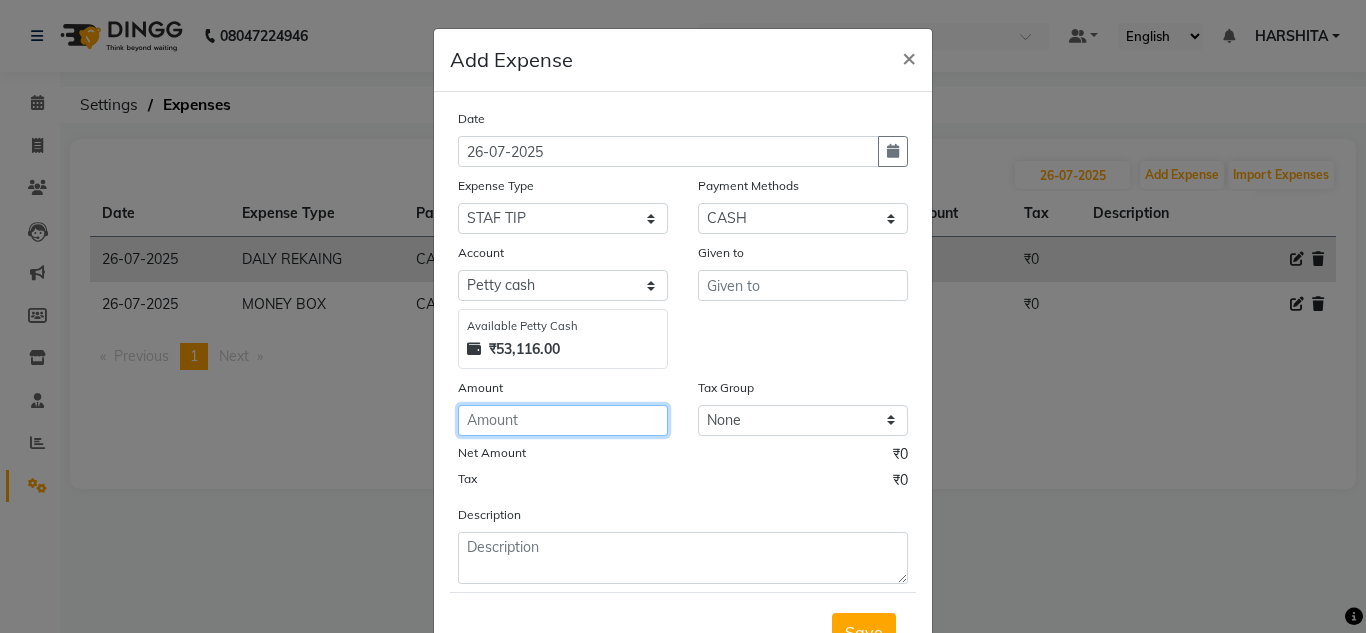 click 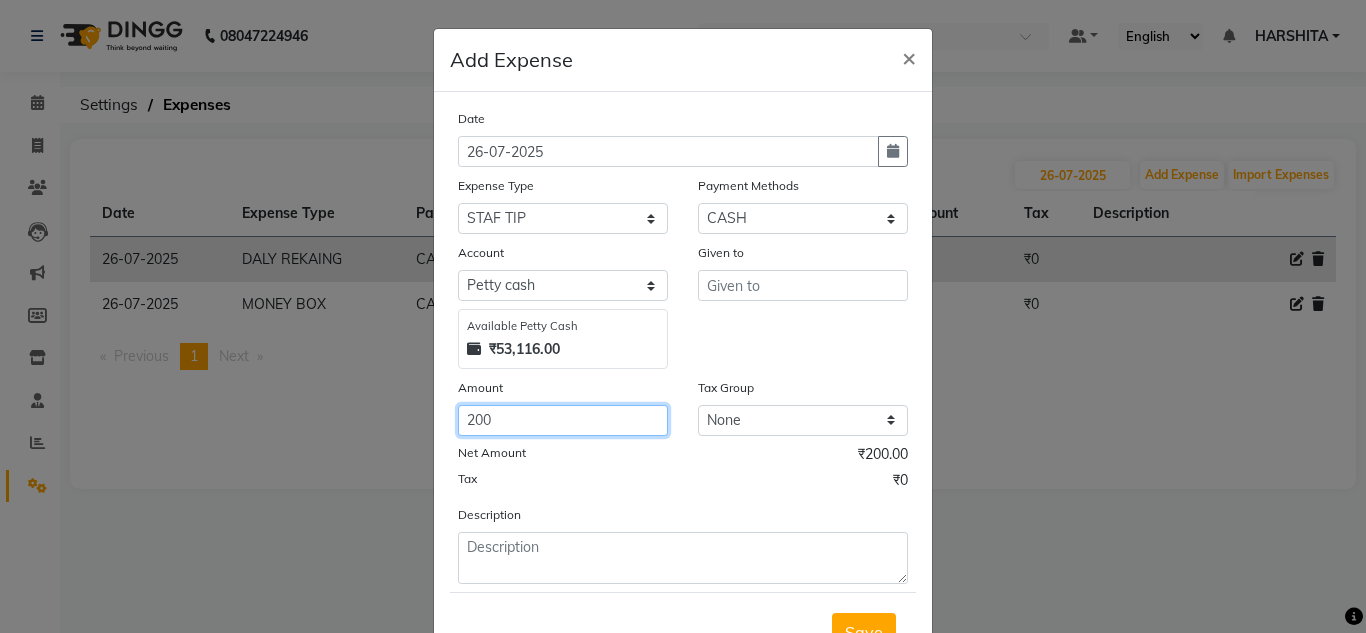 type on "200" 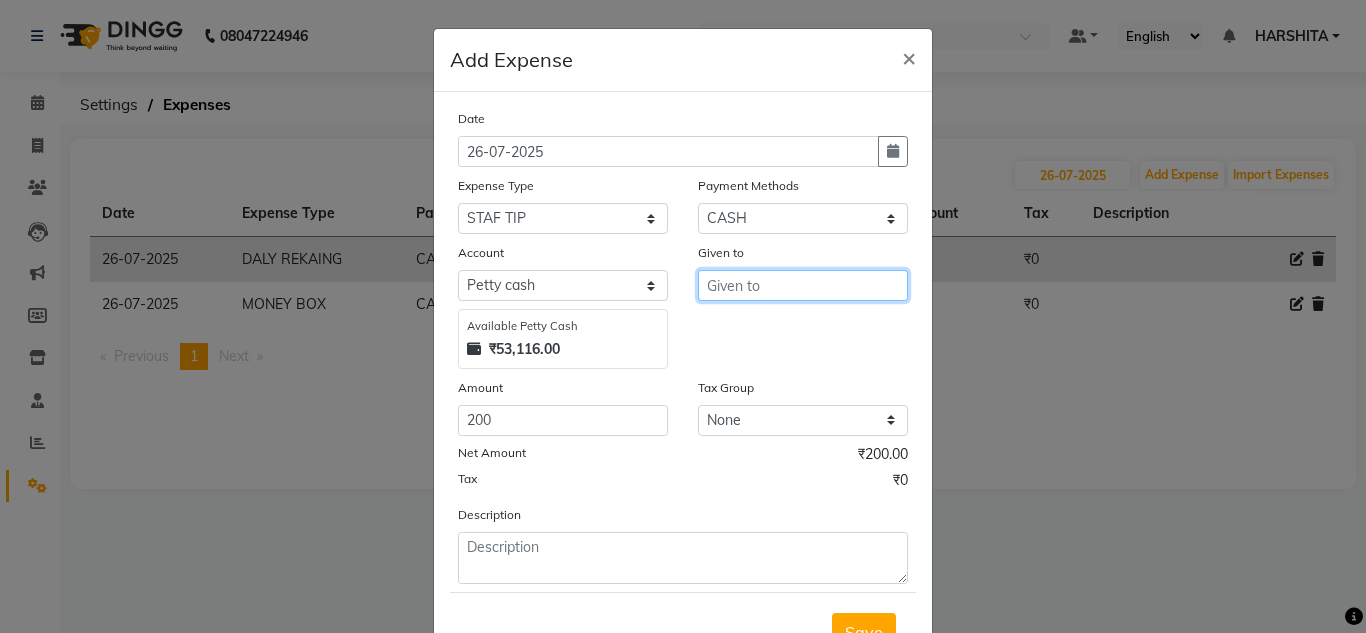 click at bounding box center (803, 285) 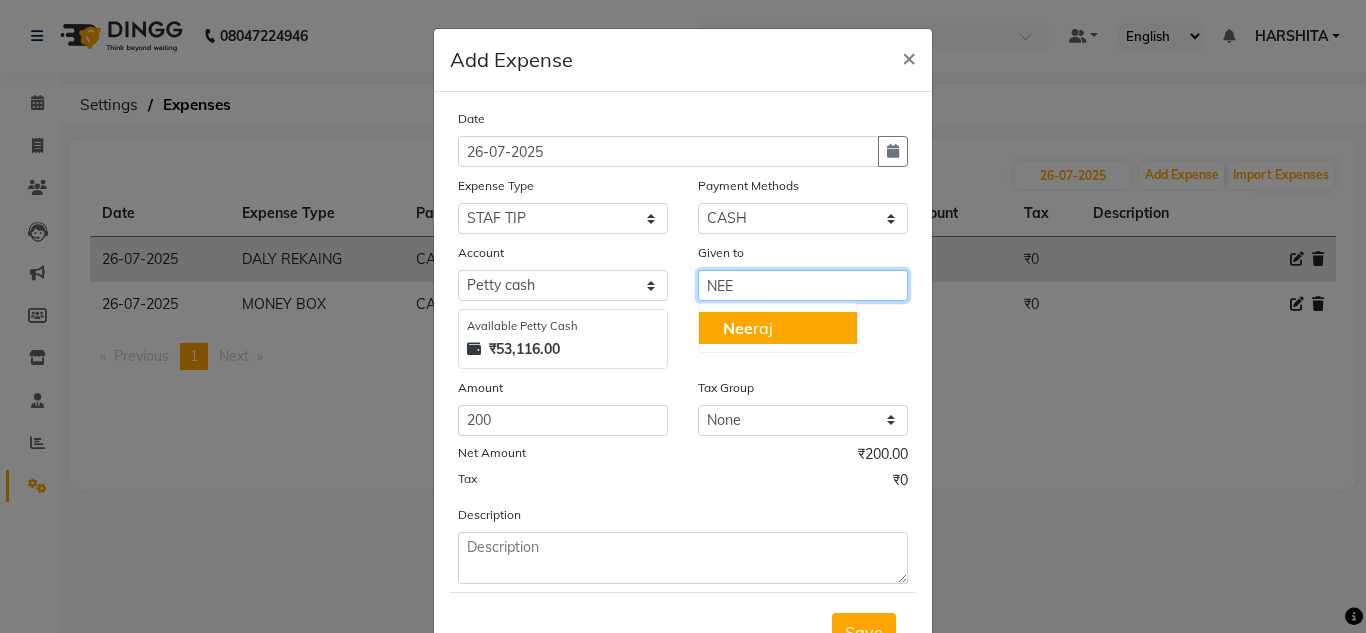 click on "Nee [LAST]" at bounding box center [748, 328] 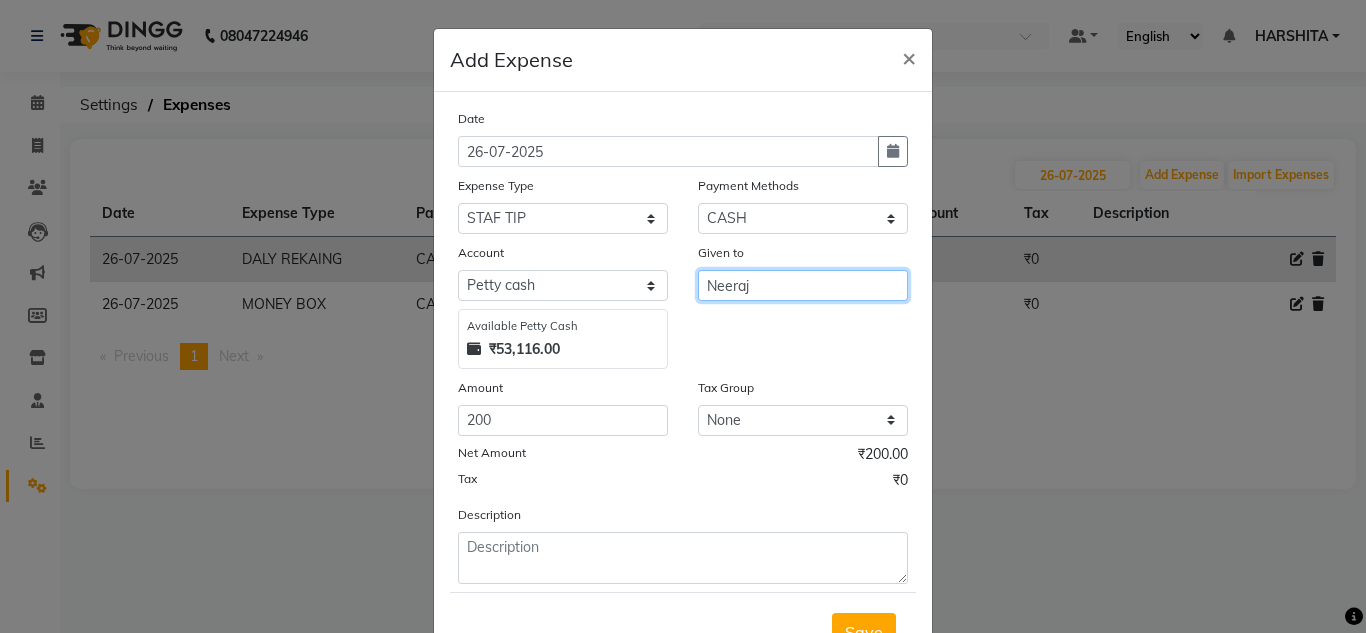 type on "Neeraj" 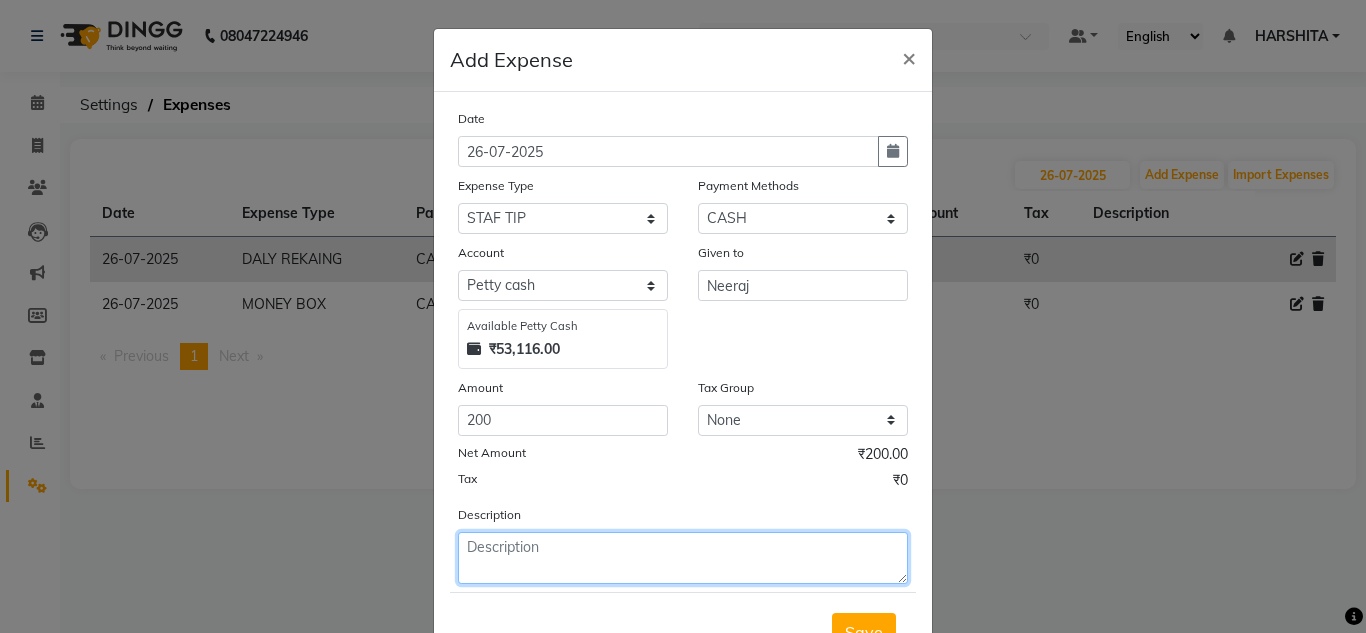 click 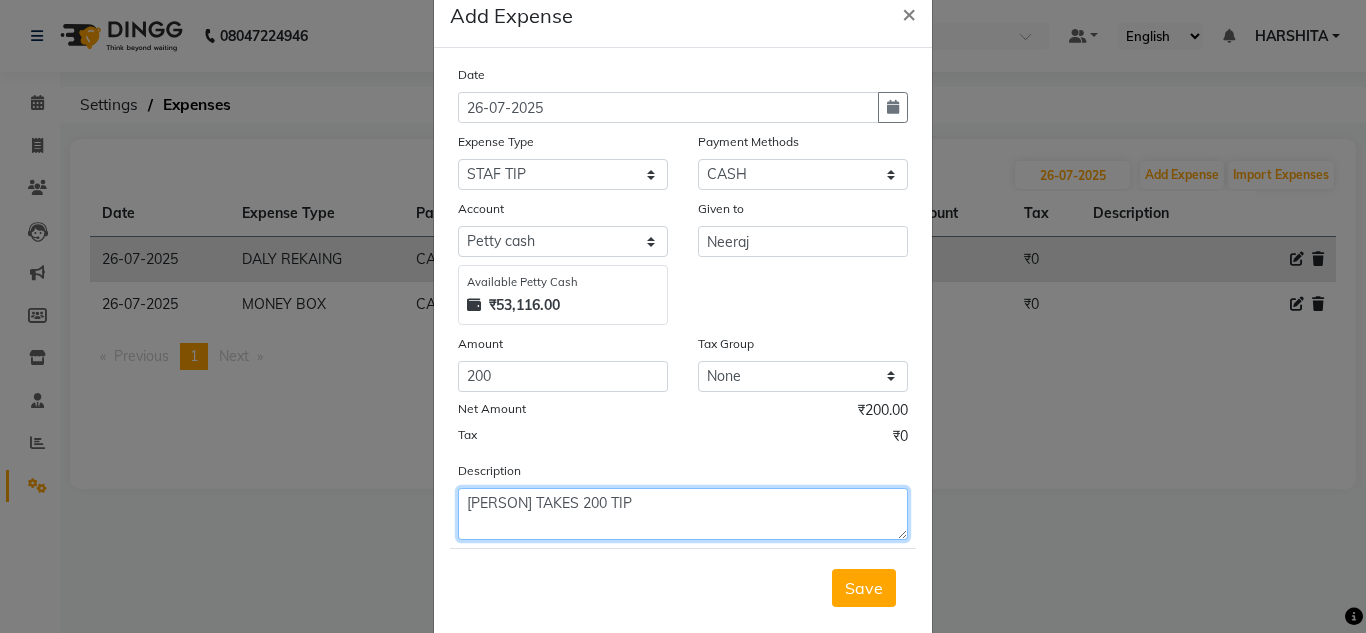 scroll, scrollTop: 83, scrollLeft: 0, axis: vertical 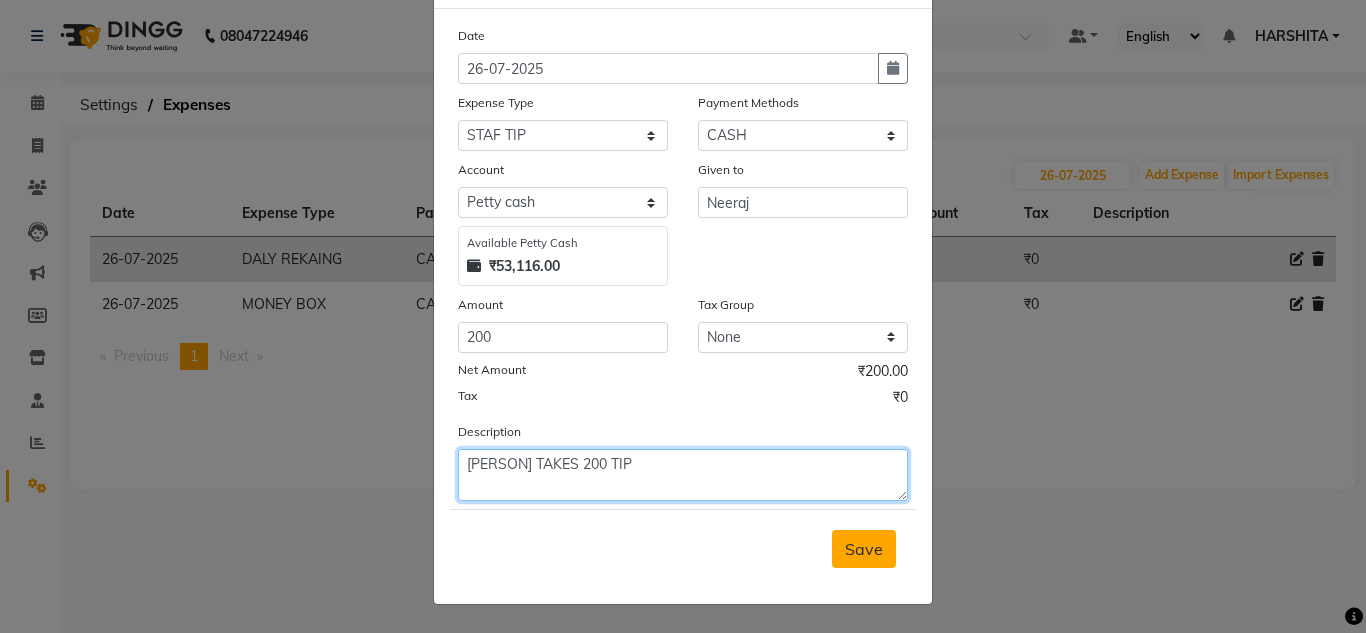 type on "[PERSON] TAKES 200 TIP" 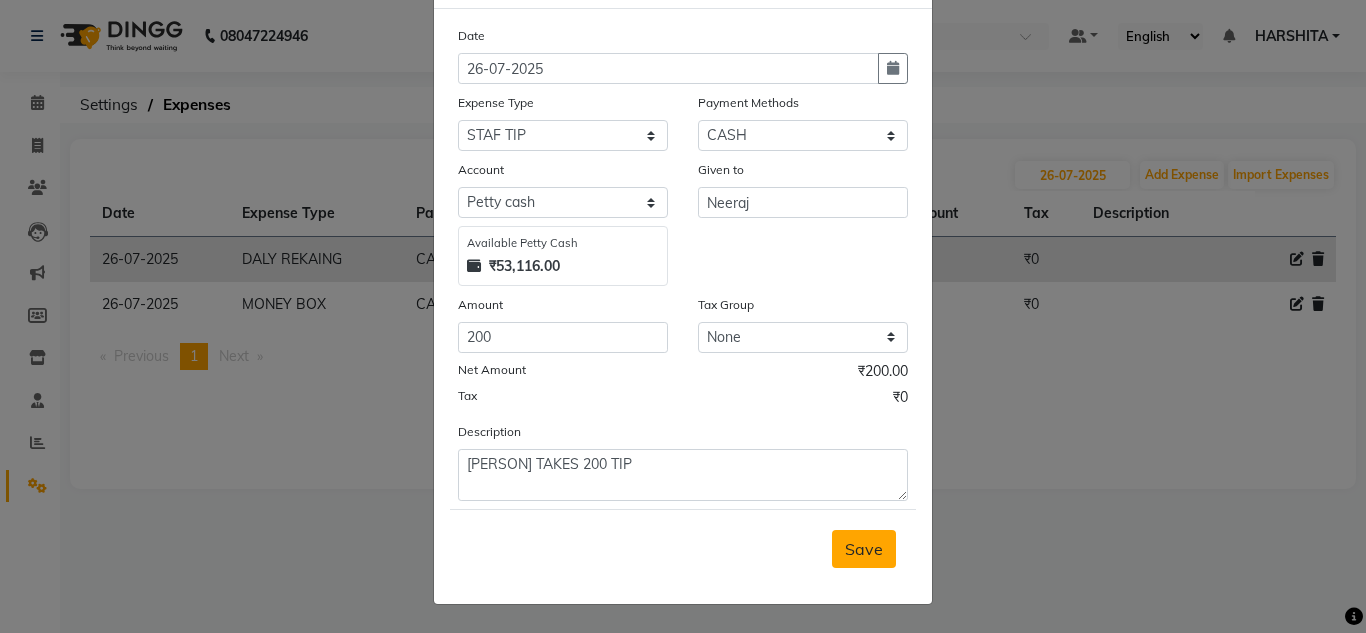 click on "Save" at bounding box center [864, 549] 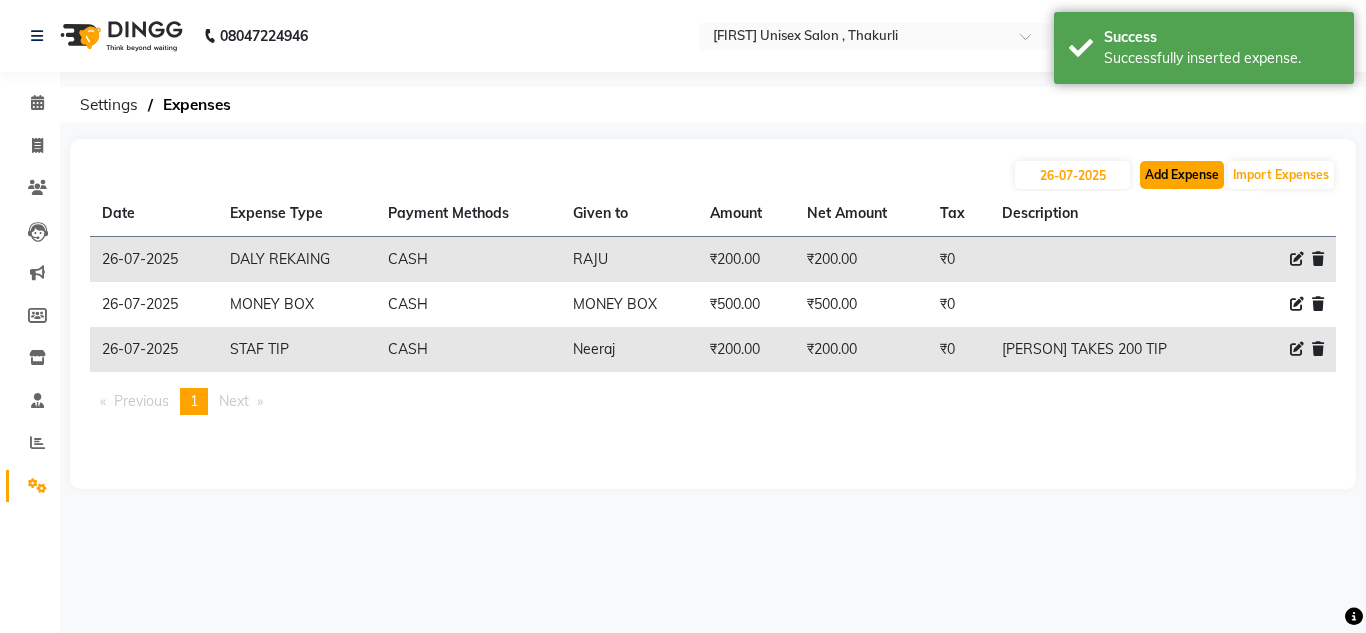 click on "Add Expense" 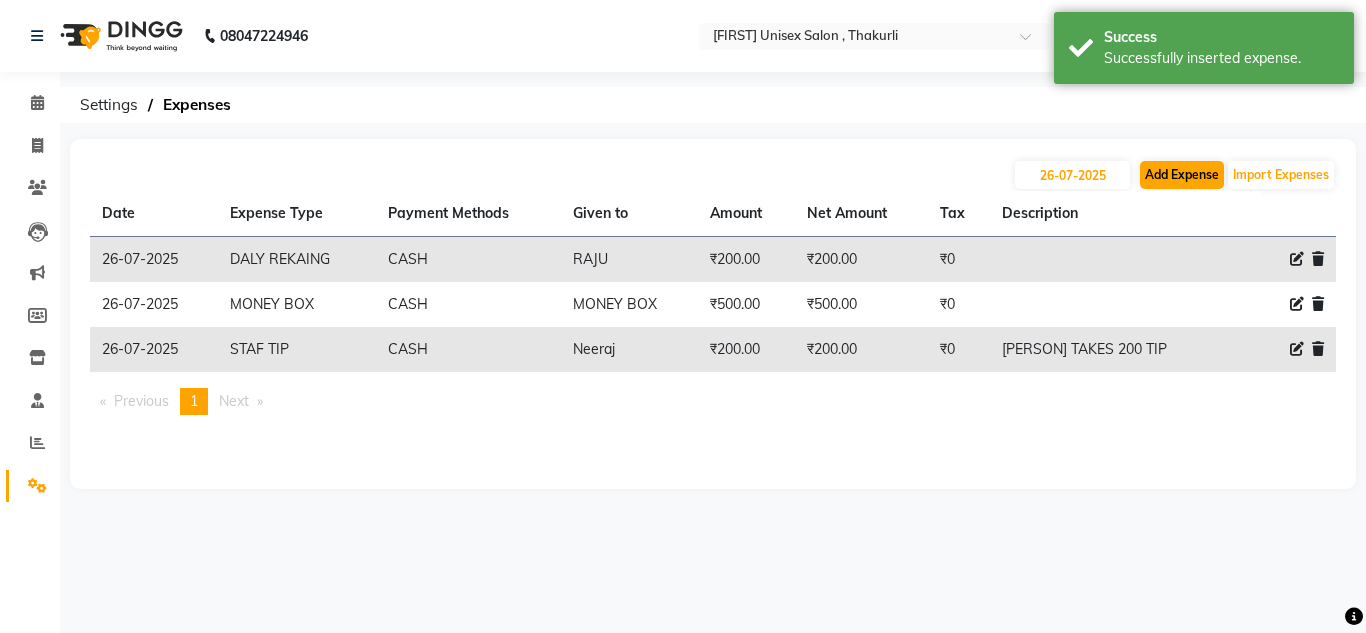 select on "1" 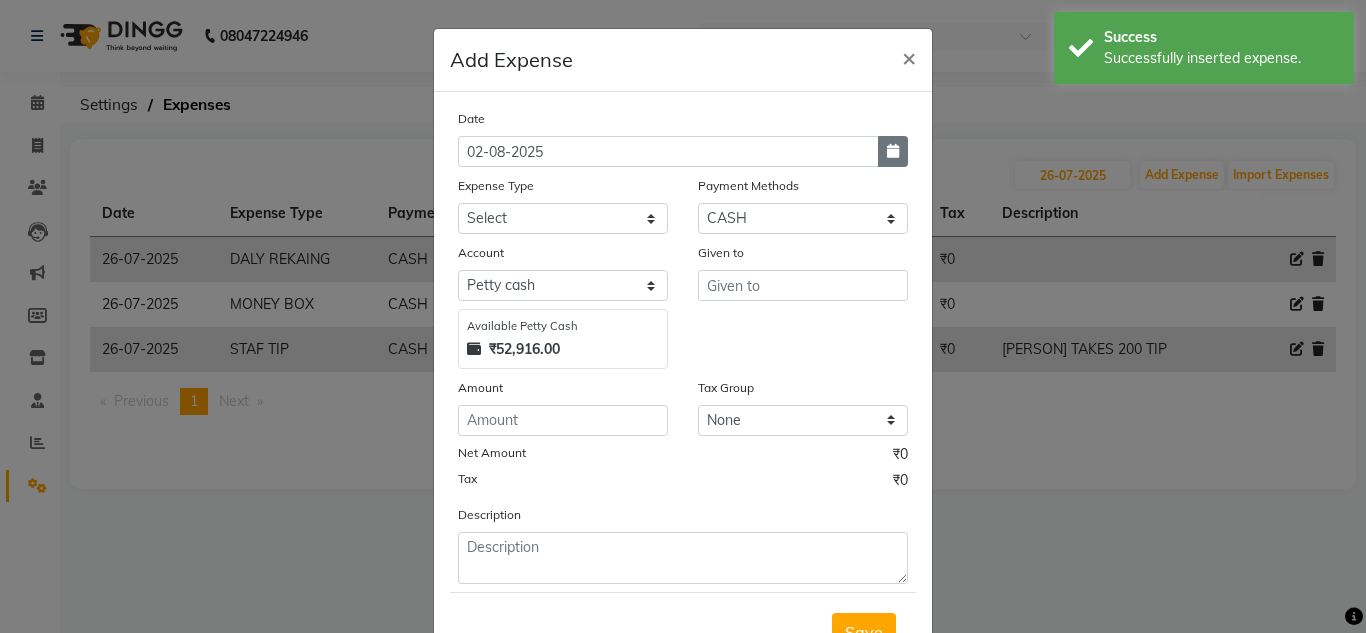 click 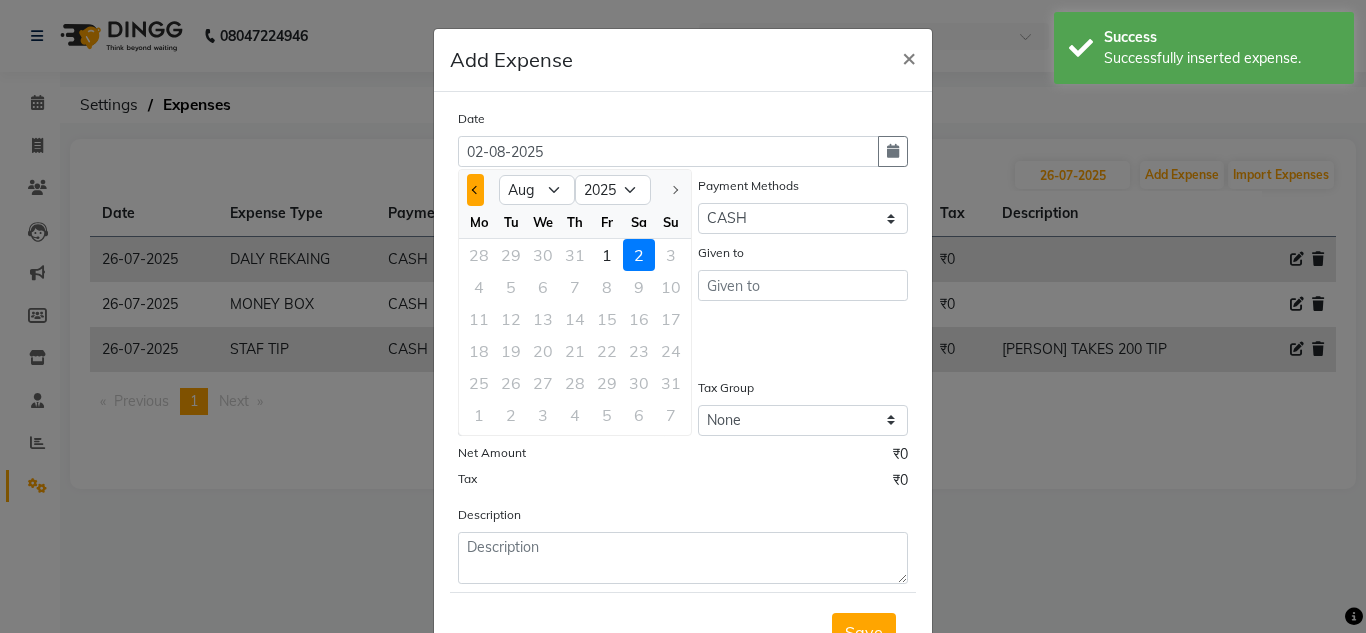 click 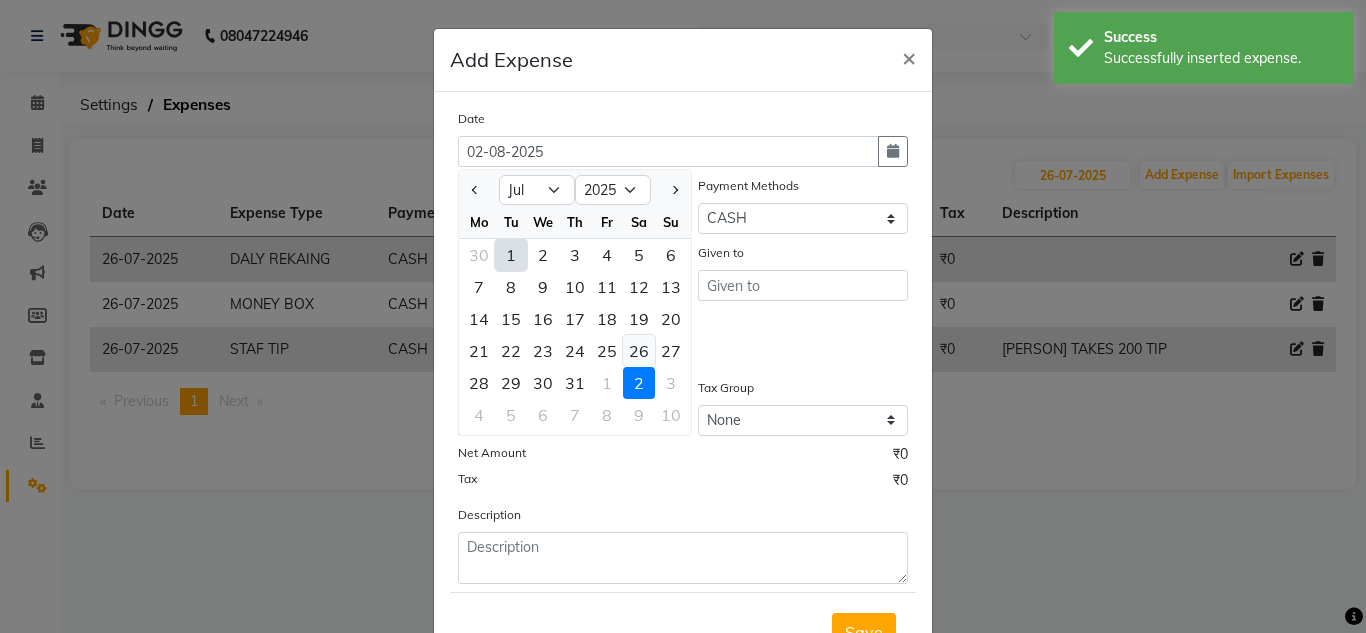 click on "26" 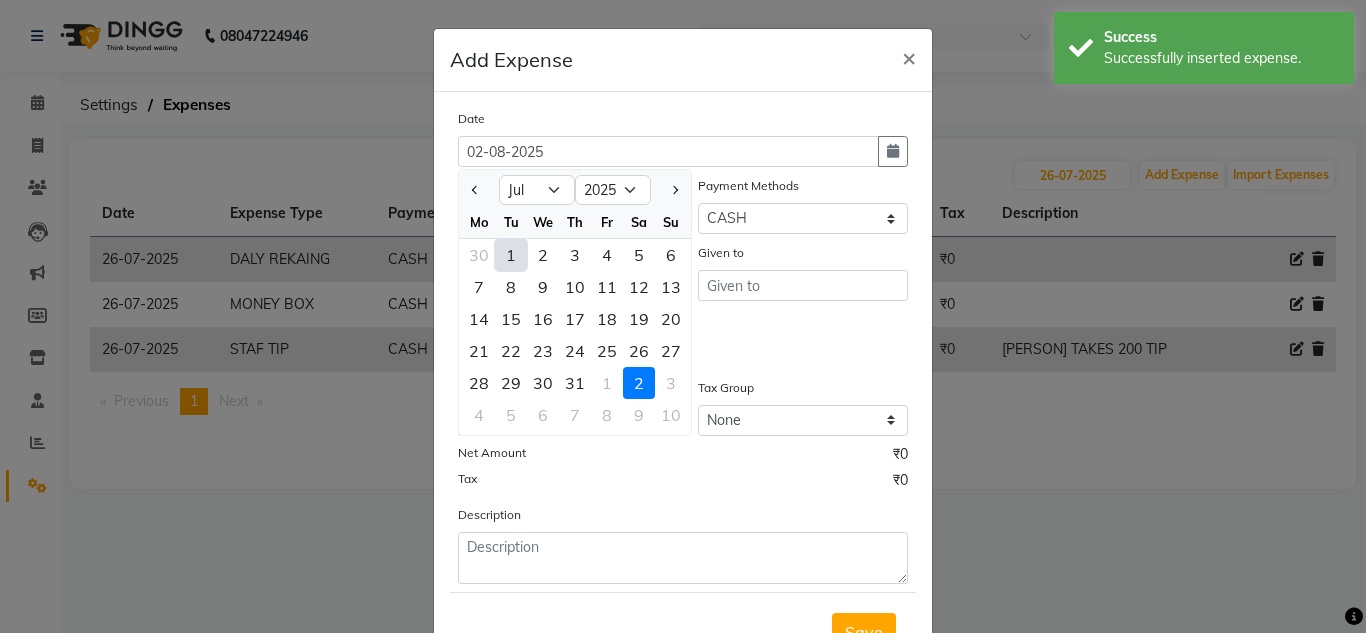 type on "26-07-2025" 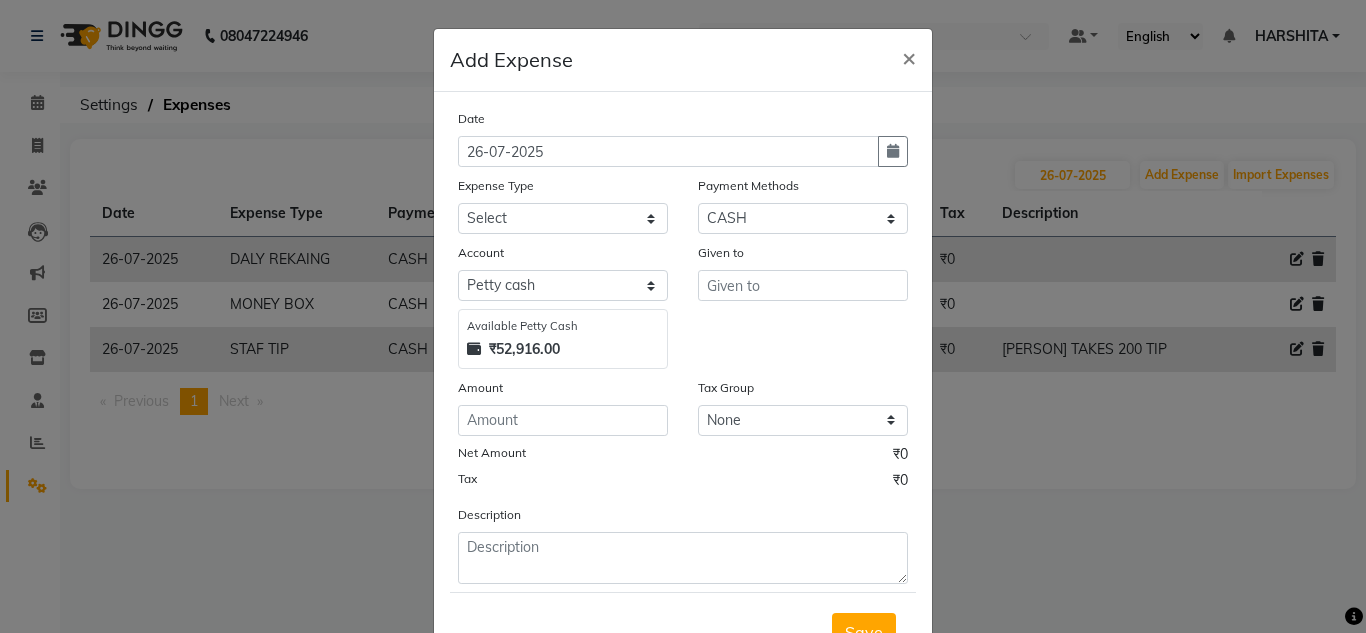 click on "Add Expense  × Date 26-07-2025 Expense Type Select Advance Salary ASWINI BANCI Bank charges Car maintenance  Cash transfer to bank Cash transfer to hub Client Snacks Clinical charges DALY REKAING Equipment Fuel Govt fee HOME EXP Incentive Insurance International purchase Loan Repayment Maintenance mama commission Marketing Miscellaneous MONEY BOX MRA neesam commission Other Pantry Product Rent SACHIN SHOP EXPENSE Staff Snacks STAF TIP Tax Tea & Refreshment Utilities WATER Payment Methods Select Points Prepaid Package CASH UPI Wallet Account Select Petty cash Available Petty Cash ₹52,916.00 Given to Amount Tax Group None GST Net Amount ₹0 Tax ₹0 Description  Save" 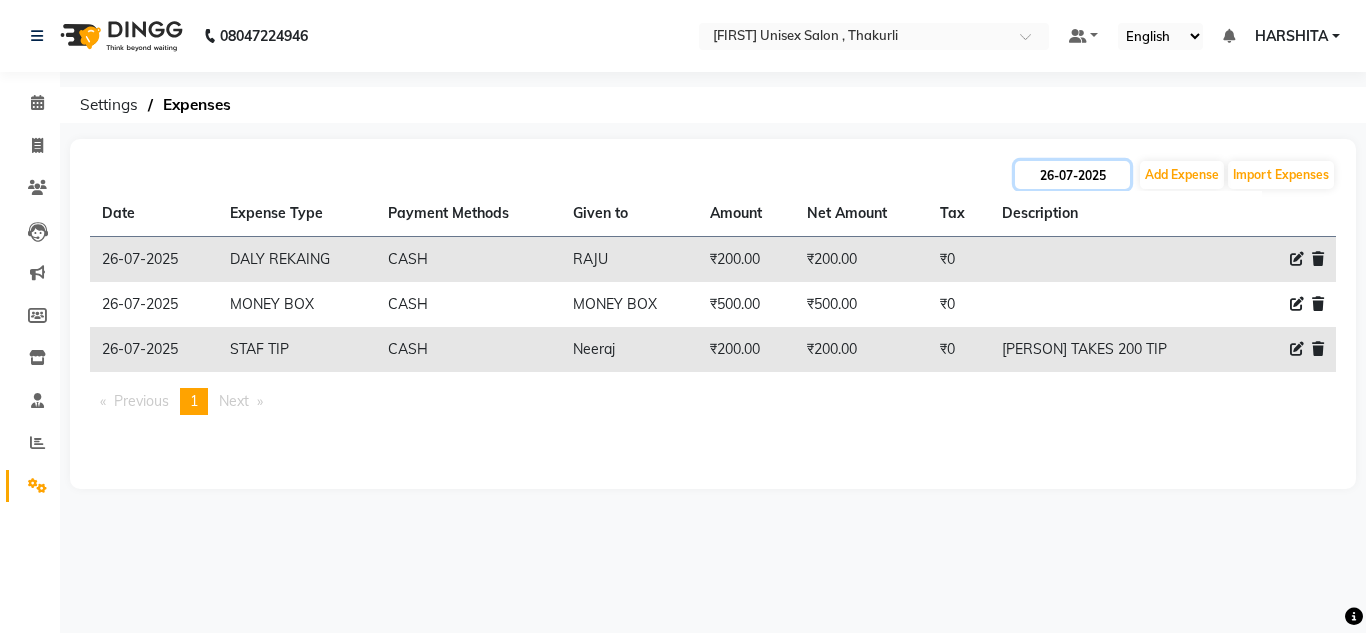 click on "26-07-2025" 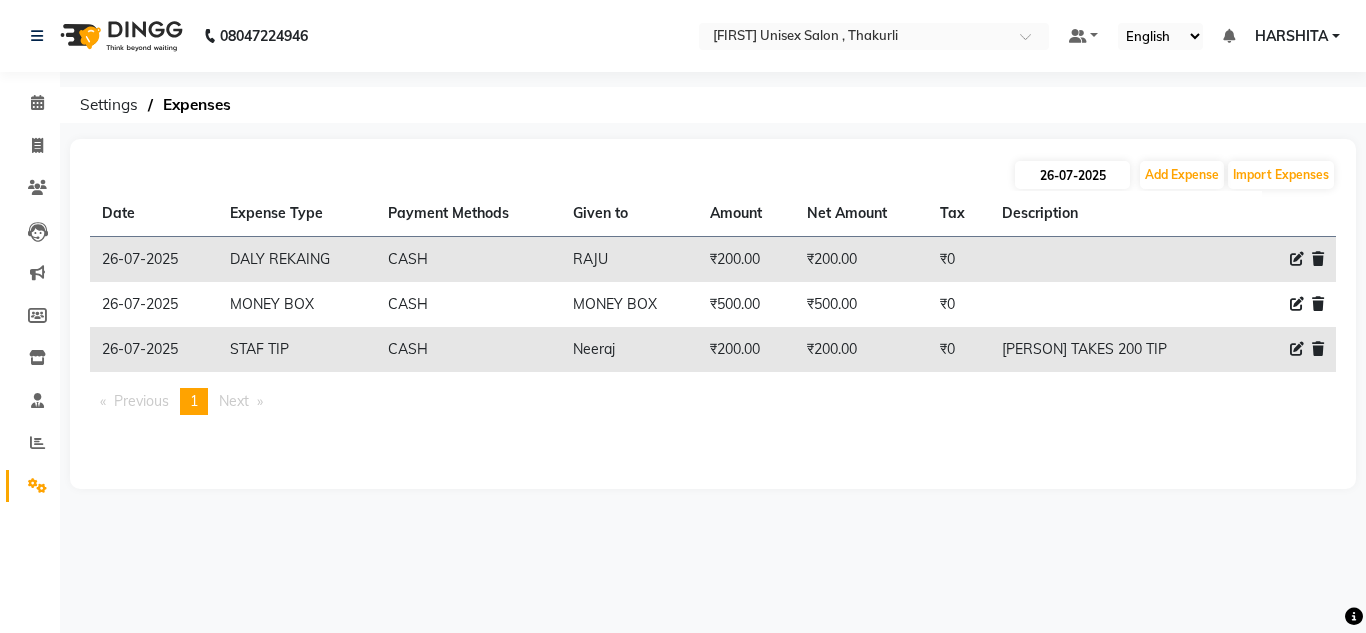 select on "7" 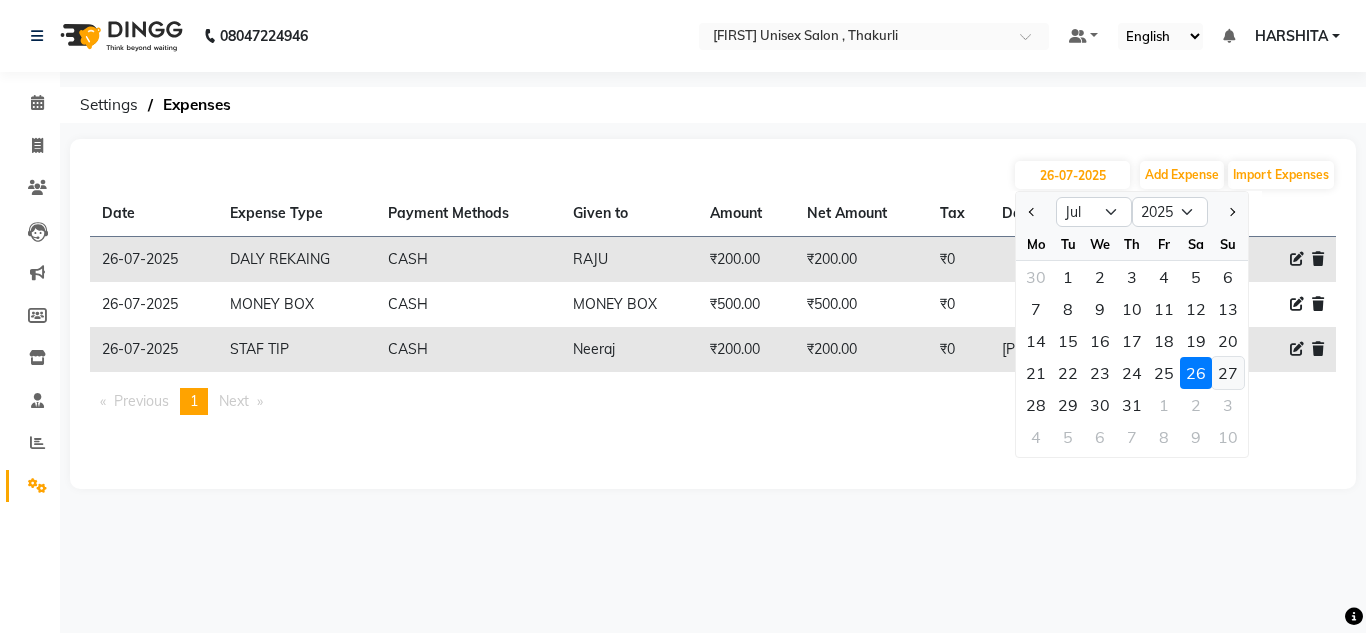 click on "27" 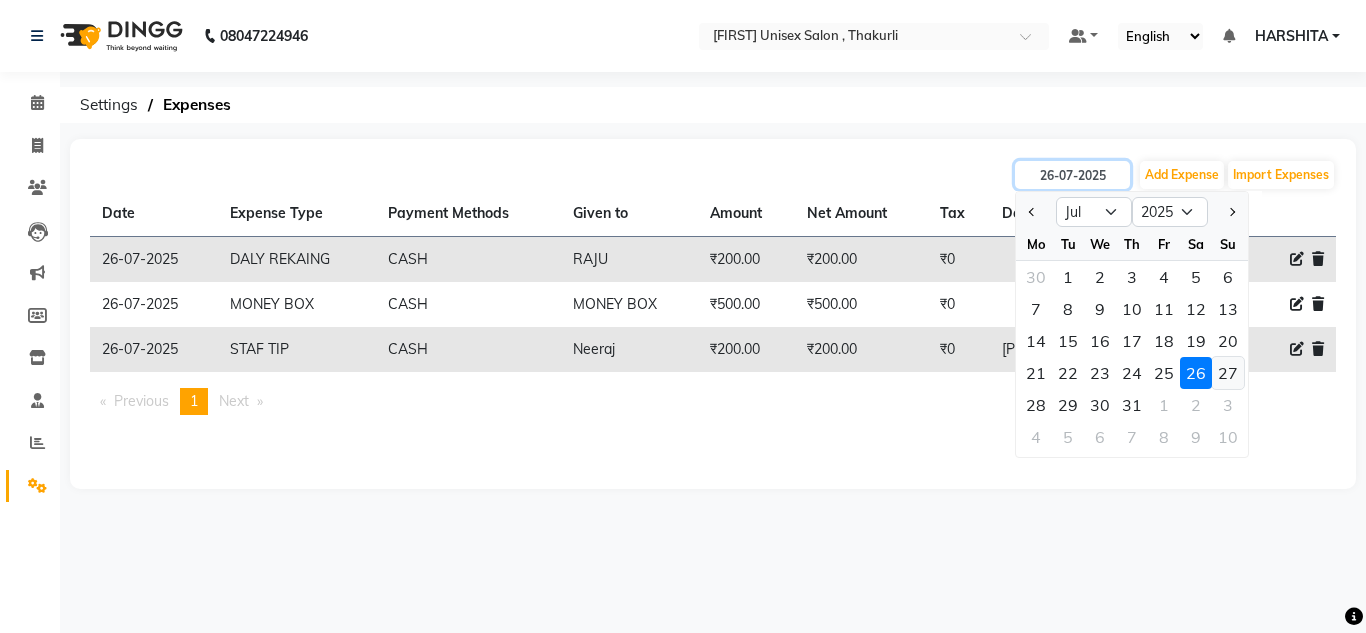 type on "27-07-2025" 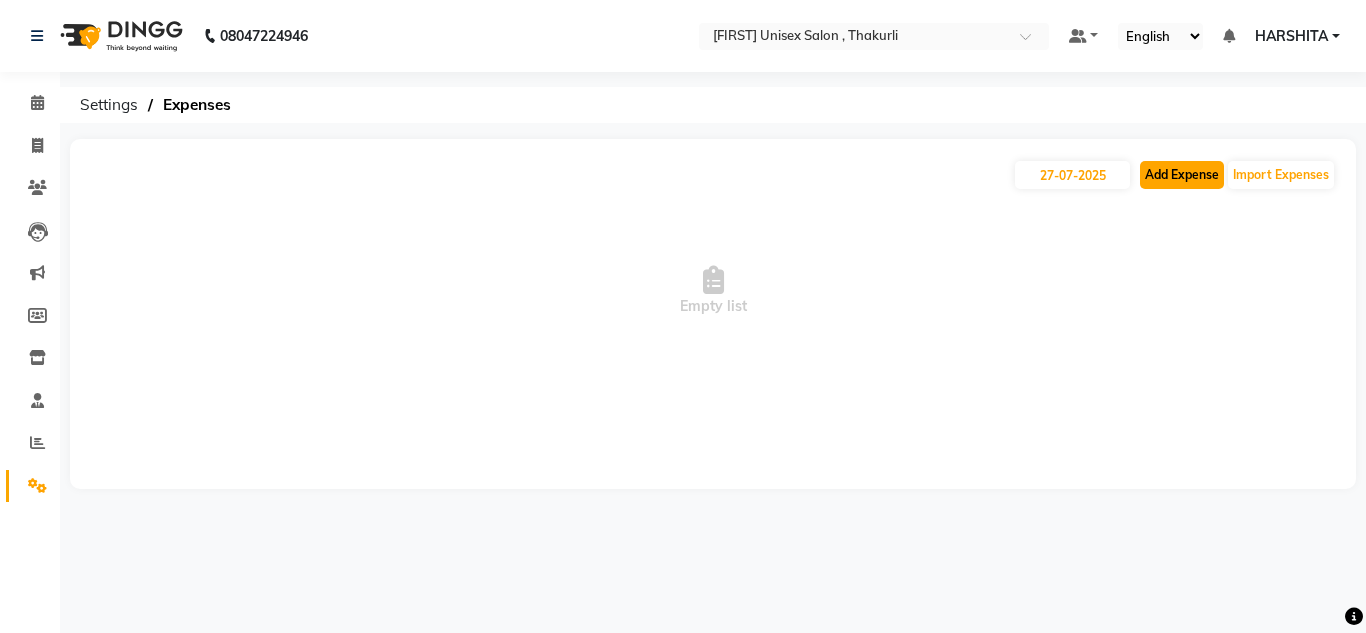 click on "Add Expense" 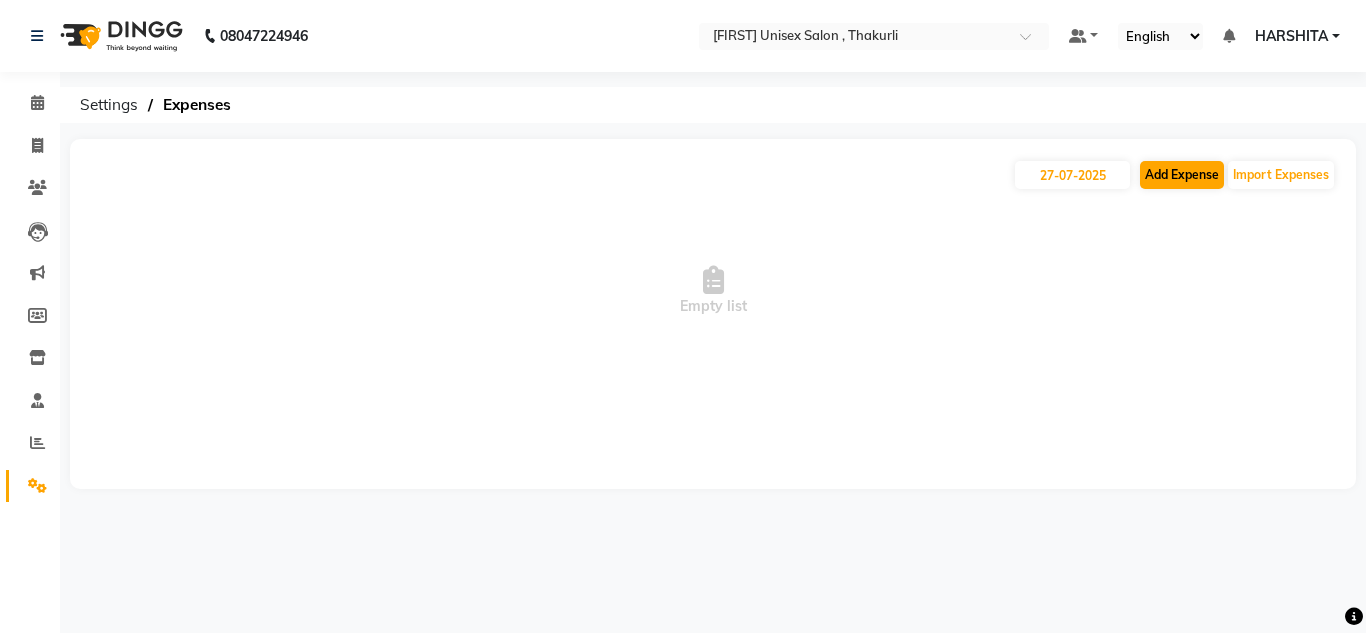 select on "1" 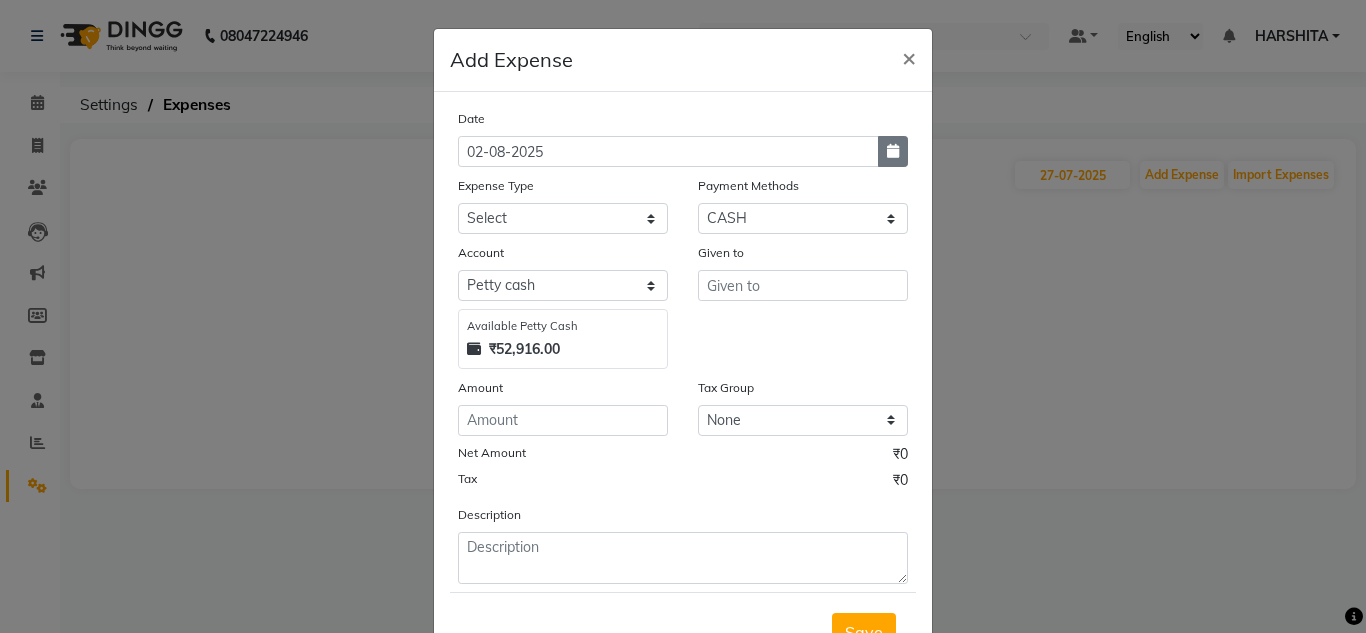 click 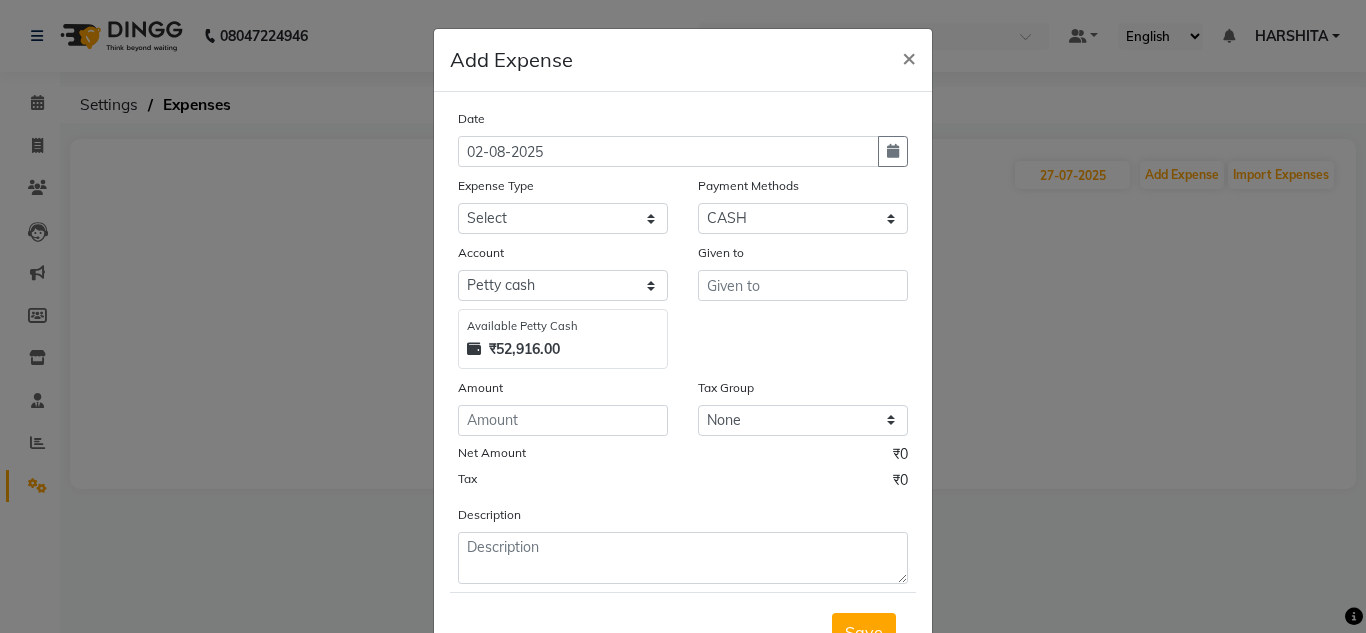 select on "8" 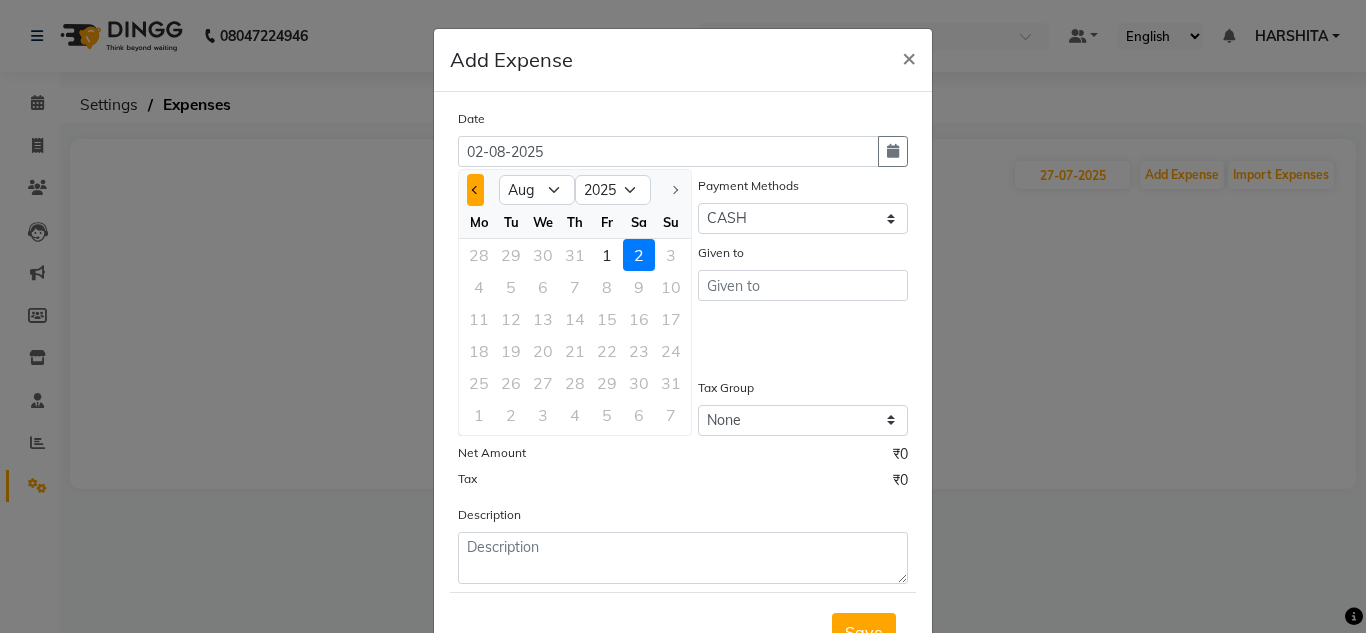 click 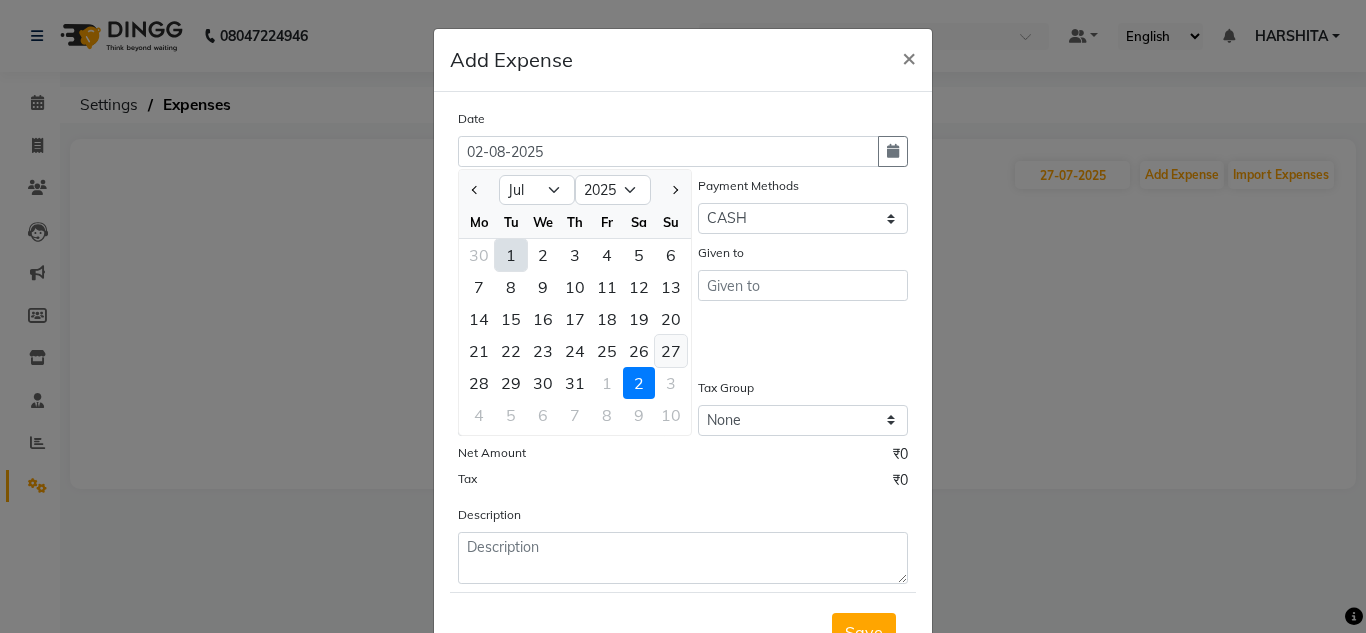 click on "27" 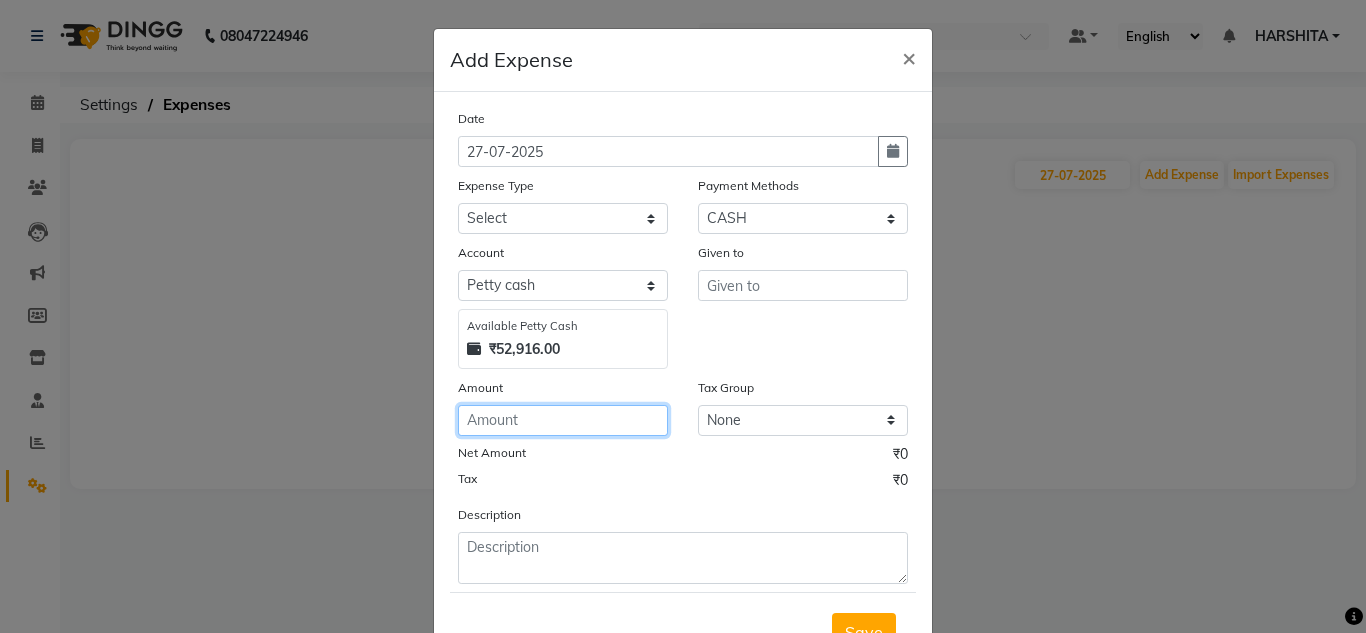 drag, startPoint x: 657, startPoint y: 290, endPoint x: 543, endPoint y: 414, distance: 168.4399 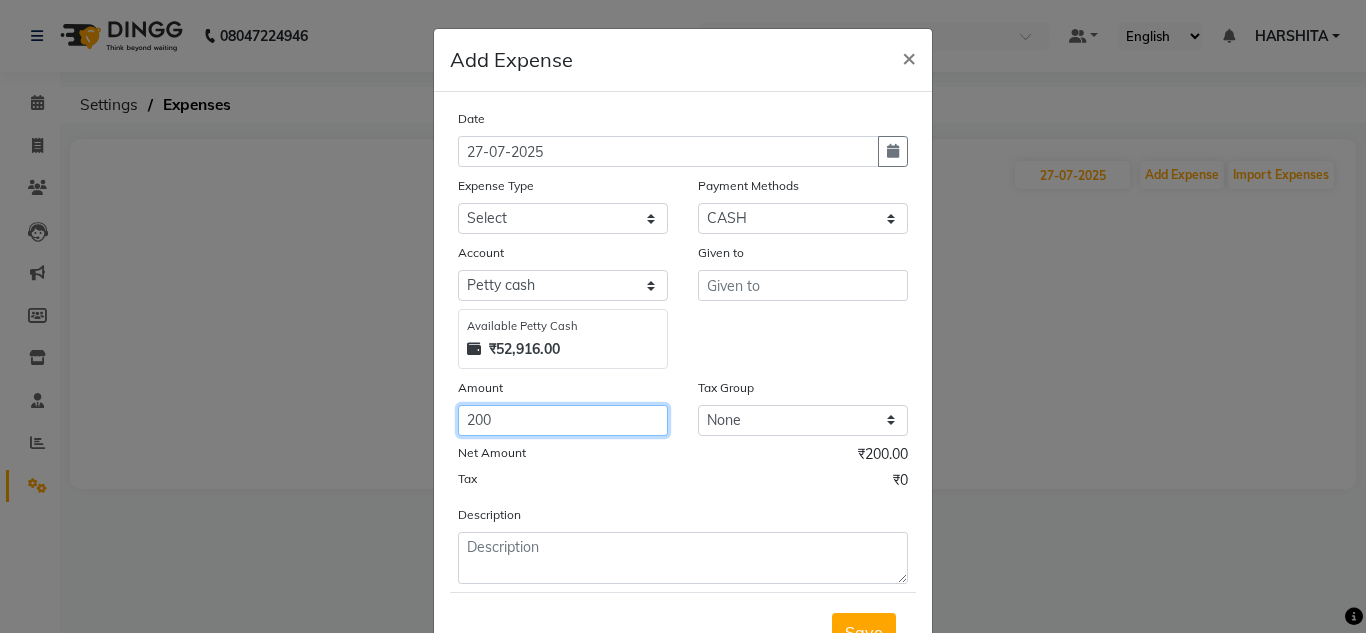 type on "200" 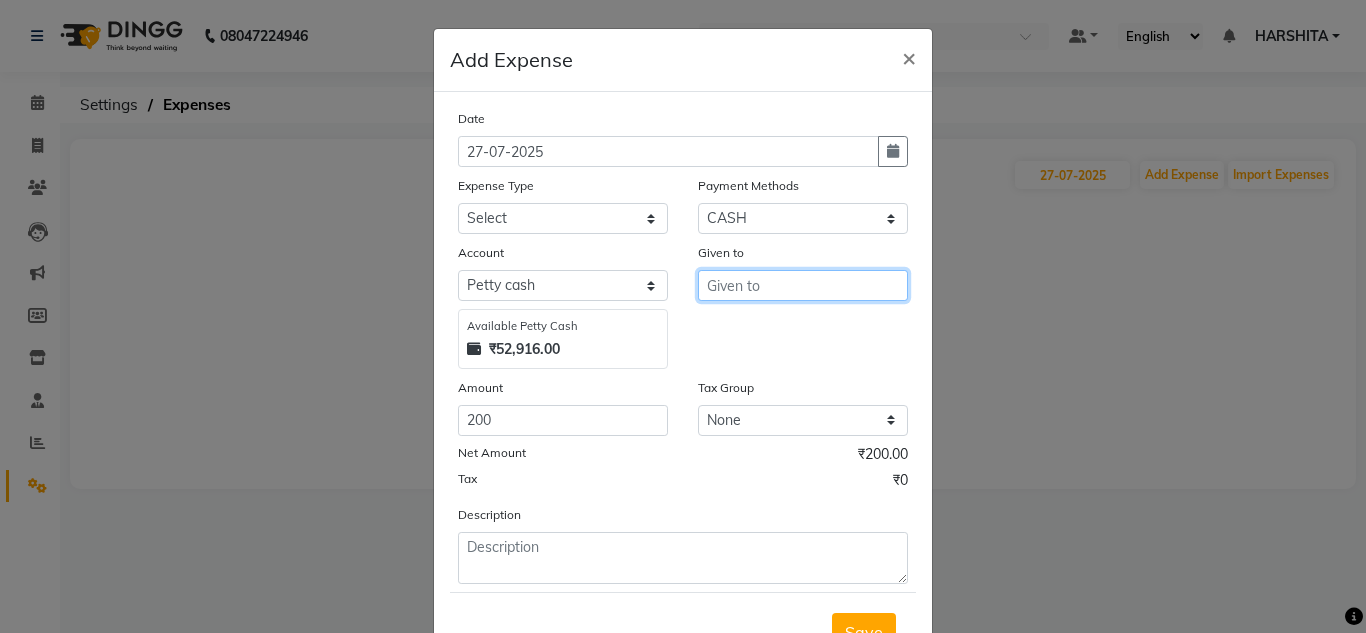click at bounding box center (803, 285) 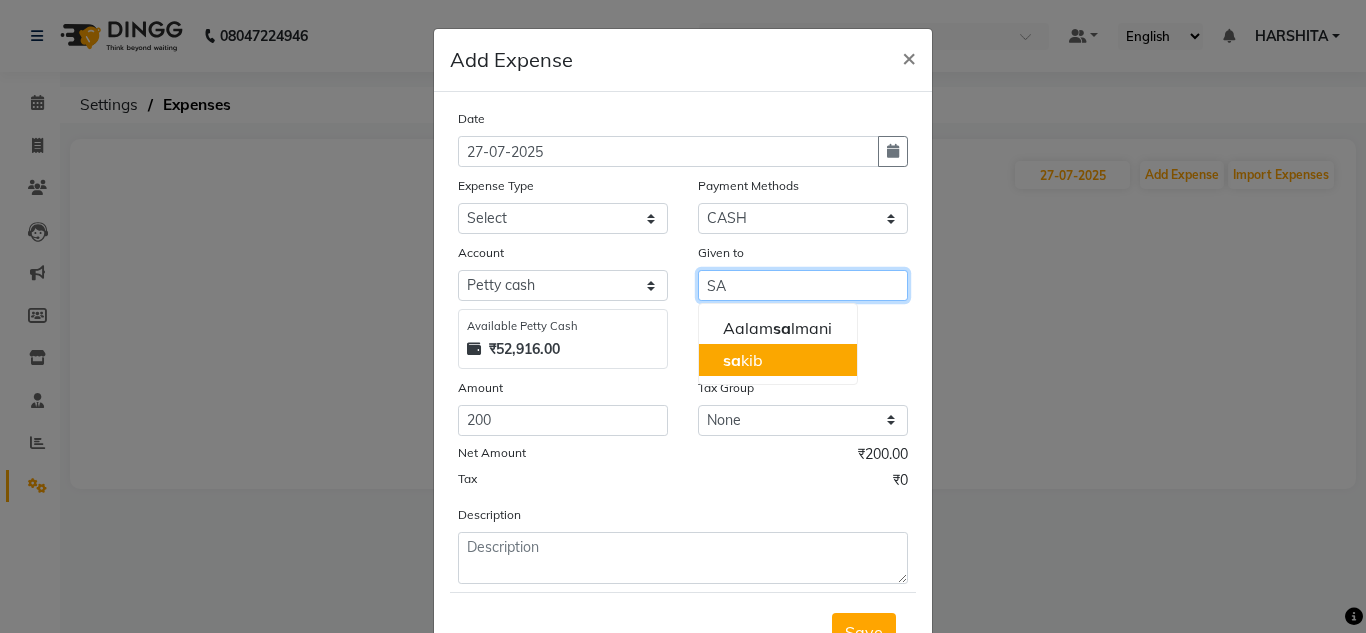 click on "sa [FIRST]" at bounding box center (778, 360) 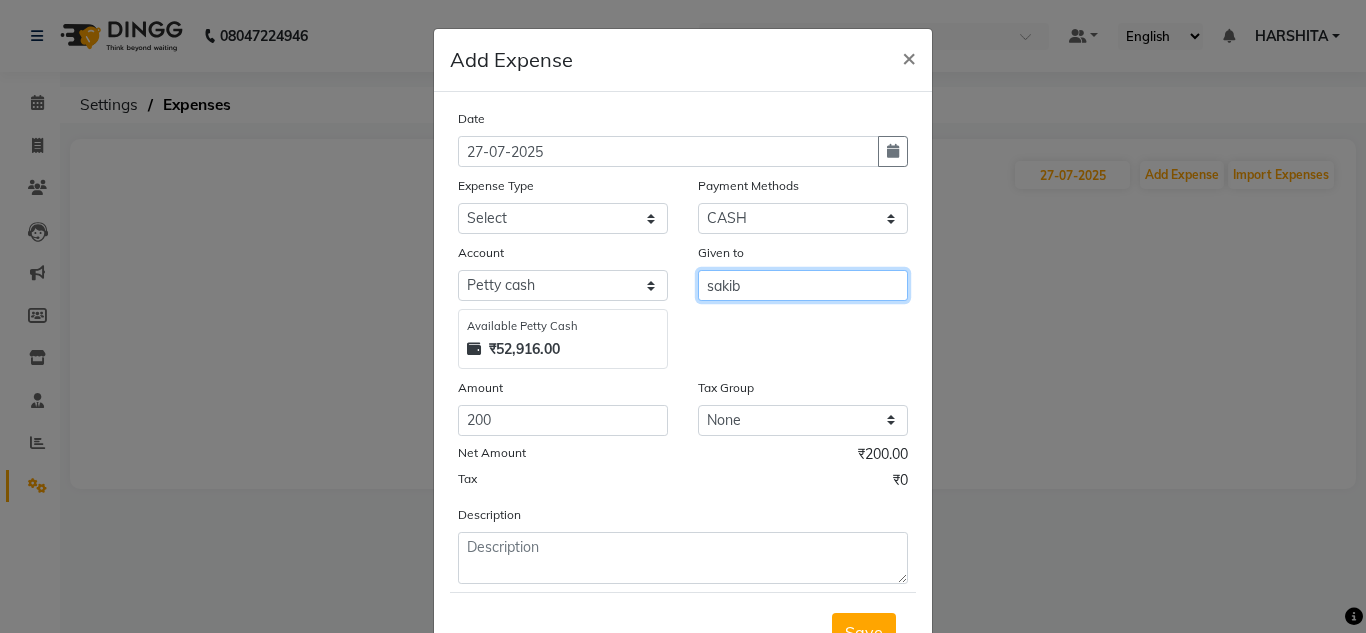 type on "sakib" 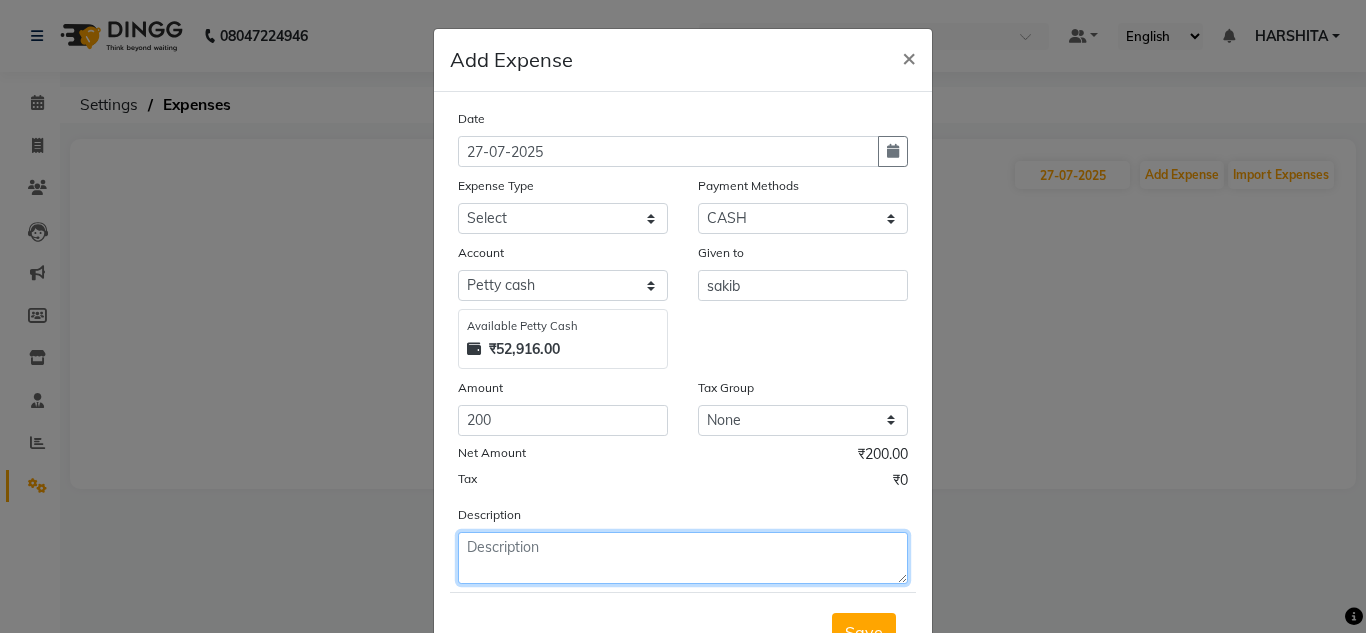 click 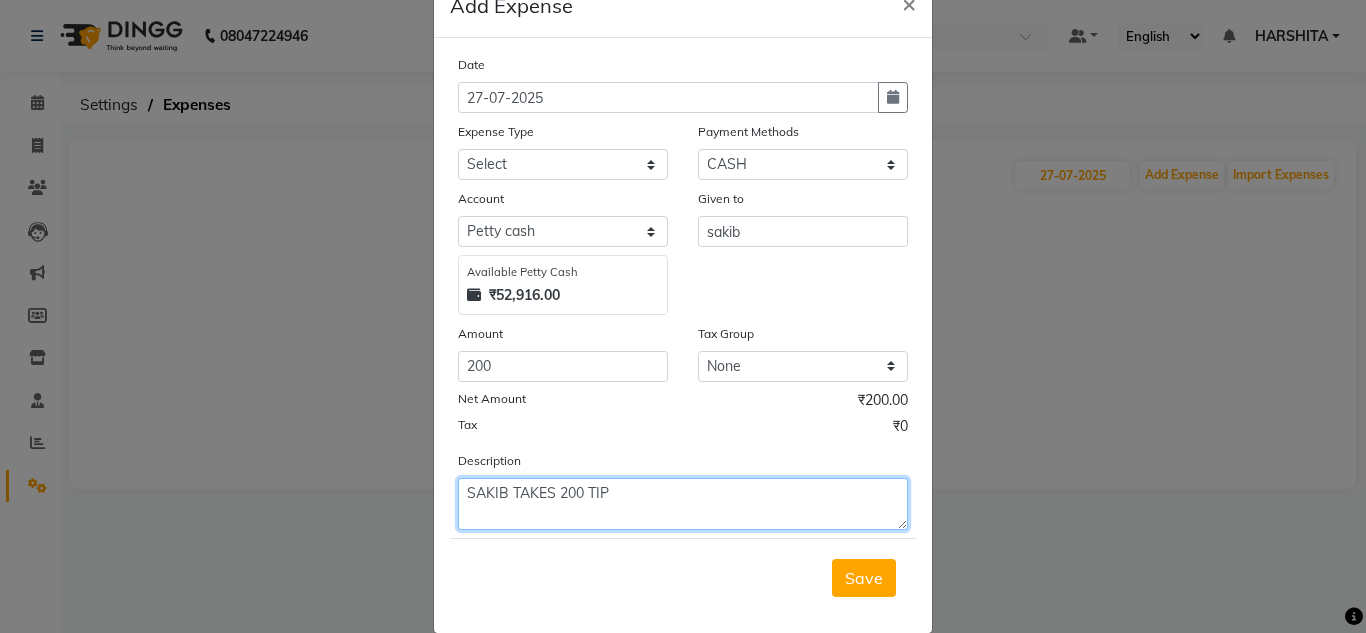 scroll, scrollTop: 83, scrollLeft: 0, axis: vertical 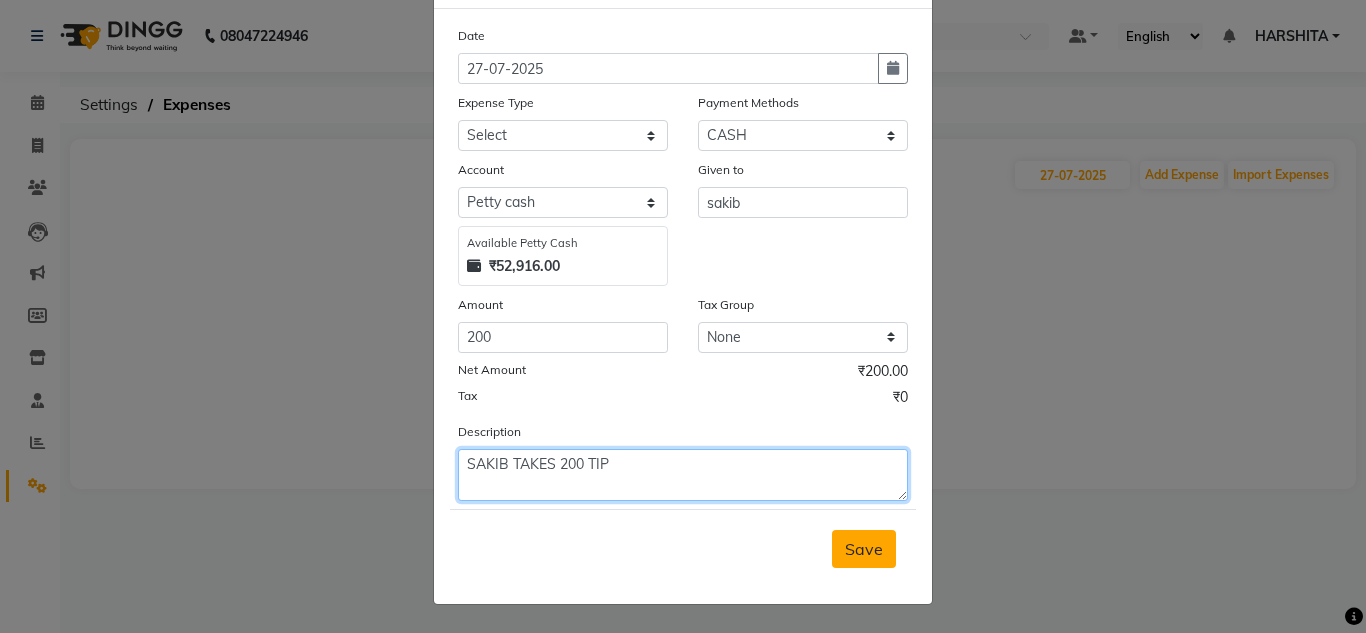 type on "SAKIB TAKES 200 TIP" 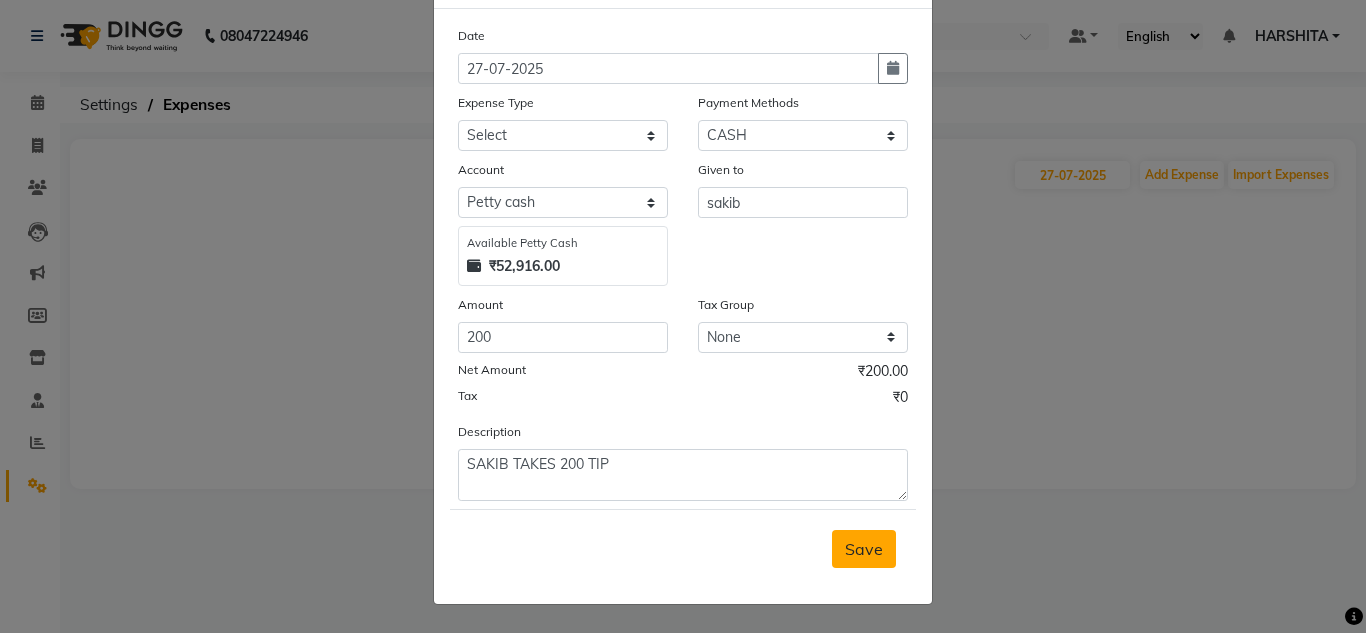 click on "Save" at bounding box center [864, 549] 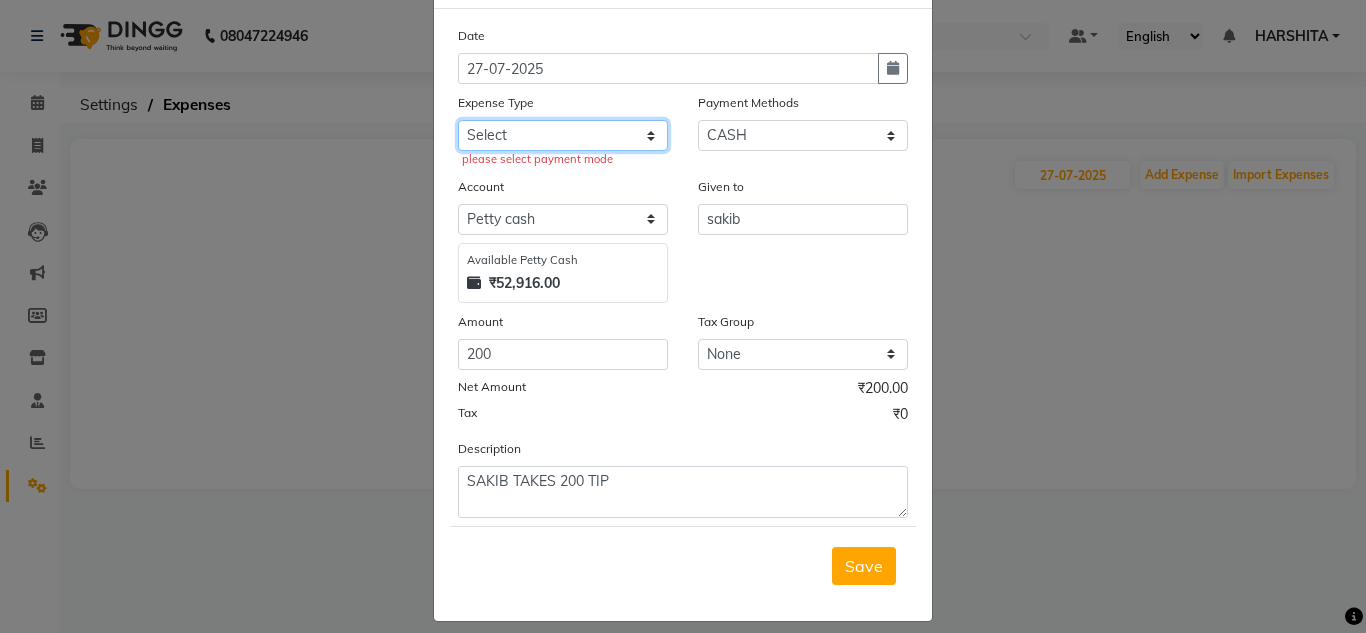 click on "Select Advance Salary ASWINI BANCI Bank charges Car maintenance  Cash transfer to bank Cash transfer to hub Client Snacks Clinical charges DALY REKAING Equipment Fuel Govt fee HOME EXP Incentive Insurance International purchase Loan Repayment Maintenance mama commission Marketing Miscellaneous MONEY BOX MRA neesam commission Other Pantry Product Rent SACHIN SHOP EXPENSE Staff Snacks STAF TIP Tax Tea & Refreshment Utilities WATER" 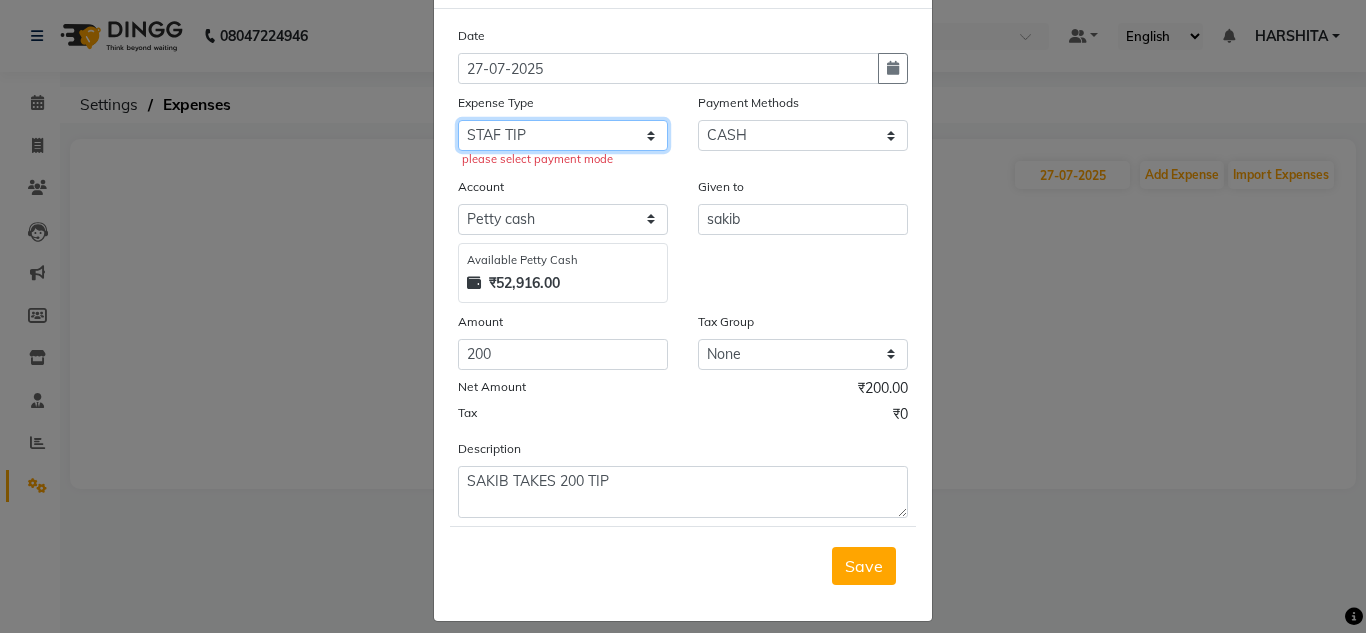 click on "Select Advance Salary ASWINI BANCI Bank charges Car maintenance  Cash transfer to bank Cash transfer to hub Client Snacks Clinical charges DALY REKAING Equipment Fuel Govt fee HOME EXP Incentive Insurance International purchase Loan Repayment Maintenance mama commission Marketing Miscellaneous MONEY BOX MRA neesam commission Other Pantry Product Rent SACHIN SHOP EXPENSE Staff Snacks STAF TIP Tax Tea & Refreshment Utilities WATER" 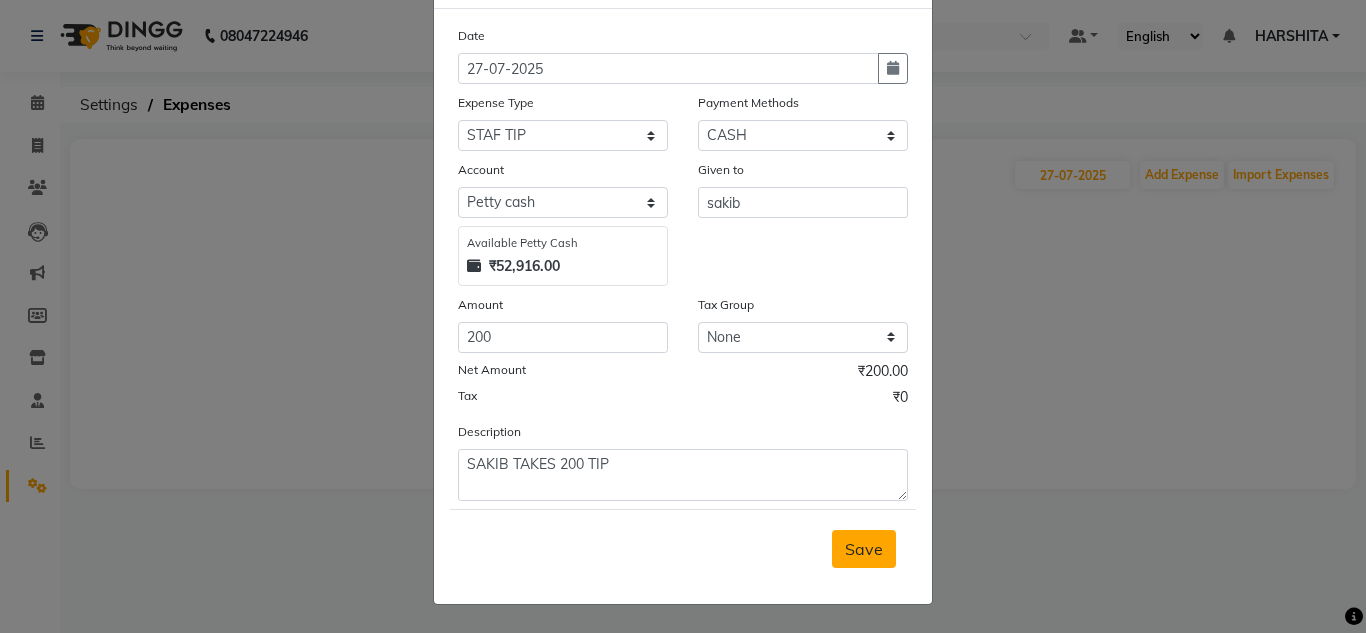 click on "Save" at bounding box center [864, 549] 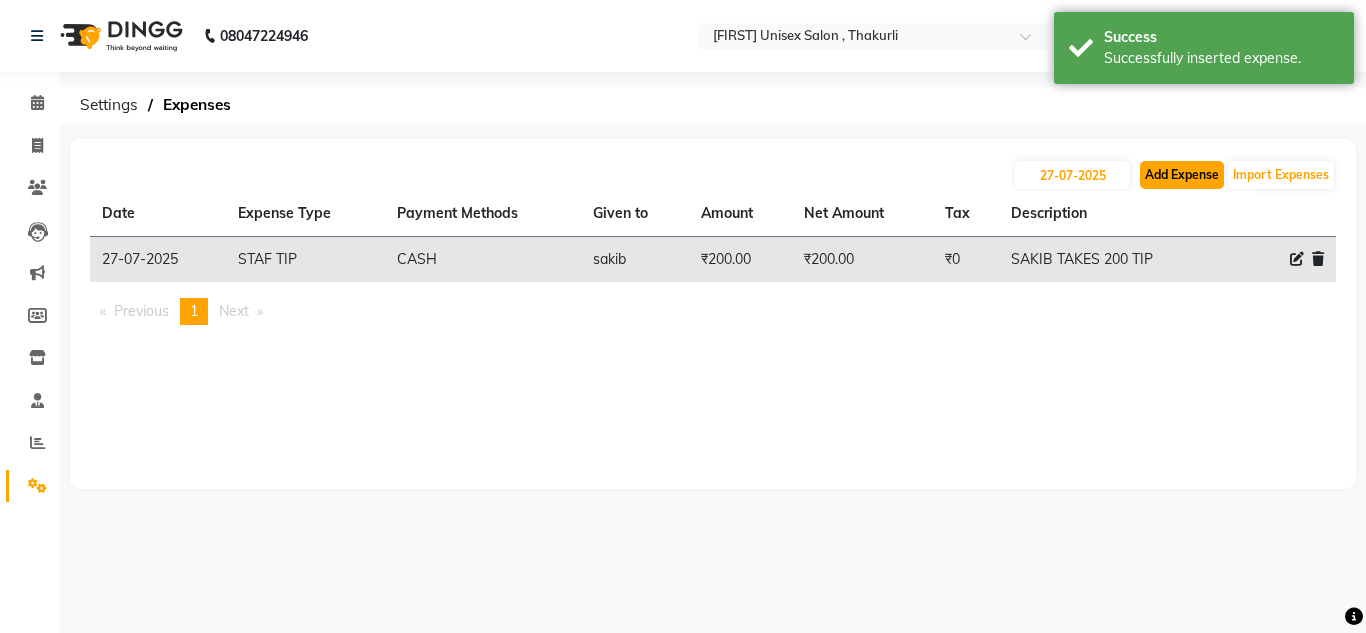 click on "Add Expense" 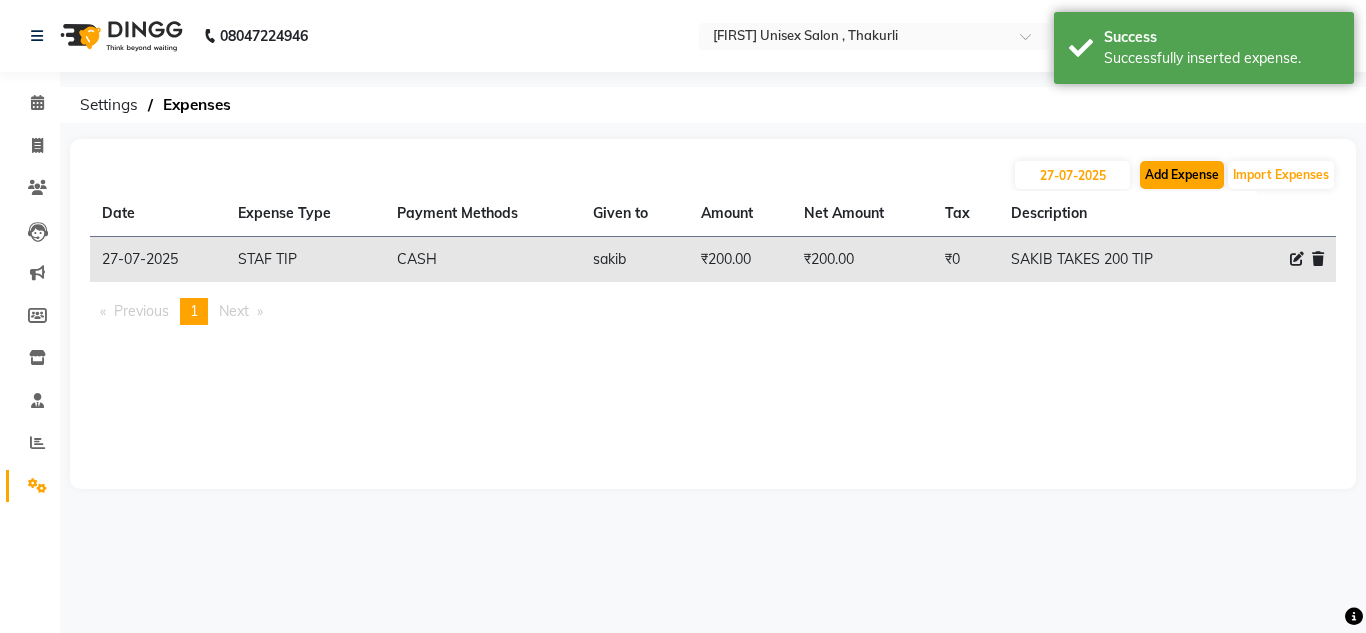 select on "1" 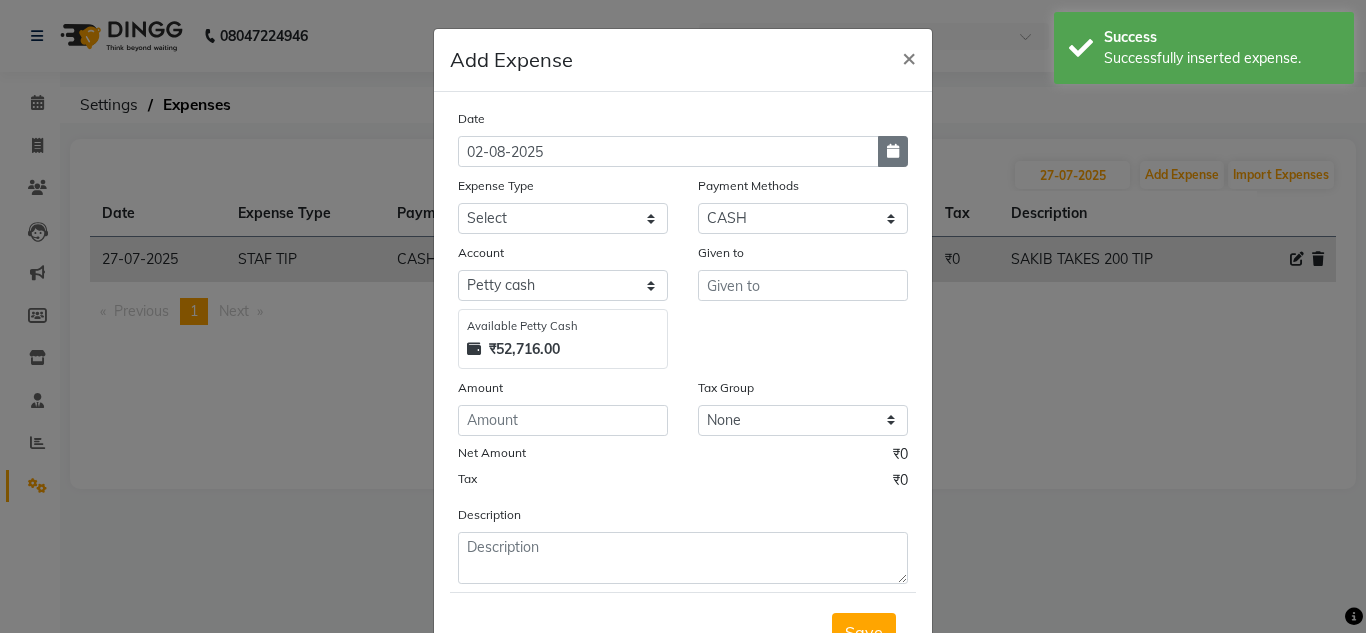 click 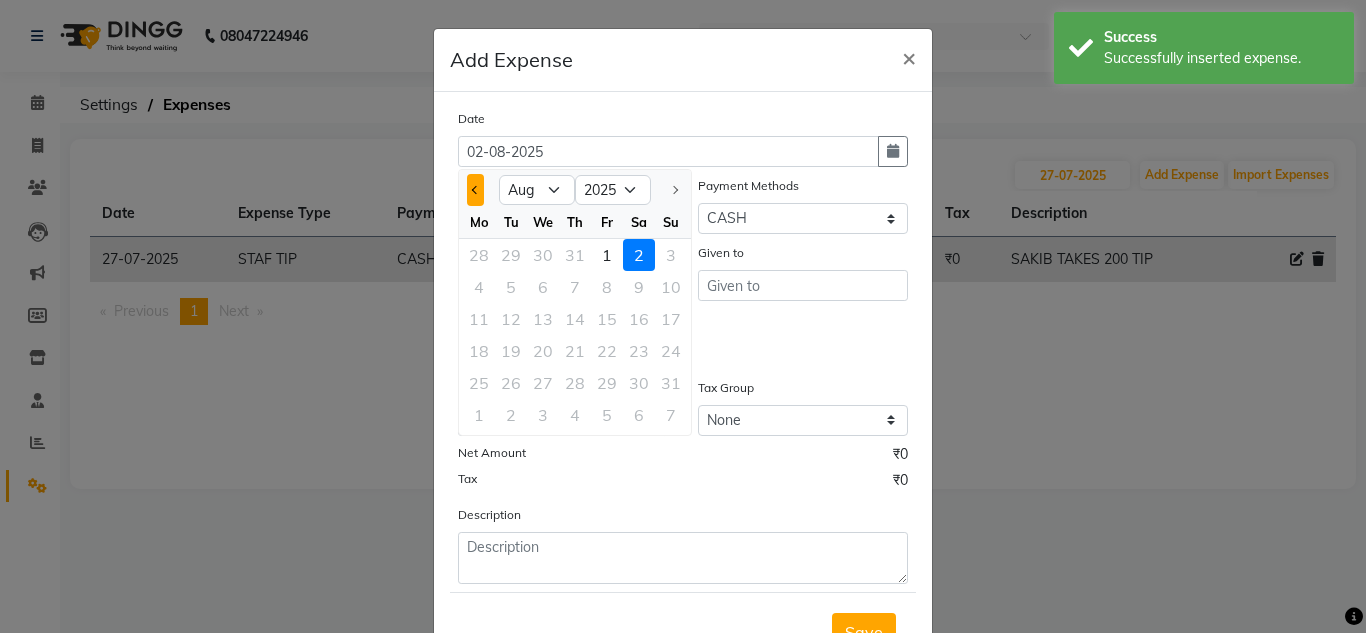 click 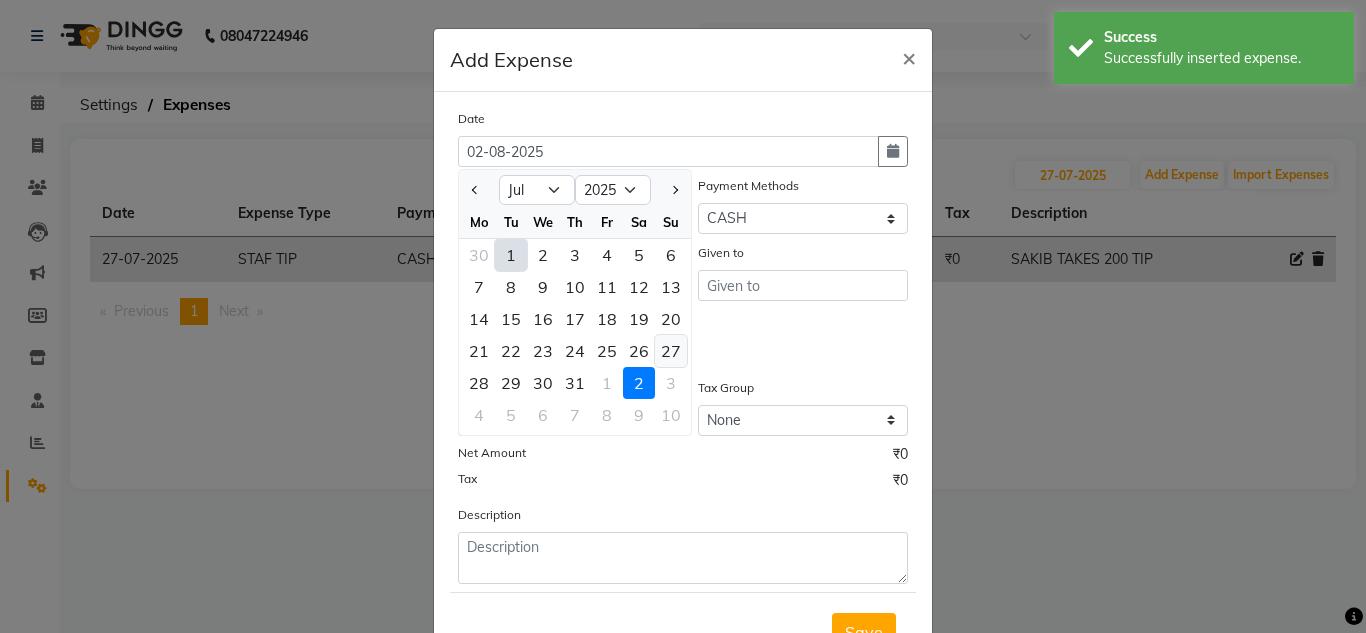 click on "27" 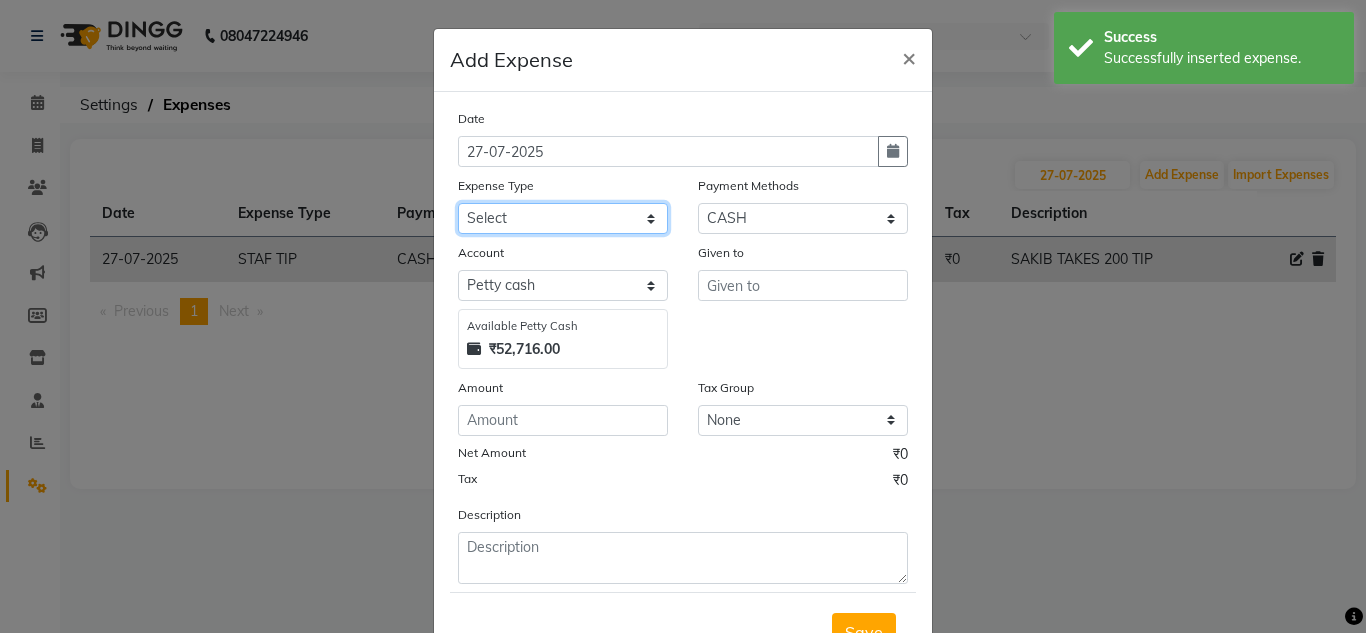 click on "Select Advance Salary ASWINI BANCI Bank charges Car maintenance  Cash transfer to bank Cash transfer to hub Client Snacks Clinical charges DALY REKAING Equipment Fuel Govt fee HOME EXP Incentive Insurance International purchase Loan Repayment Maintenance mama commission Marketing Miscellaneous MONEY BOX MRA neesam commission Other Pantry Product Rent SACHIN SHOP EXPENSE Staff Snacks STAF TIP Tax Tea & Refreshment Utilities WATER" 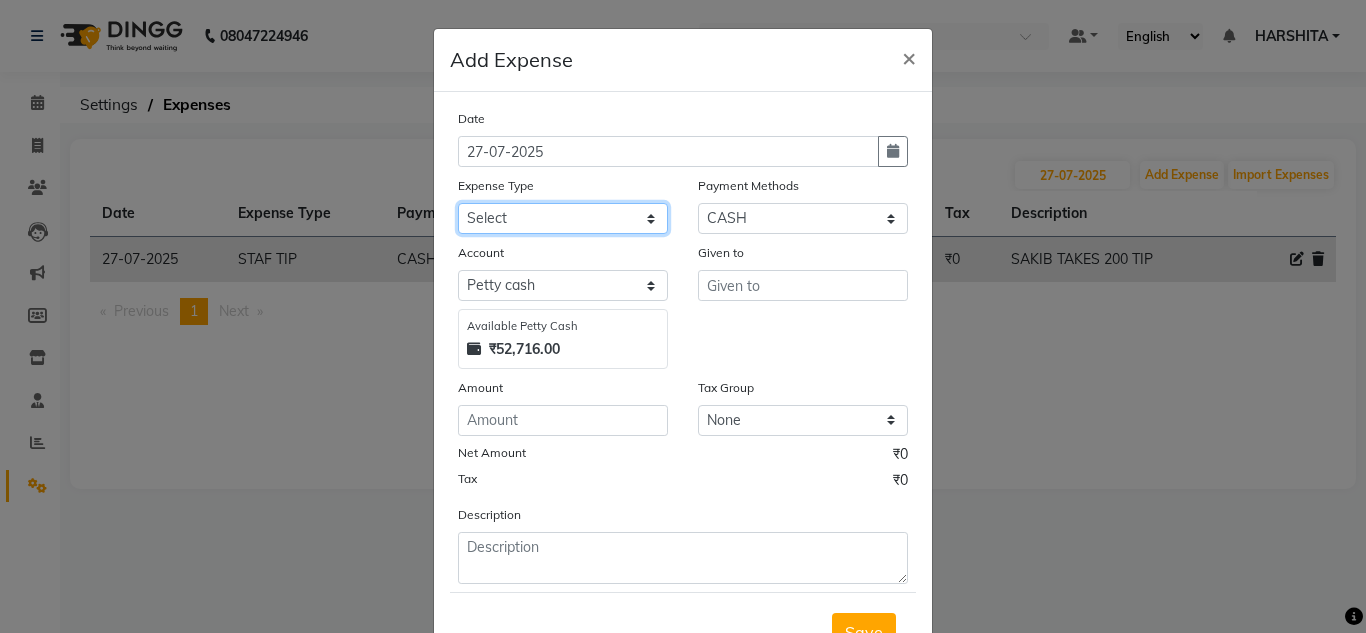 select on "17039" 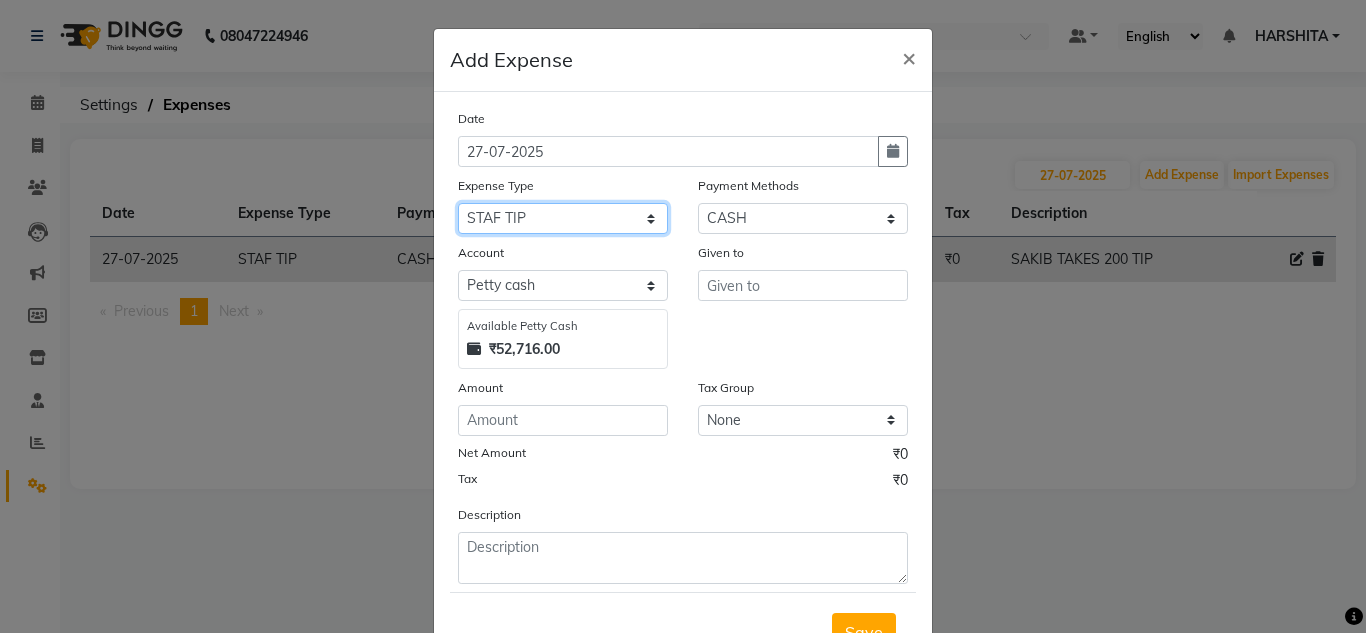 click on "Select Advance Salary ASWINI BANCI Bank charges Car maintenance  Cash transfer to bank Cash transfer to hub Client Snacks Clinical charges DALY REKAING Equipment Fuel Govt fee HOME EXP Incentive Insurance International purchase Loan Repayment Maintenance mama commission Marketing Miscellaneous MONEY BOX MRA neesam commission Other Pantry Product Rent SACHIN SHOP EXPENSE Staff Snacks STAF TIP Tax Tea & Refreshment Utilities WATER" 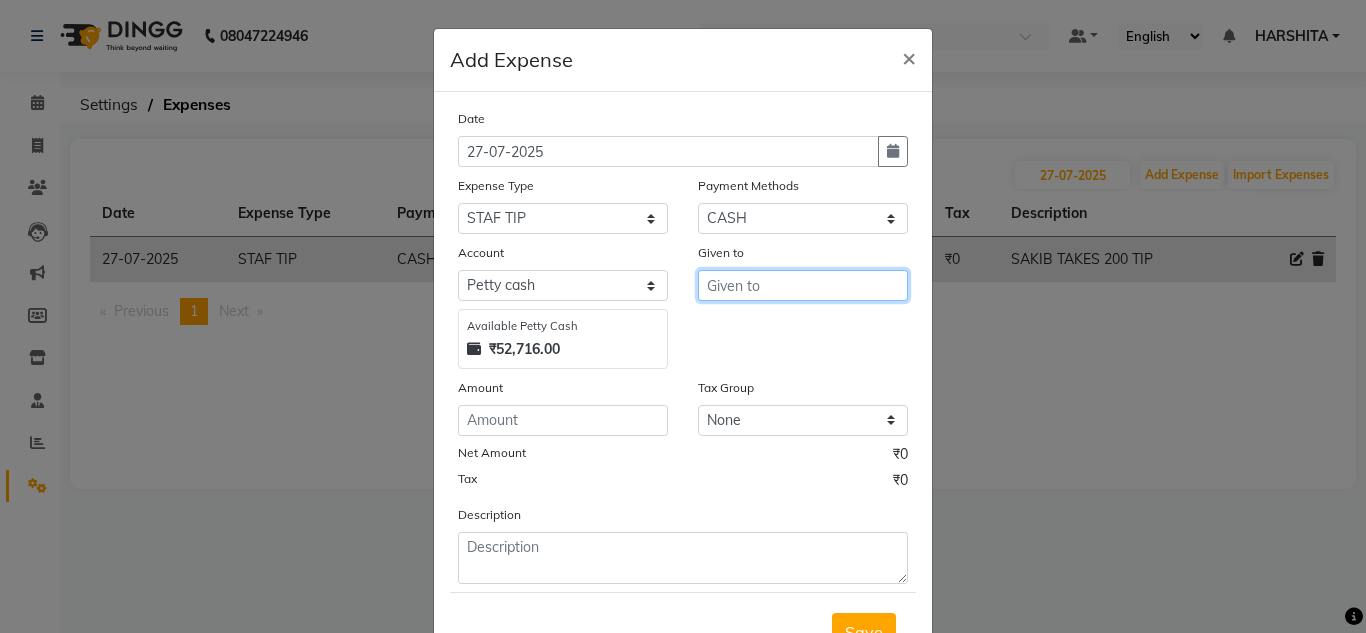 click at bounding box center [803, 285] 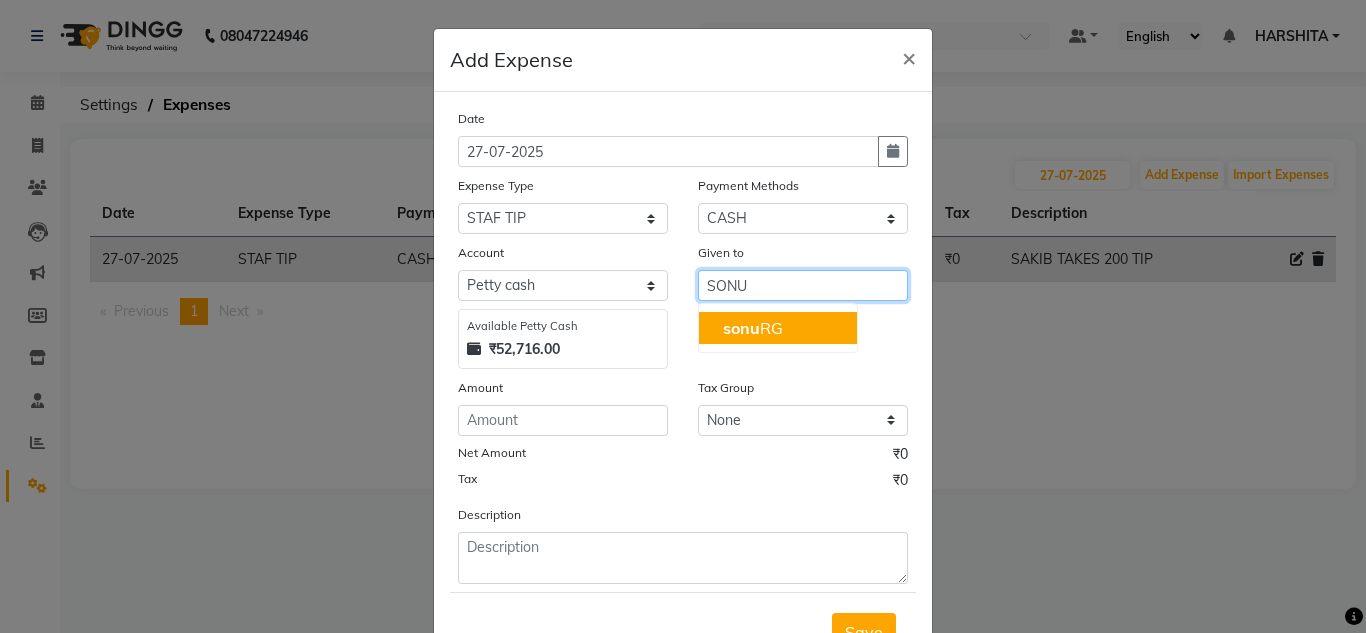 click on "sonu" 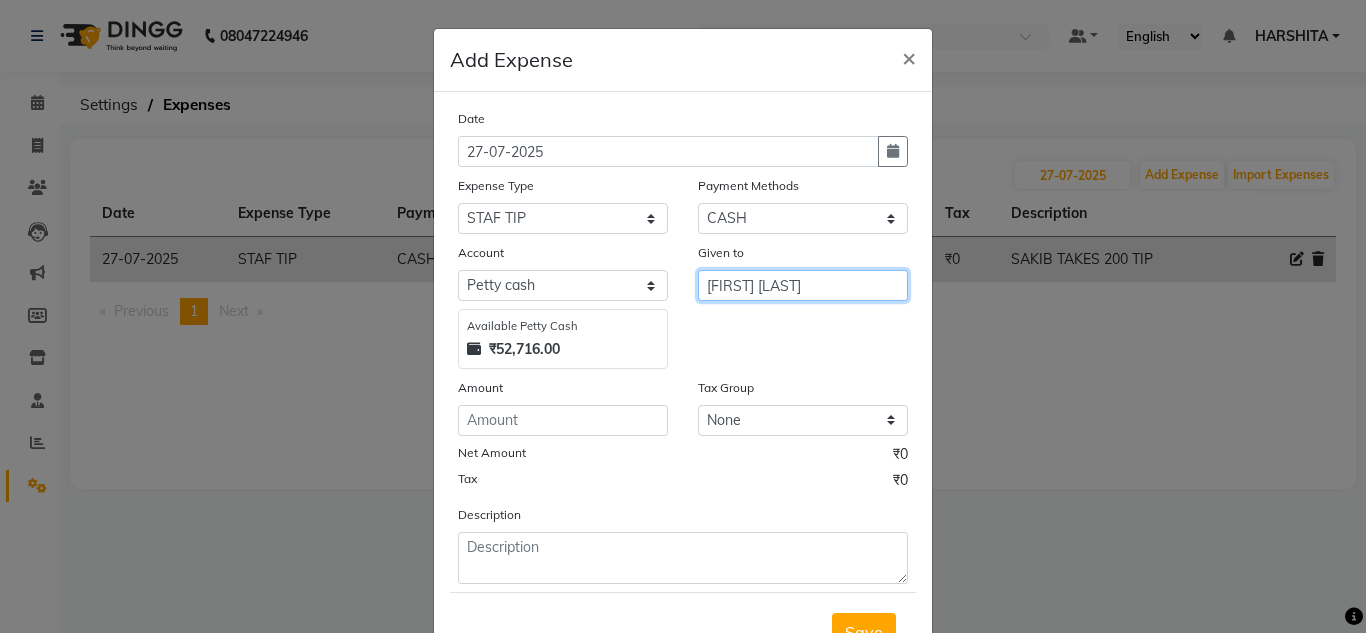 type on "[FIRST] [LAST]" 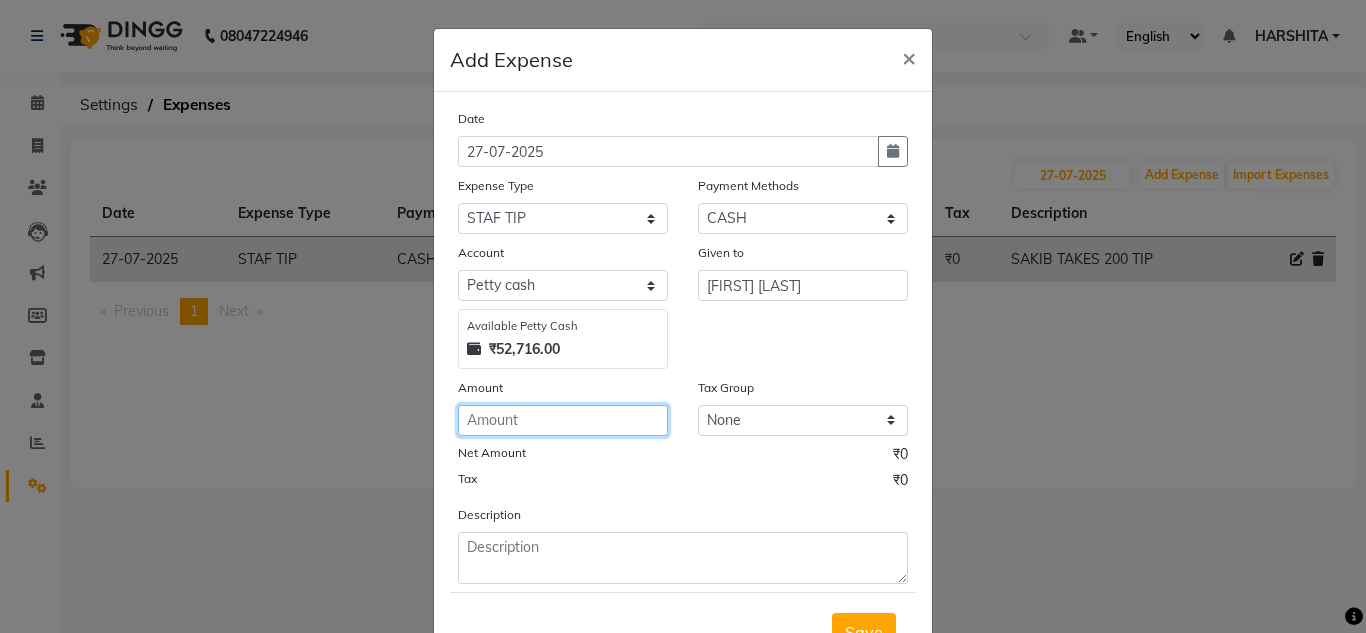 click 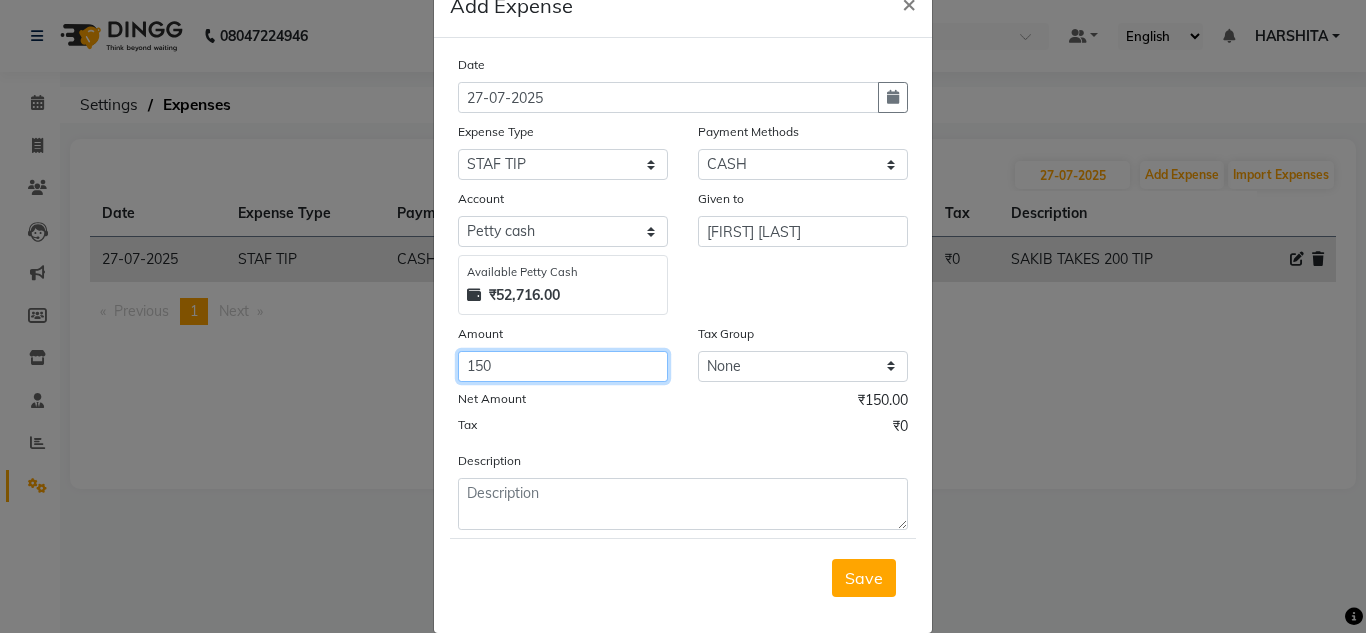 scroll, scrollTop: 83, scrollLeft: 0, axis: vertical 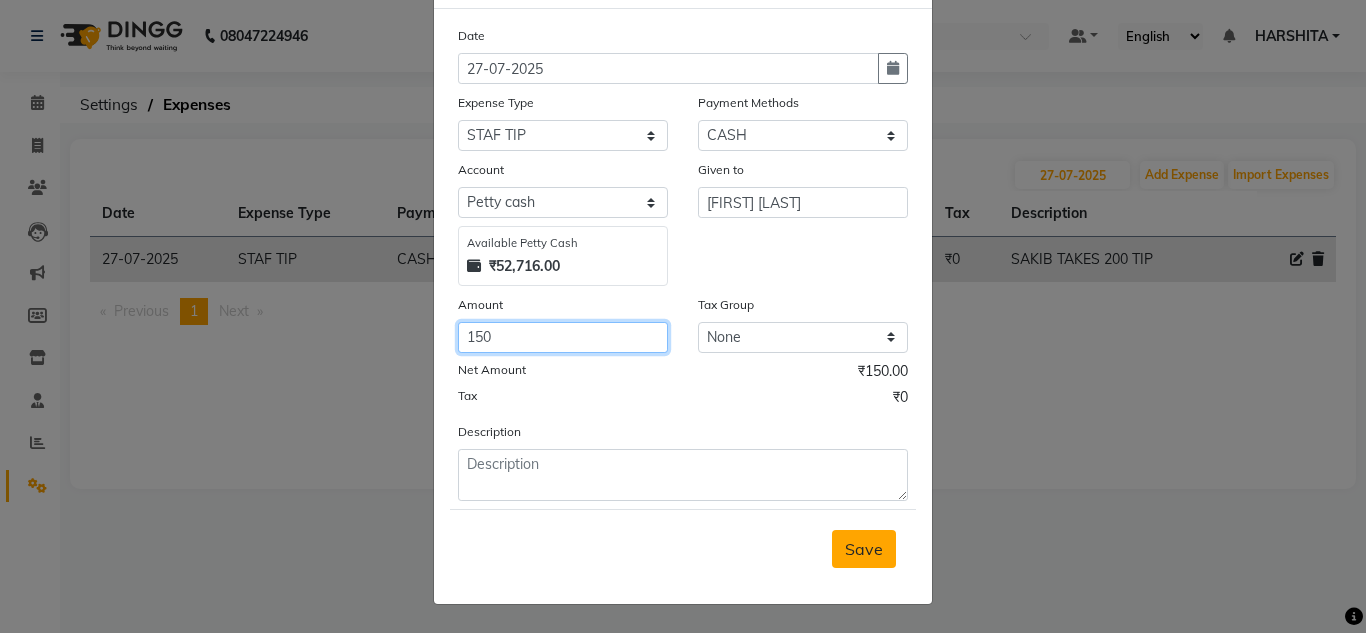 type on "150" 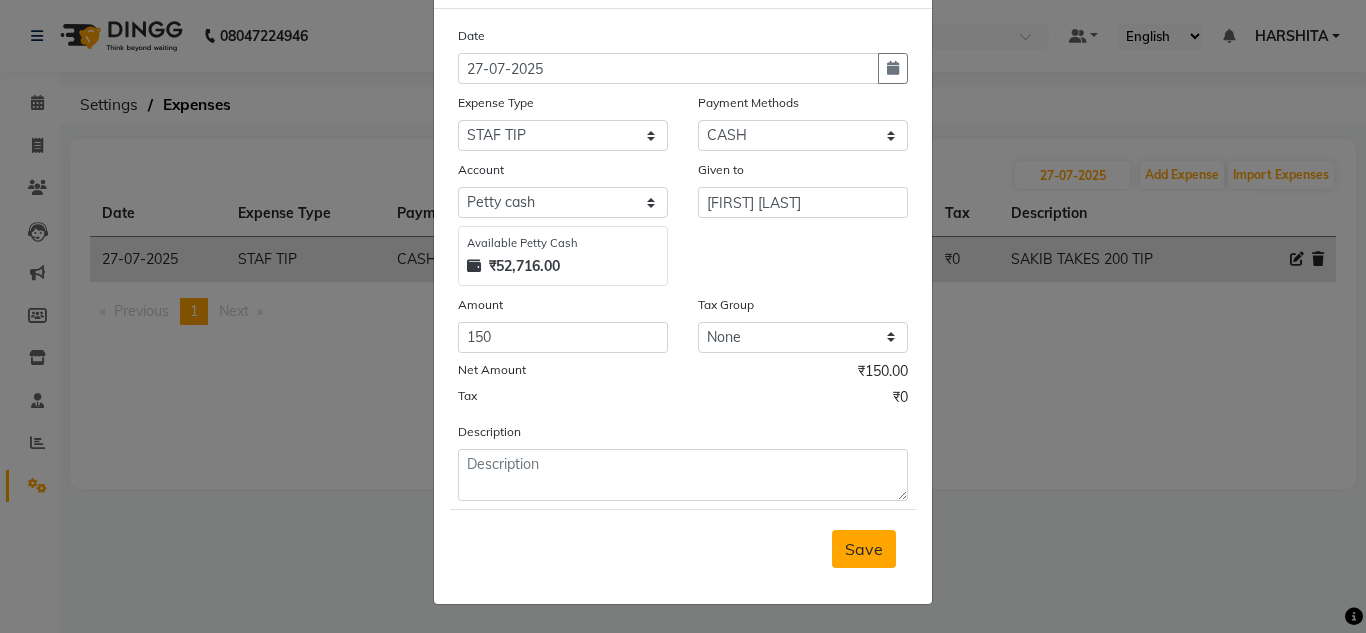 click on "Save" at bounding box center (864, 549) 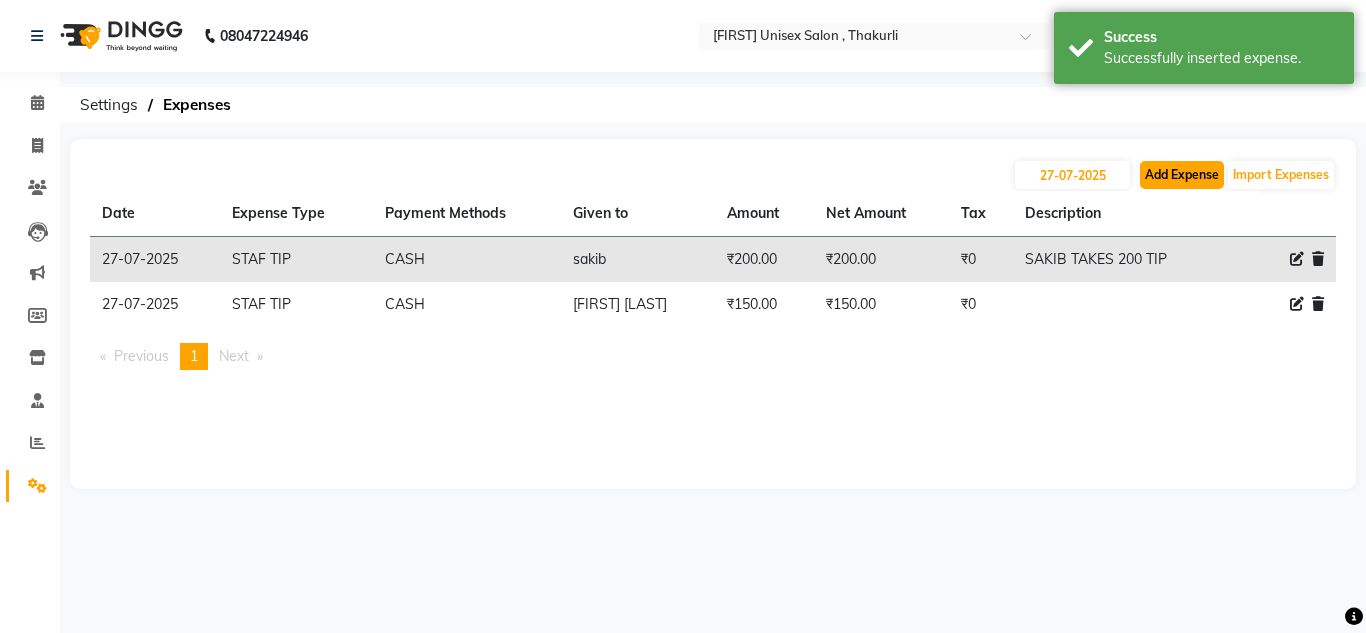 click on "Add Expense" 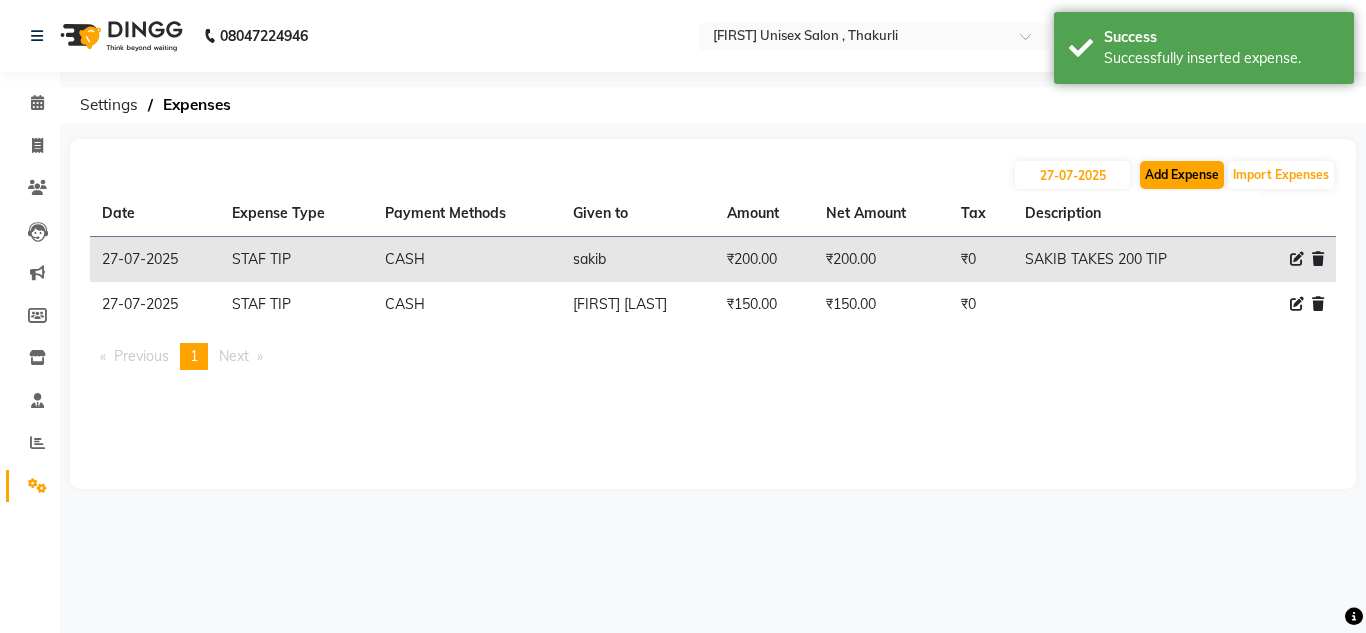 select on "1" 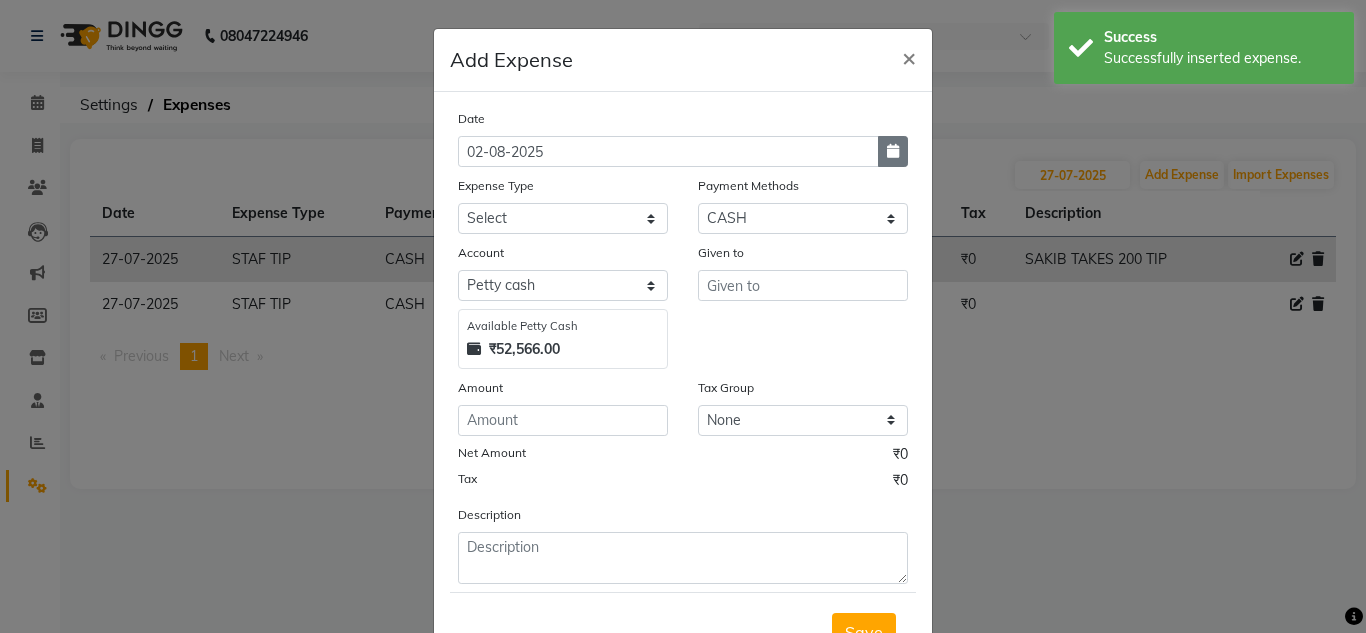 click 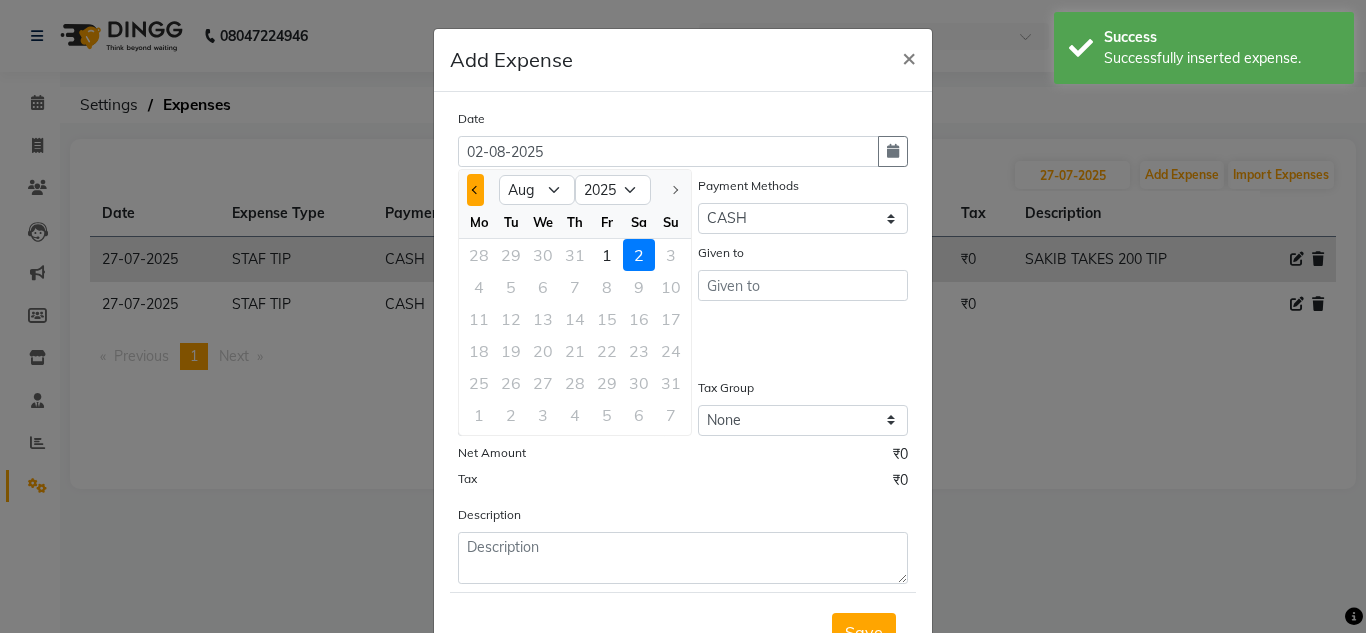 click 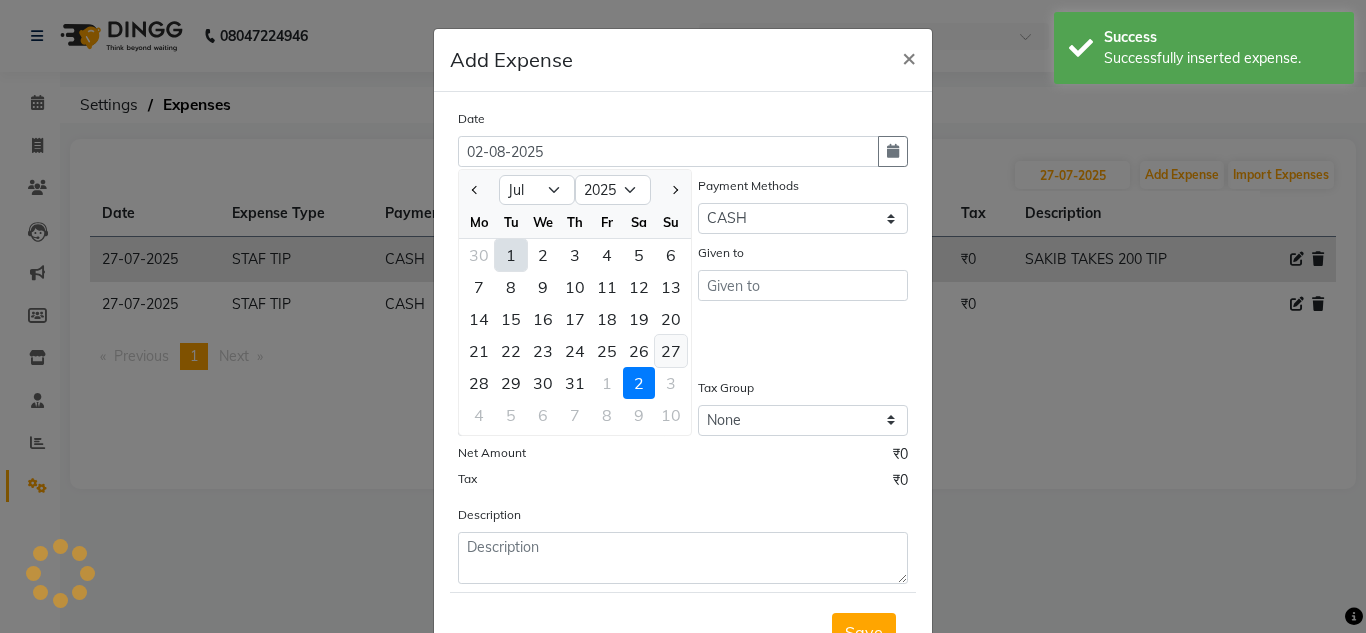 click on "27" 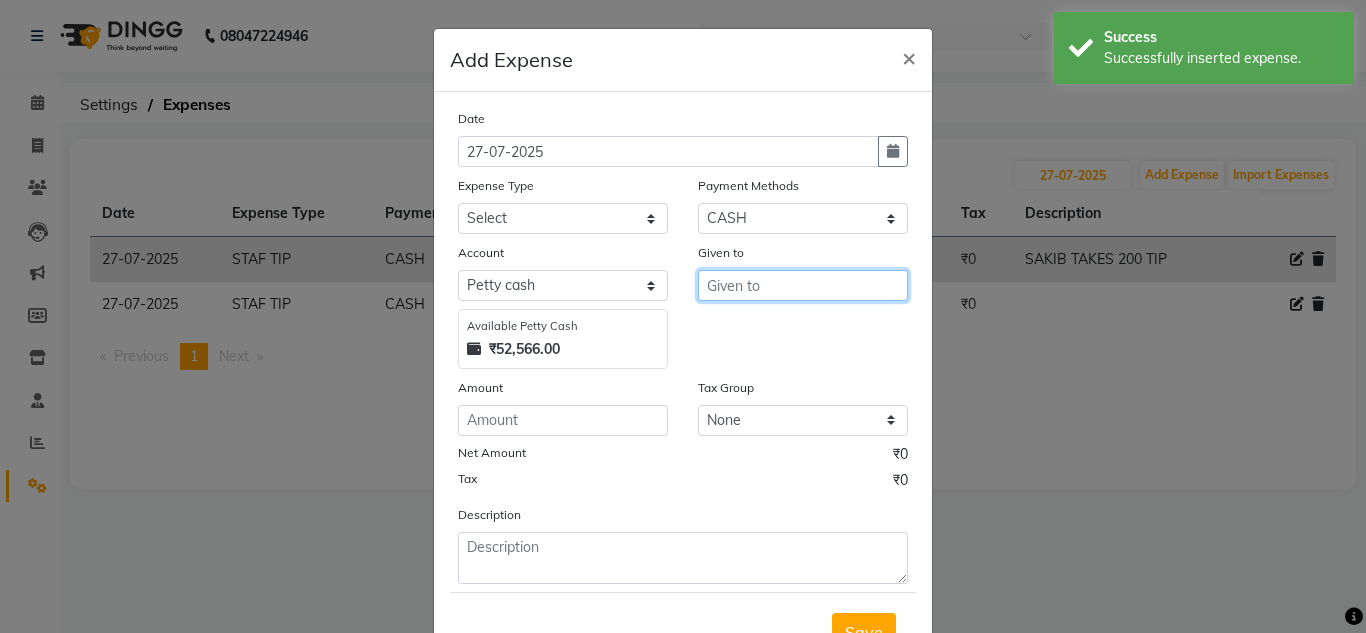click at bounding box center (803, 285) 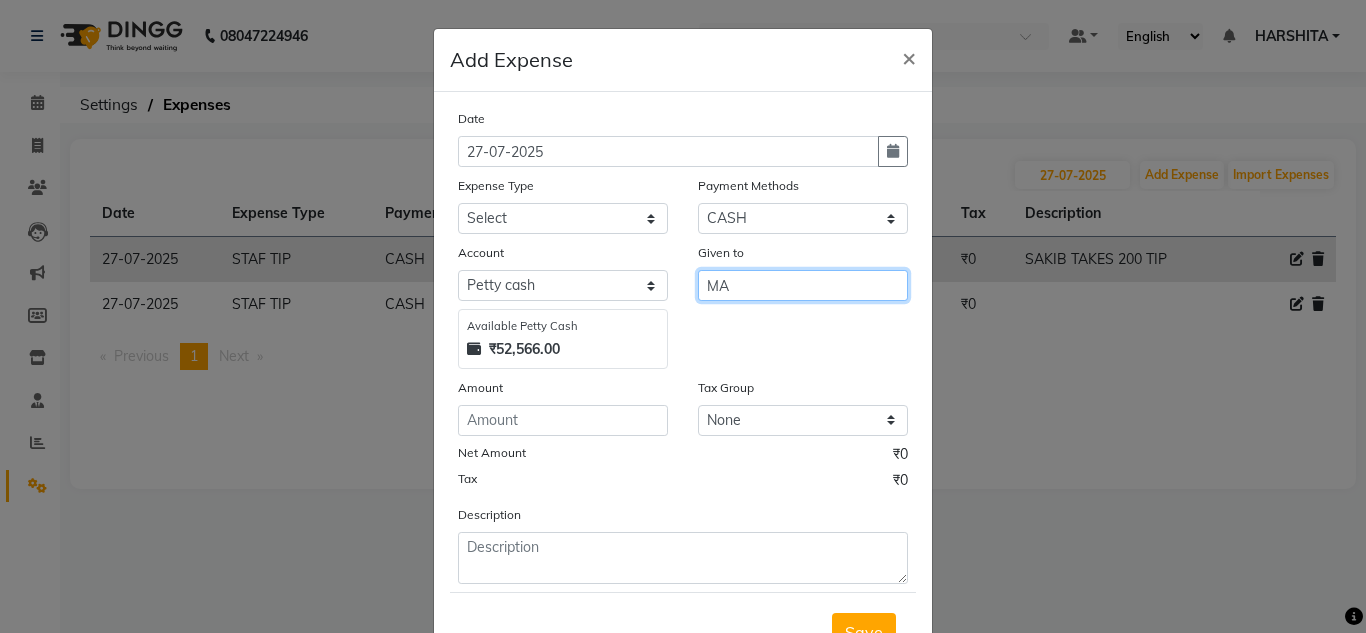type on "M" 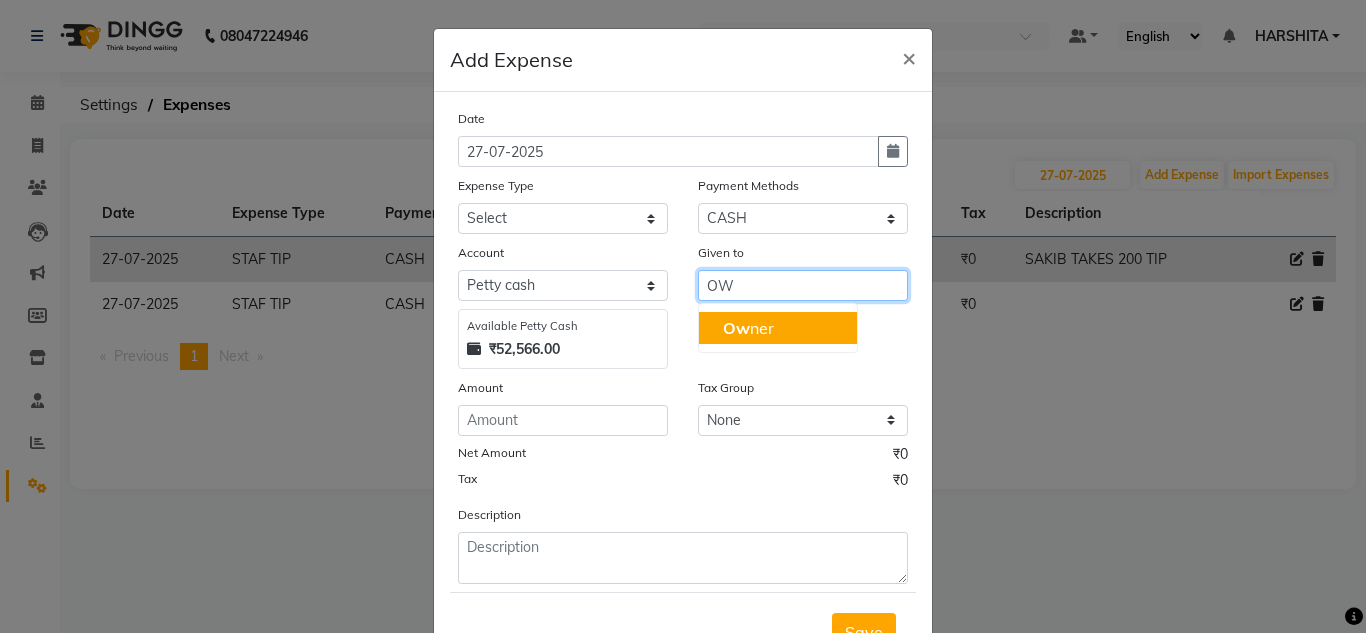 click on "Ow" 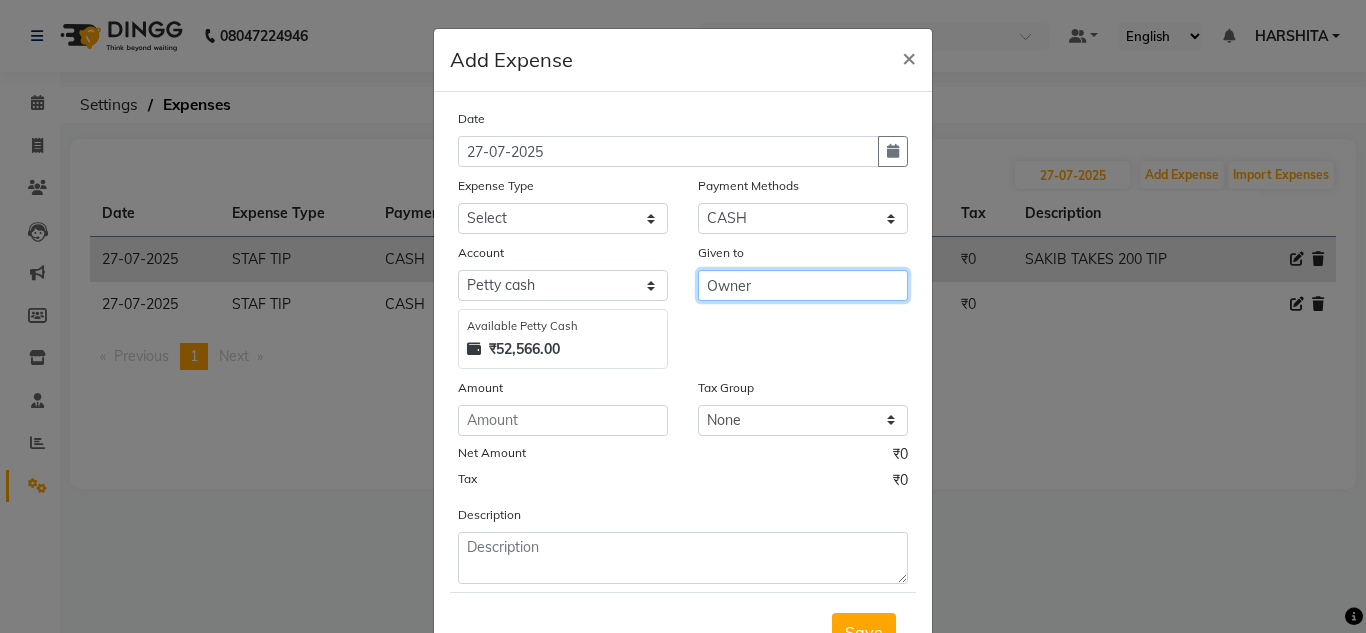type on "Owner" 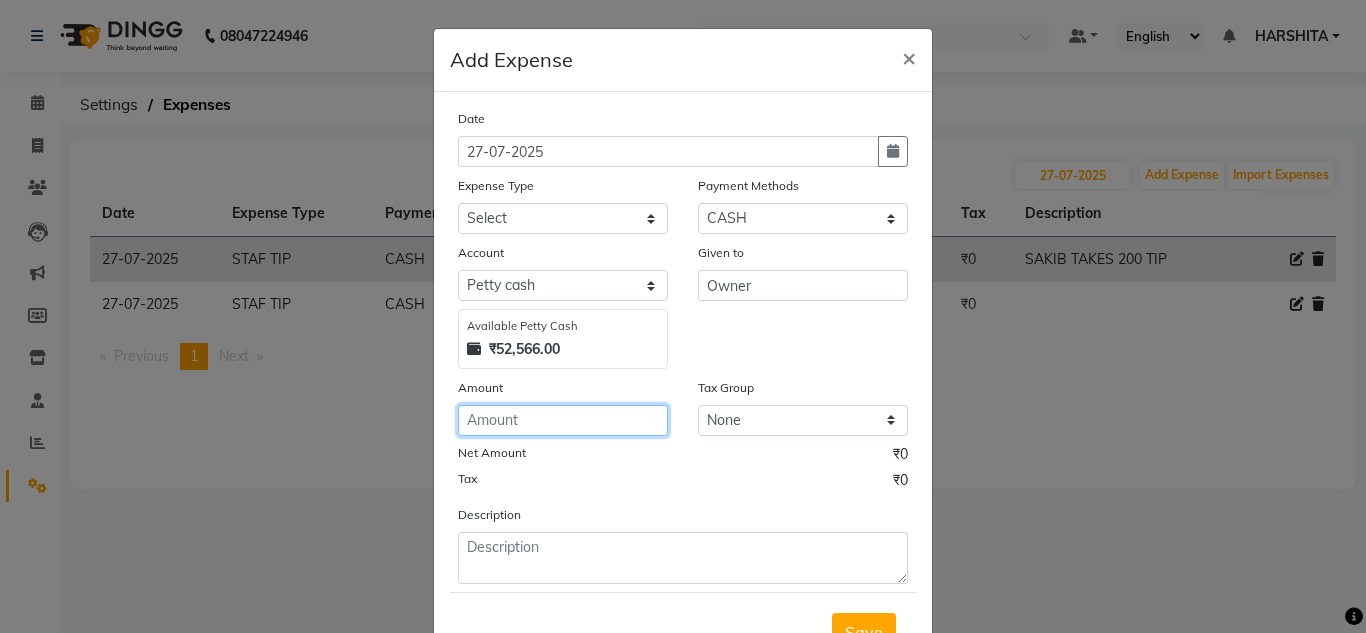 click 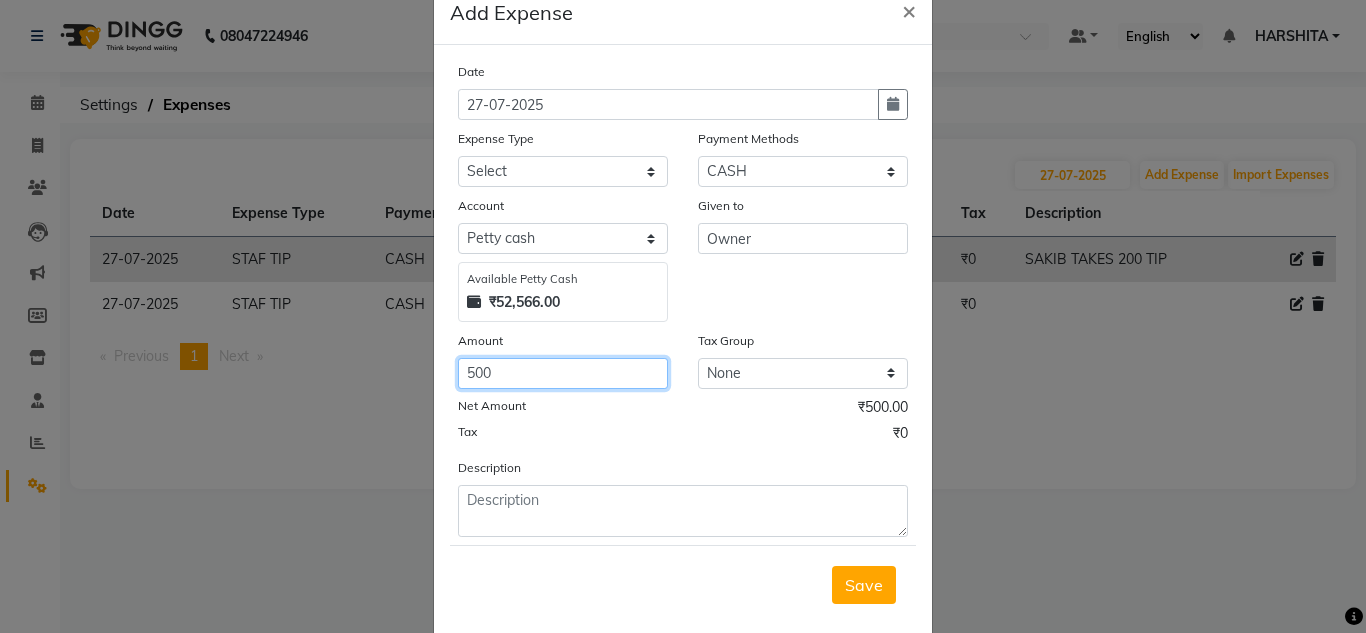scroll, scrollTop: 83, scrollLeft: 0, axis: vertical 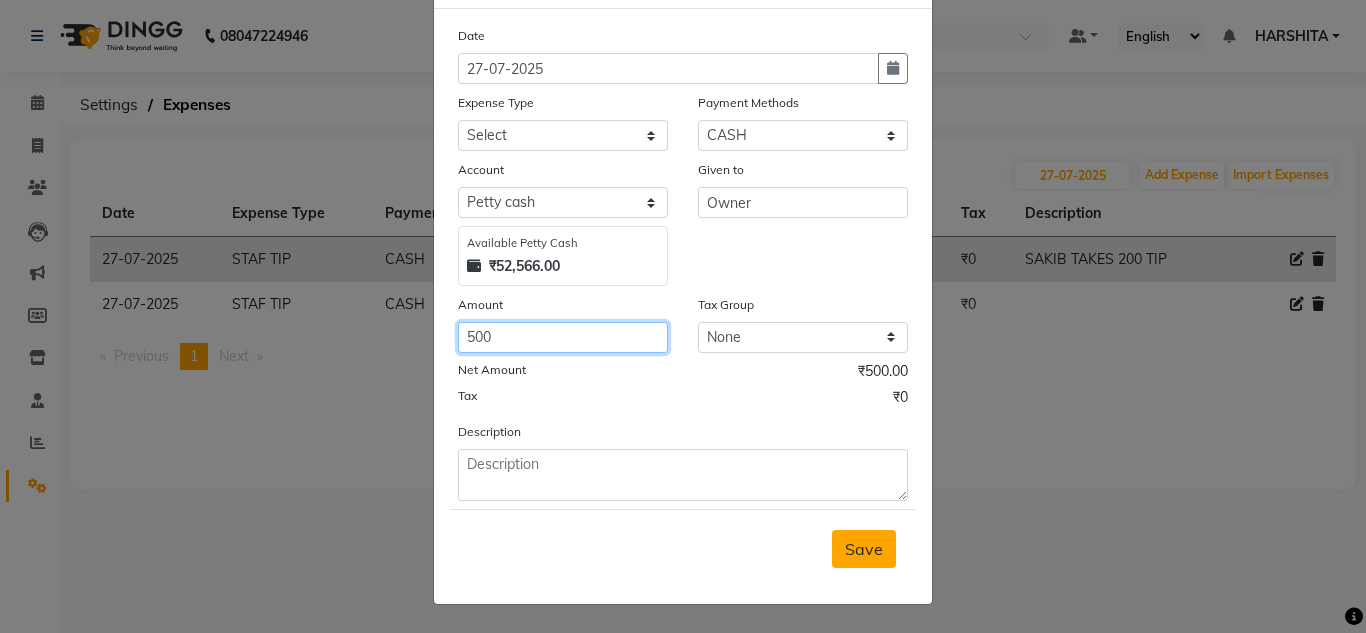 type on "500" 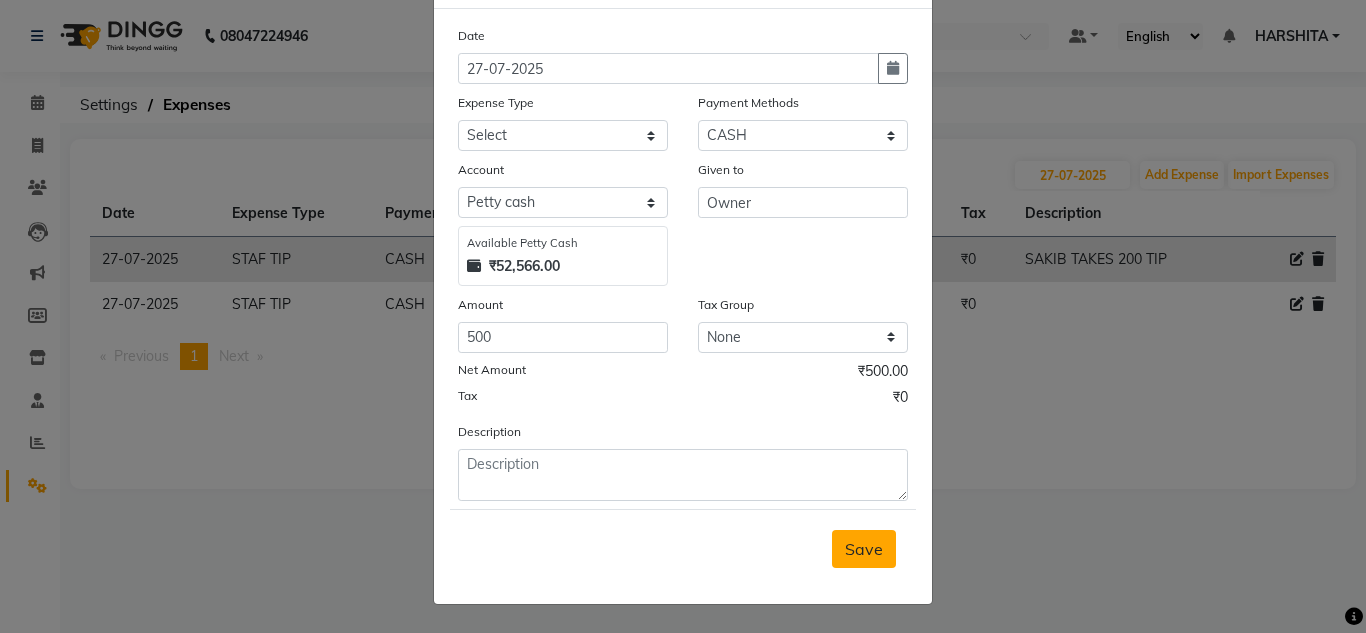 click on "Save" at bounding box center [864, 549] 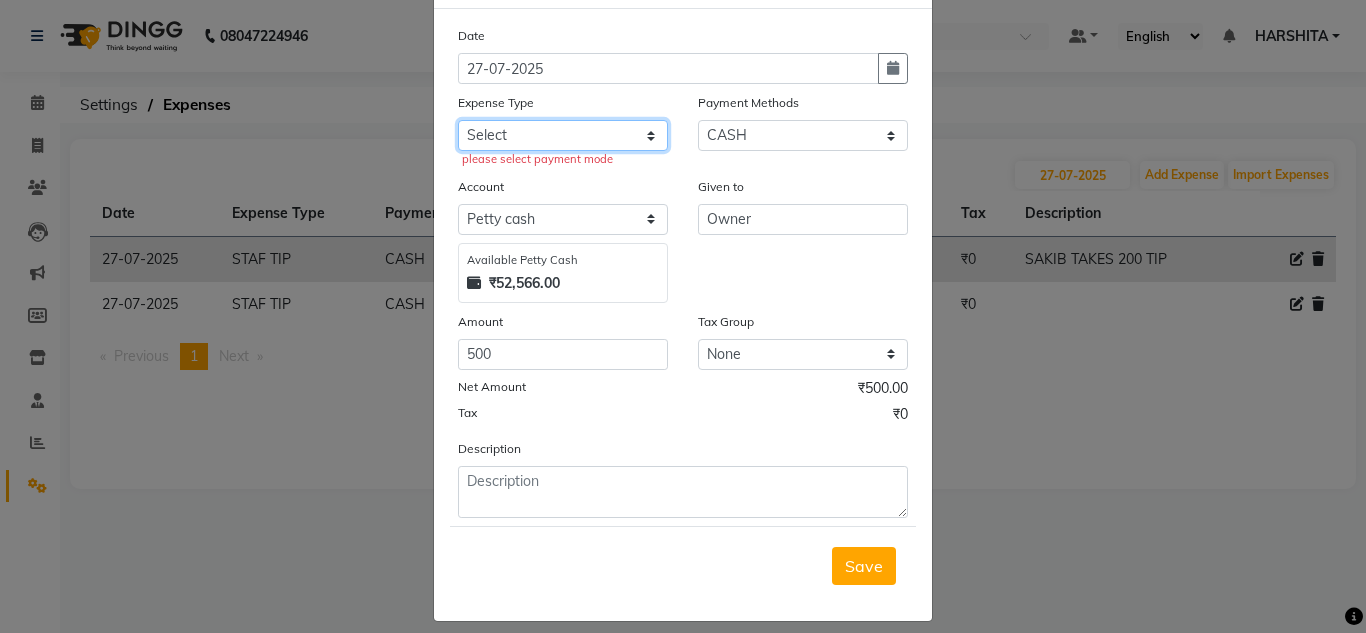 click on "Select Advance Salary ASWINI BANCI Bank charges Car maintenance  Cash transfer to bank Cash transfer to hub Client Snacks Clinical charges DALY REKAING Equipment Fuel Govt fee HOME EXP Incentive Insurance International purchase Loan Repayment Maintenance mama commission Marketing Miscellaneous MONEY BOX MRA neesam commission Other Pantry Product Rent SACHIN SHOP EXPENSE Staff Snacks STAF TIP Tax Tea & Refreshment Utilities WATER" 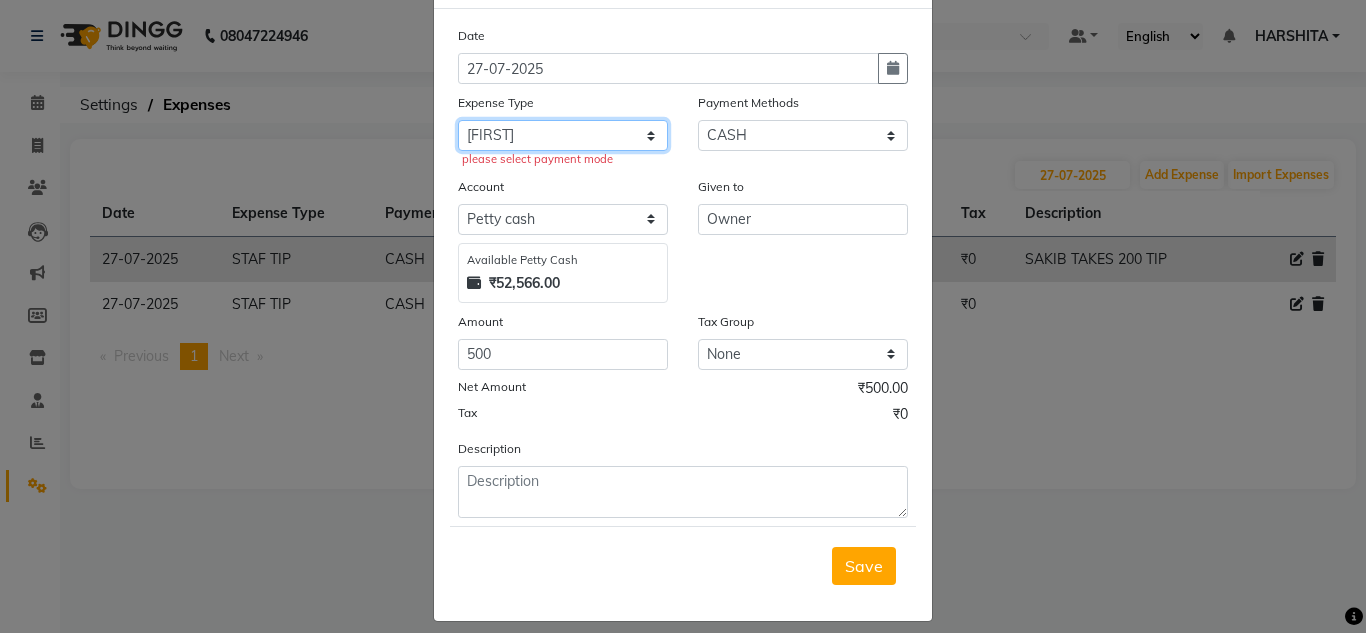 click on "Select Advance Salary ASWINI BANCI Bank charges Car maintenance  Cash transfer to bank Cash transfer to hub Client Snacks Clinical charges DALY REKAING Equipment Fuel Govt fee HOME EXP Incentive Insurance International purchase Loan Repayment Maintenance mama commission Marketing Miscellaneous MONEY BOX MRA neesam commission Other Pantry Product Rent SACHIN SHOP EXPENSE Staff Snacks STAF TIP Tax Tea & Refreshment Utilities WATER" 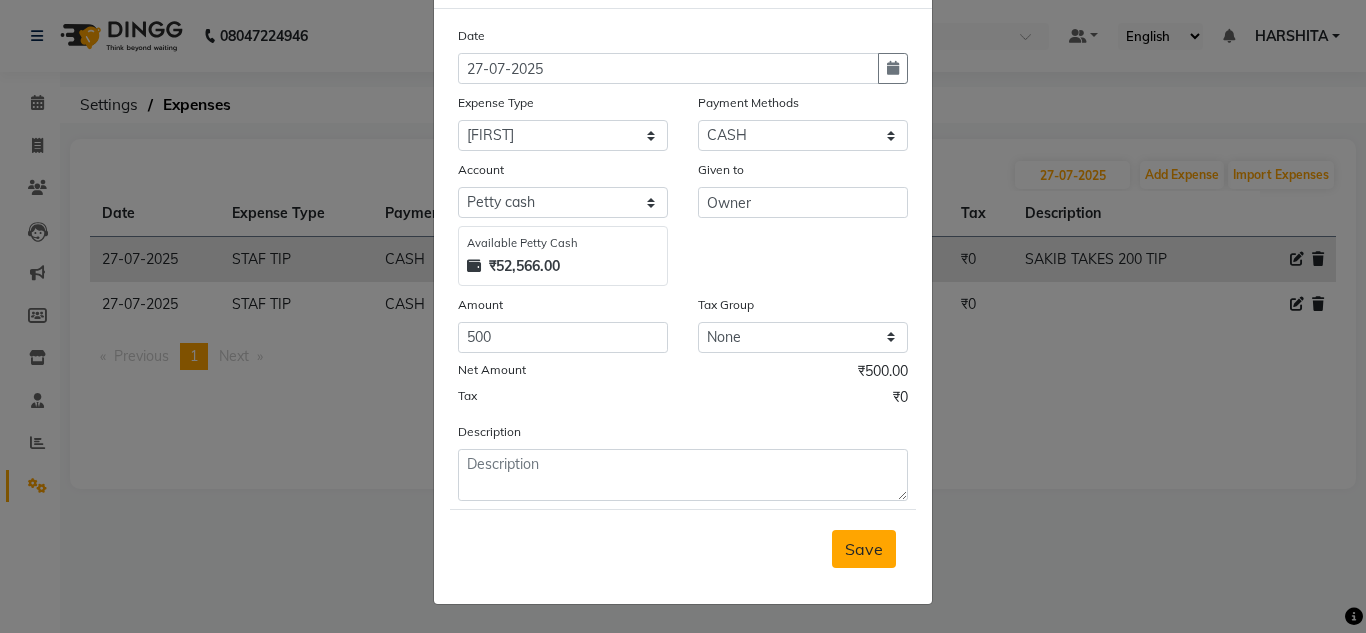 click on "Save" at bounding box center [864, 549] 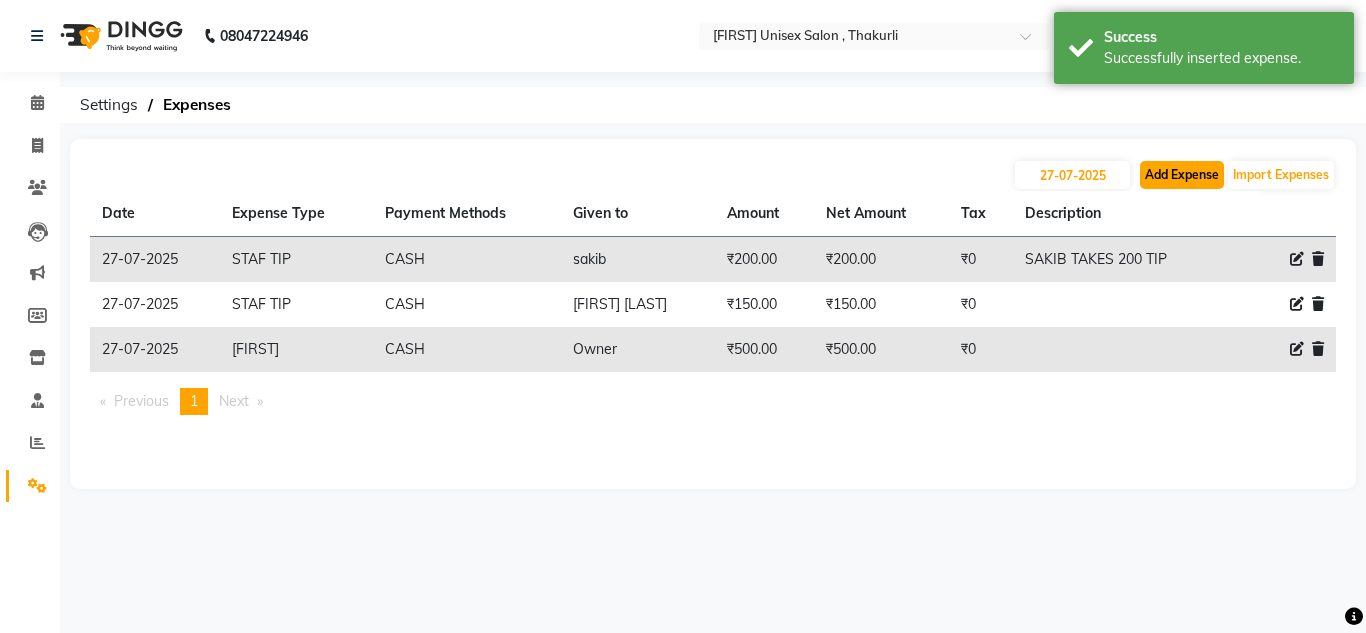 click on "Add Expense" 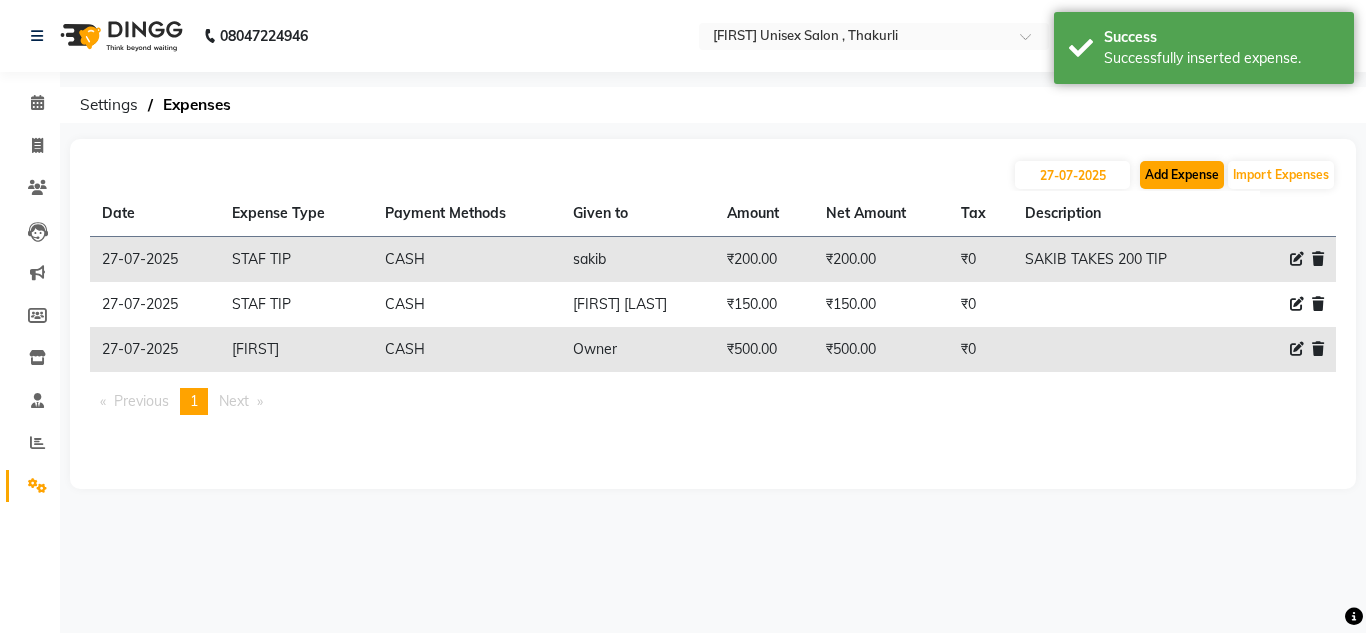 select on "1" 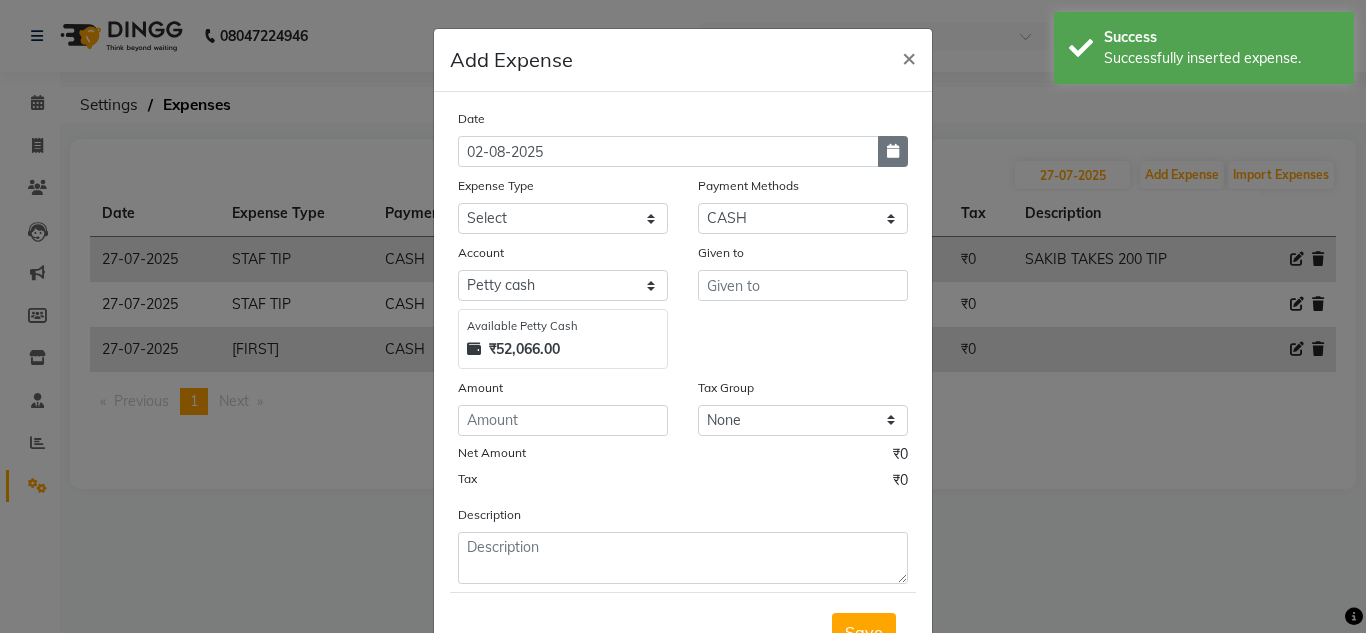 click 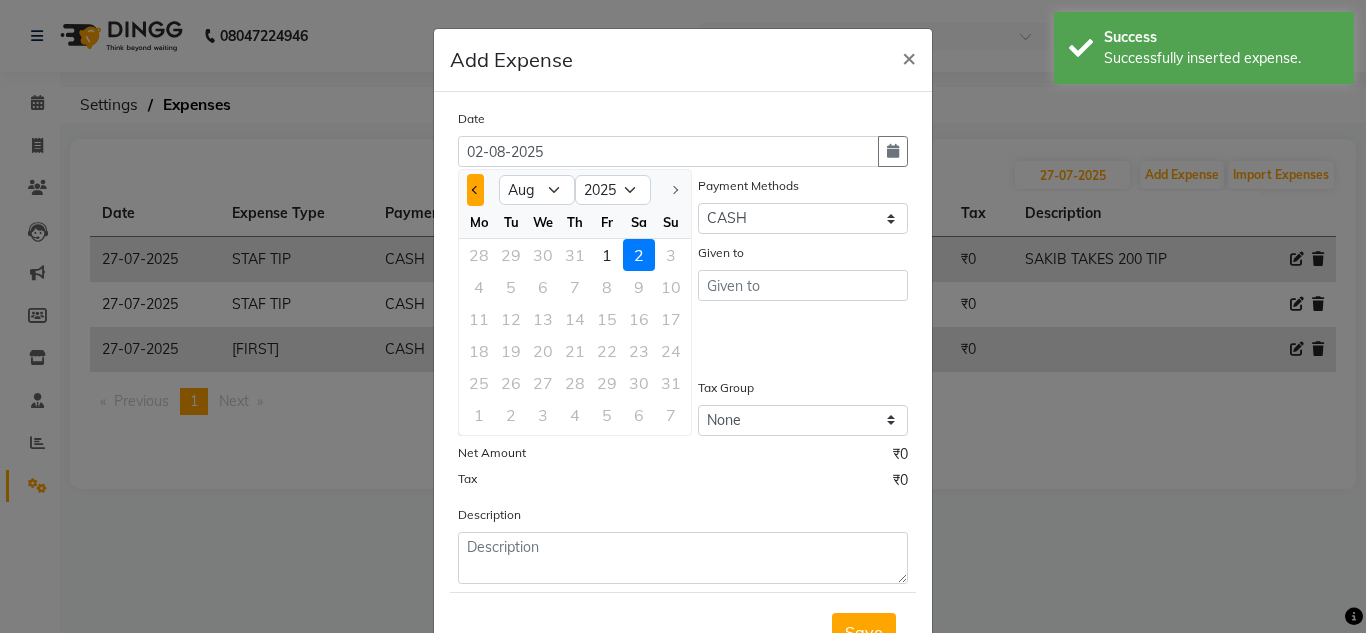 click 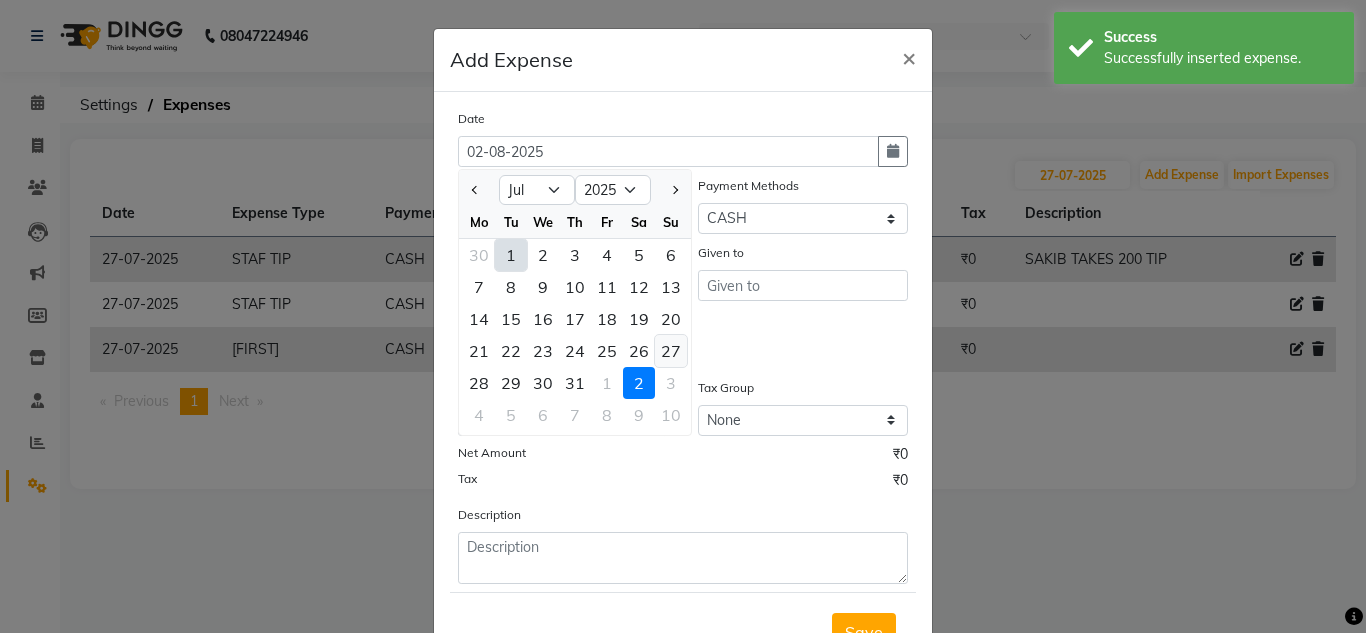 click on "27" 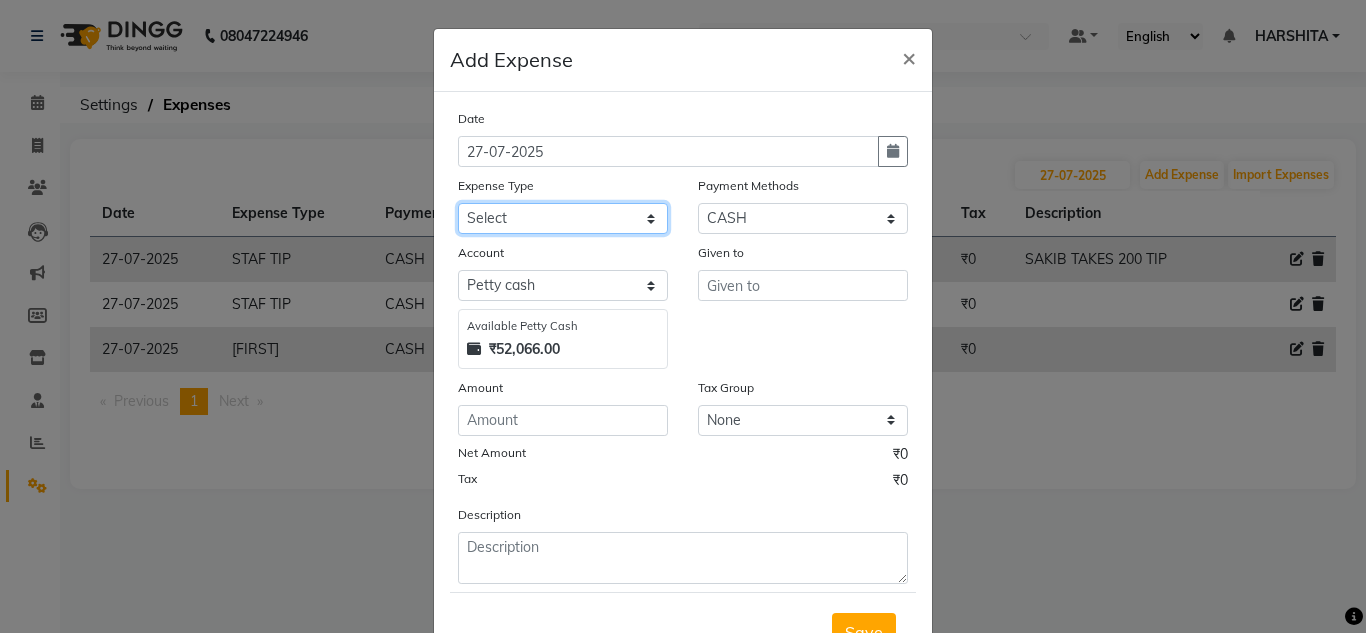 click on "Select Advance Salary ASWINI BANCI Bank charges Car maintenance  Cash transfer to bank Cash transfer to hub Client Snacks Clinical charges DALY REKAING Equipment Fuel Govt fee HOME EXP Incentive Insurance International purchase Loan Repayment Maintenance mama commission Marketing Miscellaneous MONEY BOX MRA neesam commission Other Pantry Product Rent SACHIN SHOP EXPENSE Staff Snacks STAF TIP Tax Tea & Refreshment Utilities WATER" 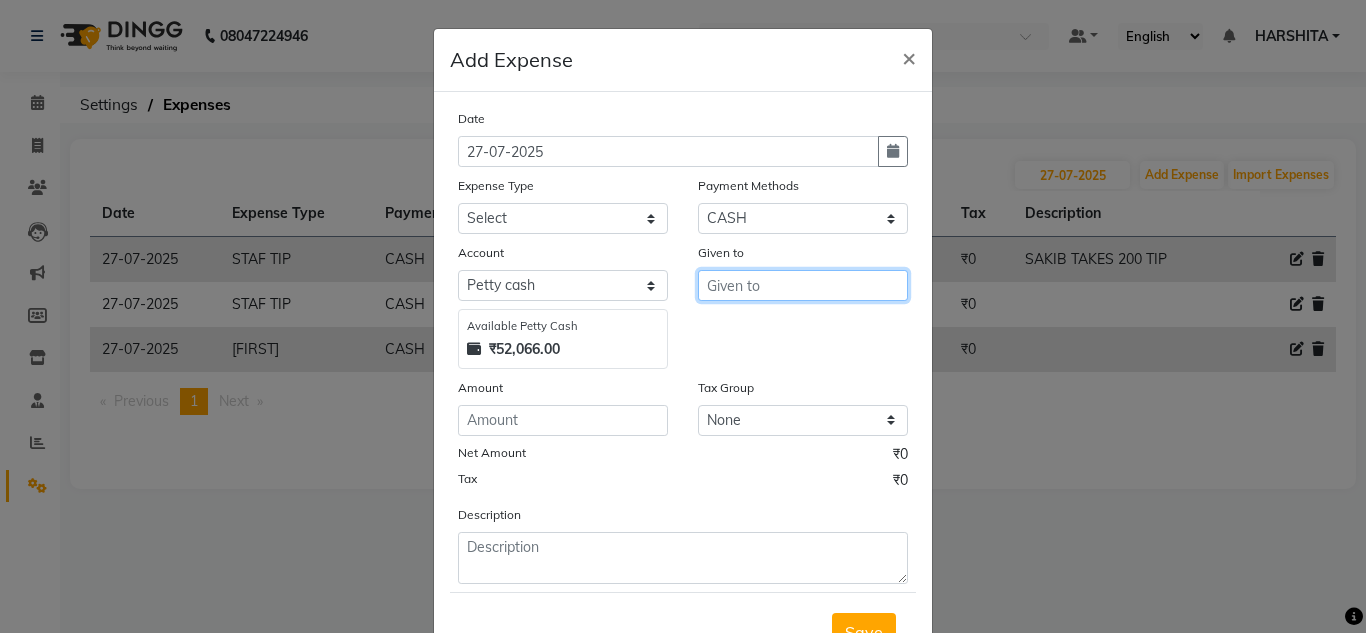 click at bounding box center (803, 285) 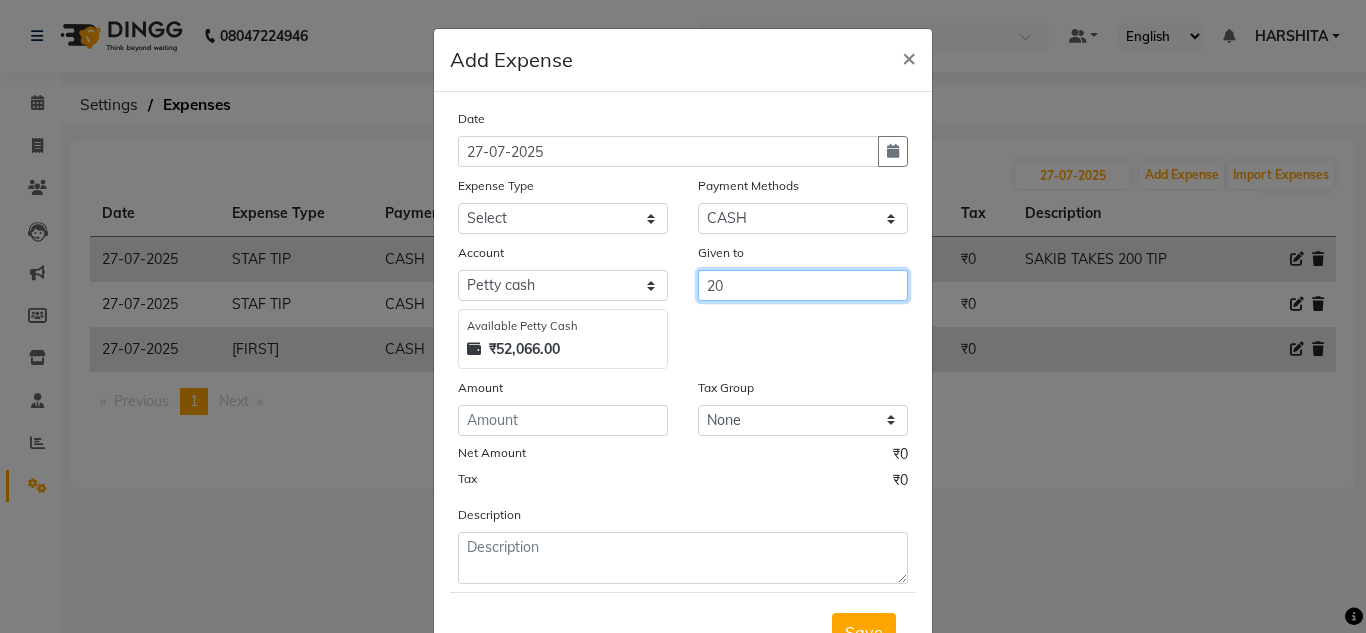type on "2" 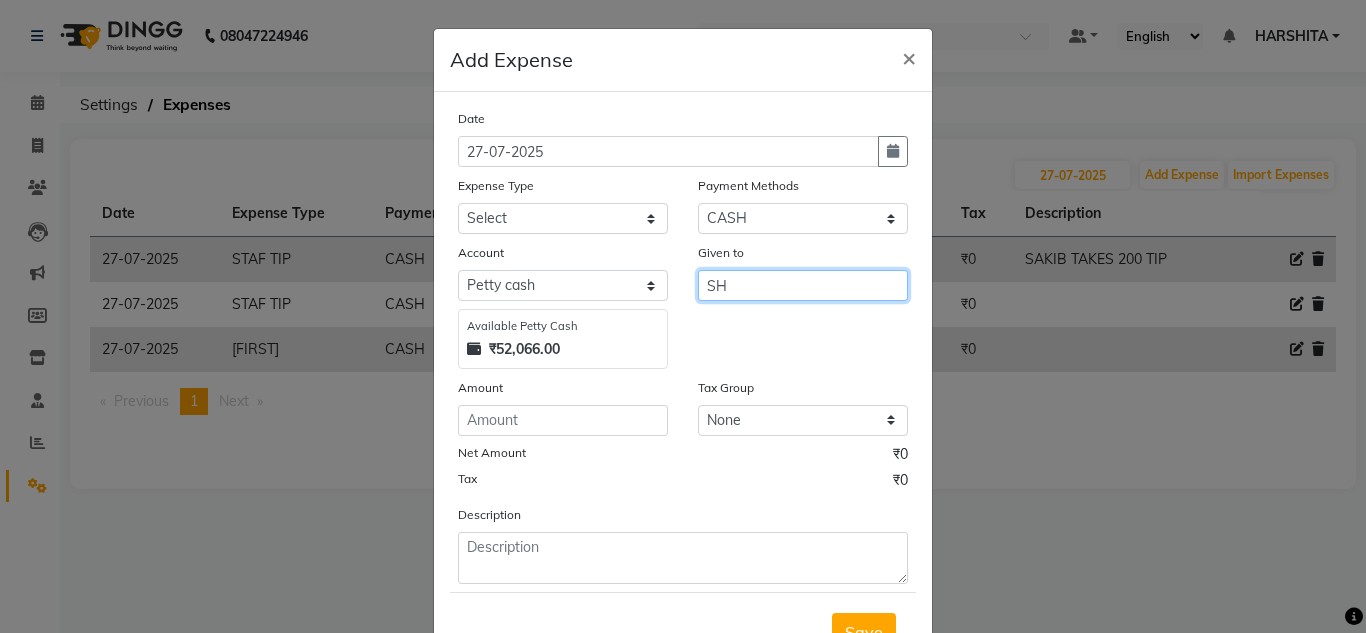 type on "S" 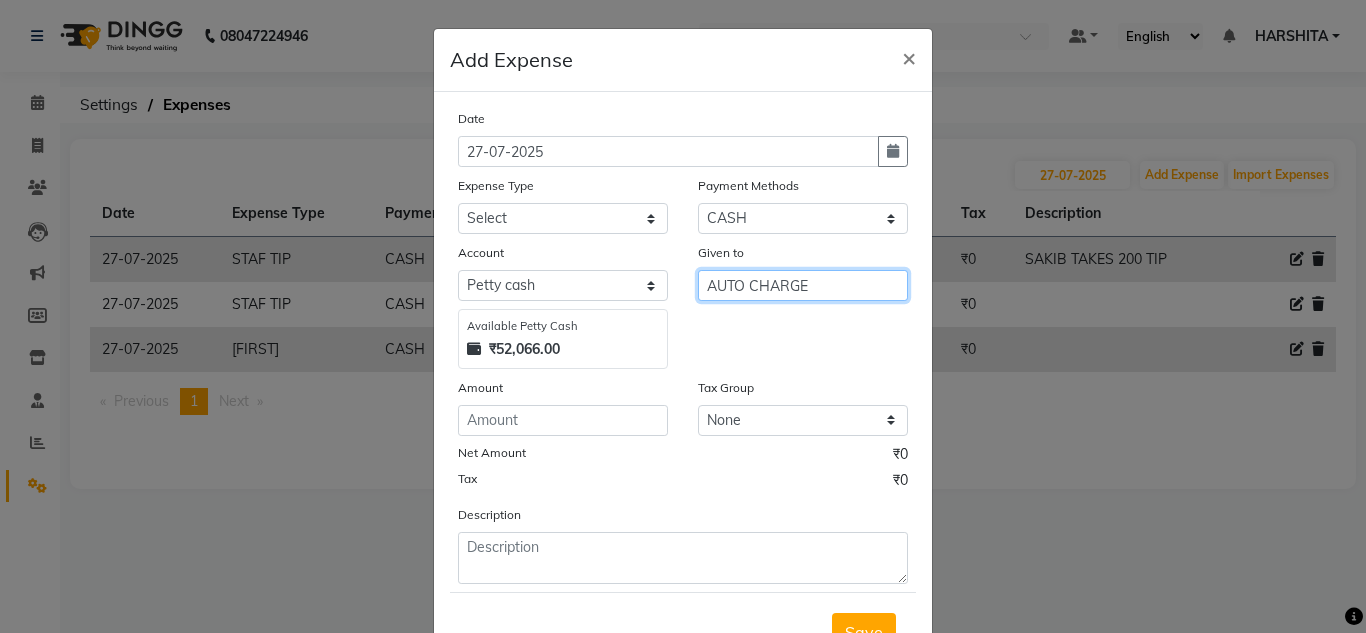 type on "AUTO CHARGE" 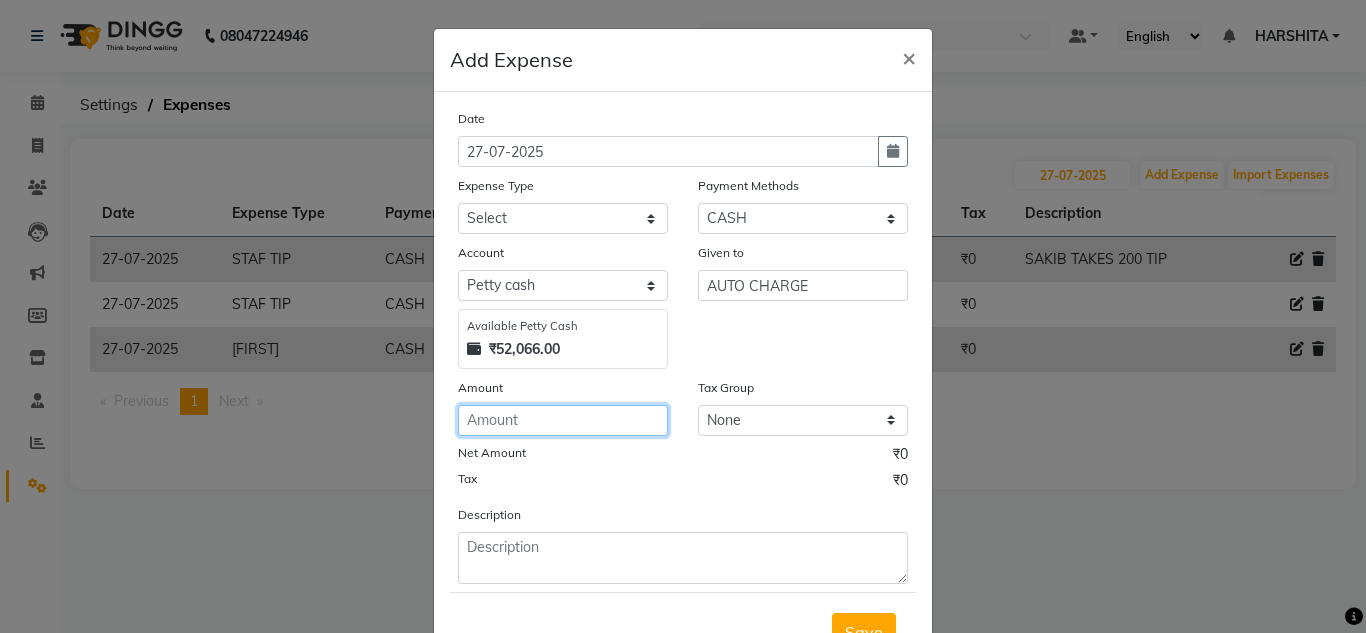 click 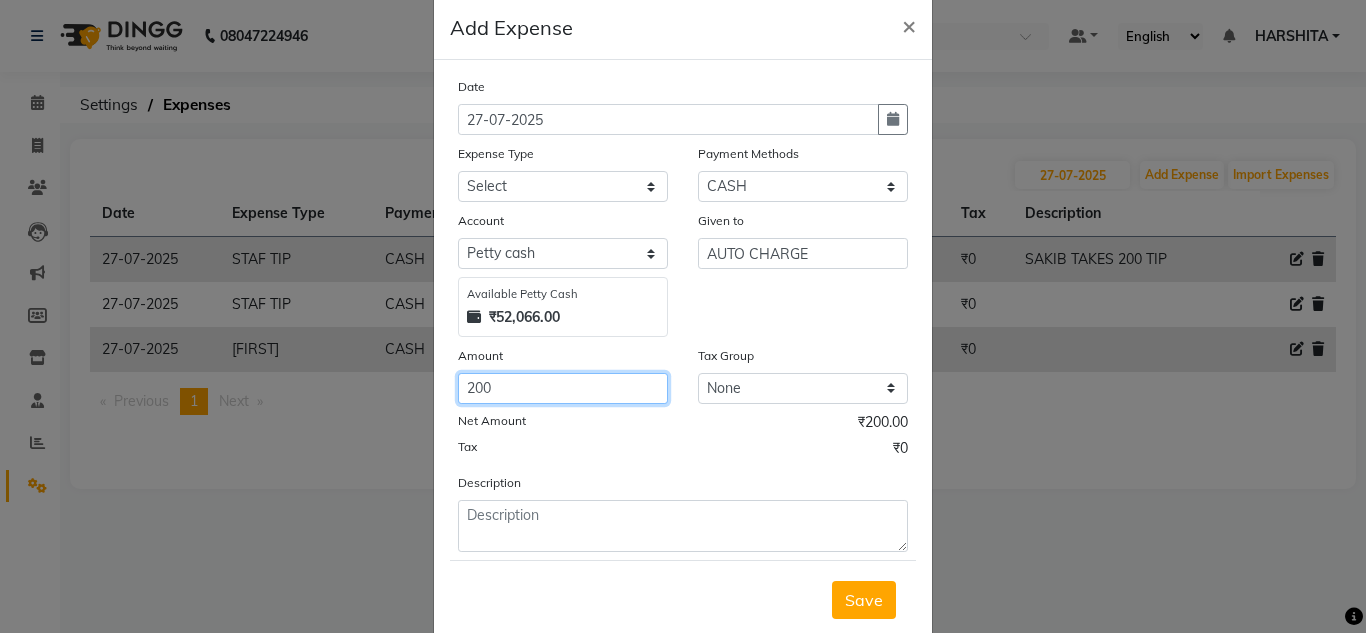 scroll, scrollTop: 83, scrollLeft: 0, axis: vertical 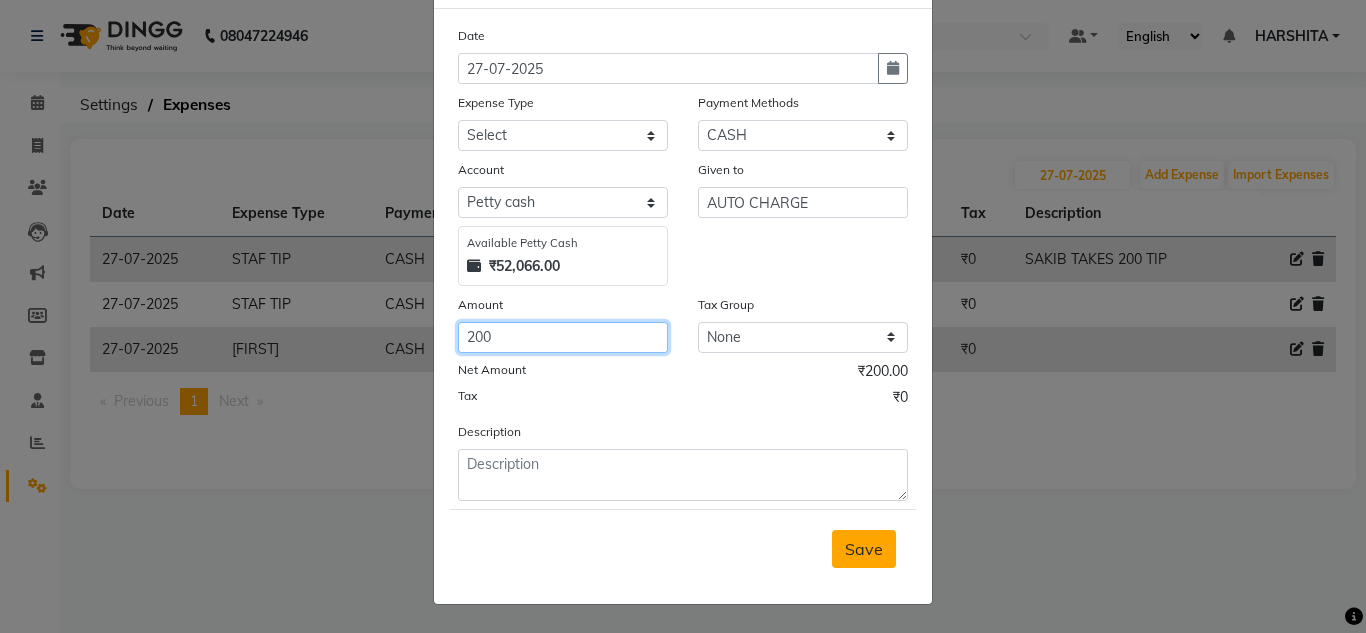 type on "200" 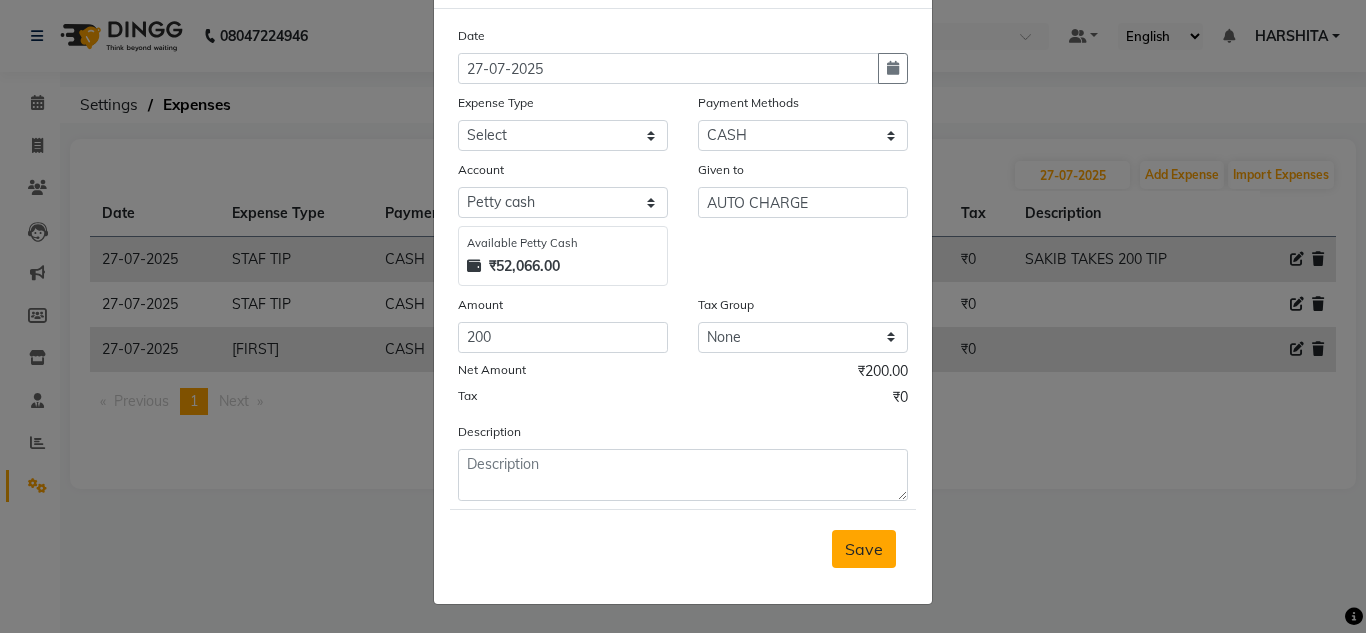 click on "Save" at bounding box center [864, 549] 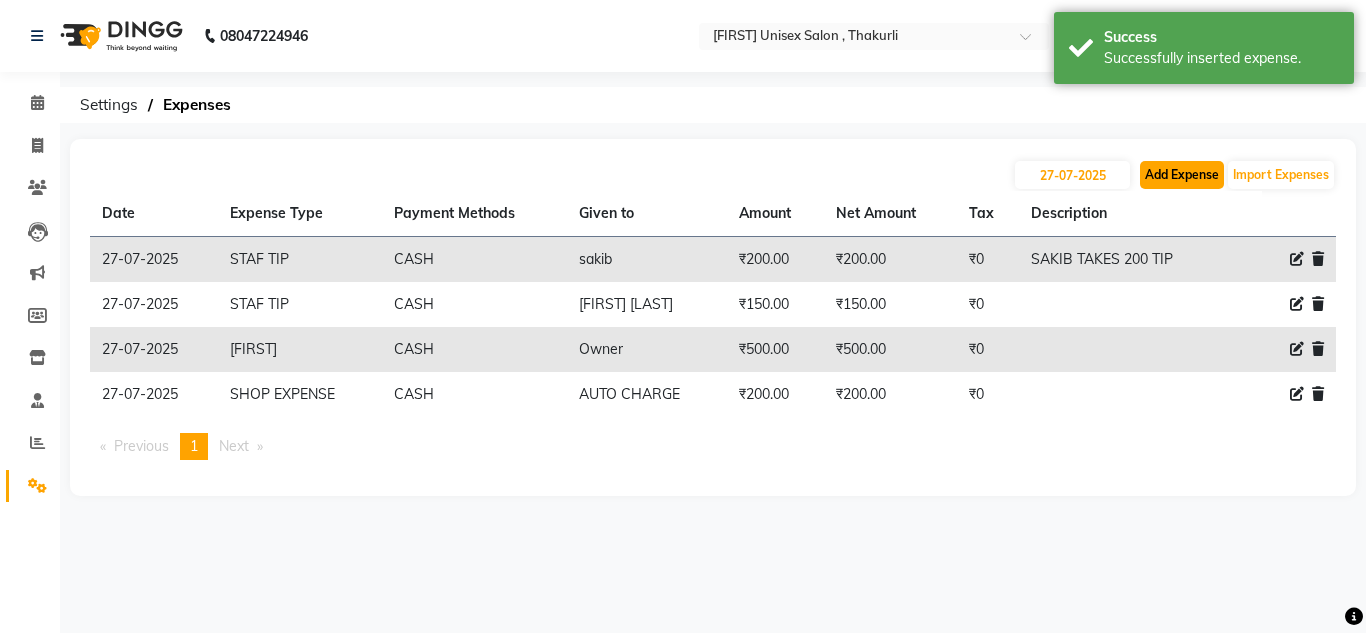 click on "Add Expense" 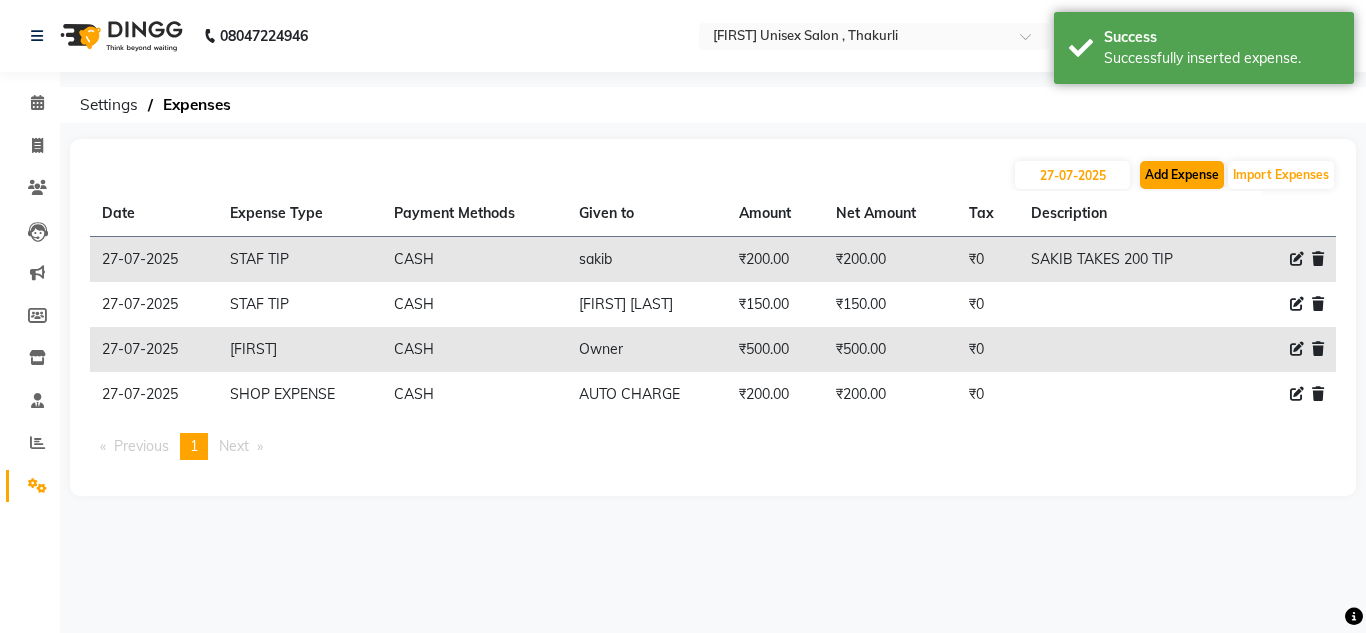 select on "1" 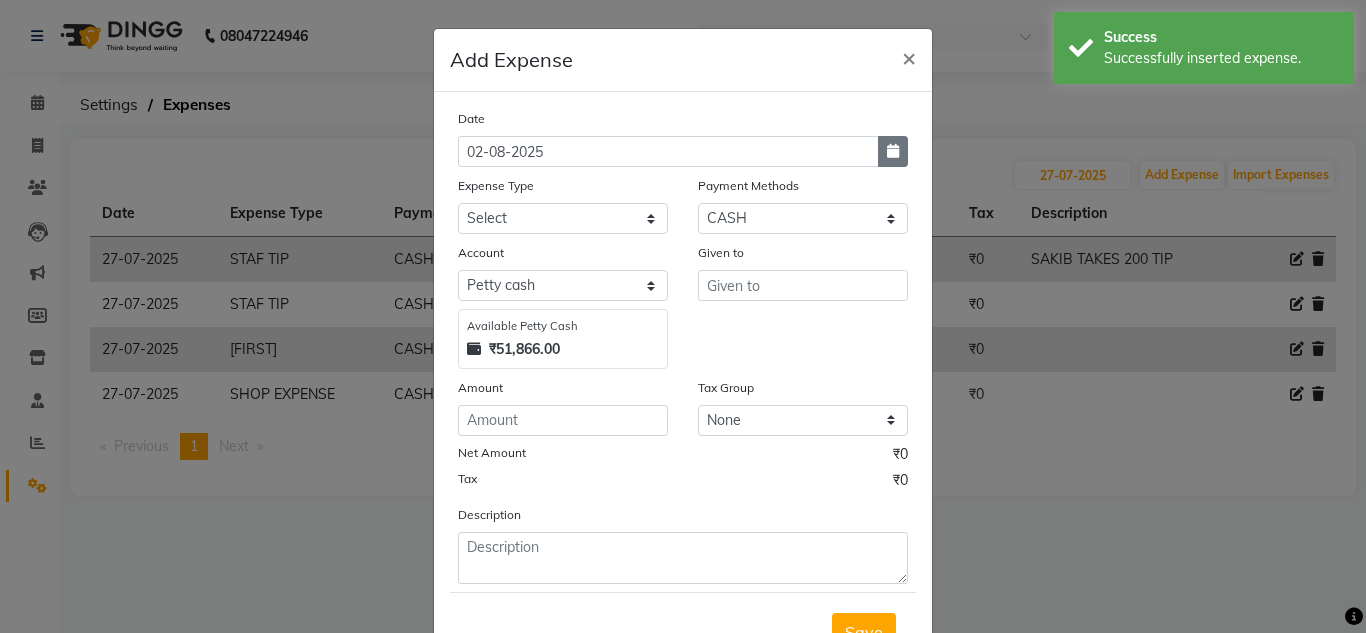 click 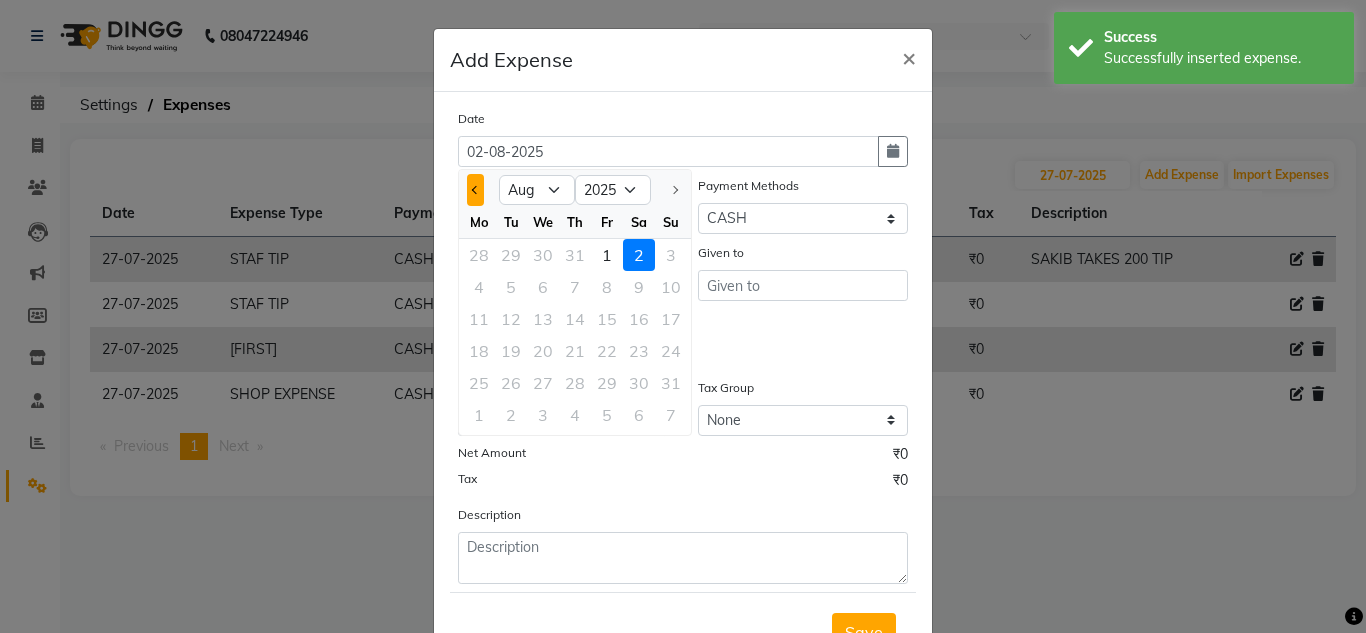 click 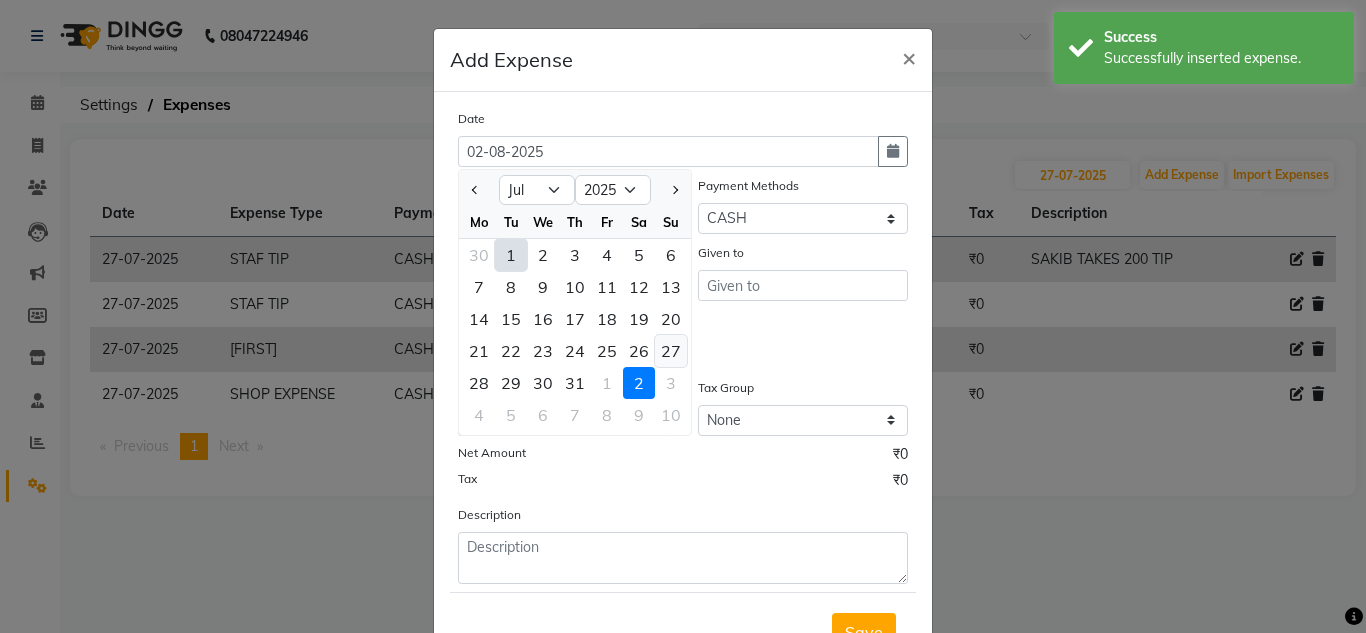 click on "27" 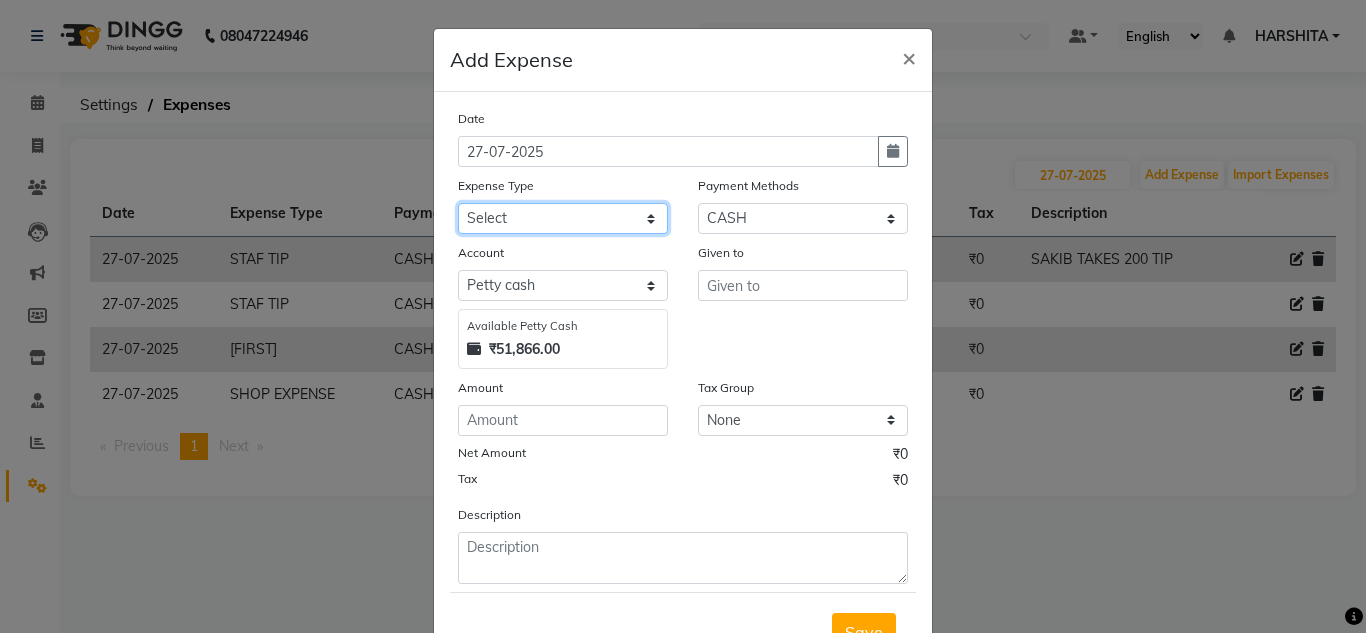 drag, startPoint x: 539, startPoint y: 209, endPoint x: 553, endPoint y: 227, distance: 22.803509 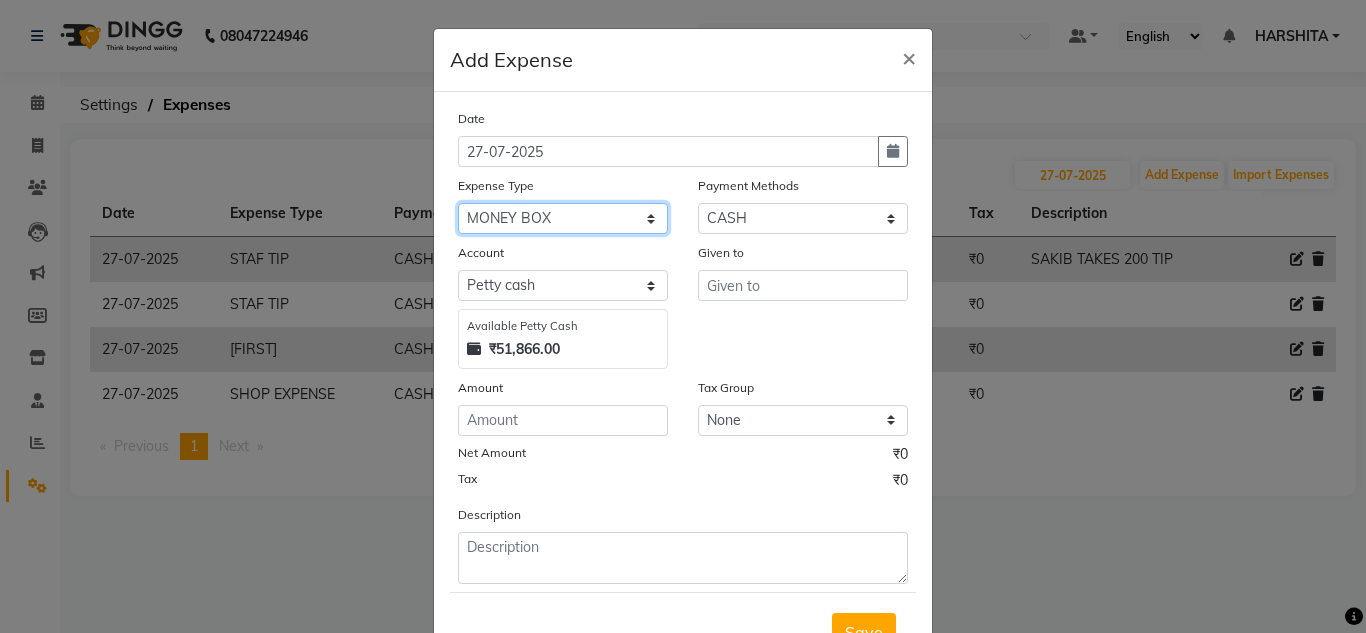 click on "Select Advance Salary ASWINI BANCI Bank charges Car maintenance  Cash transfer to bank Cash transfer to hub Client Snacks Clinical charges DALY REKAING Equipment Fuel Govt fee HOME EXP Incentive Insurance International purchase Loan Repayment Maintenance mama commission Marketing Miscellaneous MONEY BOX MRA neesam commission Other Pantry Product Rent SACHIN SHOP EXPENSE Staff Snacks STAF TIP Tax Tea & Refreshment Utilities WATER" 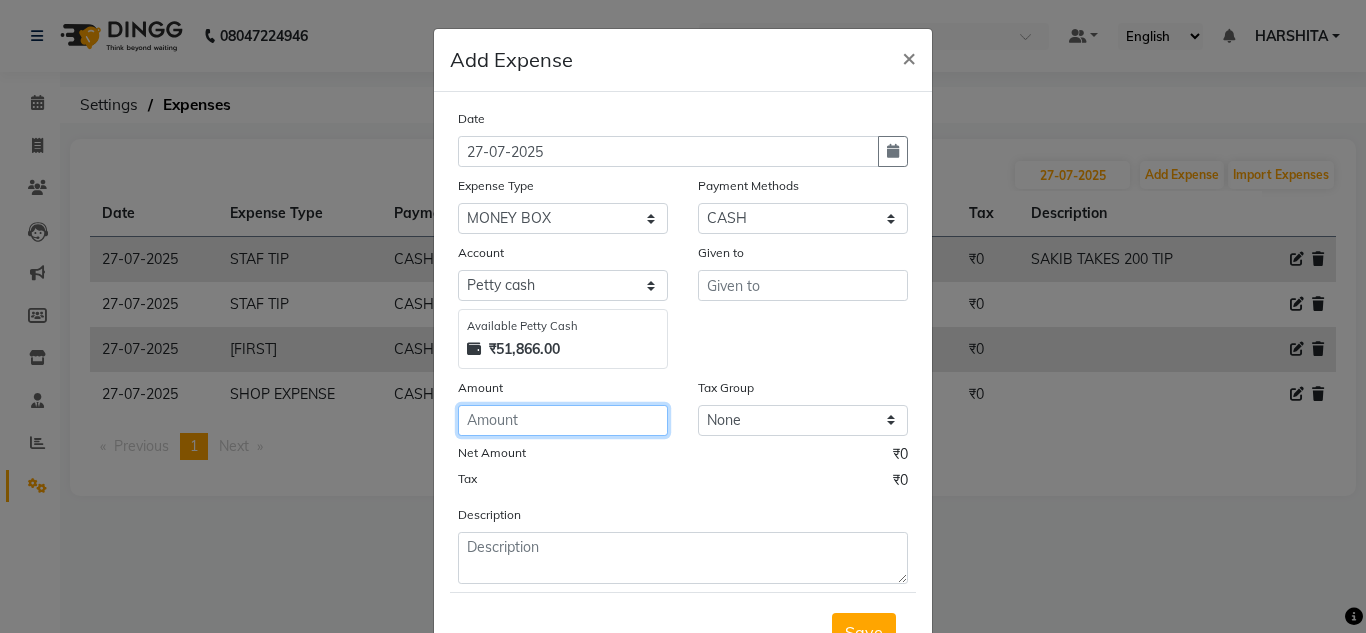 click 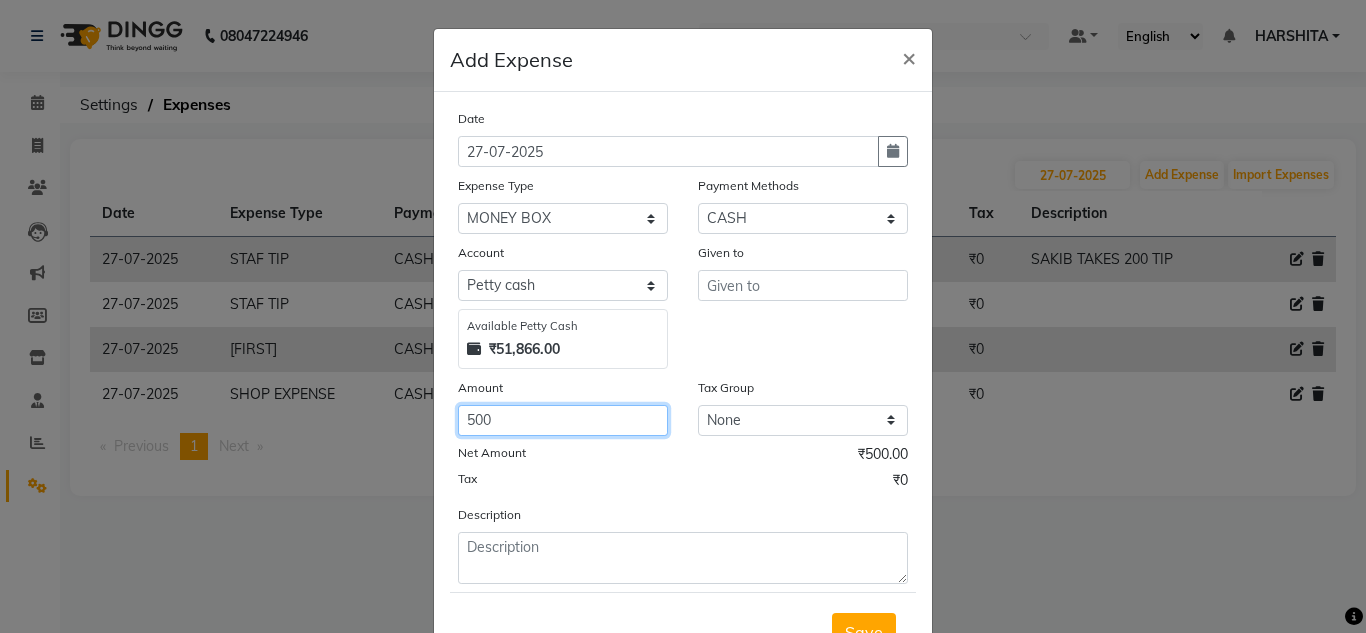 type on "500" 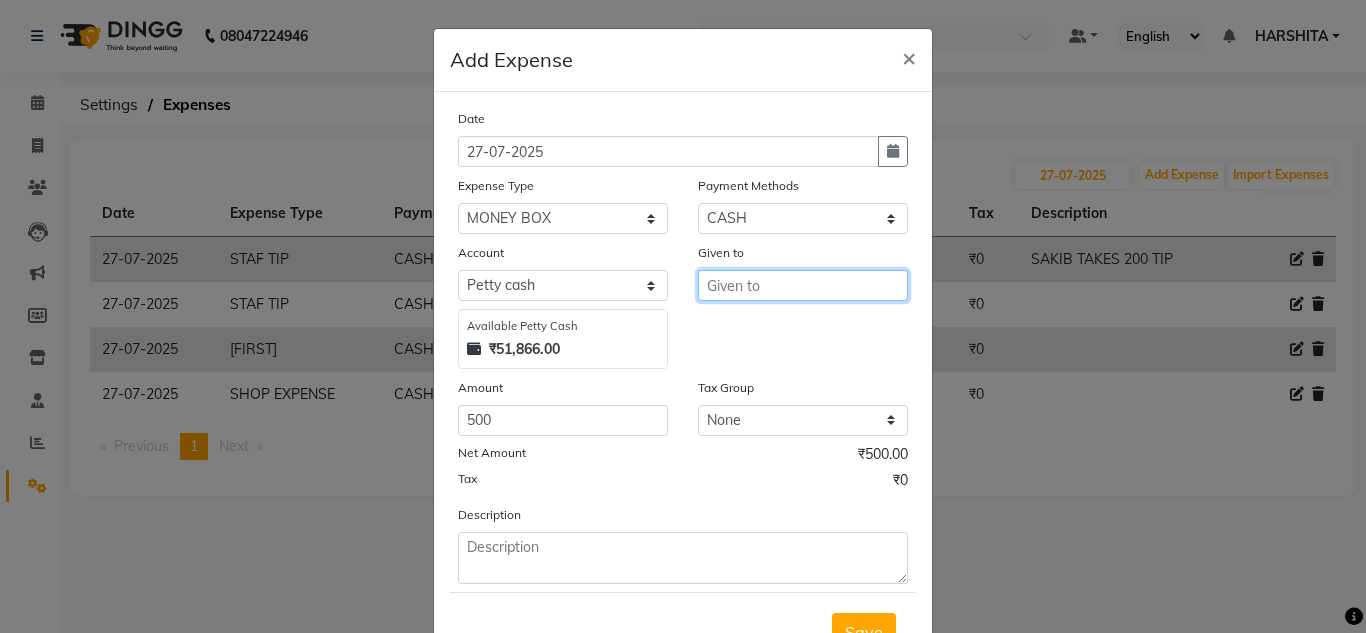 click at bounding box center (803, 285) 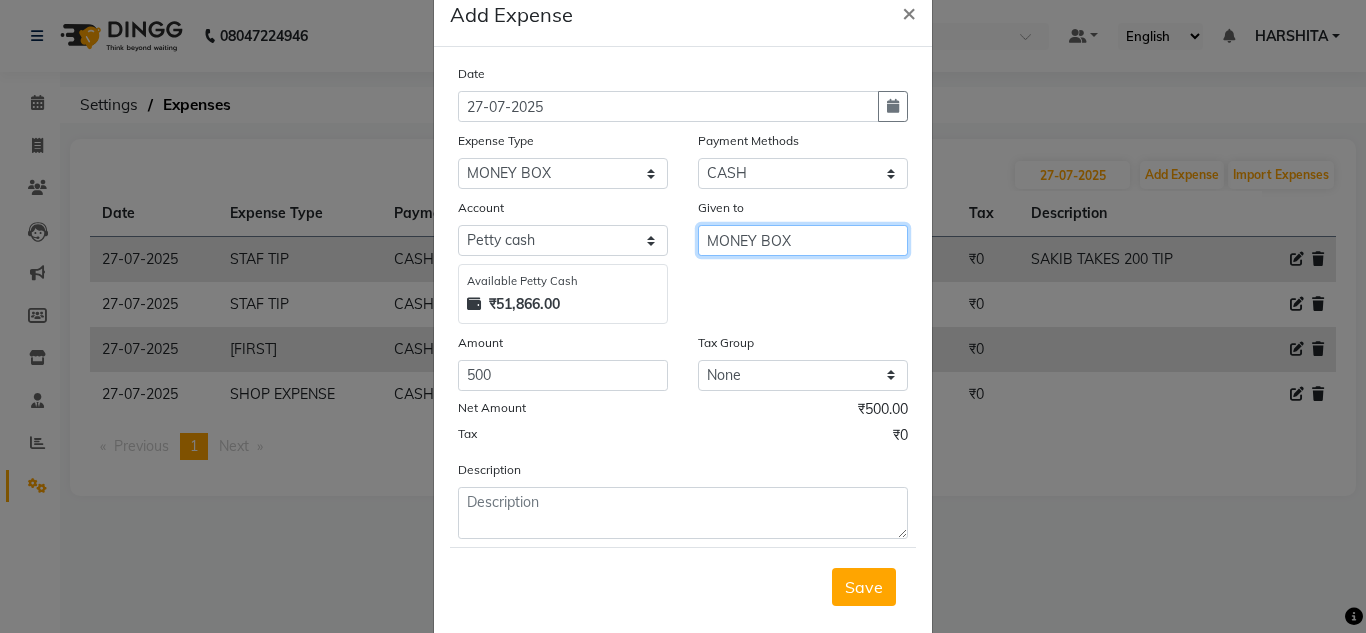 scroll, scrollTop: 83, scrollLeft: 0, axis: vertical 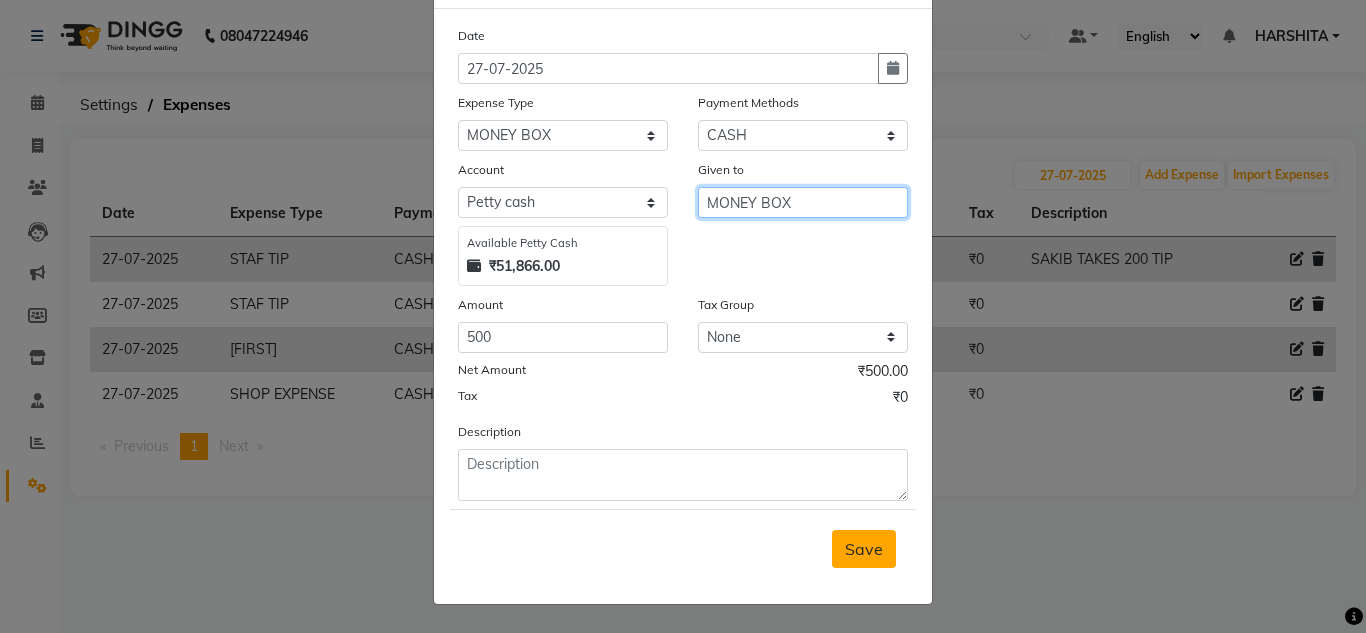 type on "MONEY BOX" 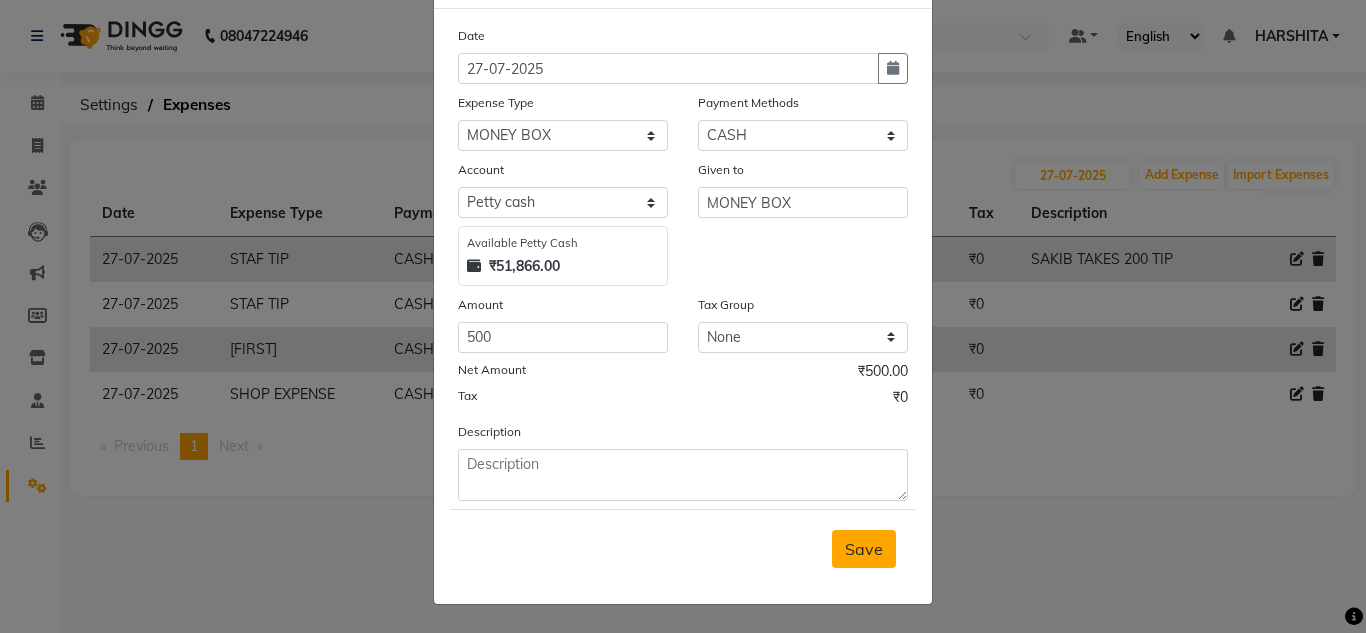 click on "Save" at bounding box center [864, 549] 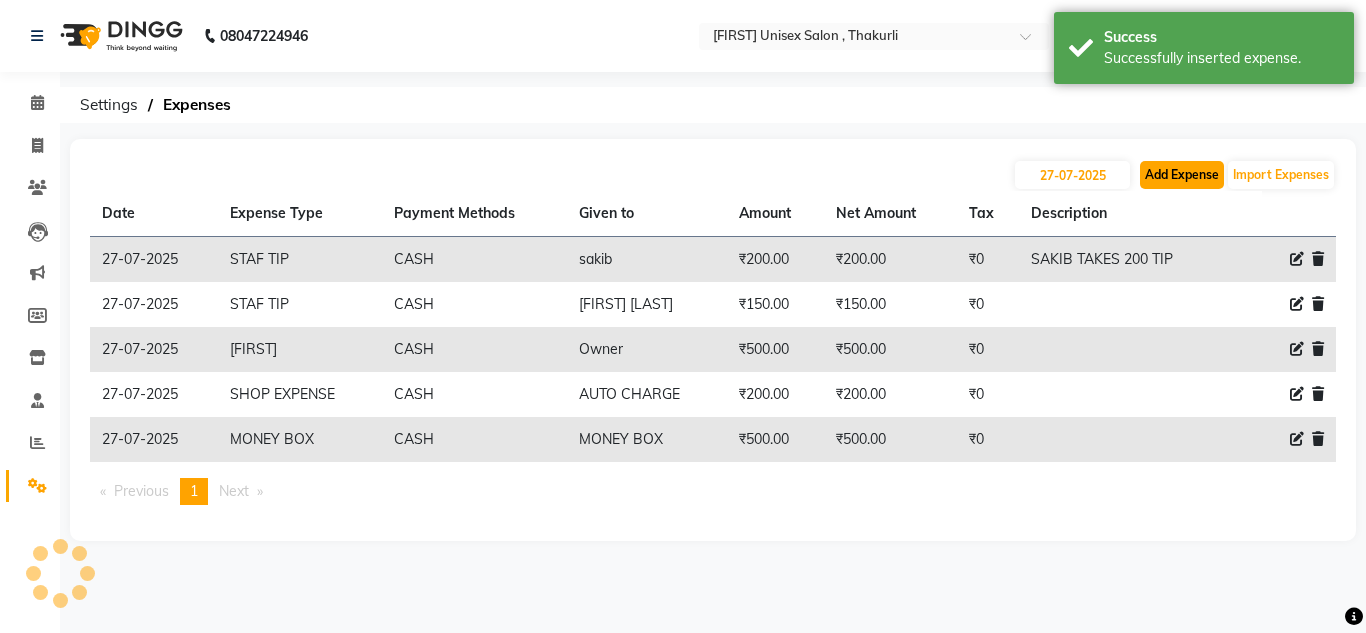 click on "Add Expense" 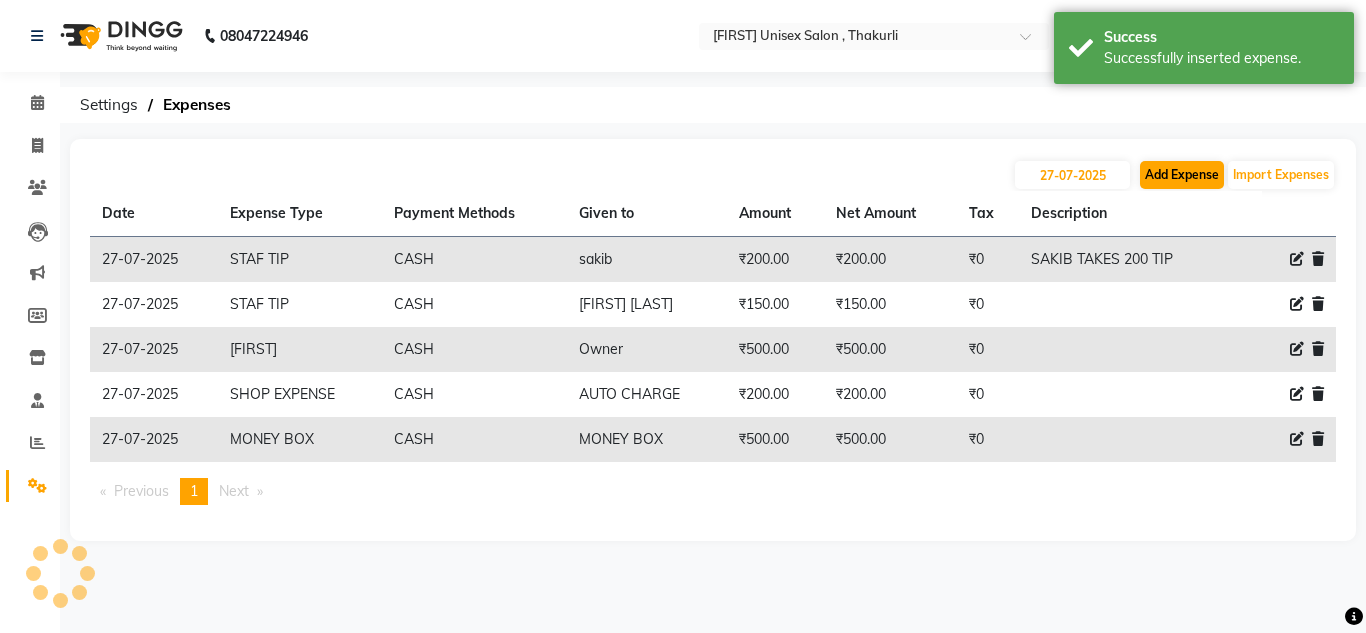 select on "1" 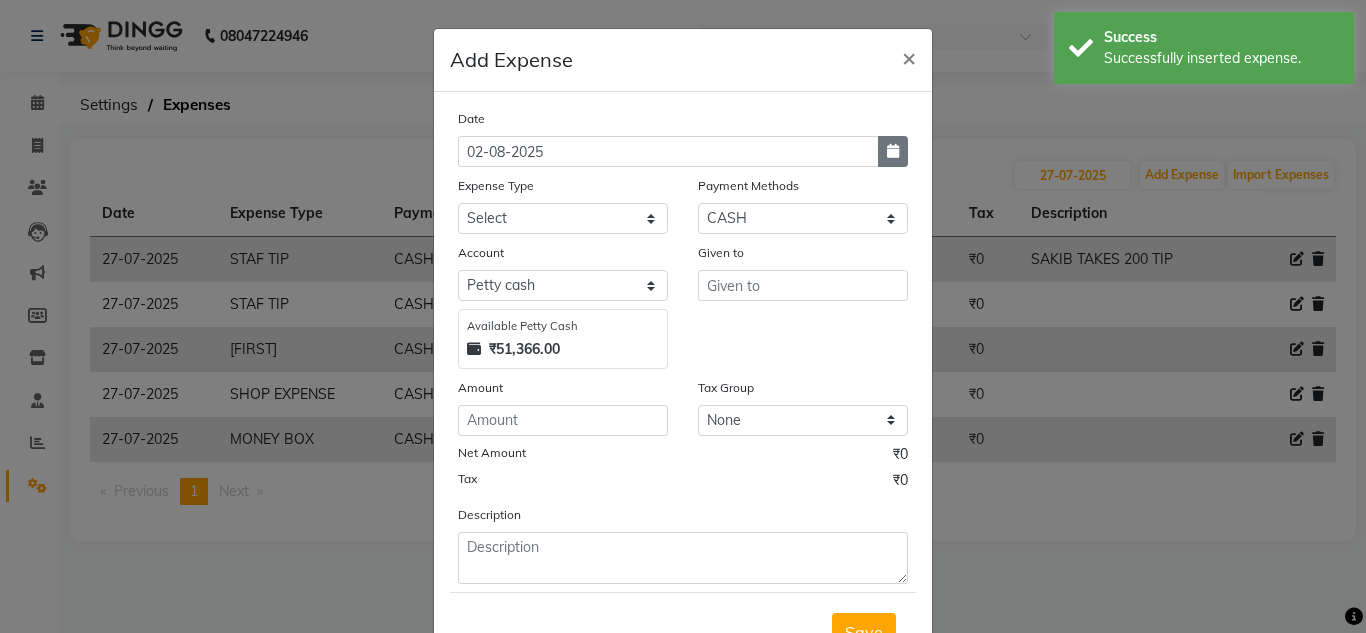 click 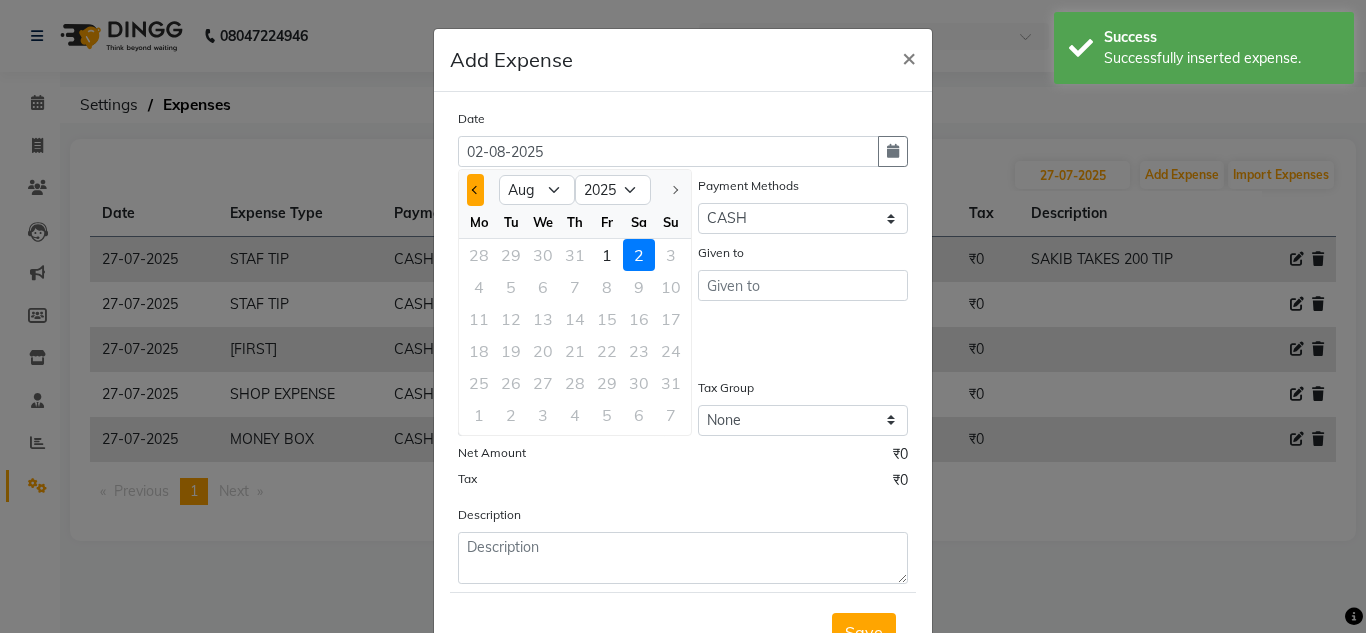 click 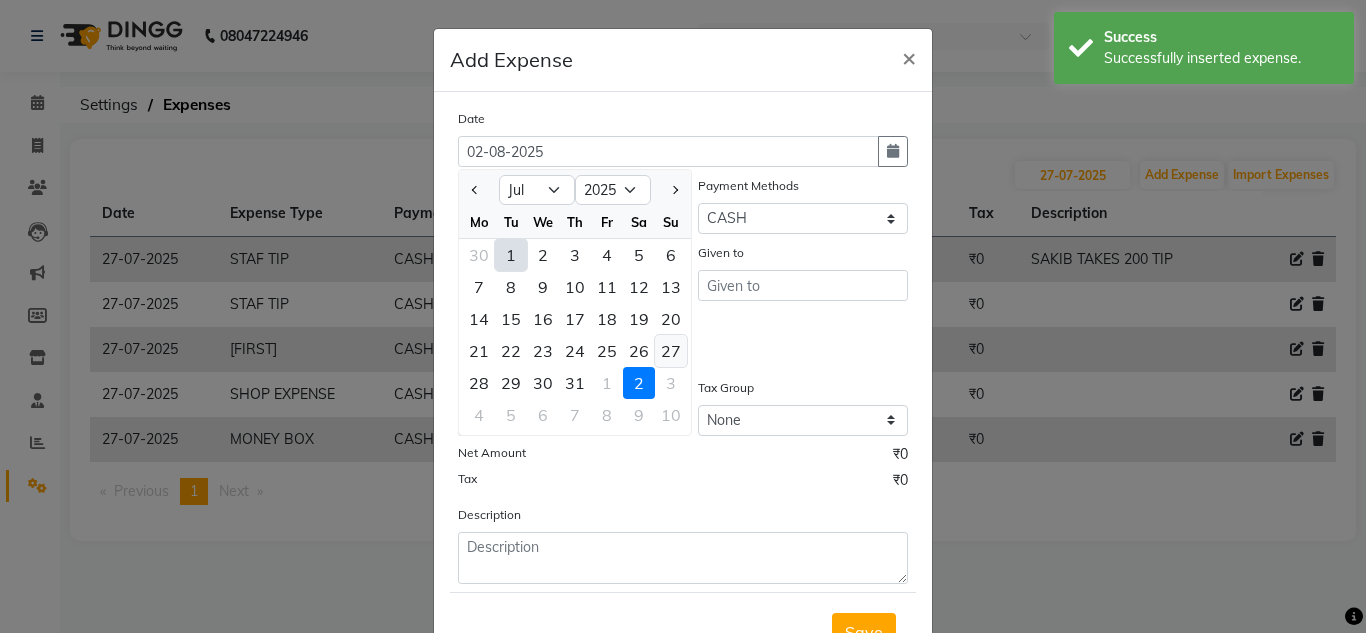 click on "27" 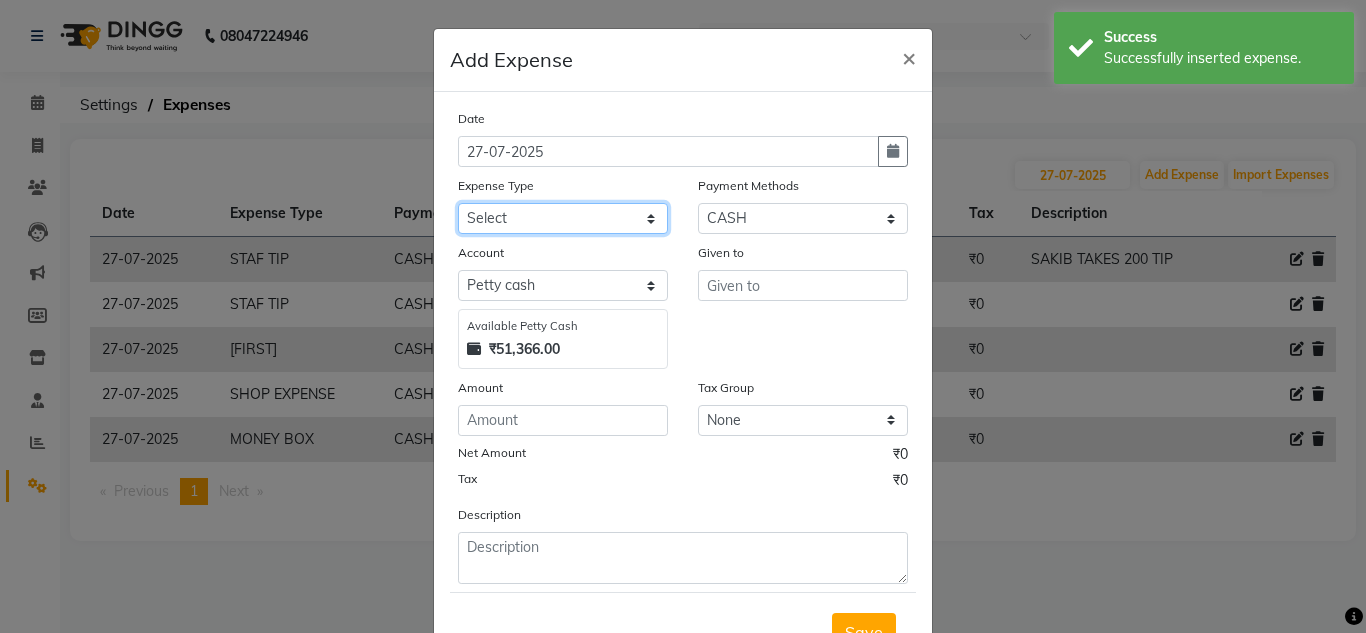 click on "Select Advance Salary ASWINI BANCI Bank charges Car maintenance  Cash transfer to bank Cash transfer to hub Client Snacks Clinical charges DALY REKAING Equipment Fuel Govt fee HOME EXP Incentive Insurance International purchase Loan Repayment Maintenance mama commission Marketing Miscellaneous MONEY BOX MRA neesam commission Other Pantry Product Rent SACHIN SHOP EXPENSE Staff Snacks STAF TIP Tax Tea & Refreshment Utilities WATER" 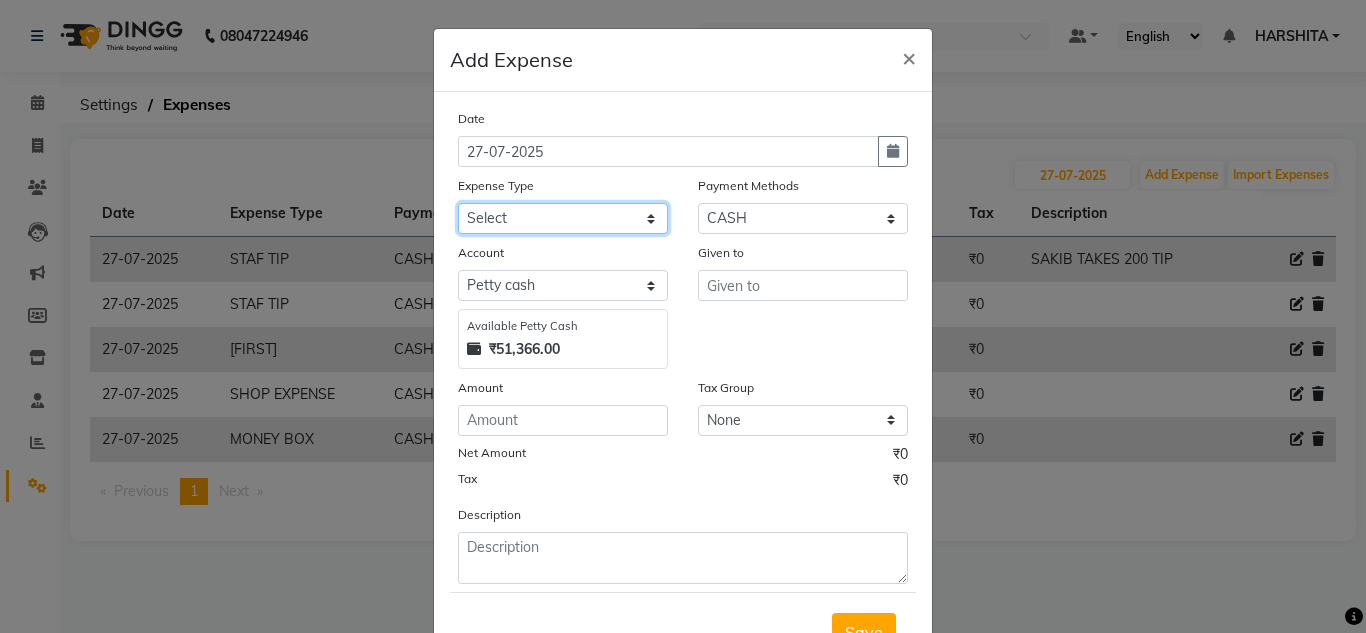select on "16983" 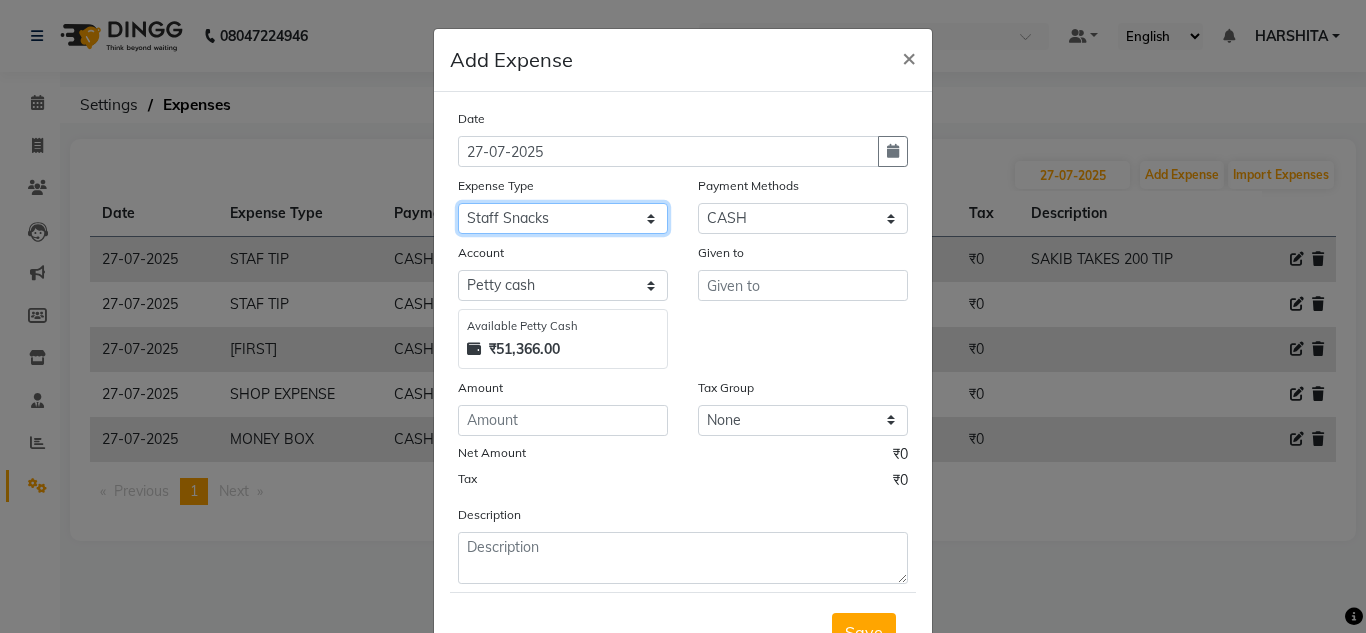 click on "Select Advance Salary ASWINI BANCI Bank charges Car maintenance  Cash transfer to bank Cash transfer to hub Client Snacks Clinical charges DALY REKAING Equipment Fuel Govt fee HOME EXP Incentive Insurance International purchase Loan Repayment Maintenance mama commission Marketing Miscellaneous MONEY BOX MRA neesam commission Other Pantry Product Rent SACHIN SHOP EXPENSE Staff Snacks STAF TIP Tax Tea & Refreshment Utilities WATER" 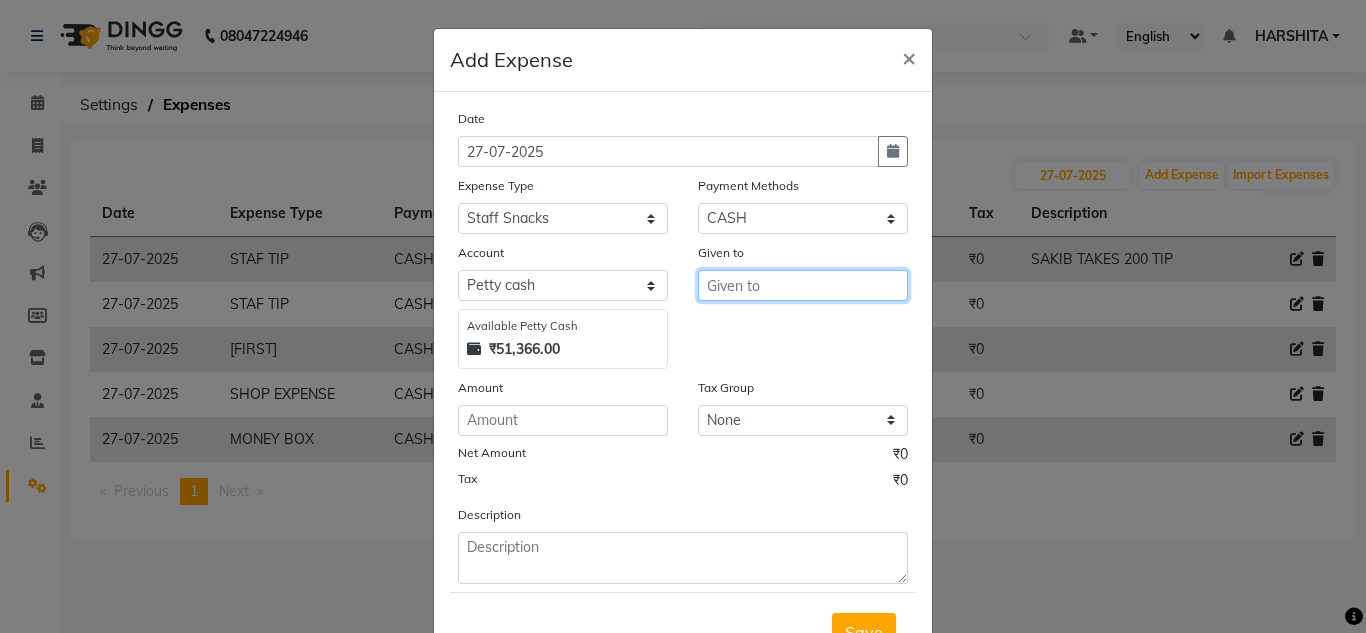 click at bounding box center (803, 285) 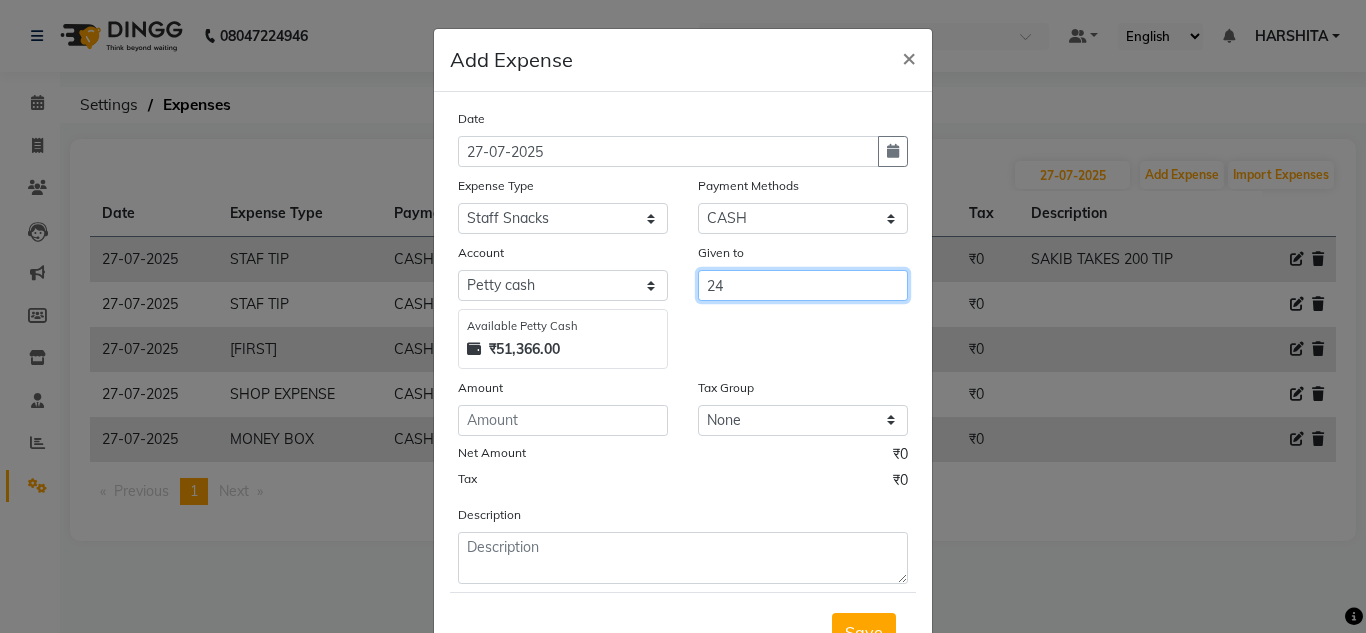 type on "2" 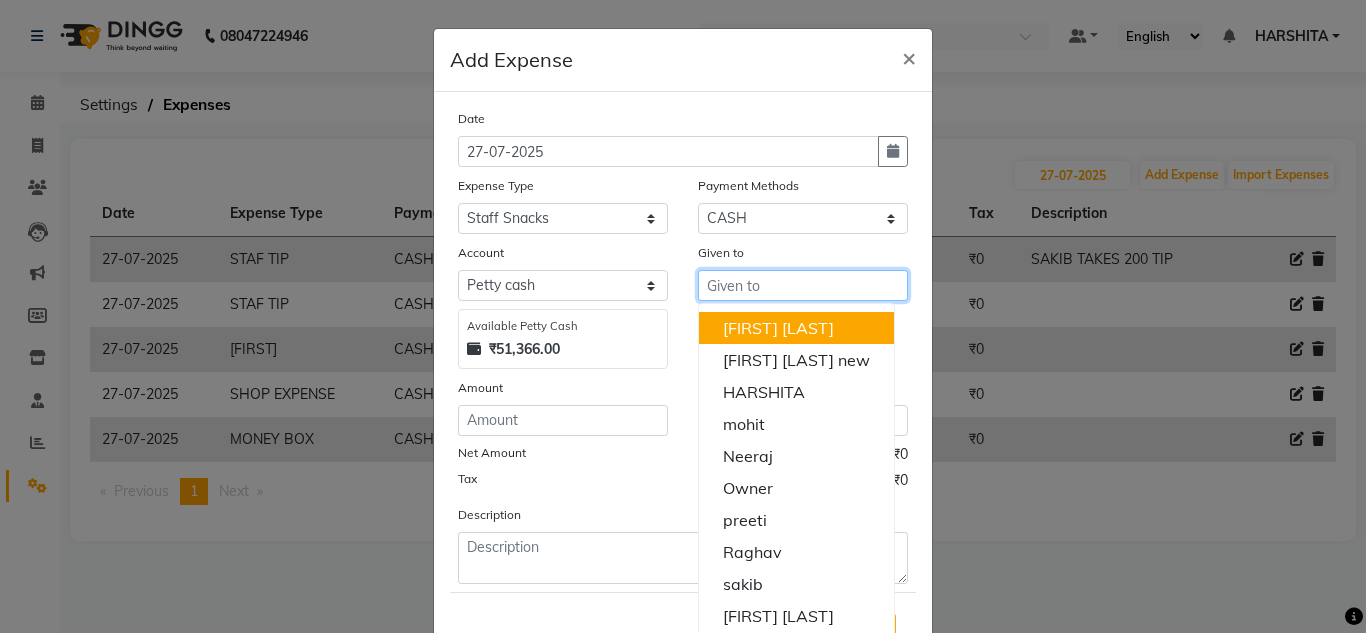 type on "M" 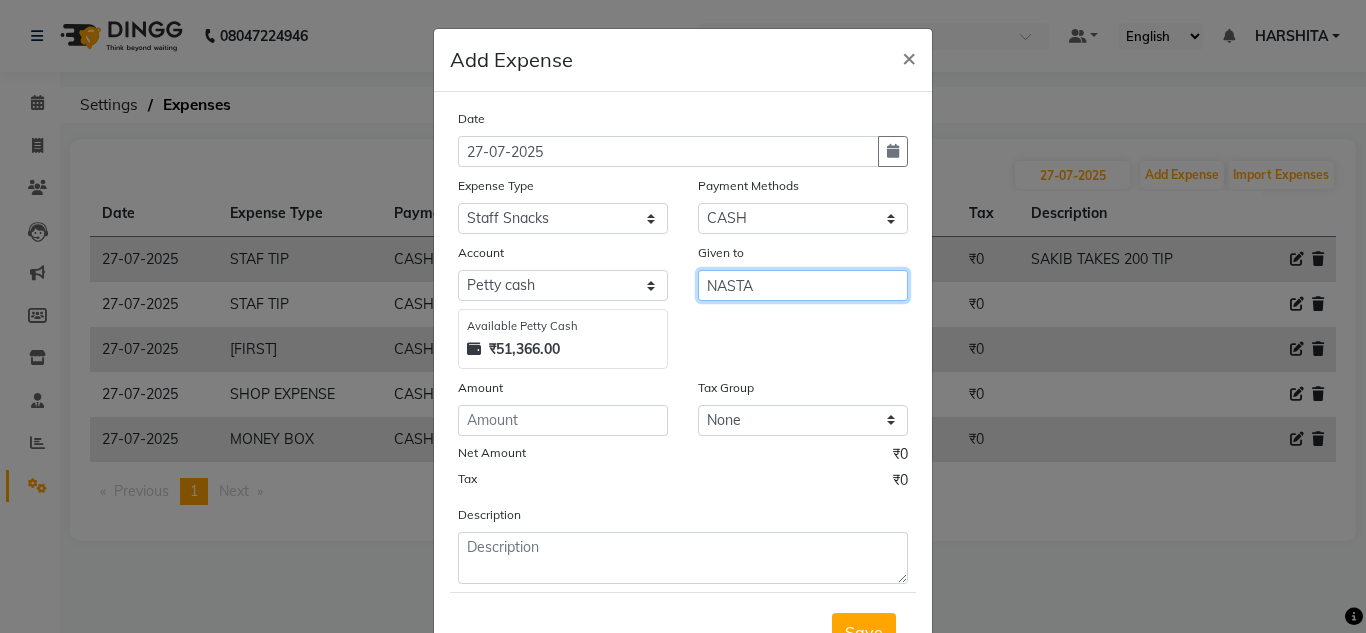 type on "NASTA" 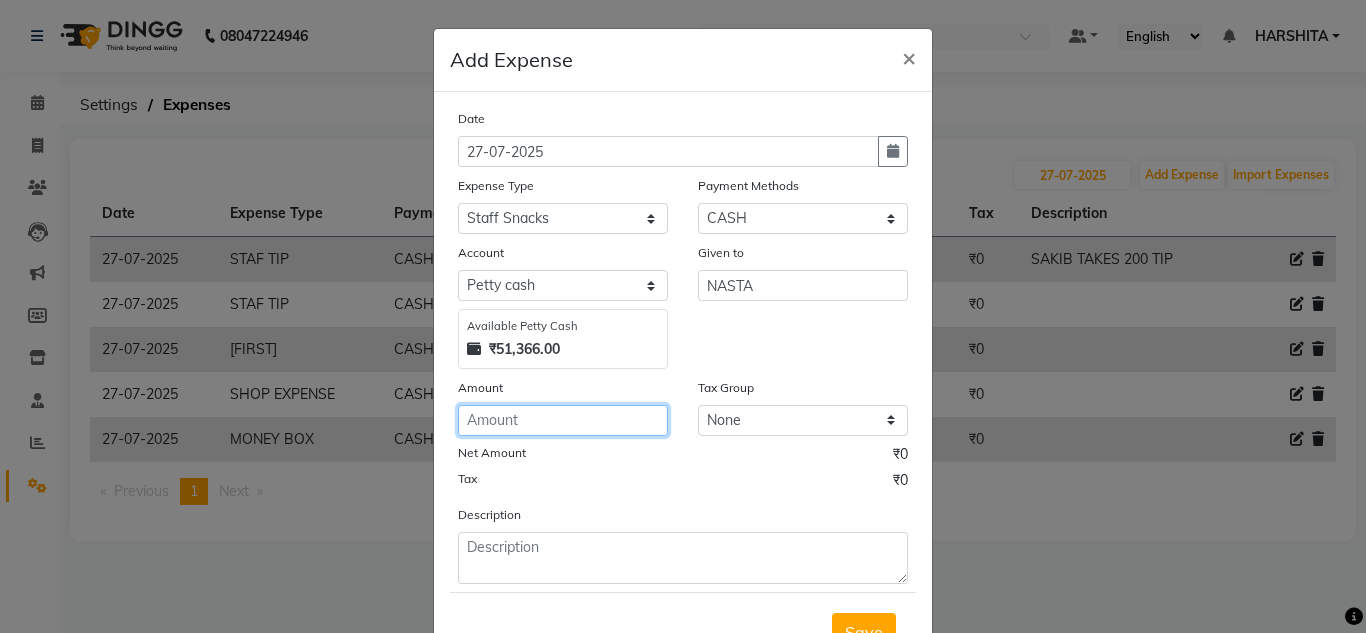 click 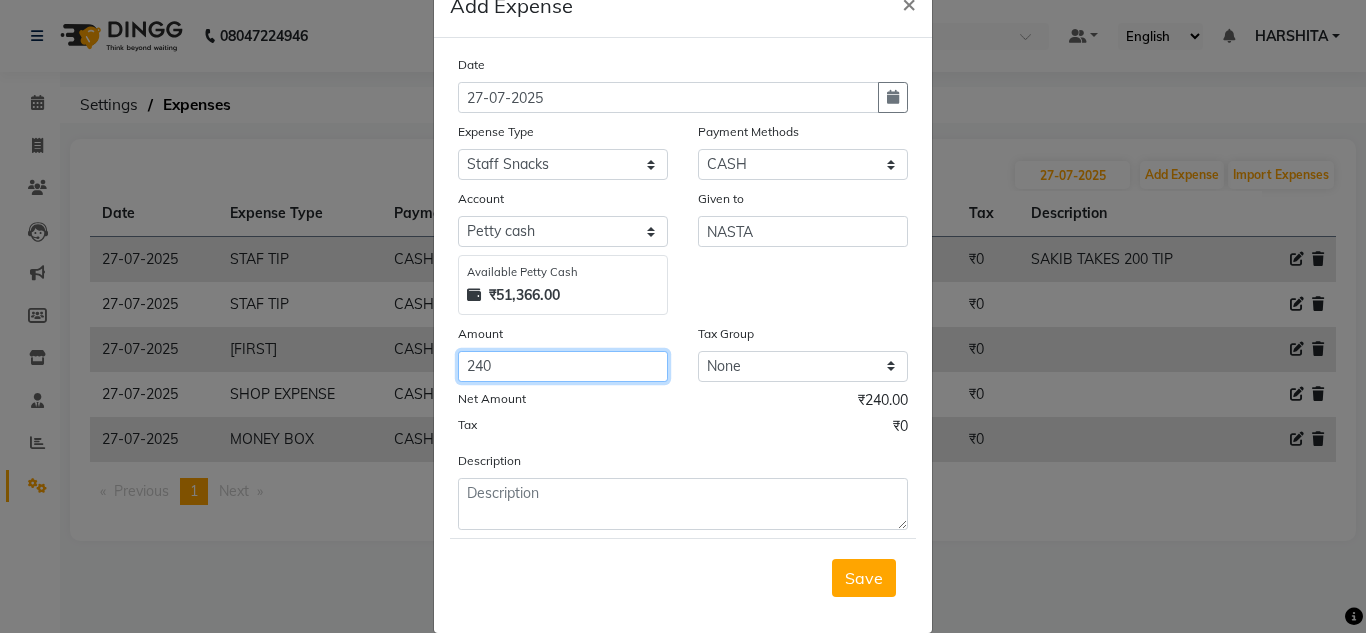 scroll, scrollTop: 83, scrollLeft: 0, axis: vertical 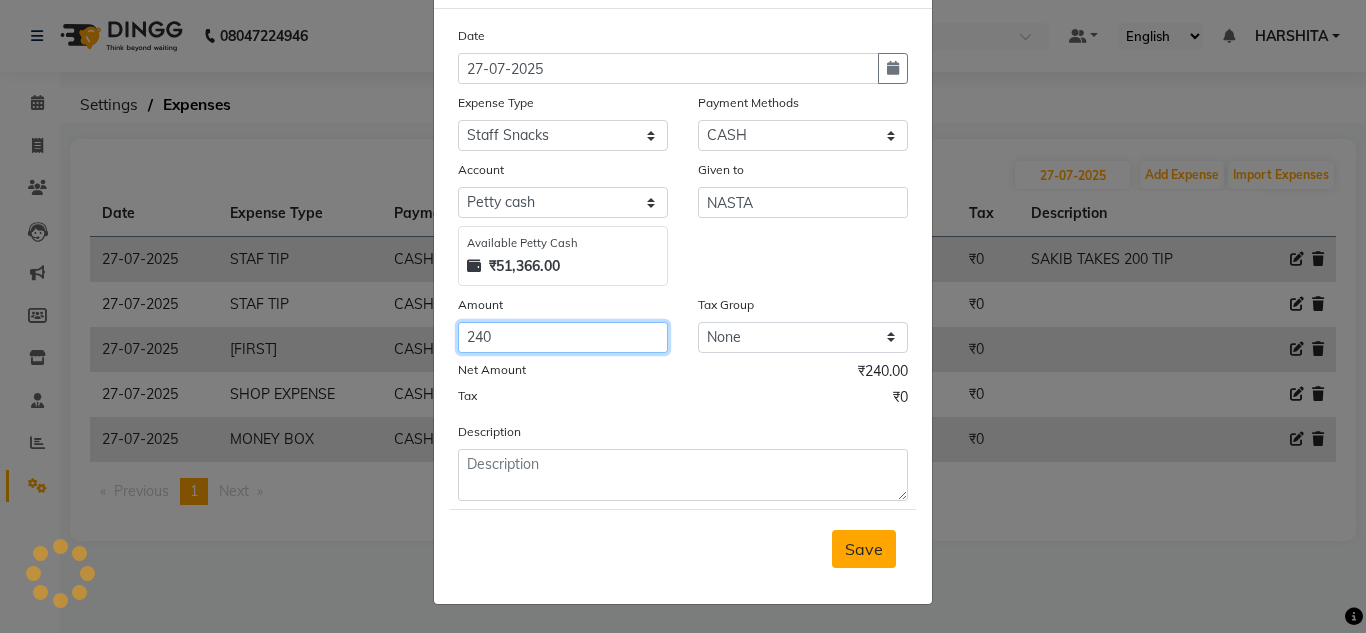type on "240" 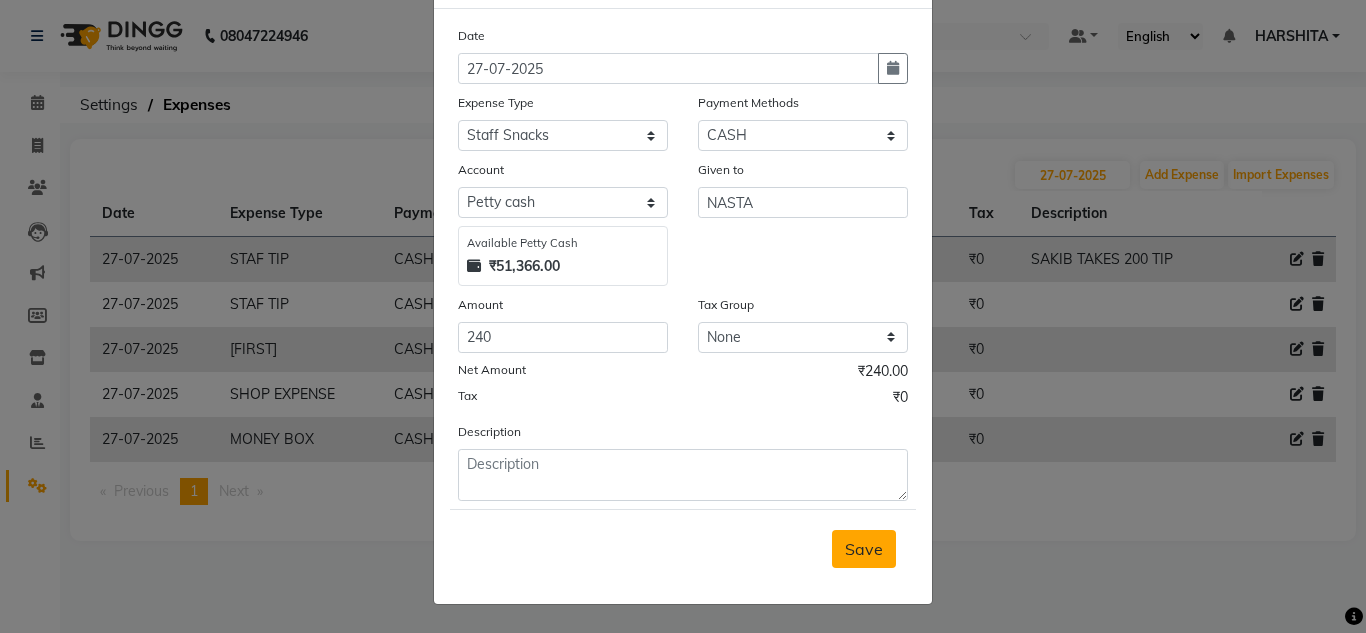 click on "Save" at bounding box center [864, 549] 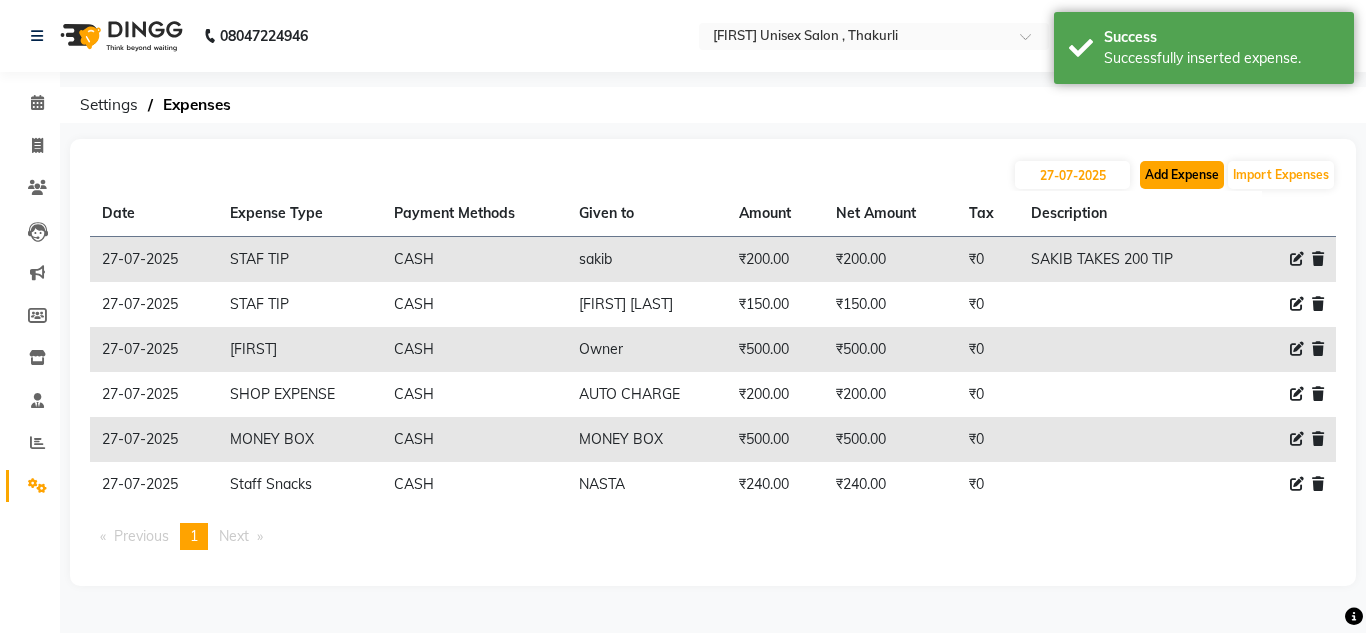 click on "Add Expense" 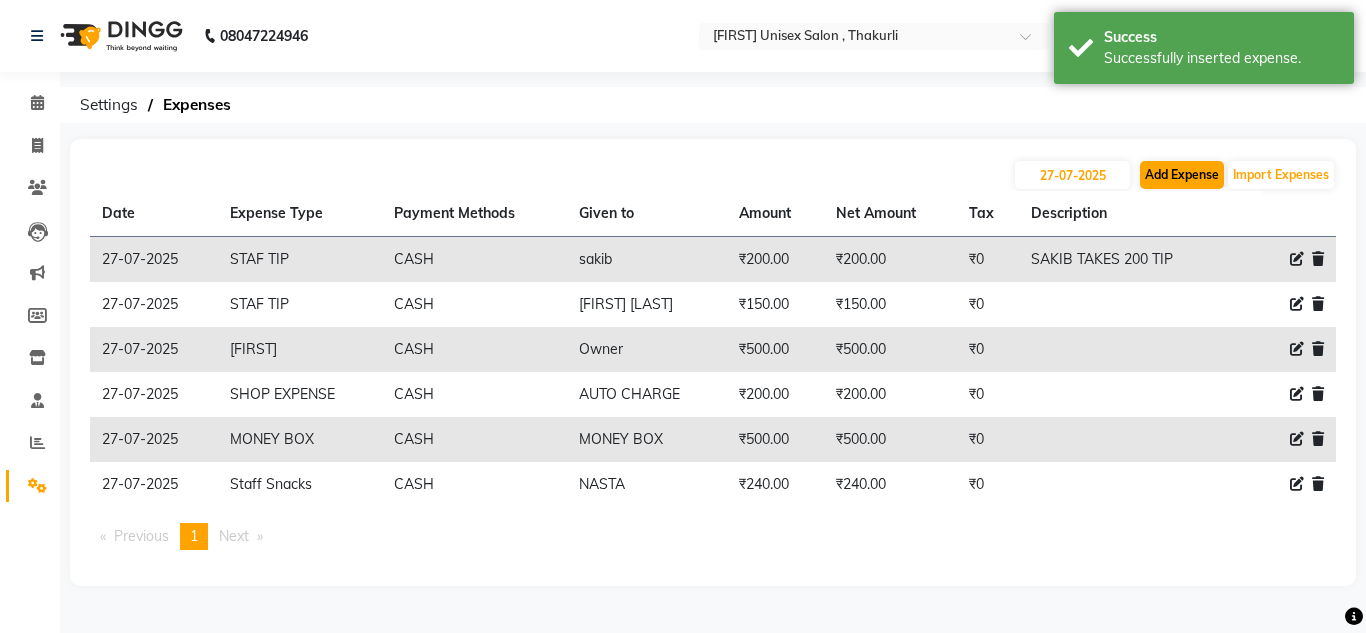 select on "1" 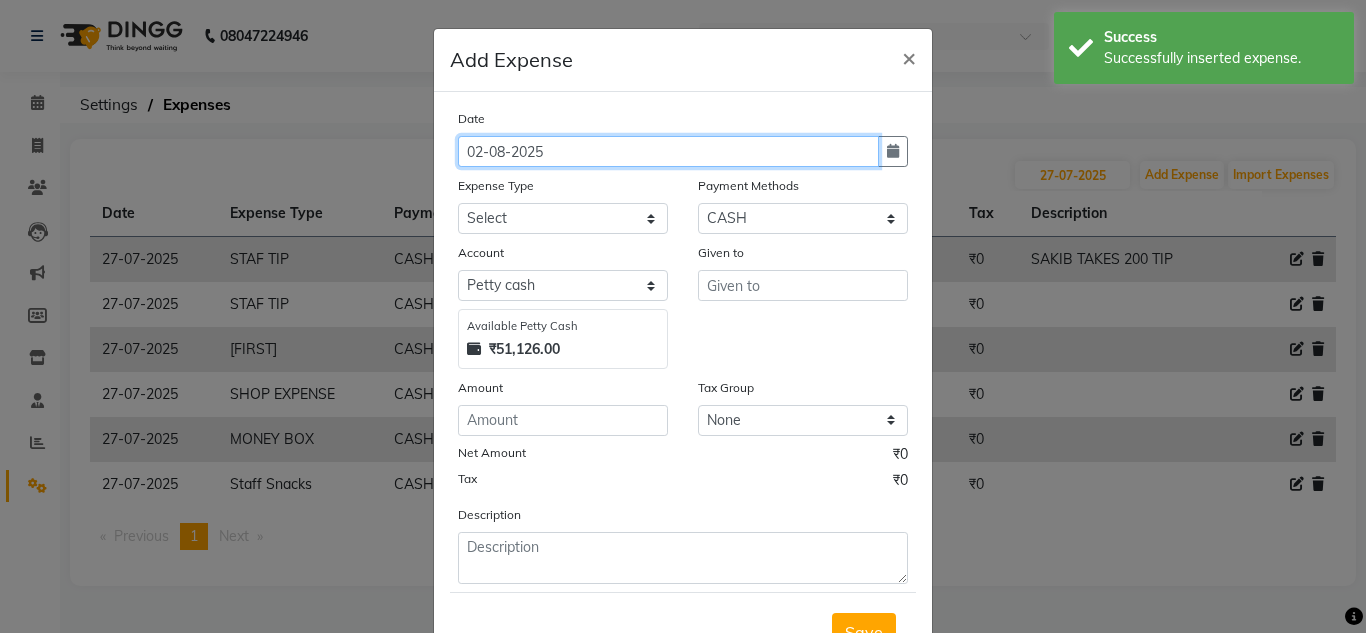 click on "02-08-2025" 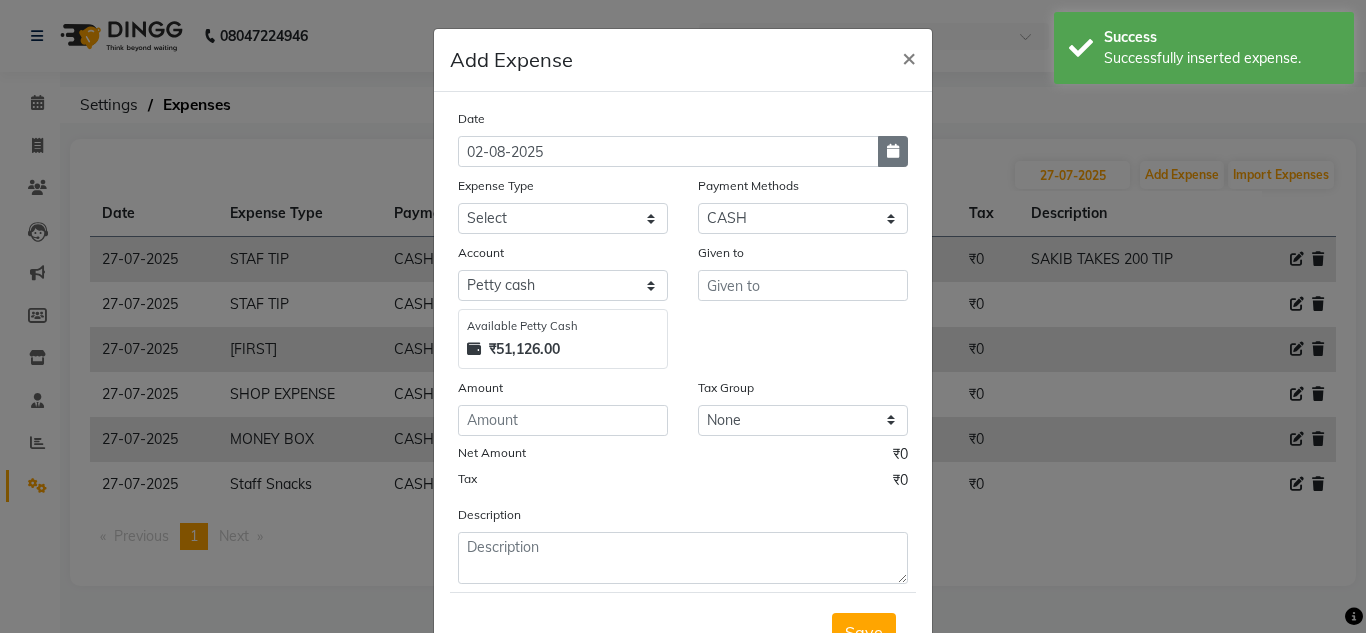 click 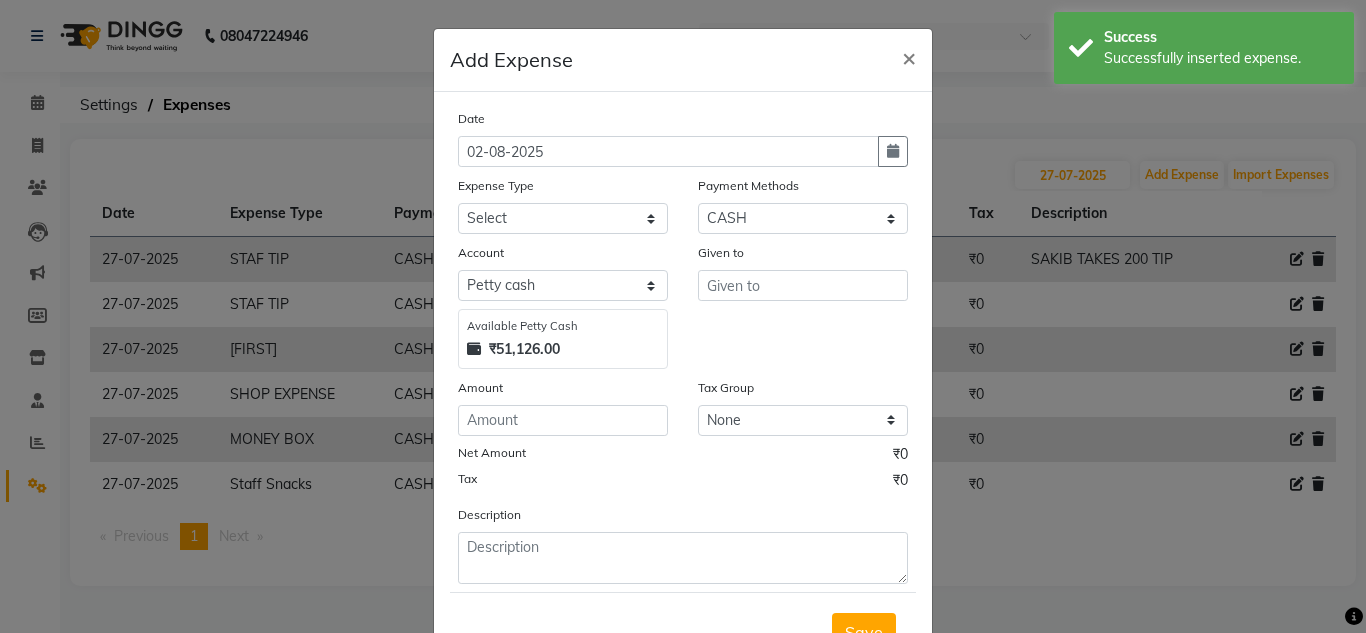 select on "8" 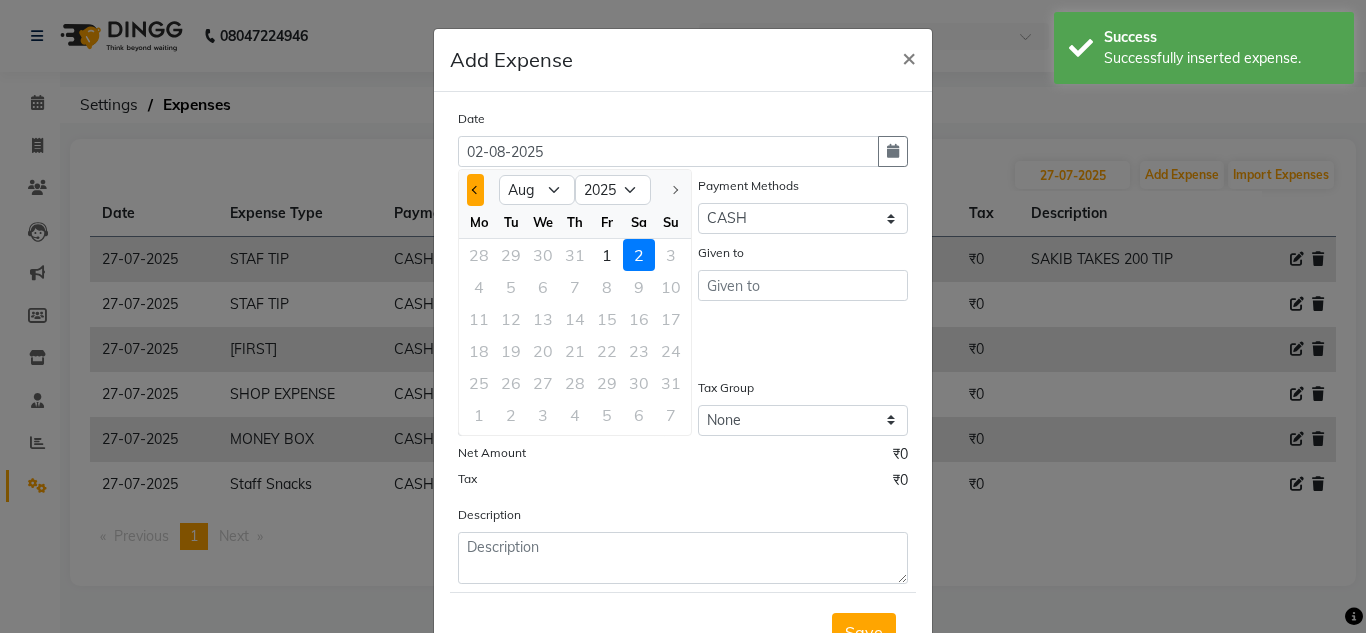 click 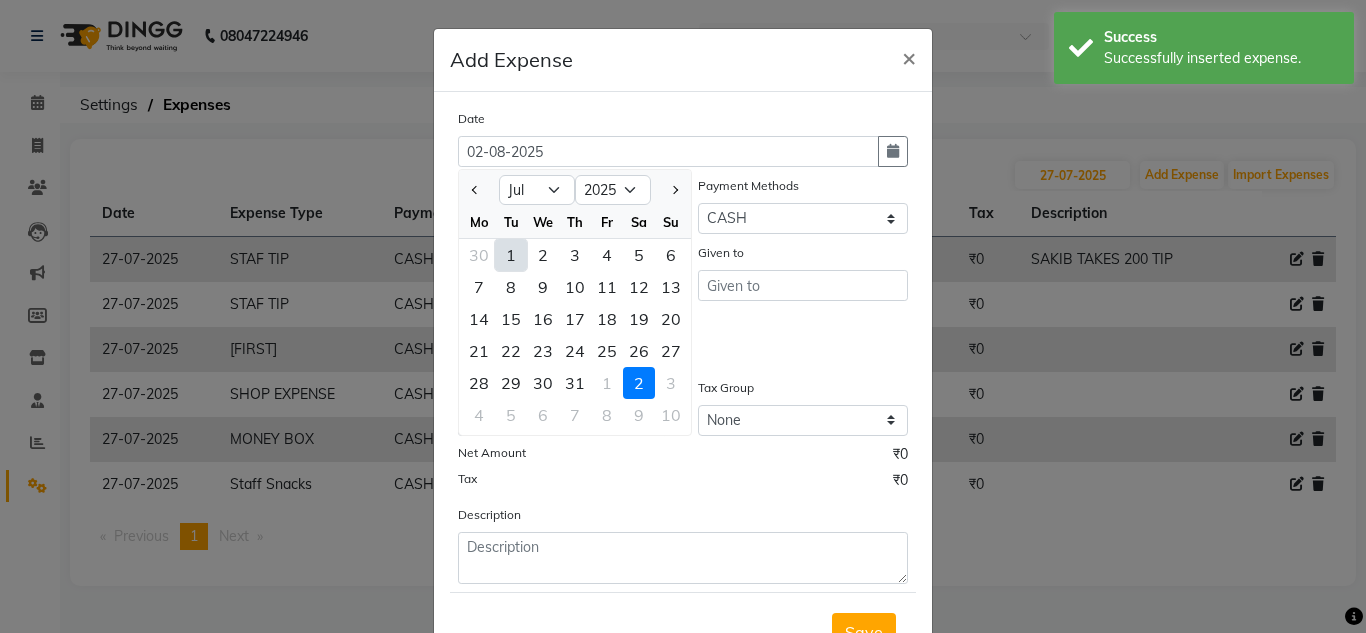 drag, startPoint x: 667, startPoint y: 343, endPoint x: 688, endPoint y: 310, distance: 39.115215 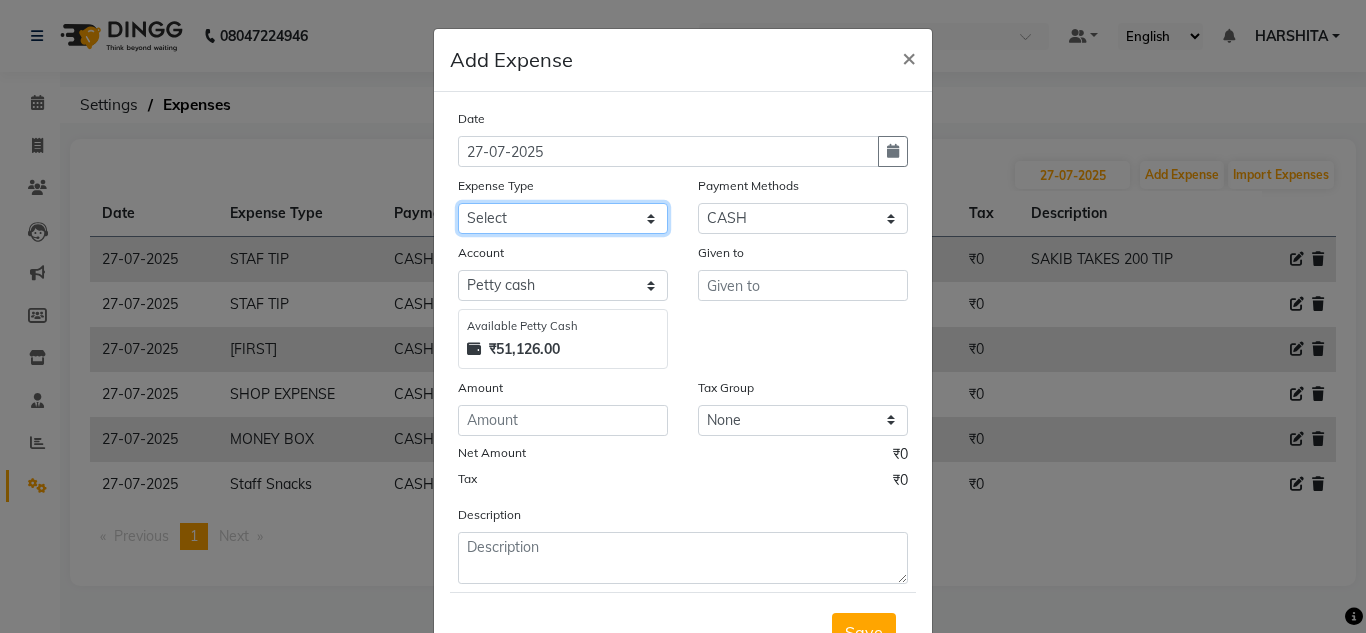 click on "Select Advance Salary ASWINI BANCI Bank charges Car maintenance  Cash transfer to bank Cash transfer to hub Client Snacks Clinical charges DALY REKAING Equipment Fuel Govt fee HOME EXP Incentive Insurance International purchase Loan Repayment Maintenance mama commission Marketing Miscellaneous MONEY BOX MRA neesam commission Other Pantry Product Rent SACHIN SHOP EXPENSE Staff Snacks STAF TIP Tax Tea & Refreshment Utilities WATER" 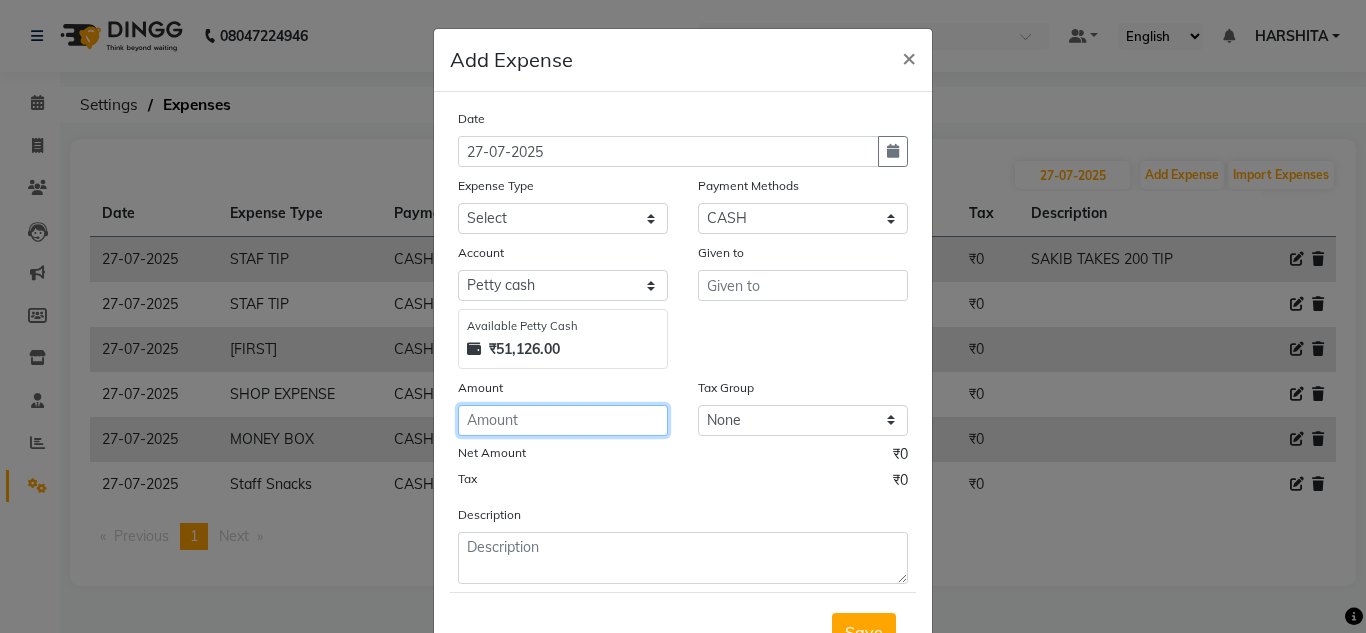 click 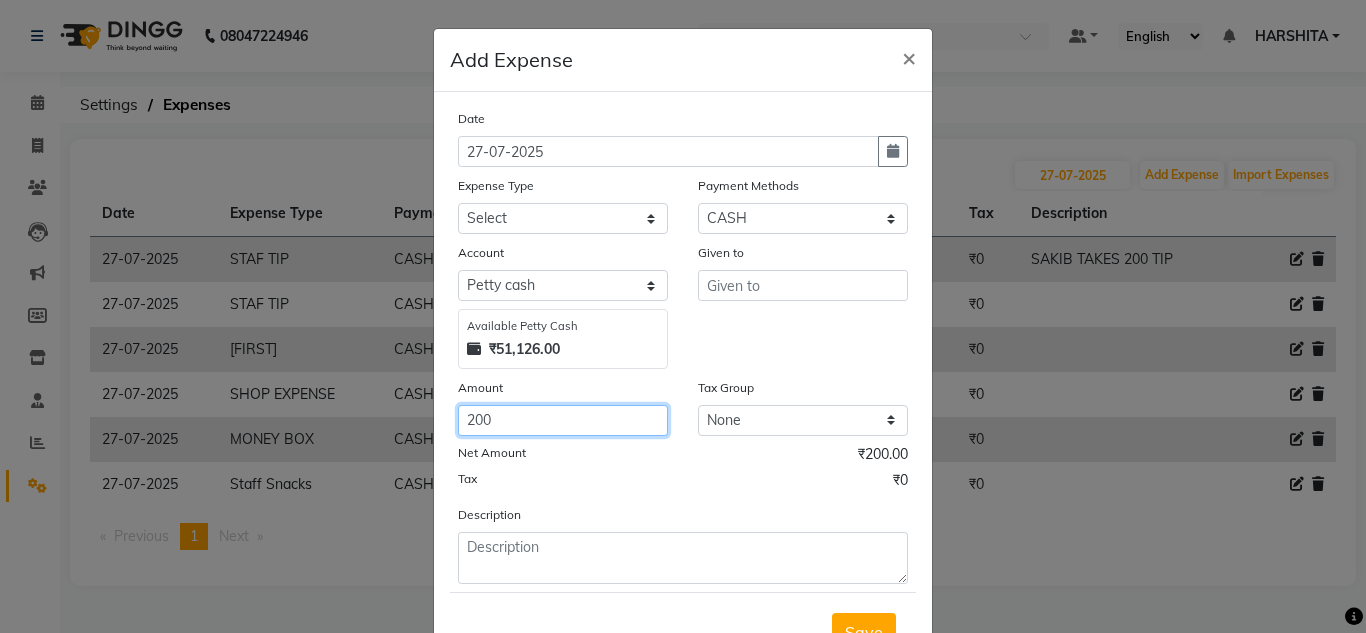 type on "200" 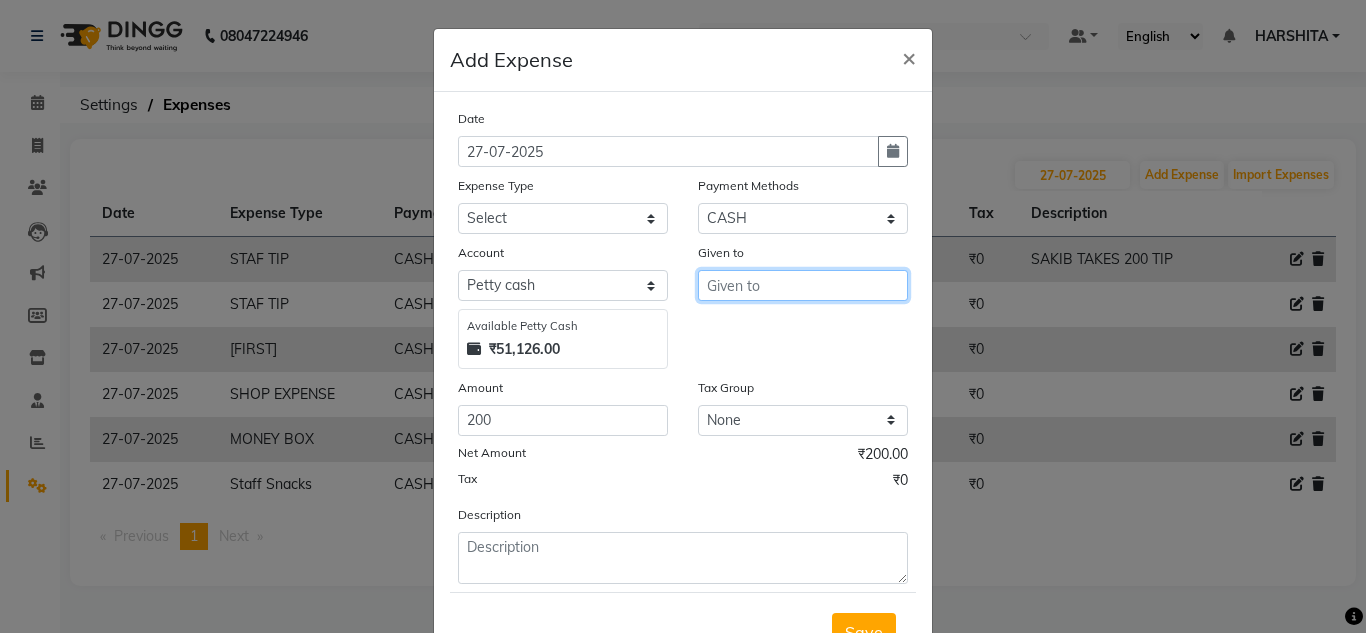 click at bounding box center (803, 285) 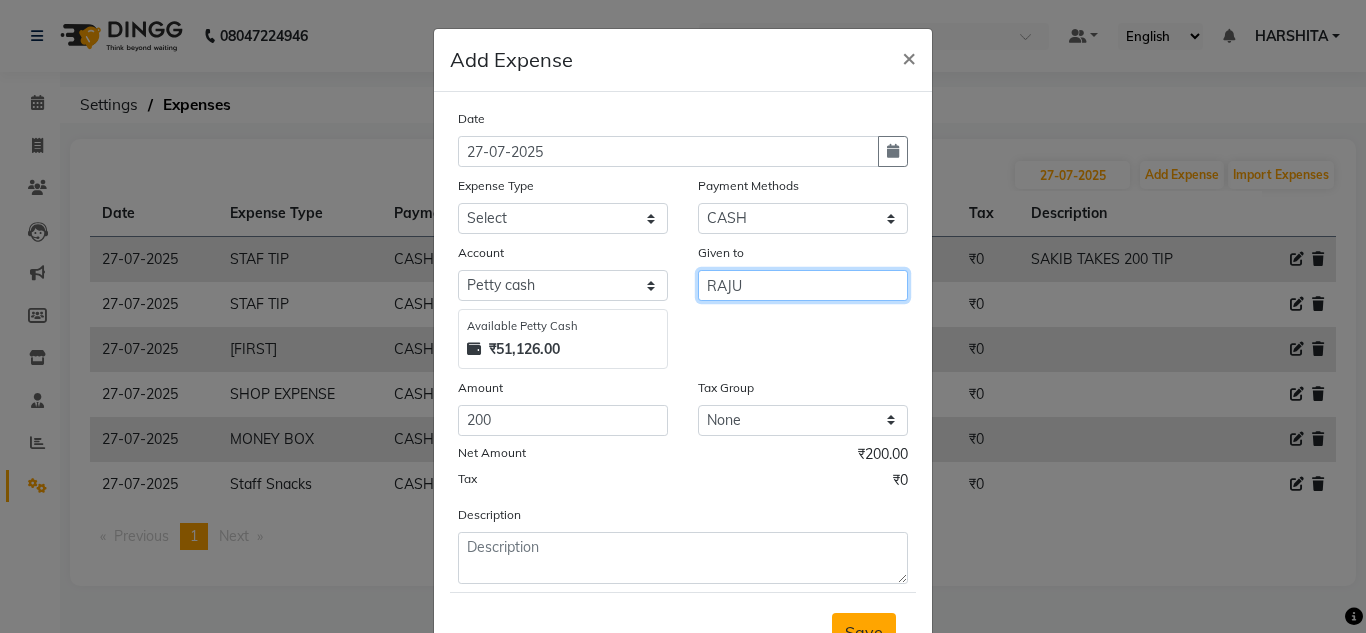 type on "RAJU" 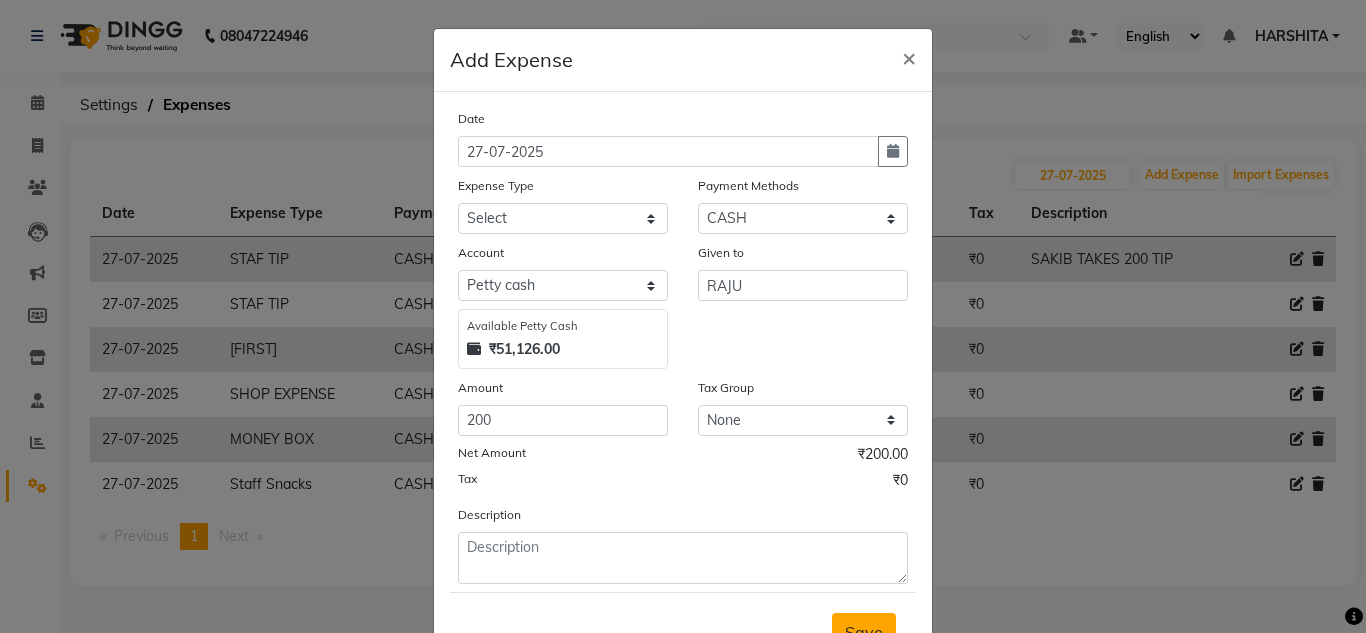 click on "Save" at bounding box center (864, 632) 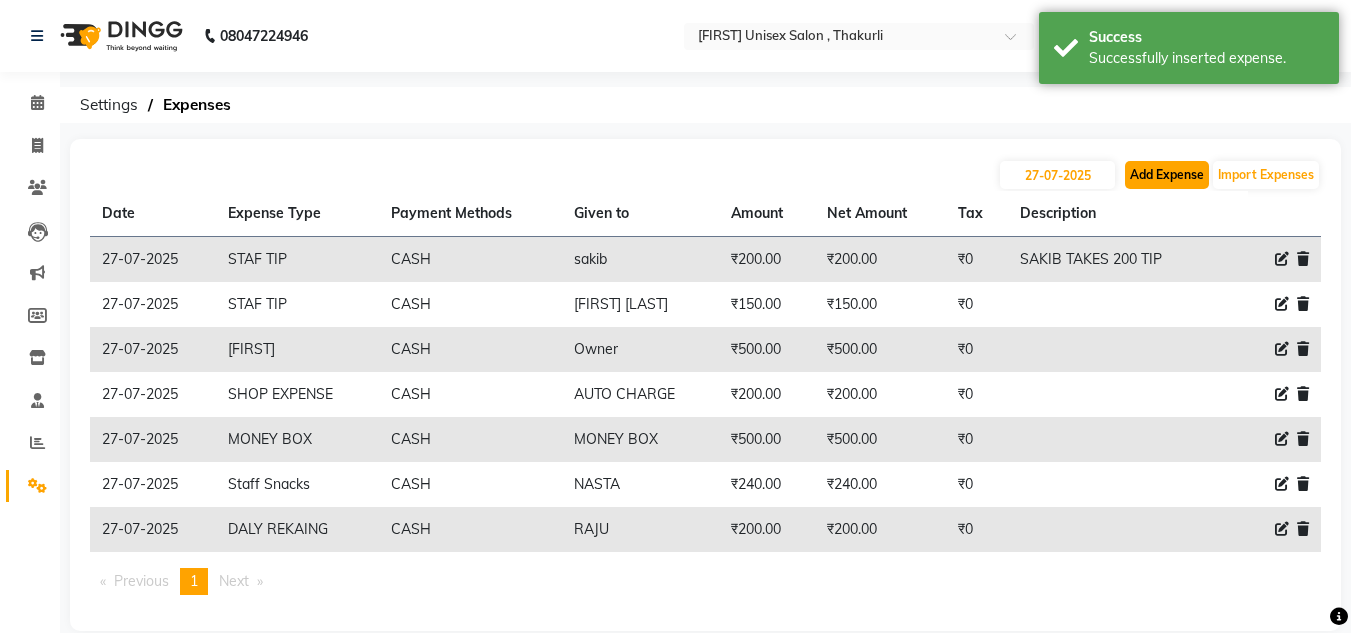 click on "Add Expense" 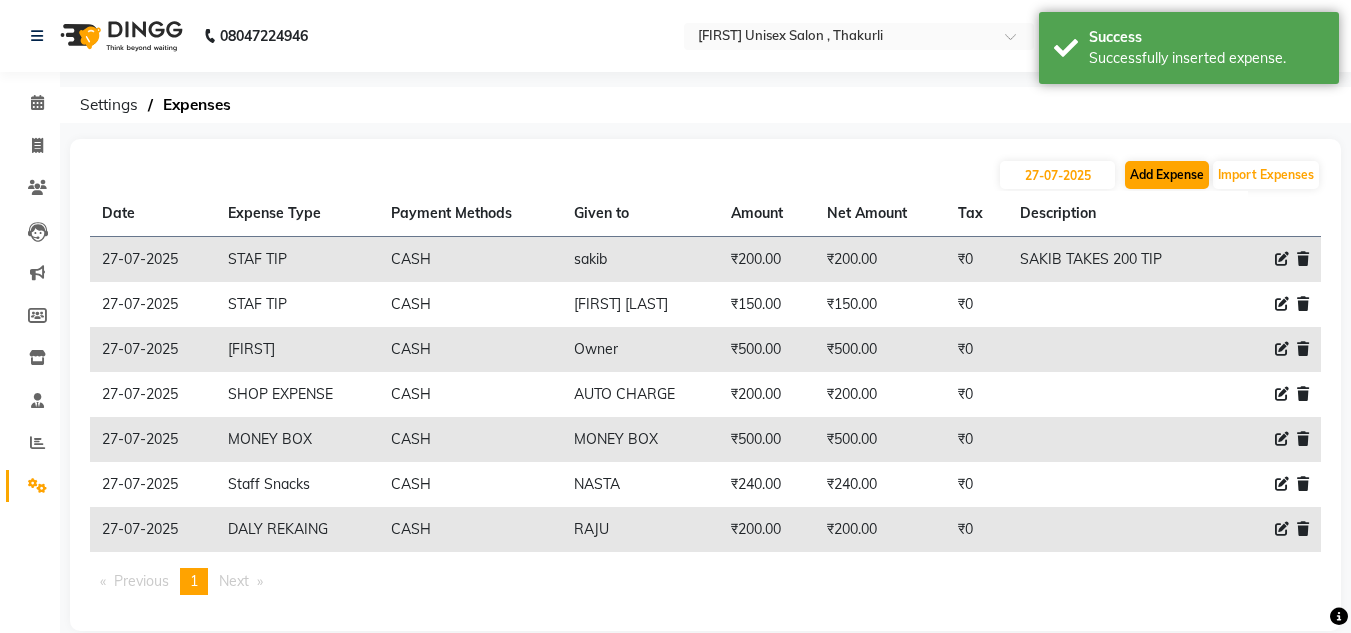 select on "1" 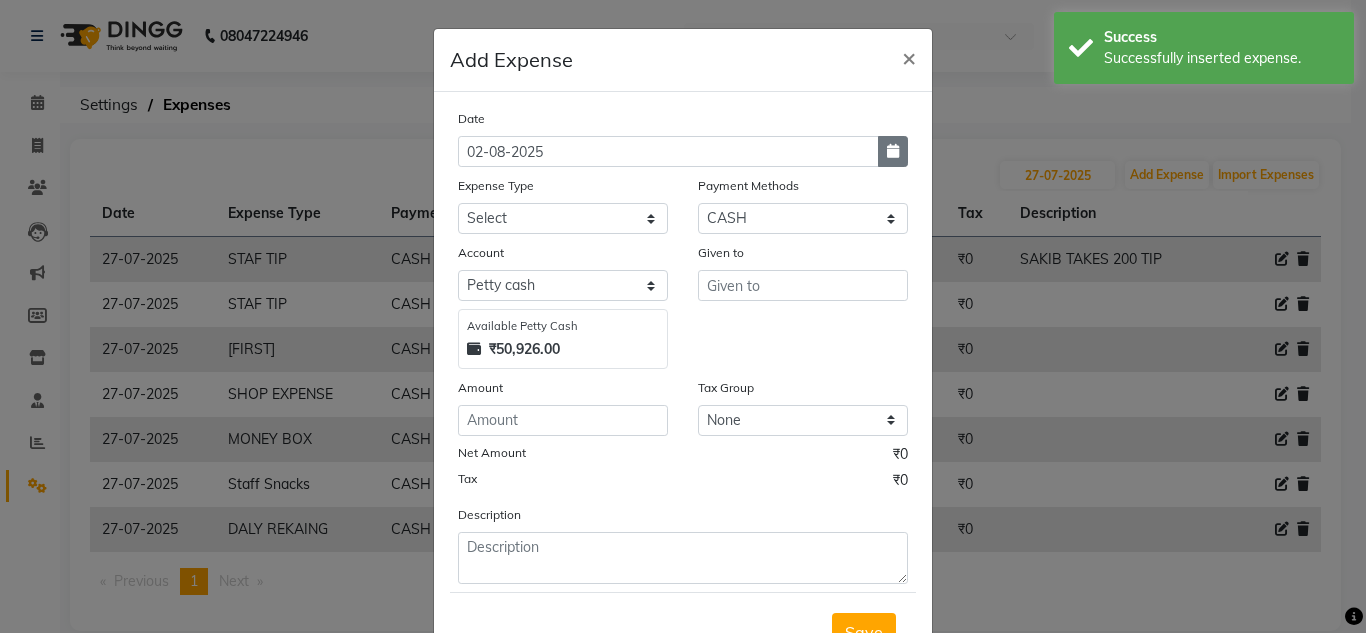 click 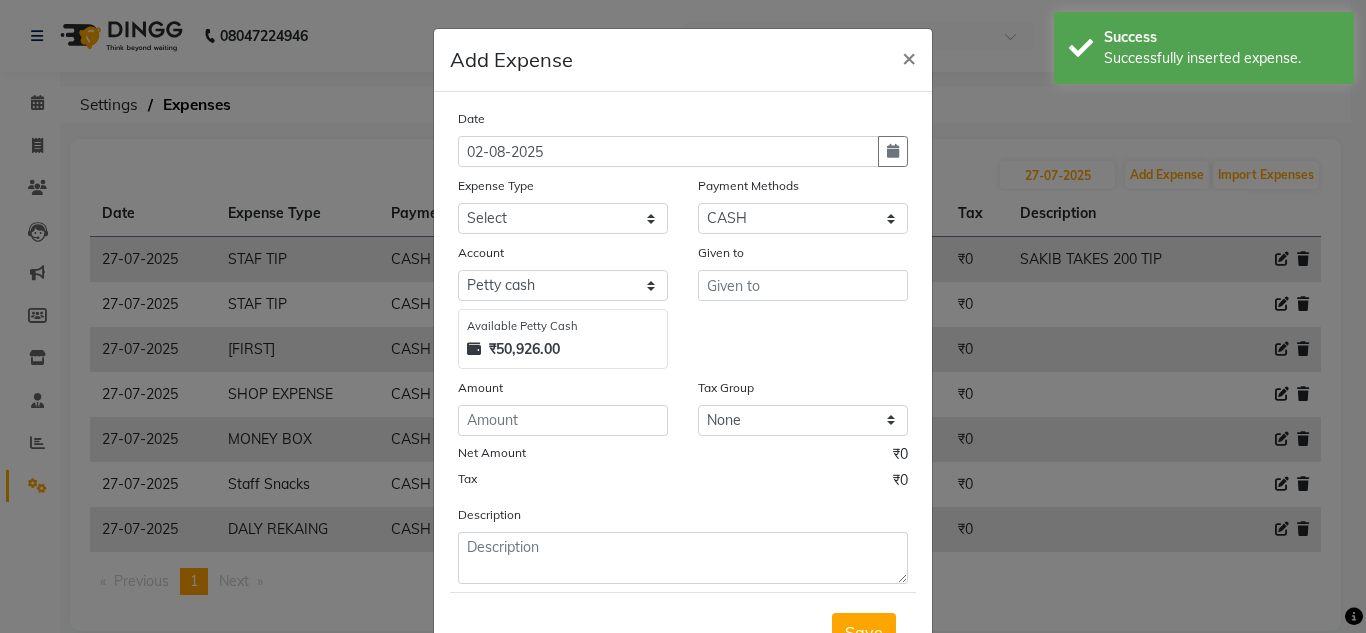 select on "8" 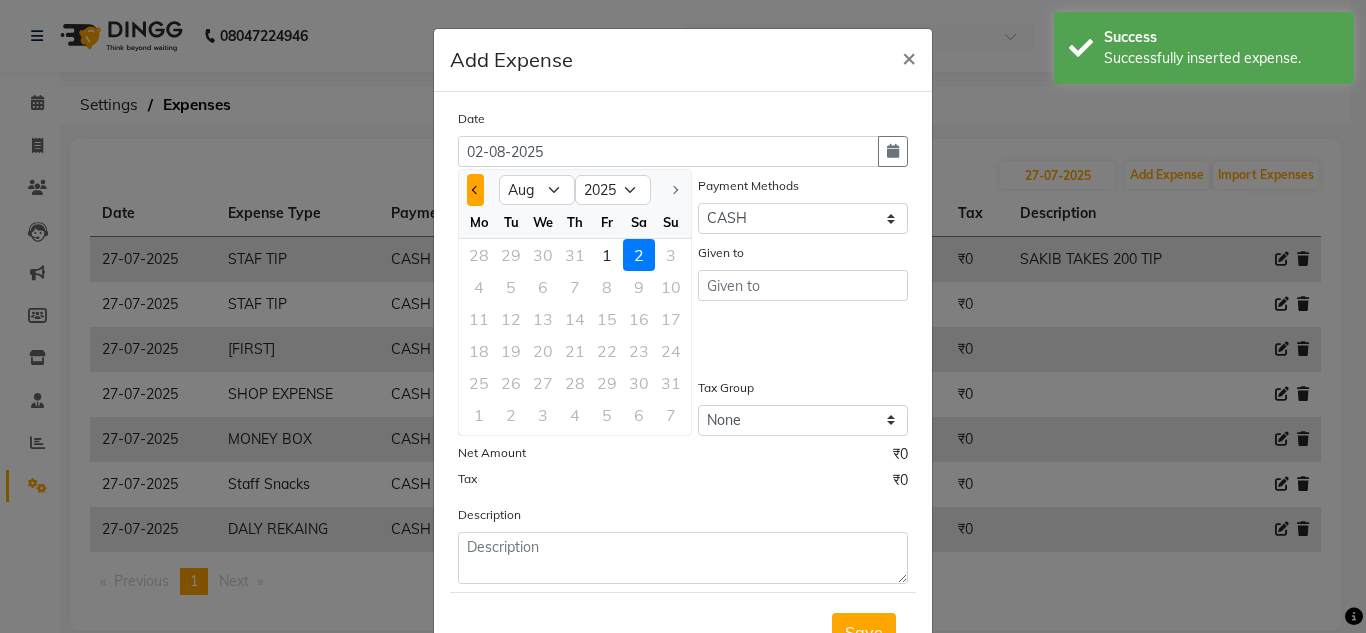 click 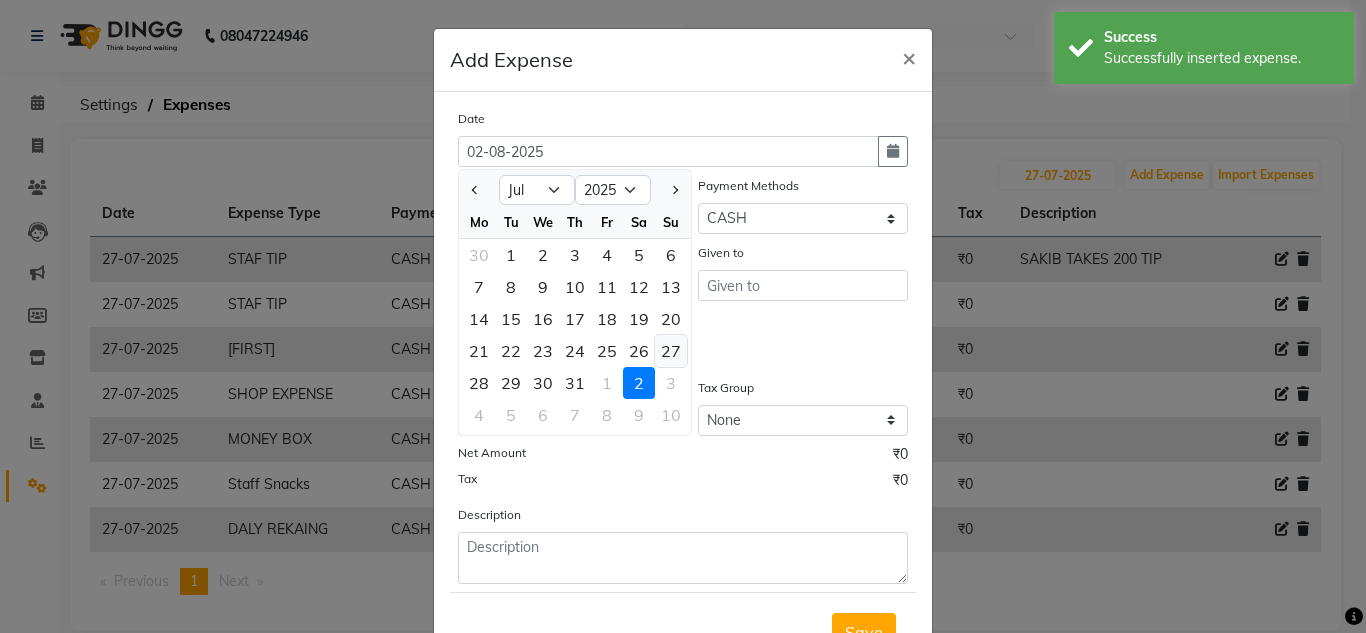 click on "27" 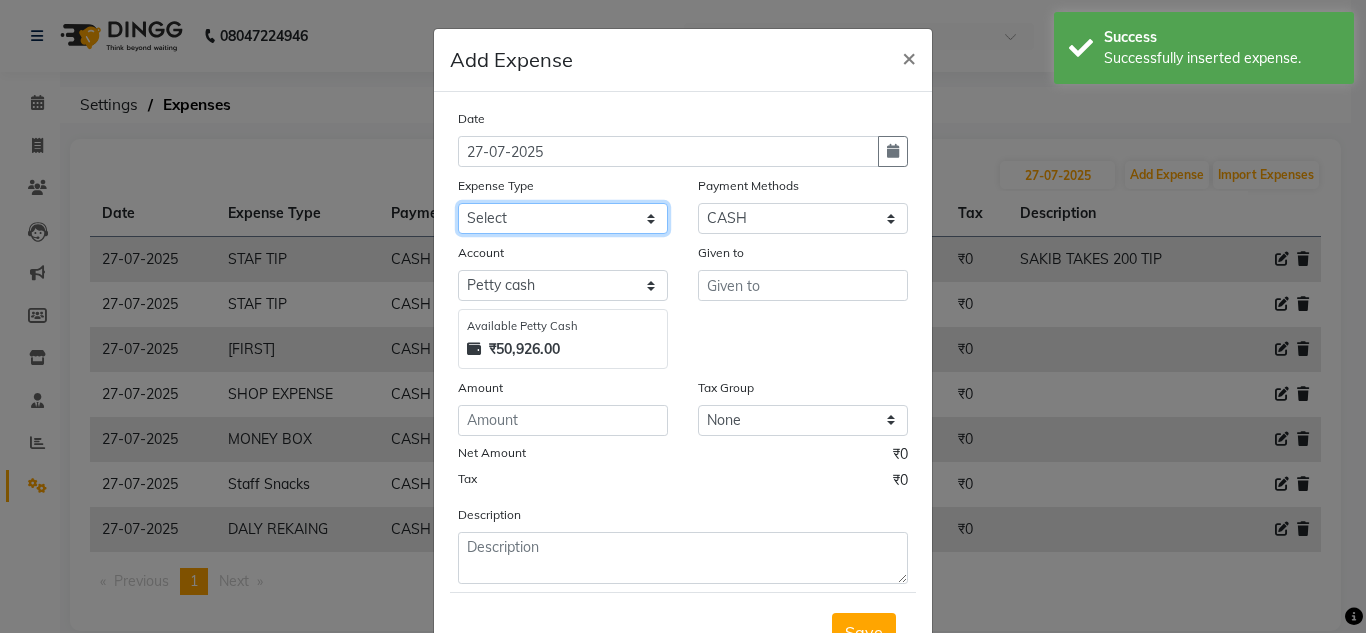 click on "Select Advance Salary ASWINI BANCI Bank charges Car maintenance  Cash transfer to bank Cash transfer to hub Client Snacks Clinical charges DALY REKAING Equipment Fuel Govt fee HOME EXP Incentive Insurance International purchase Loan Repayment Maintenance mama commission Marketing Miscellaneous MONEY BOX MRA neesam commission Other Pantry Product Rent SACHIN SHOP EXPENSE Staff Snacks STAF TIP Tax Tea & Refreshment Utilities WATER" 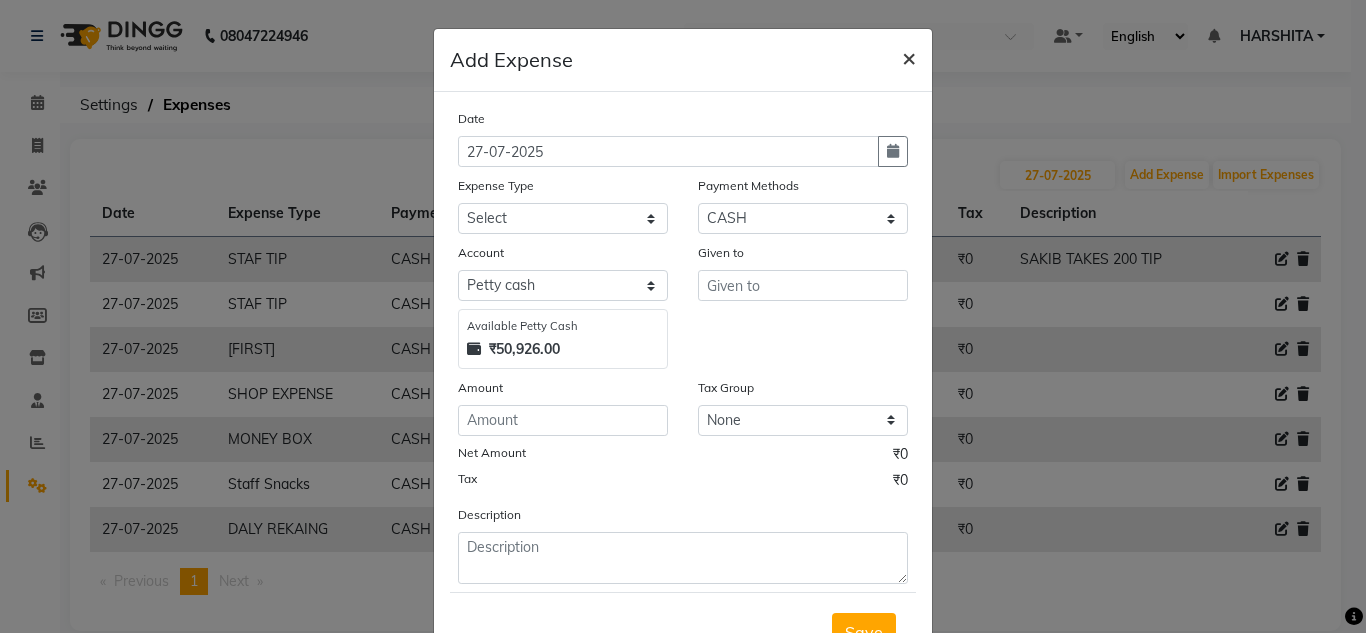 click on "×" 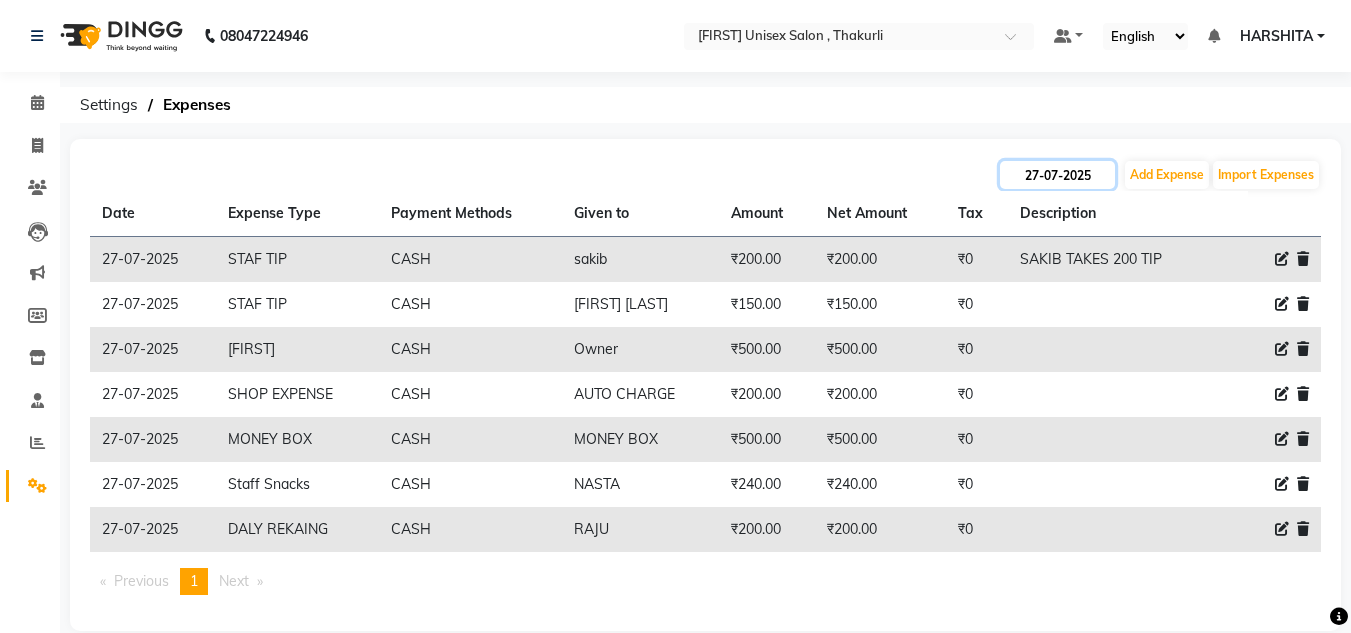 click on "27-07-2025" 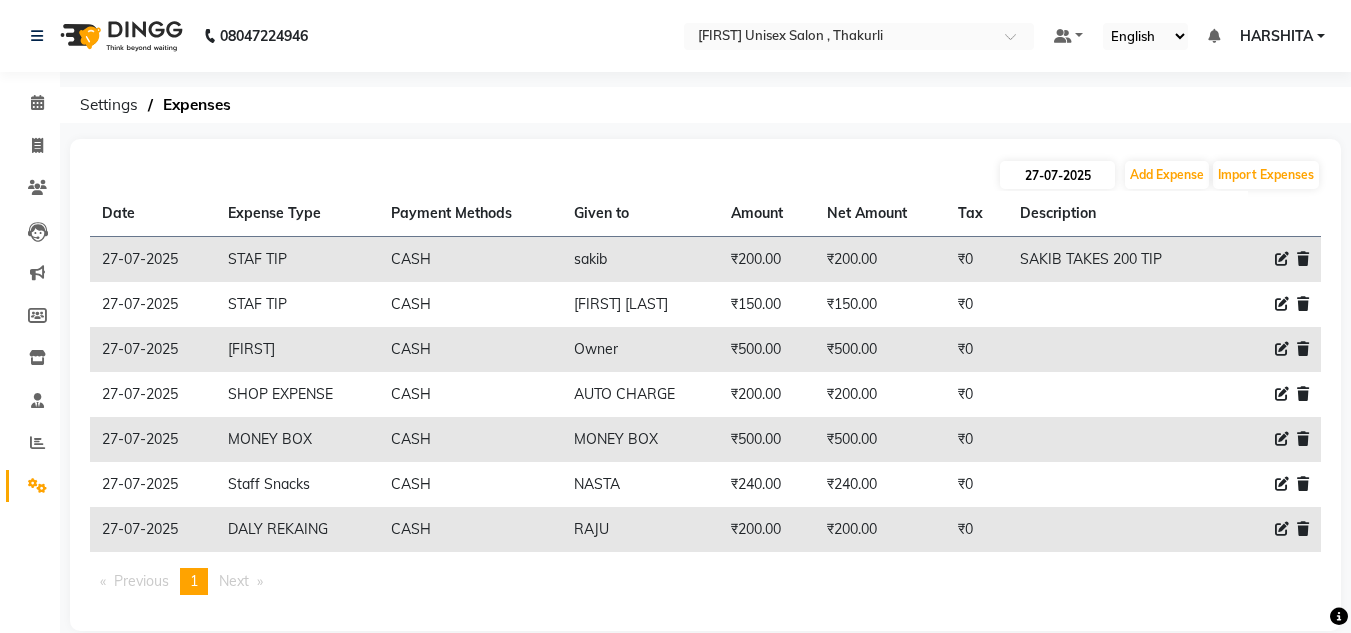 select on "7" 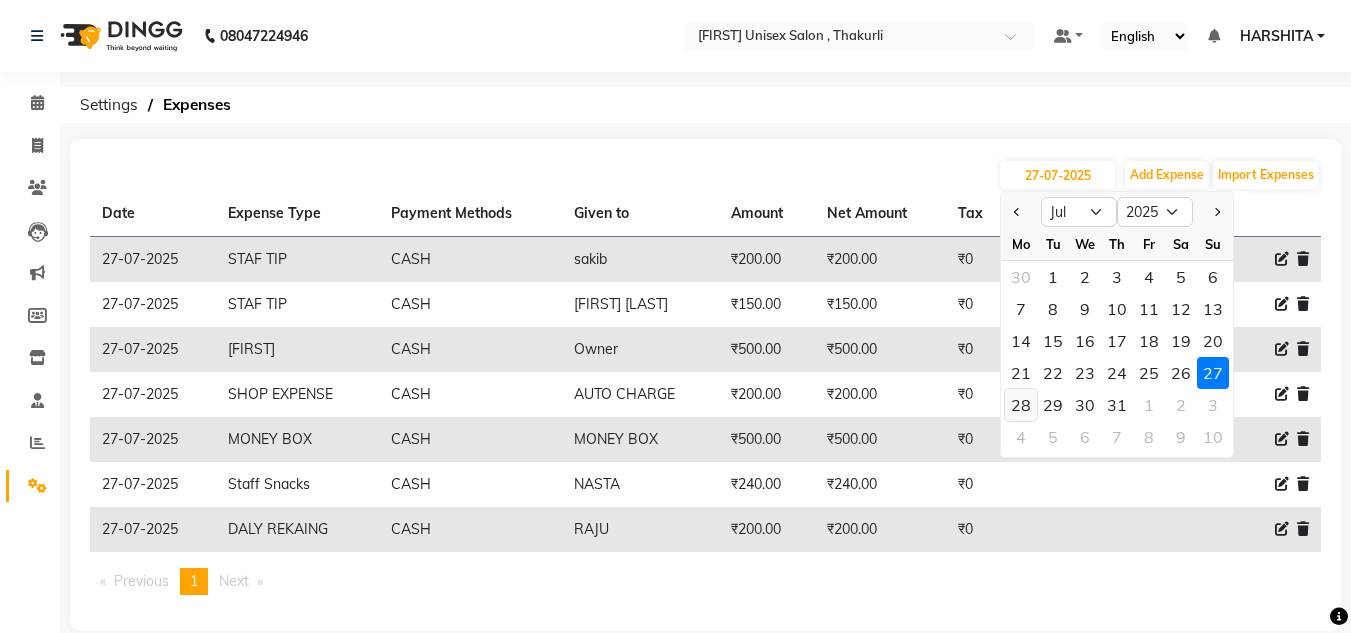 click on "28" 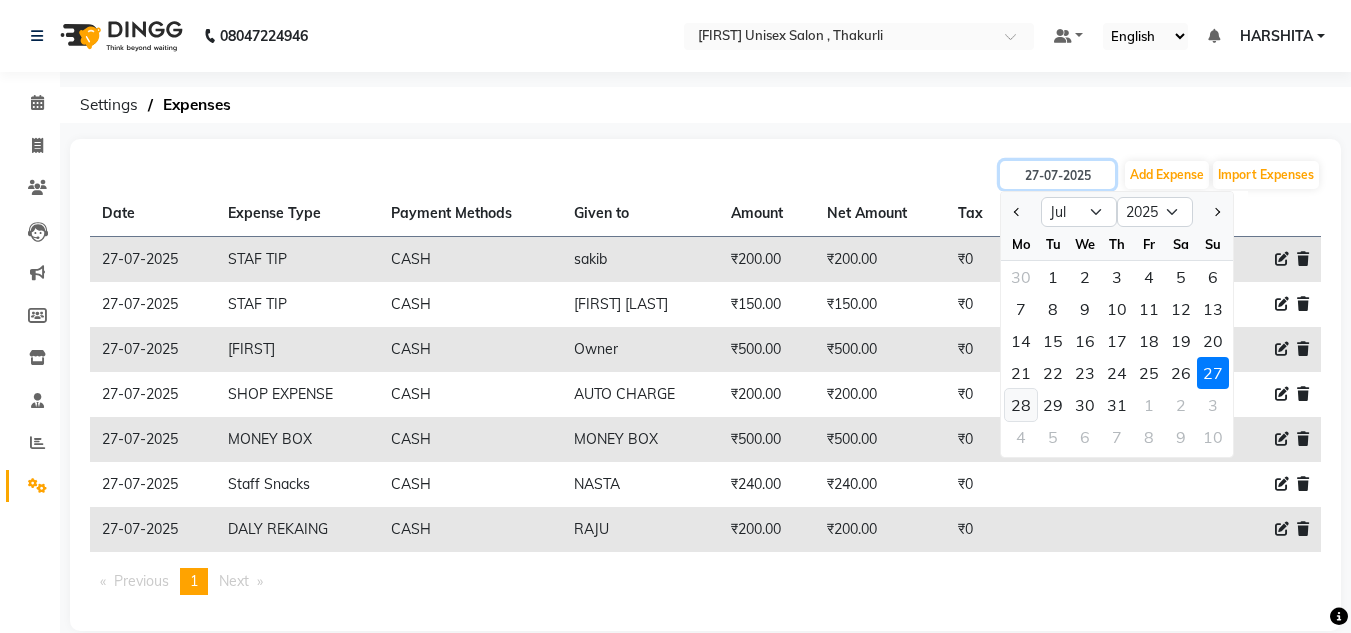 type on "28-07-2025" 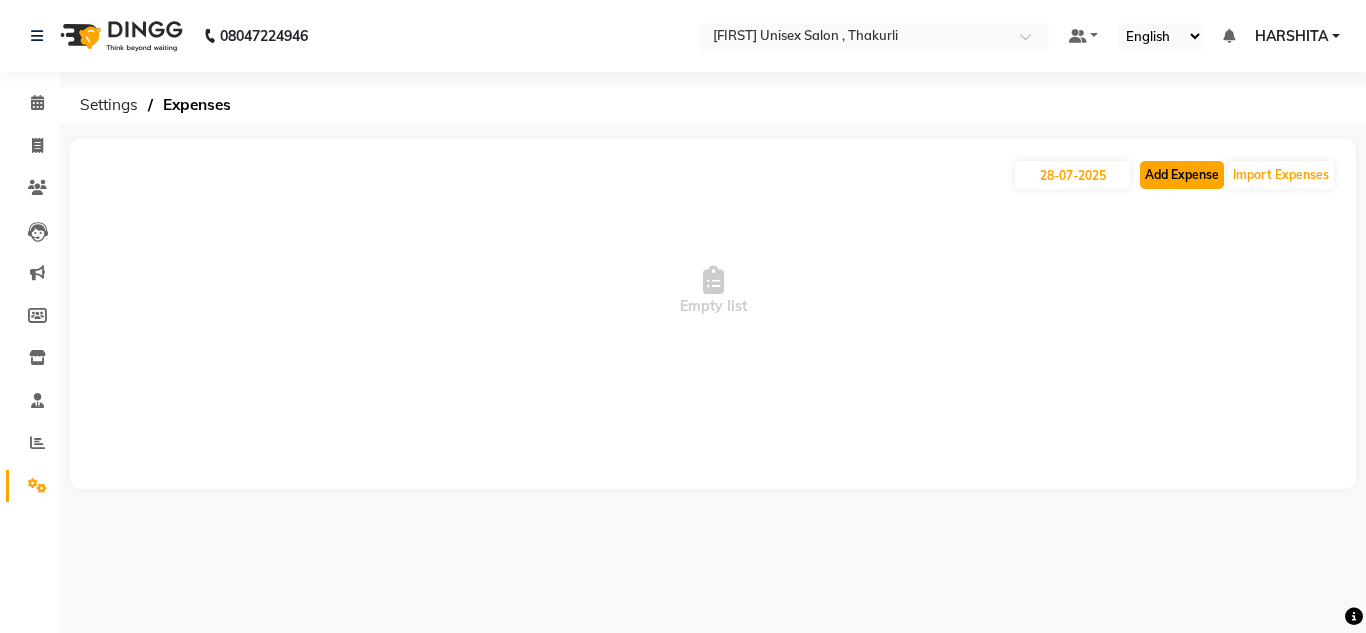 click on "Add Expense" 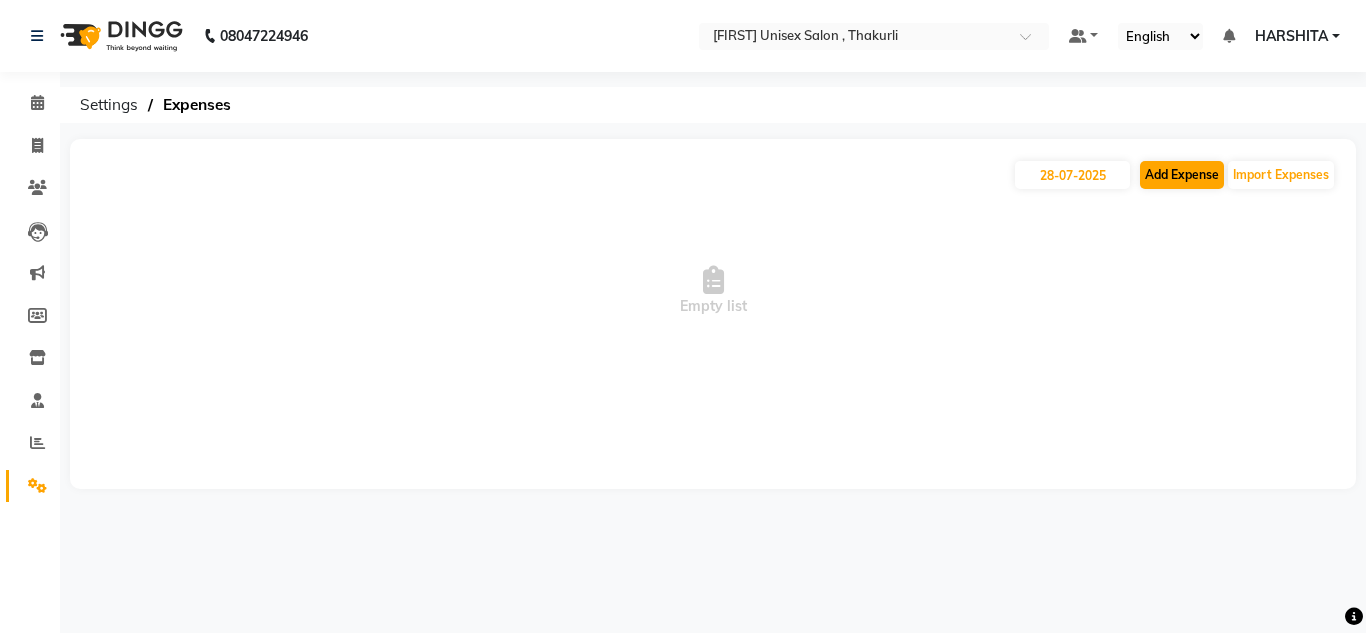 select on "1" 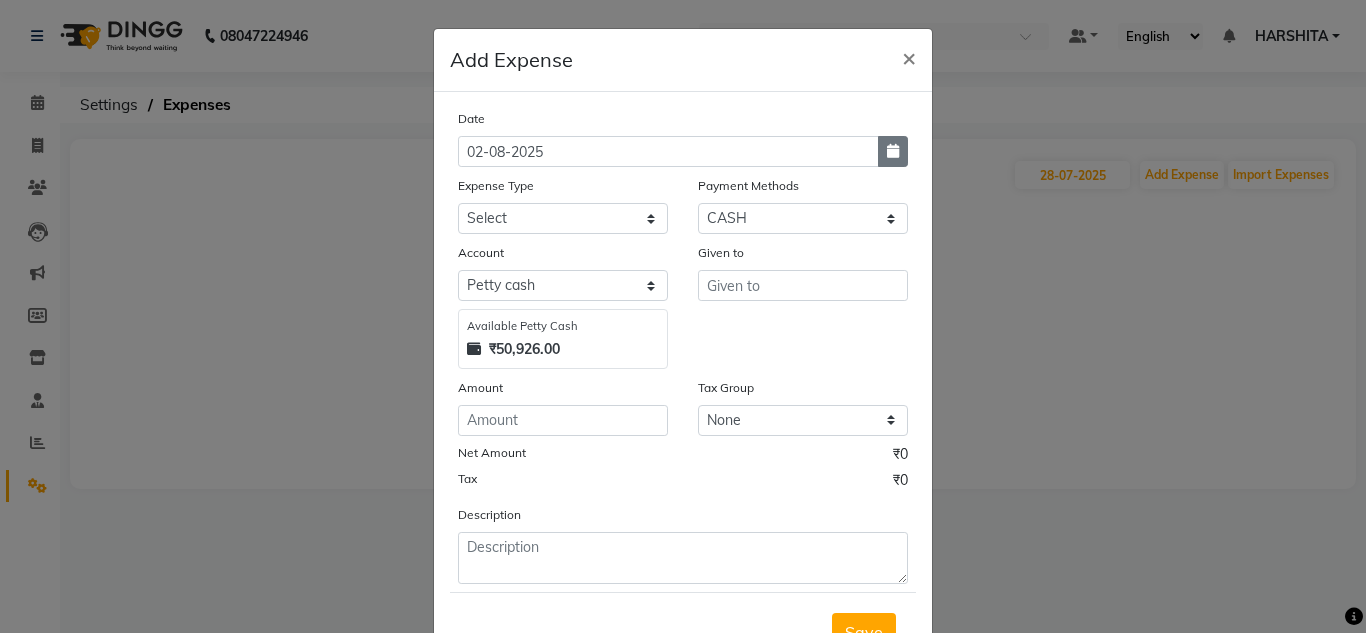 click 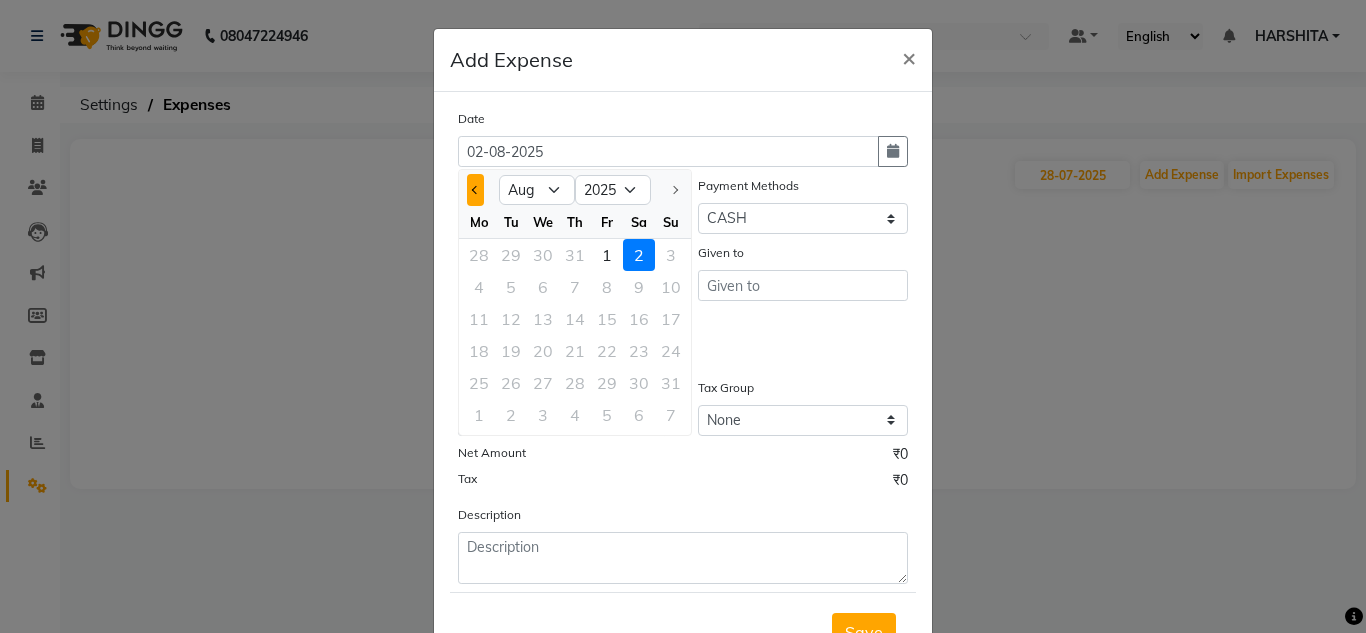 click 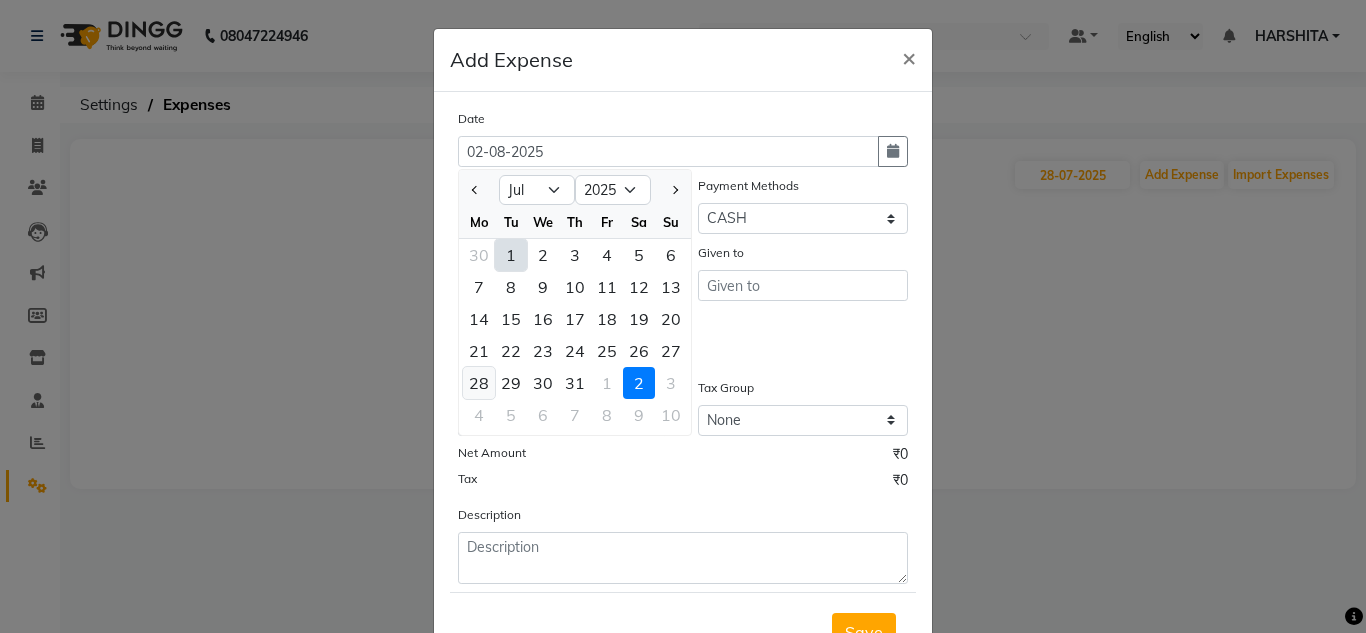 click on "28" 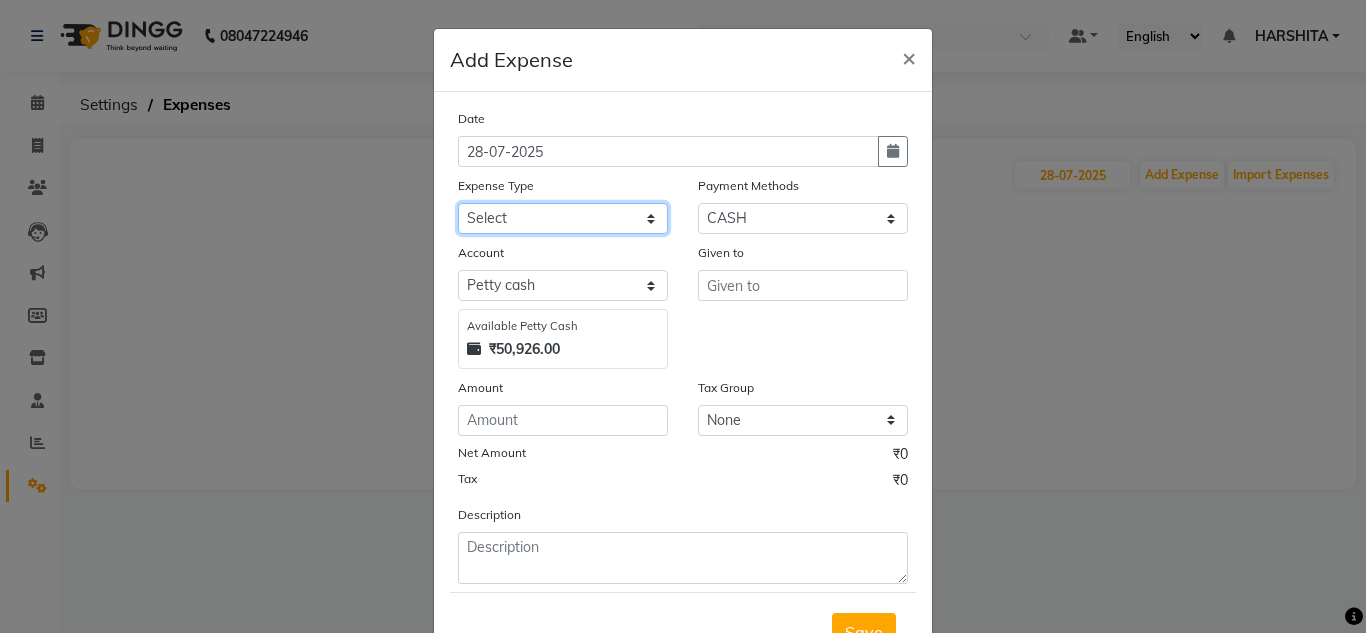 click on "Select Advance Salary ASWINI BANCI Bank charges Car maintenance  Cash transfer to bank Cash transfer to hub Client Snacks Clinical charges DALY REKAING Equipment Fuel Govt fee HOME EXP Incentive Insurance International purchase Loan Repayment Maintenance mama commission Marketing Miscellaneous MONEY BOX MRA neesam commission Other Pantry Product Rent SACHIN SHOP EXPENSE Staff Snacks STAF TIP Tax Tea & Refreshment Utilities WATER" 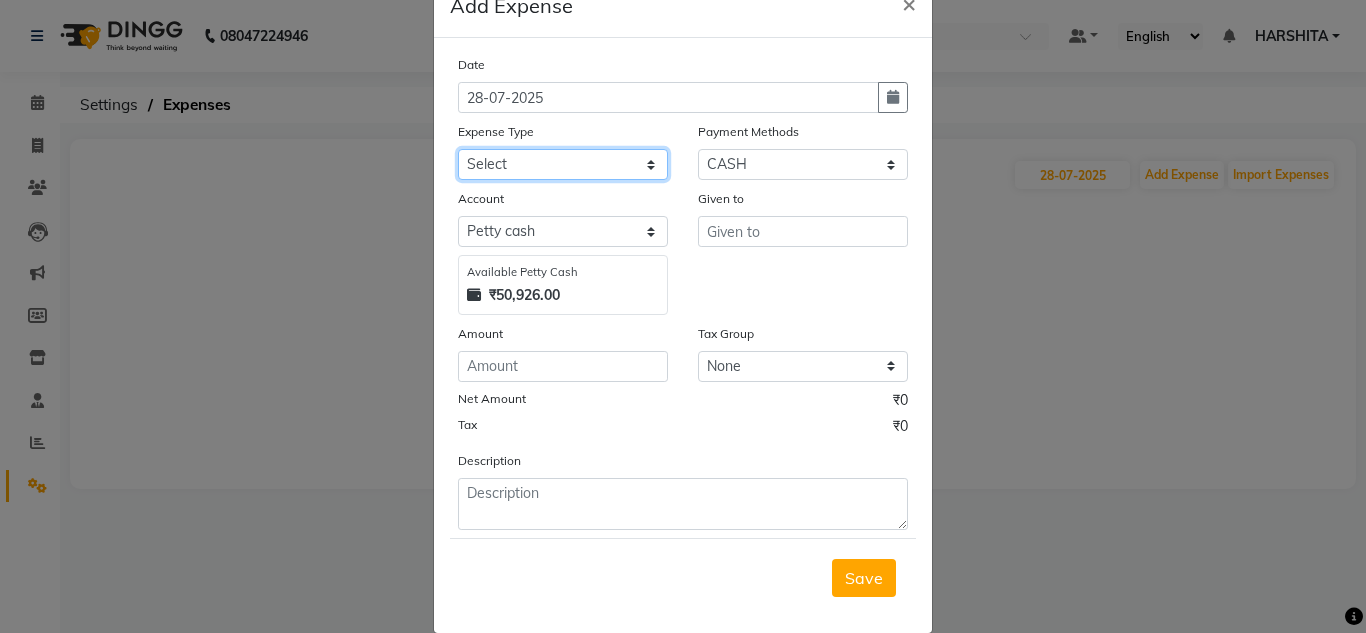 scroll, scrollTop: 83, scrollLeft: 0, axis: vertical 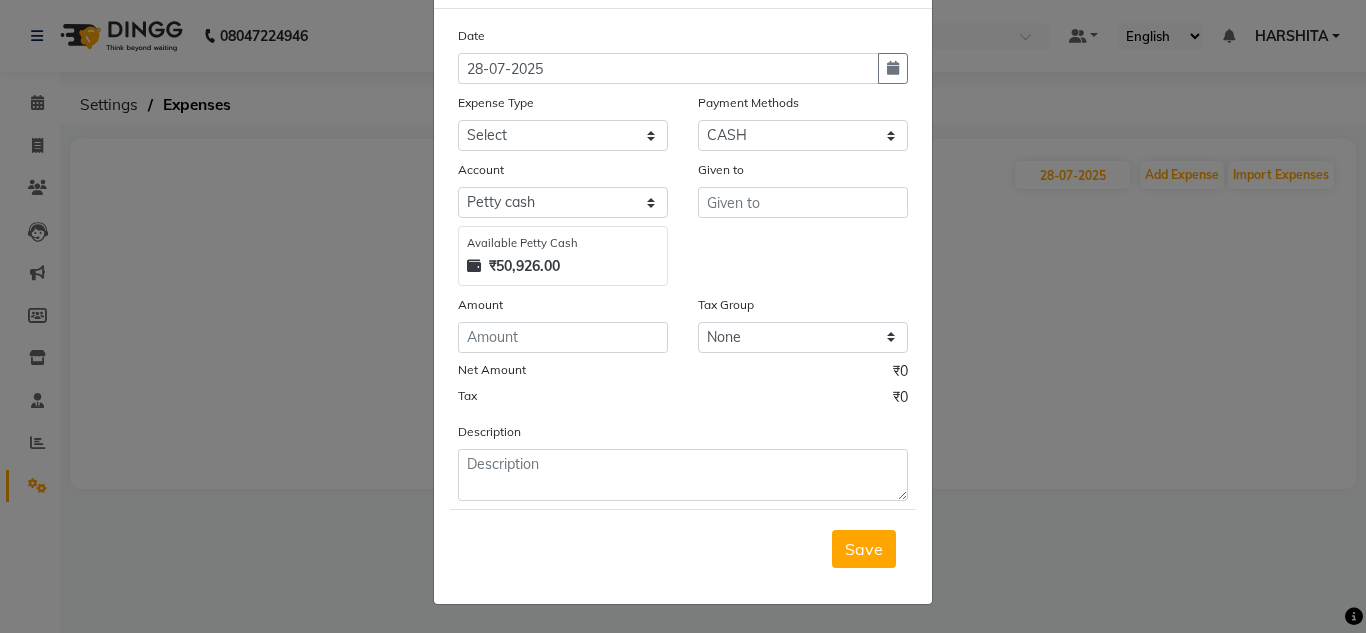 drag, startPoint x: 554, startPoint y: 117, endPoint x: 557, endPoint y: 140, distance: 23.194826 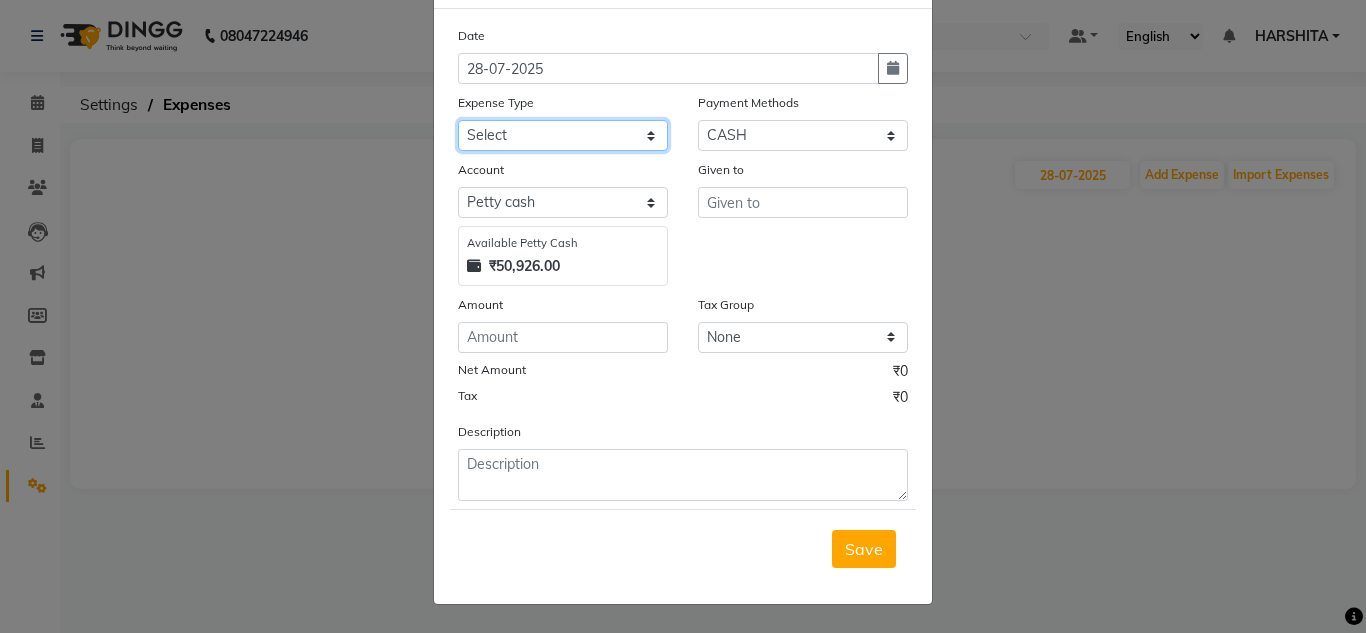 click on "Select Advance Salary ASWINI BANCI Bank charges Car maintenance  Cash transfer to bank Cash transfer to hub Client Snacks Clinical charges DALY REKAING Equipment Fuel Govt fee HOME EXP Incentive Insurance International purchase Loan Repayment Maintenance mama commission Marketing Miscellaneous MONEY BOX MRA neesam commission Other Pantry Product Rent SACHIN SHOP EXPENSE Staff Snacks STAF TIP Tax Tea & Refreshment Utilities WATER" 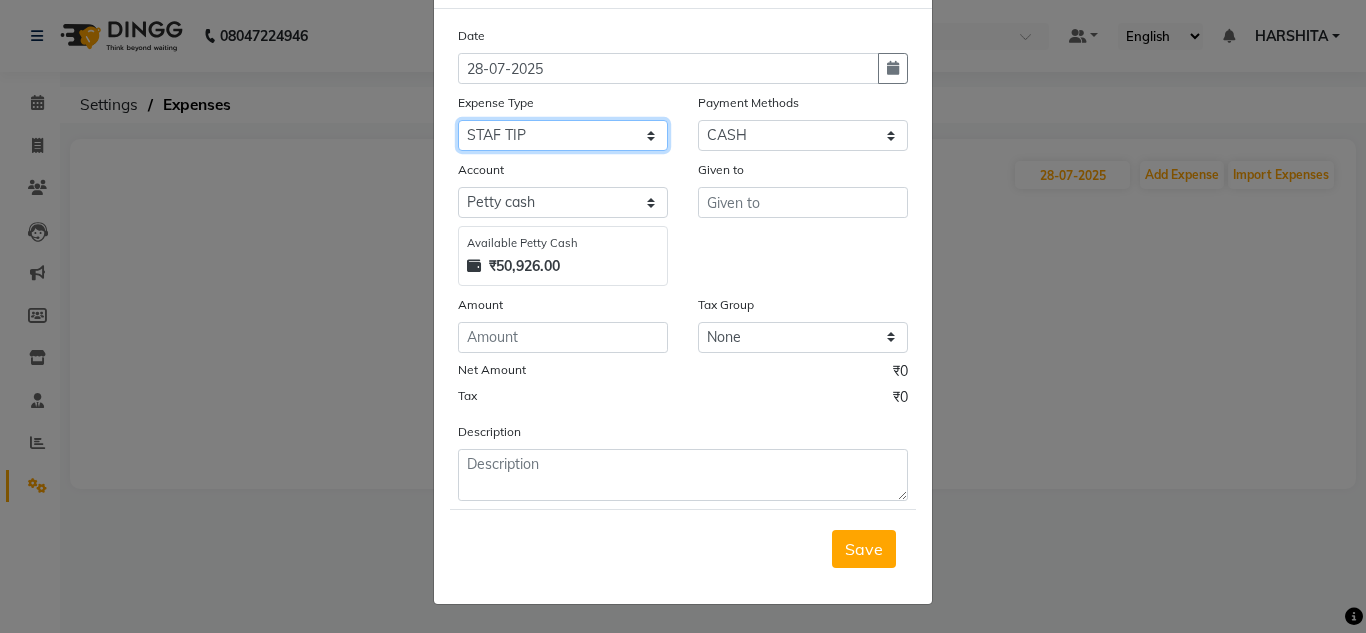 click on "Select Advance Salary ASWINI BANCI Bank charges Car maintenance  Cash transfer to bank Cash transfer to hub Client Snacks Clinical charges DALY REKAING Equipment Fuel Govt fee HOME EXP Incentive Insurance International purchase Loan Repayment Maintenance mama commission Marketing Miscellaneous MONEY BOX MRA neesam commission Other Pantry Product Rent SACHIN SHOP EXPENSE Staff Snacks STAF TIP Tax Tea & Refreshment Utilities WATER" 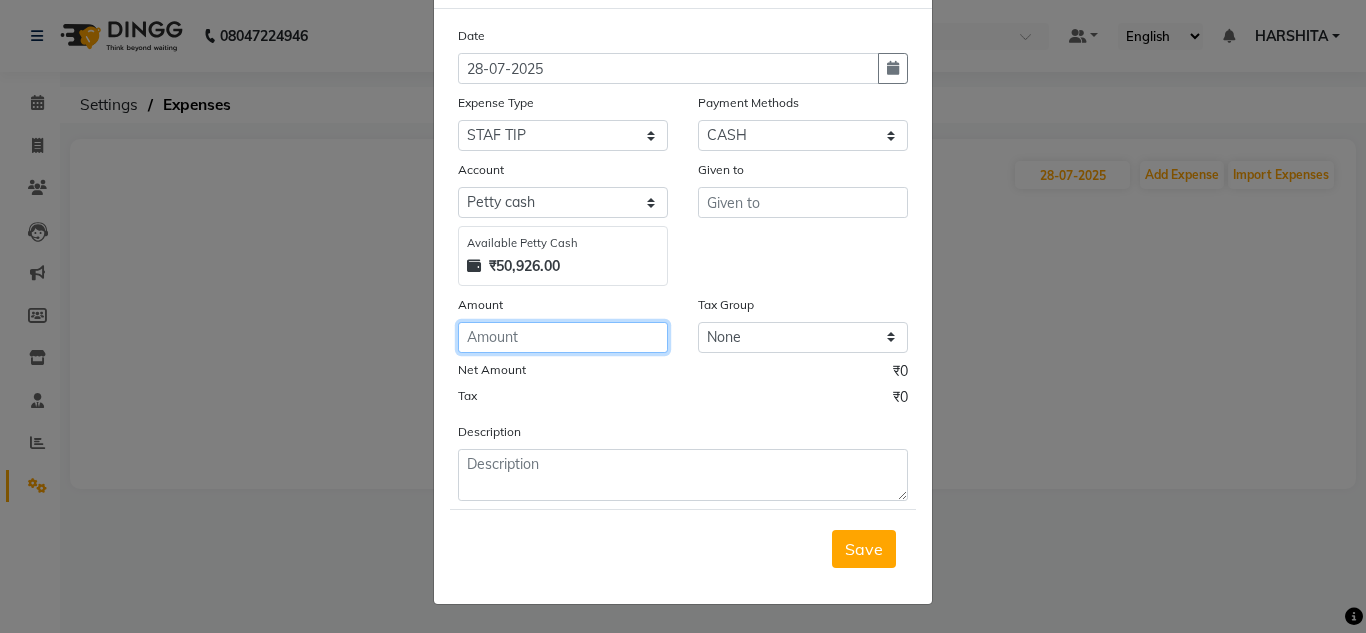 click 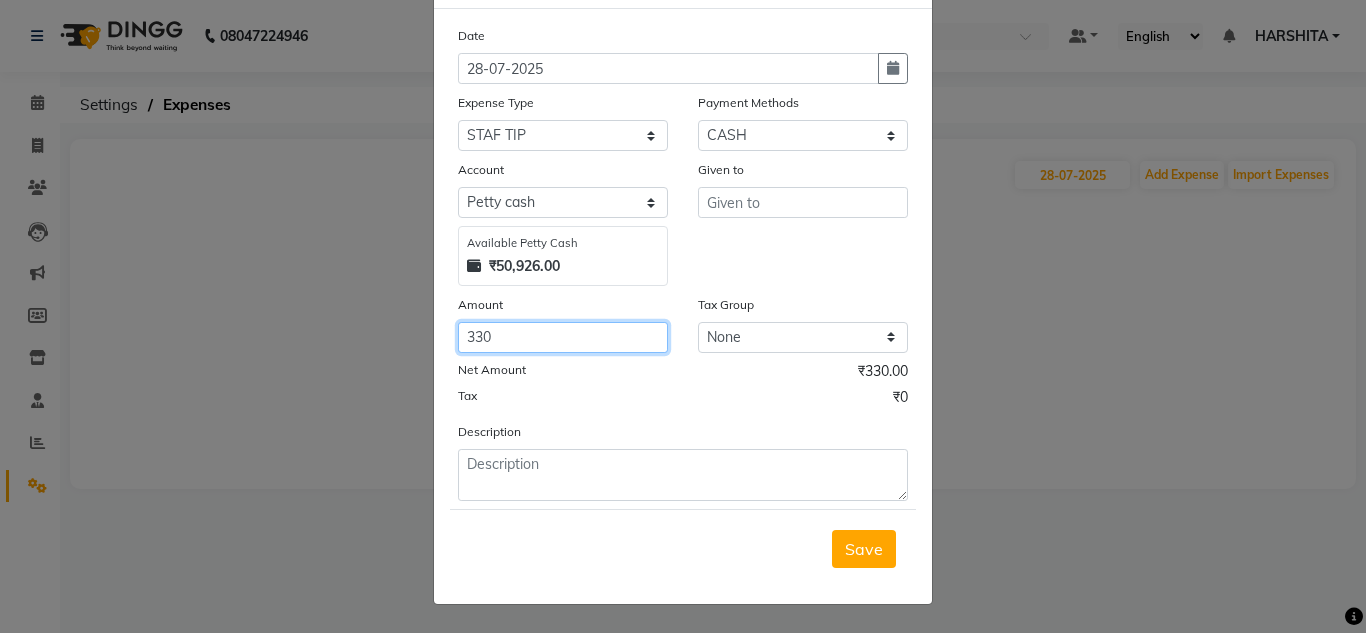 type on "330" 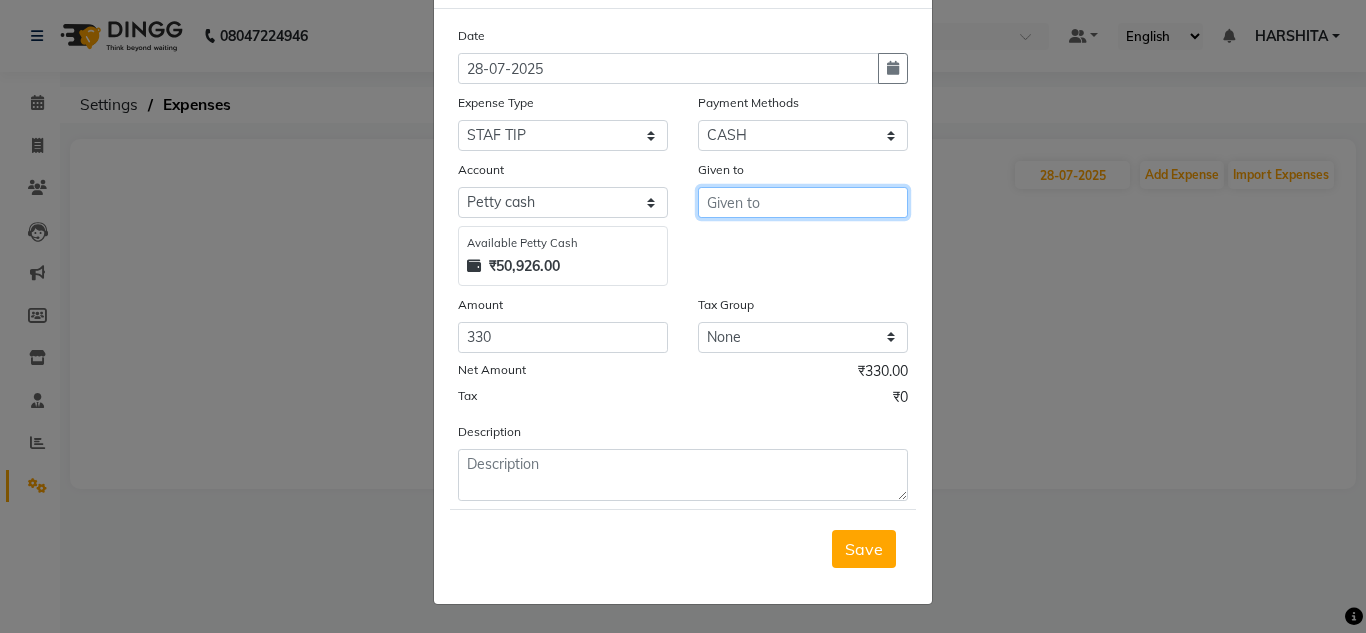 click at bounding box center [803, 202] 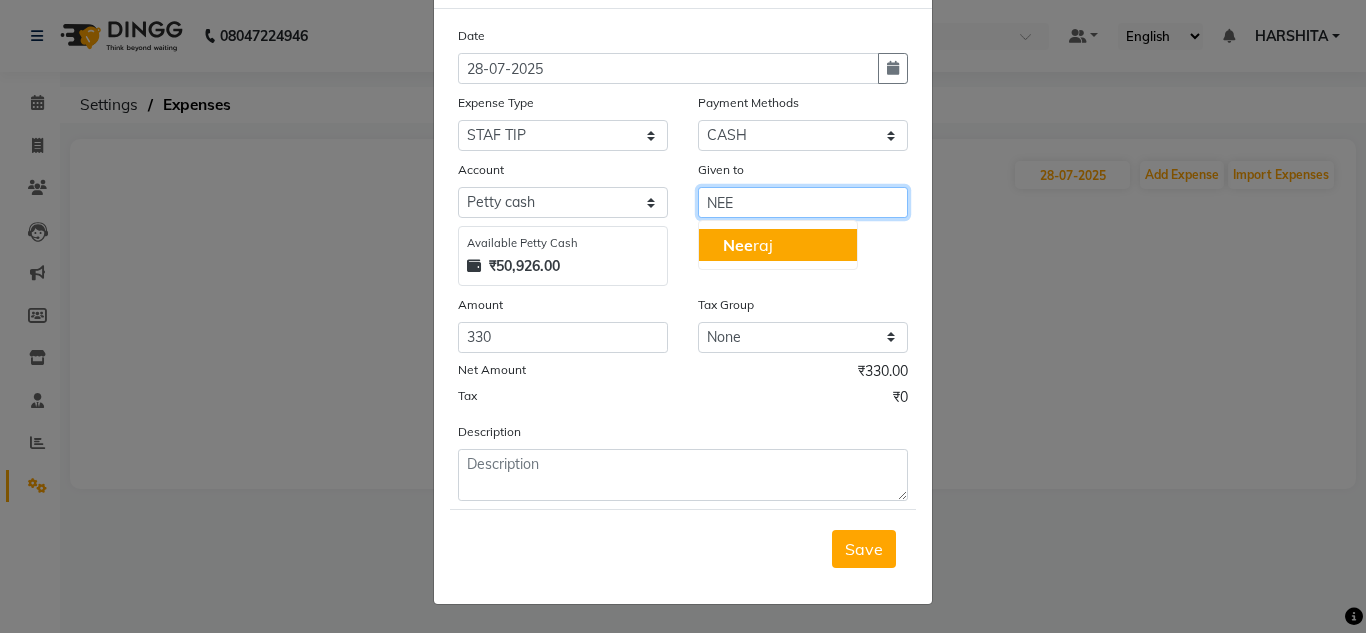 click on "Nee [LAST]" at bounding box center (778, 245) 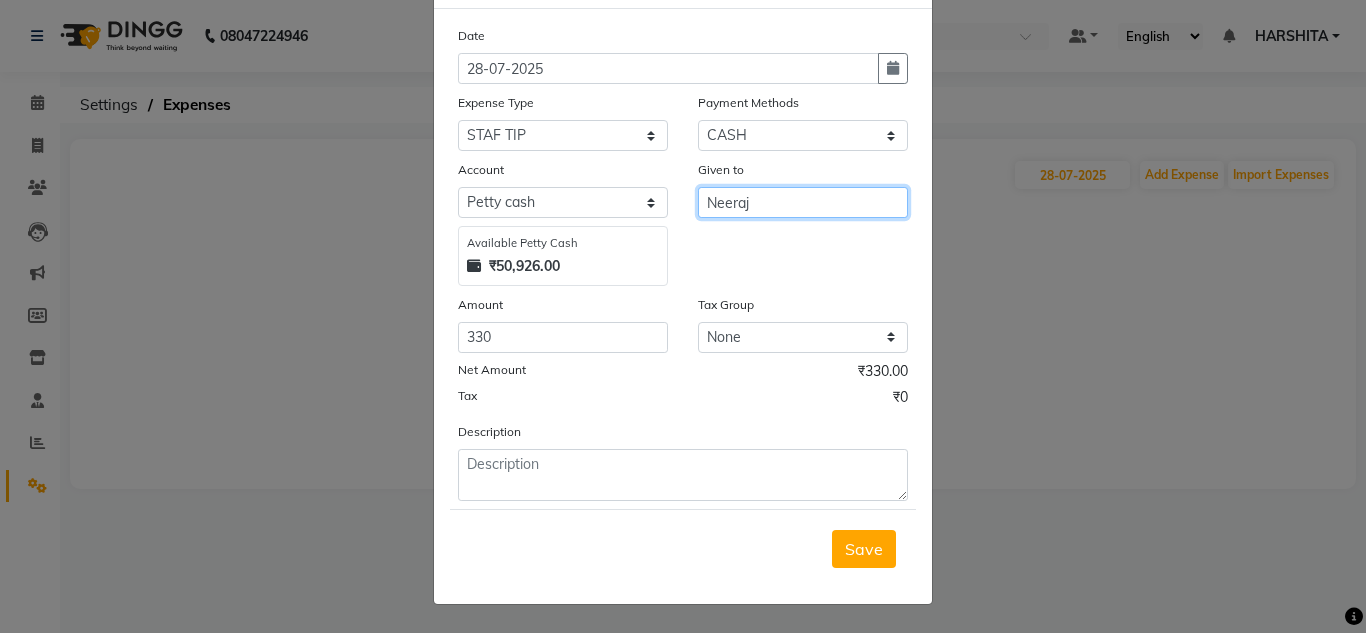 type on "Neeraj" 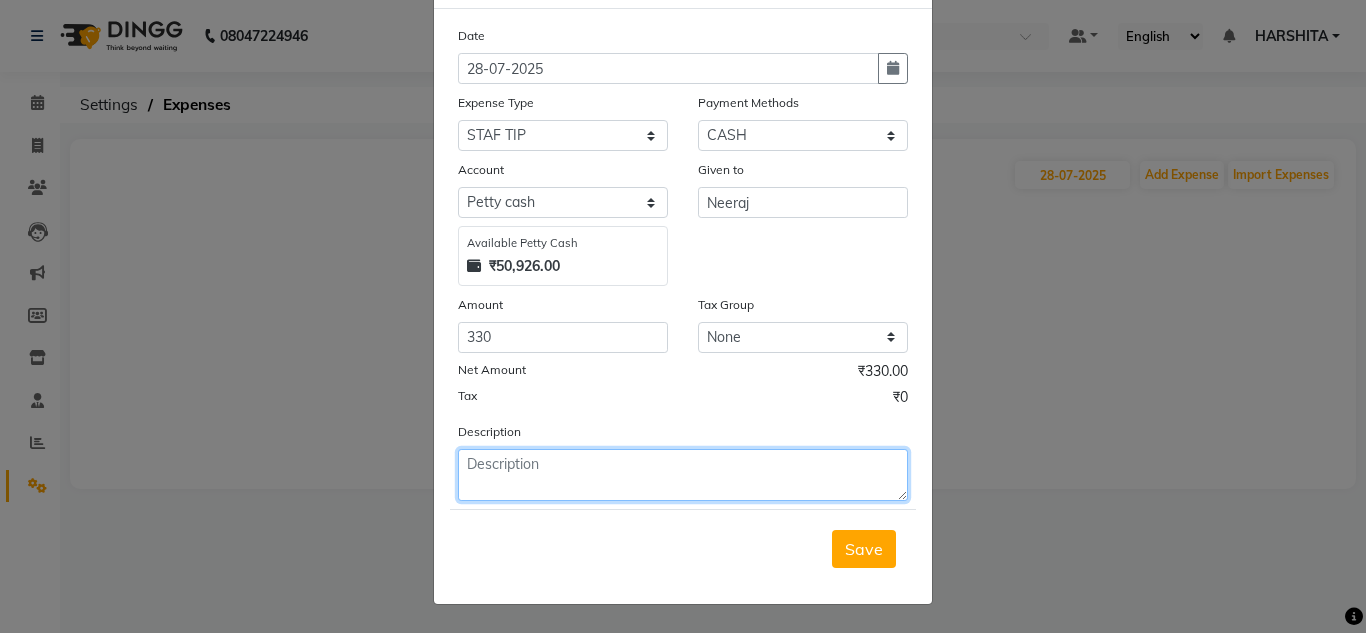 click 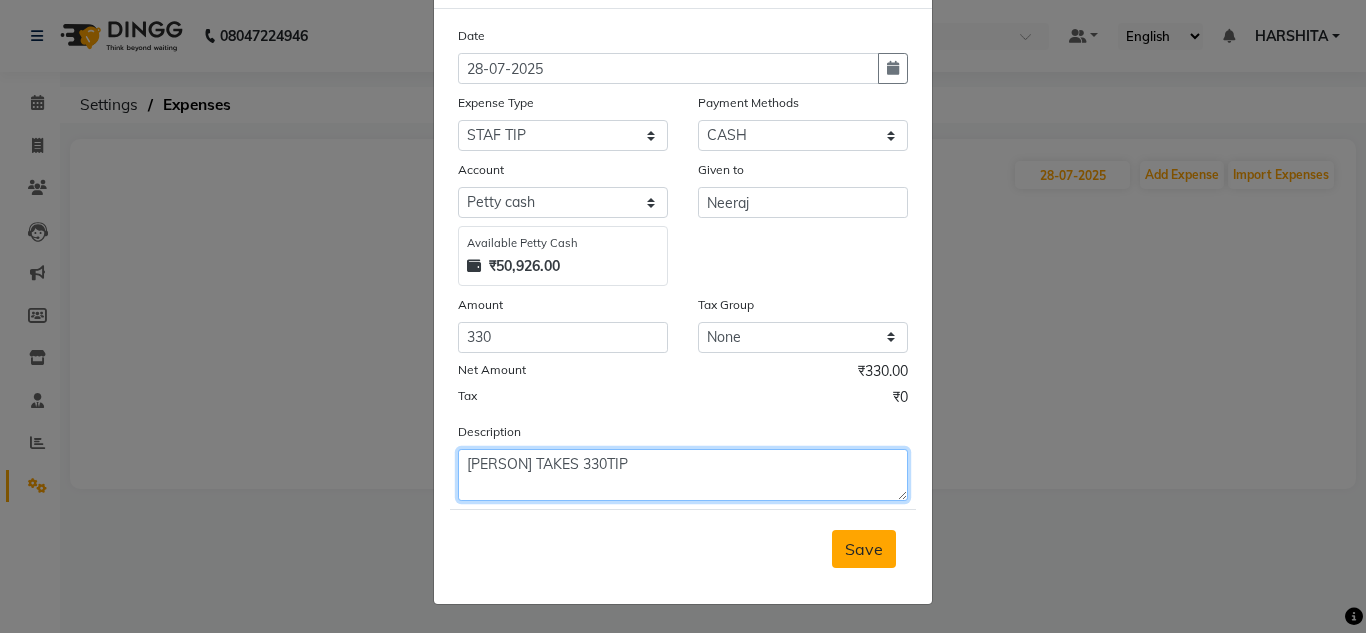 type on "[PERSON] TAKES 330TIP" 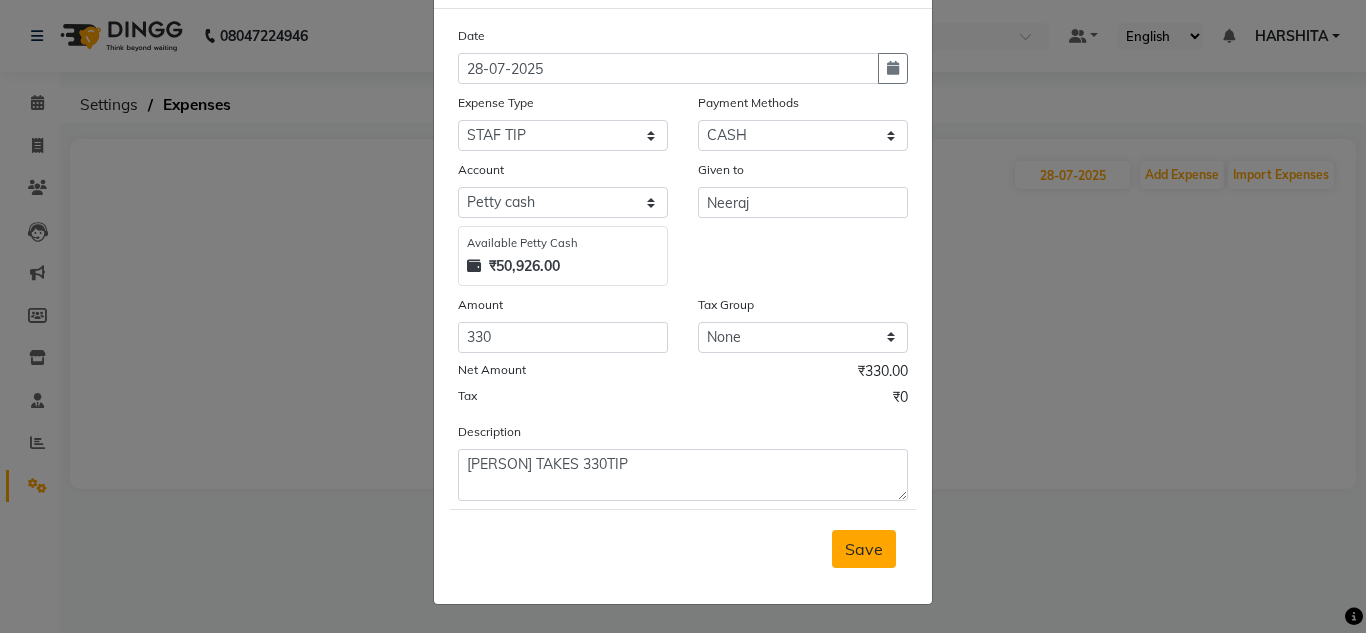click on "Save" at bounding box center (864, 549) 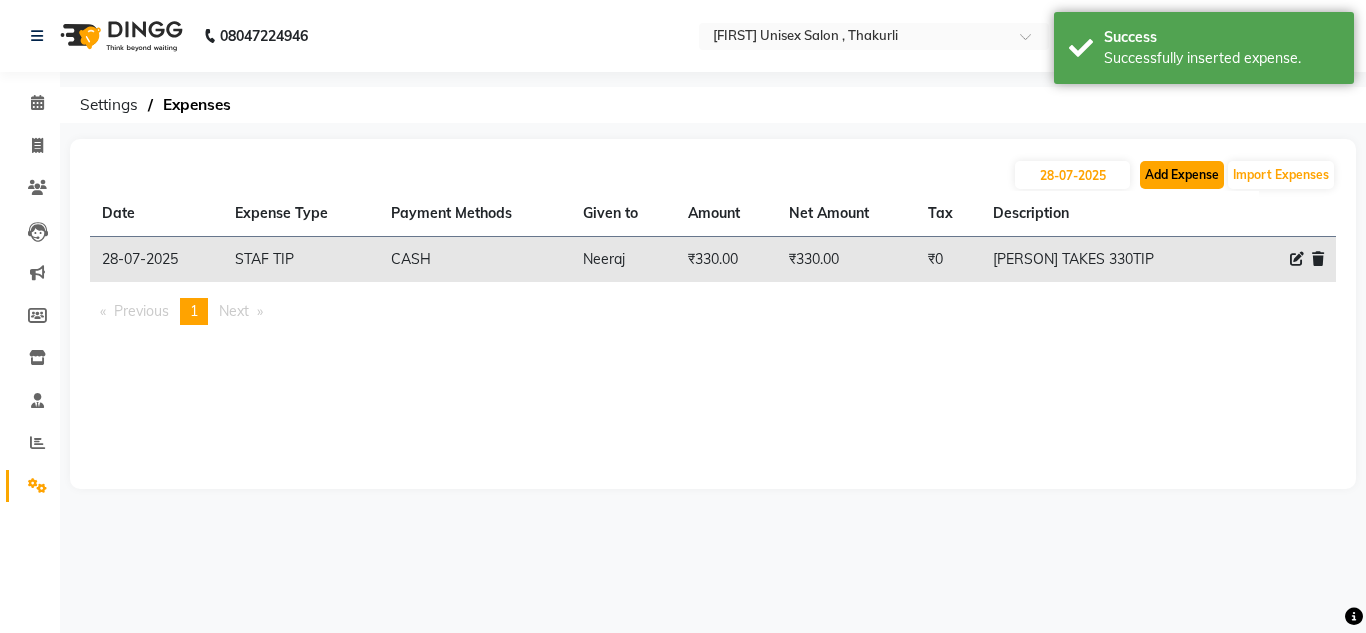 click on "Add Expense" 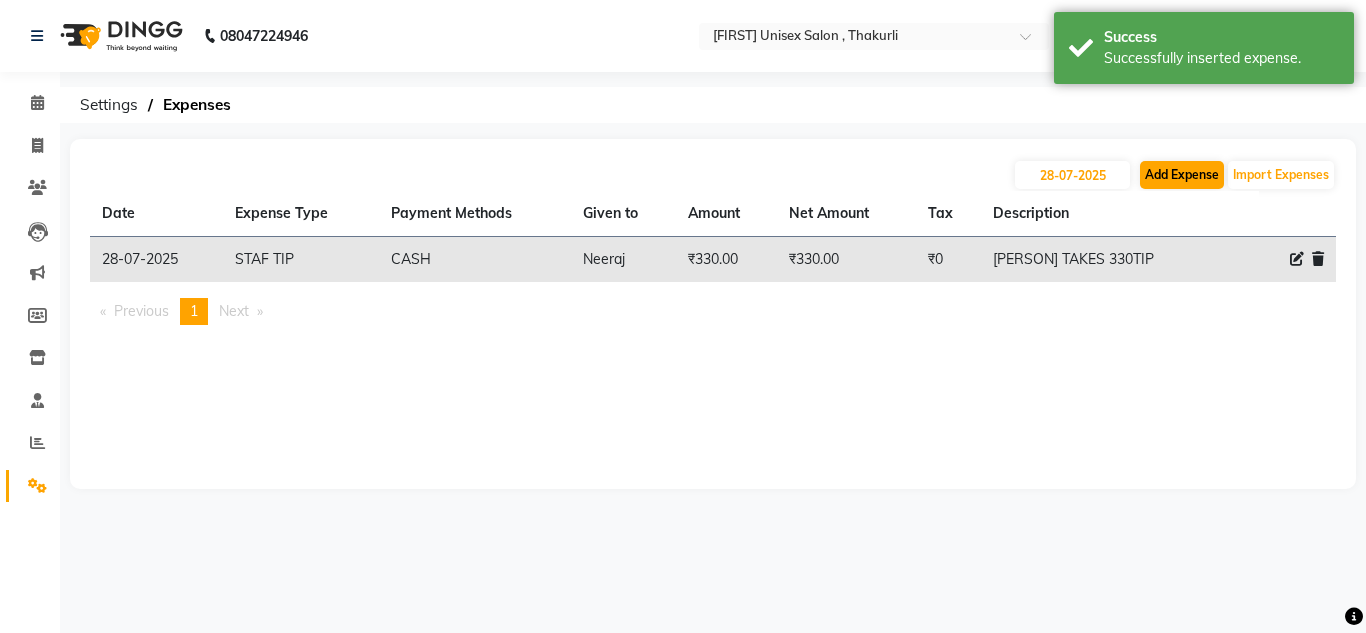 select on "1" 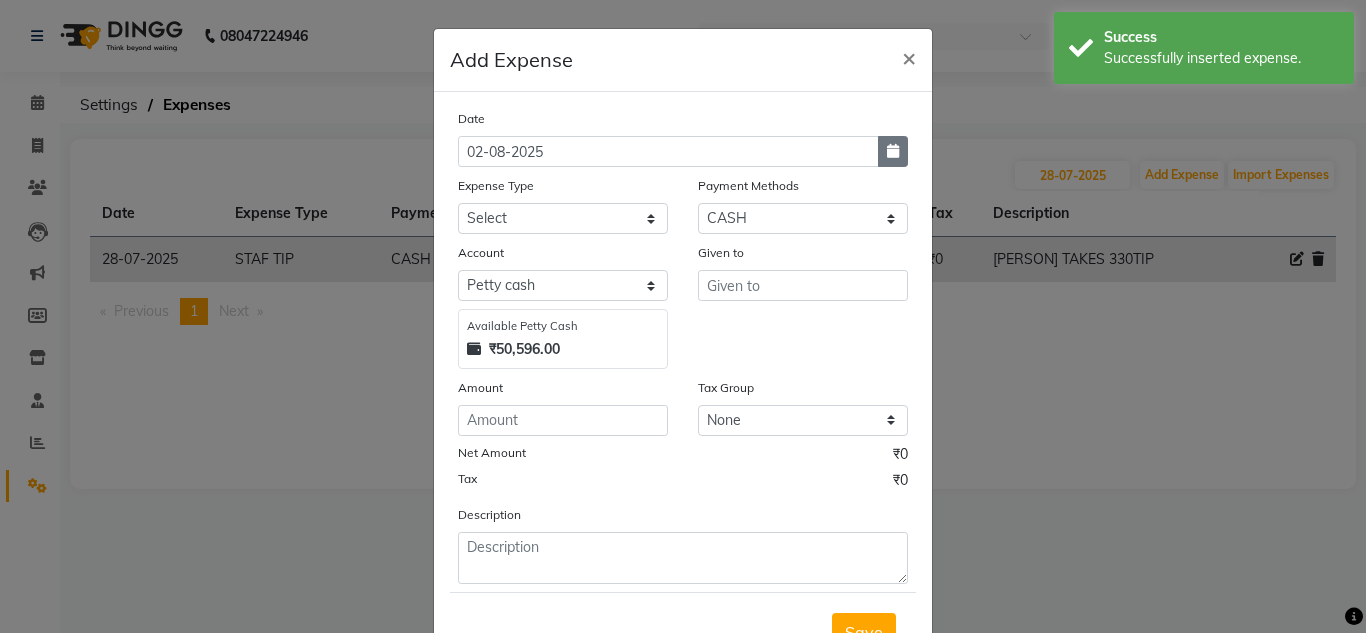 click 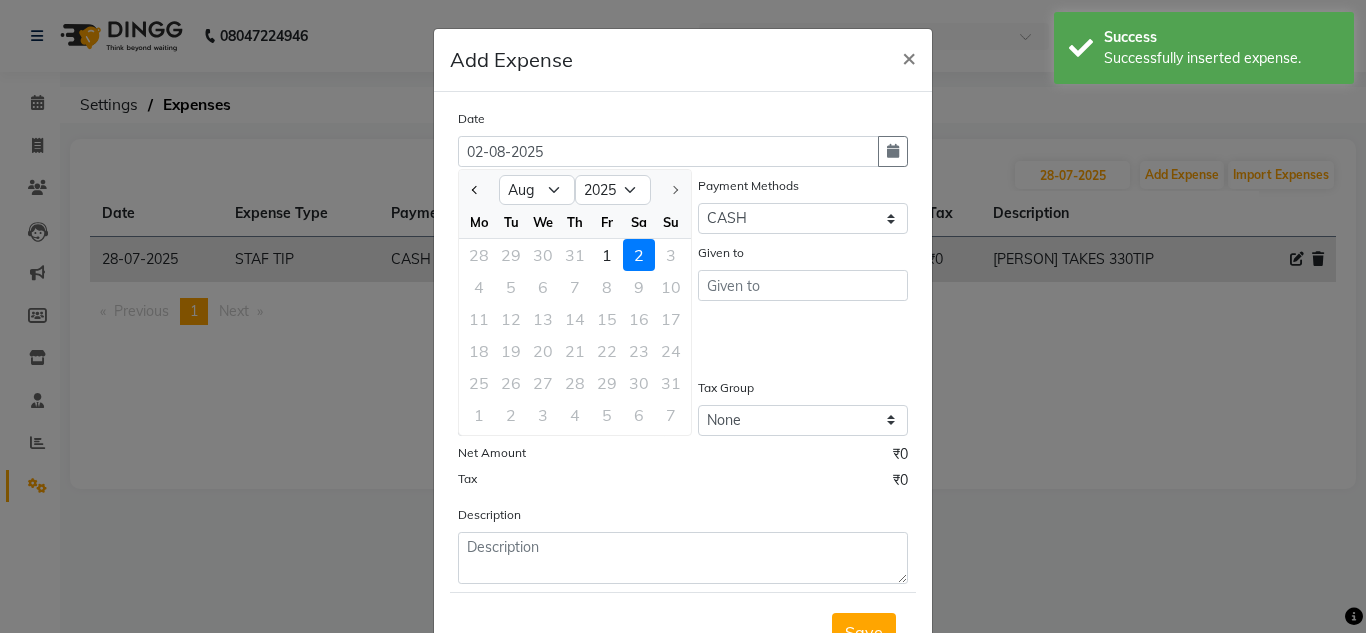 click 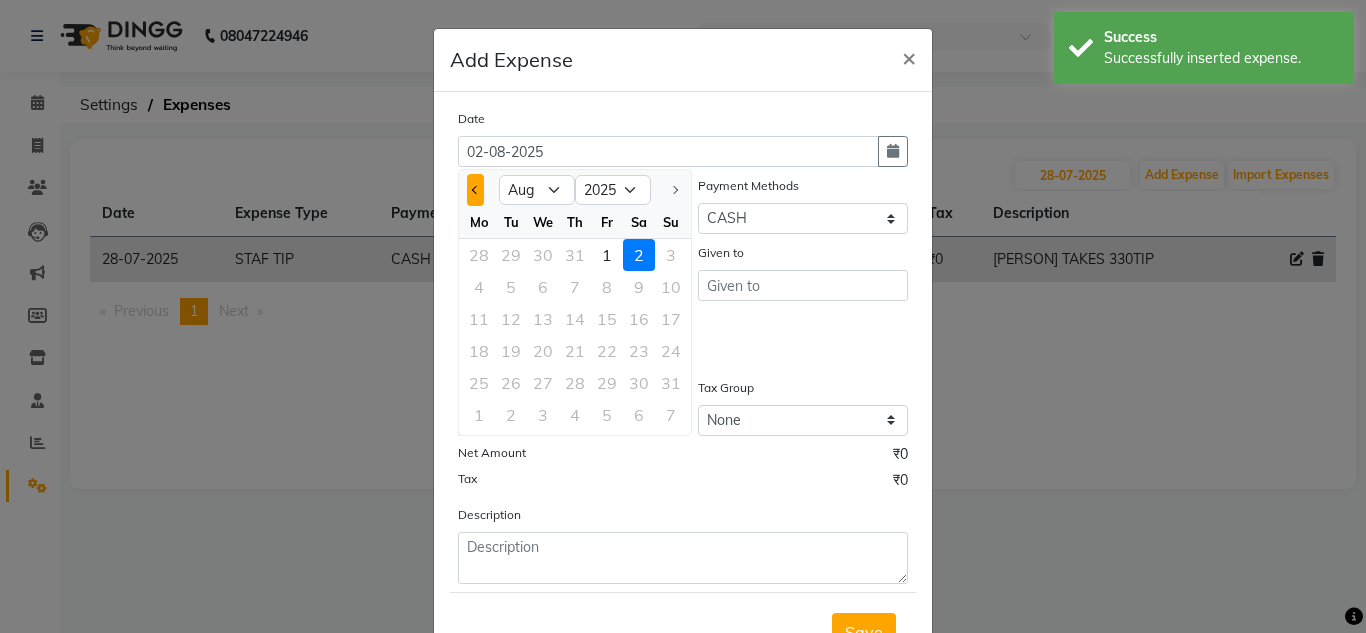 click 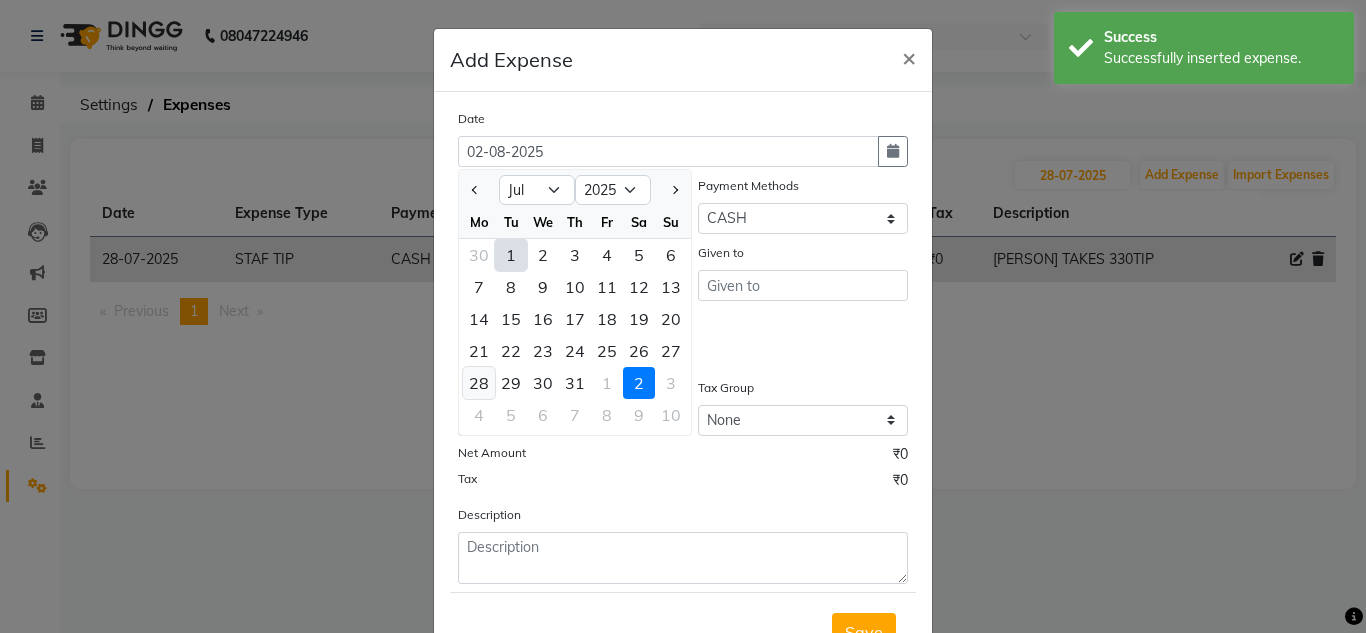 click on "28" 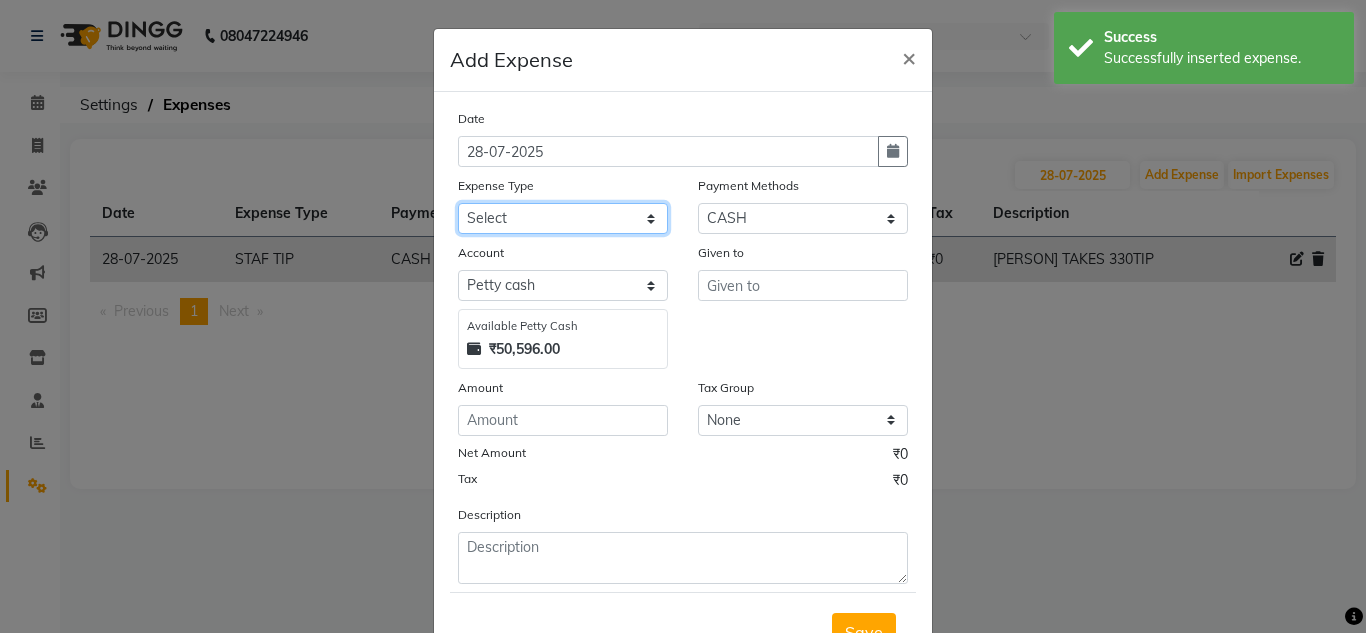 click on "Select Advance Salary ASWINI BANCI Bank charges Car maintenance  Cash transfer to bank Cash transfer to hub Client Snacks Clinical charges DALY REKAING Equipment Fuel Govt fee HOME EXP Incentive Insurance International purchase Loan Repayment Maintenance mama commission Marketing Miscellaneous MONEY BOX MRA neesam commission Other Pantry Product Rent SACHIN SHOP EXPENSE Staff Snacks STAF TIP Tax Tea & Refreshment Utilities WATER" 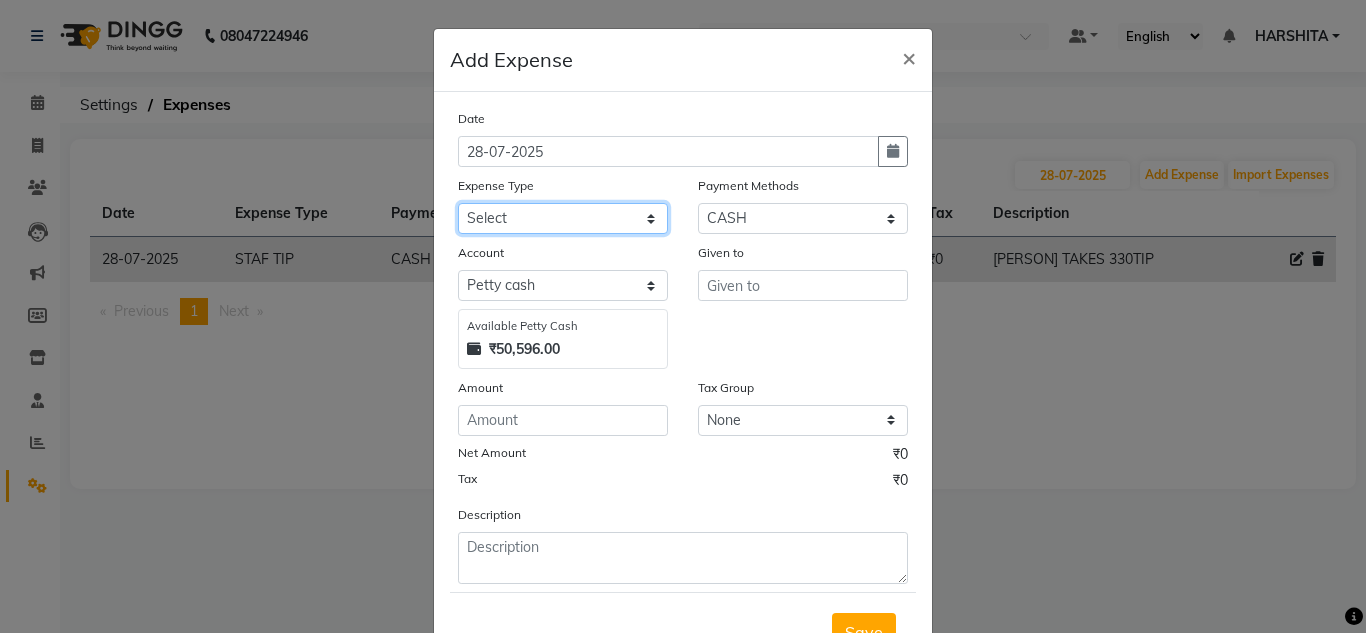 select on "[PHONE]" 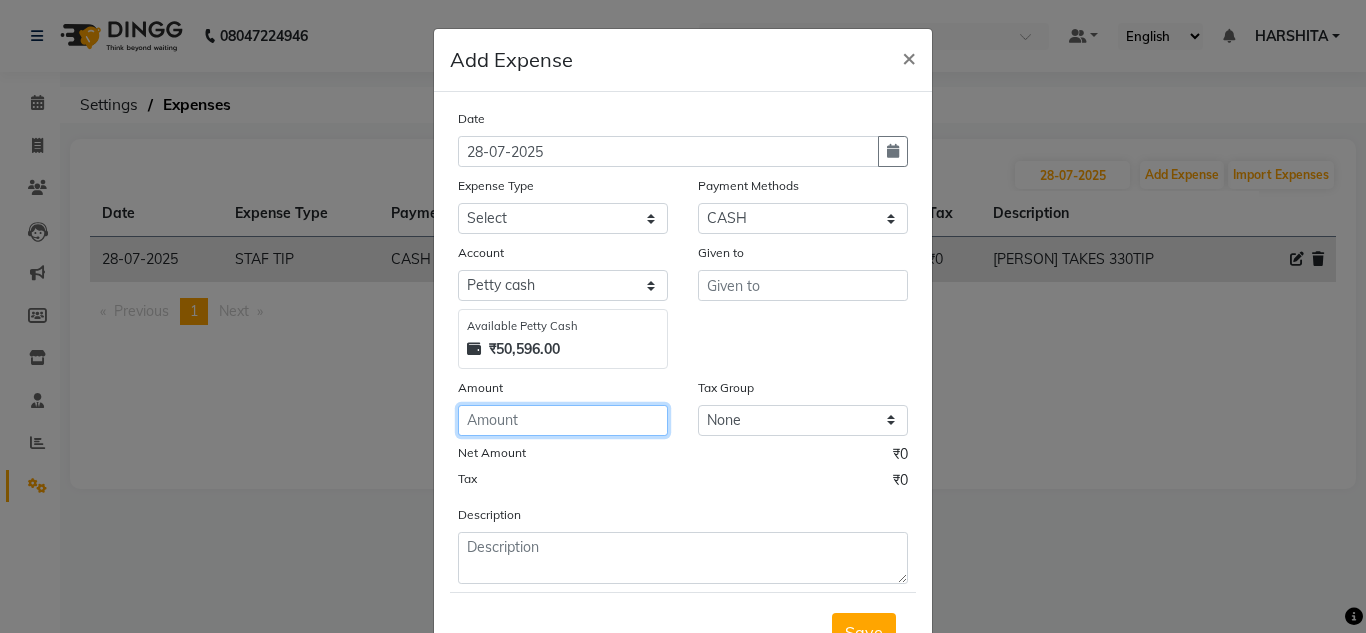 click 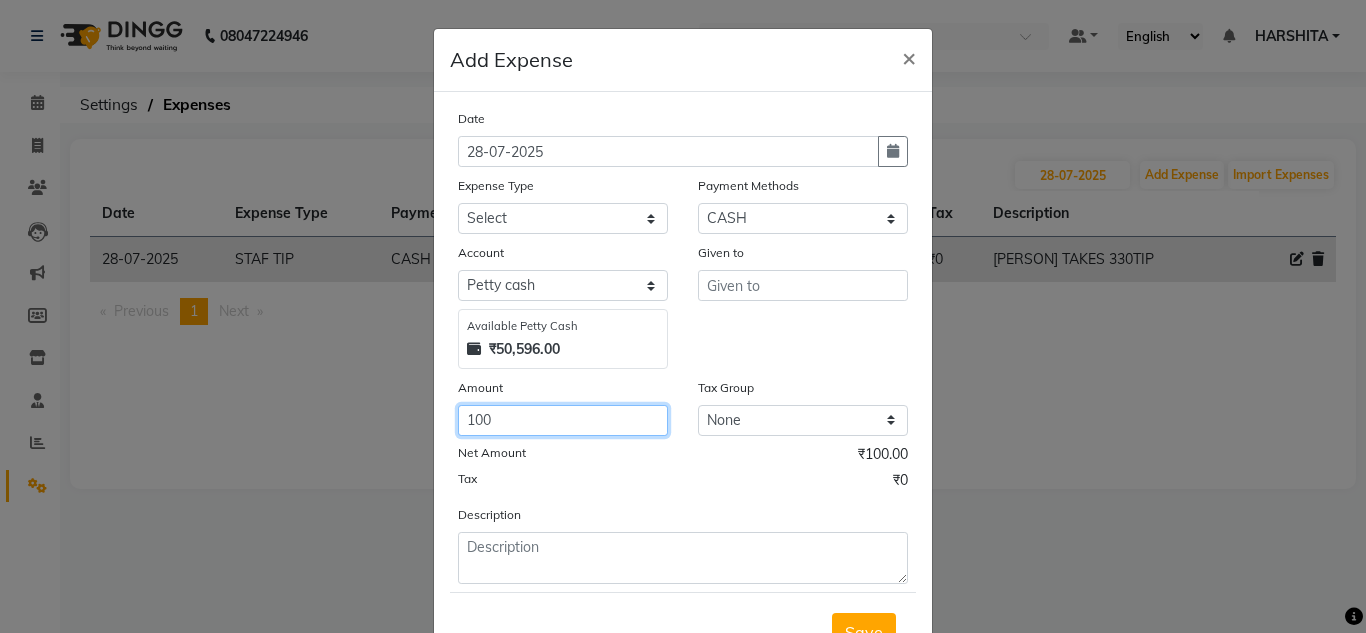 type on "100" 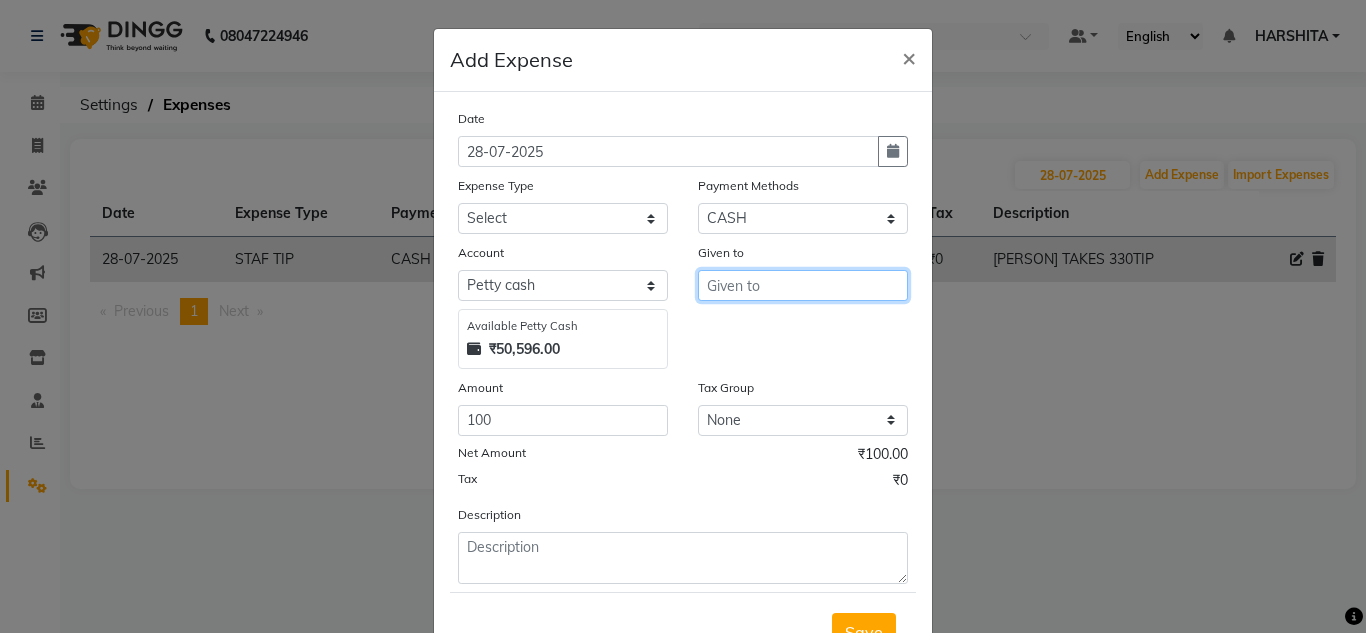 click at bounding box center [803, 285] 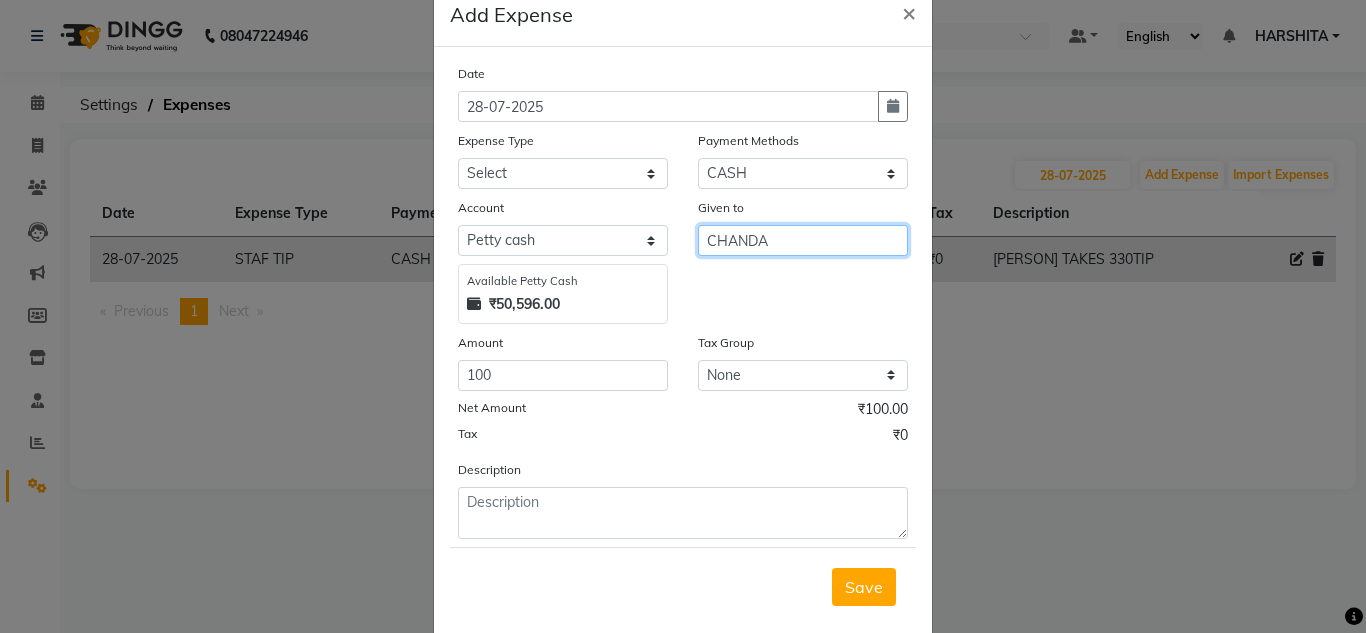 scroll, scrollTop: 83, scrollLeft: 0, axis: vertical 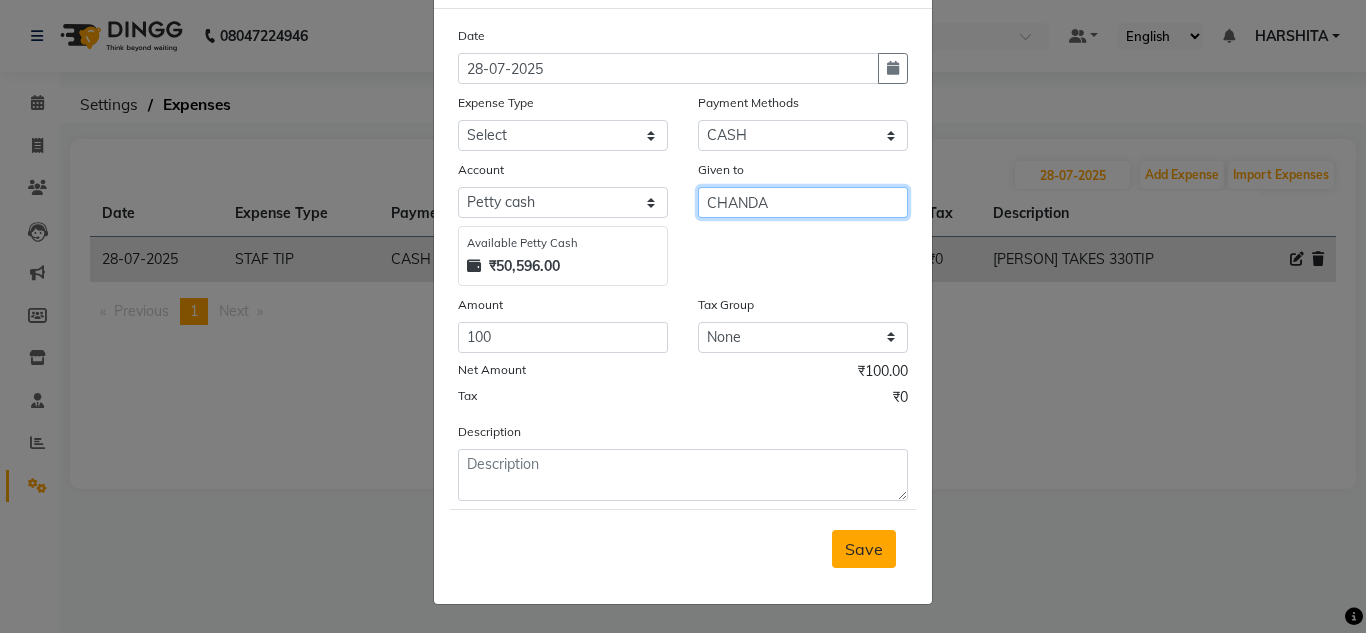 type on "CHANDA" 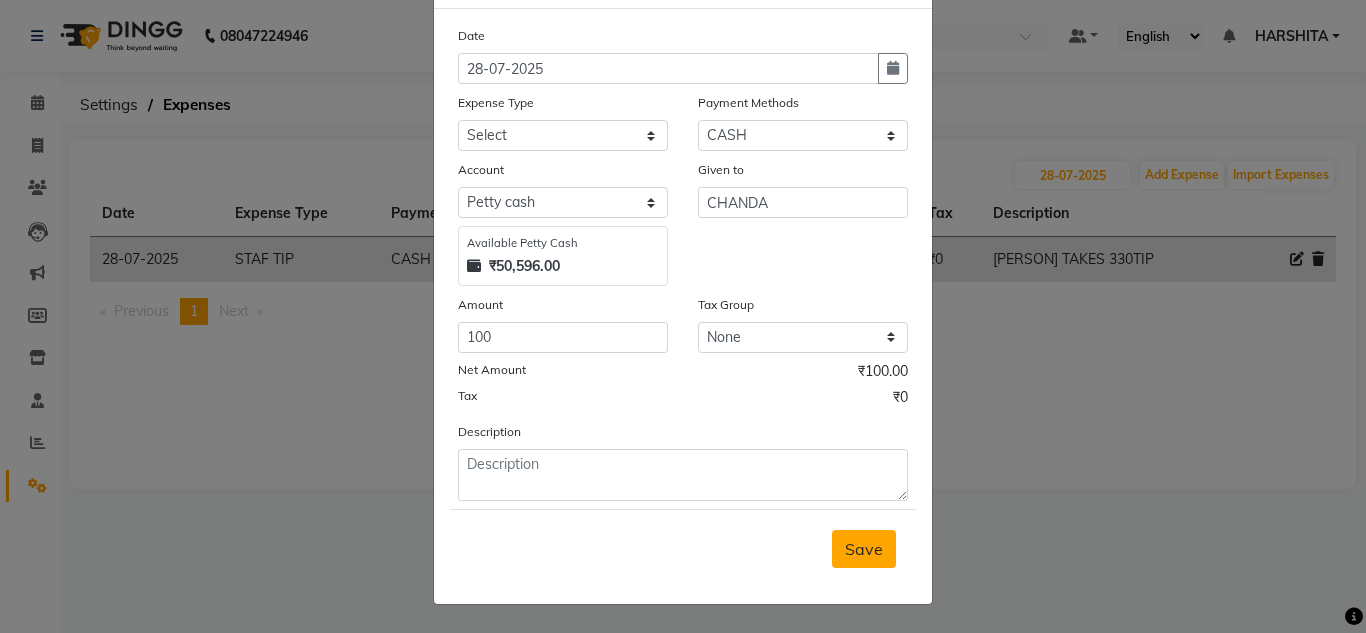 click on "Save" at bounding box center [864, 549] 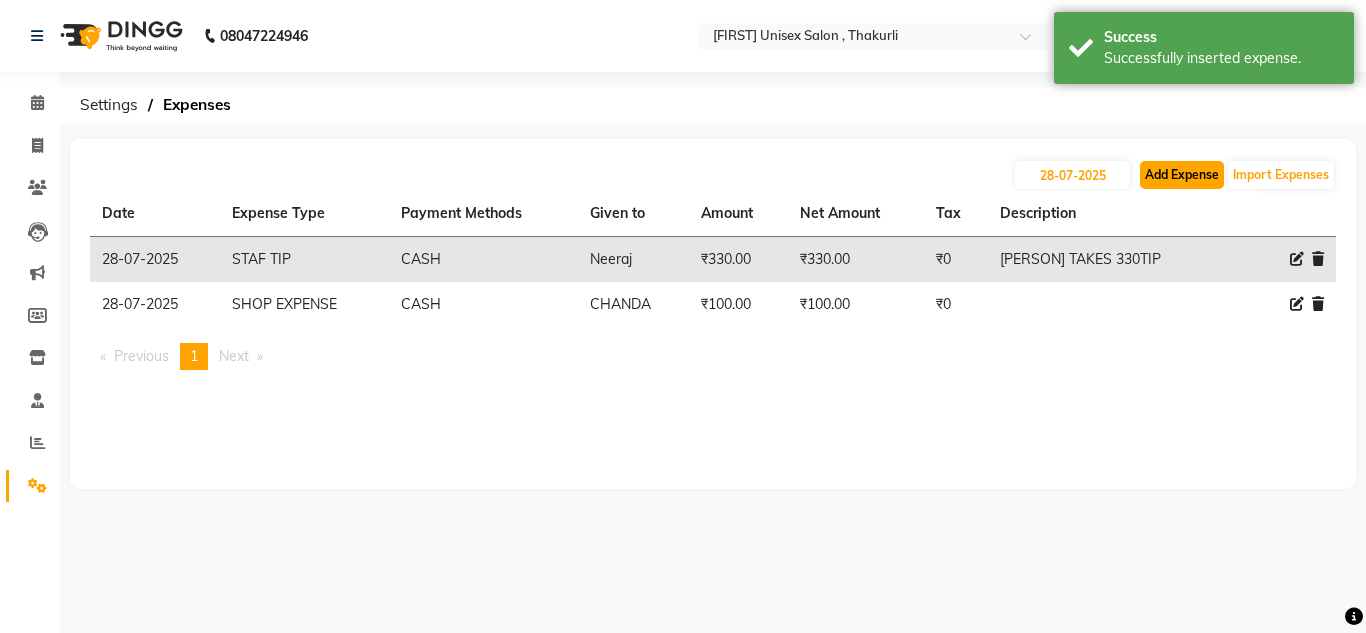 click on "Add Expense" 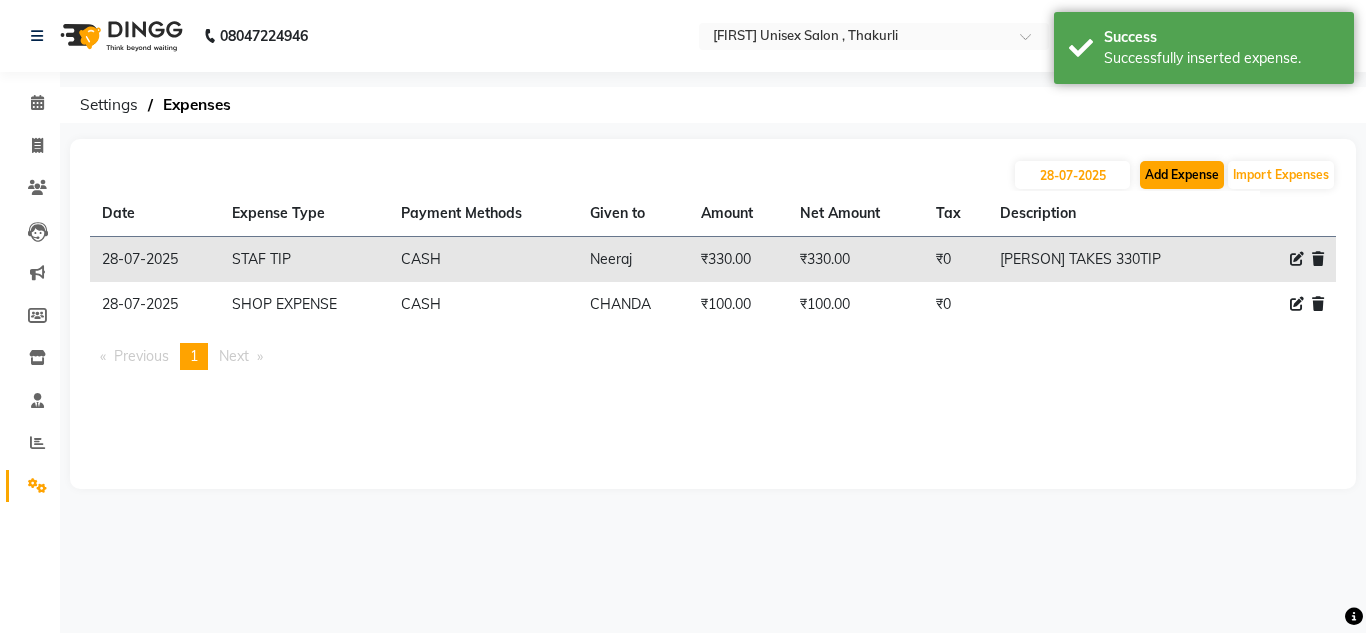 select on "1" 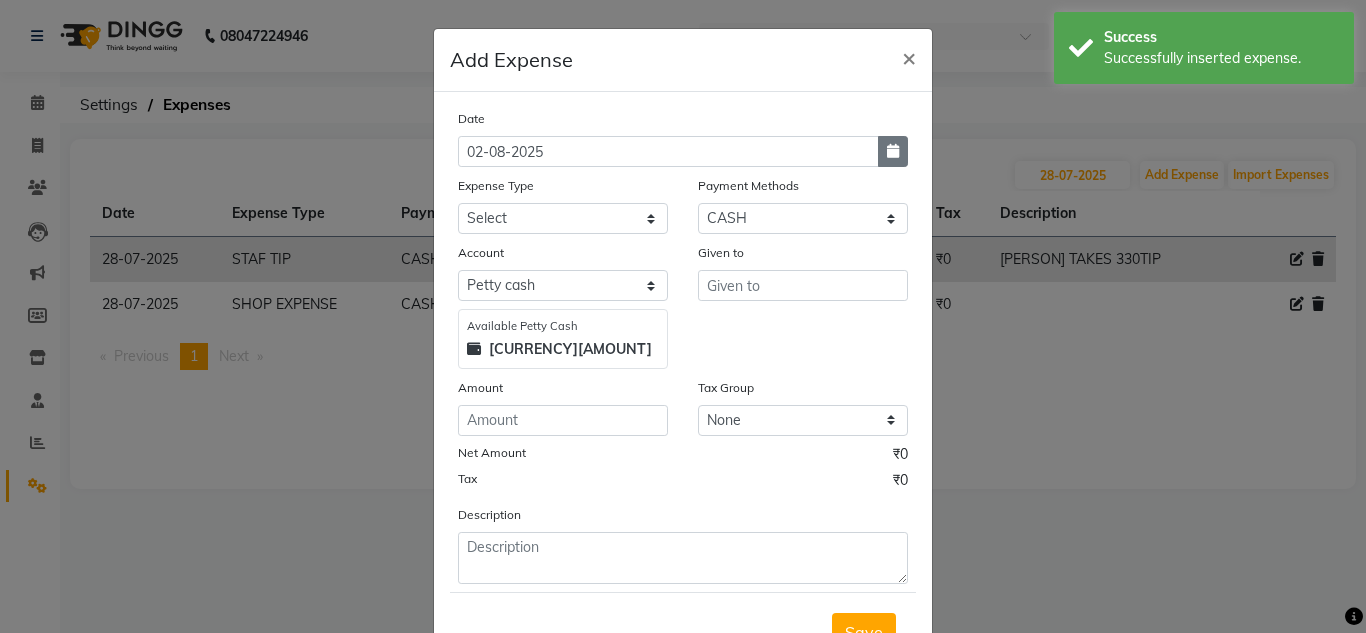 click 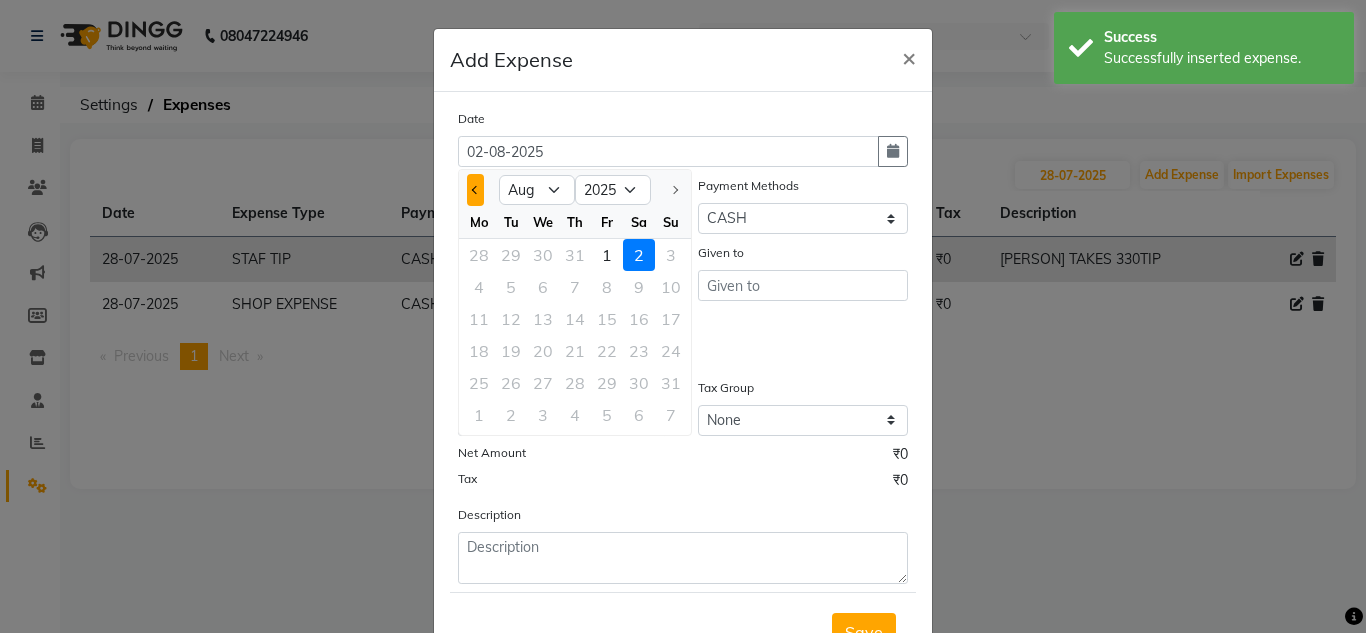 click 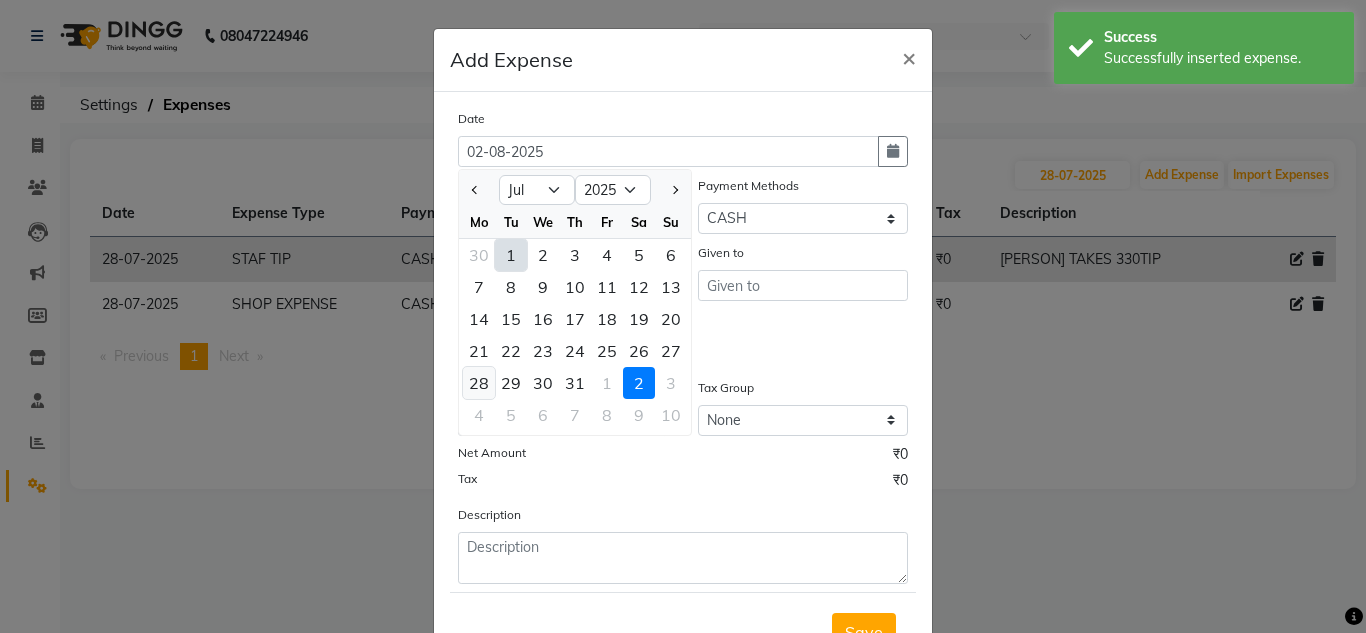 click on "28" 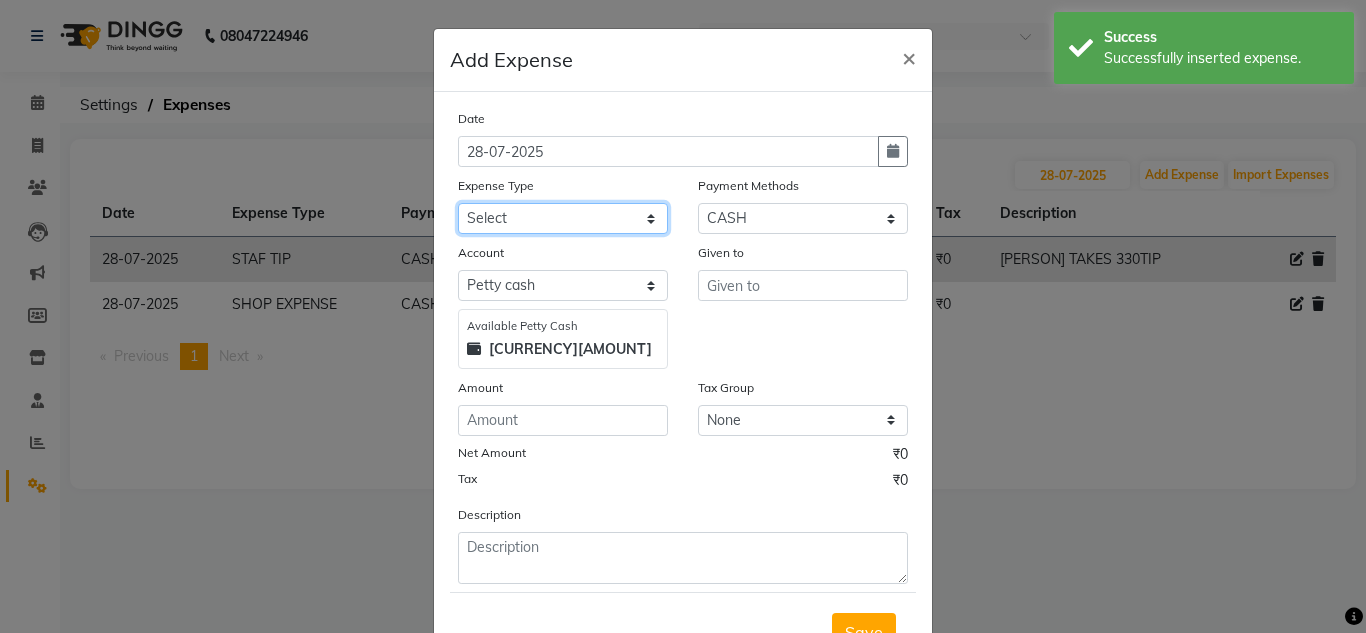 click on "Select Advance Salary ASWINI BANCI Bank charges Car maintenance  Cash transfer to bank Cash transfer to hub Client Snacks Clinical charges DALY REKAING Equipment Fuel Govt fee HOME EXP Incentive Insurance International purchase Loan Repayment Maintenance mama commission Marketing Miscellaneous MONEY BOX MRA neesam commission Other Pantry Product Rent SACHIN SHOP EXPENSE Staff Snacks STAF TIP Tax Tea & Refreshment Utilities WATER" 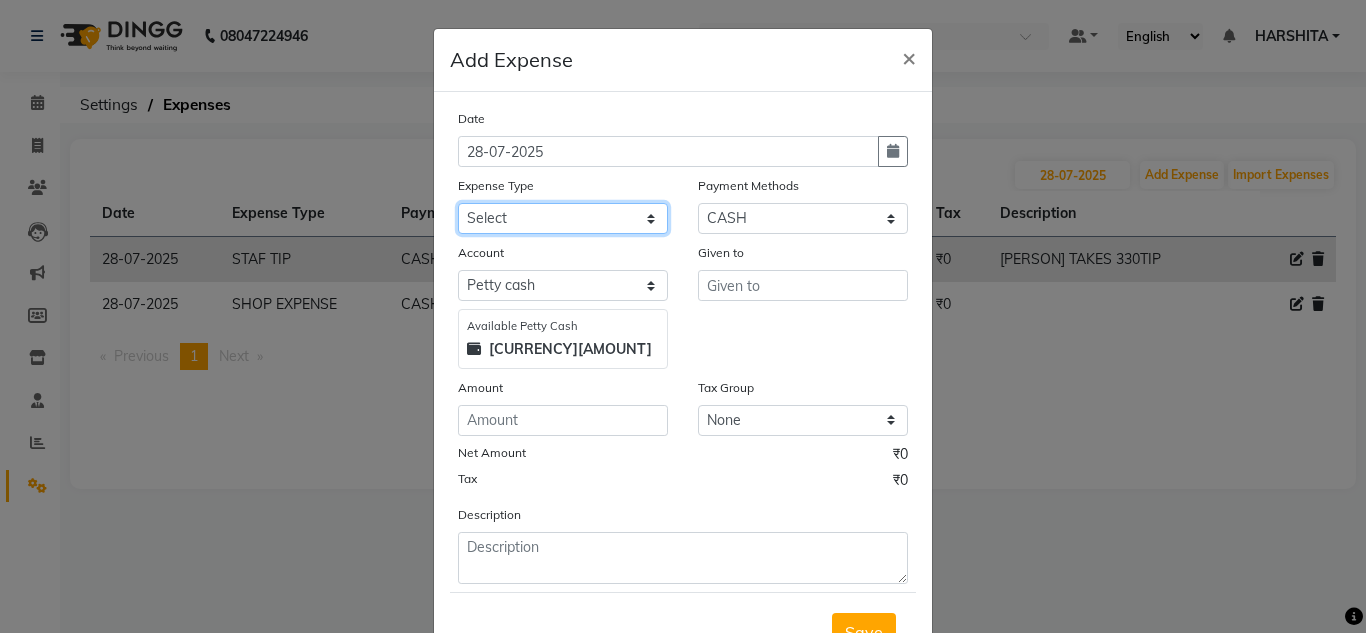 select on "[PHONE]" 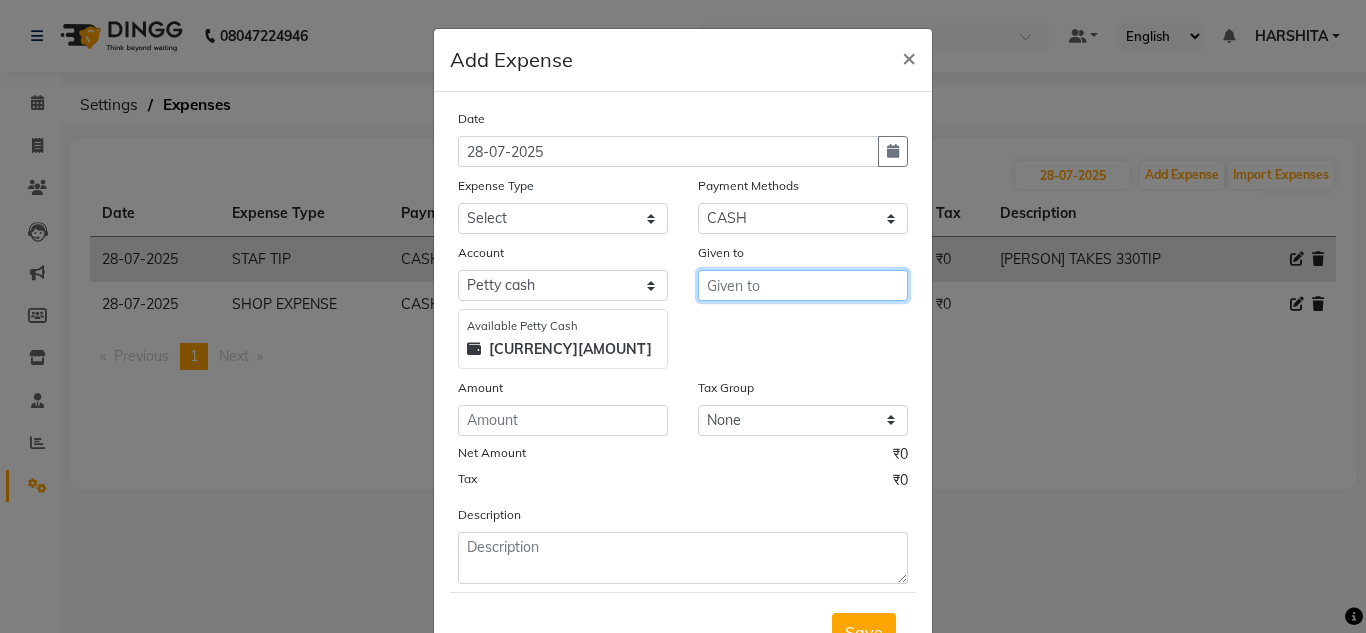 click at bounding box center (803, 285) 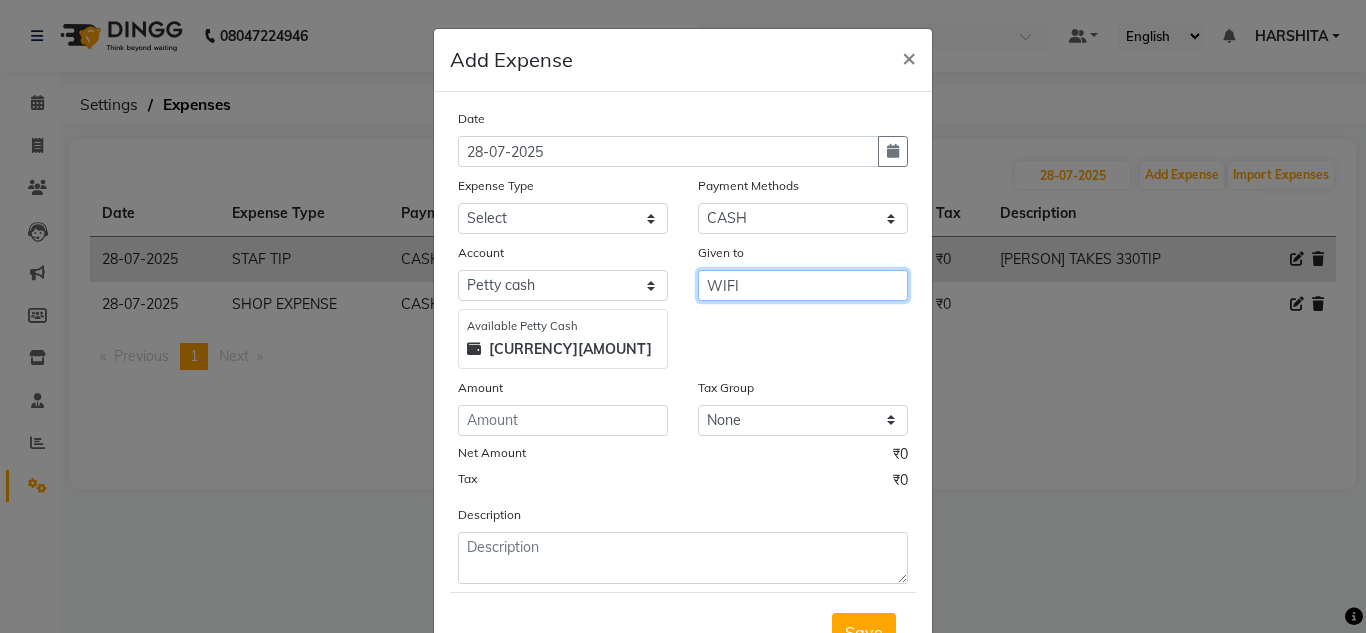 type on "WIFI" 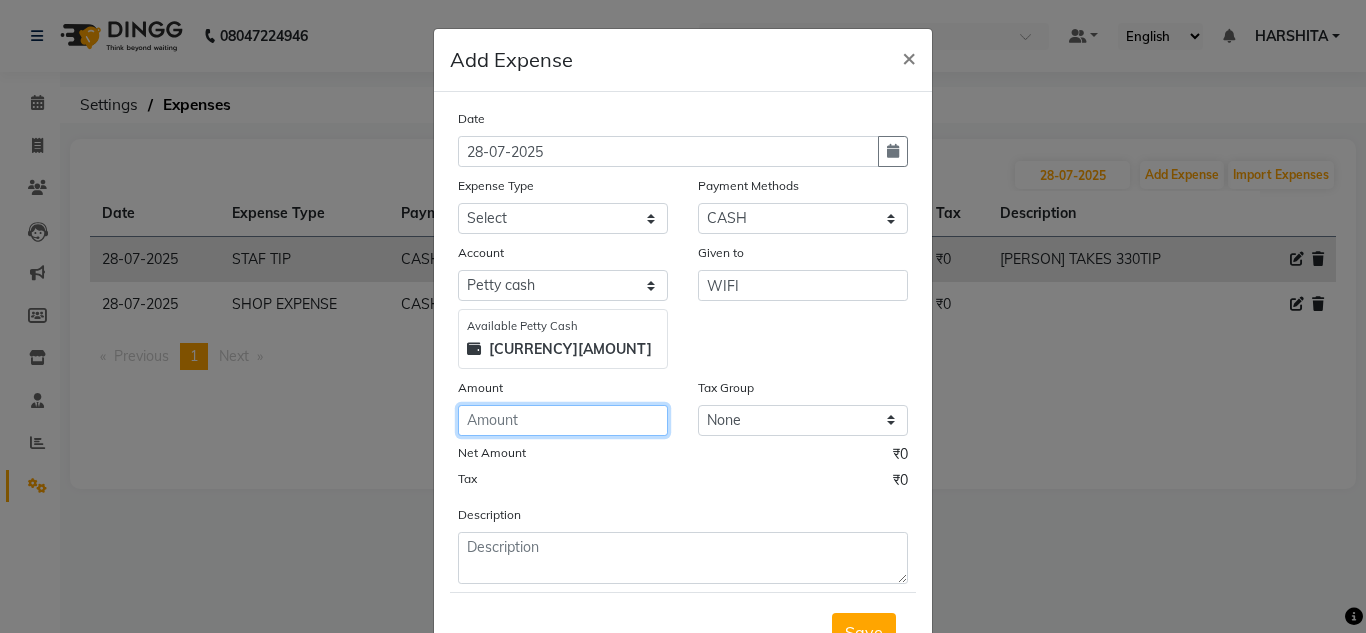 click 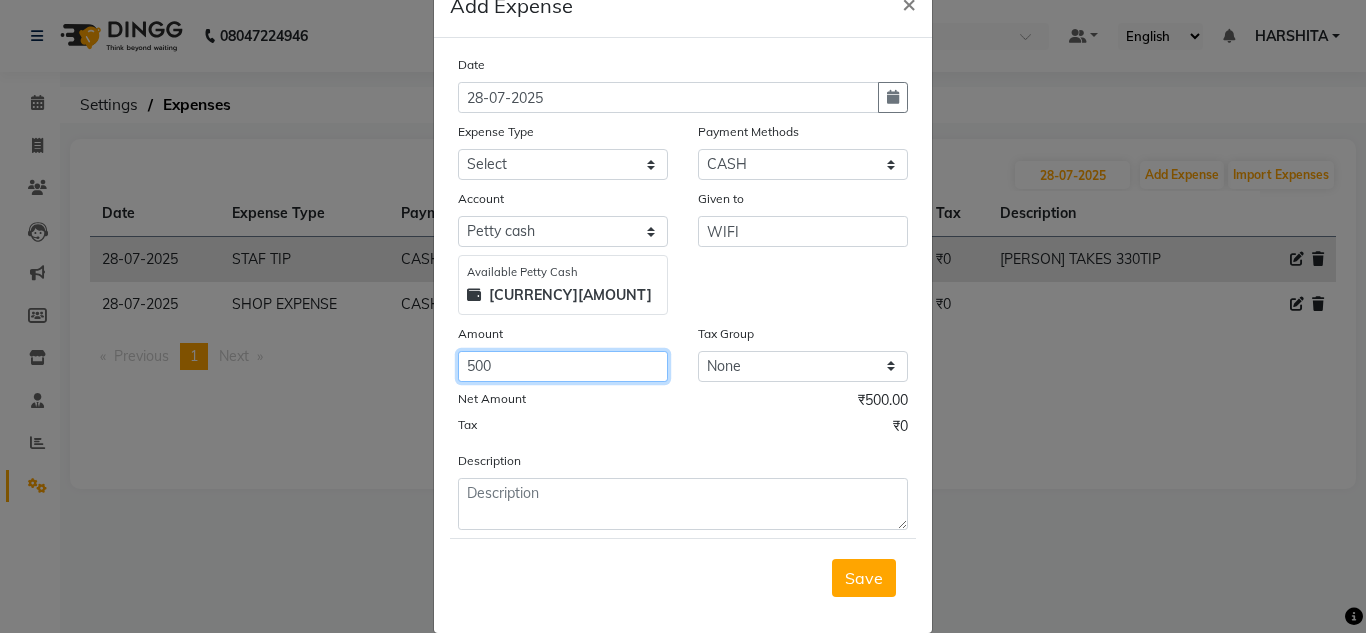 scroll, scrollTop: 83, scrollLeft: 0, axis: vertical 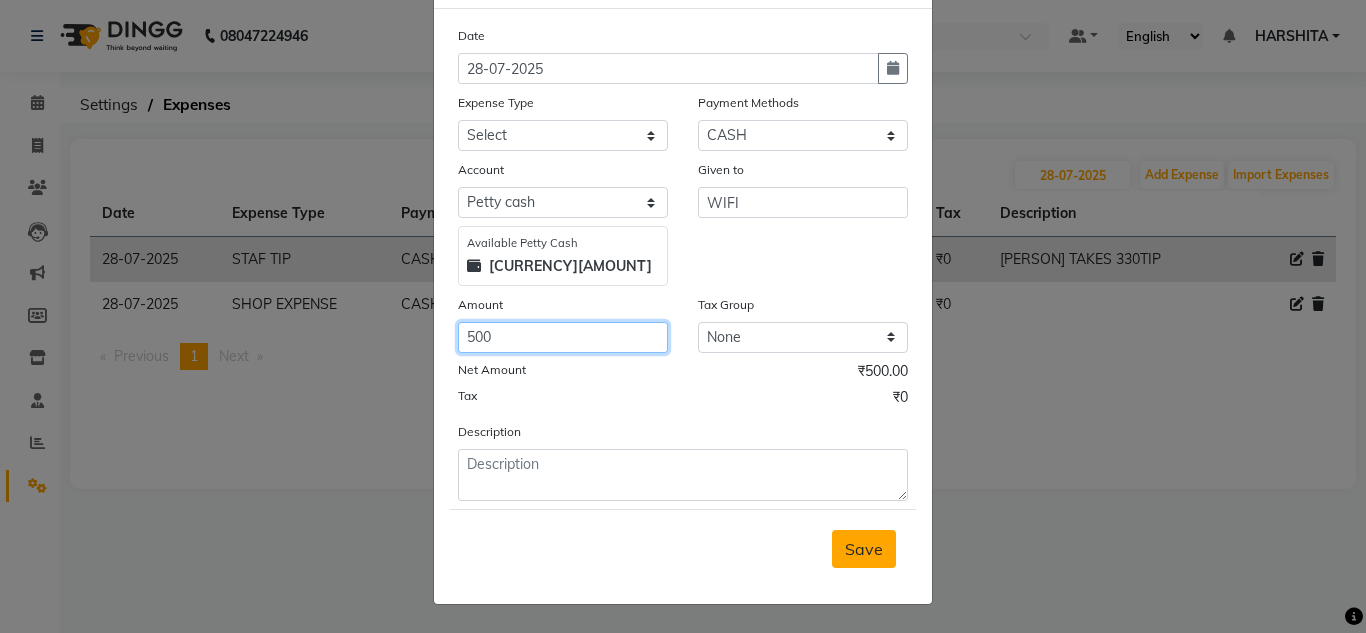 type on "500" 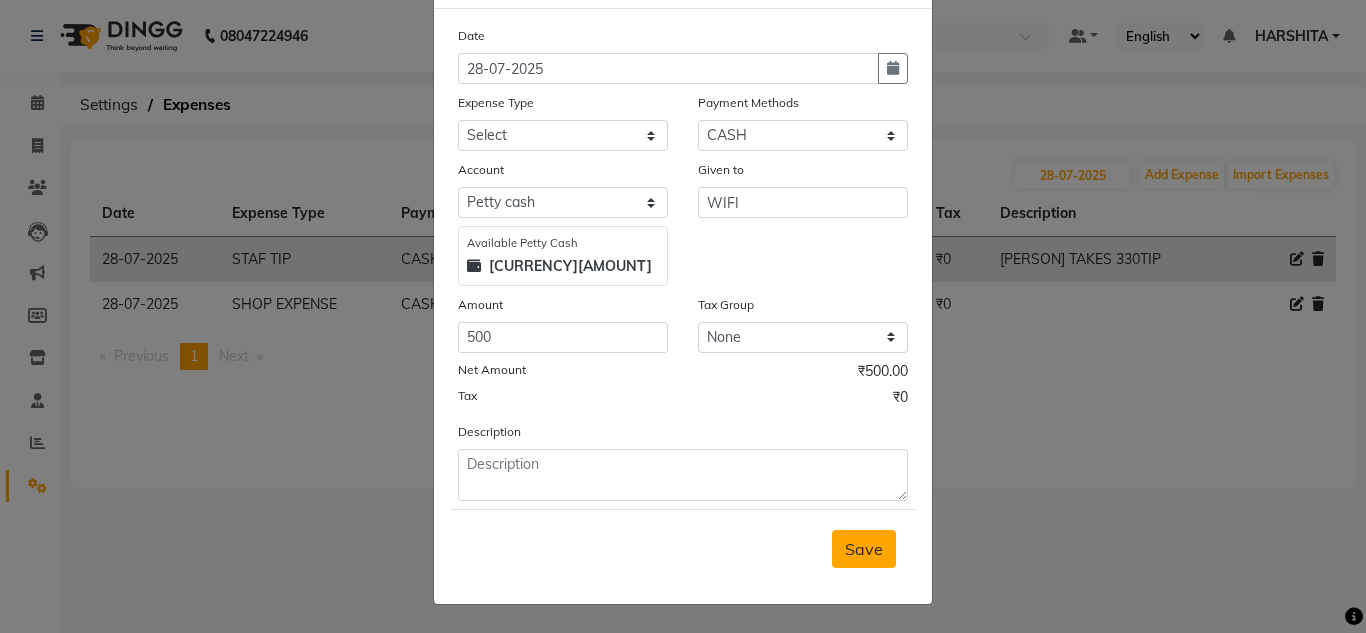 click on "Save" at bounding box center [864, 549] 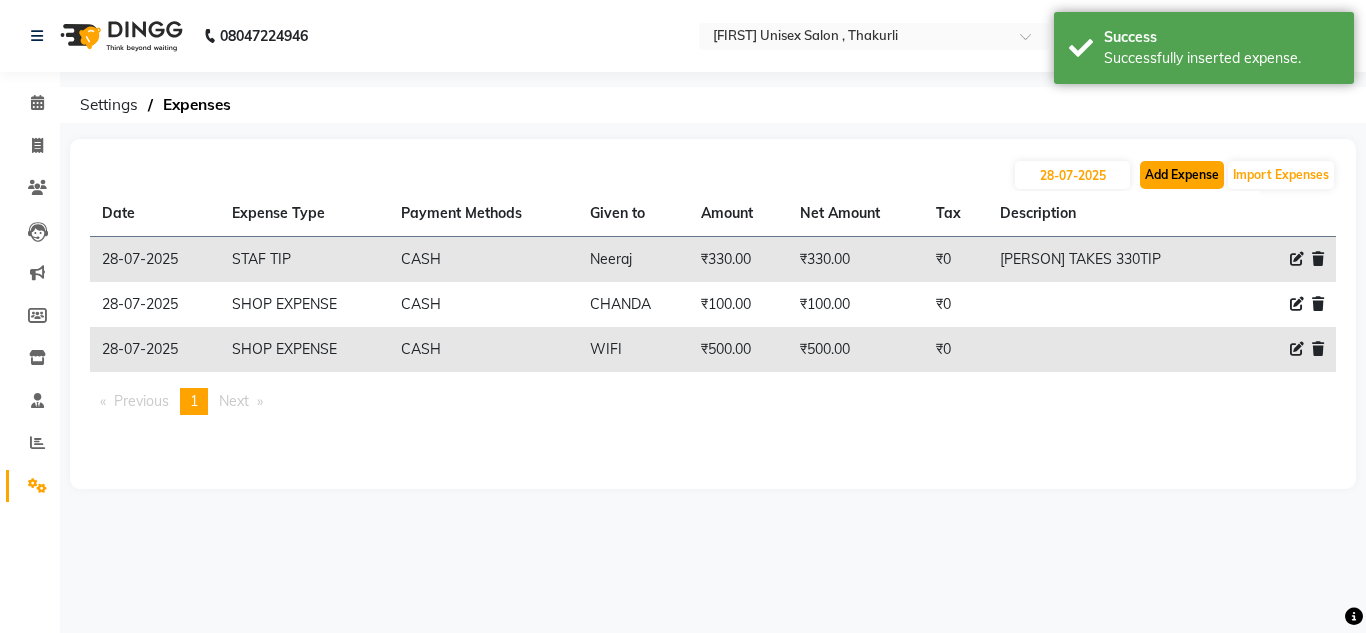 click on "Add Expense" 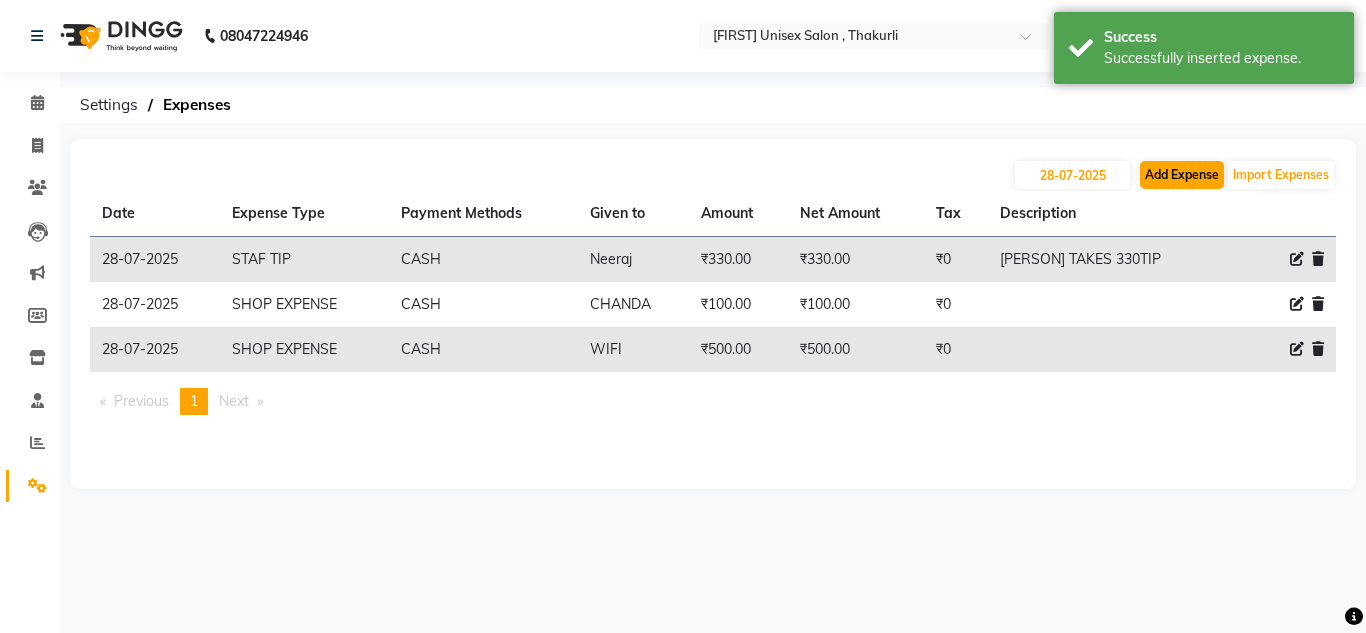 select on "1" 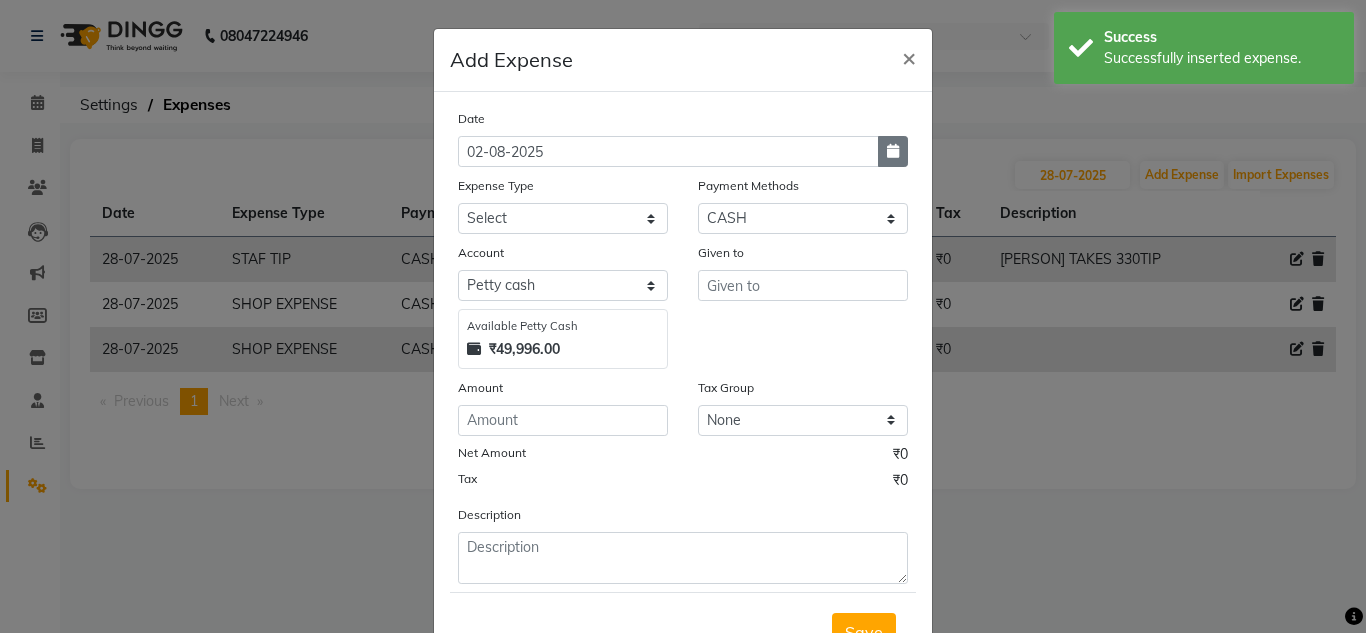 click 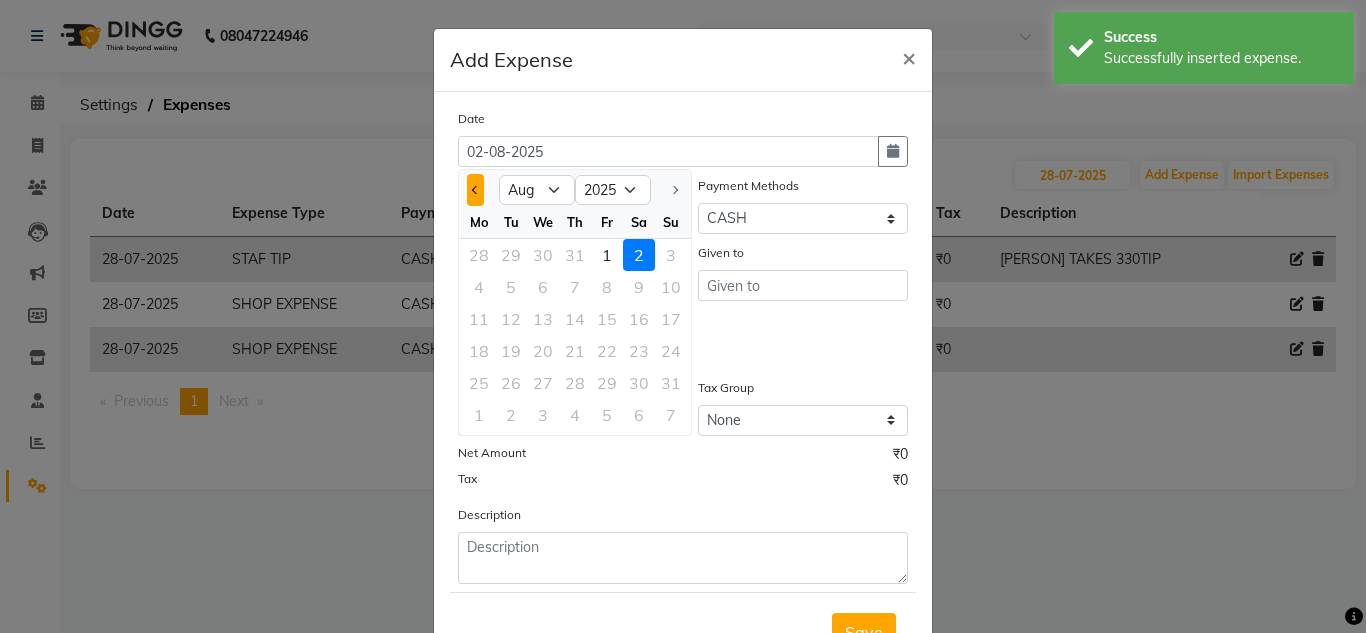 click 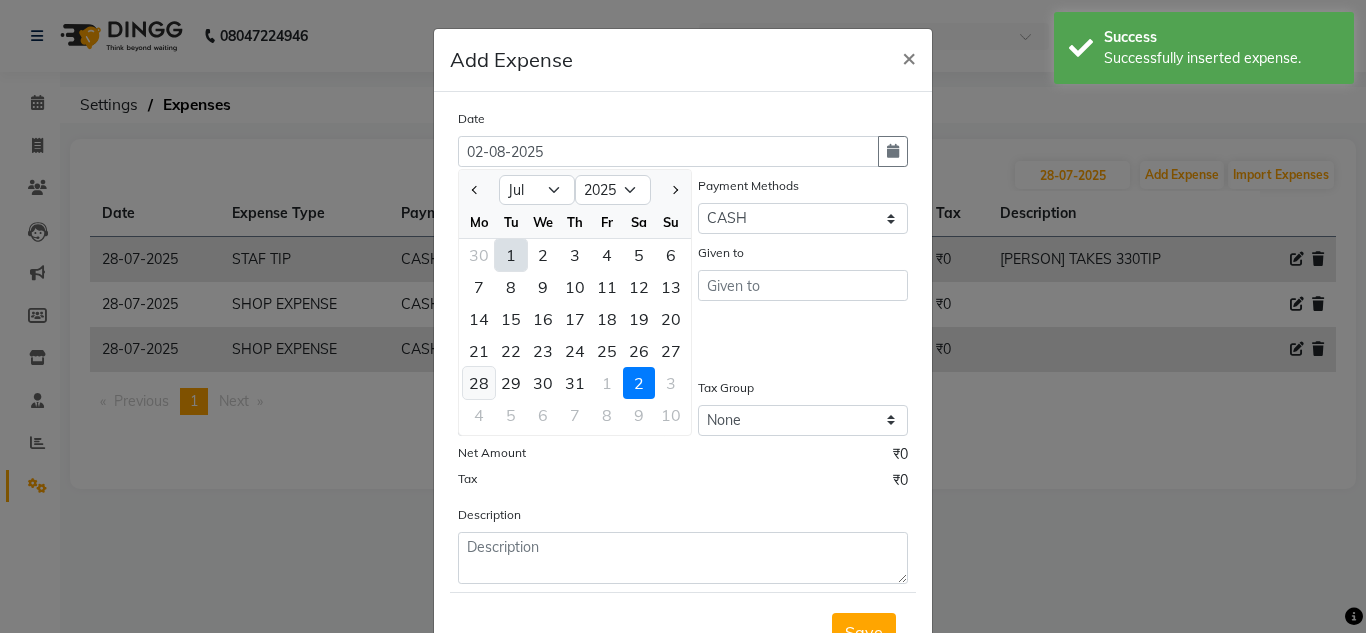 click on "28" 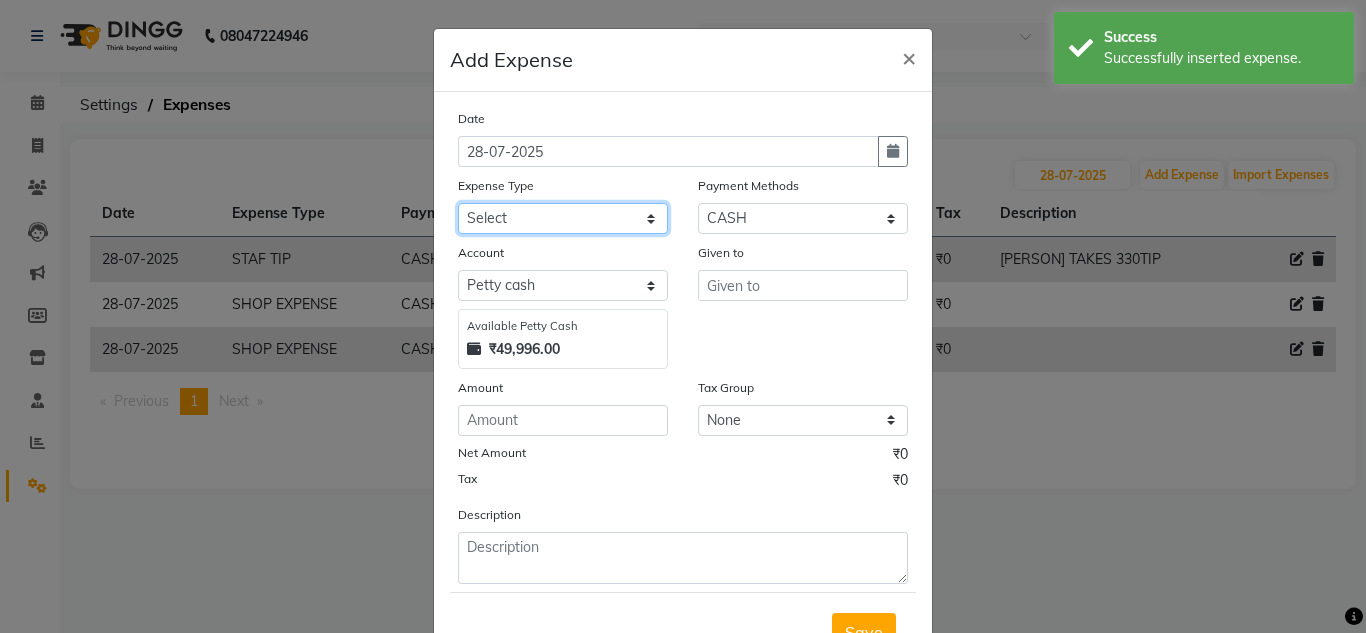 click on "Select Advance Salary ASWINI BANCI Bank charges Car maintenance  Cash transfer to bank Cash transfer to hub Client Snacks Clinical charges DALY REKAING Equipment Fuel Govt fee HOME EXP Incentive Insurance International purchase Loan Repayment Maintenance mama commission Marketing Miscellaneous MONEY BOX MRA neesam commission Other Pantry Product Rent SACHIN SHOP EXPENSE Staff Snacks STAF TIP Tax Tea & Refreshment Utilities WATER" 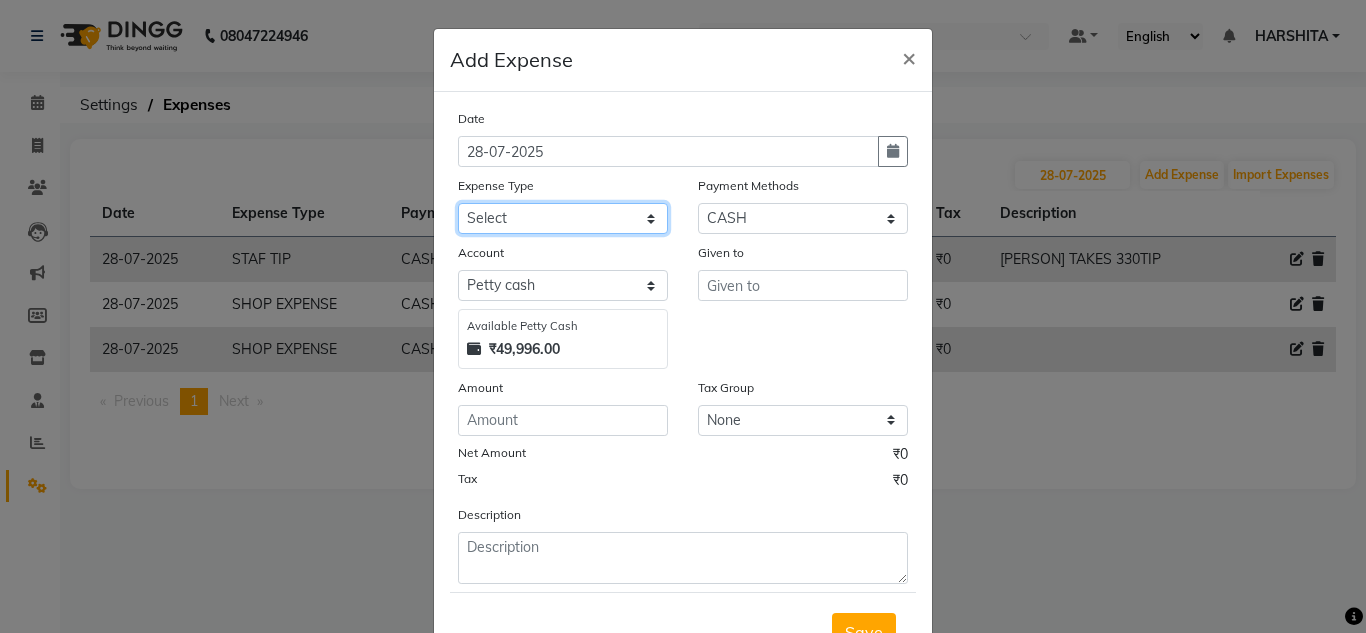select on "16988" 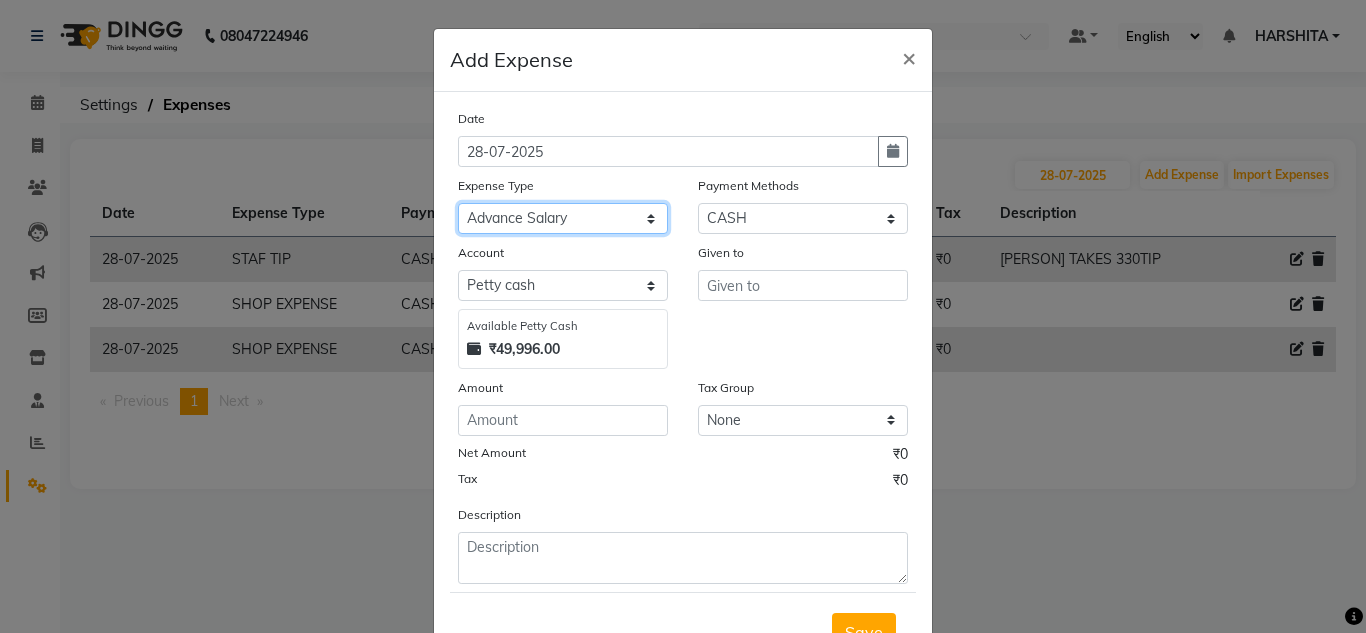 click on "Select Advance Salary ASWINI BANCI Bank charges Car maintenance  Cash transfer to bank Cash transfer to hub Client Snacks Clinical charges DALY REKAING Equipment Fuel Govt fee HOME EXP Incentive Insurance International purchase Loan Repayment Maintenance mama commission Marketing Miscellaneous MONEY BOX MRA neesam commission Other Pantry Product Rent SACHIN SHOP EXPENSE Staff Snacks STAF TIP Tax Tea & Refreshment Utilities WATER" 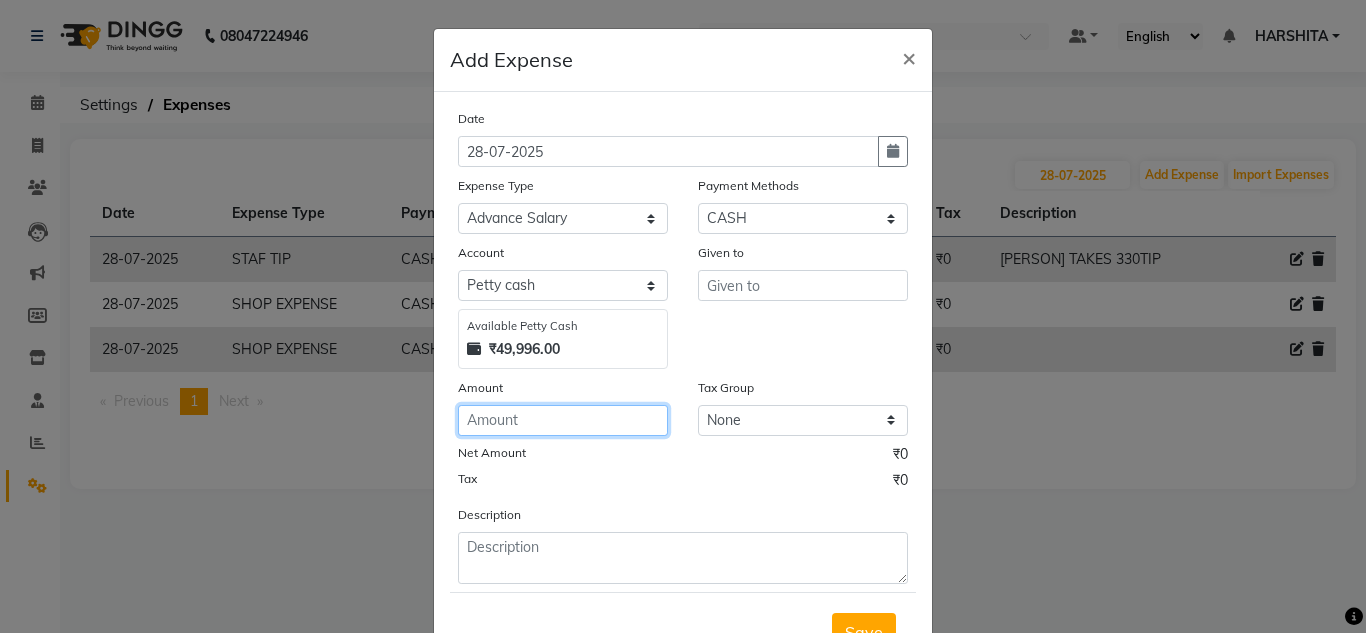 click 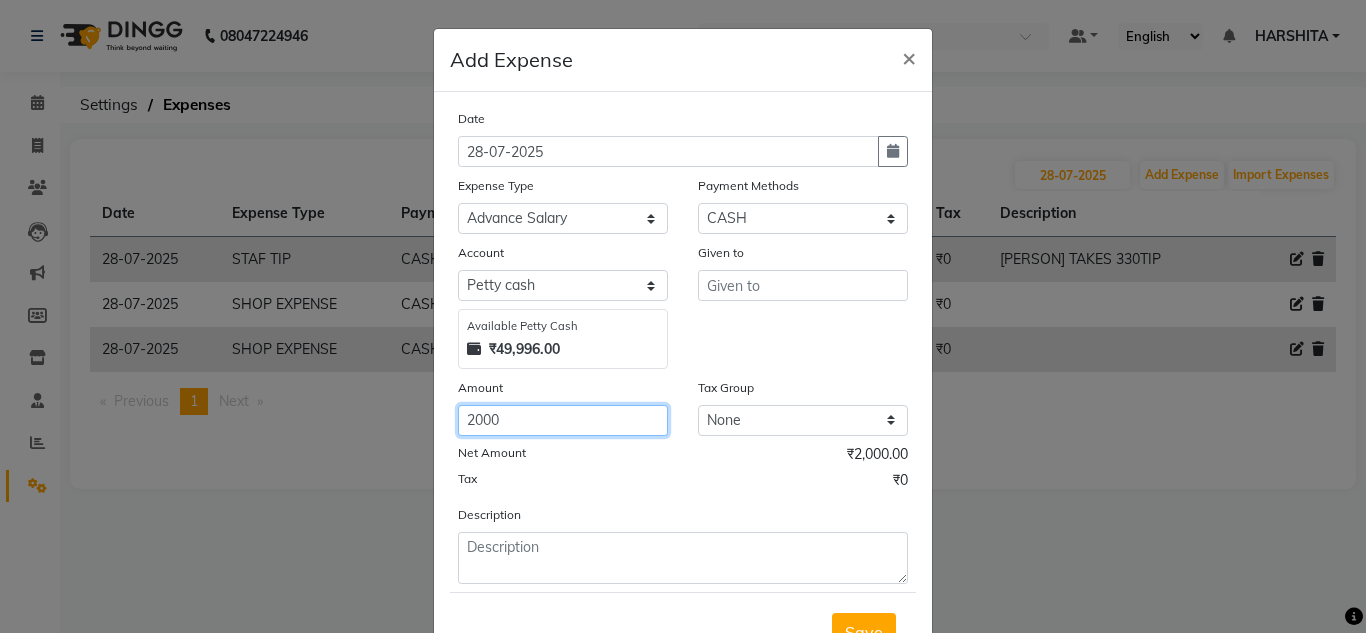 type on "2000" 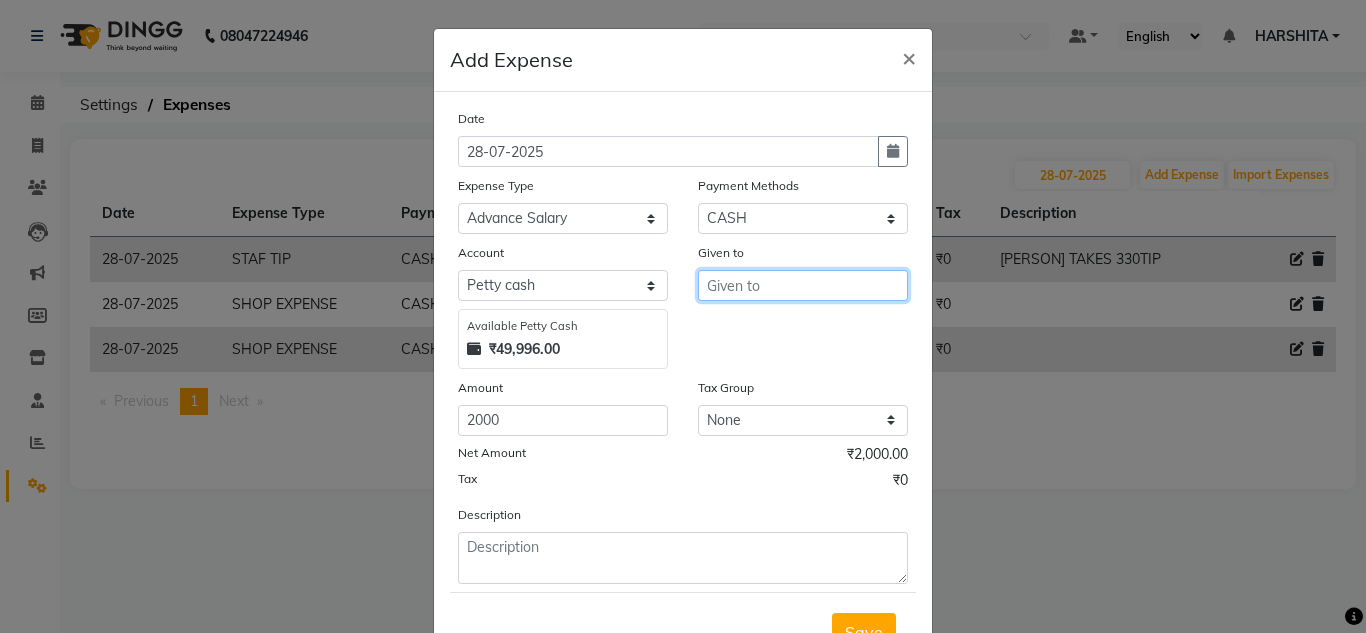 click at bounding box center (803, 285) 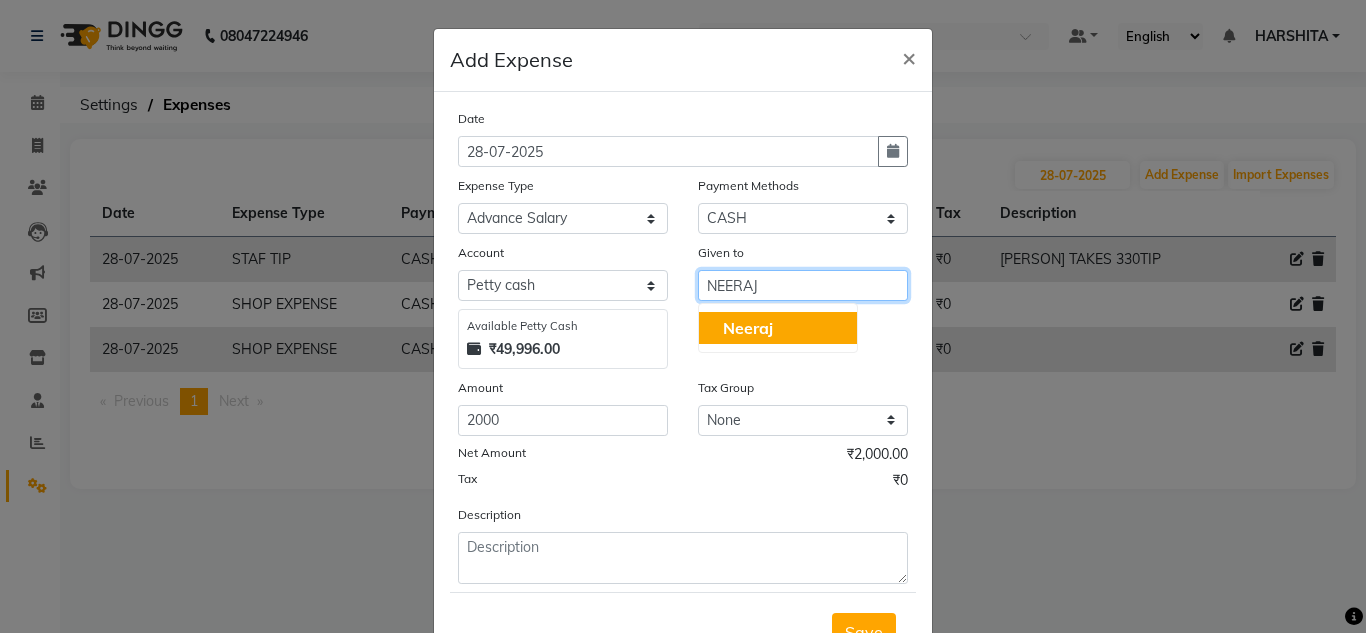 click on "Neeraj" 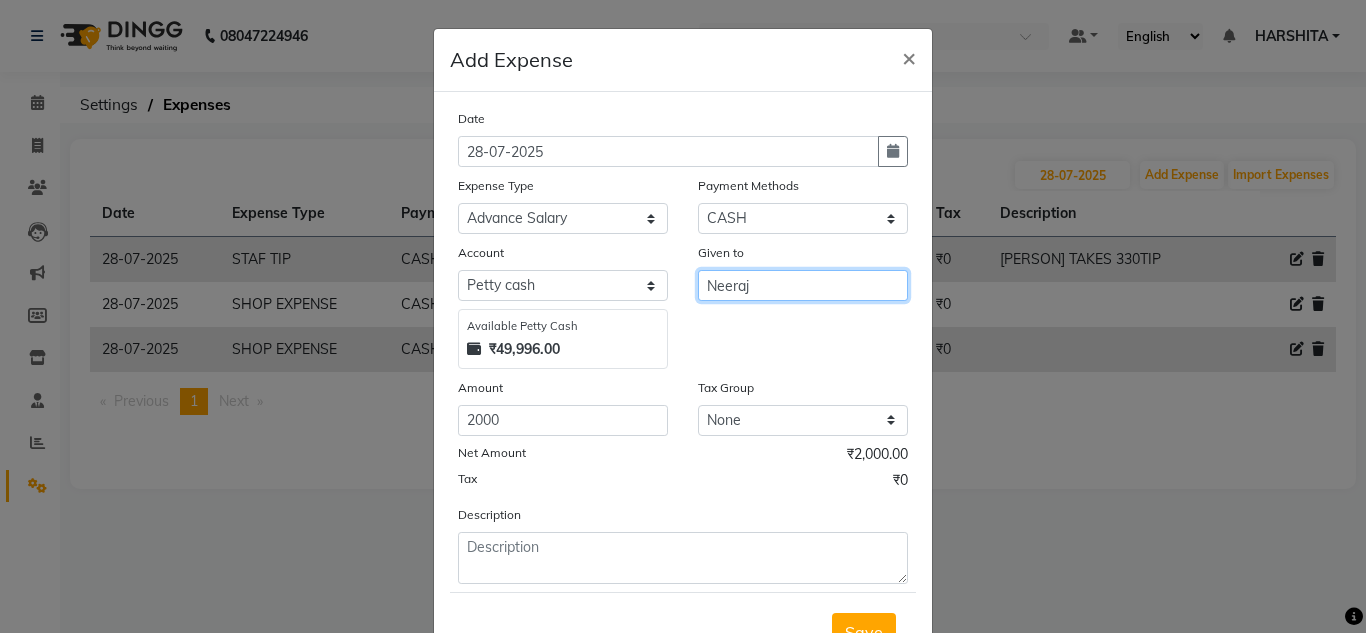 type on "Neeraj" 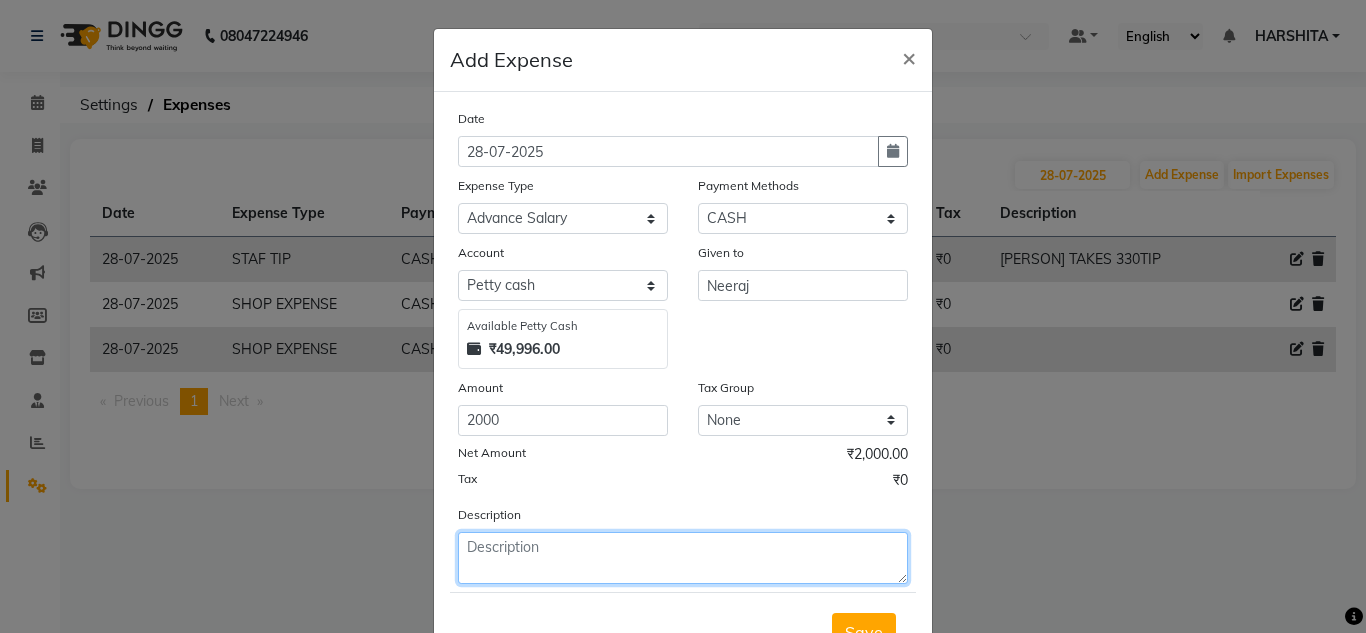 click 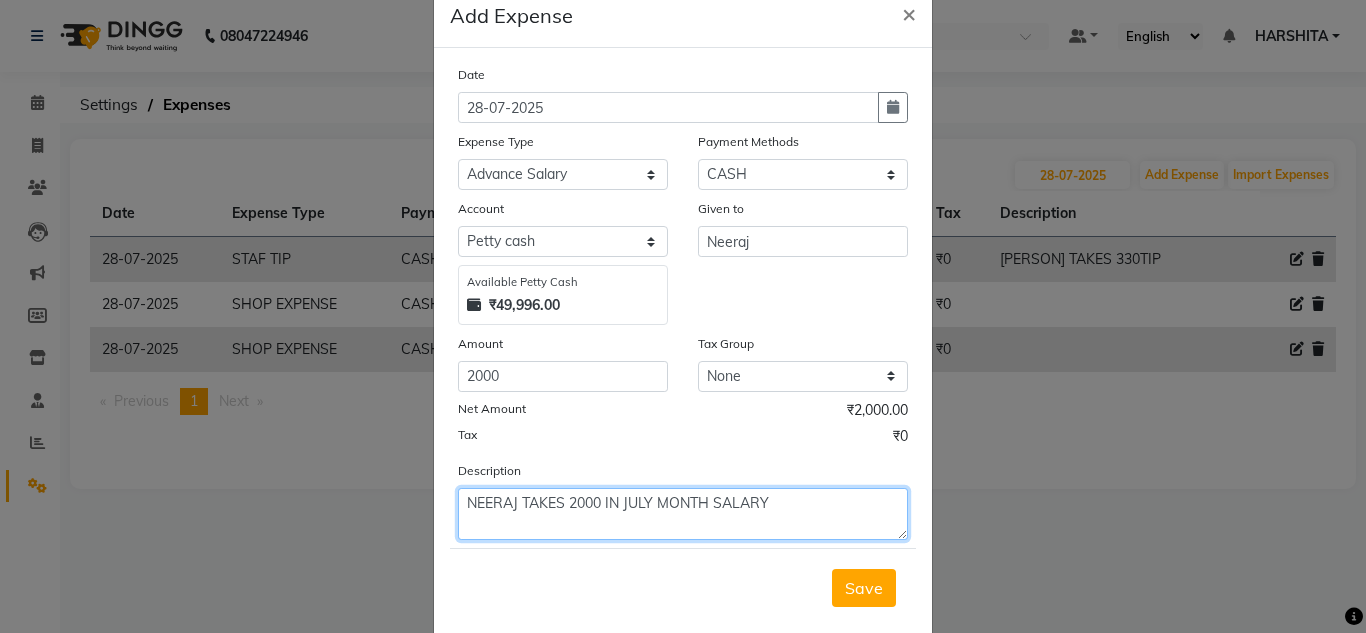 scroll, scrollTop: 83, scrollLeft: 0, axis: vertical 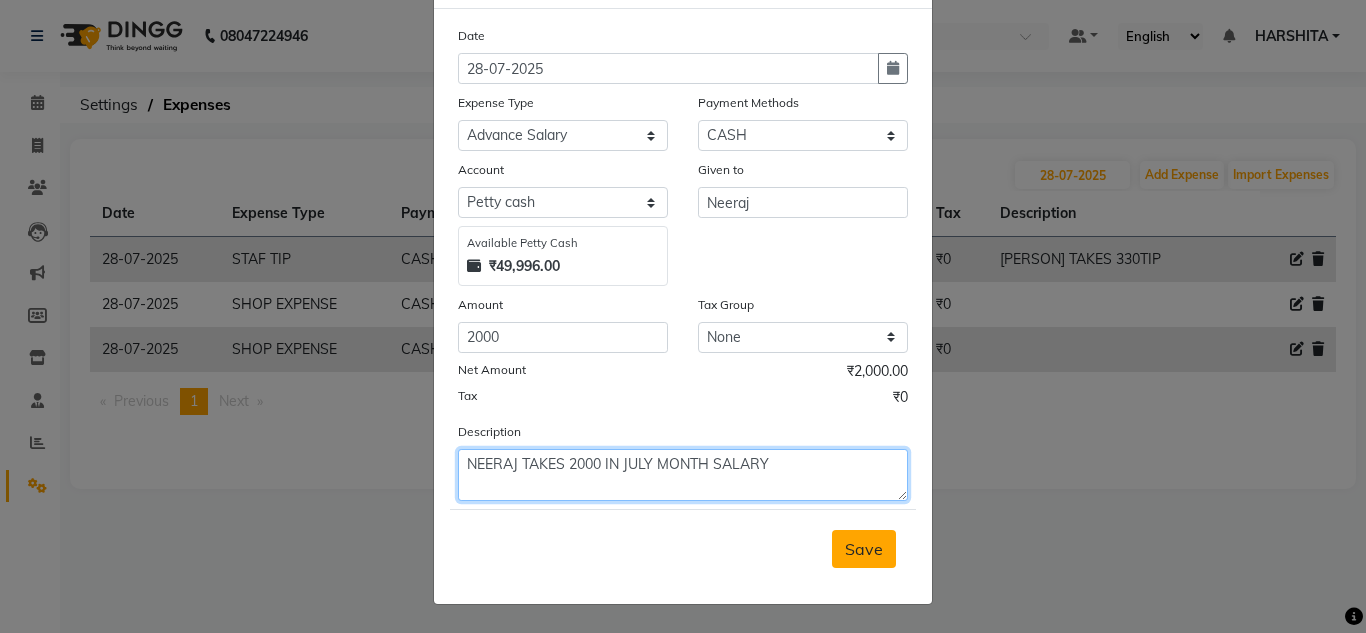 type on "NEERAJ TAKES 2000 IN JULY MONTH SALARY" 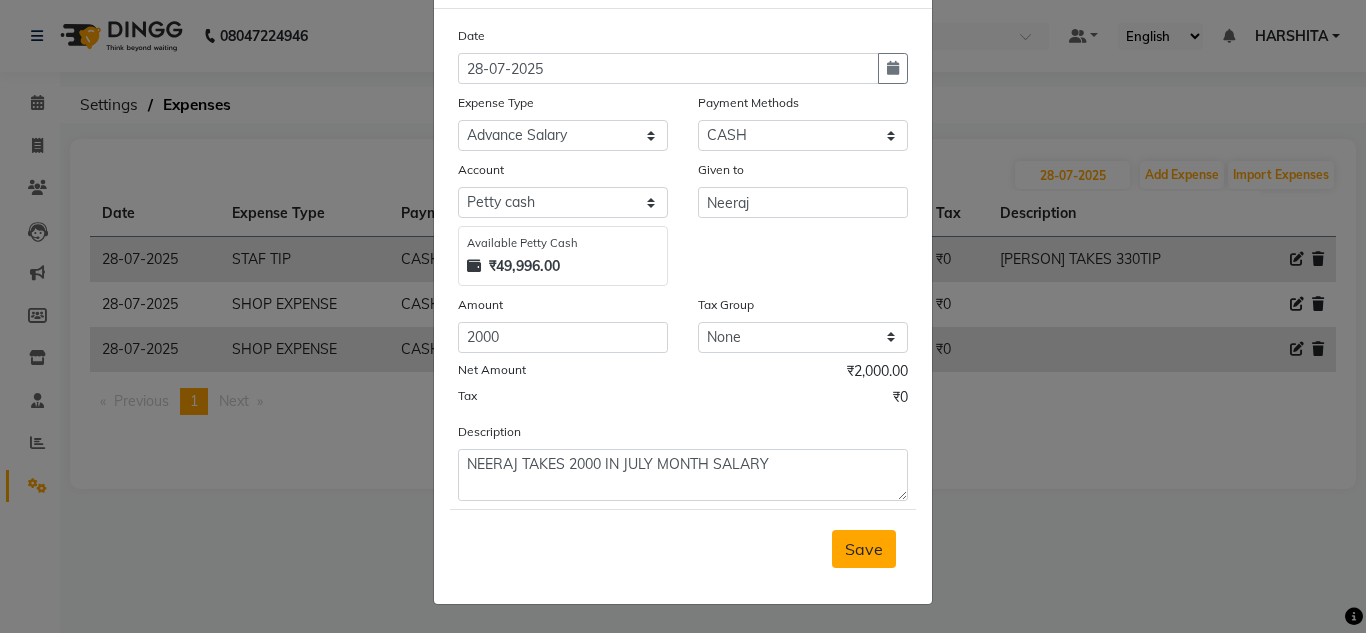 click on "Save" at bounding box center (864, 549) 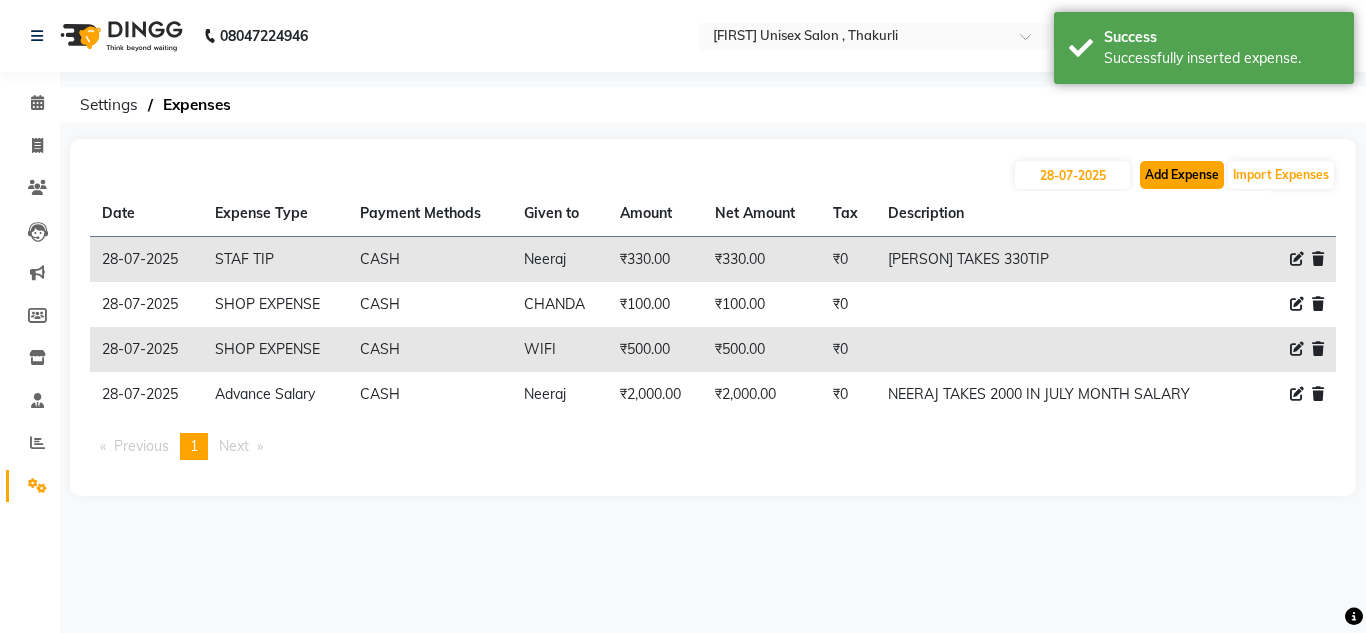 click on "Add Expense" 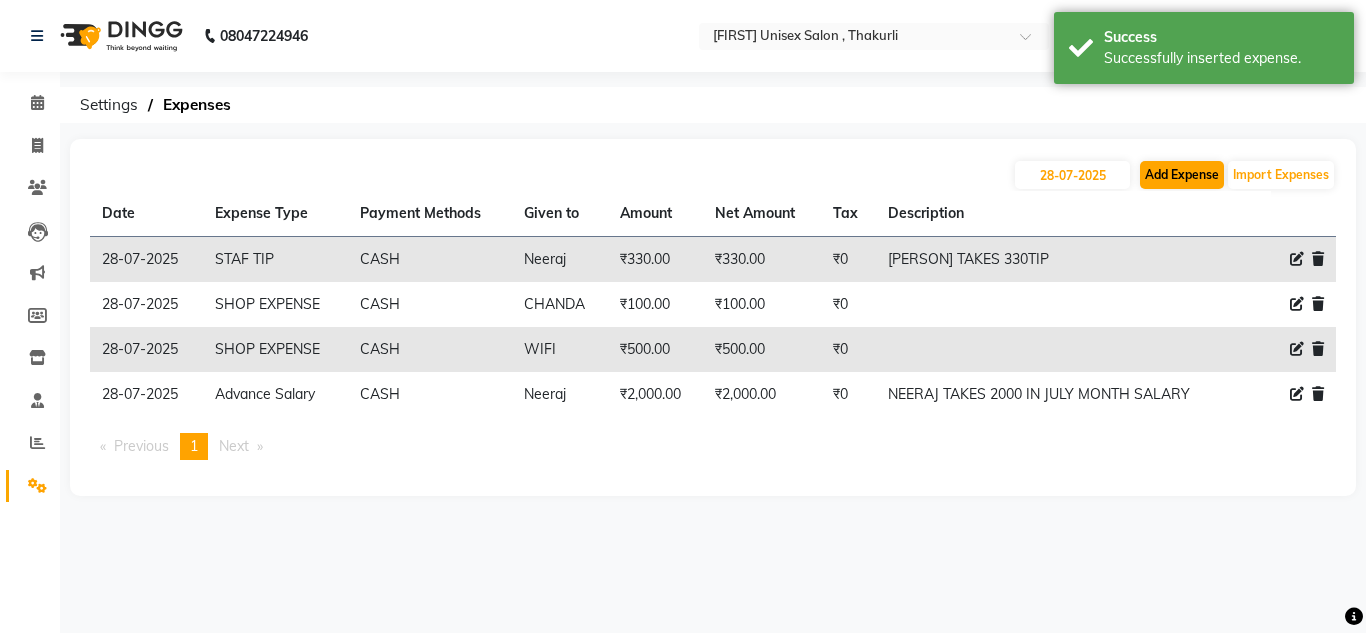 select on "1" 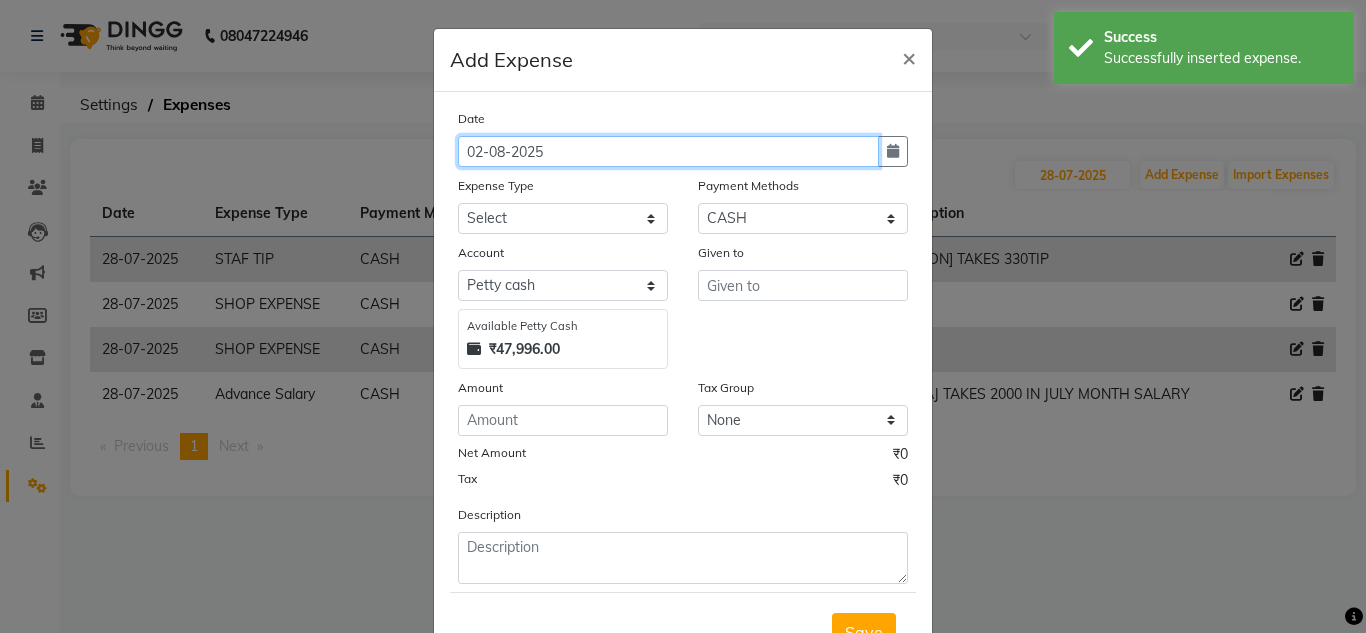 click on "02-08-2025" 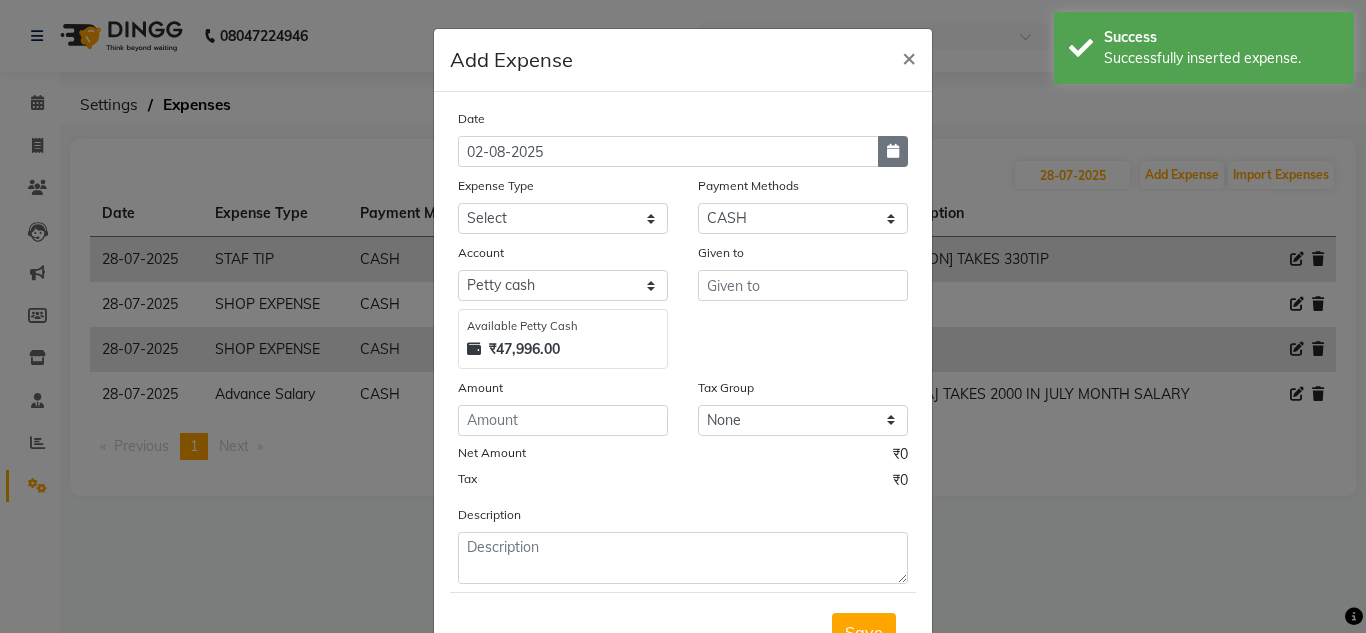 click 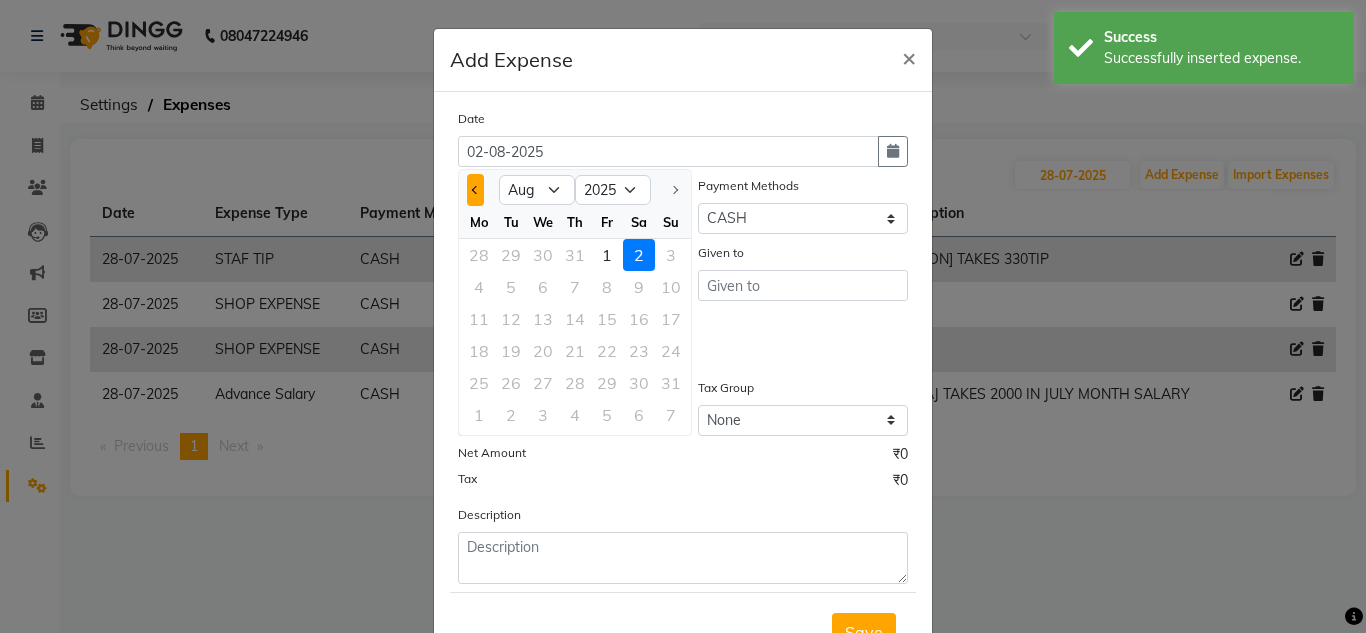 click 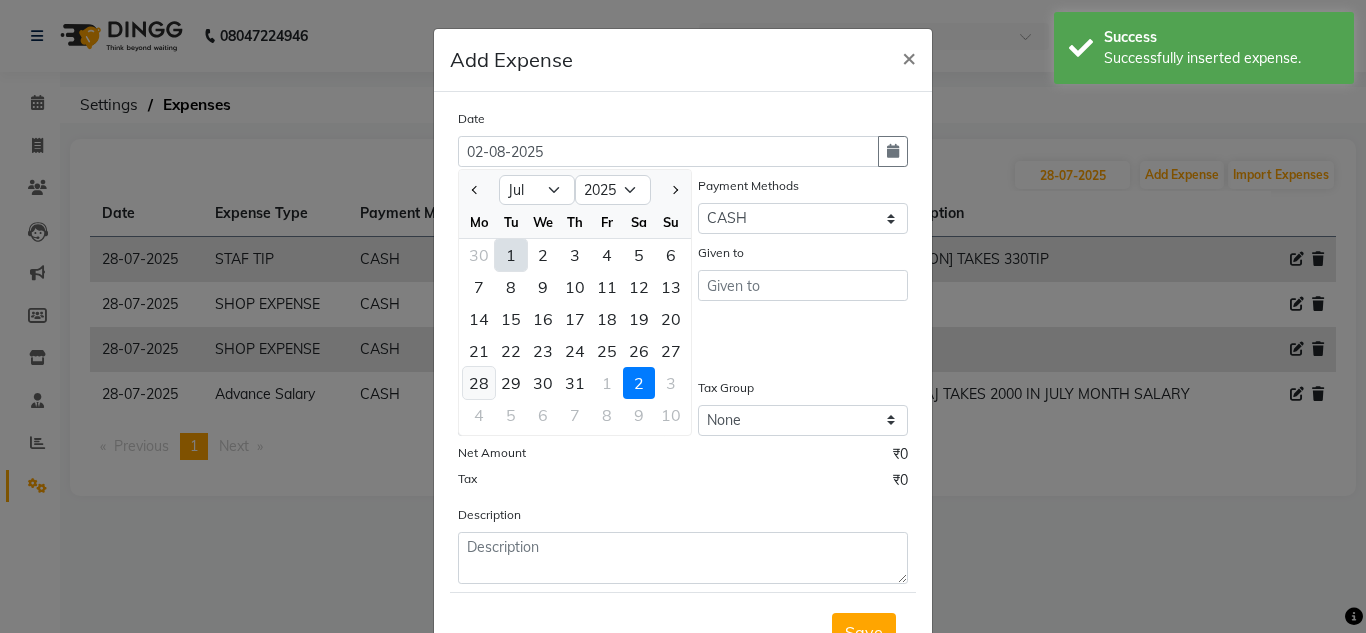 click on "28" 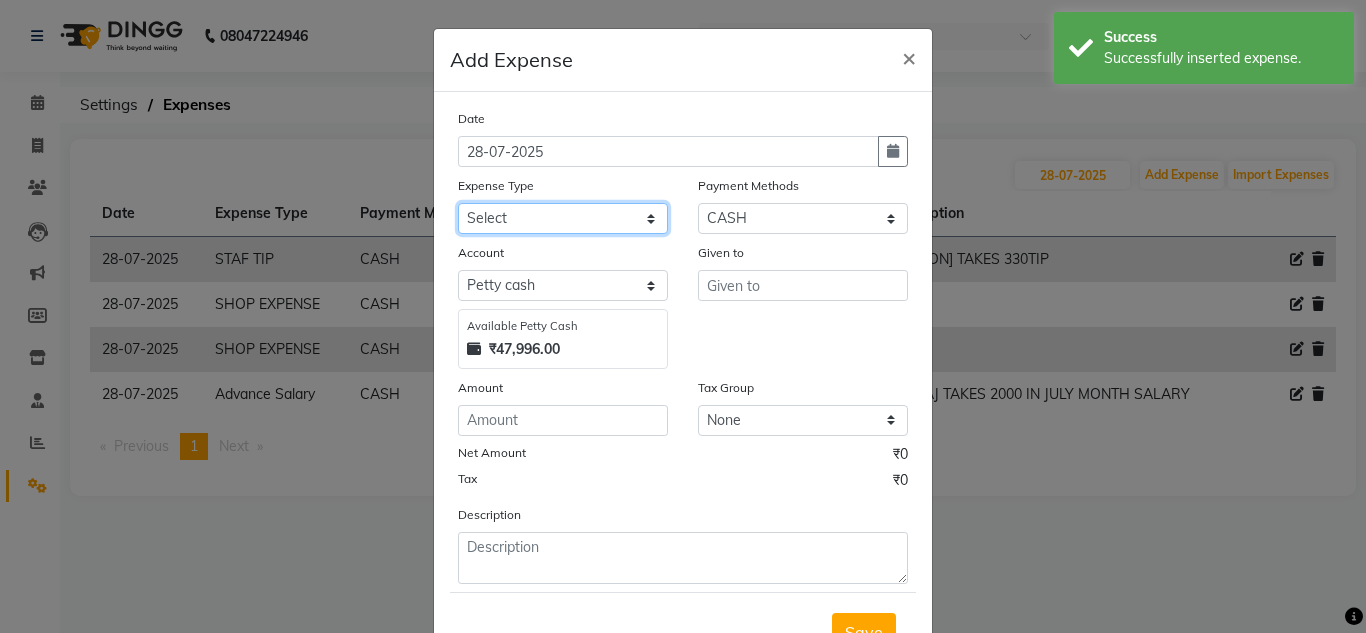 click on "Select Advance Salary ASWINI BANCI Bank charges Car maintenance  Cash transfer to bank Cash transfer to hub Client Snacks Clinical charges DALY REKAING Equipment Fuel Govt fee HOME EXP Incentive Insurance International purchase Loan Repayment Maintenance mama commission Marketing Miscellaneous MONEY BOX MRA neesam commission Other Pantry Product Rent SACHIN SHOP EXPENSE Staff Snacks STAF TIP Tax Tea & Refreshment Utilities WATER" 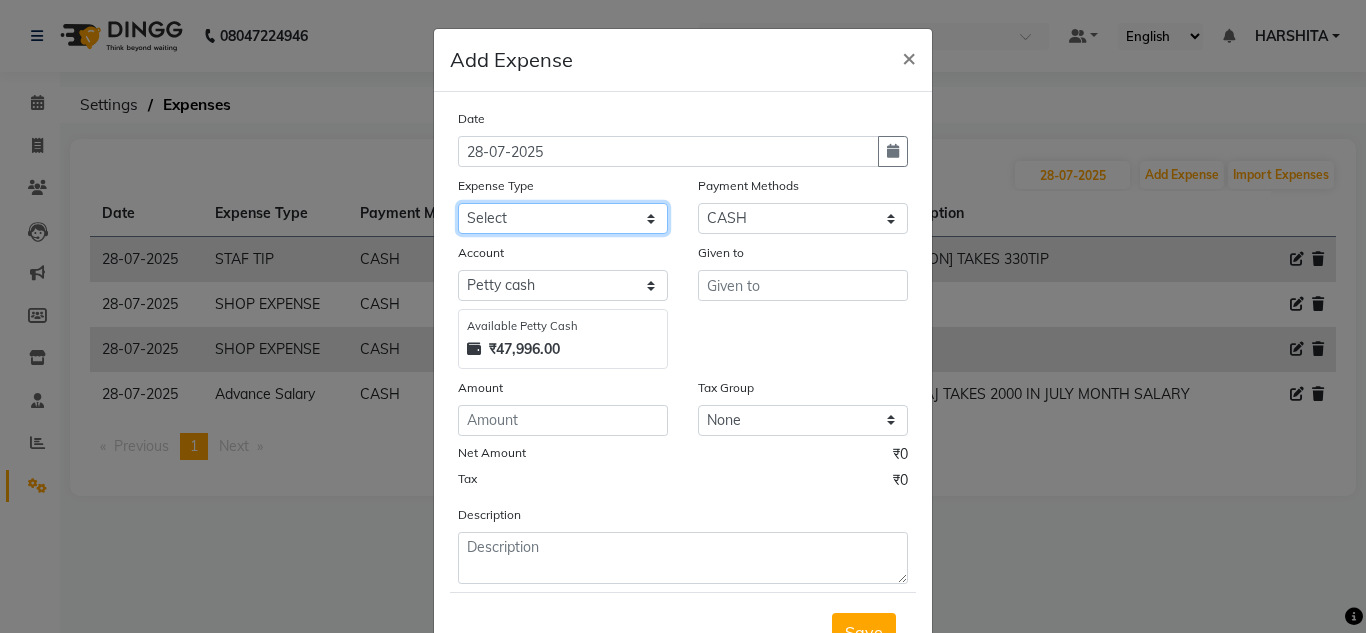select on "[PHONE]" 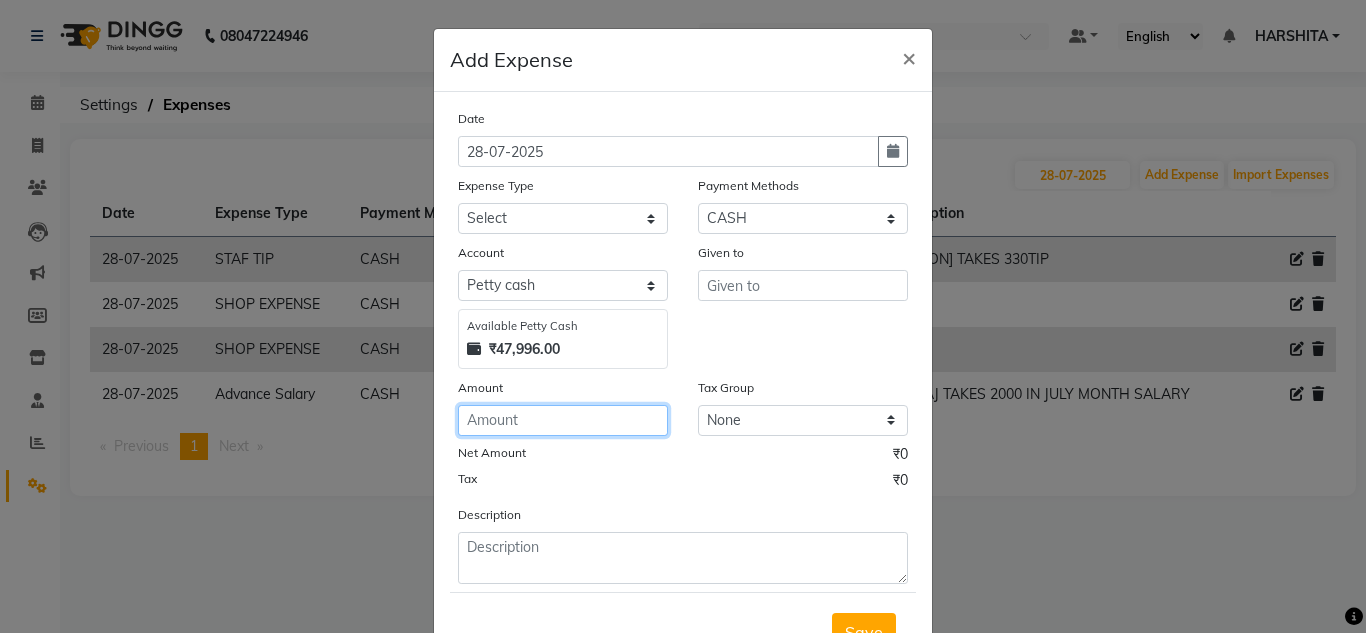 click 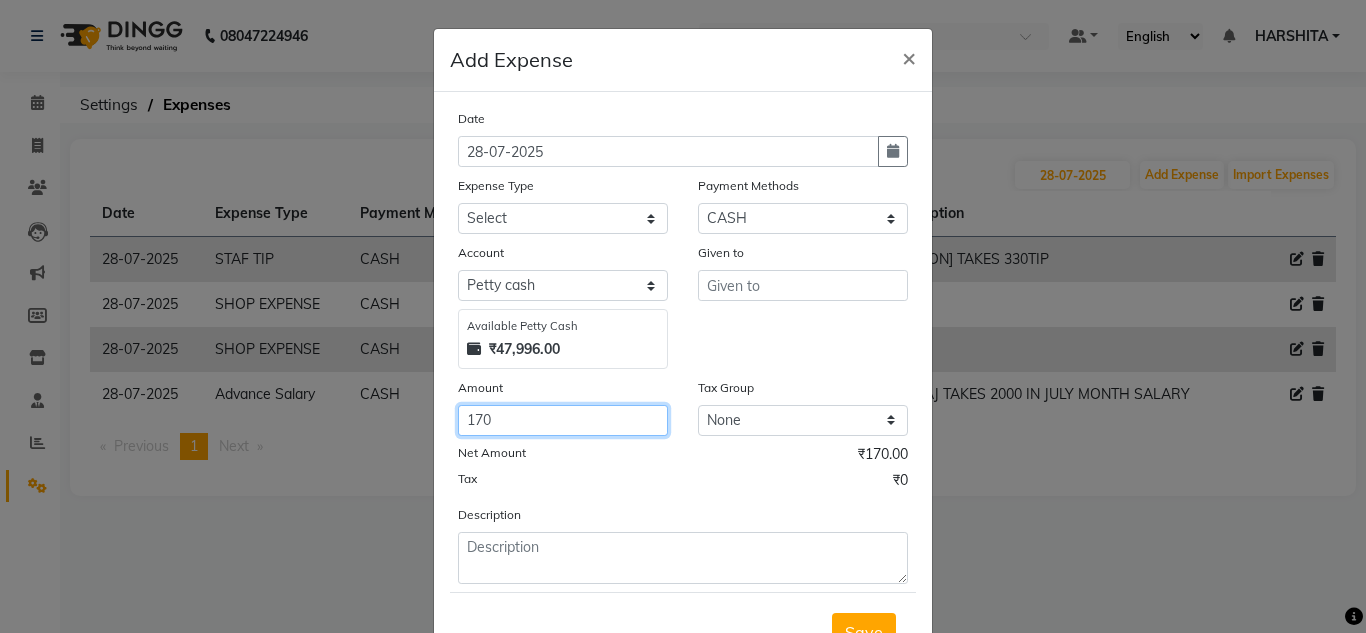 type on "170" 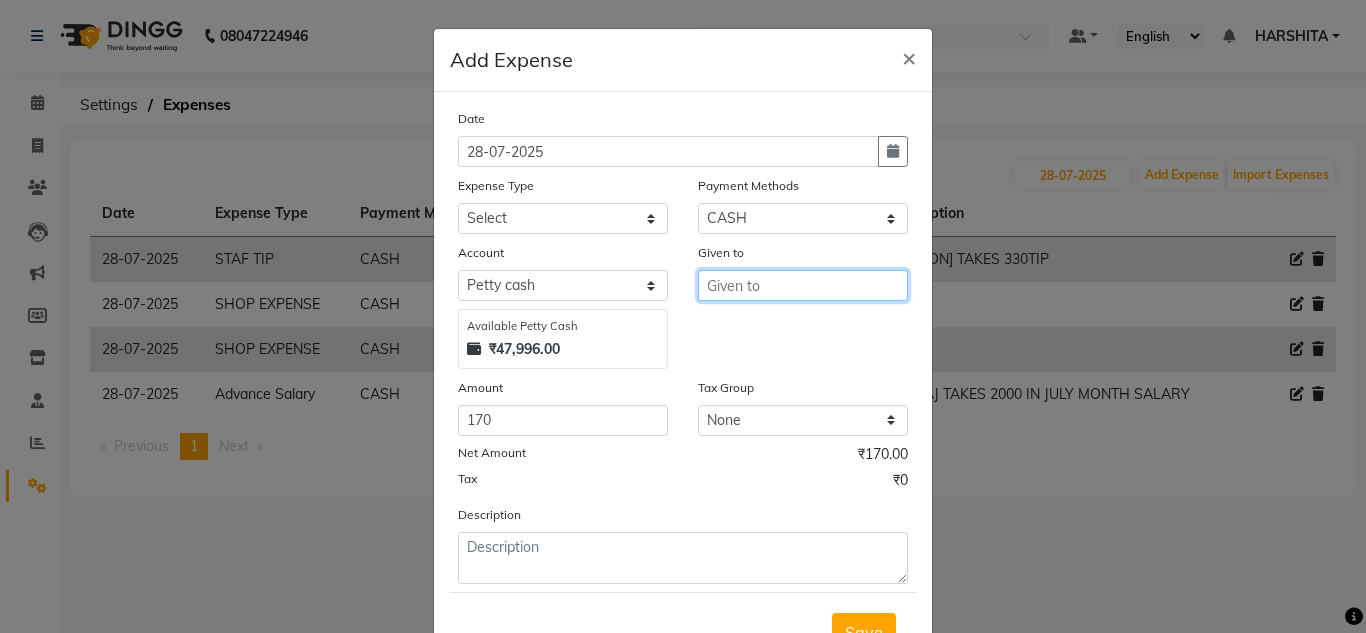 click at bounding box center (803, 285) 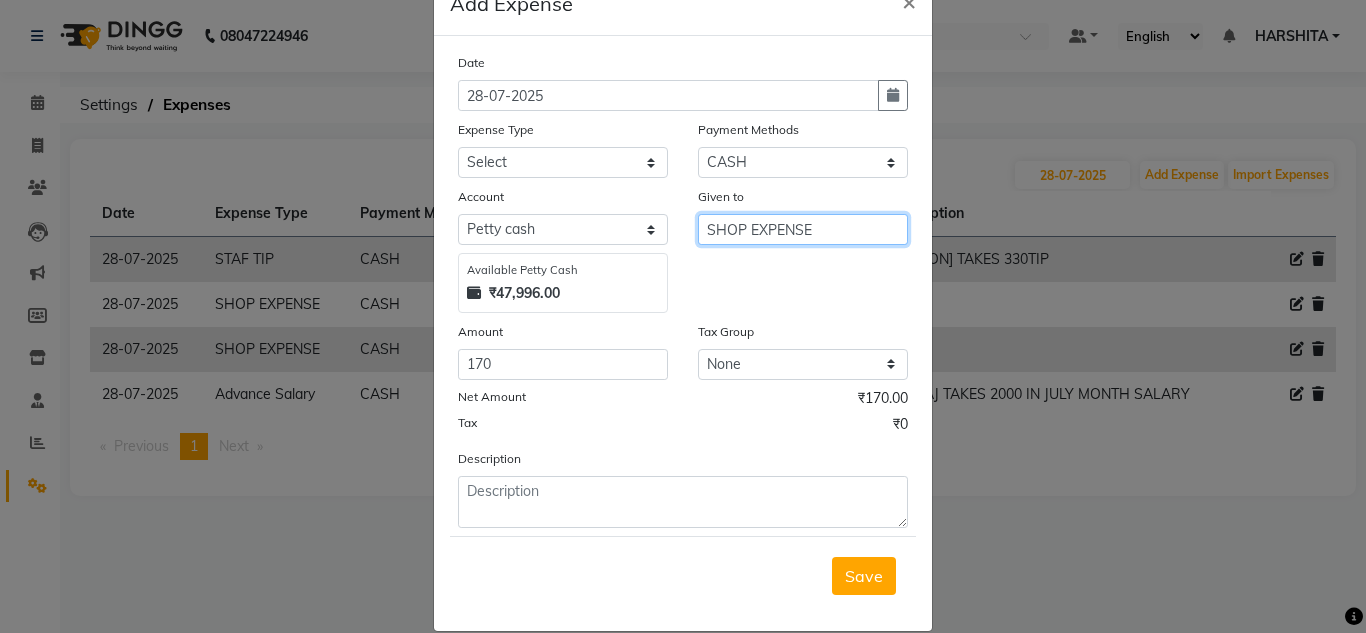 scroll, scrollTop: 83, scrollLeft: 0, axis: vertical 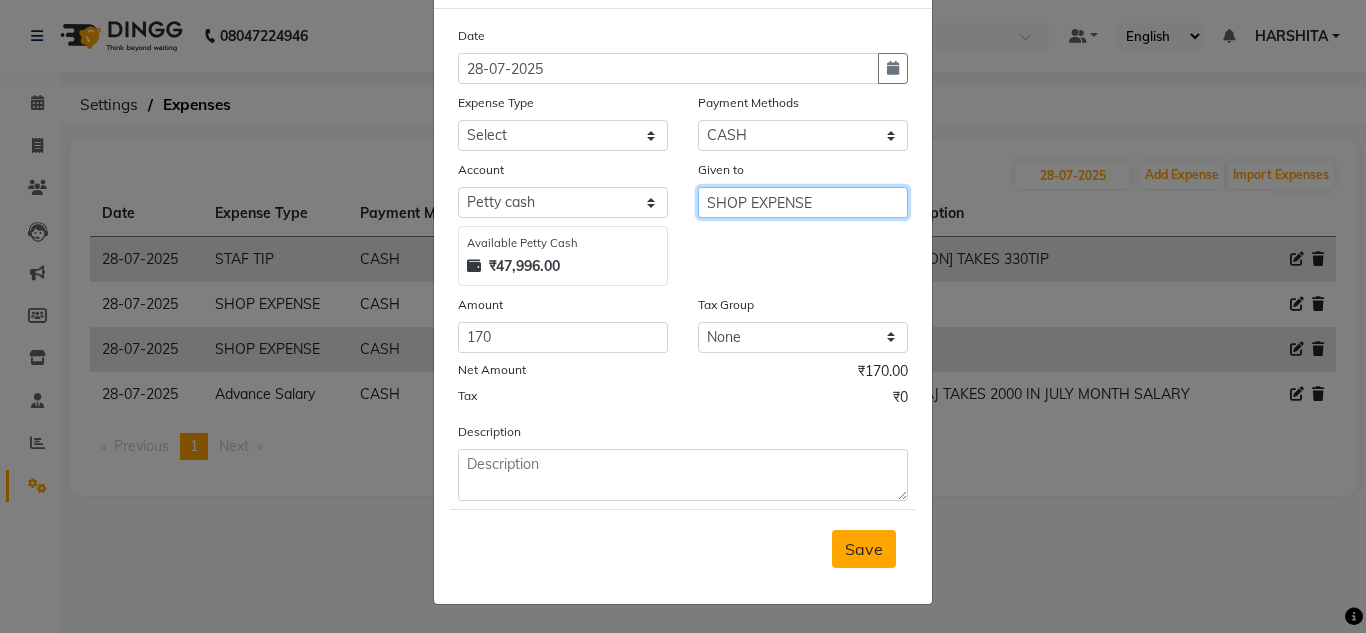 type on "SHOP EXPENSE" 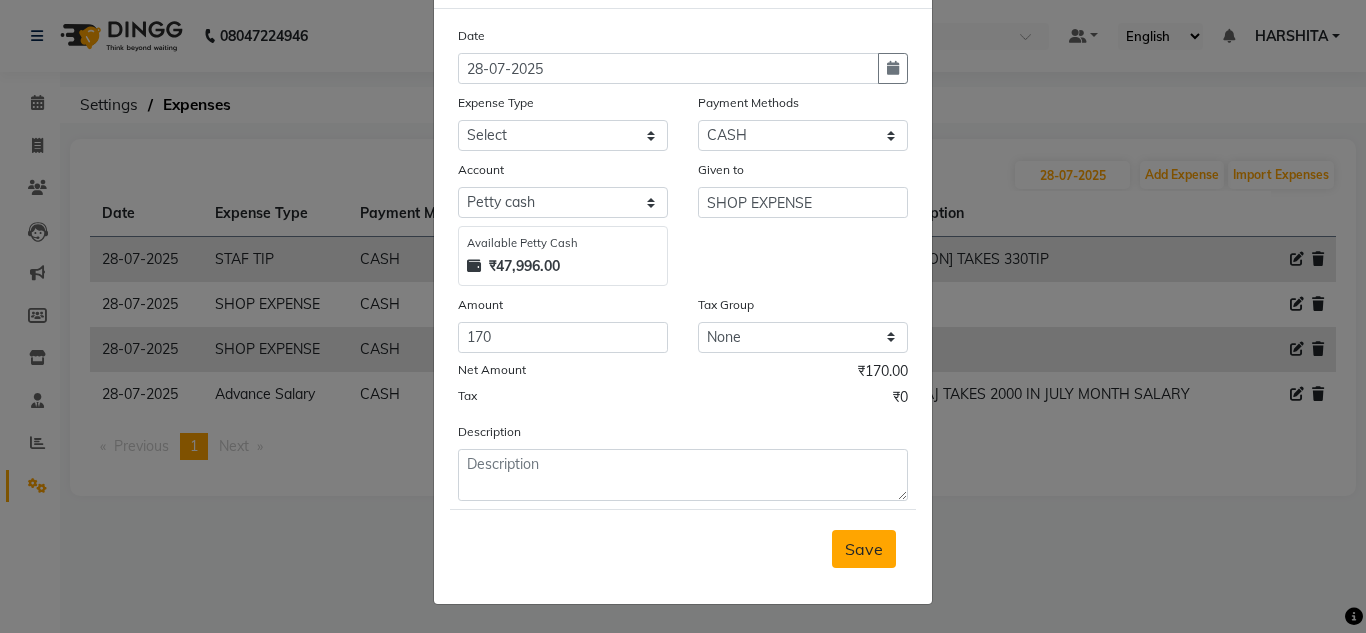 click on "Save" at bounding box center (864, 549) 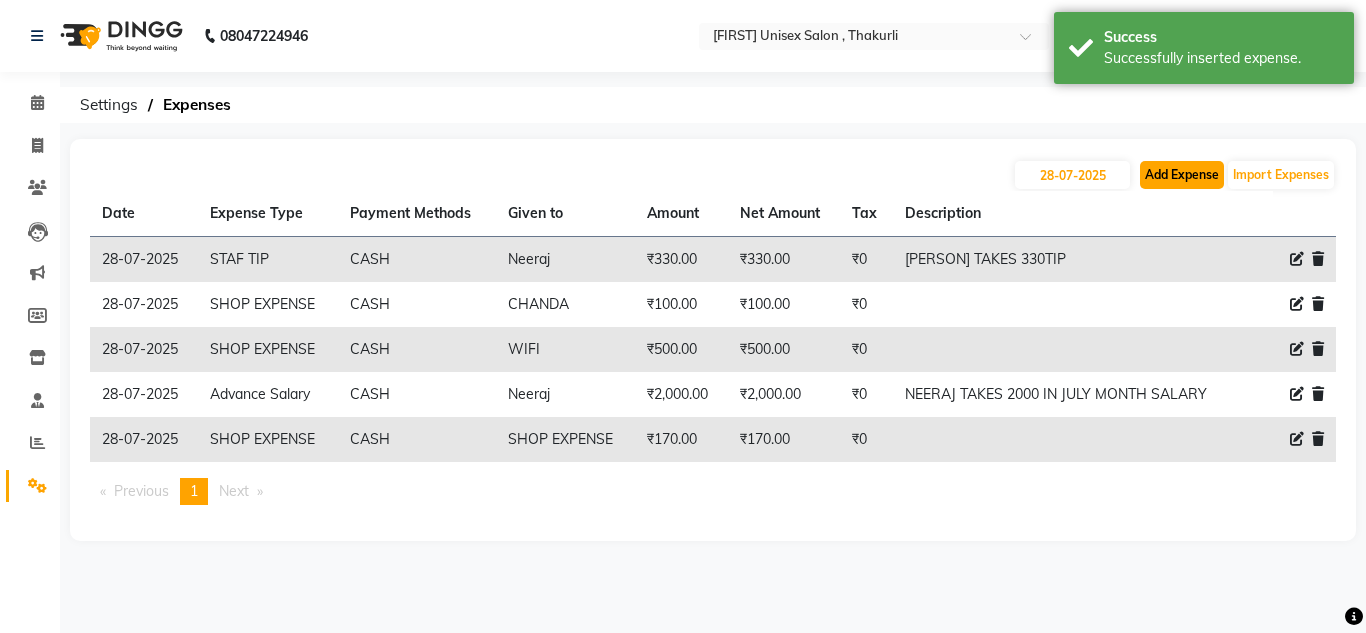 click on "Add Expense" 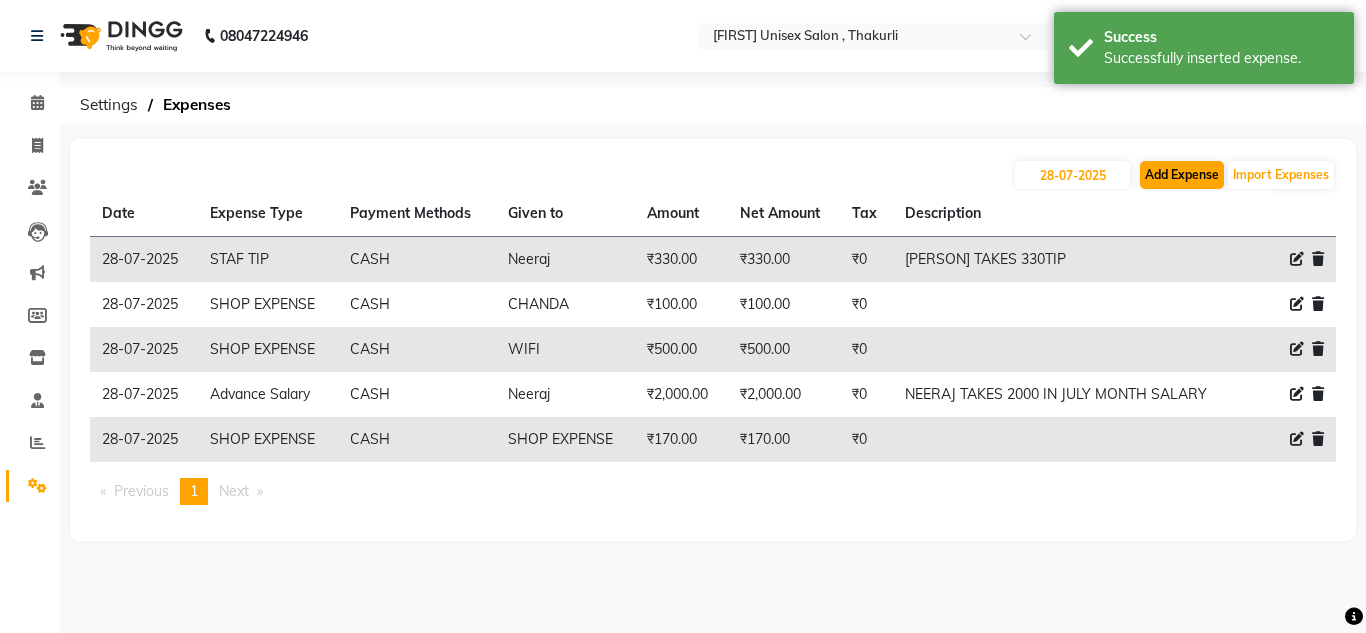 select on "1" 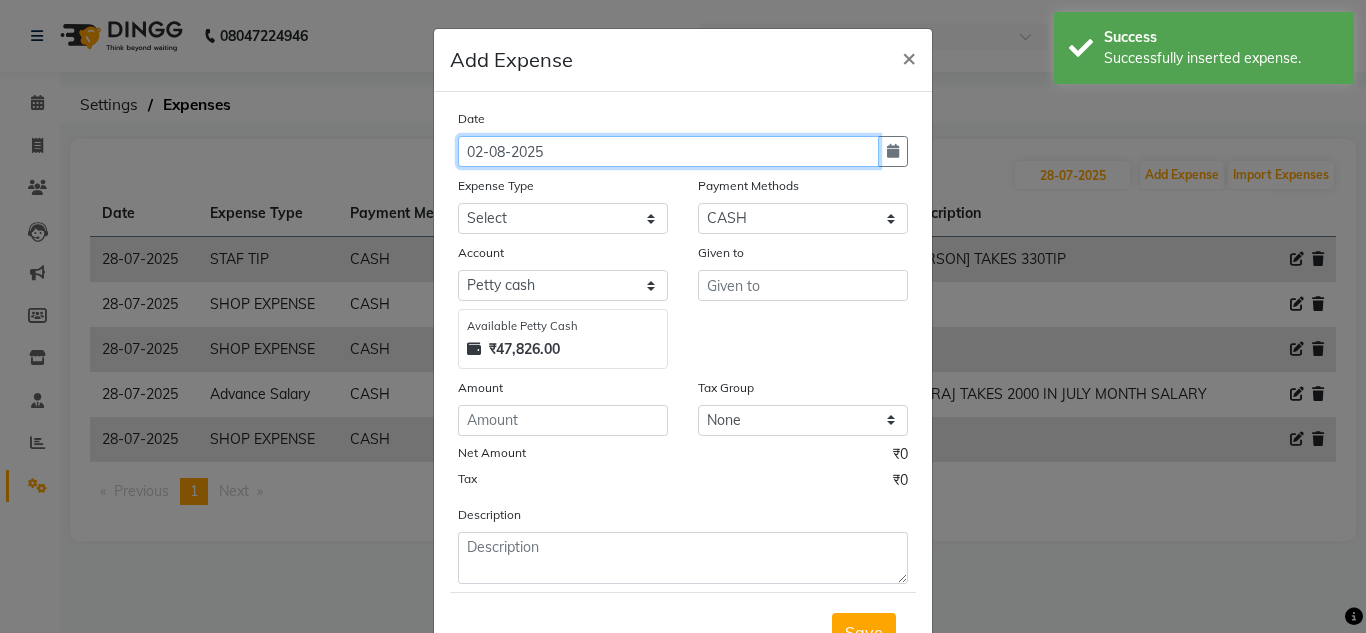 click on "02-08-2025" 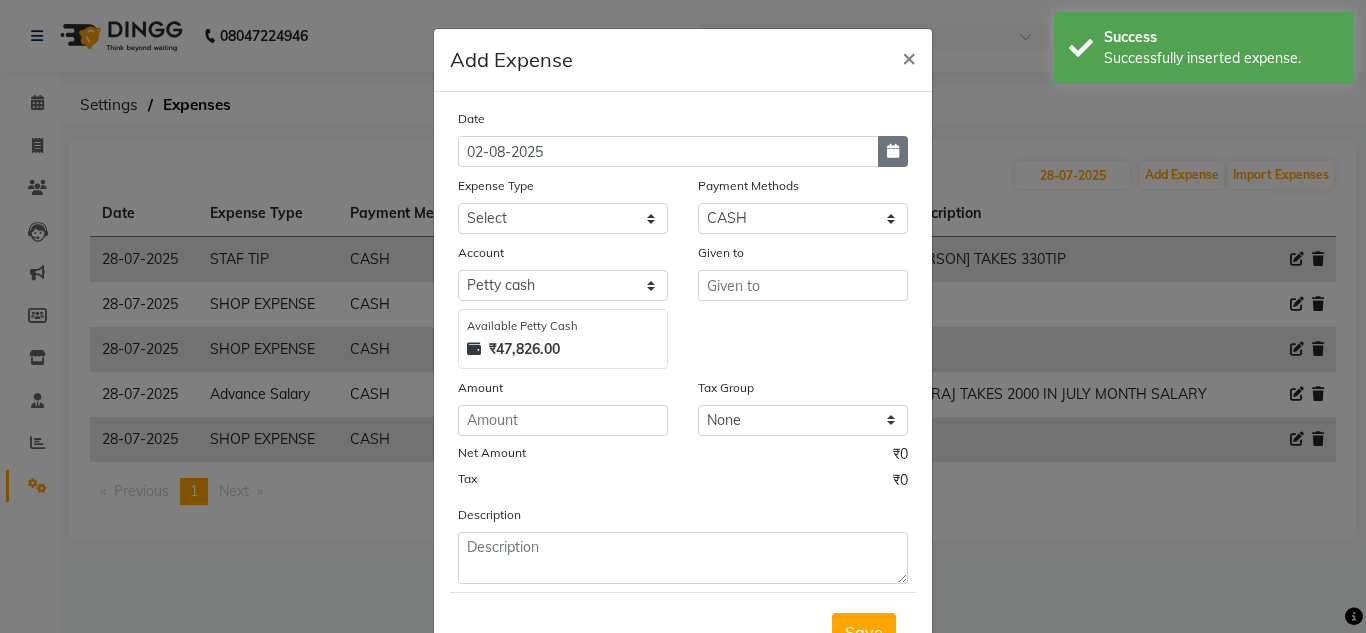 click 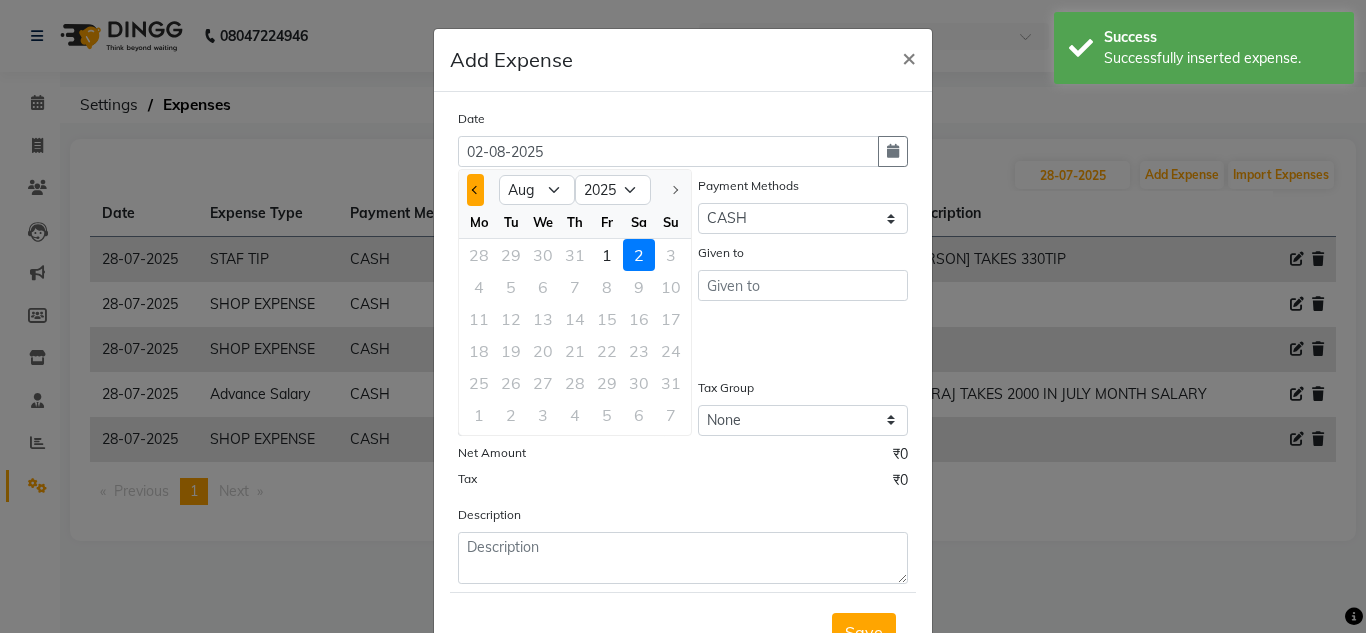 click 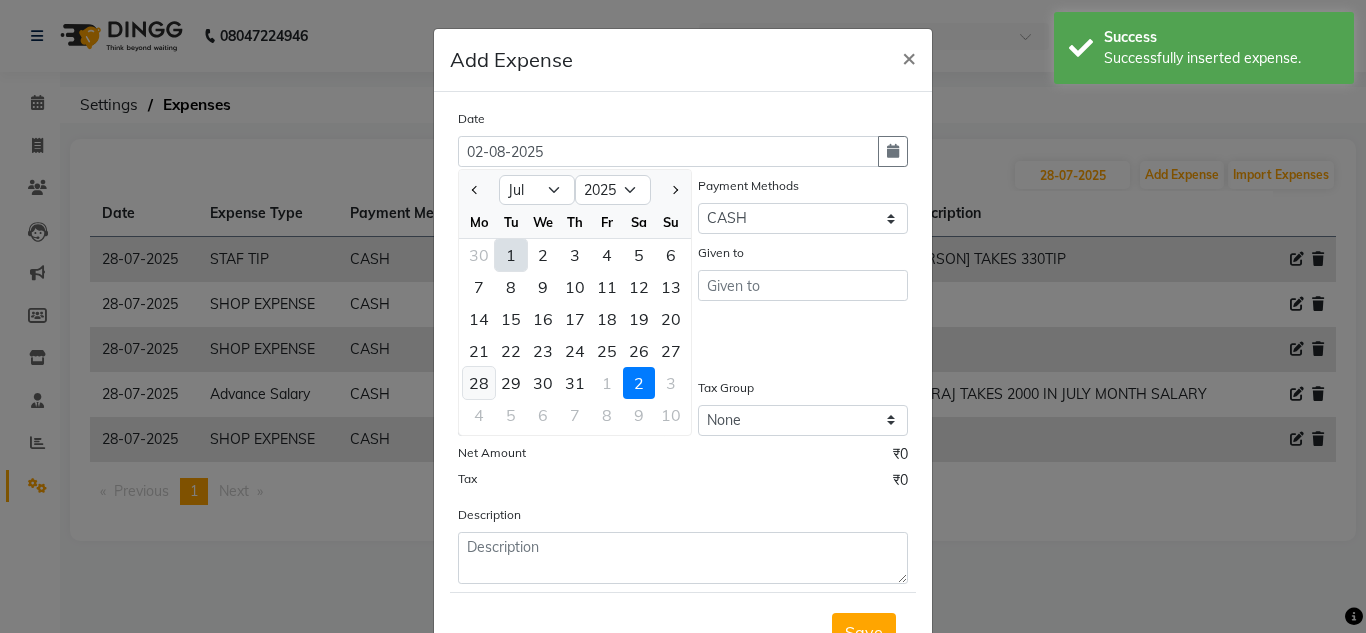 click on "28" 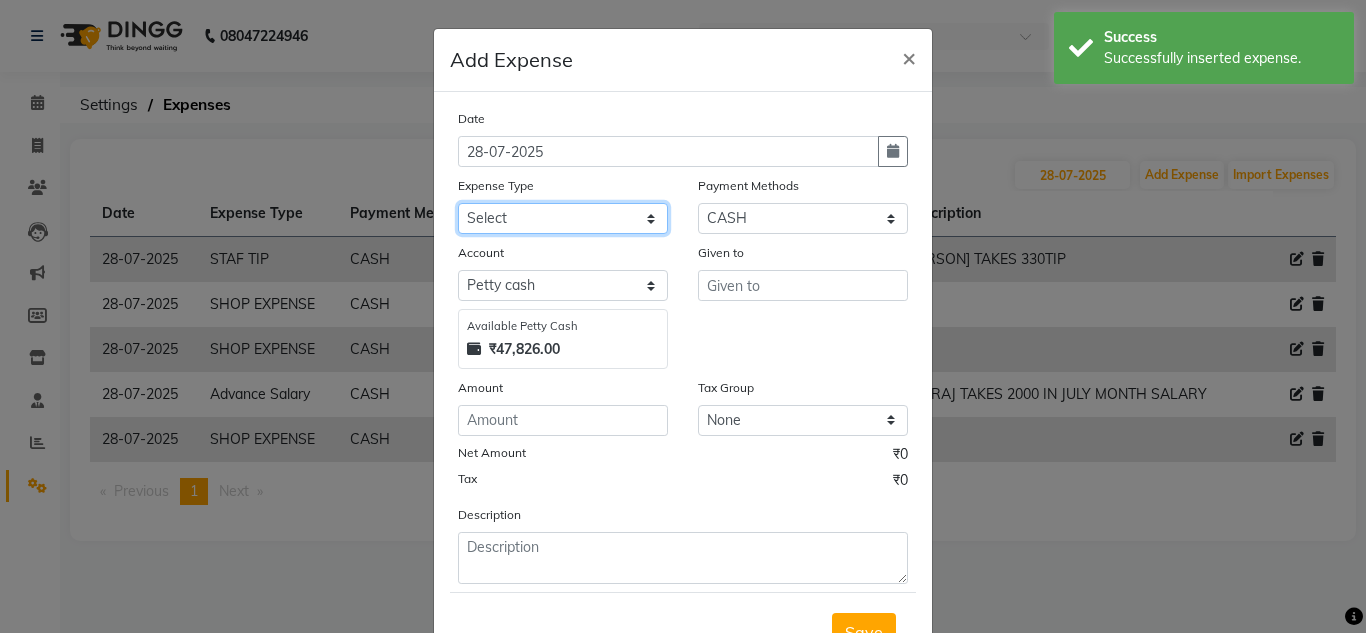 click on "Select Advance Salary ASWINI BANCI Bank charges Car maintenance  Cash transfer to bank Cash transfer to hub Client Snacks Clinical charges DALY REKAING Equipment Fuel Govt fee HOME EXP Incentive Insurance International purchase Loan Repayment Maintenance mama commission Marketing Miscellaneous MONEY BOX MRA neesam commission Other Pantry Product Rent SACHIN SHOP EXPENSE Staff Snacks STAF TIP Tax Tea & Refreshment Utilities WATER" 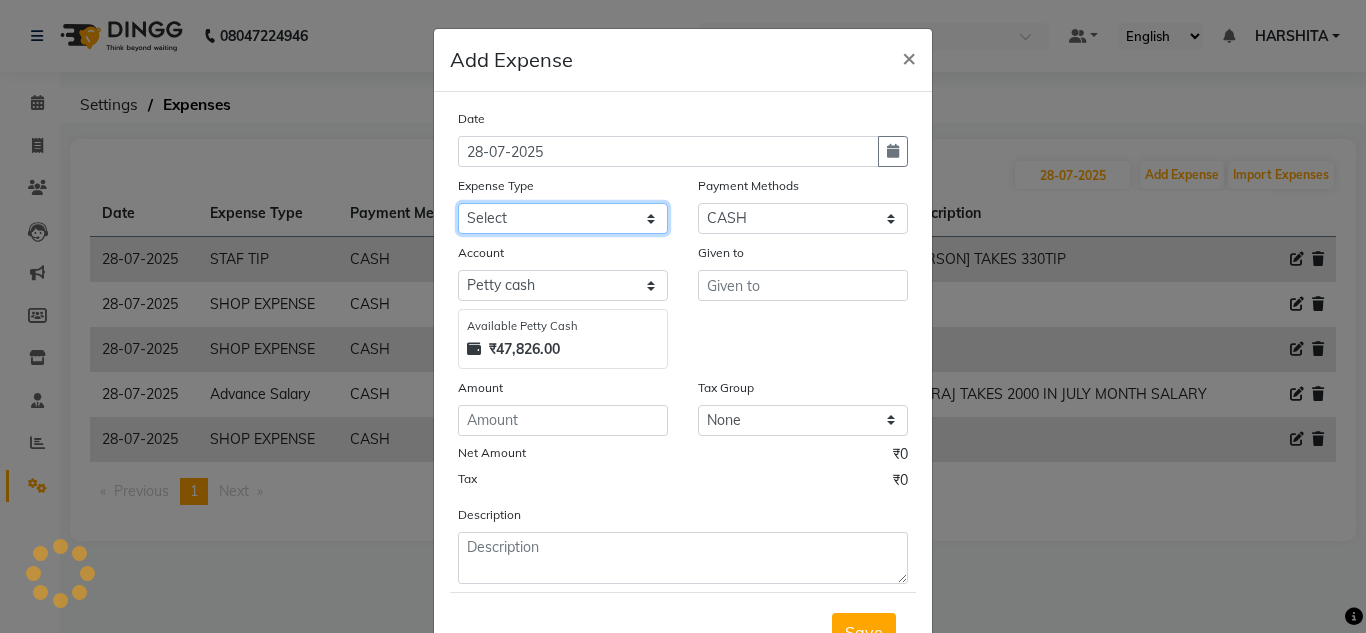 select on "[PHONE]" 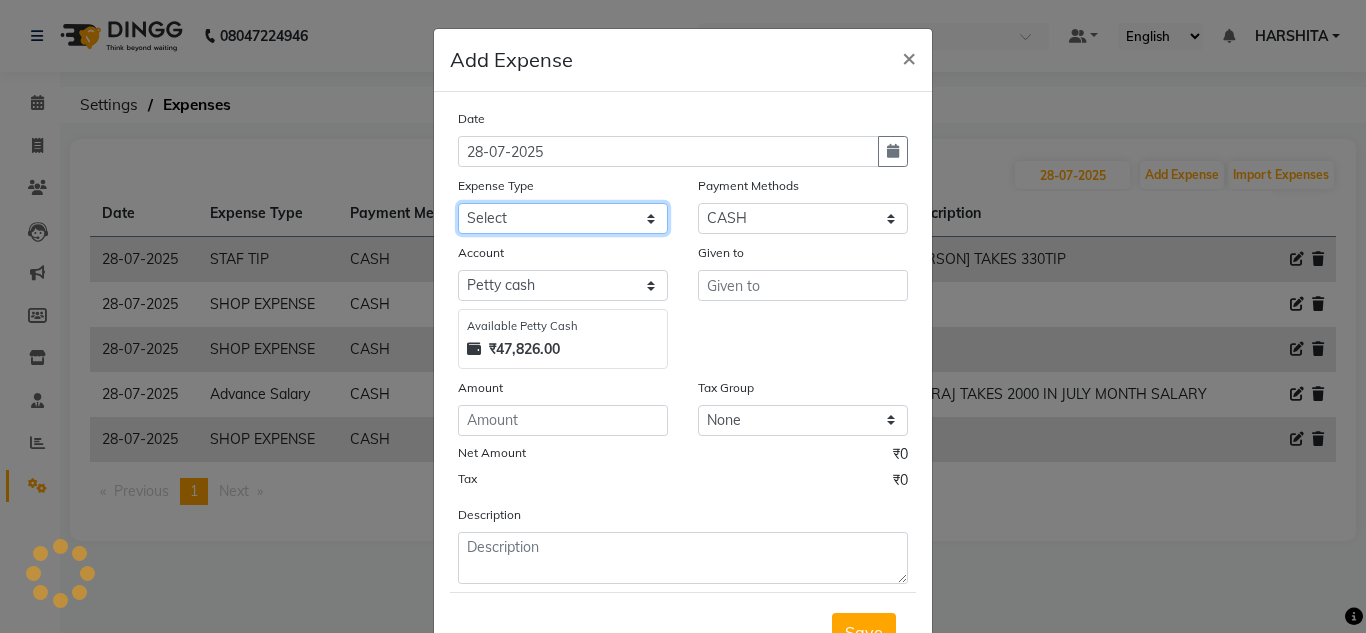 click on "Select Advance Salary ASWINI BANCI Bank charges Car maintenance  Cash transfer to bank Cash transfer to hub Client Snacks Clinical charges DALY REKAING Equipment Fuel Govt fee HOME EXP Incentive Insurance International purchase Loan Repayment Maintenance mama commission Marketing Miscellaneous MONEY BOX MRA neesam commission Other Pantry Product Rent SACHIN SHOP EXPENSE Staff Snacks STAF TIP Tax Tea & Refreshment Utilities WATER" 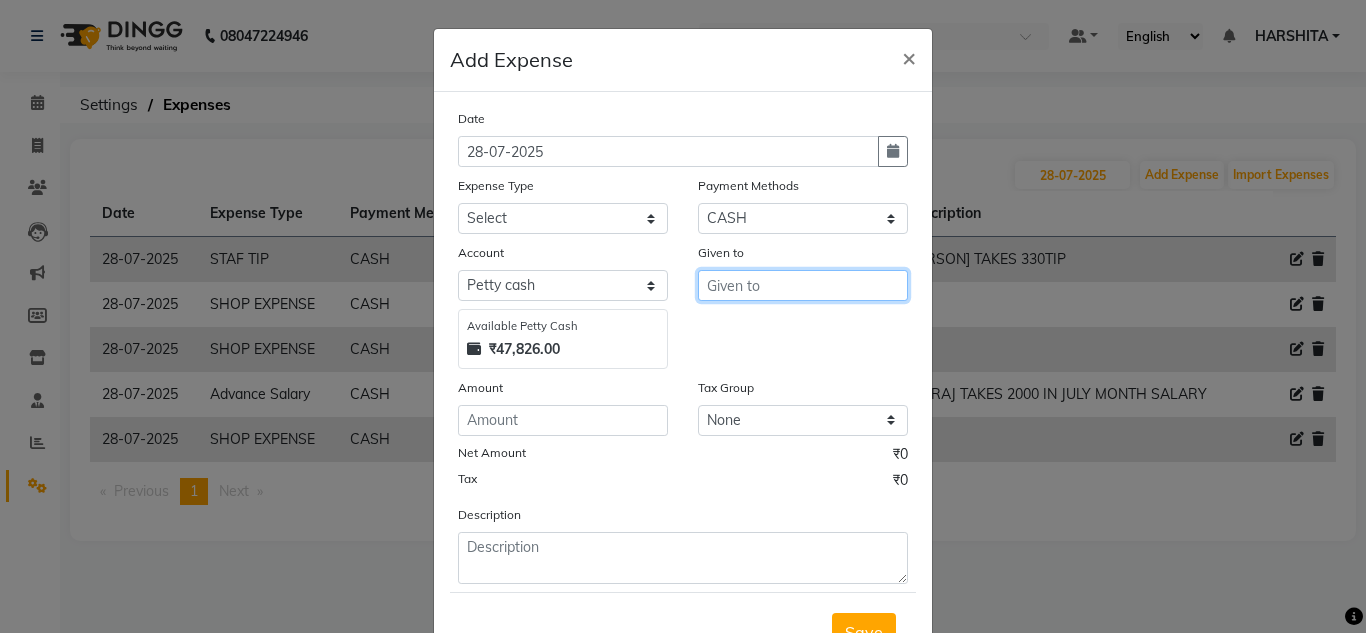 click at bounding box center (803, 285) 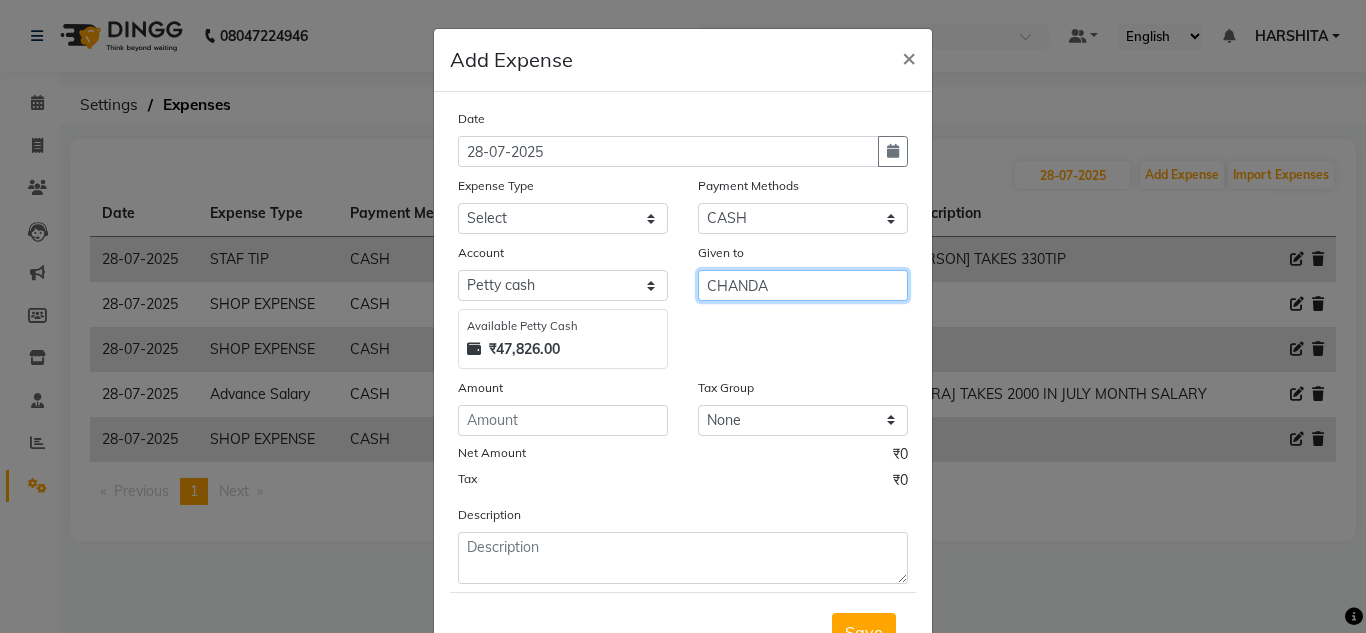 type on "CHANDA" 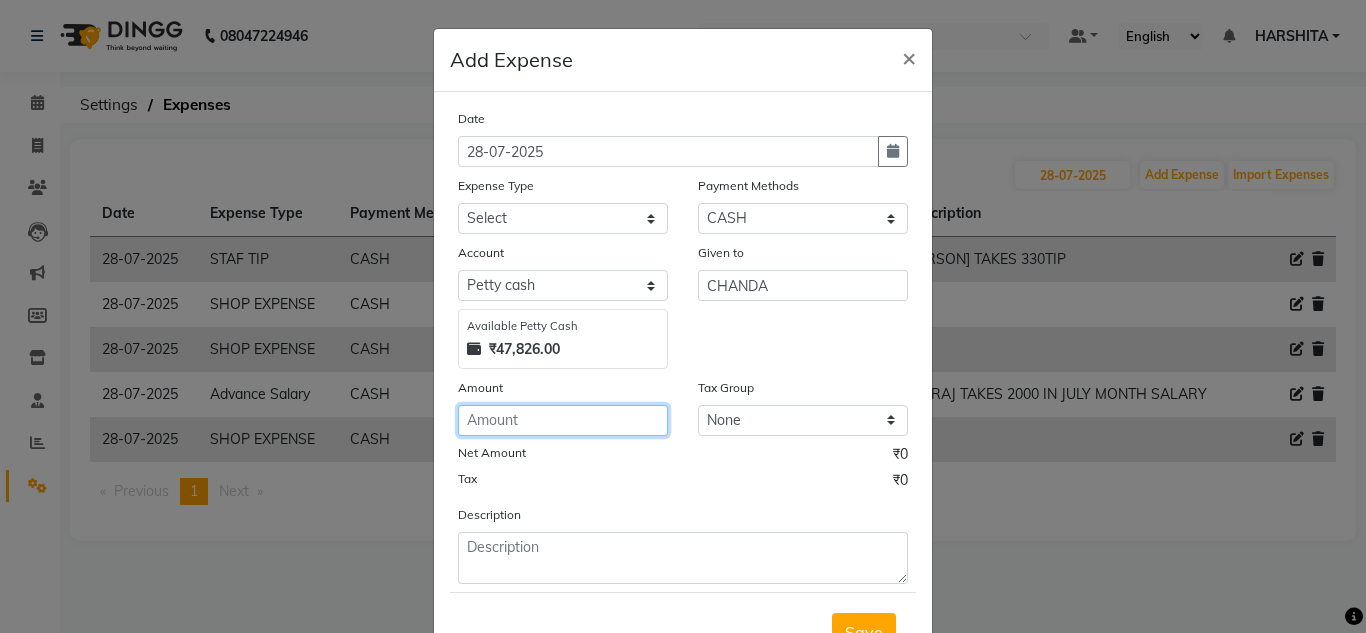 click 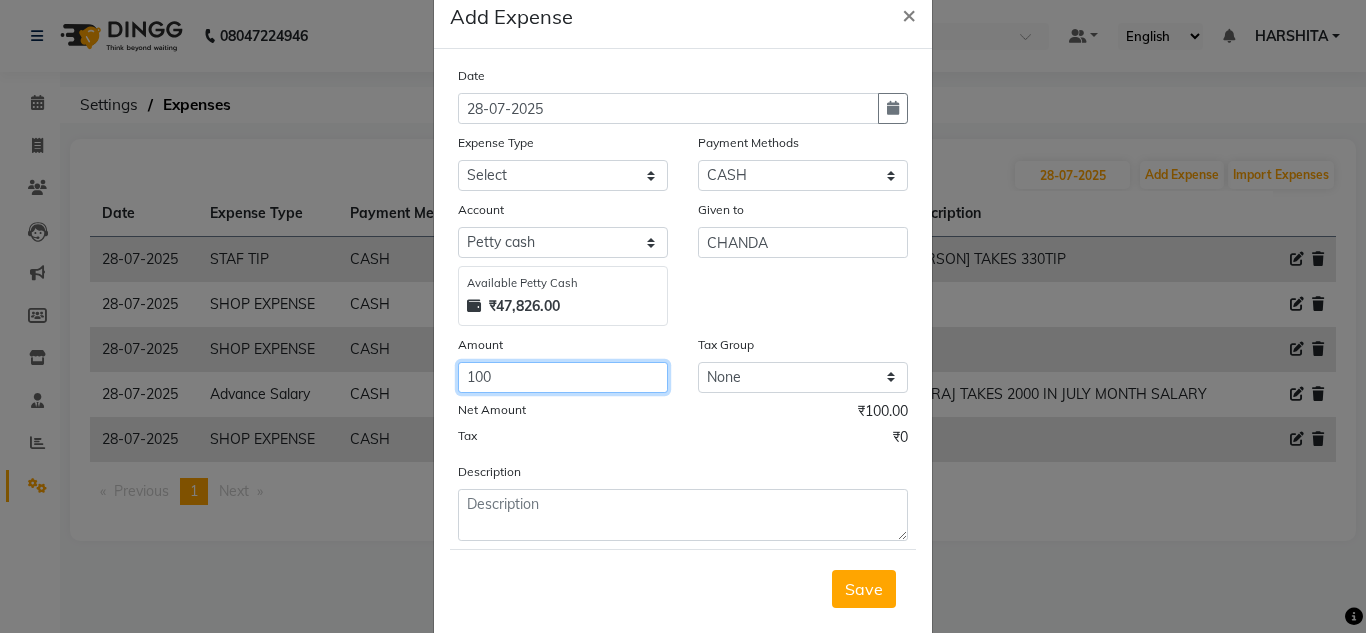 scroll, scrollTop: 83, scrollLeft: 0, axis: vertical 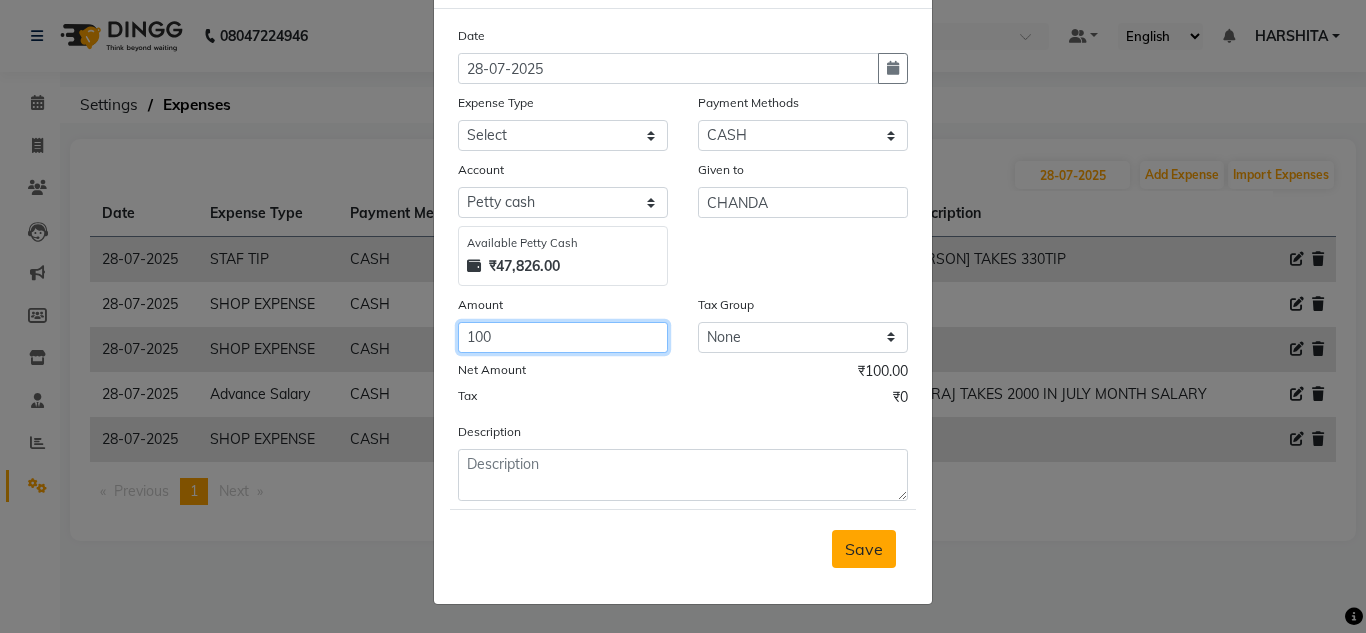 type on "100" 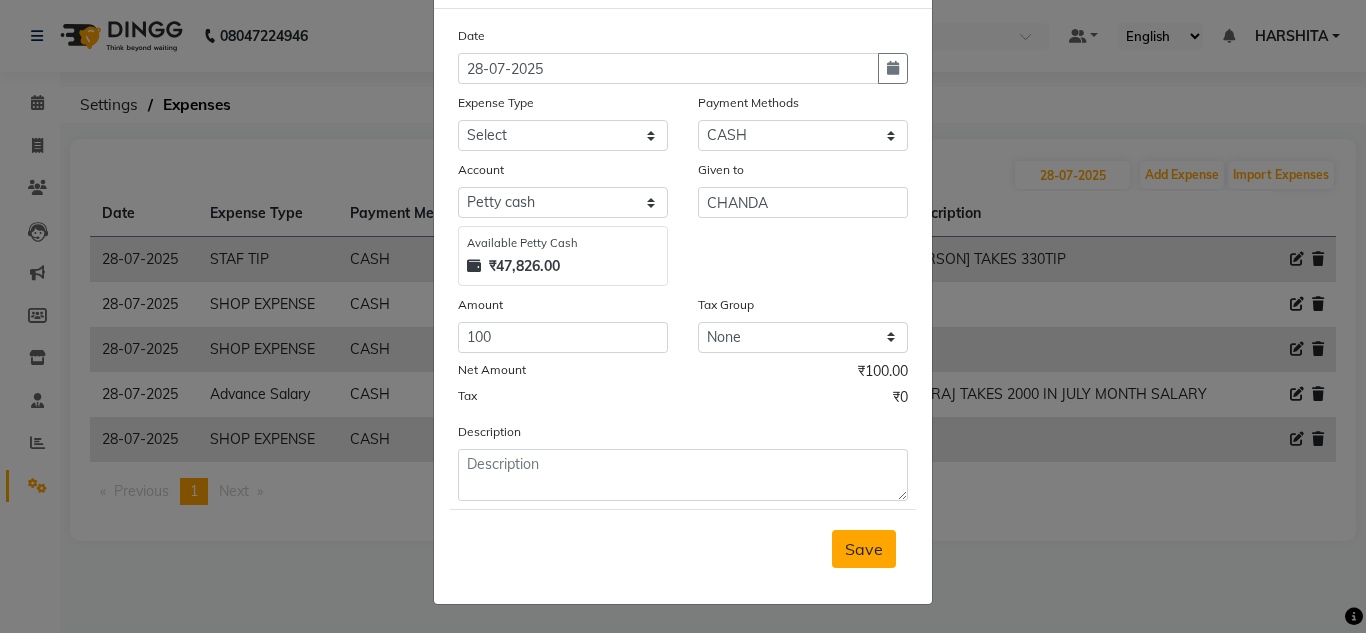 click on "Save" at bounding box center (864, 549) 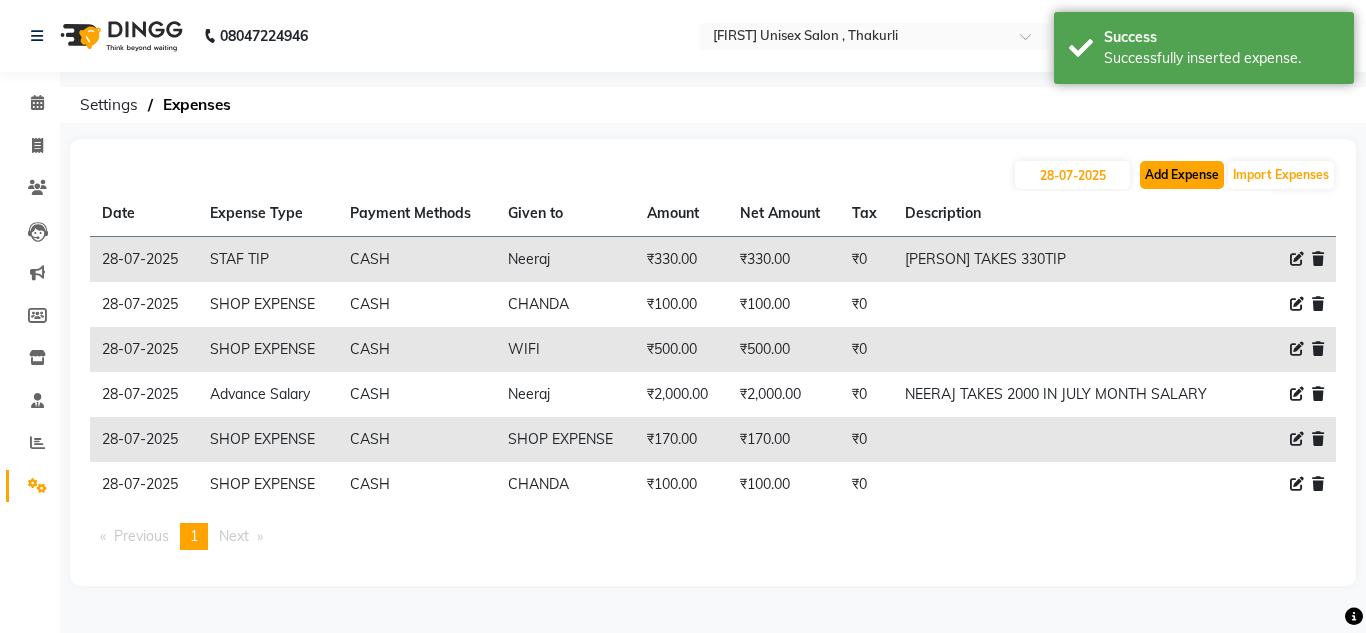 click on "Add Expense" 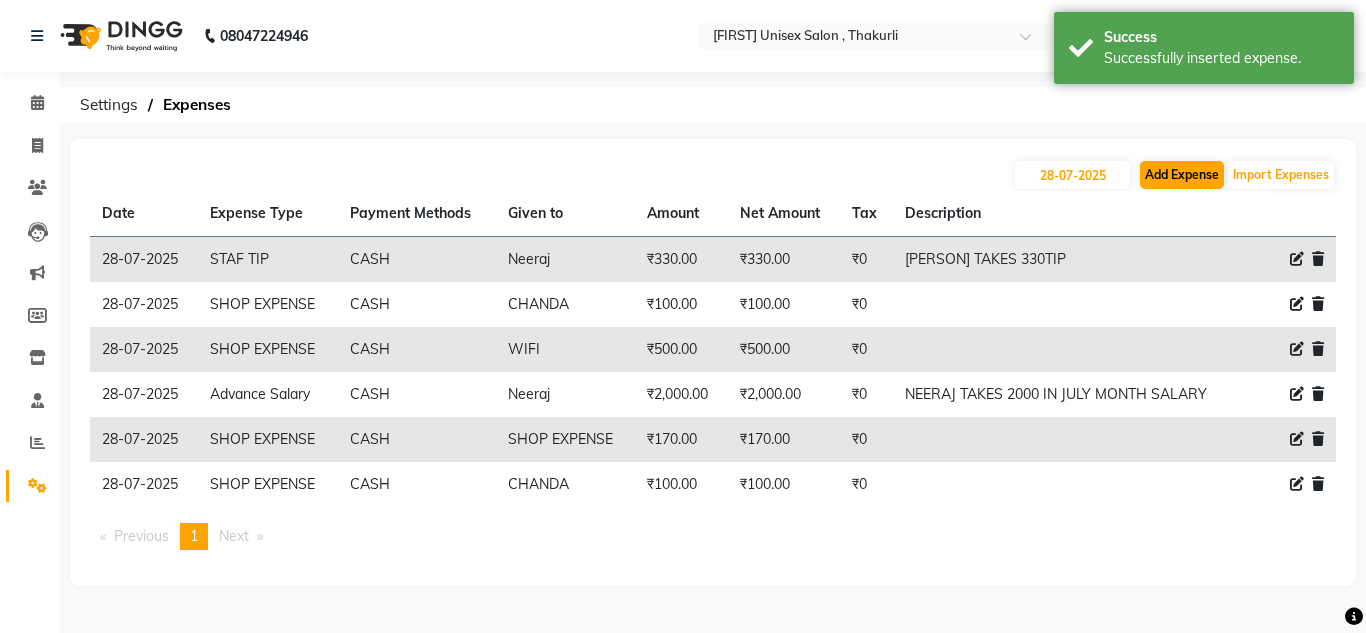 select on "1" 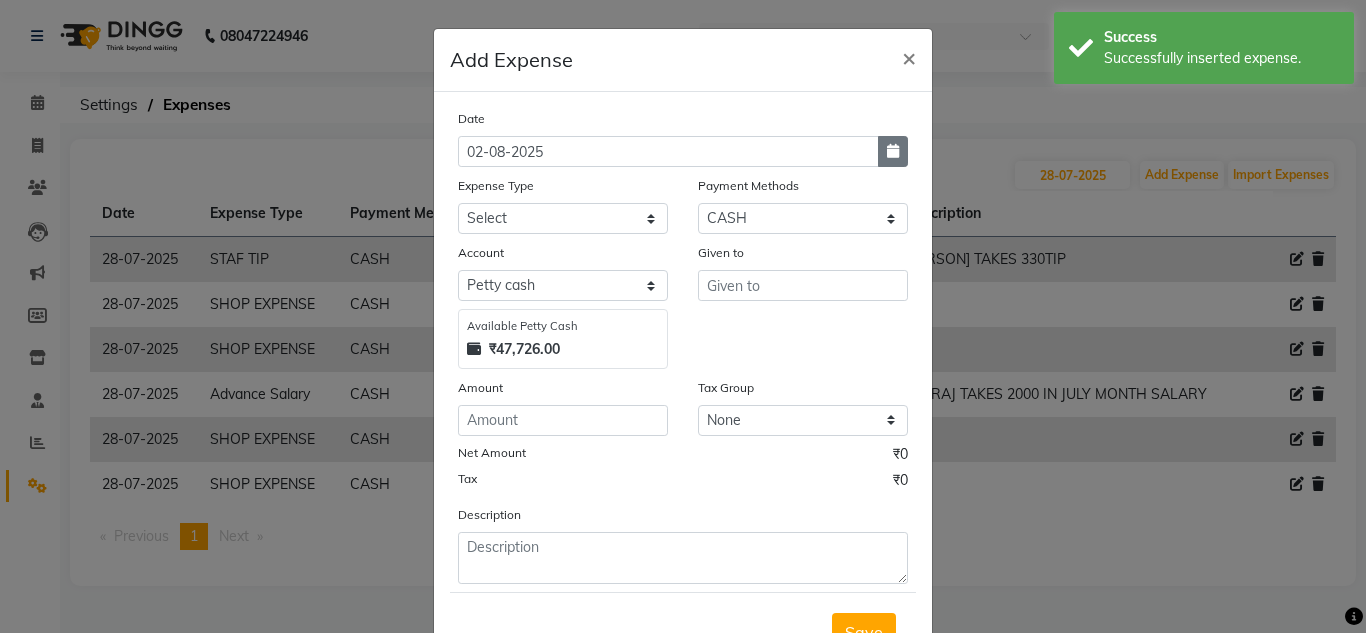click 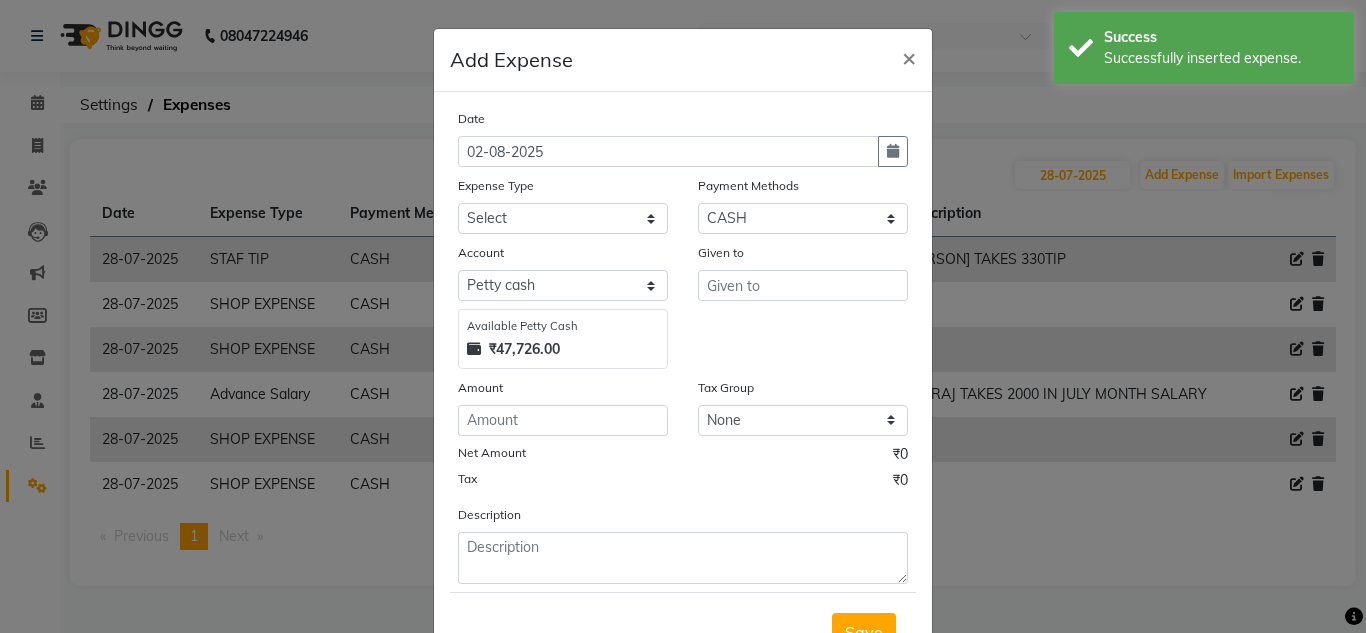 select on "8" 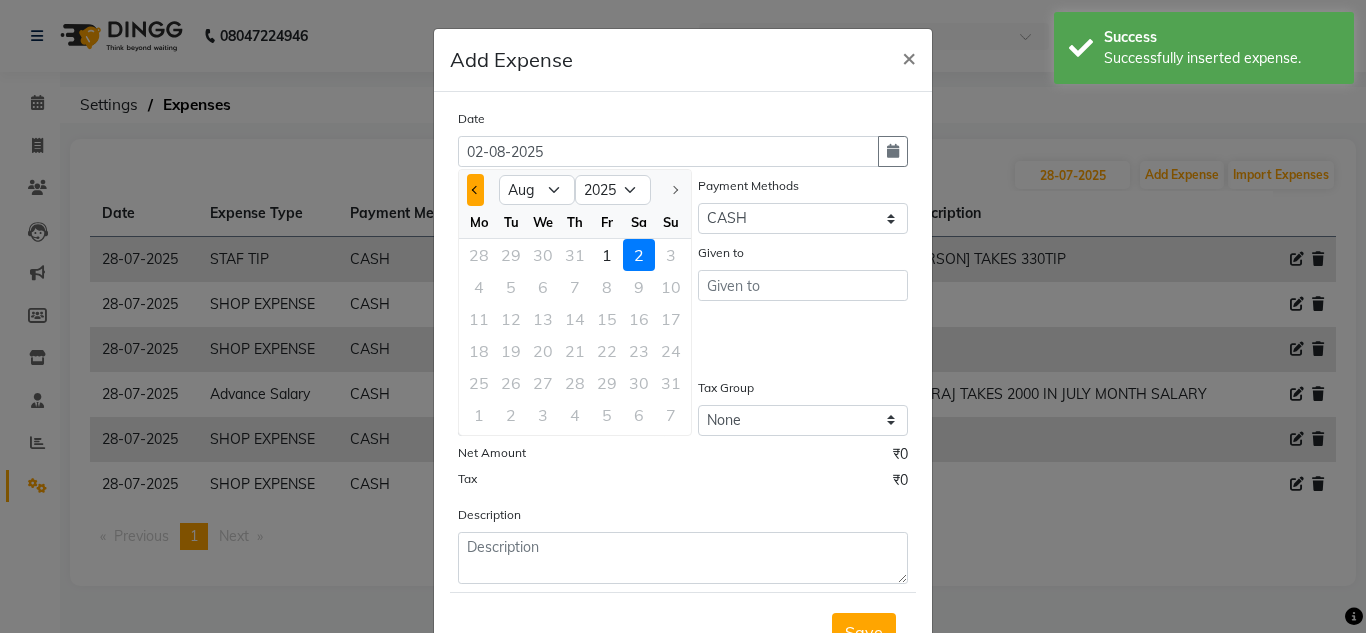 click 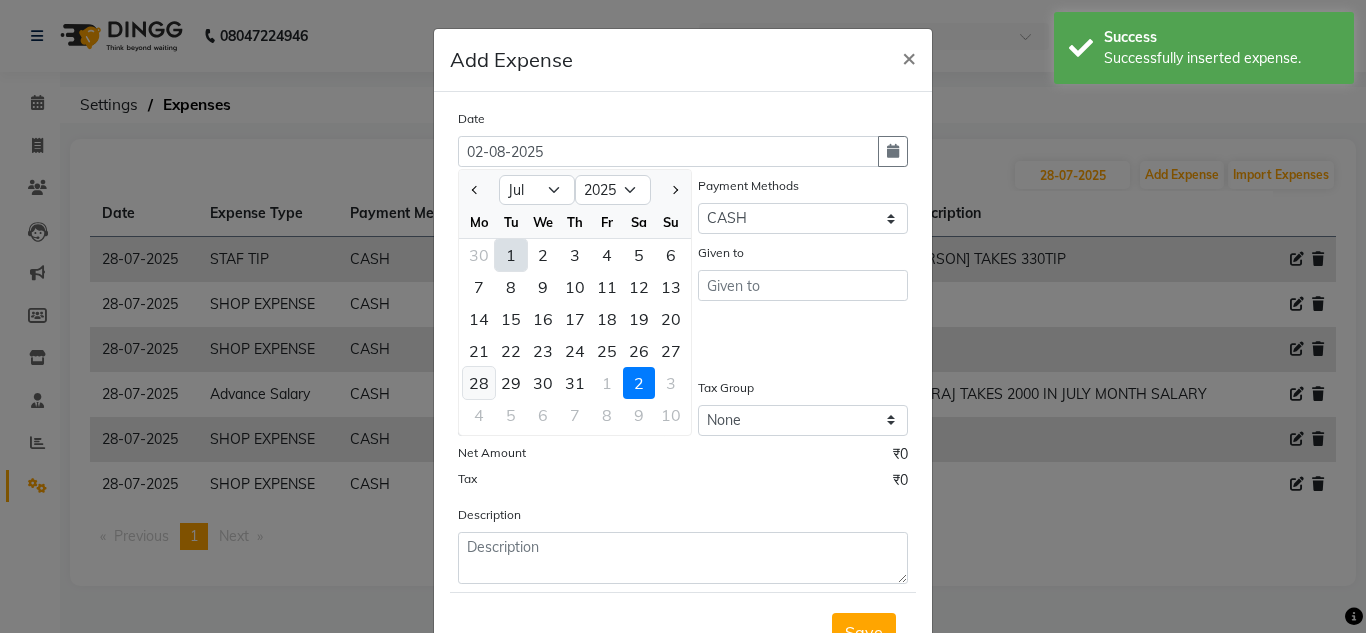 click on "28" 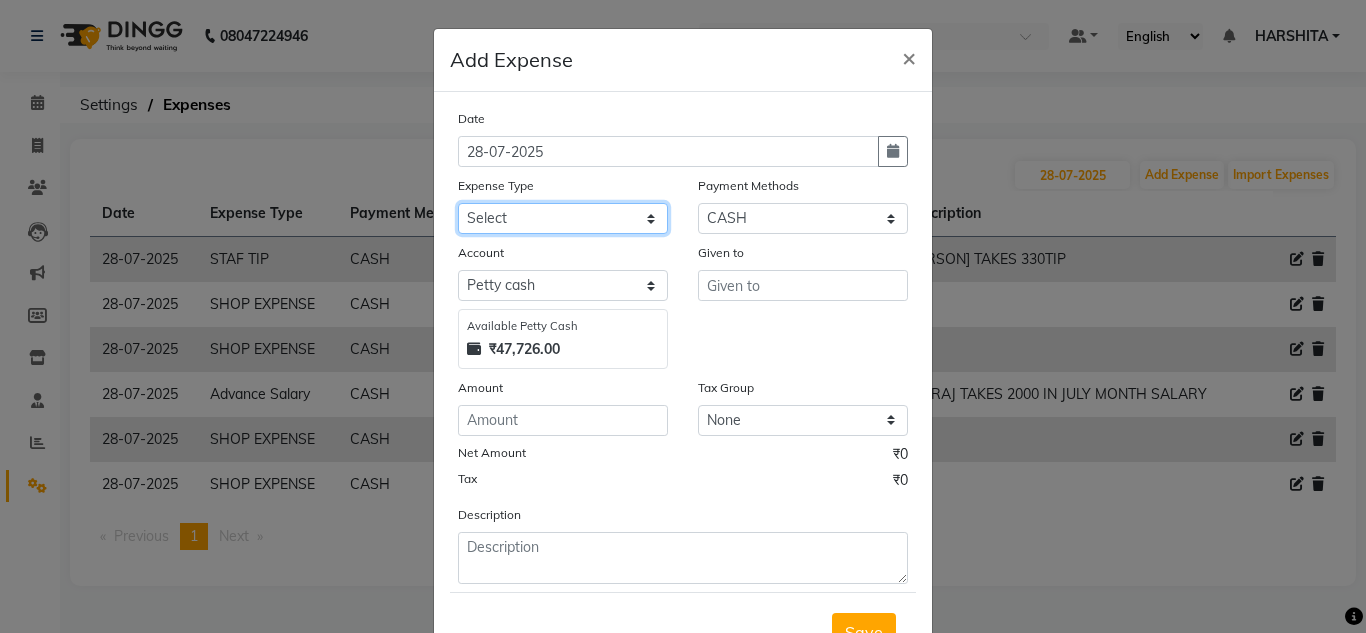 click on "Select Advance Salary ASWINI BANCI Bank charges Car maintenance  Cash transfer to bank Cash transfer to hub Client Snacks Clinical charges DALY REKAING Equipment Fuel Govt fee HOME EXP Incentive Insurance International purchase Loan Repayment Maintenance mama commission Marketing Miscellaneous MONEY BOX MRA neesam commission Other Pantry Product Rent SACHIN SHOP EXPENSE Staff Snacks STAF TIP Tax Tea & Refreshment Utilities WATER" 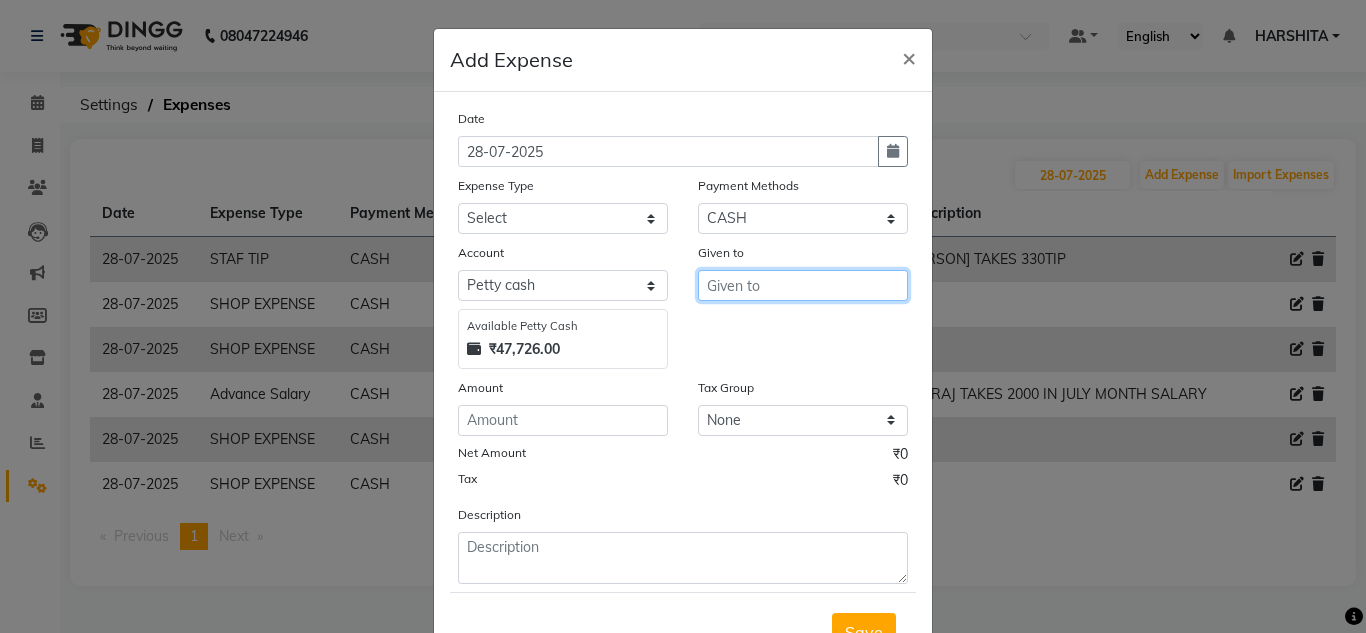 click at bounding box center [803, 285] 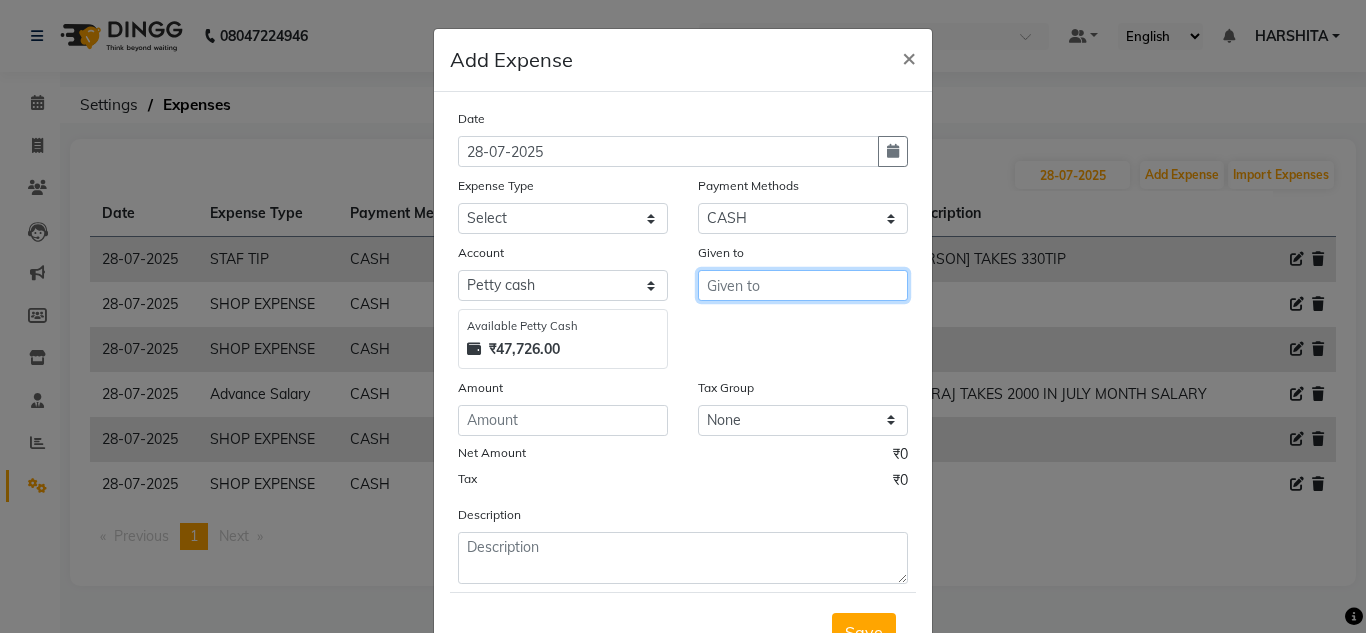 type on "1" 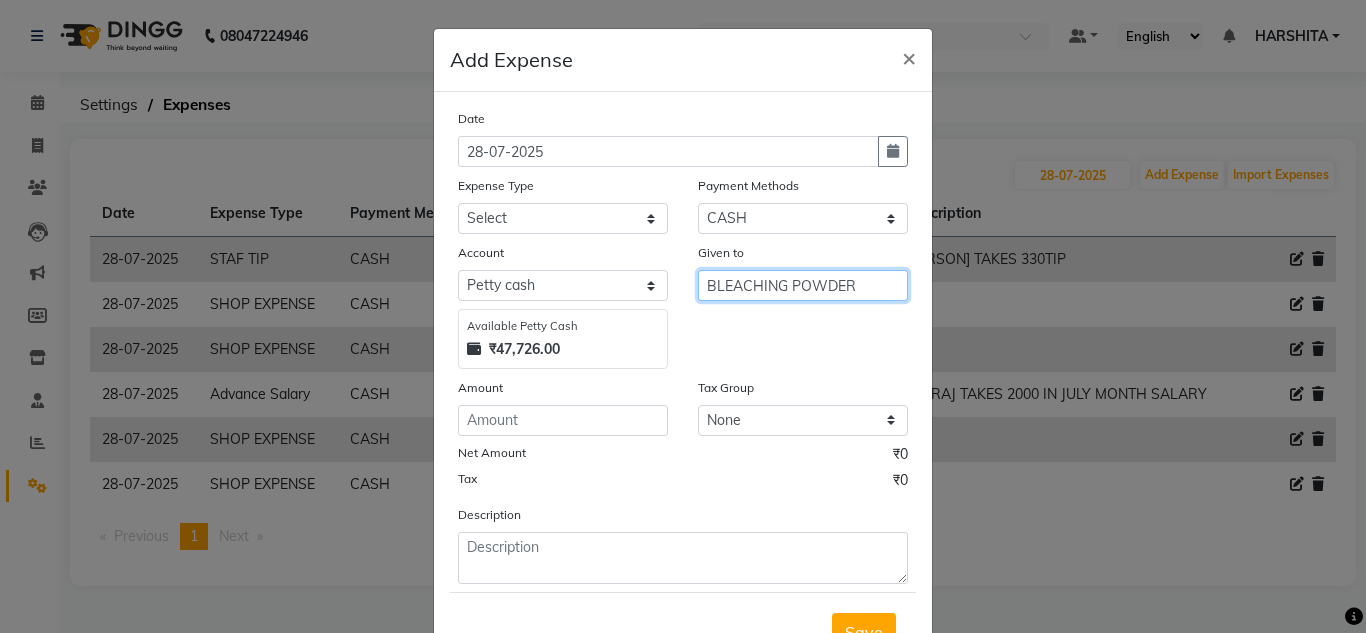 type on "BLEACHING POWDER" 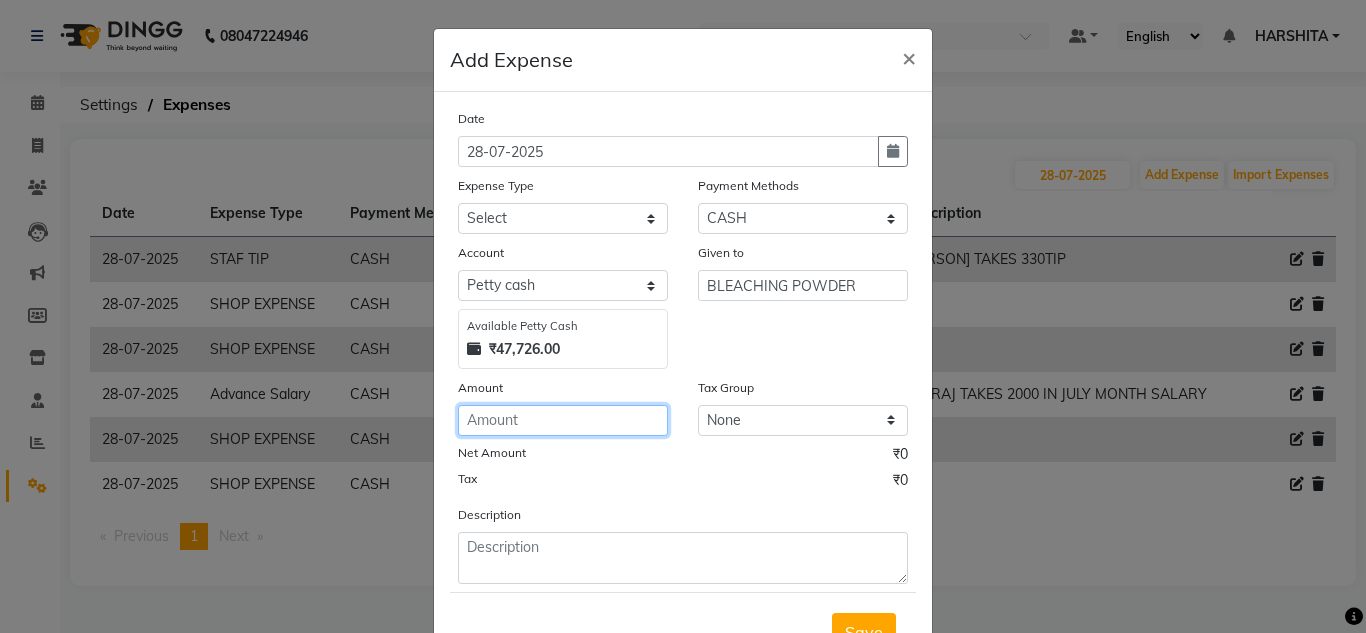 click 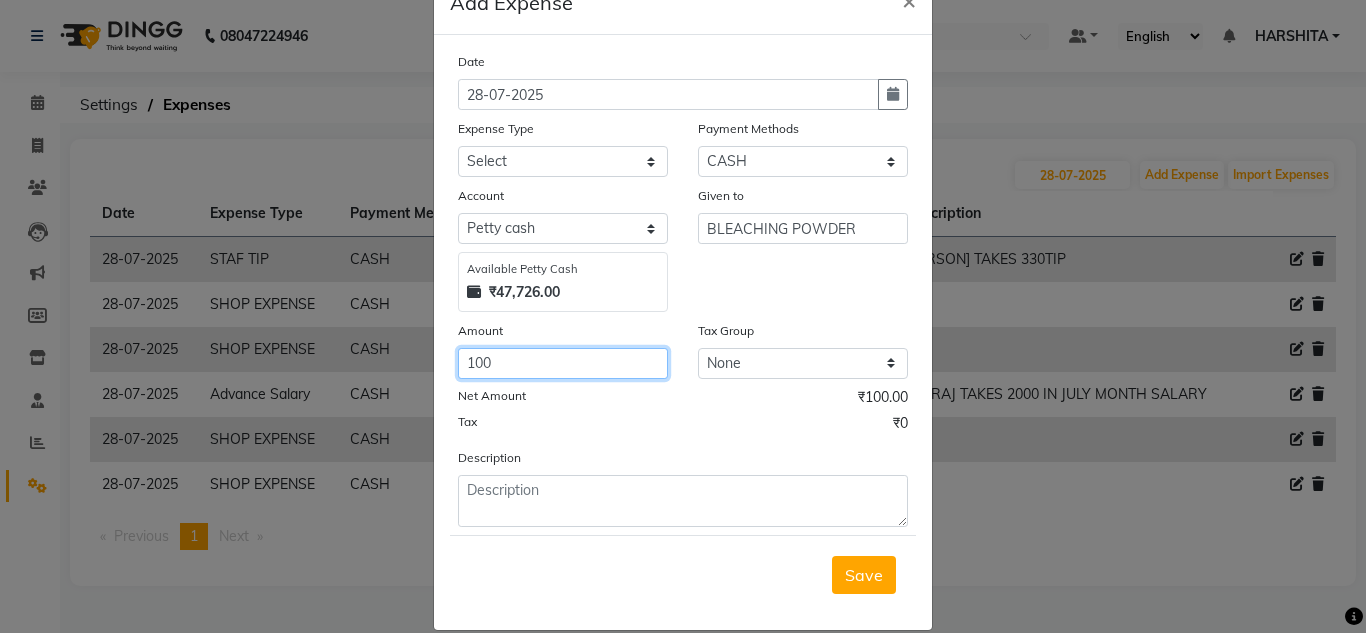 scroll, scrollTop: 83, scrollLeft: 0, axis: vertical 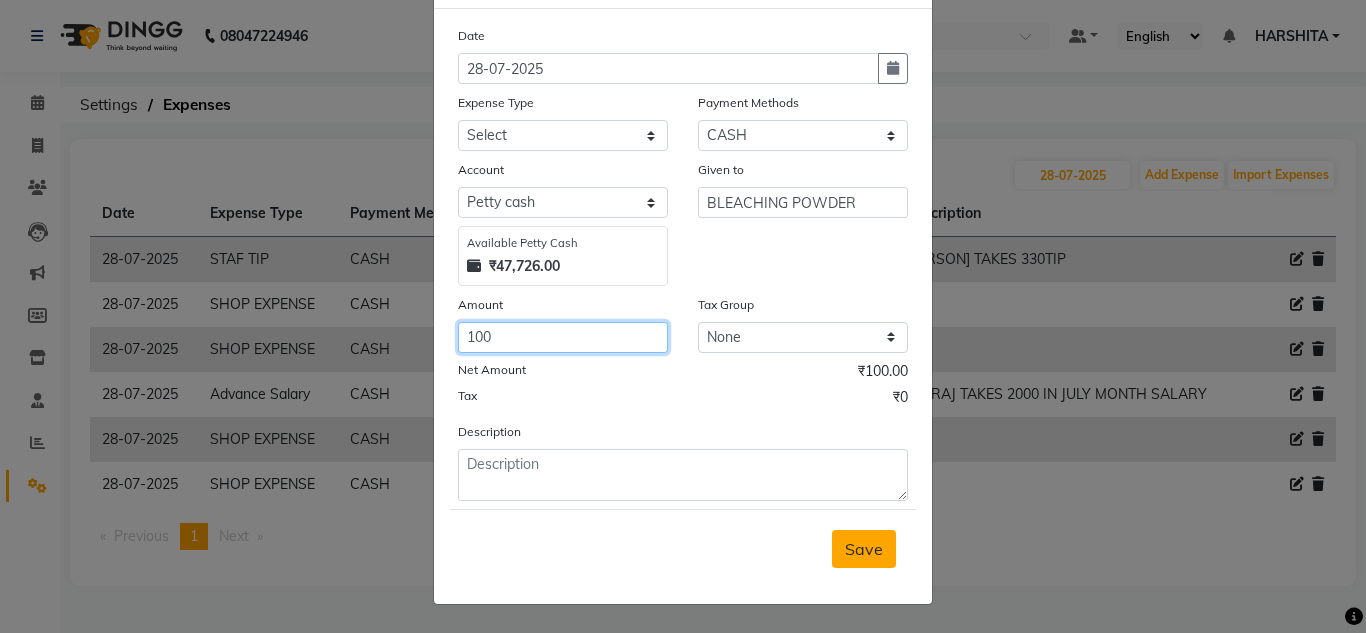 type on "100" 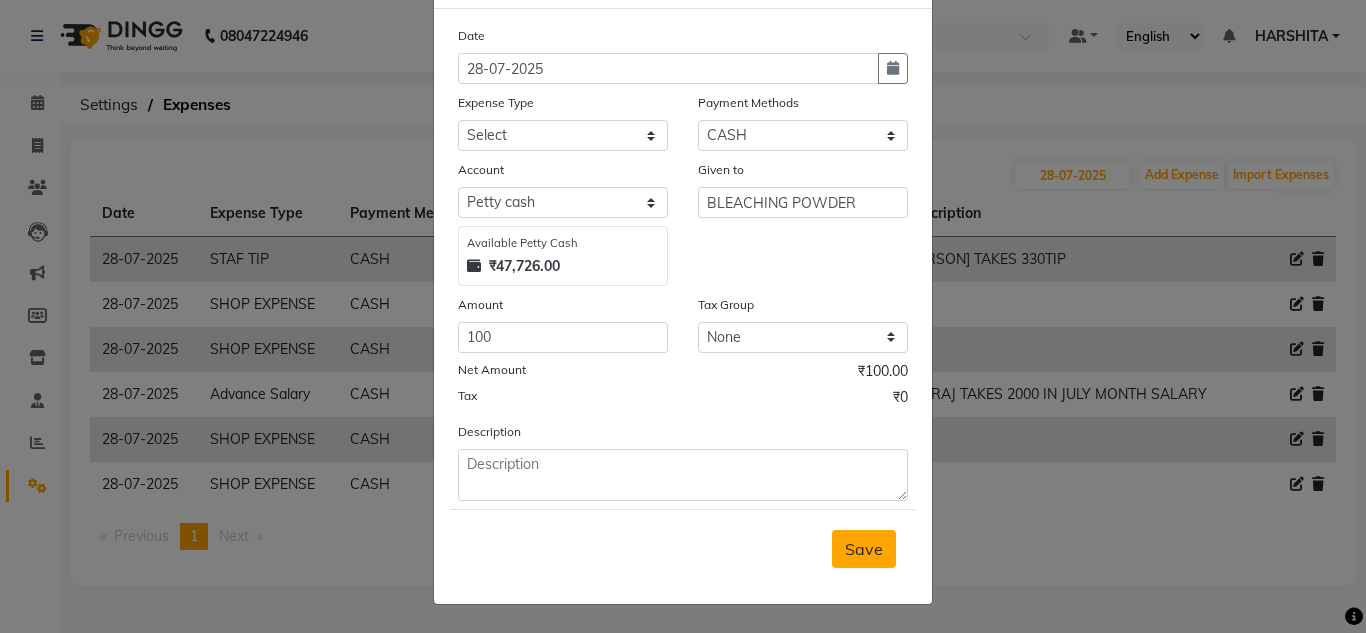 click on "Save" at bounding box center [864, 549] 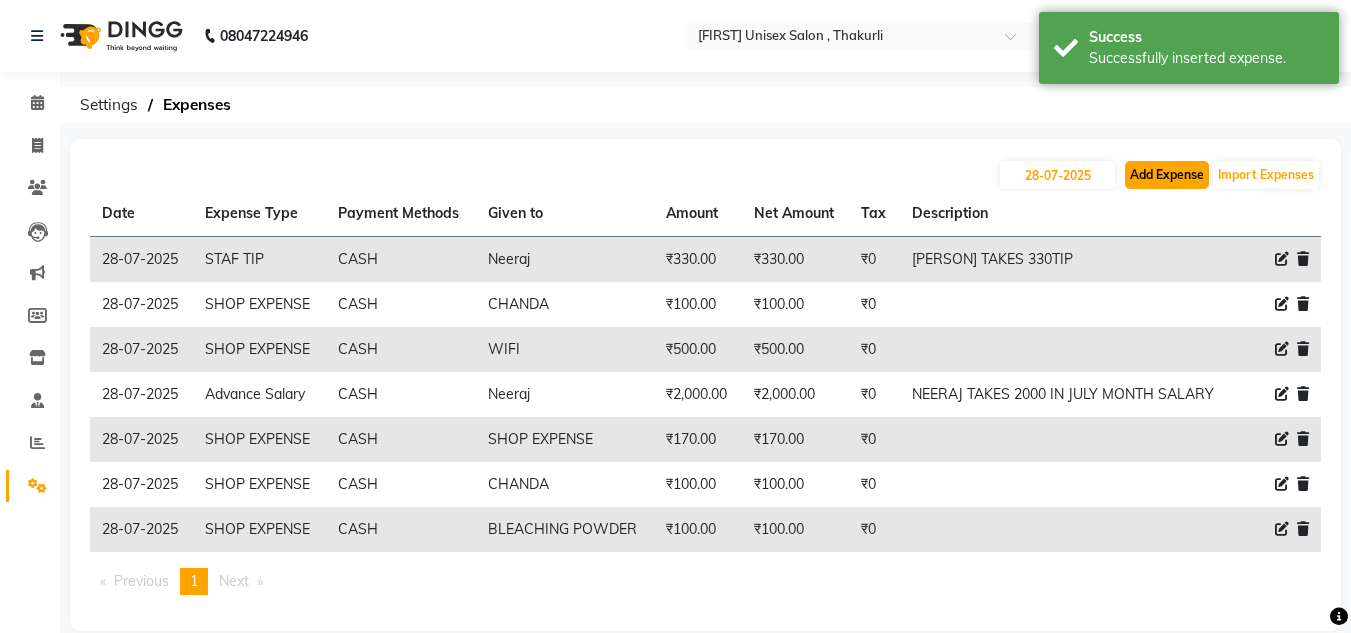 click on "Add Expense" 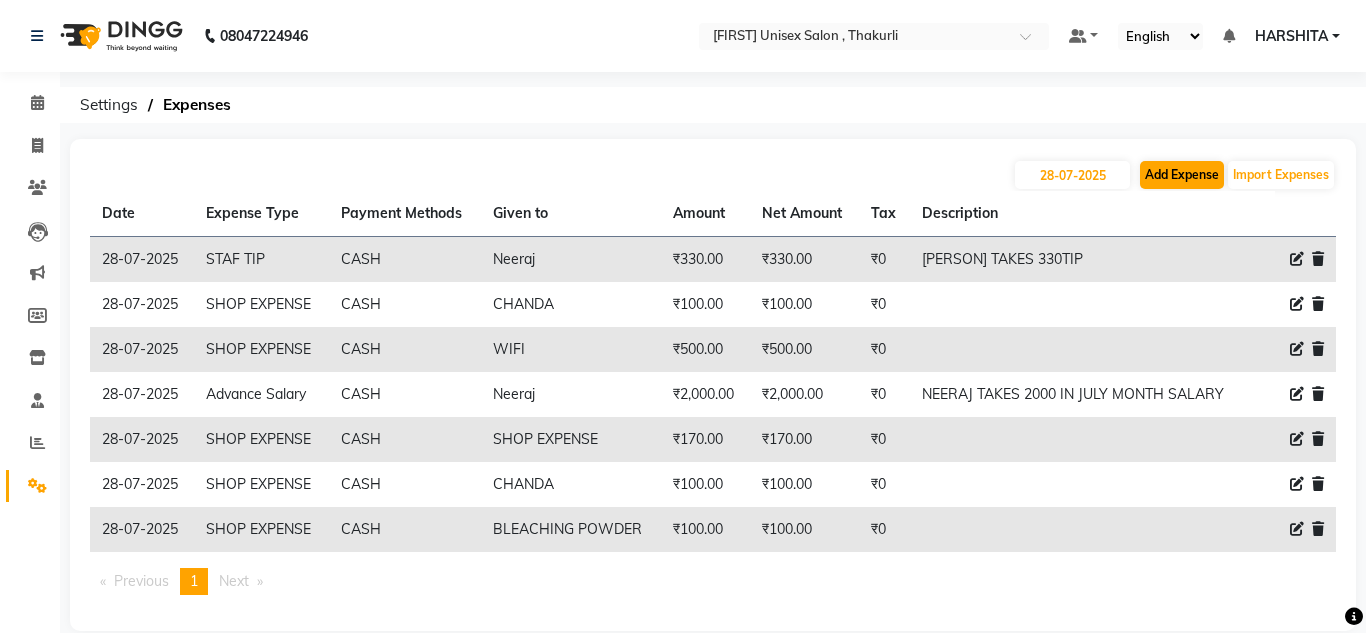select on "1" 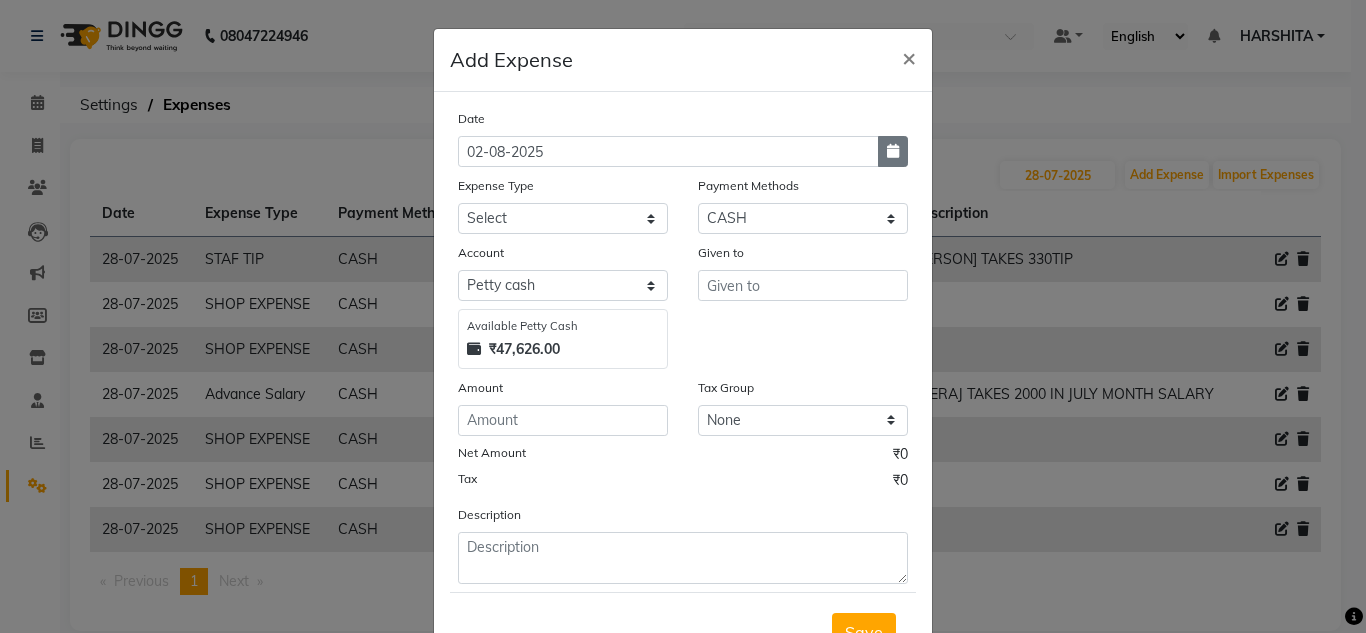 click 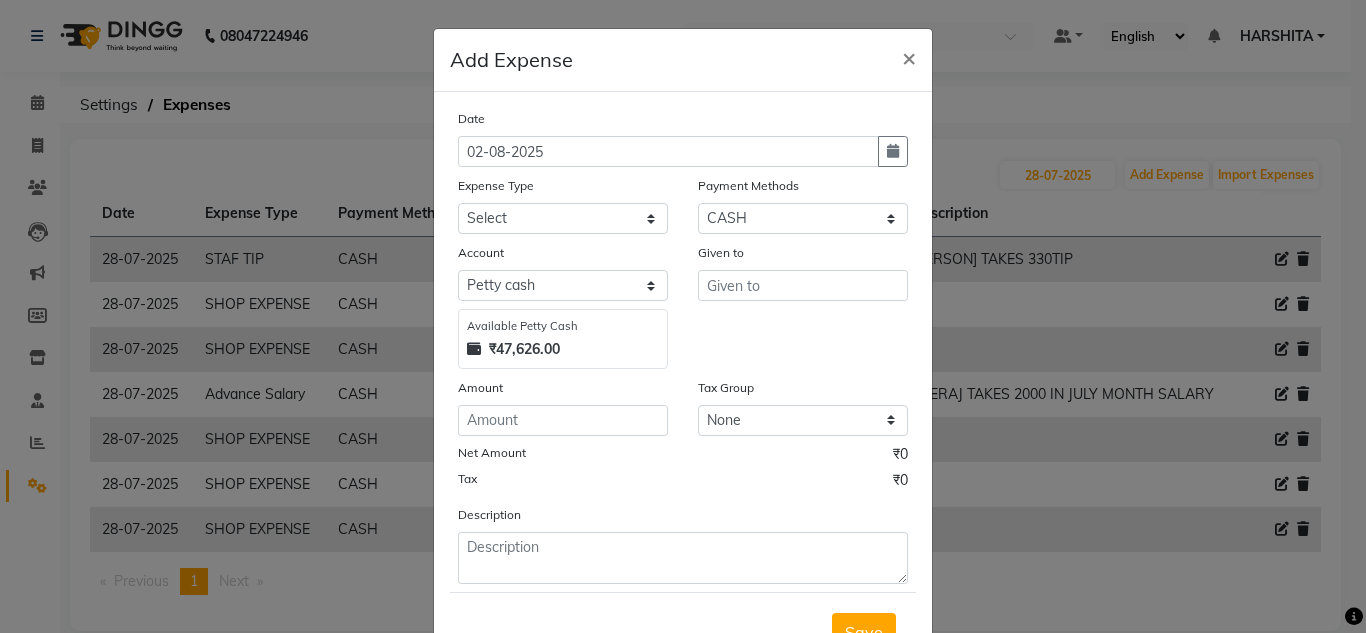 select on "8" 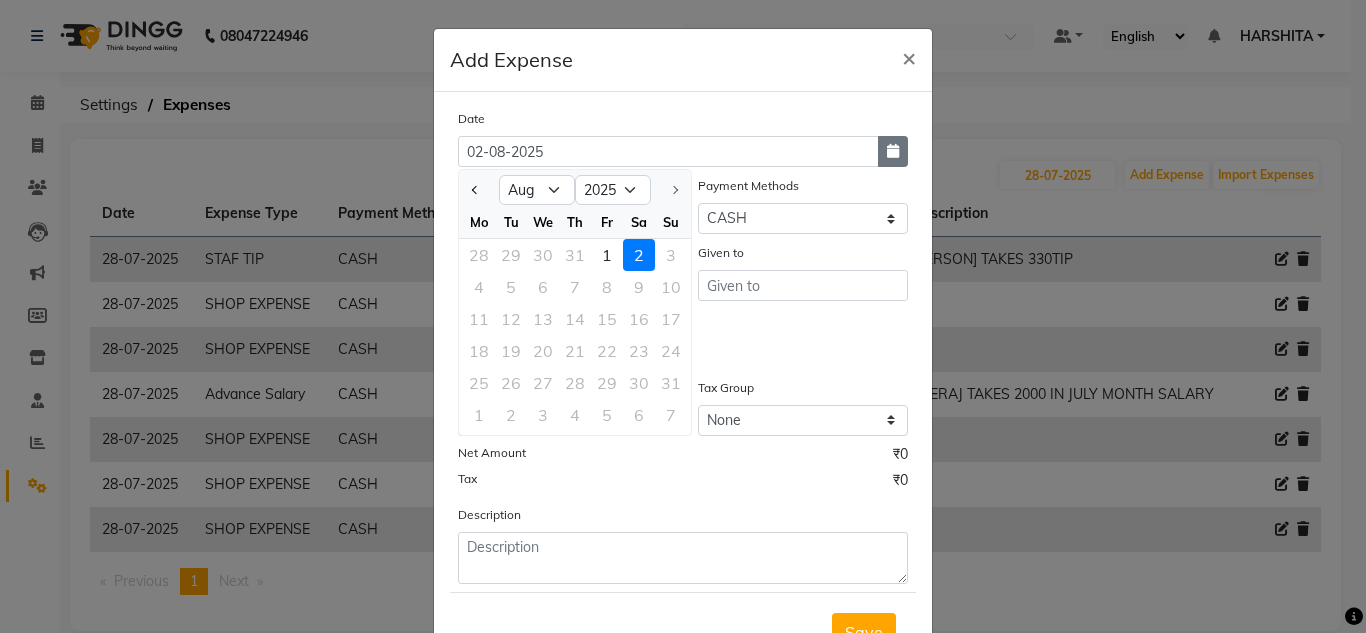 click 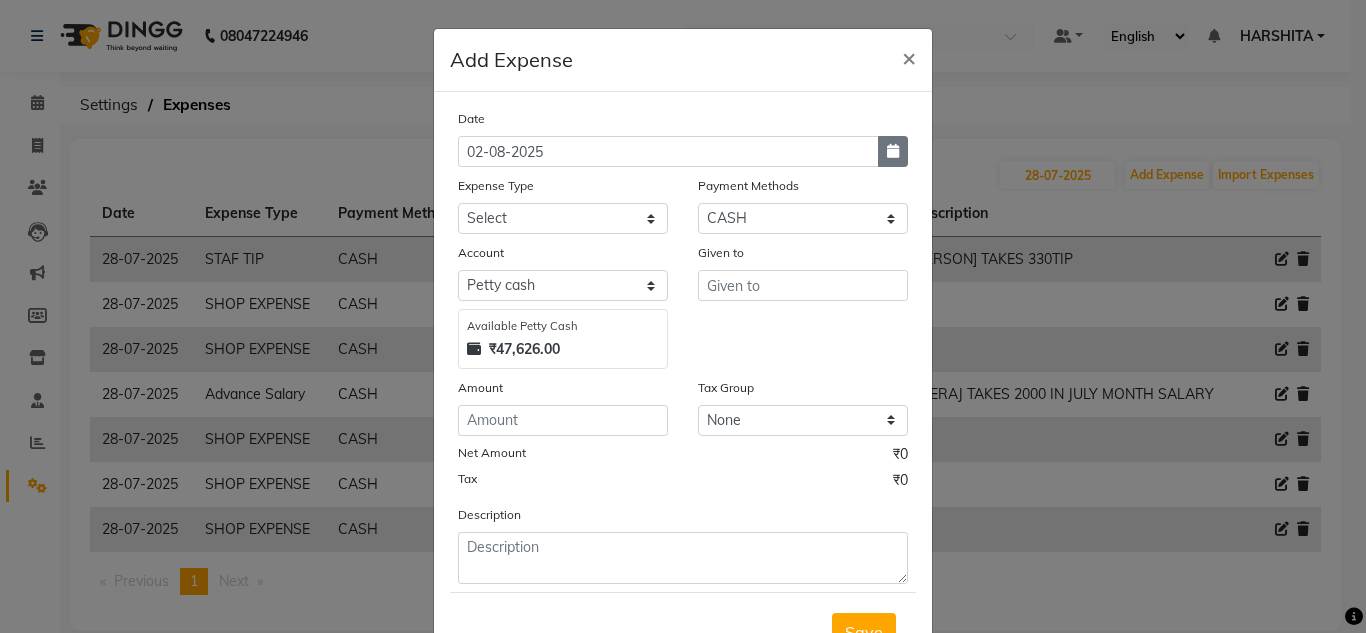 click 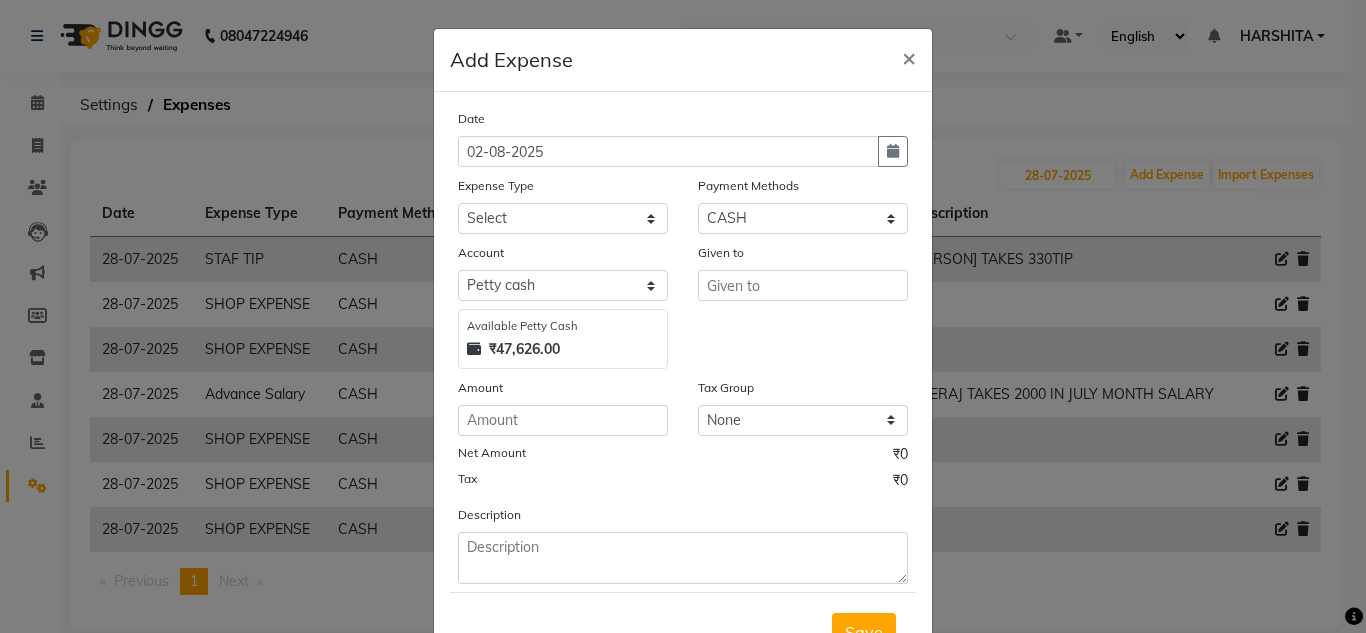 select on "8" 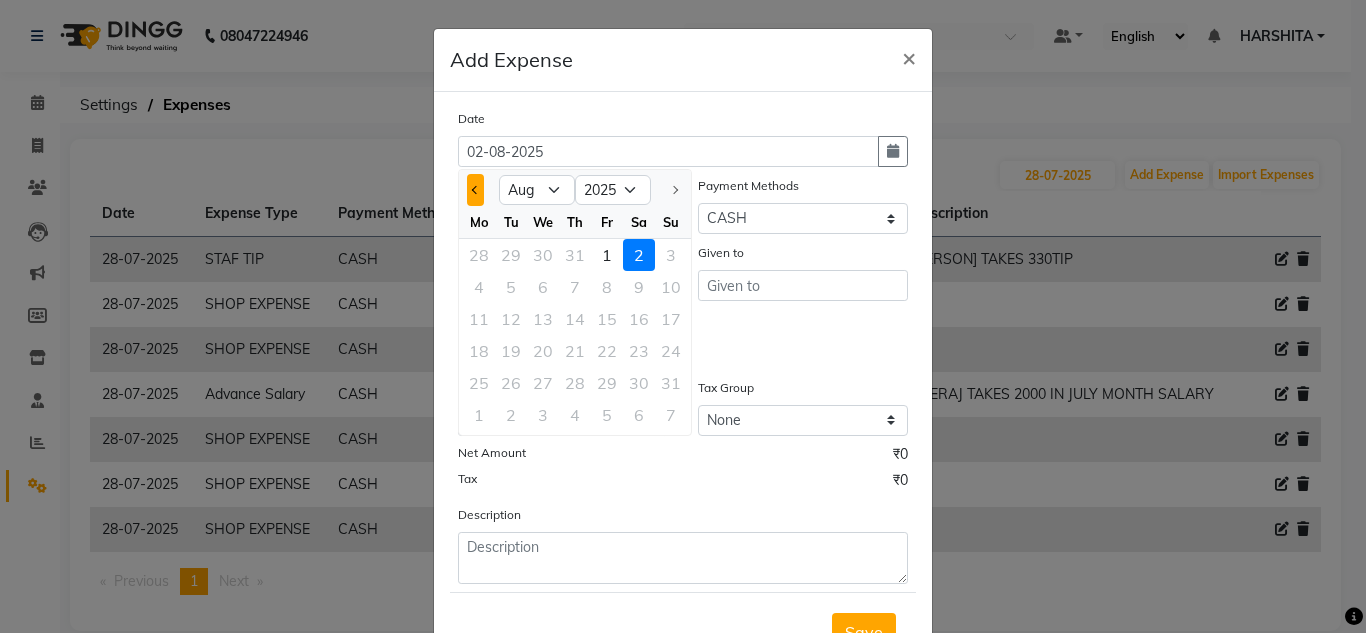 click 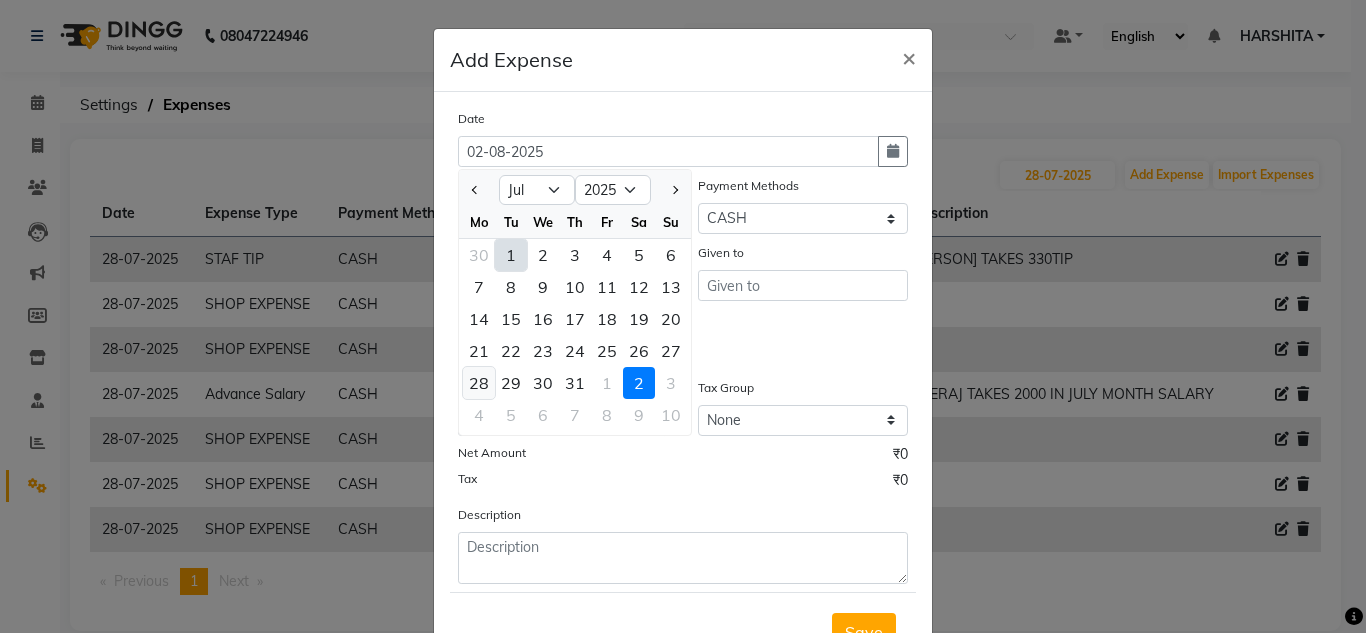 click on "28" 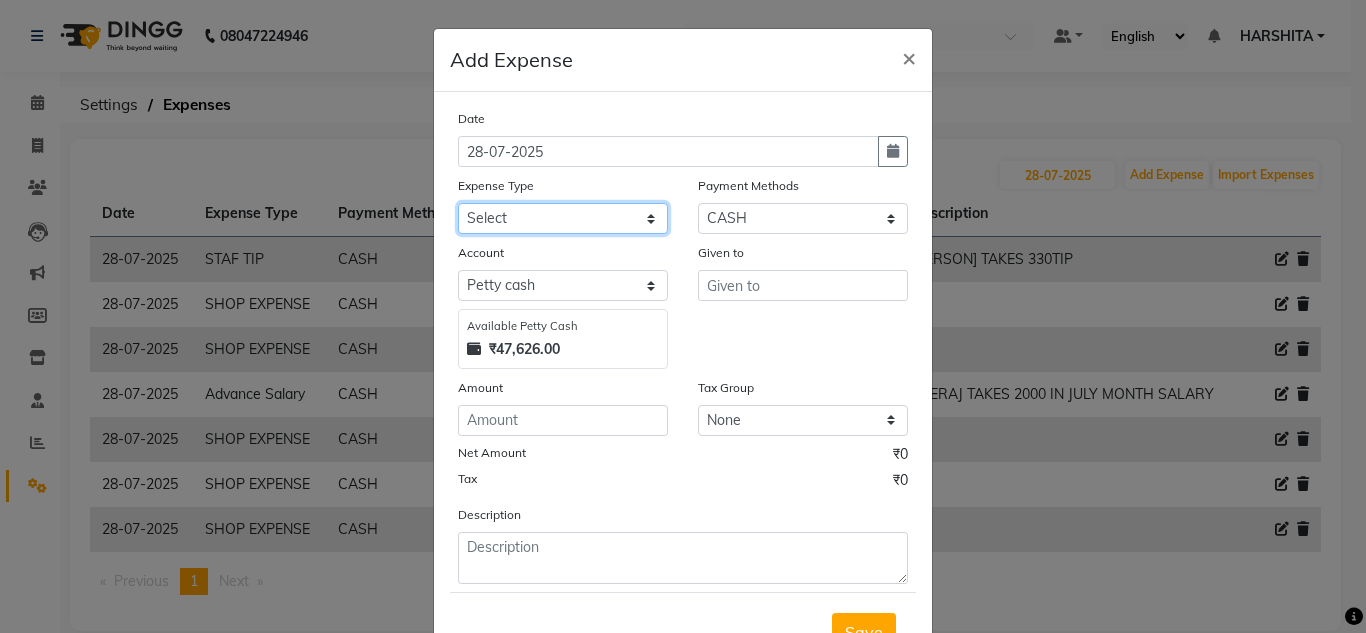 click on "Select Advance Salary ASWINI BANCI Bank charges Car maintenance  Cash transfer to bank Cash transfer to hub Client Snacks Clinical charges DALY REKAING Equipment Fuel Govt fee HOME EXP Incentive Insurance International purchase Loan Repayment Maintenance mama commission Marketing Miscellaneous MONEY BOX MRA neesam commission Other Pantry Product Rent SACHIN SHOP EXPENSE Staff Snacks STAF TIP Tax Tea & Refreshment Utilities WATER" 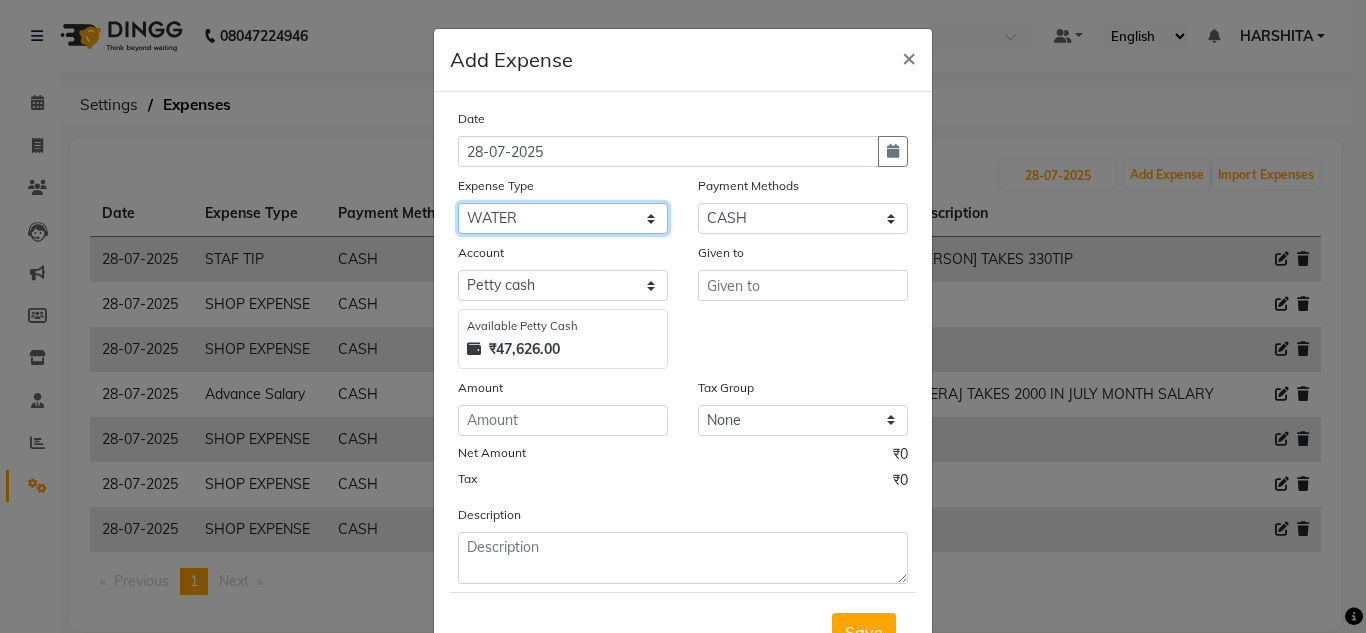 click on "Select Advance Salary ASWINI BANCI Bank charges Car maintenance  Cash transfer to bank Cash transfer to hub Client Snacks Clinical charges DALY REKAING Equipment Fuel Govt fee HOME EXP Incentive Insurance International purchase Loan Repayment Maintenance mama commission Marketing Miscellaneous MONEY BOX MRA neesam commission Other Pantry Product Rent SACHIN SHOP EXPENSE Staff Snacks STAF TIP Tax Tea & Refreshment Utilities WATER" 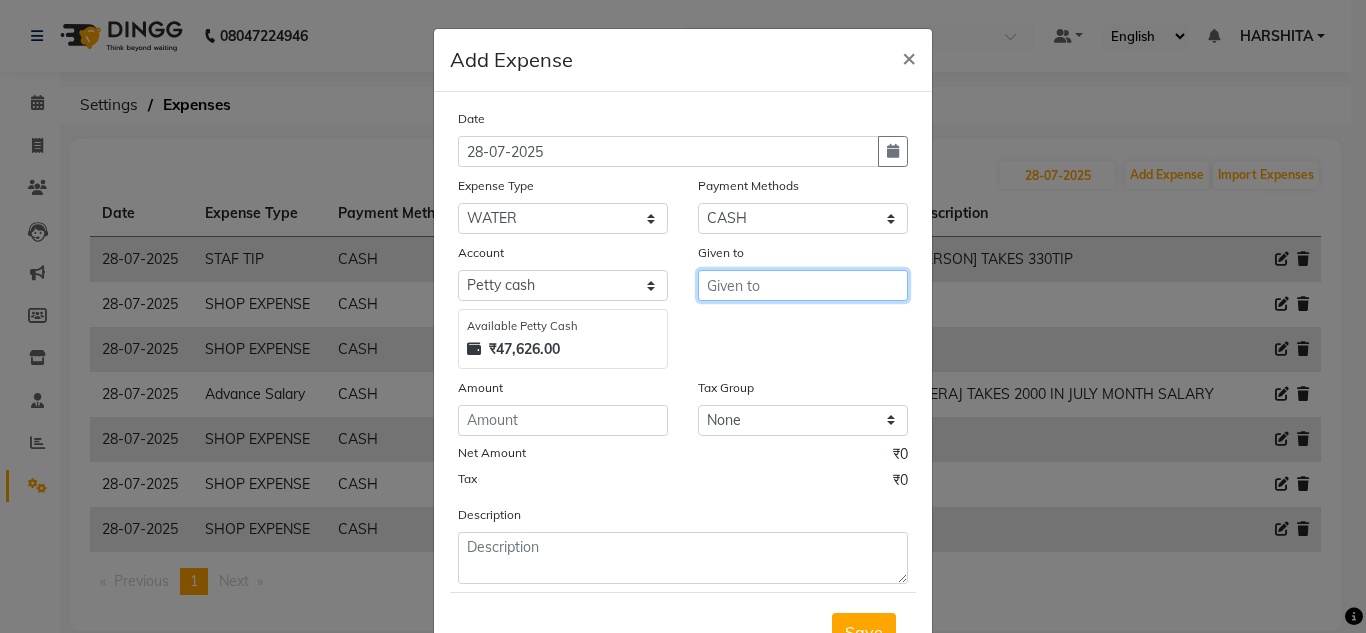 click at bounding box center [803, 285] 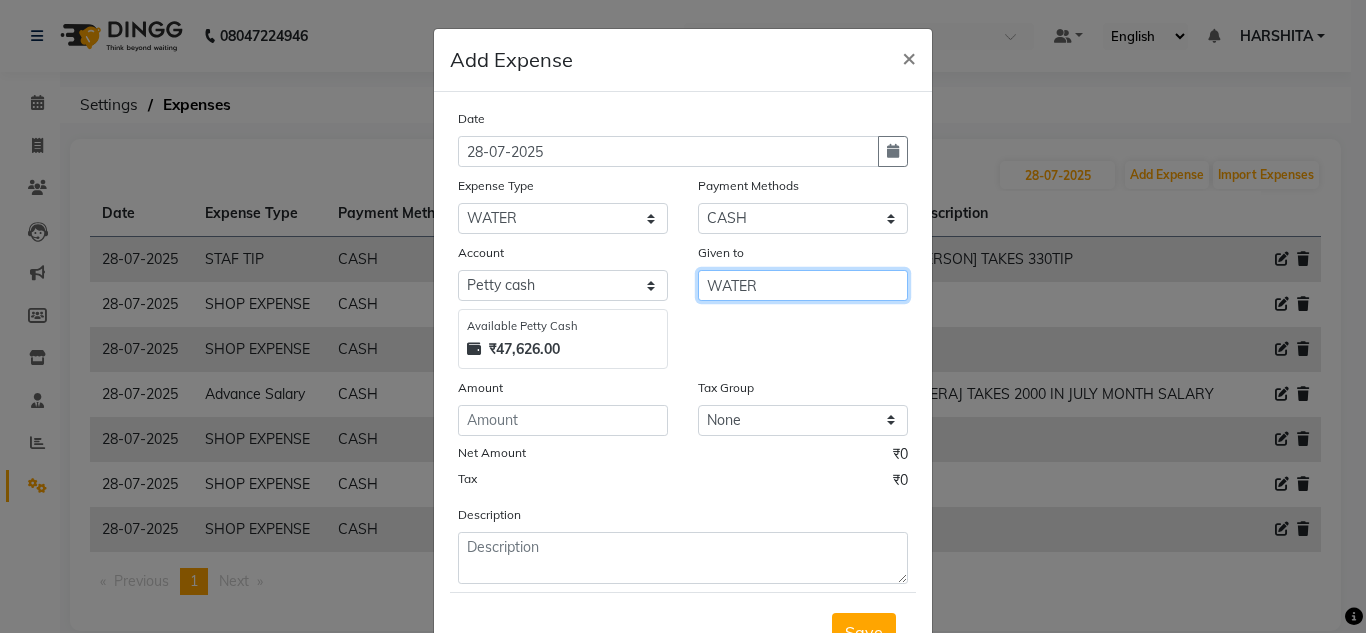type 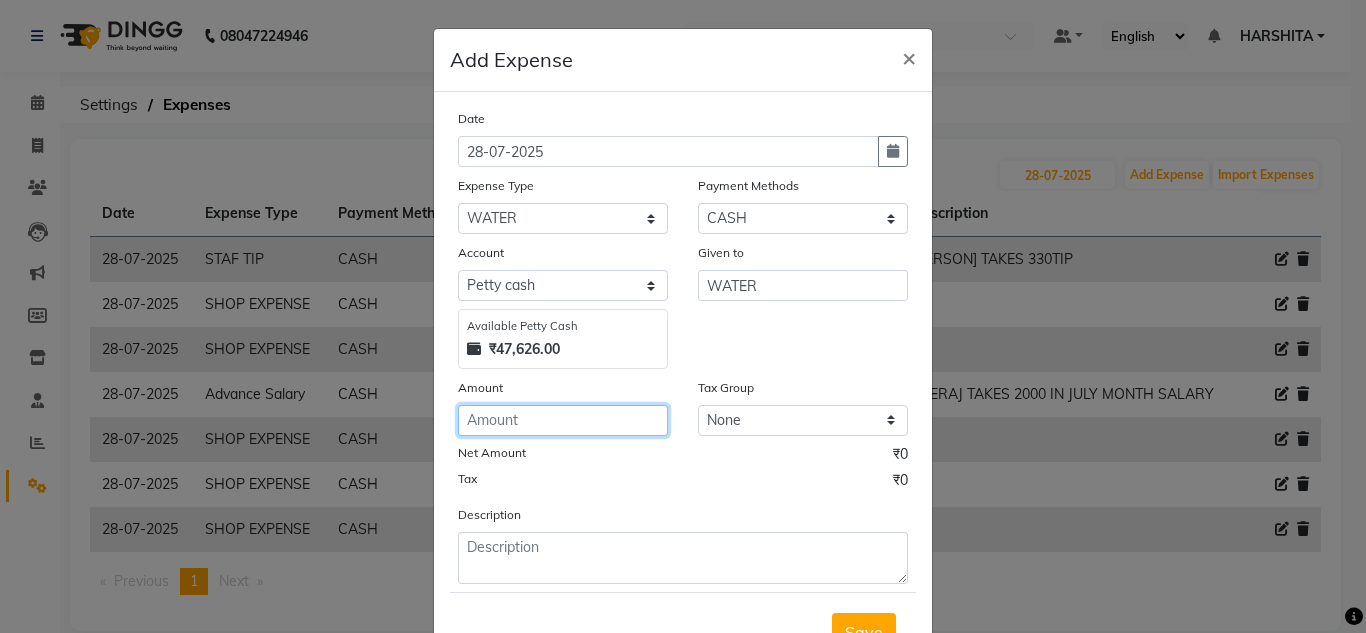 click 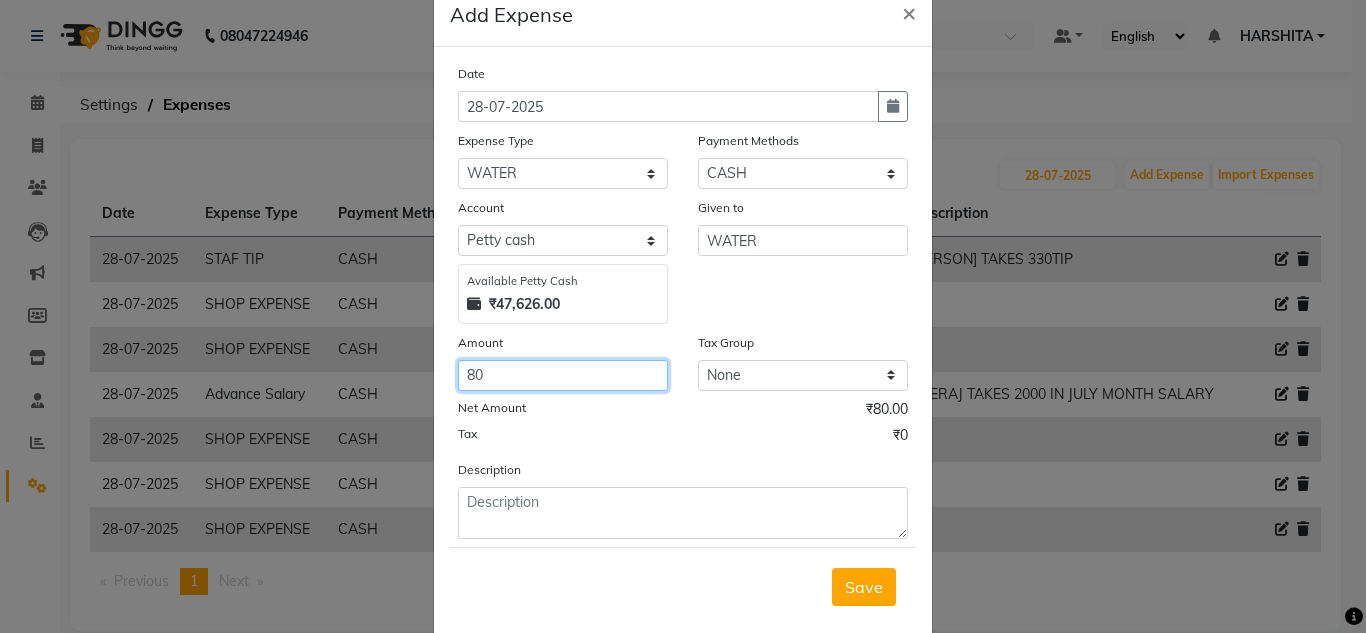 scroll, scrollTop: 83, scrollLeft: 0, axis: vertical 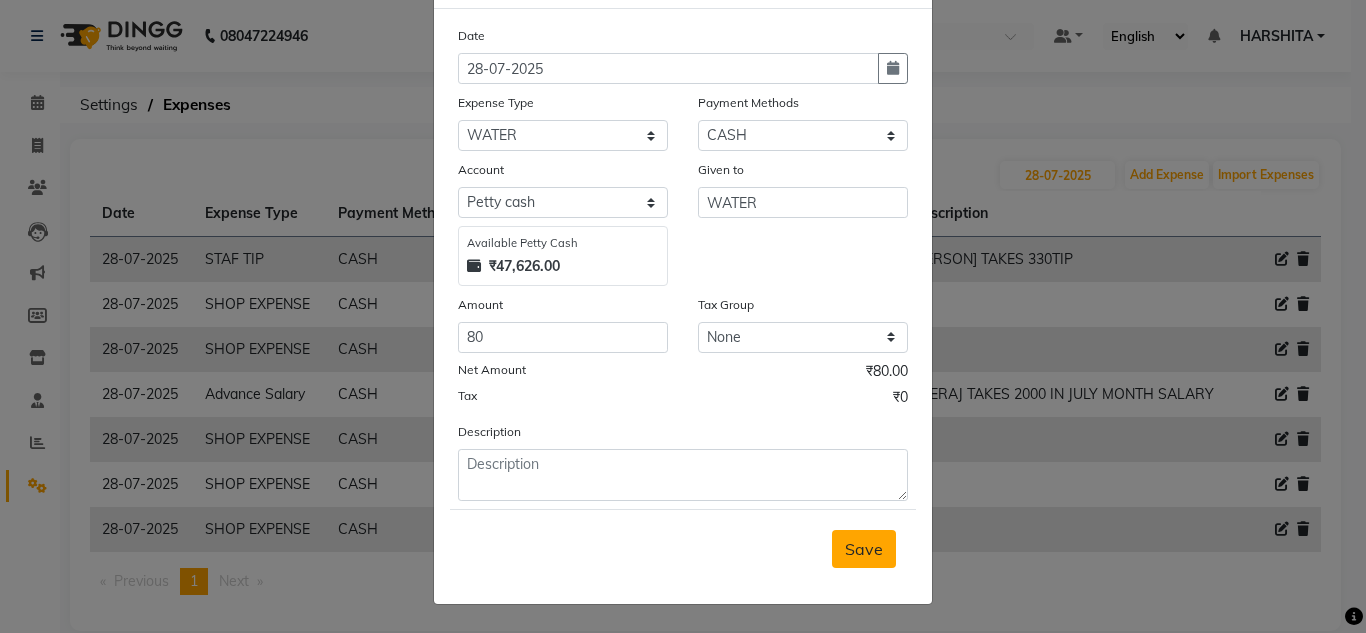 click on "Save" at bounding box center [864, 549] 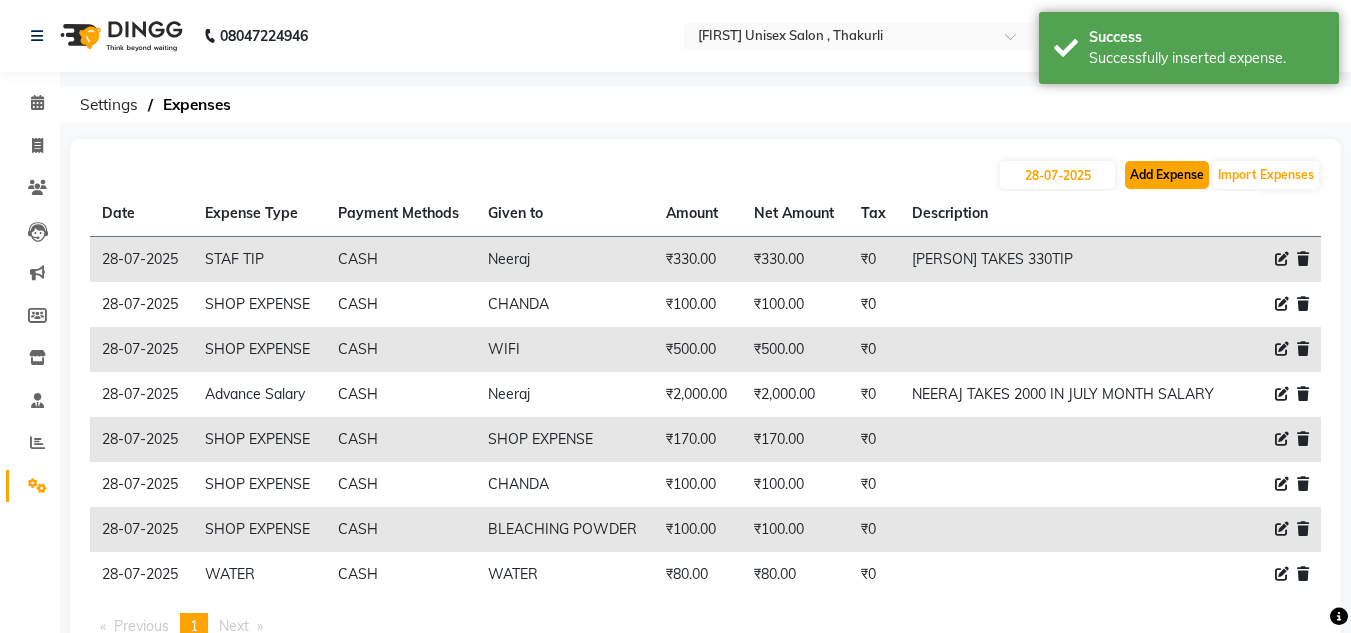 click on "Add Expense" 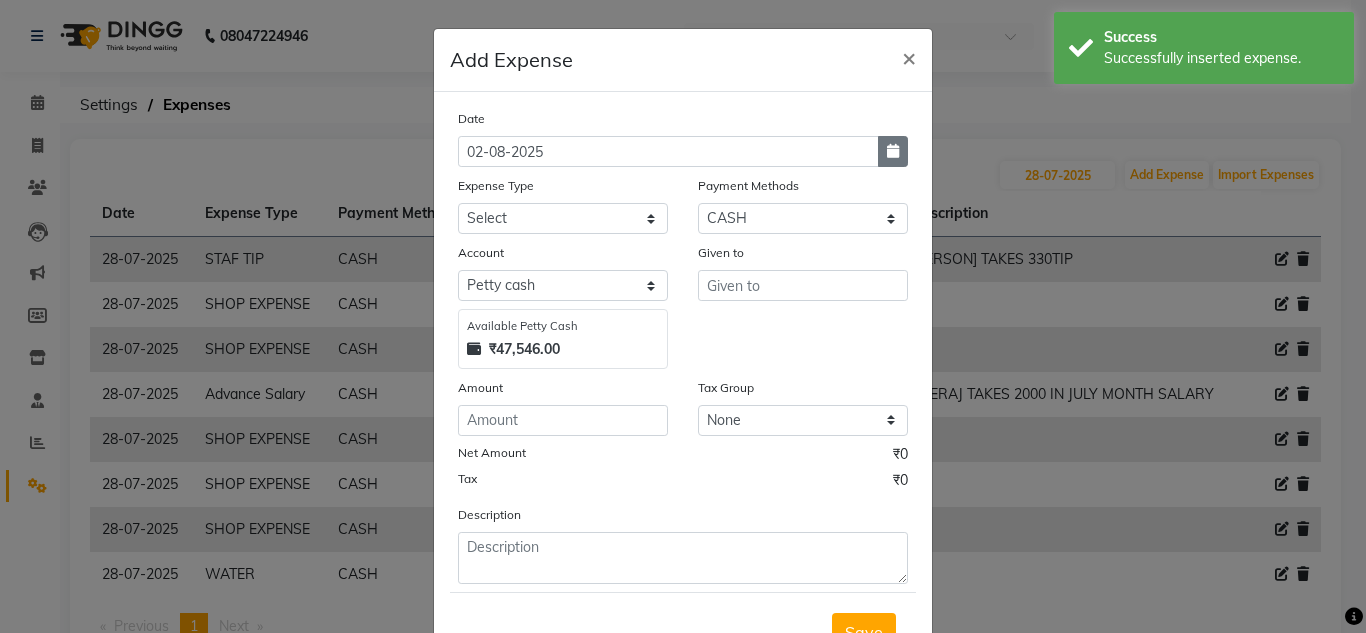 click 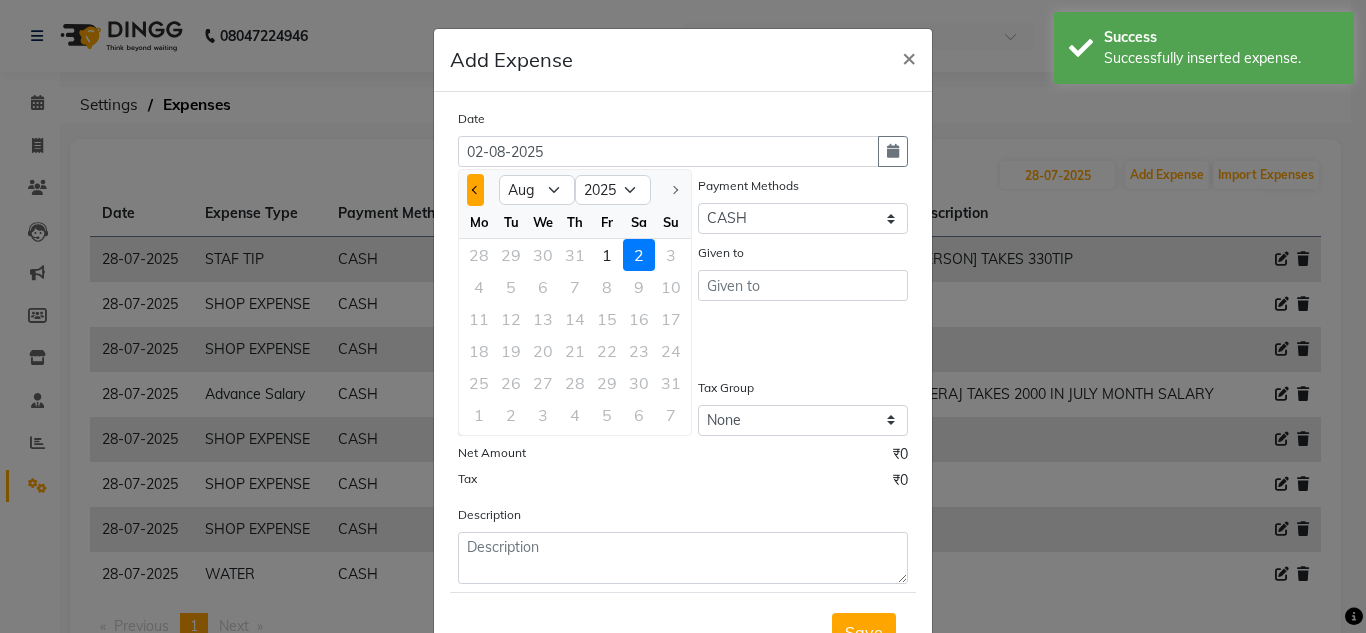 click 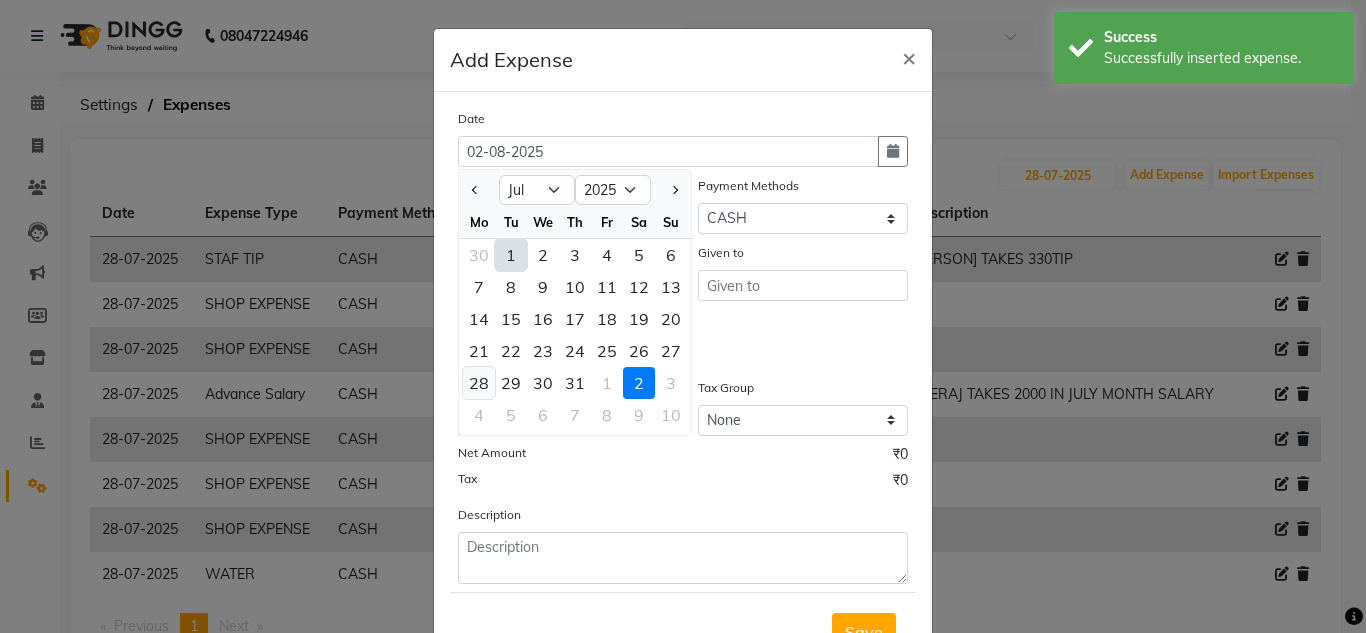 click on "28" 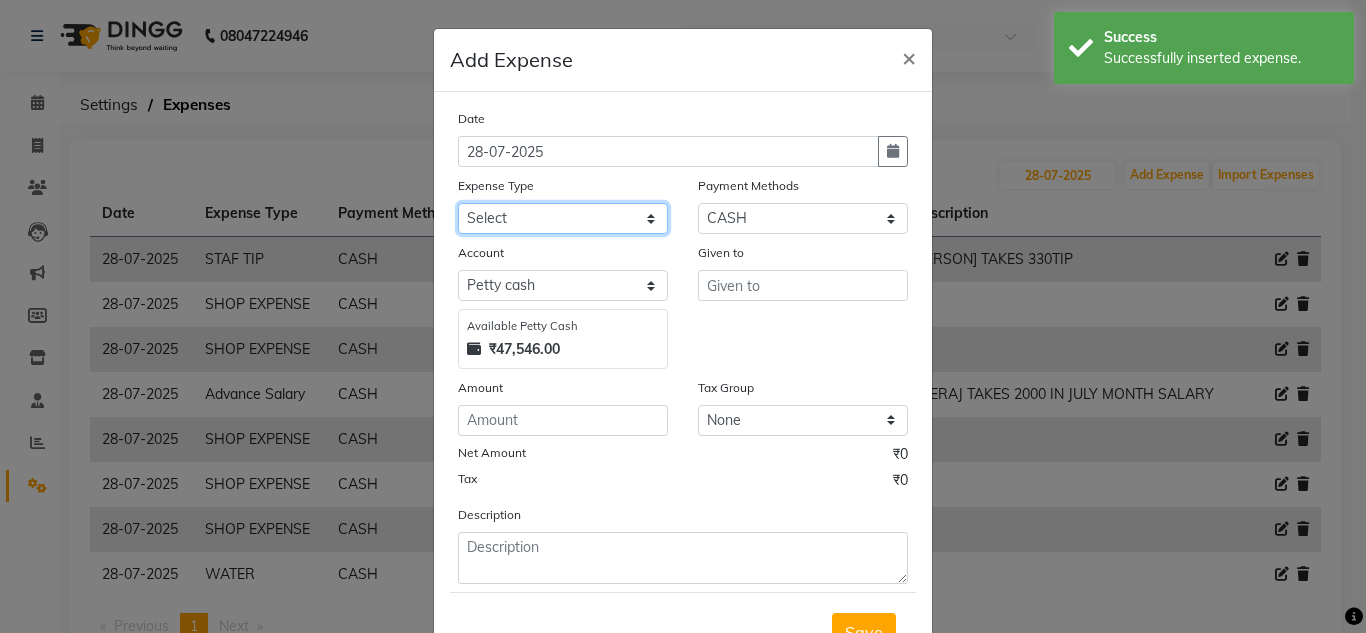 click on "Select Advance Salary ASWINI BANCI Bank charges Car maintenance  Cash transfer to bank Cash transfer to hub Client Snacks Clinical charges DALY REKAING Equipment Fuel Govt fee HOME EXP Incentive Insurance International purchase Loan Repayment Maintenance mama commission Marketing Miscellaneous MONEY BOX MRA neesam commission Other Pantry Product Rent SACHIN SHOP EXPENSE Staff Snacks STAF TIP Tax Tea & Refreshment Utilities WATER" 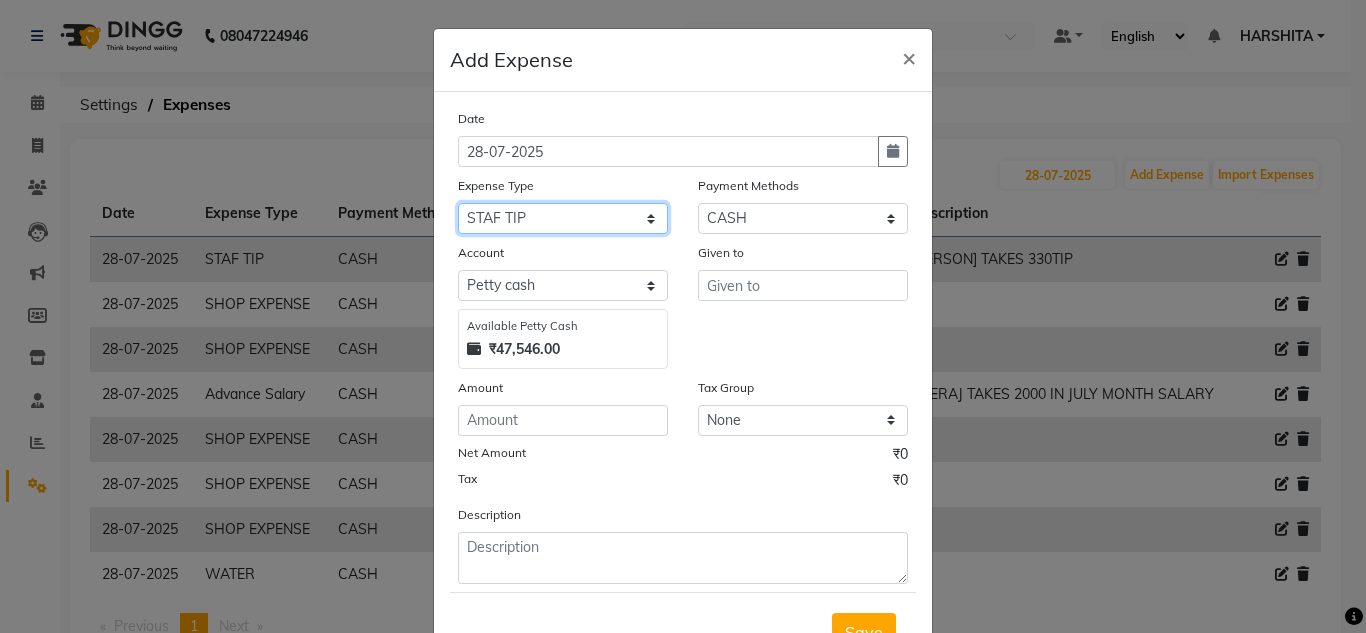 click on "Select Advance Salary ASWINI BANCI Bank charges Car maintenance  Cash transfer to bank Cash transfer to hub Client Snacks Clinical charges DALY REKAING Equipment Fuel Govt fee HOME EXP Incentive Insurance International purchase Loan Repayment Maintenance mama commission Marketing Miscellaneous MONEY BOX MRA neesam commission Other Pantry Product Rent SACHIN SHOP EXPENSE Staff Snacks STAF TIP Tax Tea & Refreshment Utilities WATER" 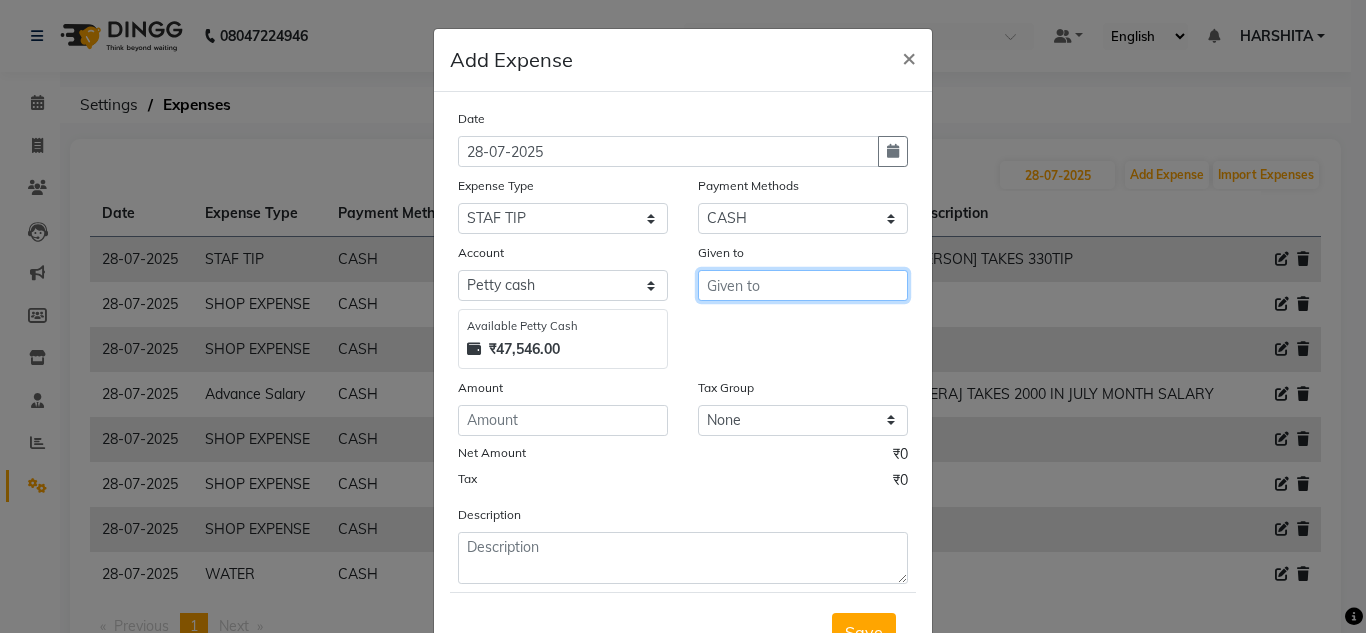 click at bounding box center [803, 285] 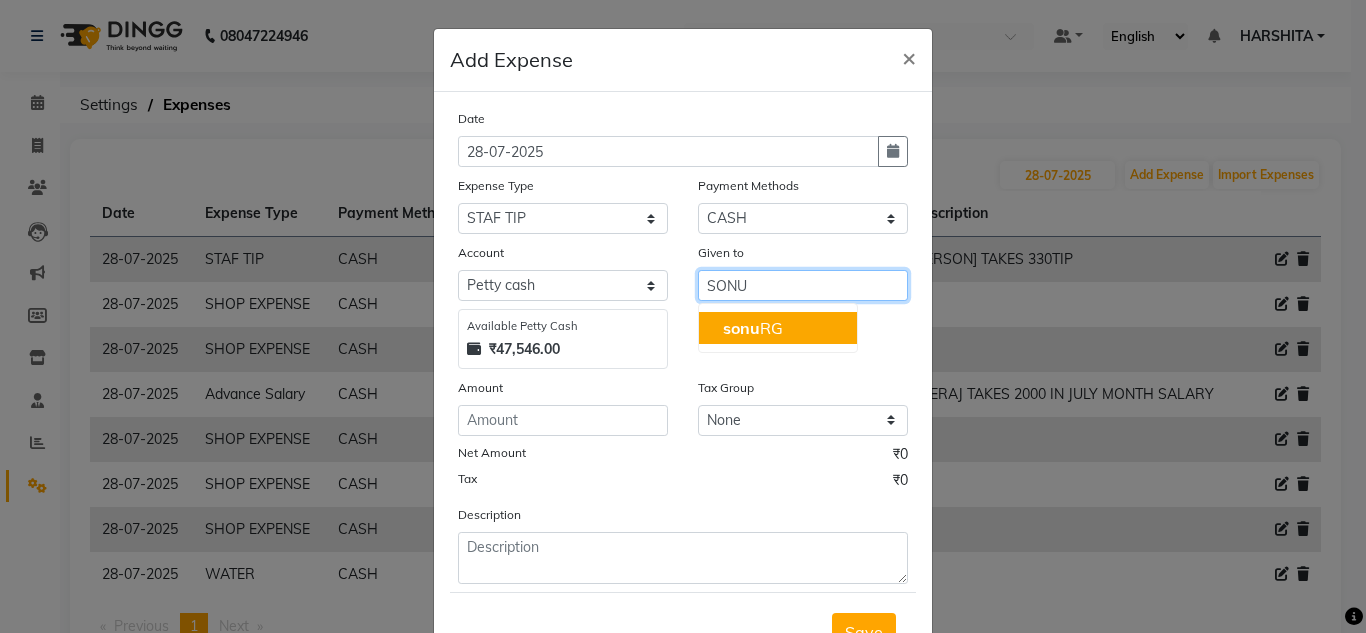 click on "sonu" 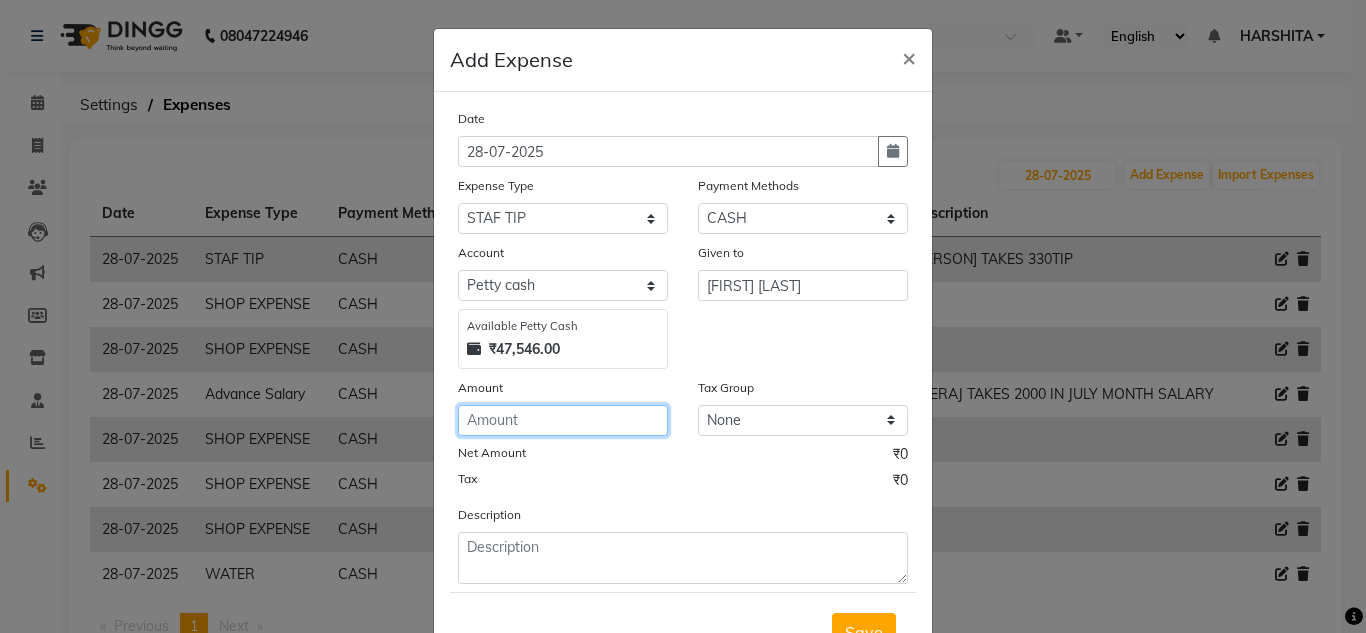 click 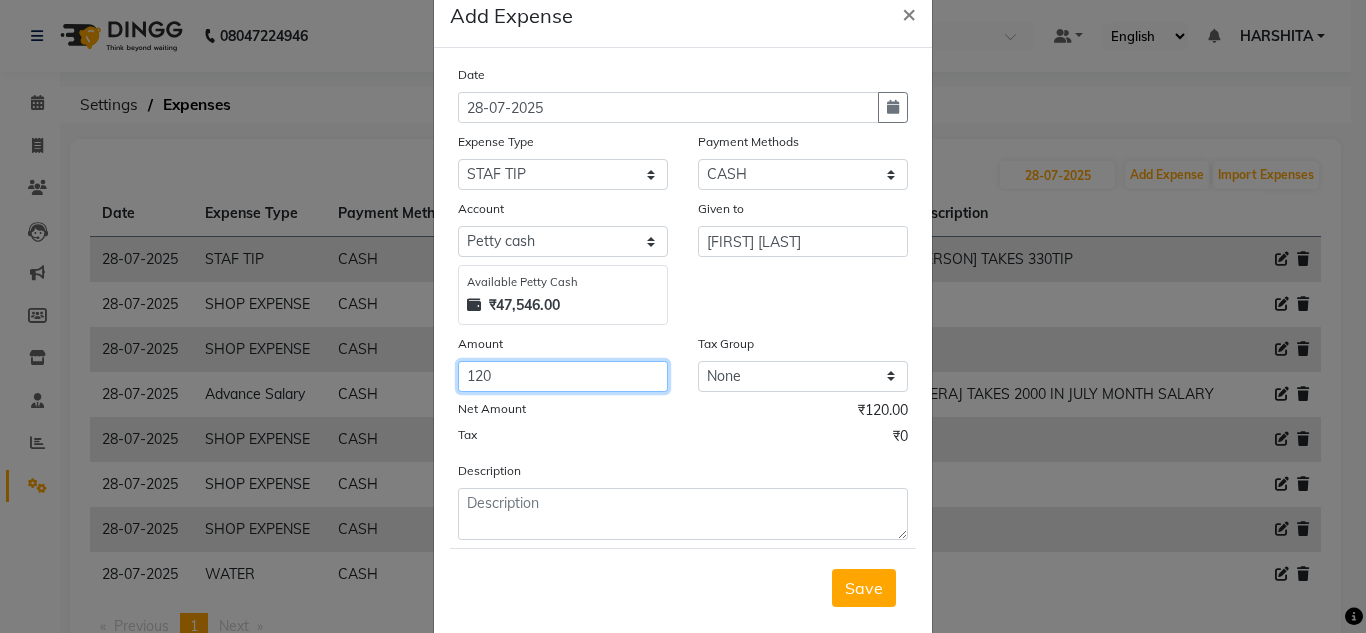 scroll, scrollTop: 83, scrollLeft: 0, axis: vertical 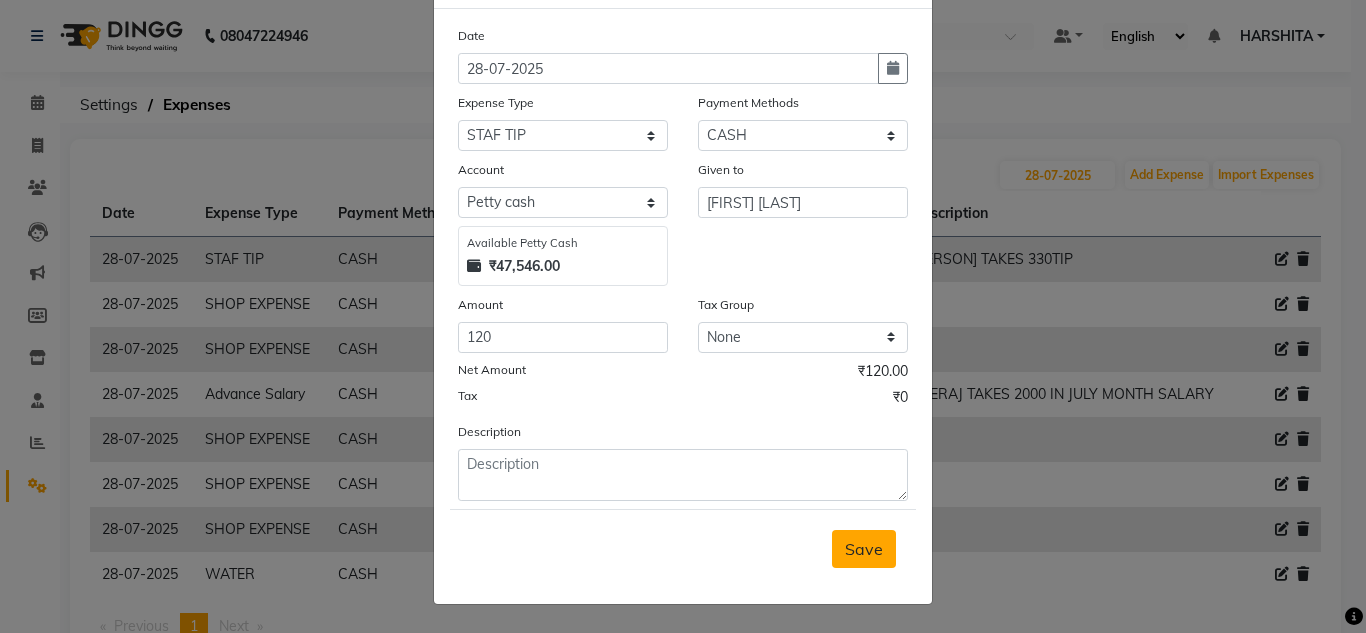click on "Save" at bounding box center [864, 549] 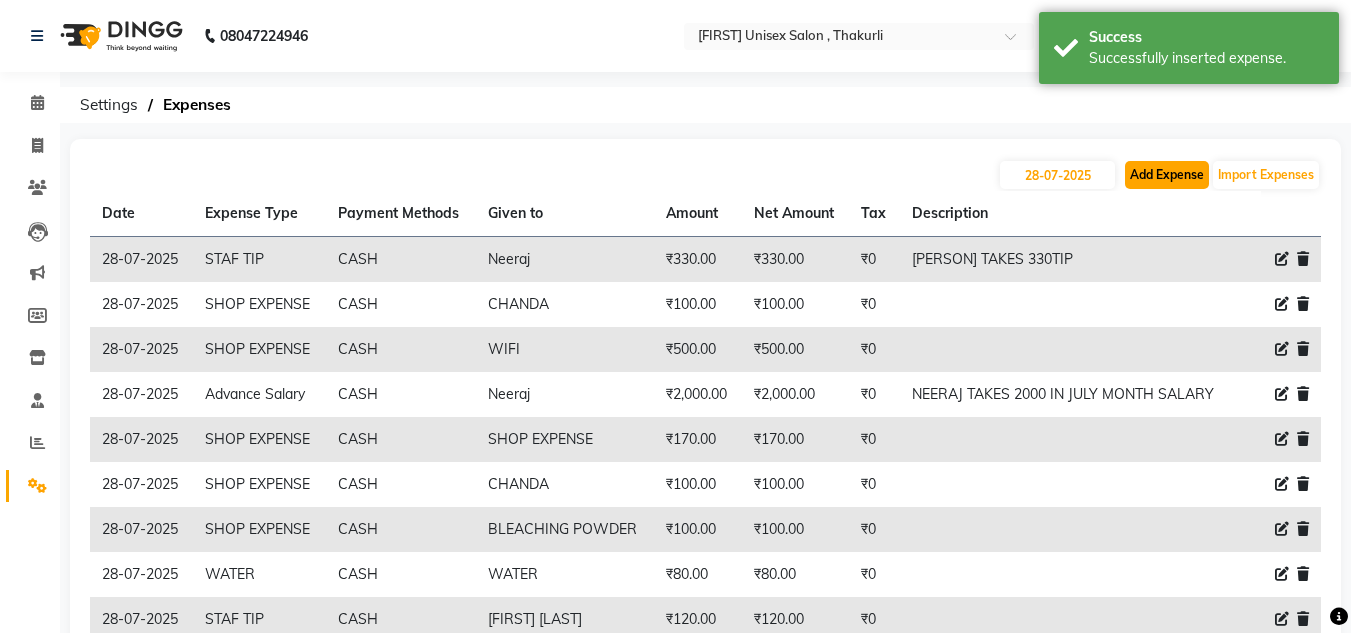 click on "Add Expense" 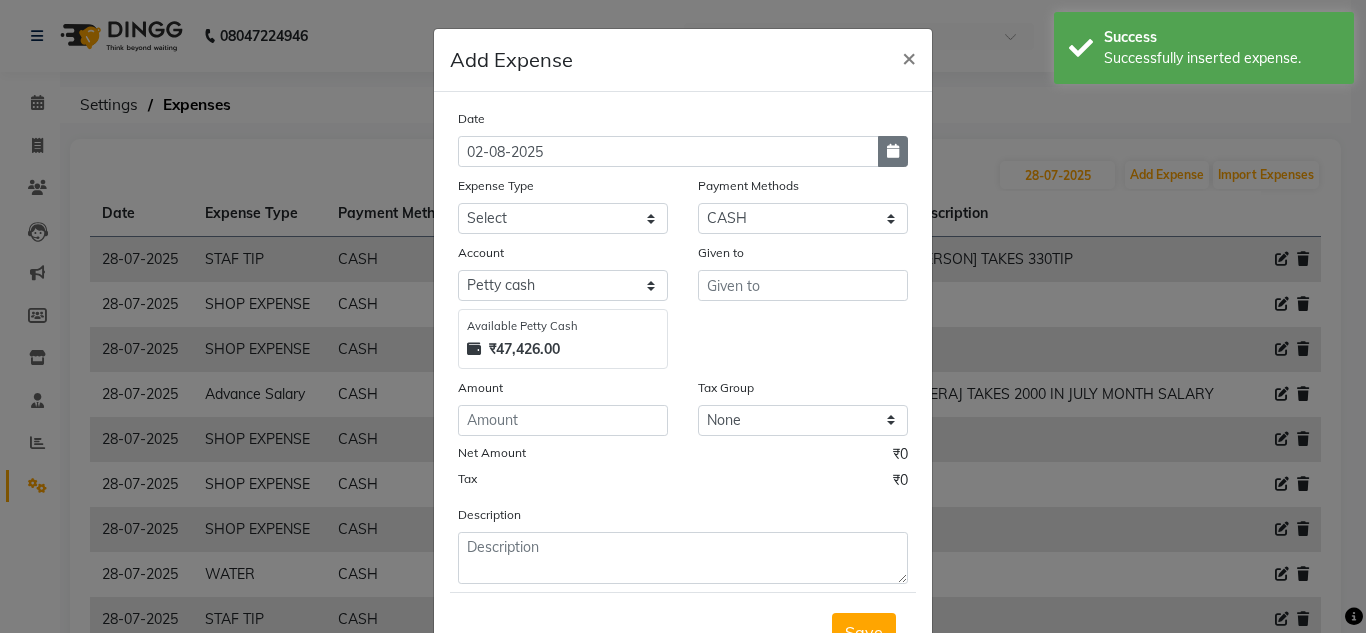 click 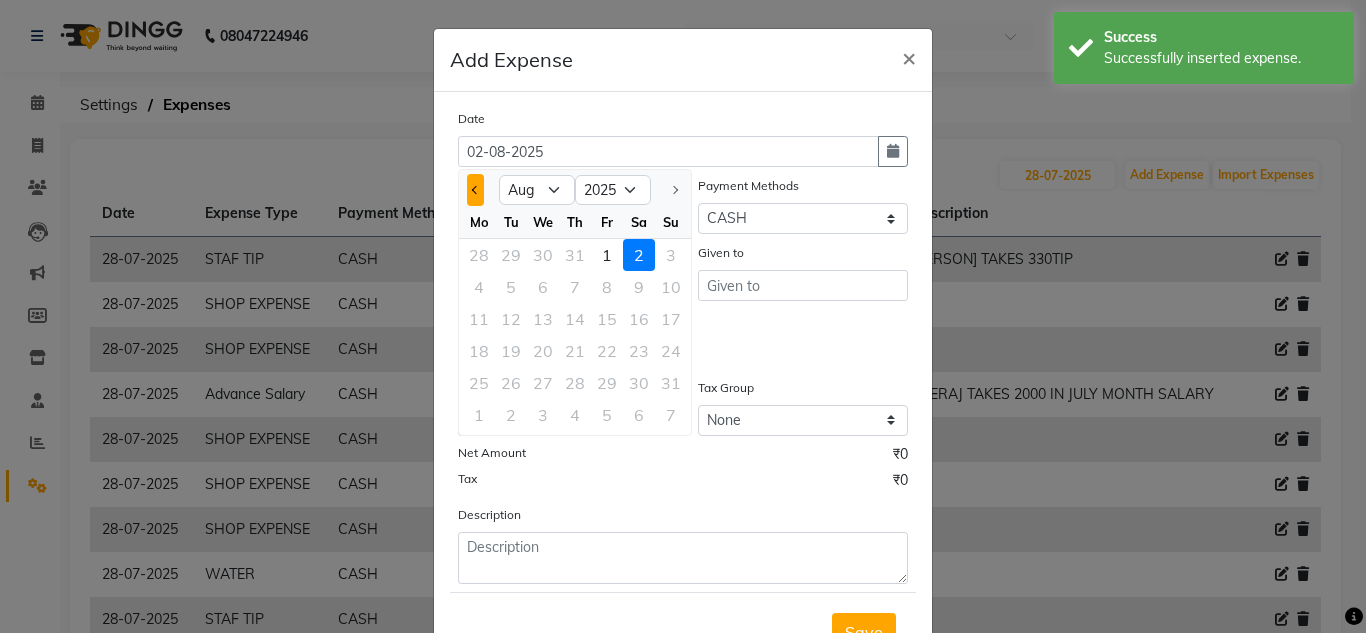 click 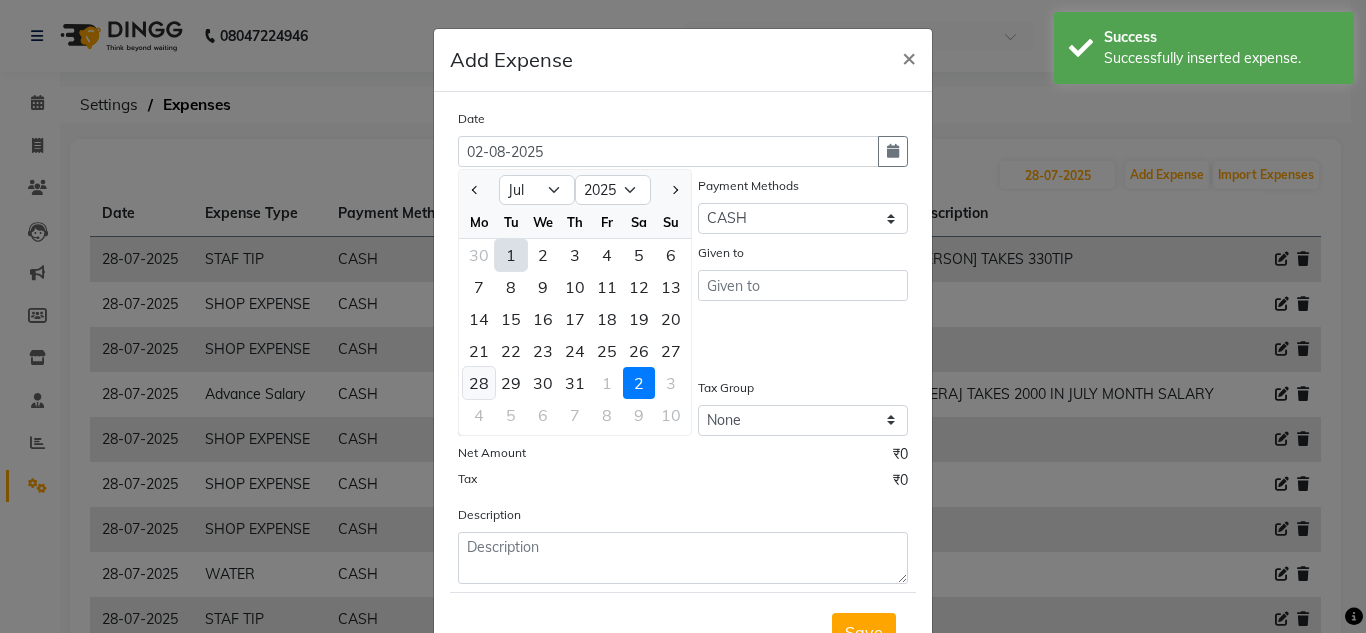 click on "28" 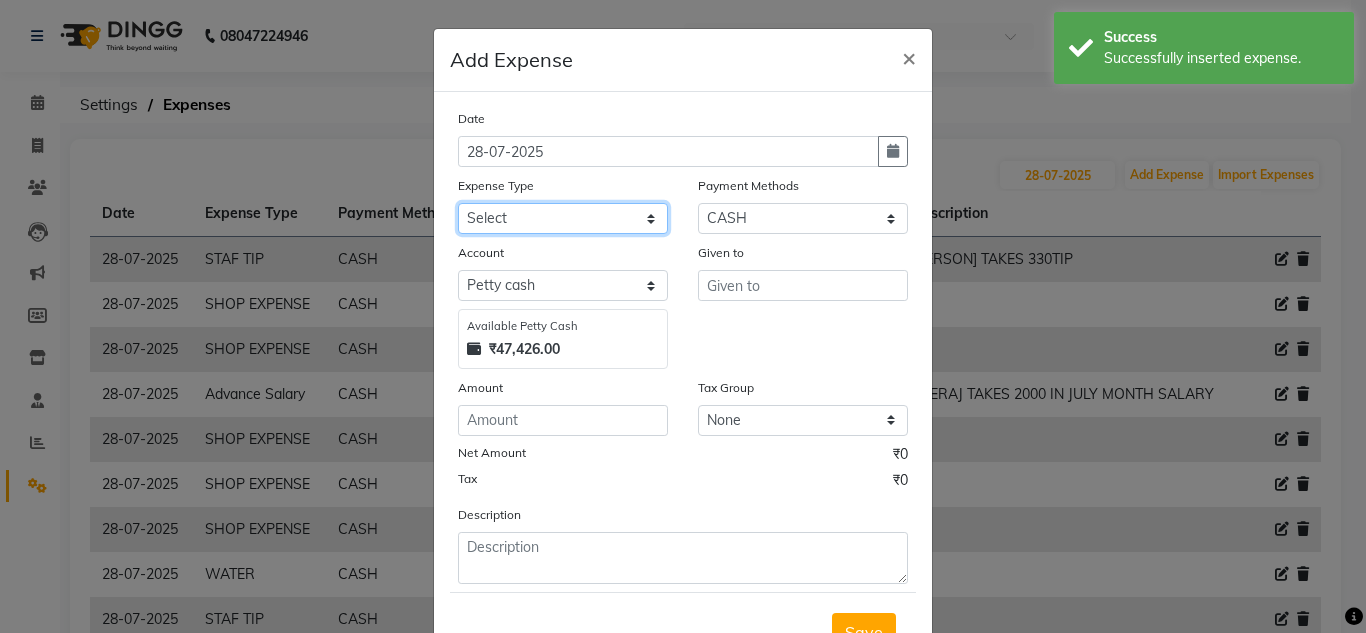 click on "Select Advance Salary ASWINI BANCI Bank charges Car maintenance  Cash transfer to bank Cash transfer to hub Client Snacks Clinical charges DALY REKAING Equipment Fuel Govt fee HOME EXP Incentive Insurance International purchase Loan Repayment Maintenance mama commission Marketing Miscellaneous MONEY BOX MRA neesam commission Other Pantry Product Rent SACHIN SHOP EXPENSE Staff Snacks STAF TIP Tax Tea & Refreshment Utilities WATER" 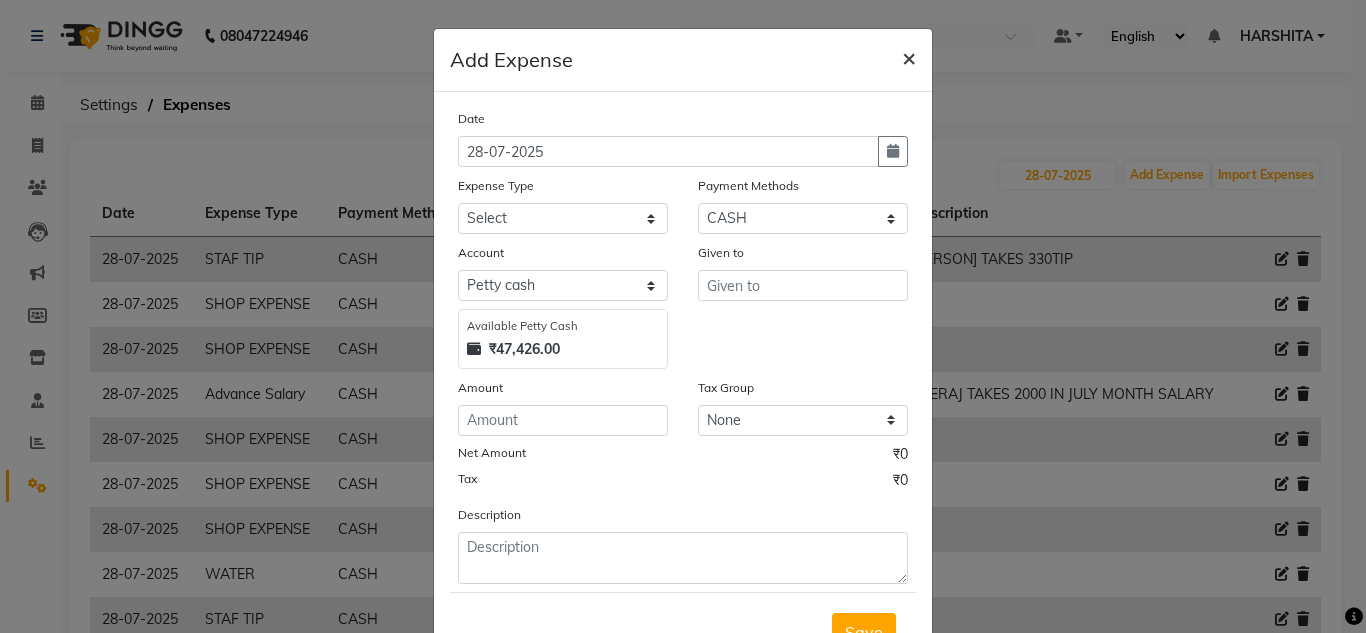 click on "×" 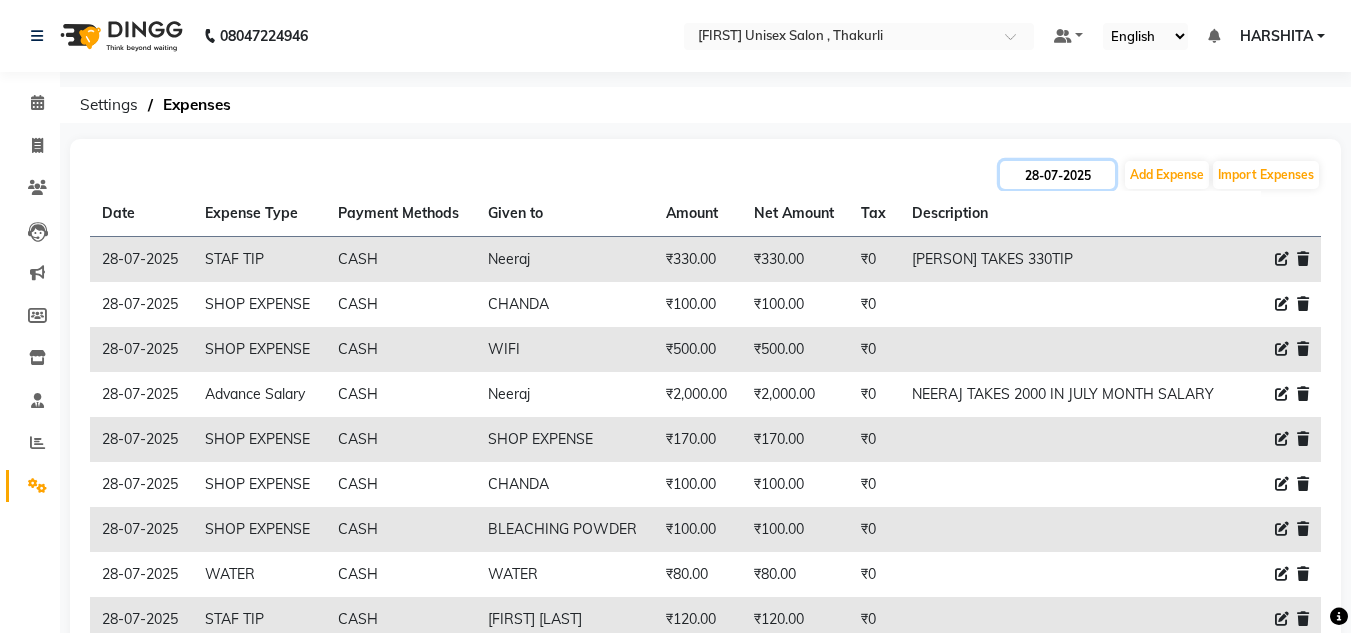 click on "28-07-2025" 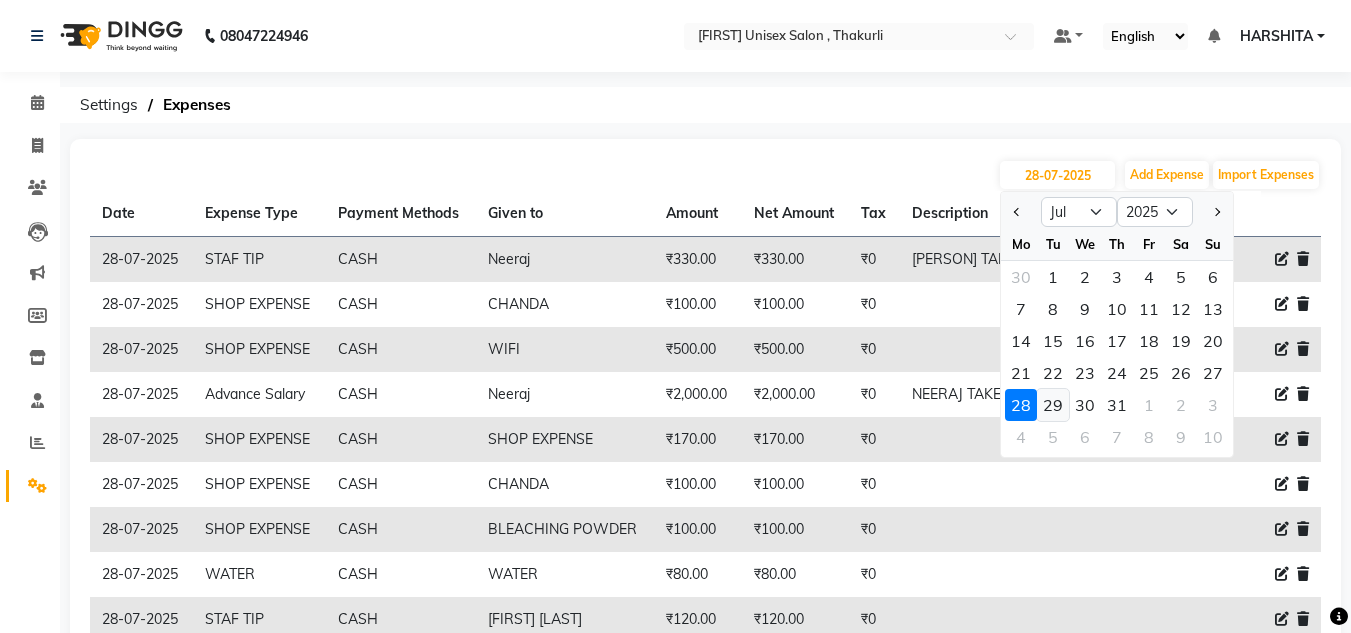 click on "29" 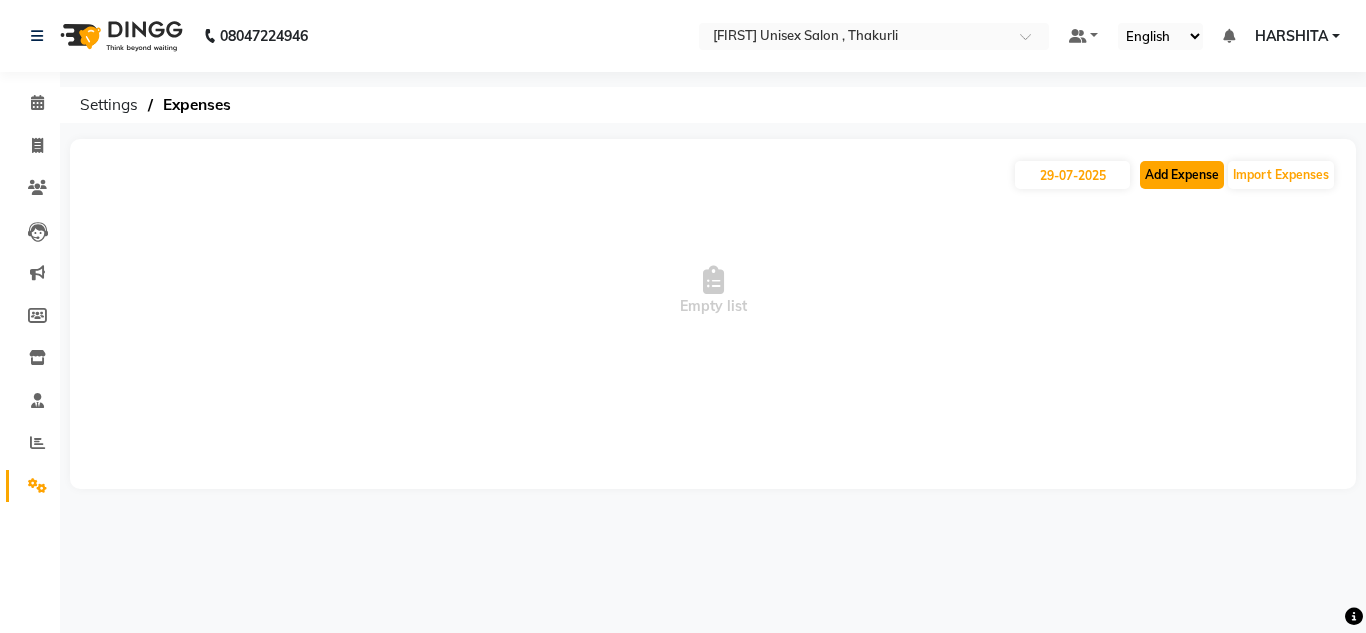 click on "Add Expense" 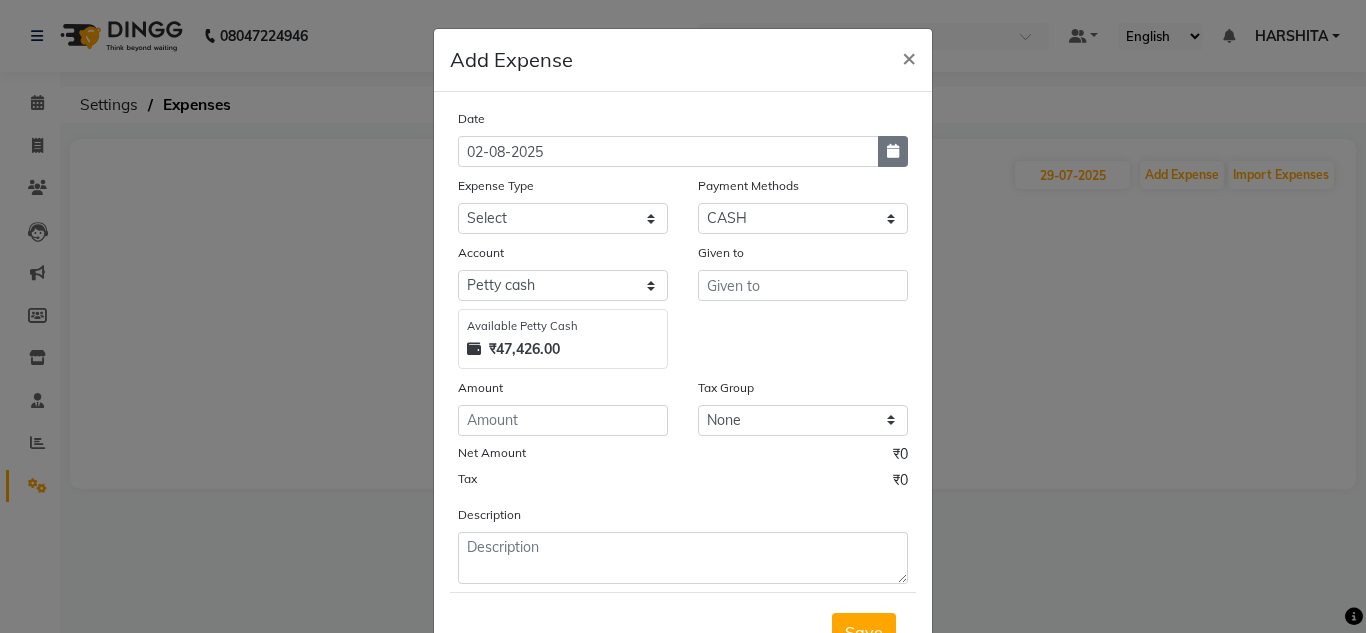 click 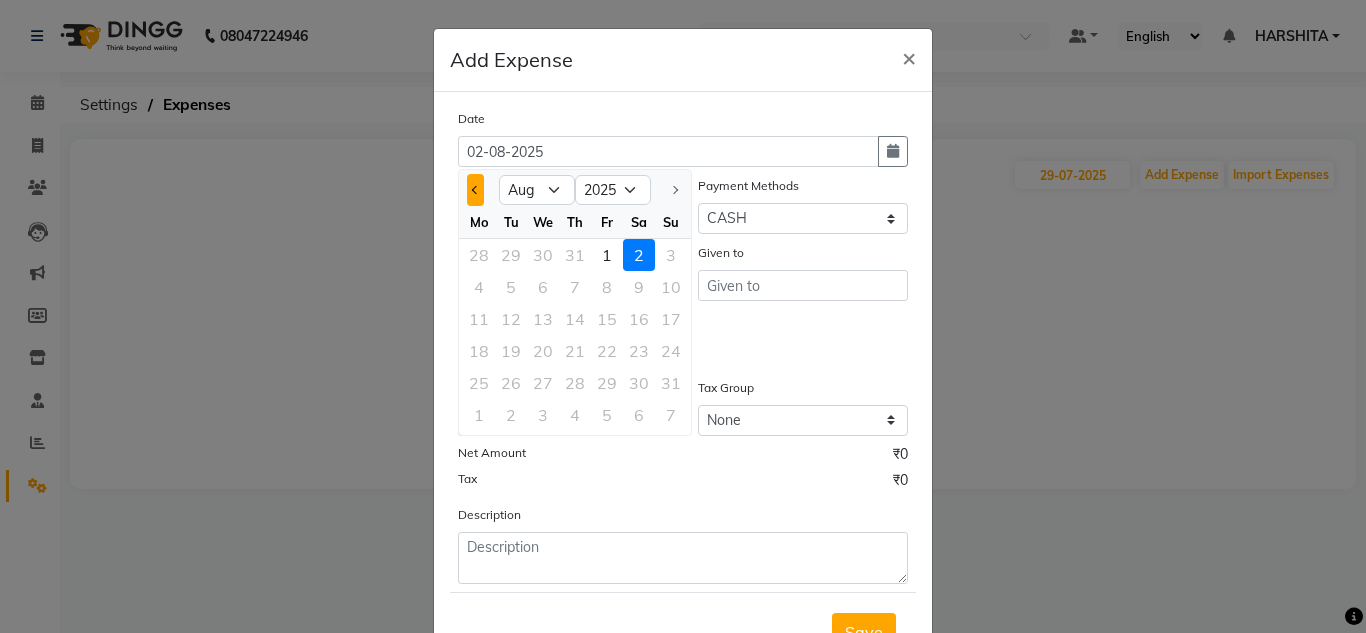 click 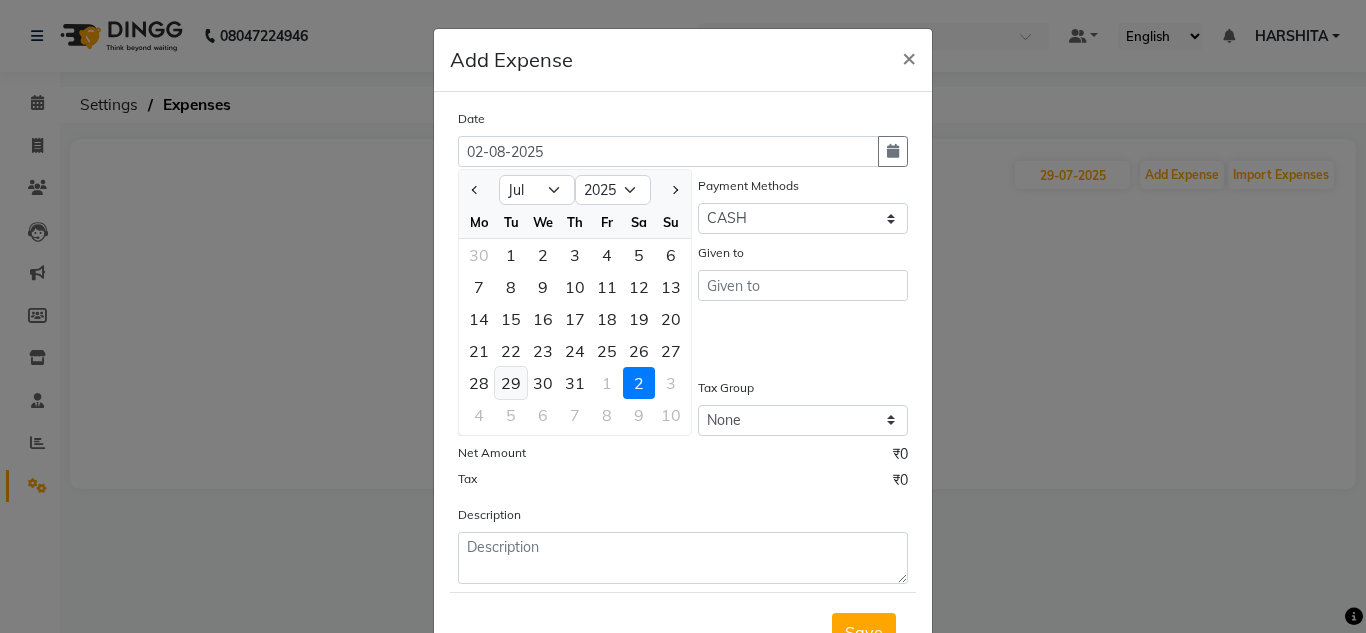 click on "29" 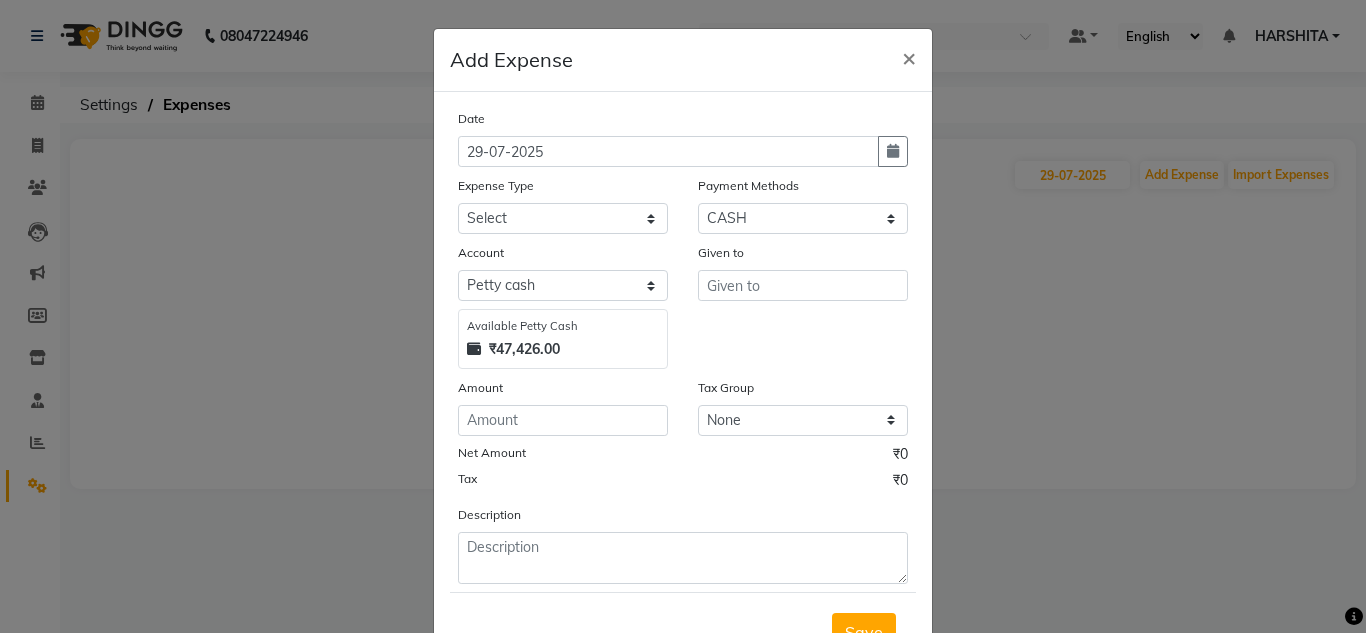 click 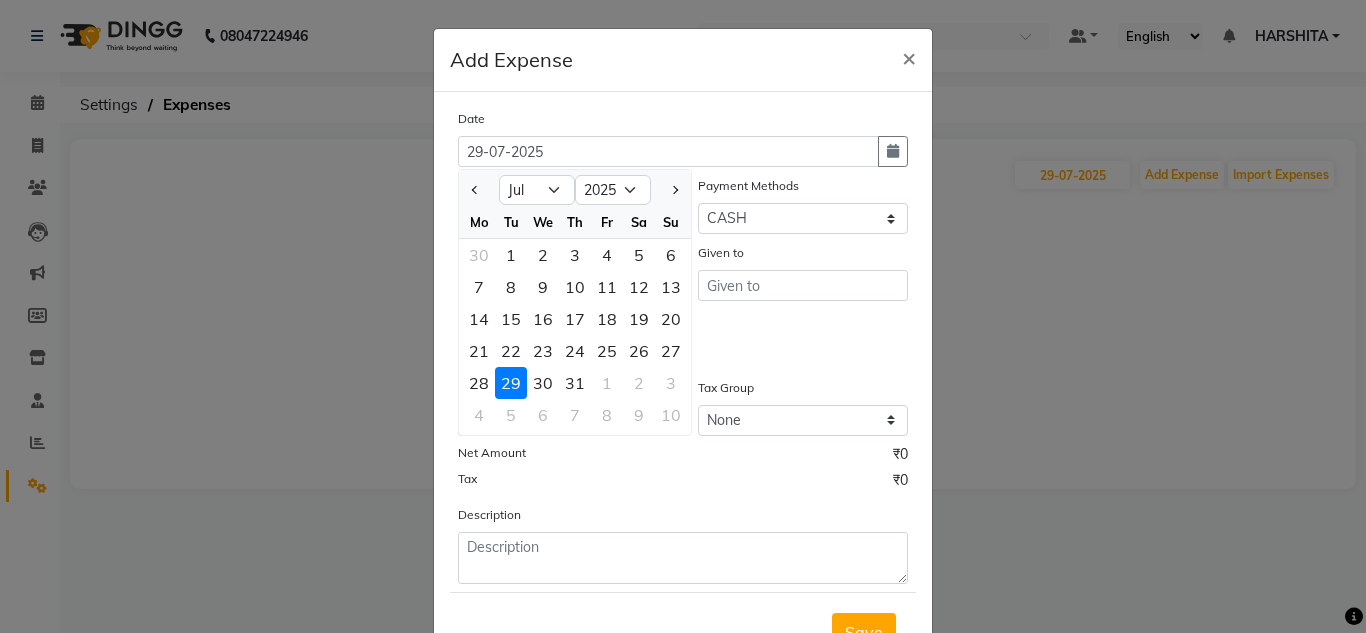 drag, startPoint x: 397, startPoint y: 424, endPoint x: 818, endPoint y: 371, distance: 424.323 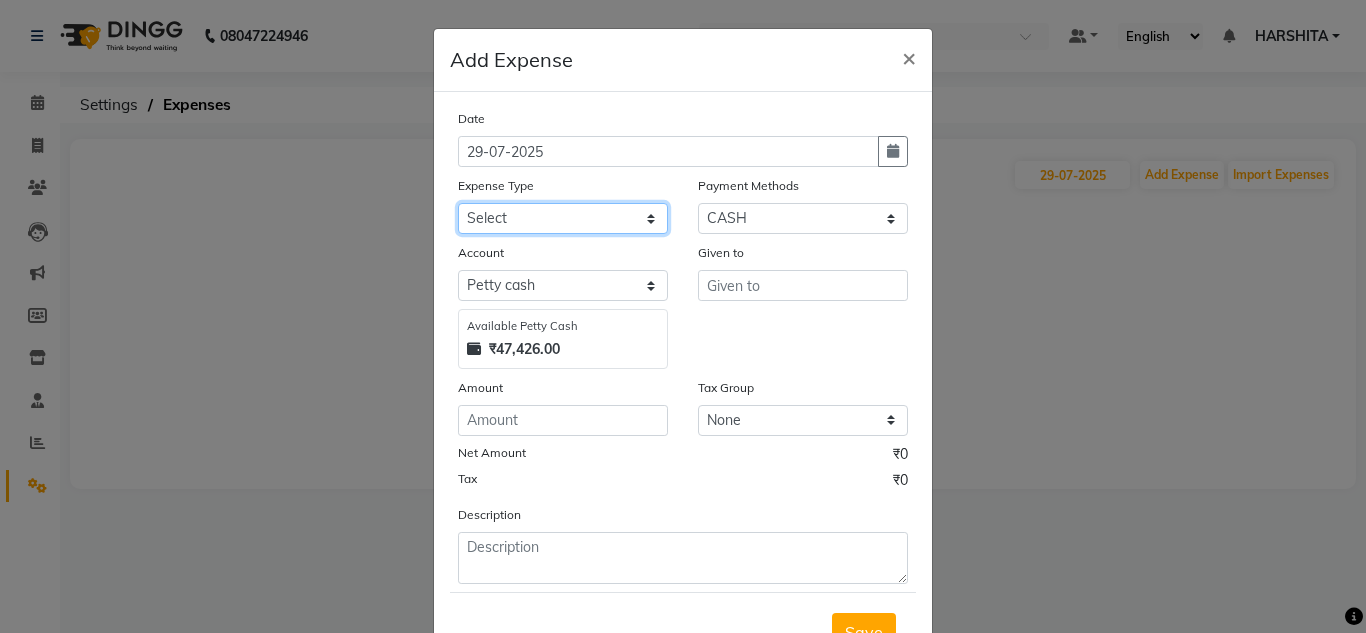 click on "Select Advance Salary ASWINI BANCI Bank charges Car maintenance  Cash transfer to bank Cash transfer to hub Client Snacks Clinical charges DALY REKAING Equipment Fuel Govt fee HOME EXP Incentive Insurance International purchase Loan Repayment Maintenance mama commission Marketing Miscellaneous MONEY BOX MRA neesam commission Other Pantry Product Rent SACHIN SHOP EXPENSE Staff Snacks STAF TIP Tax Tea & Refreshment Utilities WATER" 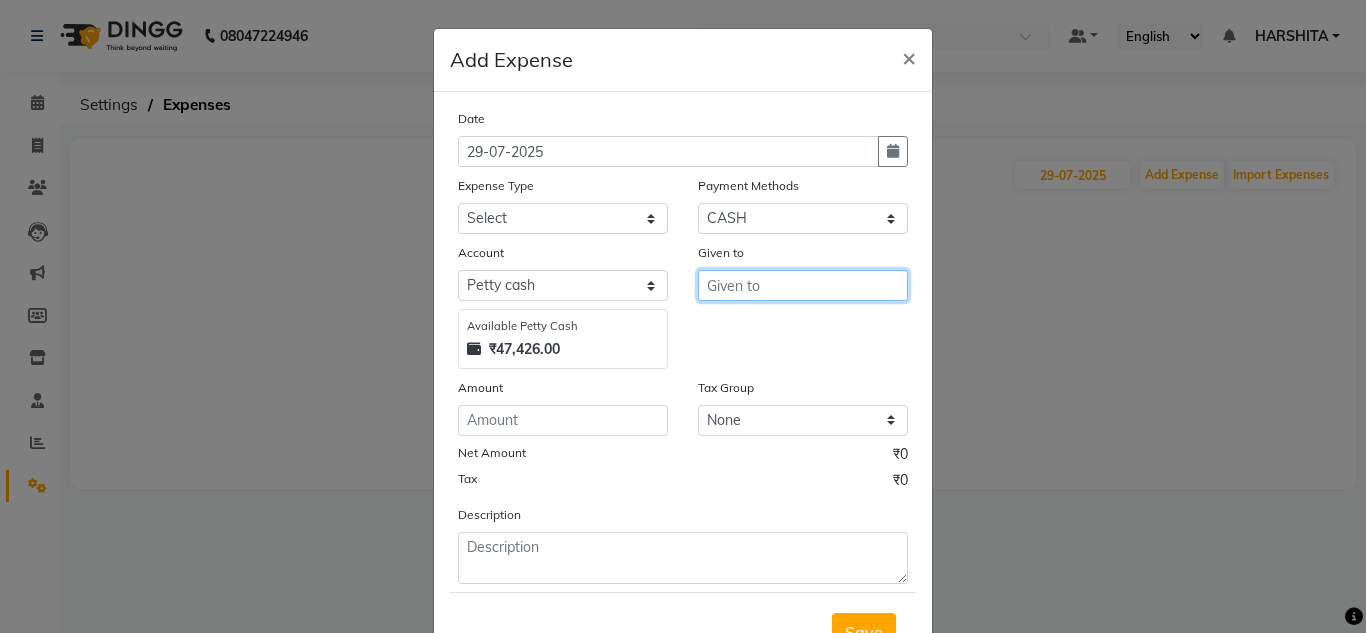 click at bounding box center [803, 285] 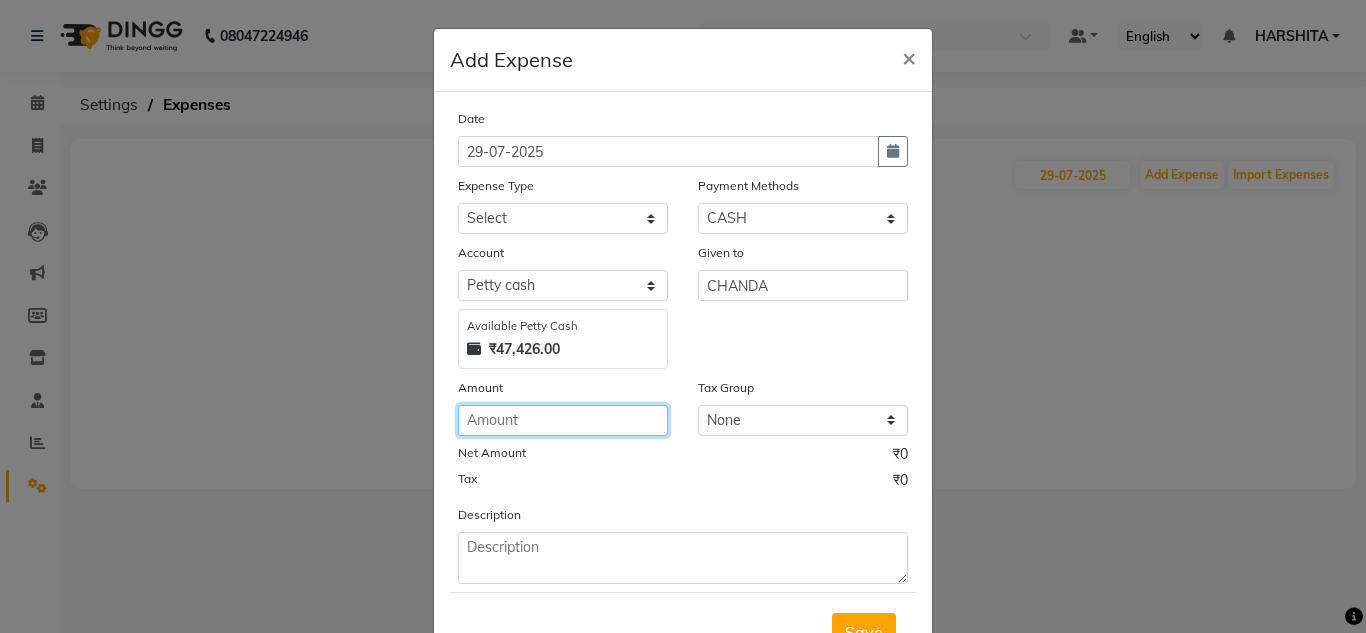 click 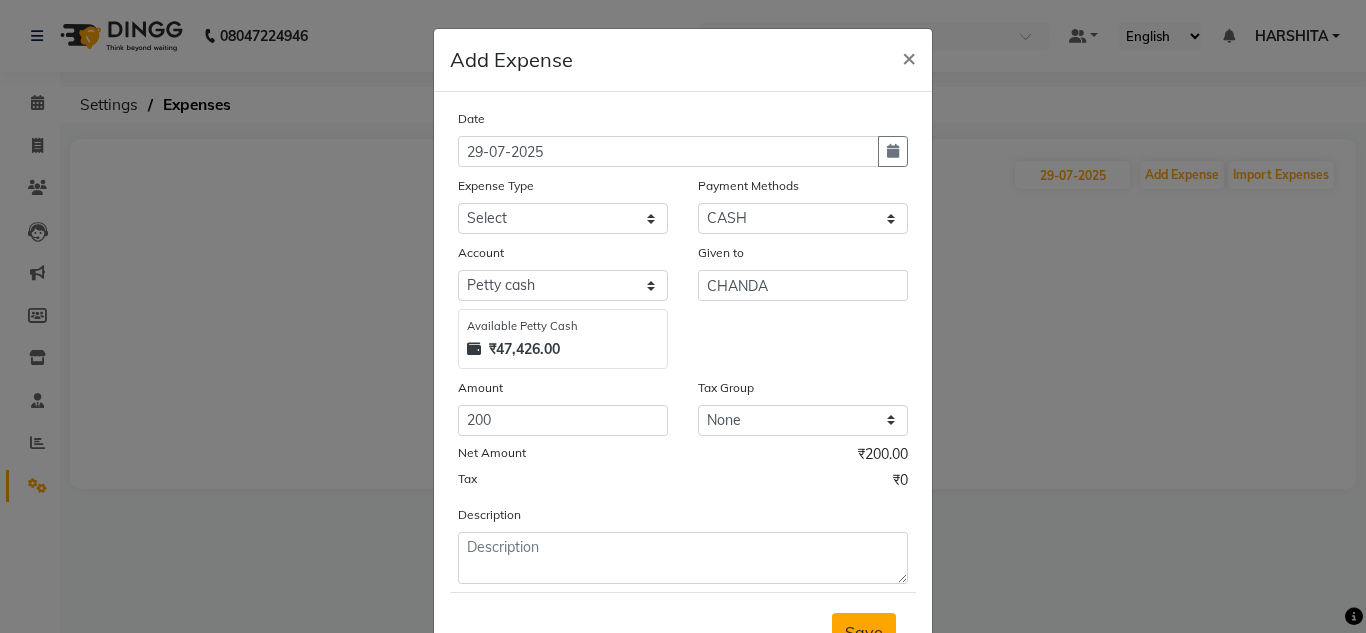 click on "Save" at bounding box center (864, 632) 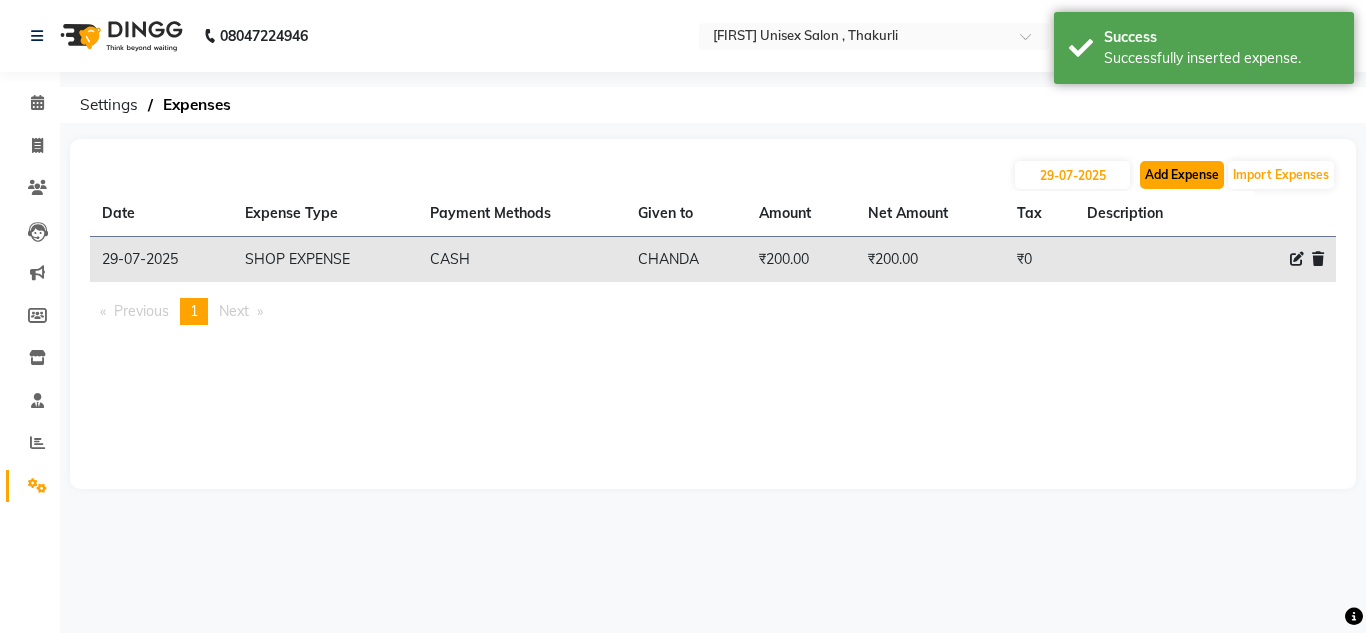 click on "Add Expense" 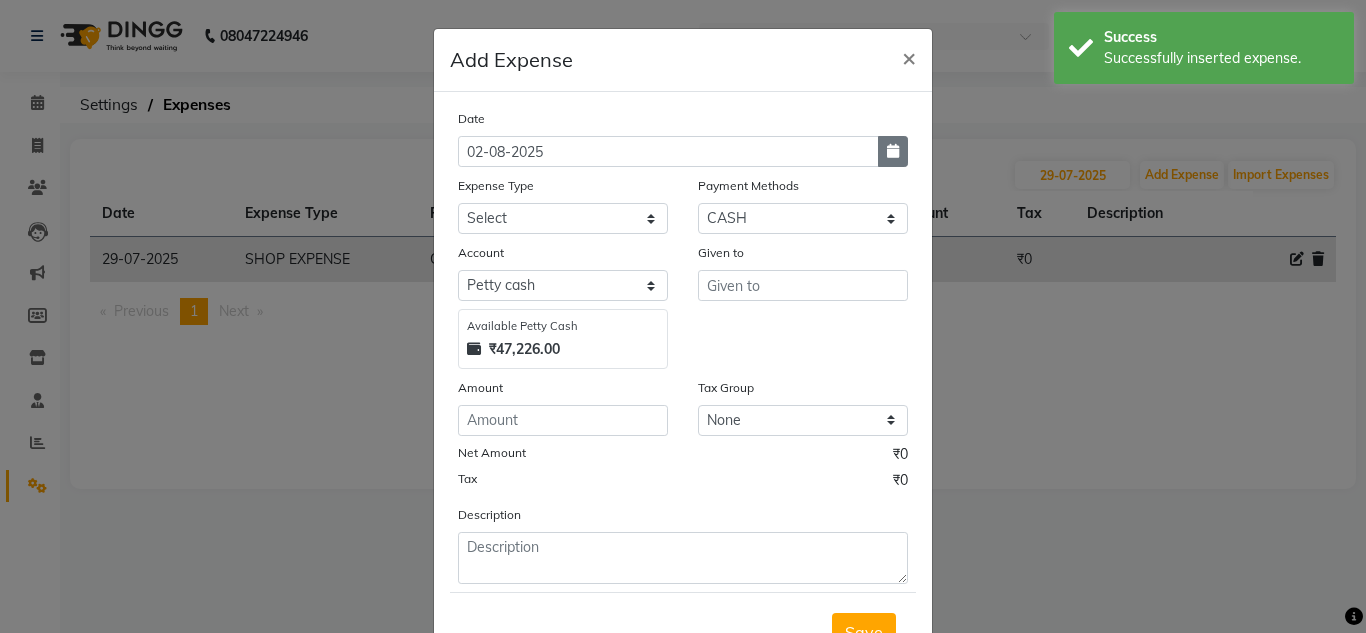 click 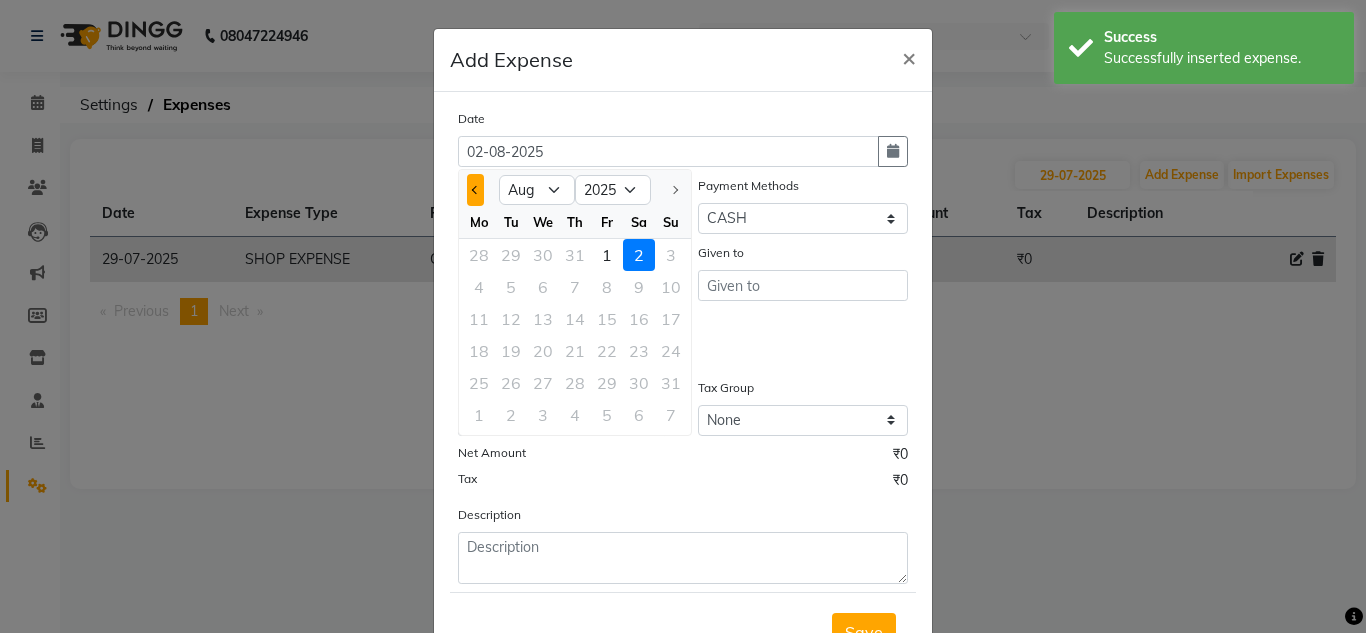 click 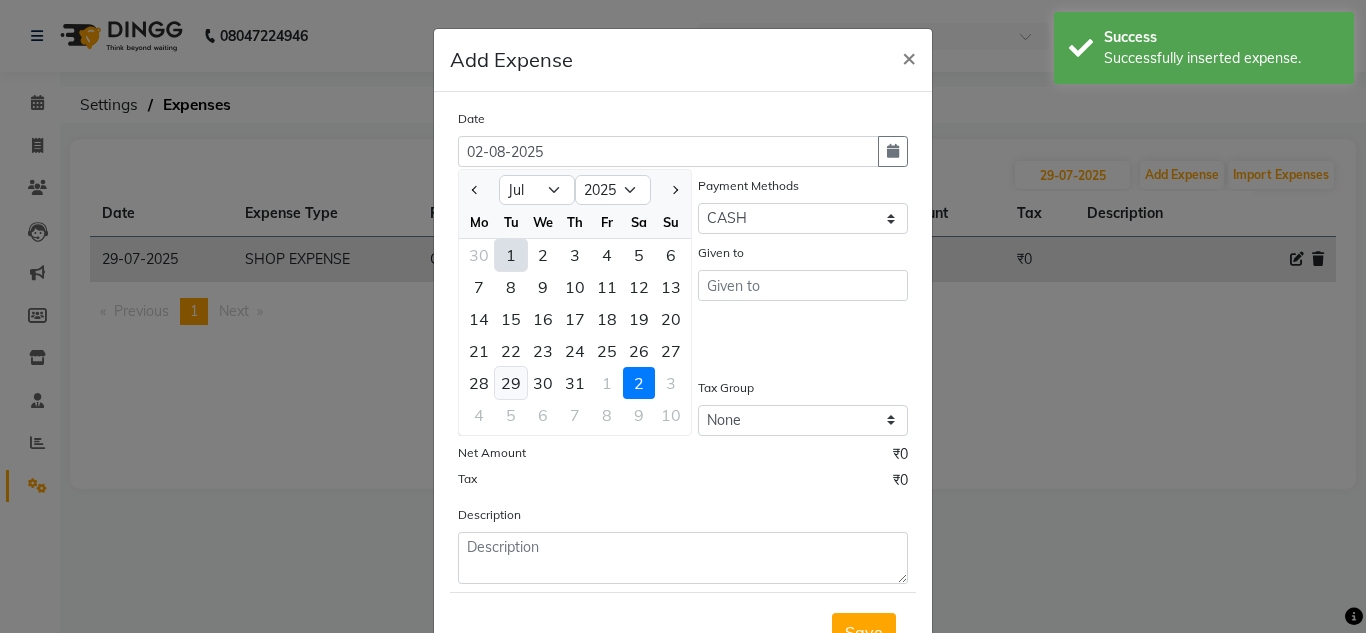 click on "29" 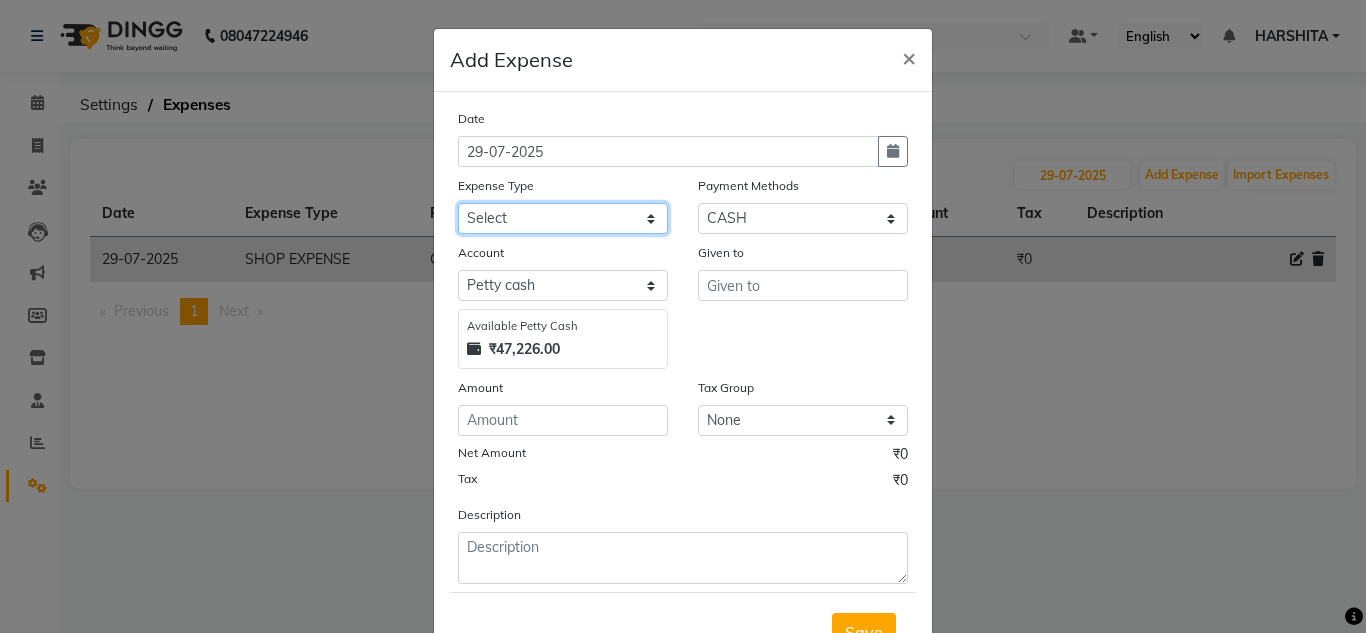 click on "Select Advance Salary ASWINI BANCI Bank charges Car maintenance  Cash transfer to bank Cash transfer to hub Client Snacks Clinical charges DALY REKAING Equipment Fuel Govt fee HOME EXP Incentive Insurance International purchase Loan Repayment Maintenance mama commission Marketing Miscellaneous MONEY BOX MRA neesam commission Other Pantry Product Rent SACHIN SHOP EXPENSE Staff Snacks STAF TIP Tax Tea & Refreshment Utilities WATER" 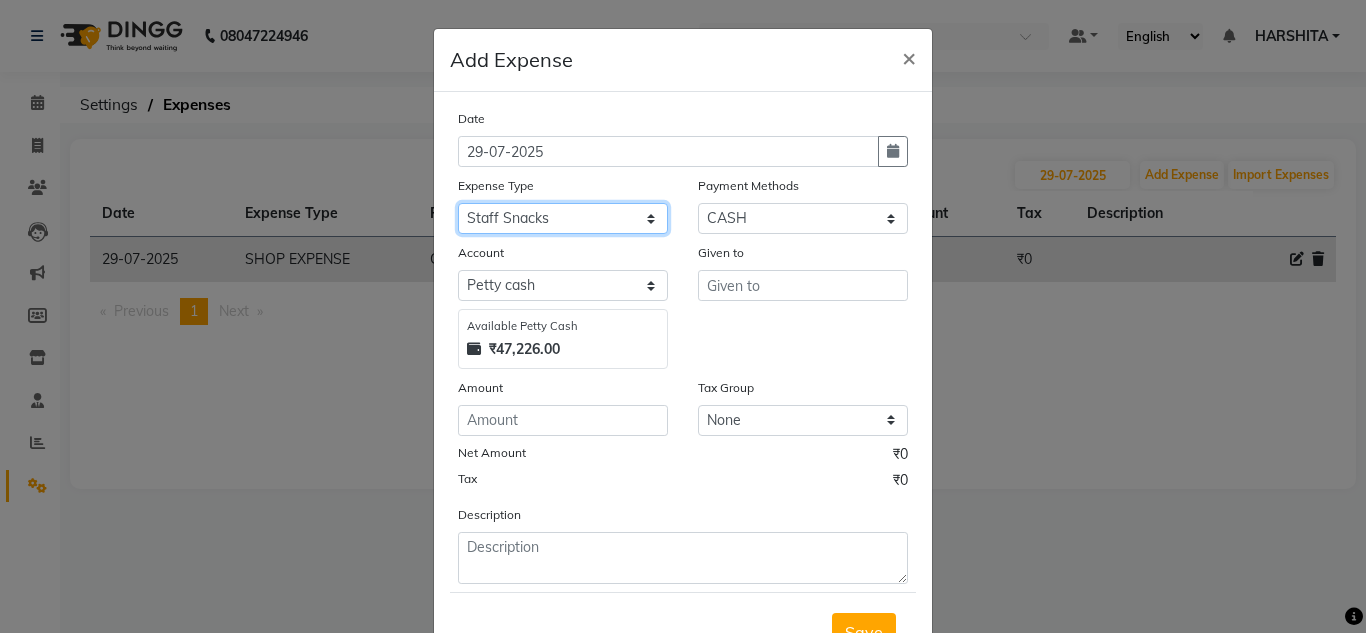 click on "Select Advance Salary ASWINI BANCI Bank charges Car maintenance  Cash transfer to bank Cash transfer to hub Client Snacks Clinical charges DALY REKAING Equipment Fuel Govt fee HOME EXP Incentive Insurance International purchase Loan Repayment Maintenance mama commission Marketing Miscellaneous MONEY BOX MRA neesam commission Other Pantry Product Rent SACHIN SHOP EXPENSE Staff Snacks STAF TIP Tax Tea & Refreshment Utilities WATER" 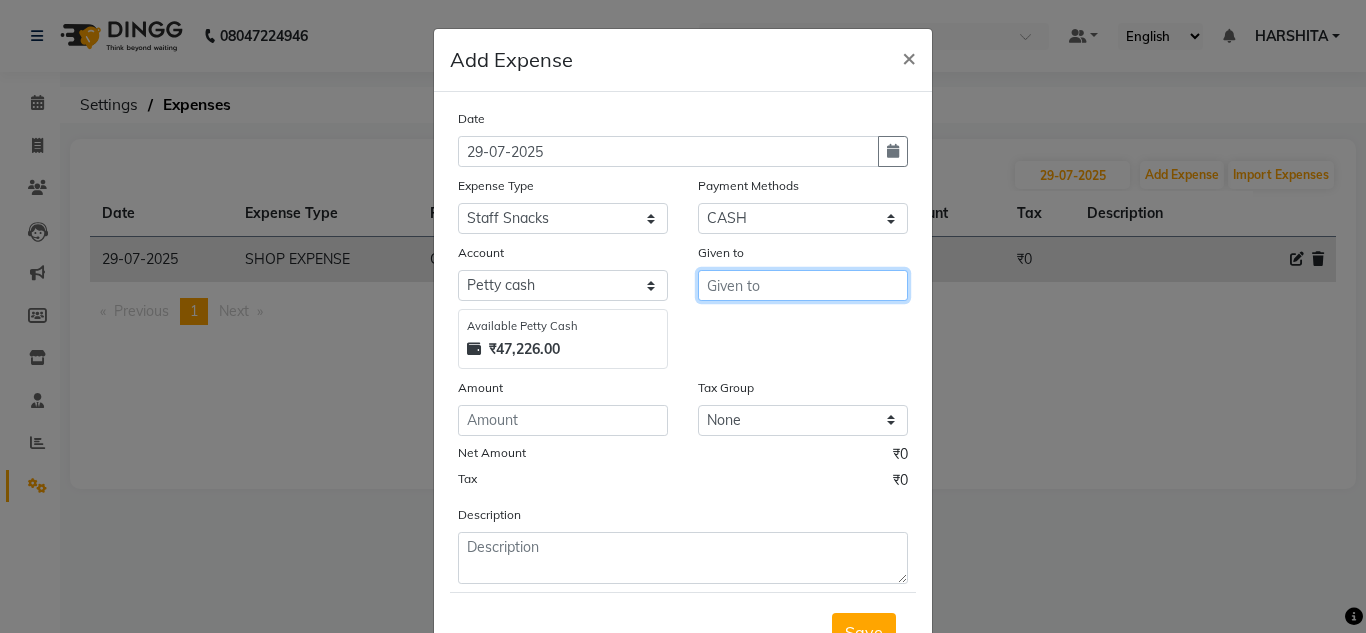 click at bounding box center [803, 285] 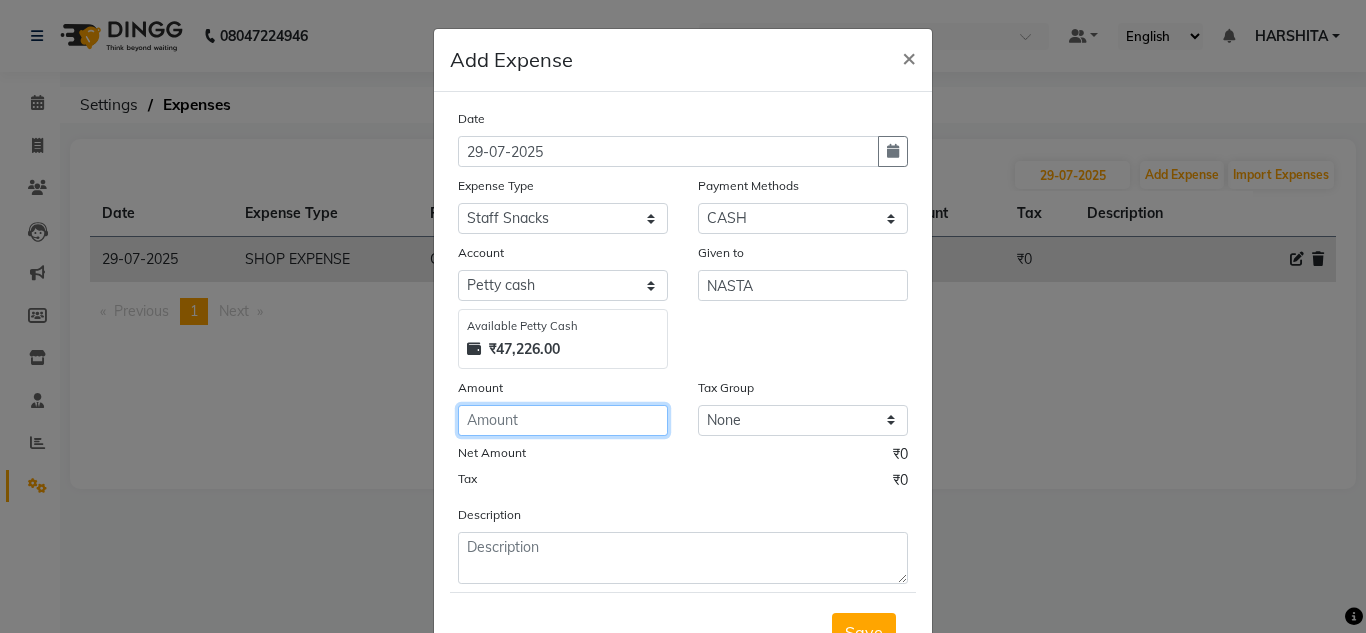 click 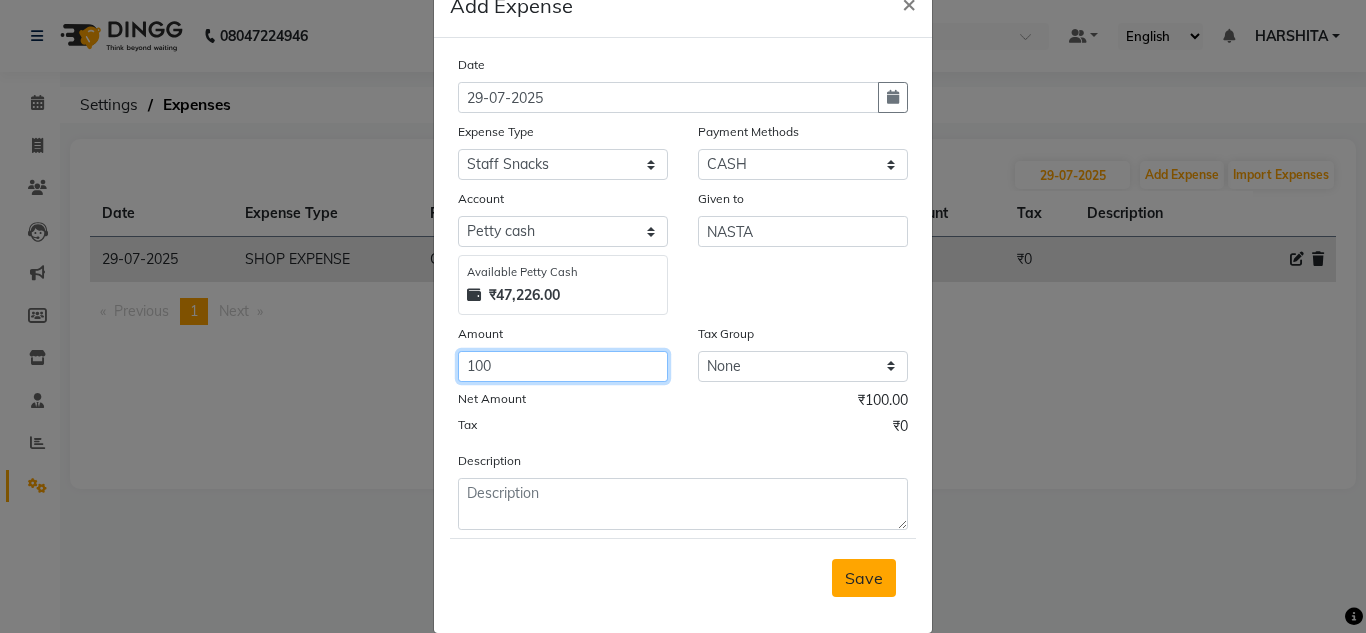scroll, scrollTop: 83, scrollLeft: 0, axis: vertical 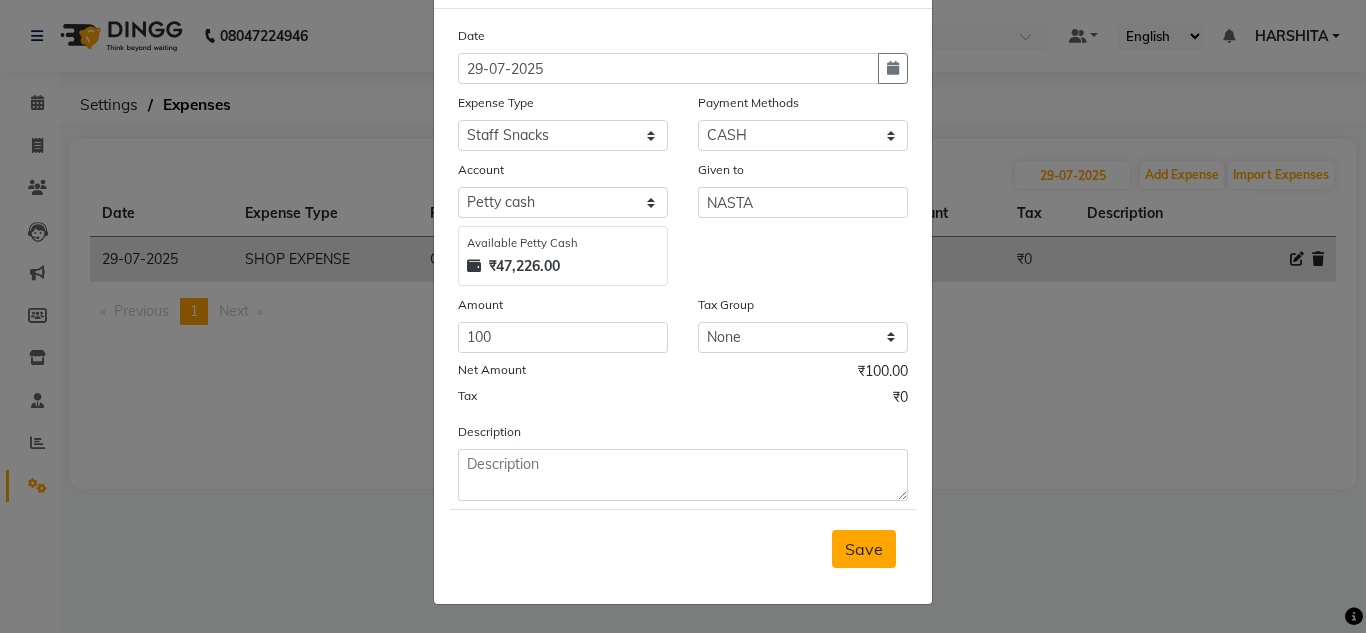 click on "Save" at bounding box center (864, 549) 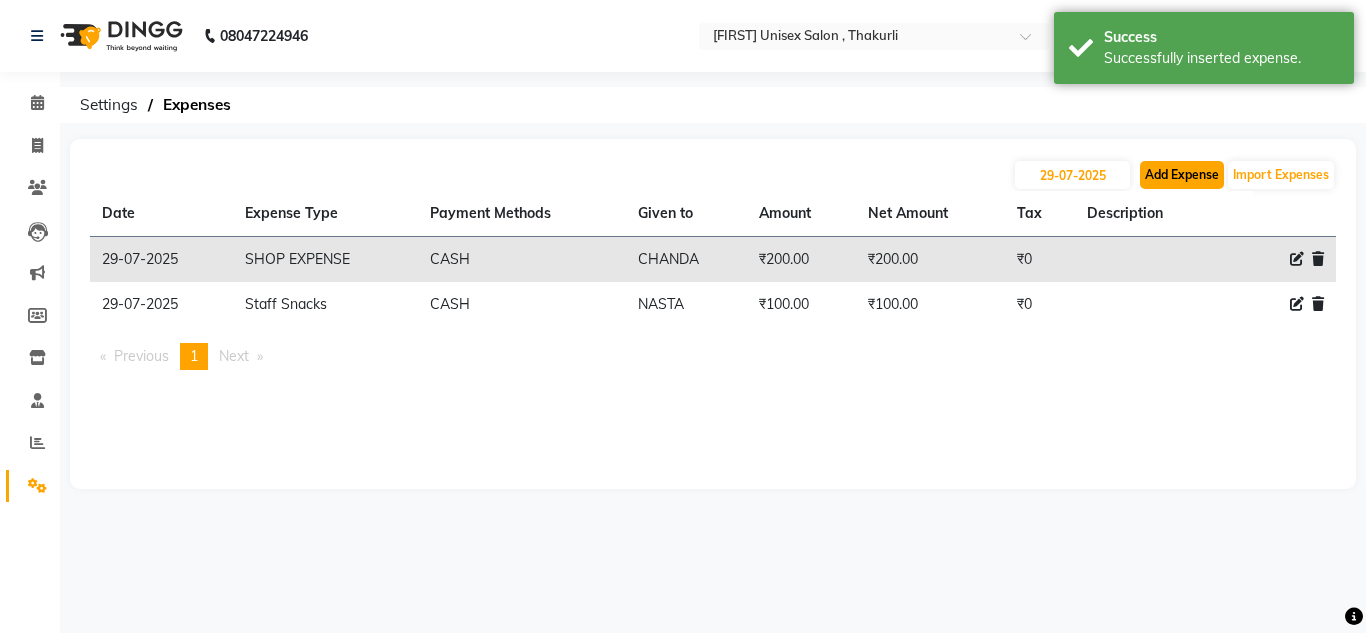 click on "Add Expense" 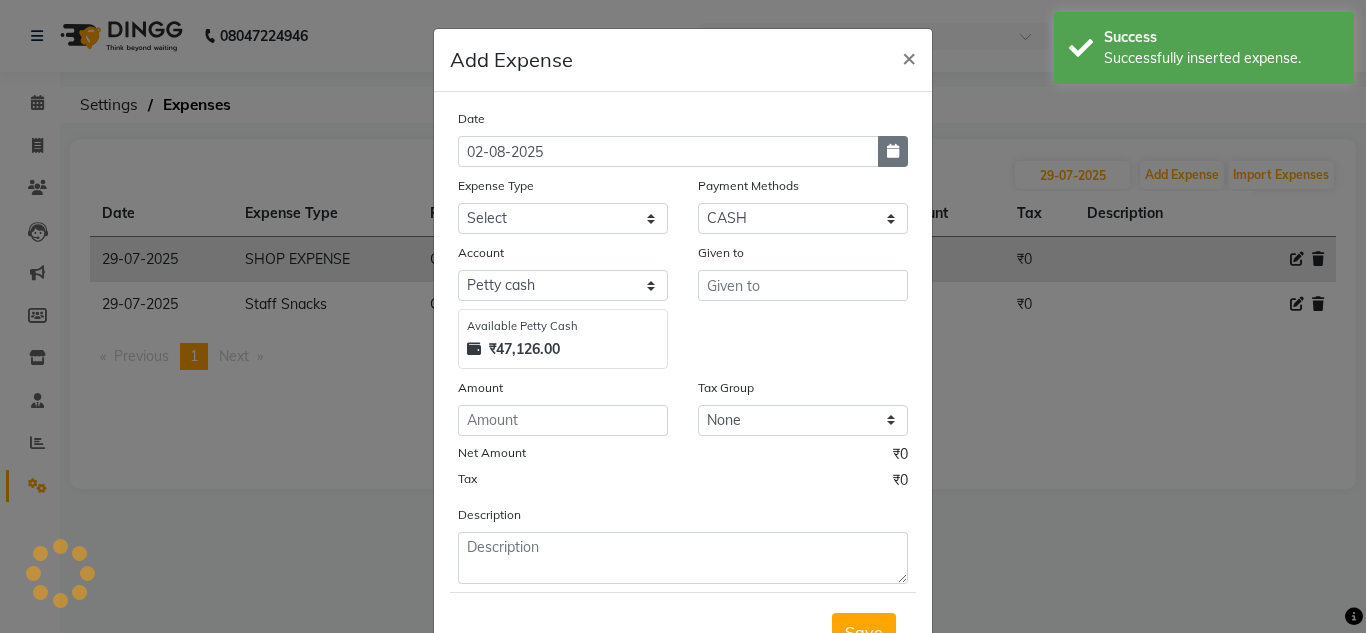 click 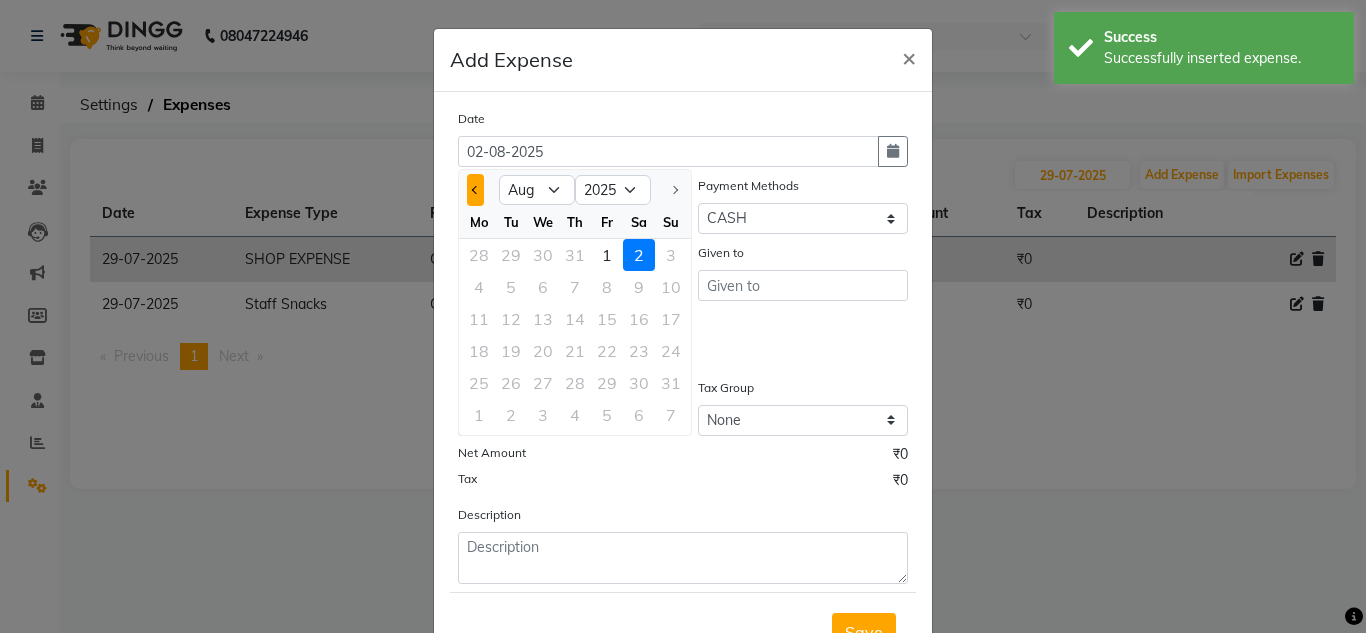 click 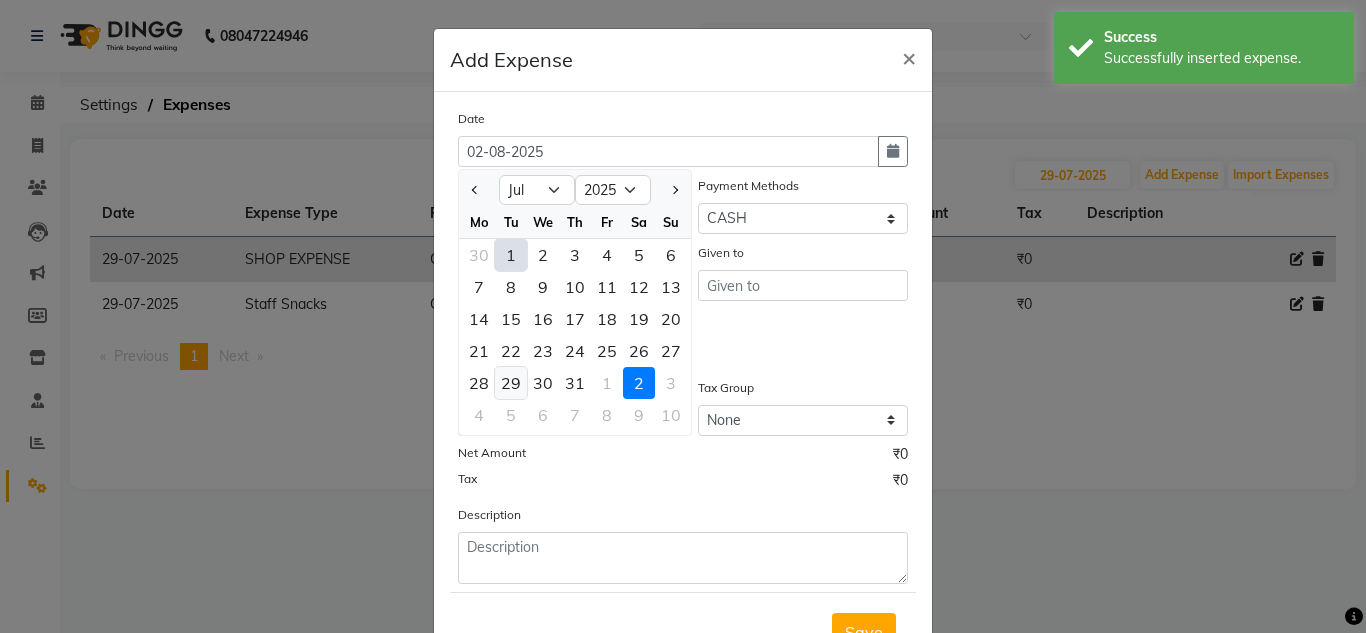 click on "29" 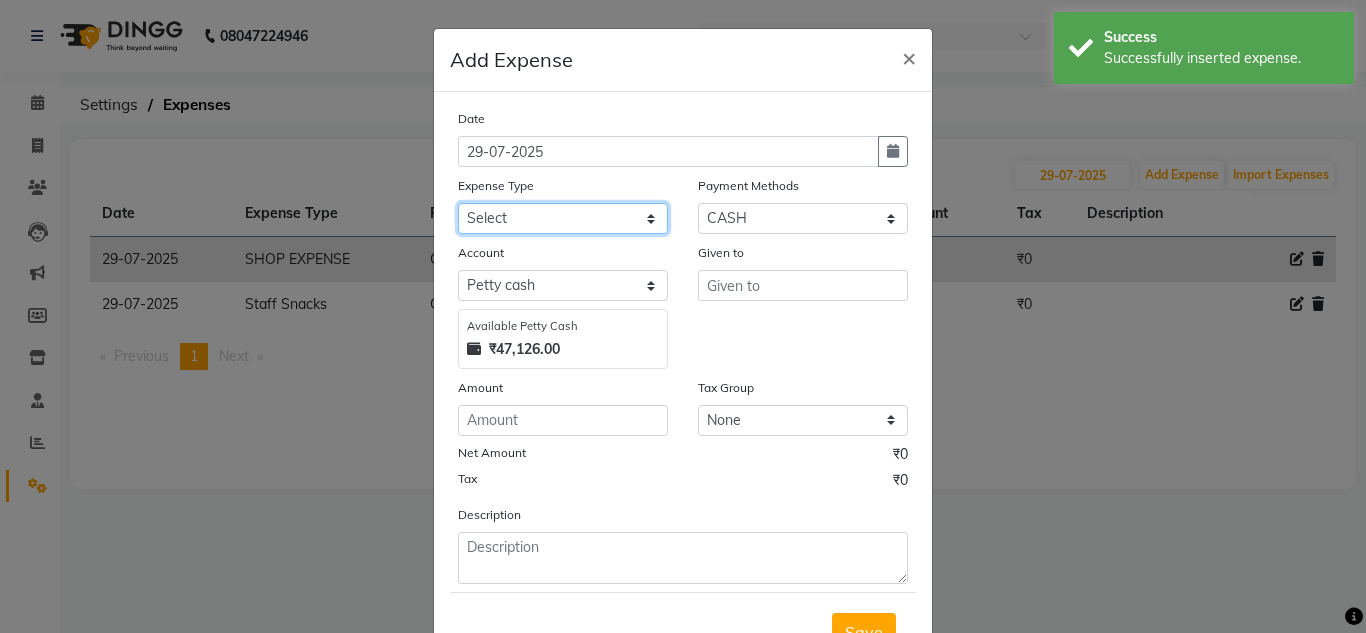 click on "Select Advance Salary ASWINI BANCI Bank charges Car maintenance  Cash transfer to bank Cash transfer to hub Client Snacks Clinical charges DALY REKAING Equipment Fuel Govt fee HOME EXP Incentive Insurance International purchase Loan Repayment Maintenance mama commission Marketing Miscellaneous MONEY BOX MRA neesam commission Other Pantry Product Rent SACHIN SHOP EXPENSE Staff Snacks STAF TIP Tax Tea & Refreshment Utilities WATER" 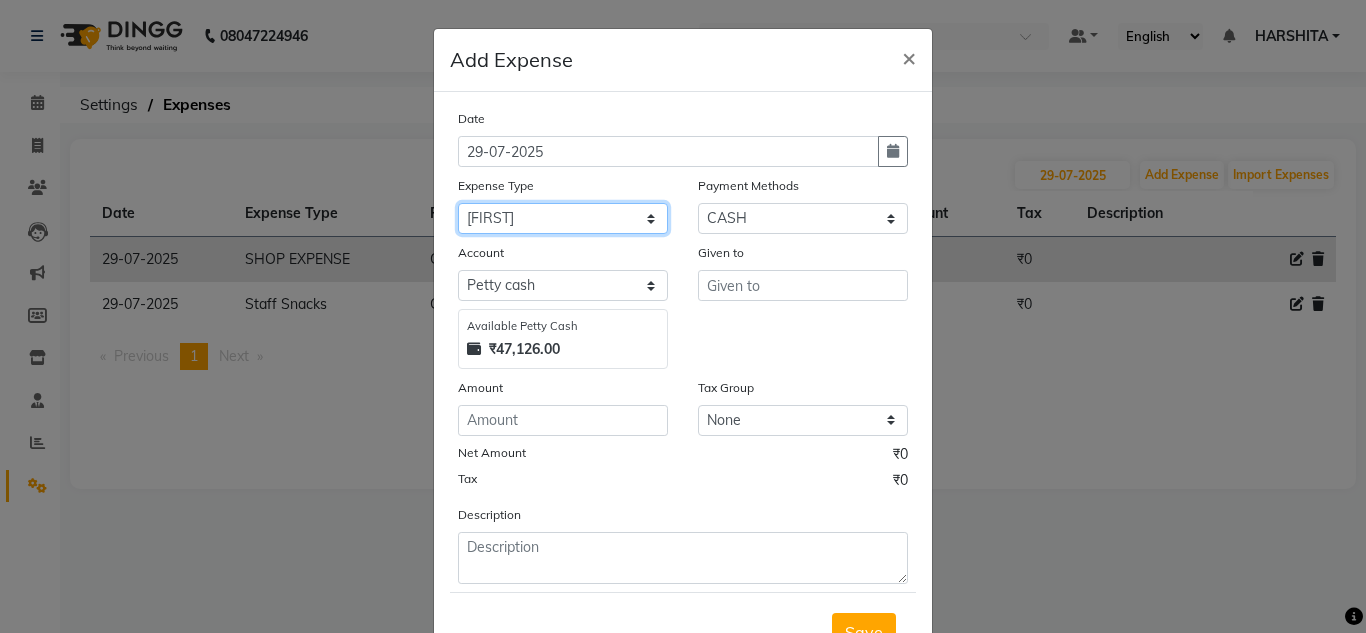 click on "Select Advance Salary ASWINI BANCI Bank charges Car maintenance  Cash transfer to bank Cash transfer to hub Client Snacks Clinical charges DALY REKAING Equipment Fuel Govt fee HOME EXP Incentive Insurance International purchase Loan Repayment Maintenance mama commission Marketing Miscellaneous MONEY BOX MRA neesam commission Other Pantry Product Rent SACHIN SHOP EXPENSE Staff Snacks STAF TIP Tax Tea & Refreshment Utilities WATER" 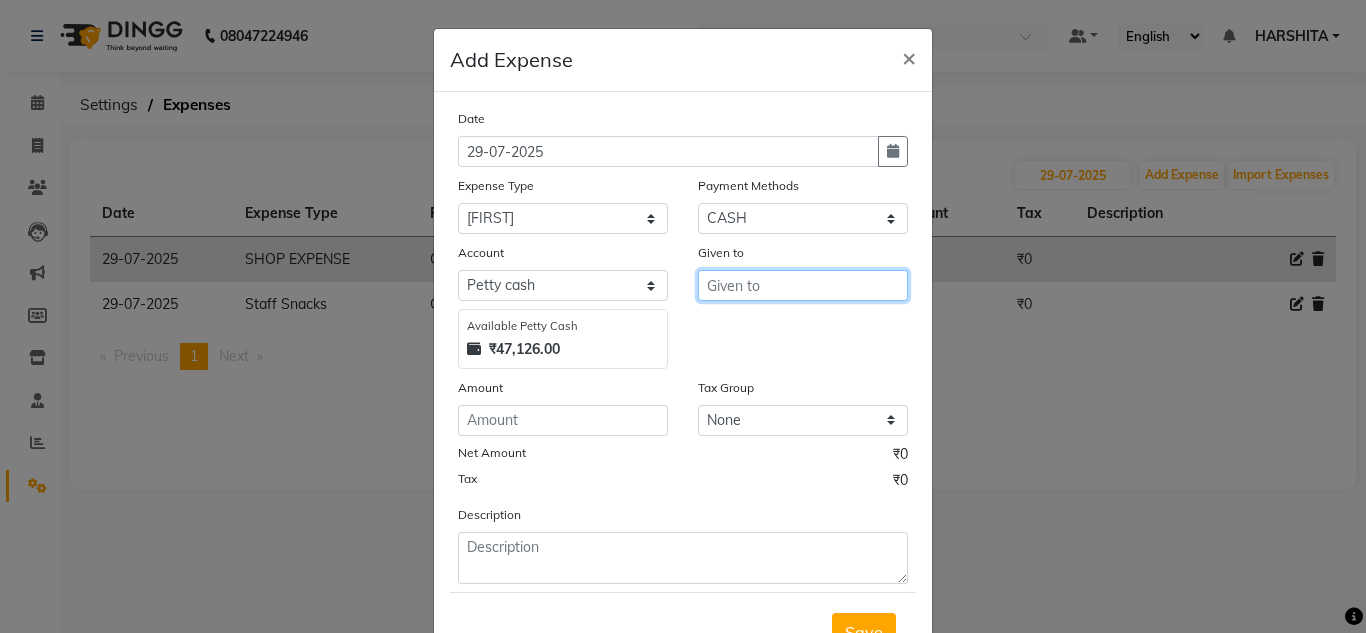 click at bounding box center [803, 285] 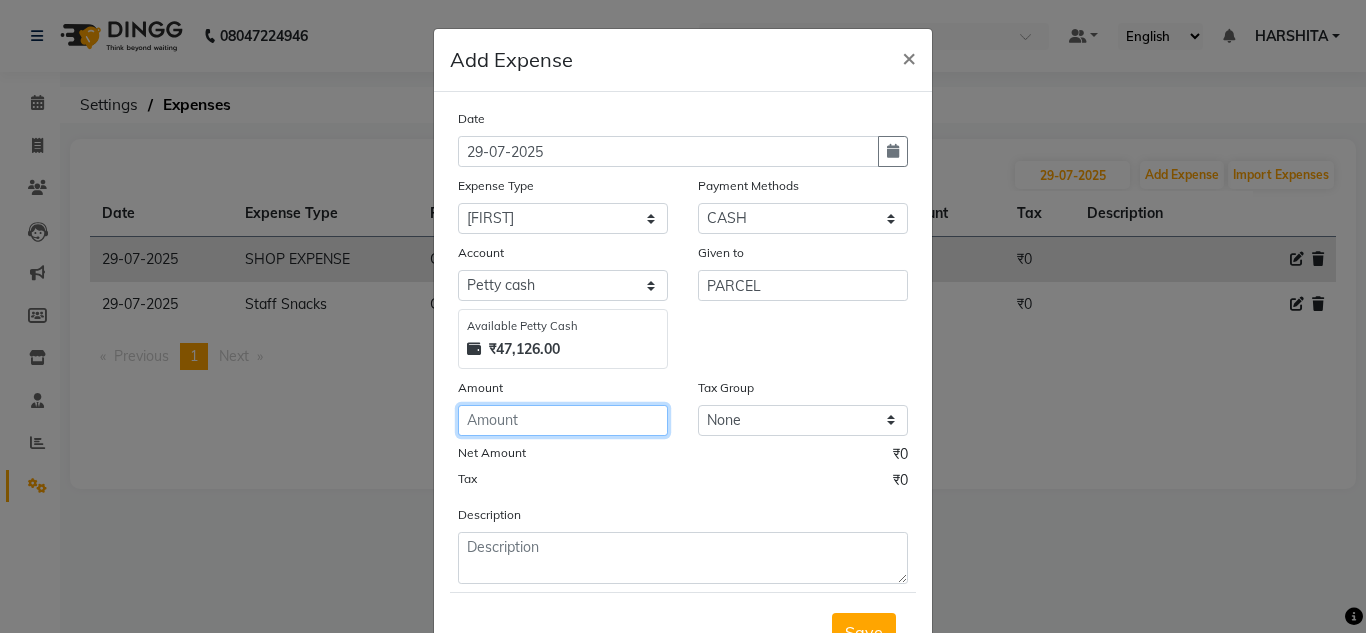 click 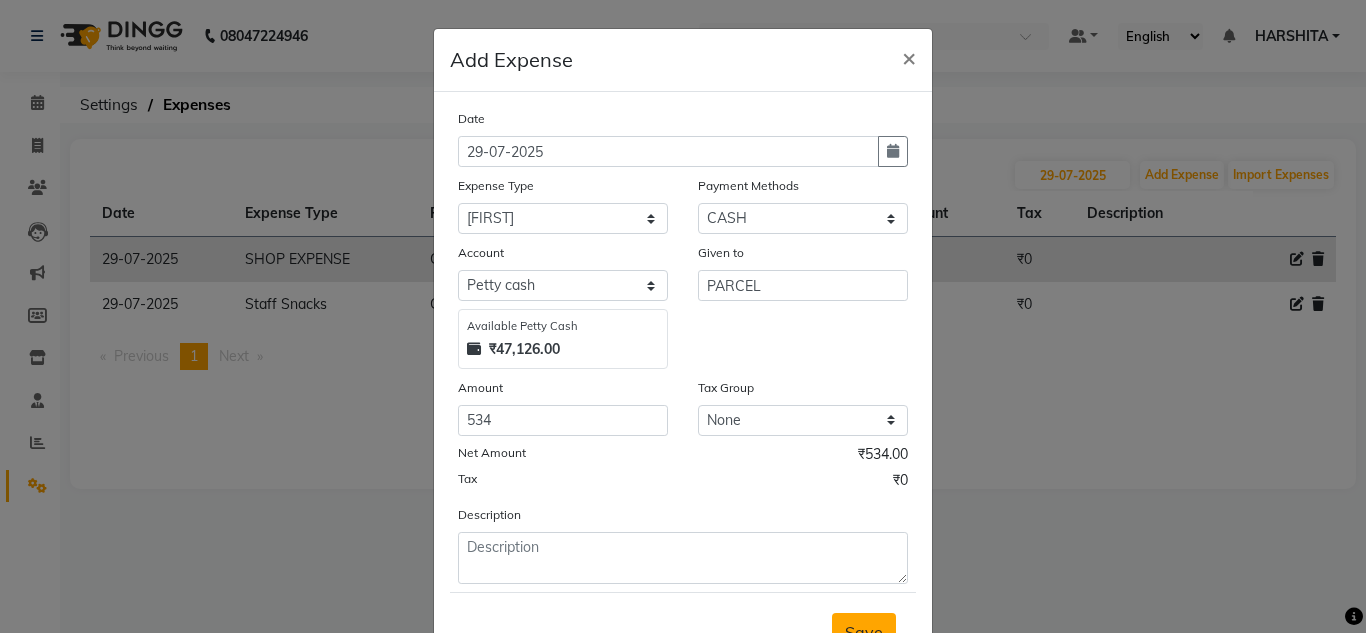 click on "Save" at bounding box center (864, 632) 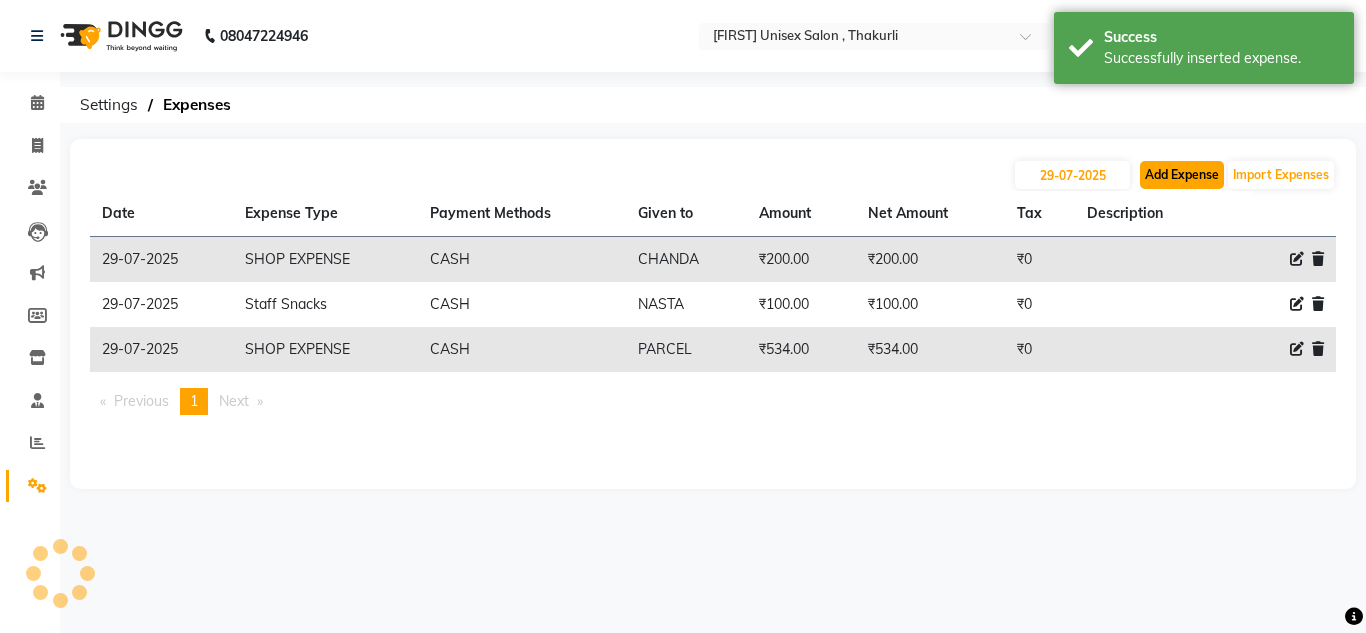 click on "Add Expense" 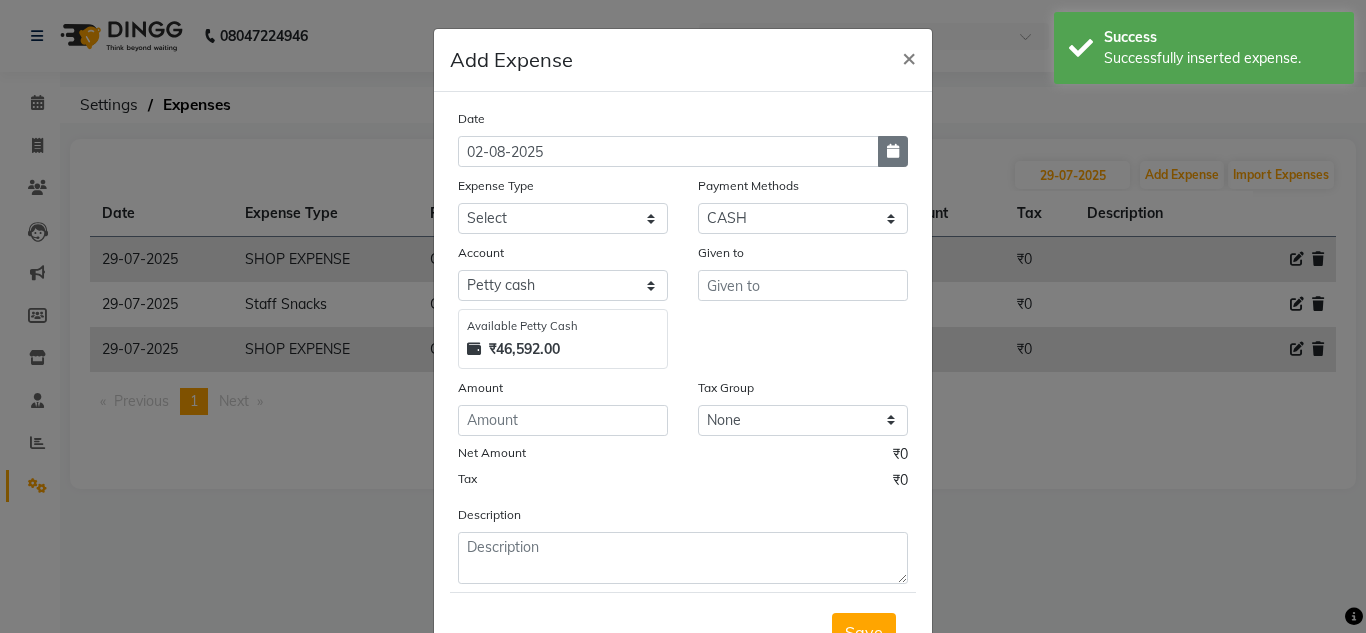 click 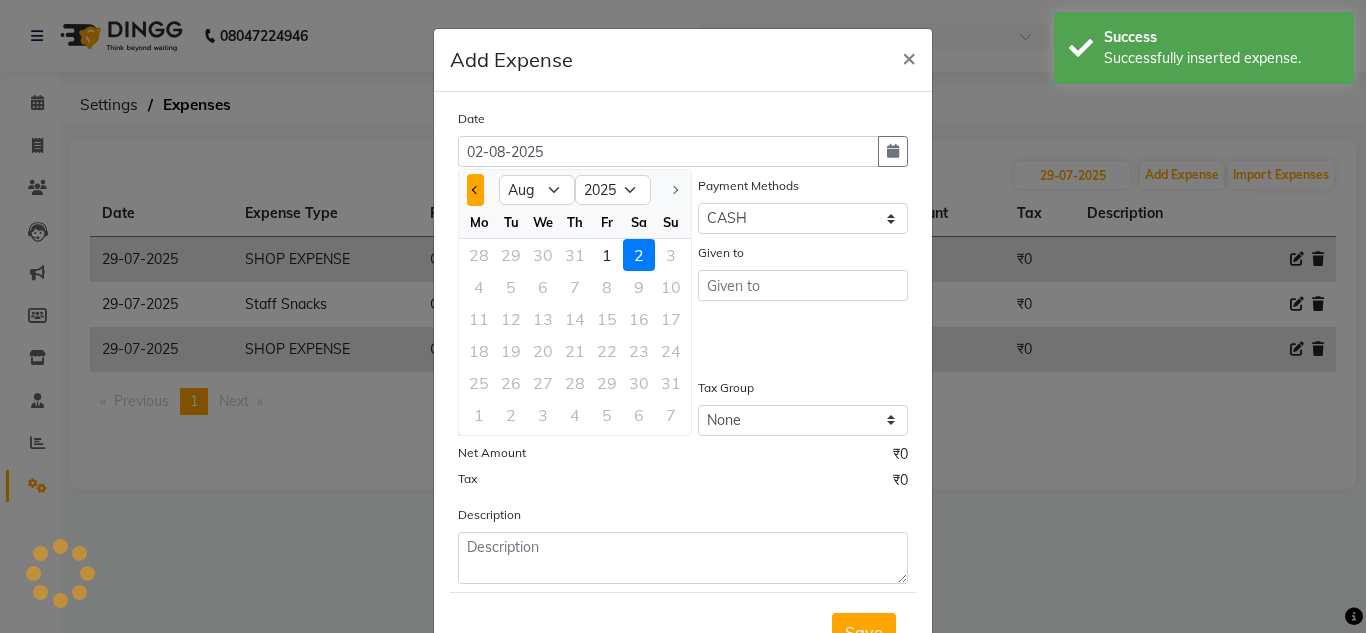 click 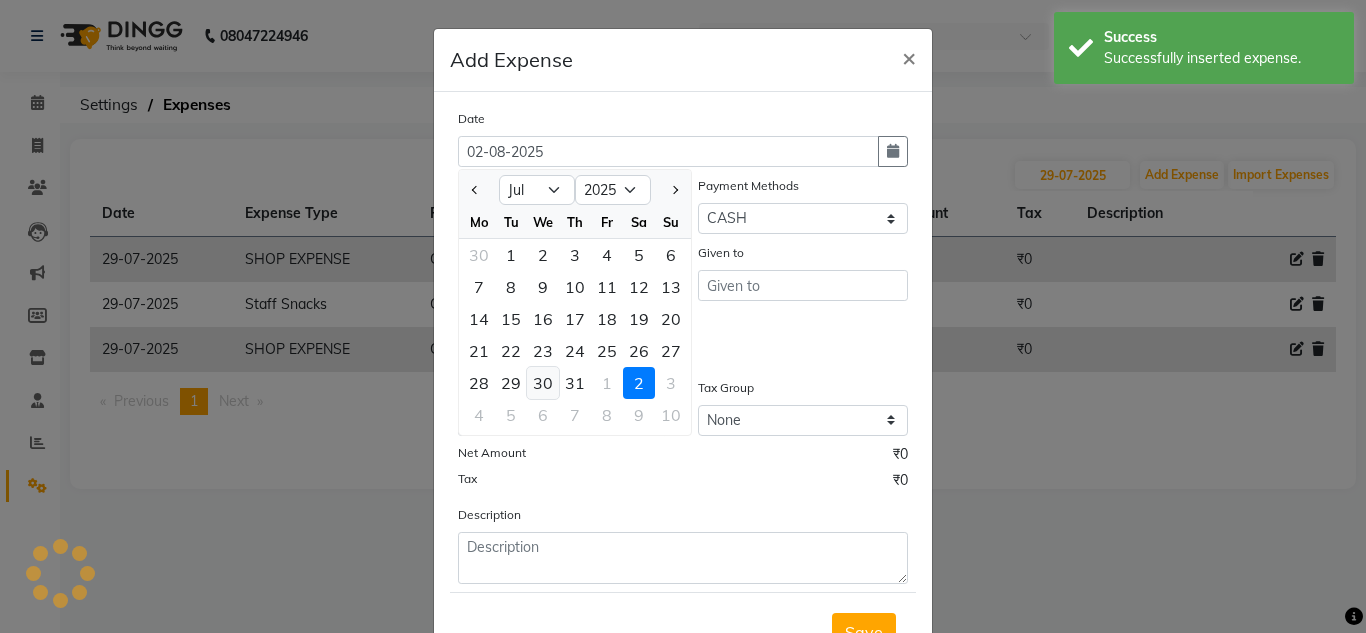 click on "30" 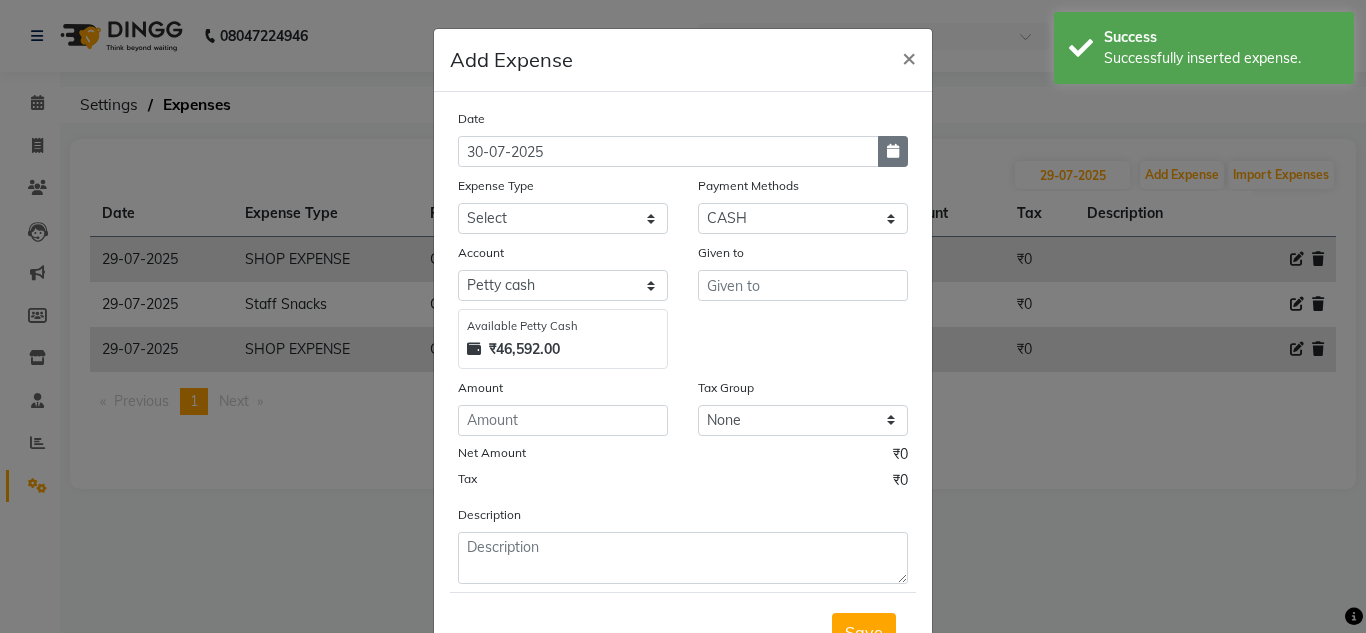 click 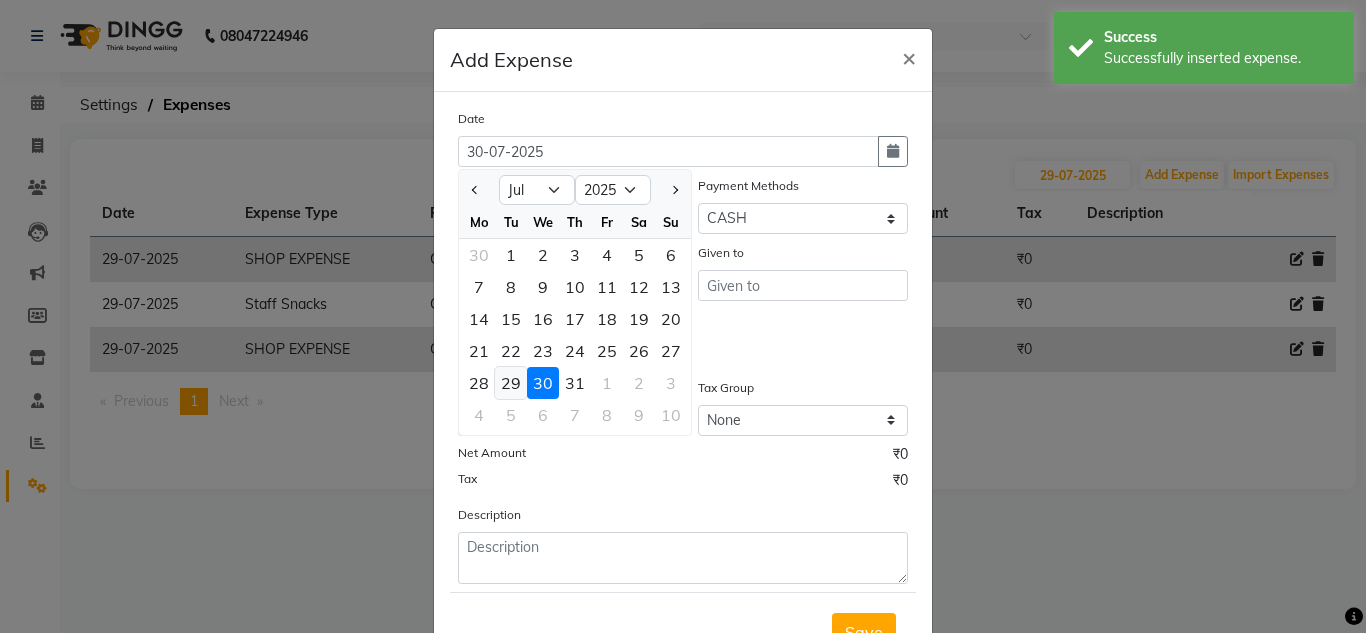 click on "29" 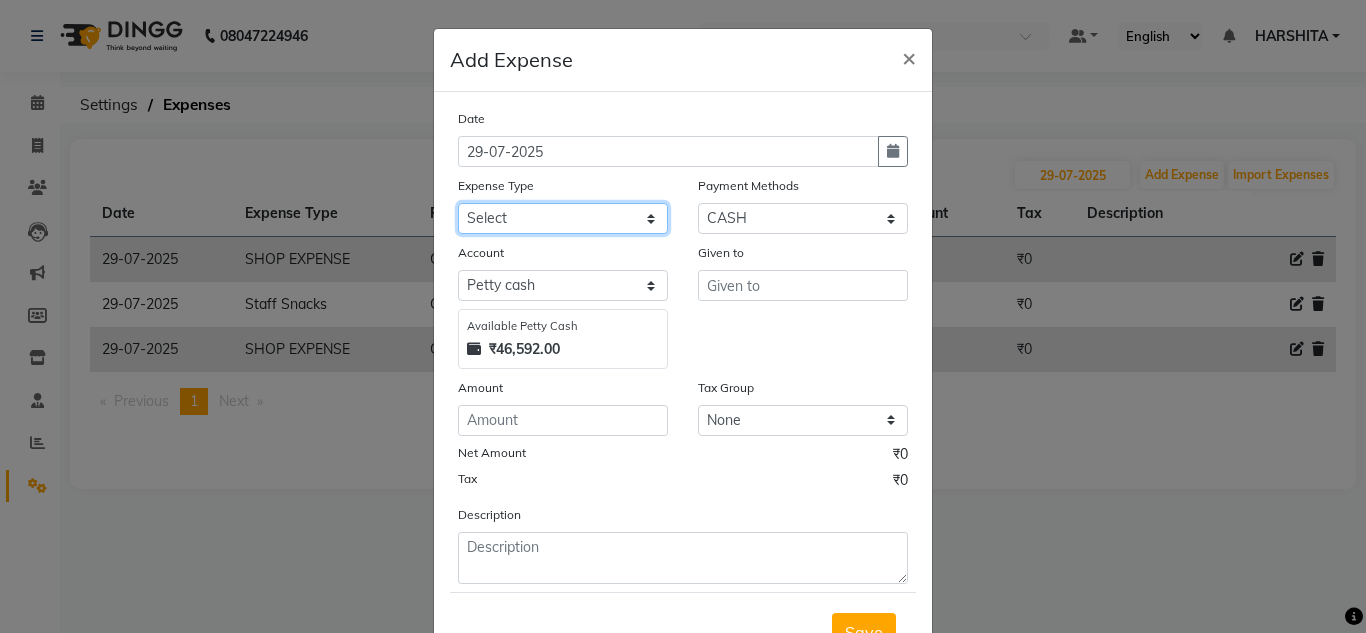click on "Select Advance Salary ASWINI BANCI Bank charges Car maintenance  Cash transfer to bank Cash transfer to hub Client Snacks Clinical charges DALY REKAING Equipment Fuel Govt fee HOME EXP Incentive Insurance International purchase Loan Repayment Maintenance mama commission Marketing Miscellaneous MONEY BOX MRA neesam commission Other Pantry Product Rent SACHIN SHOP EXPENSE Staff Snacks STAF TIP Tax Tea & Refreshment Utilities WATER" 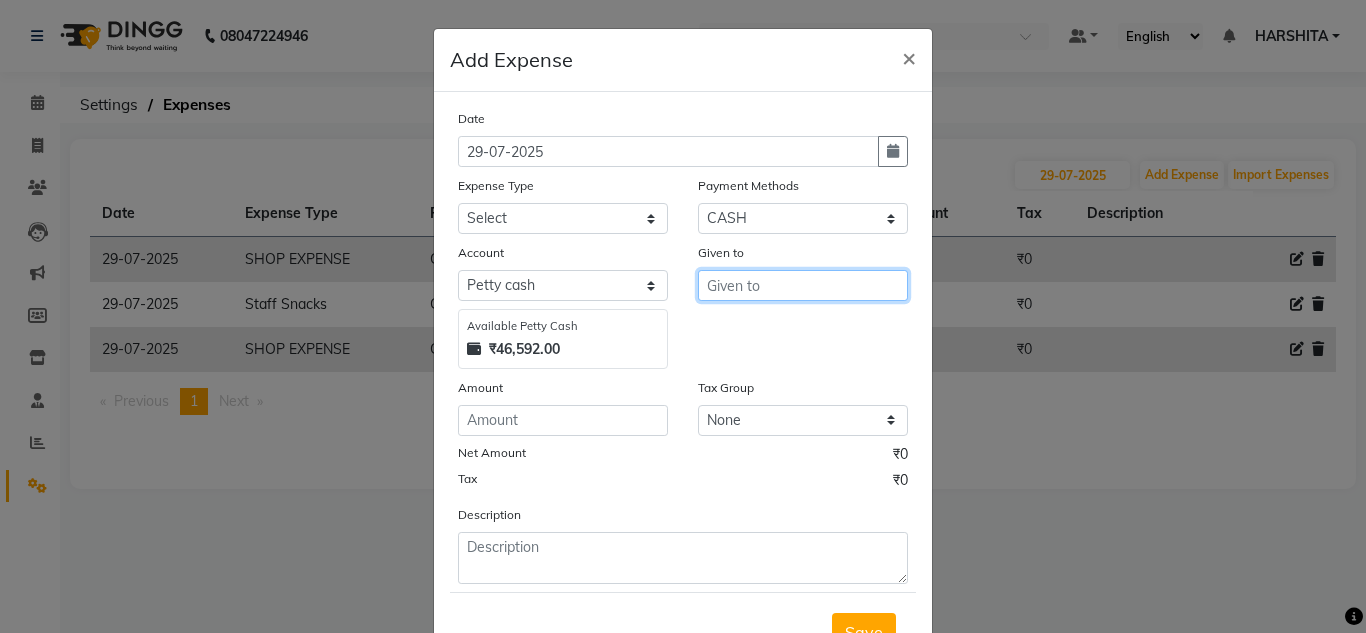 click at bounding box center [803, 285] 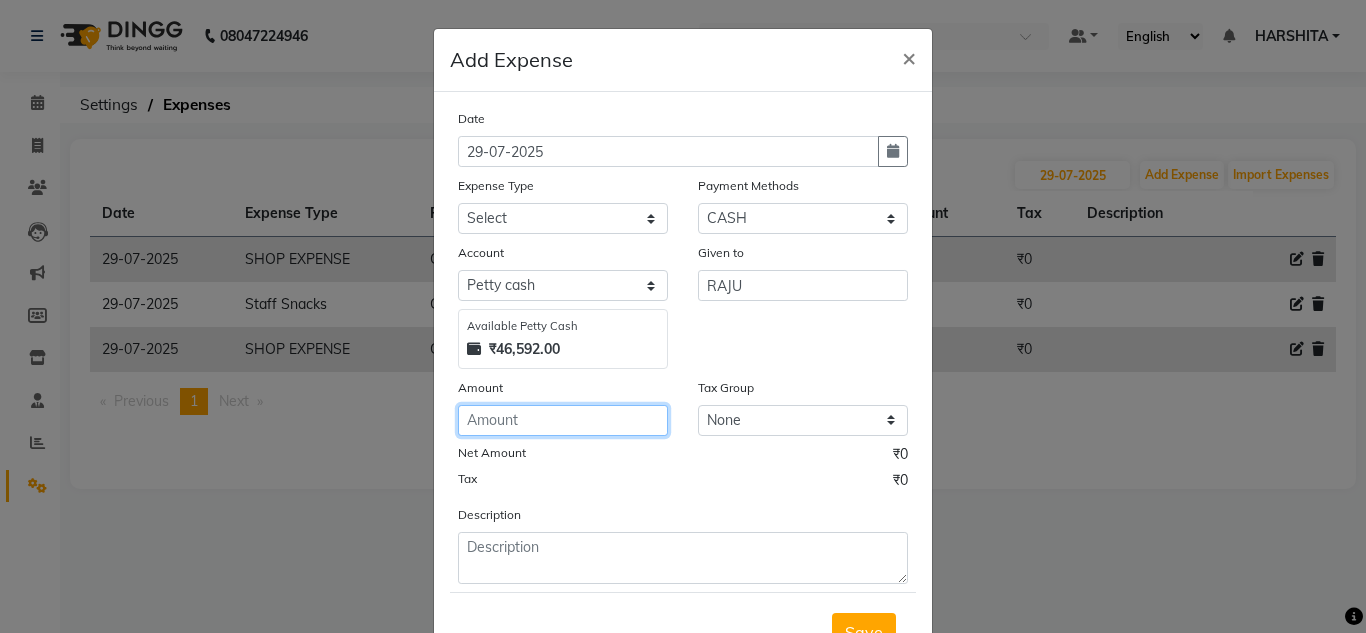 click 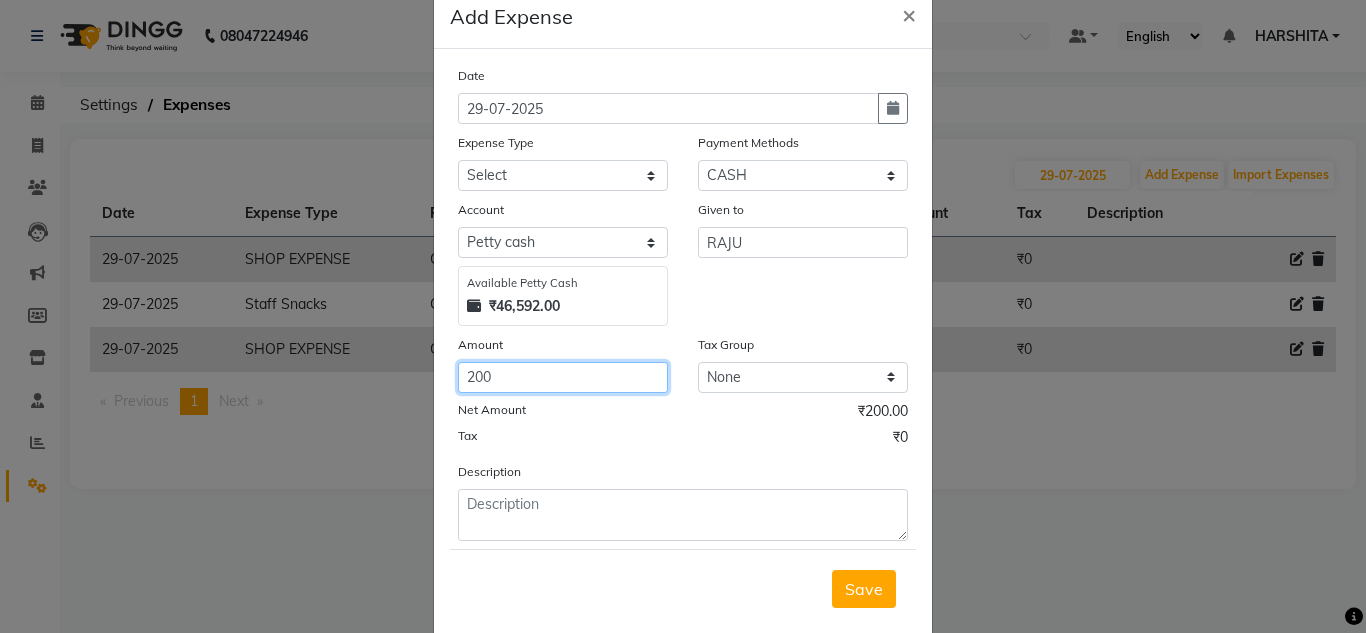 scroll, scrollTop: 83, scrollLeft: 0, axis: vertical 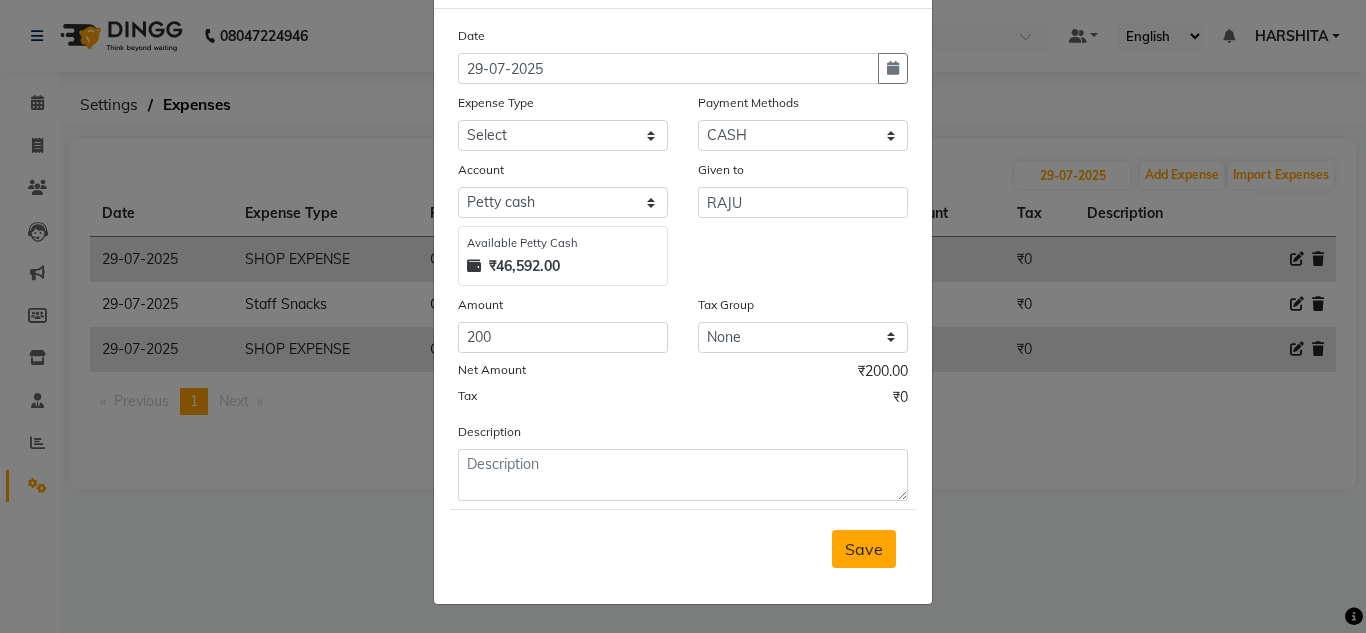 click on "Save" at bounding box center (864, 549) 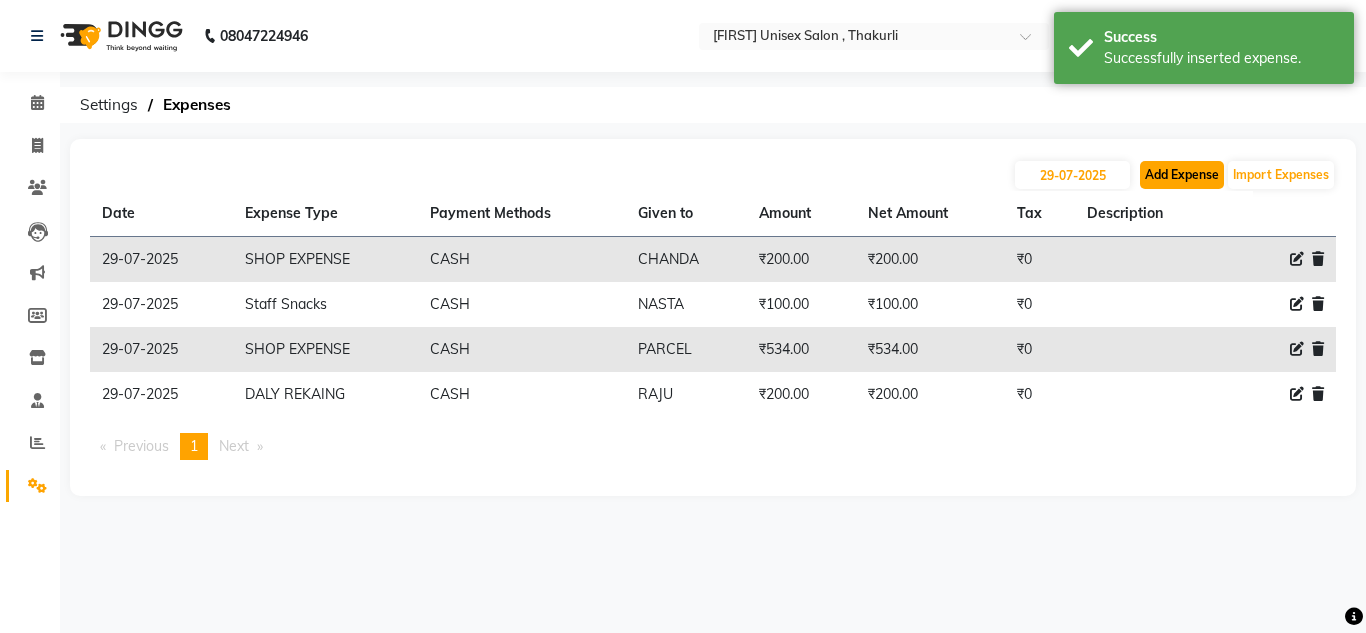 click on "Add Expense" 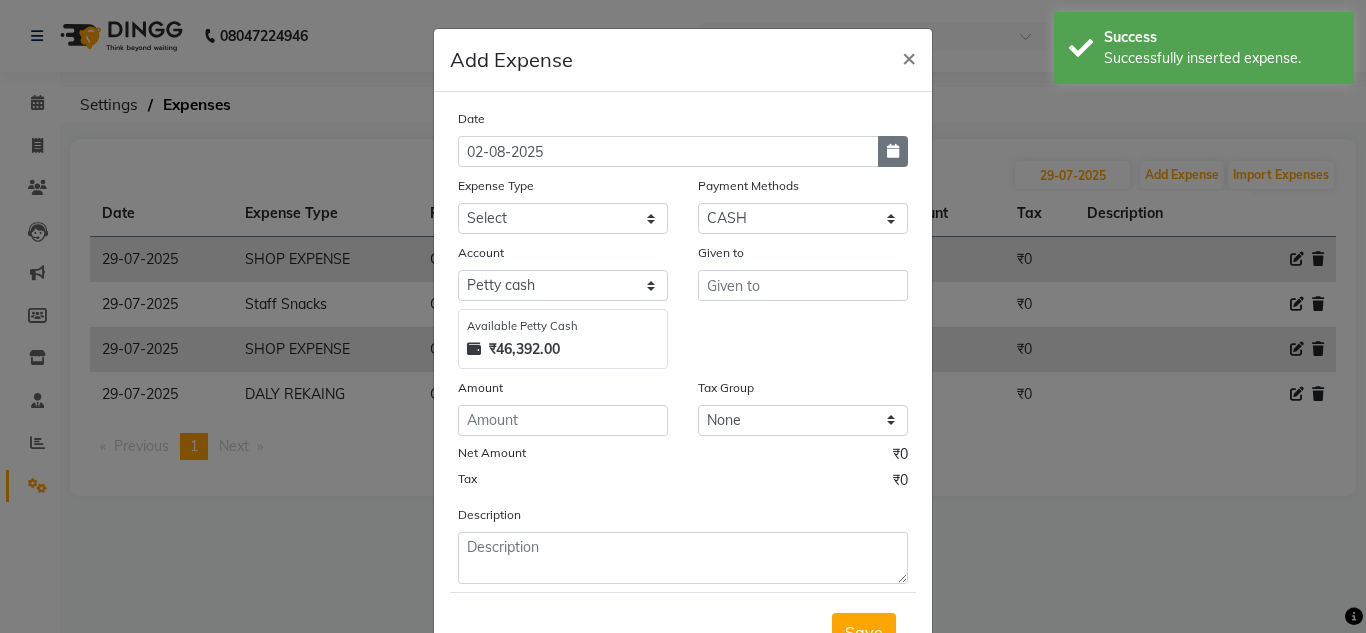 click 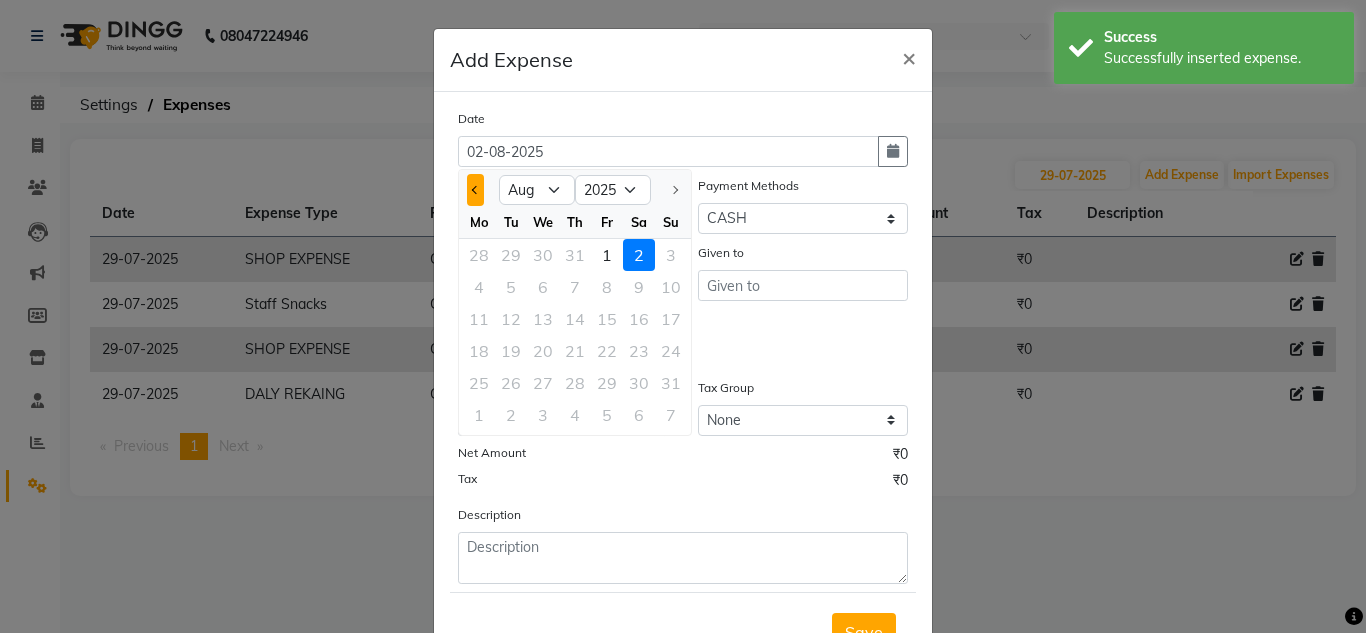 click 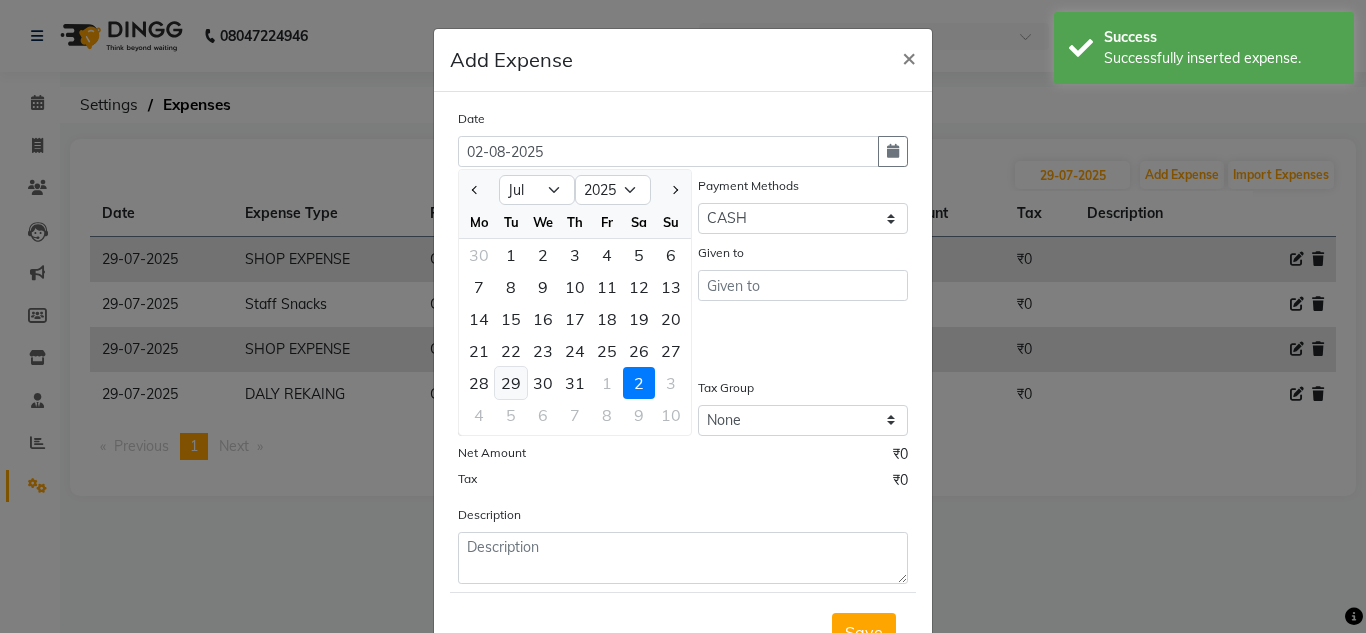 click on "29" 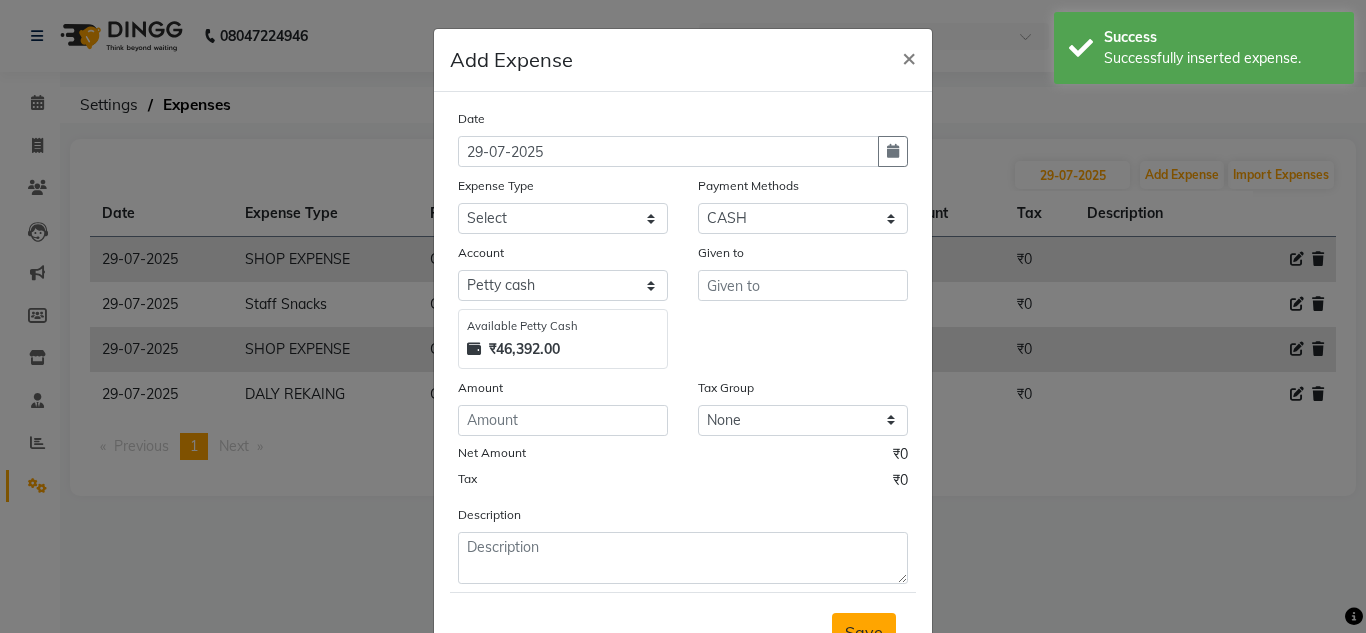 click on "Save" at bounding box center [864, 632] 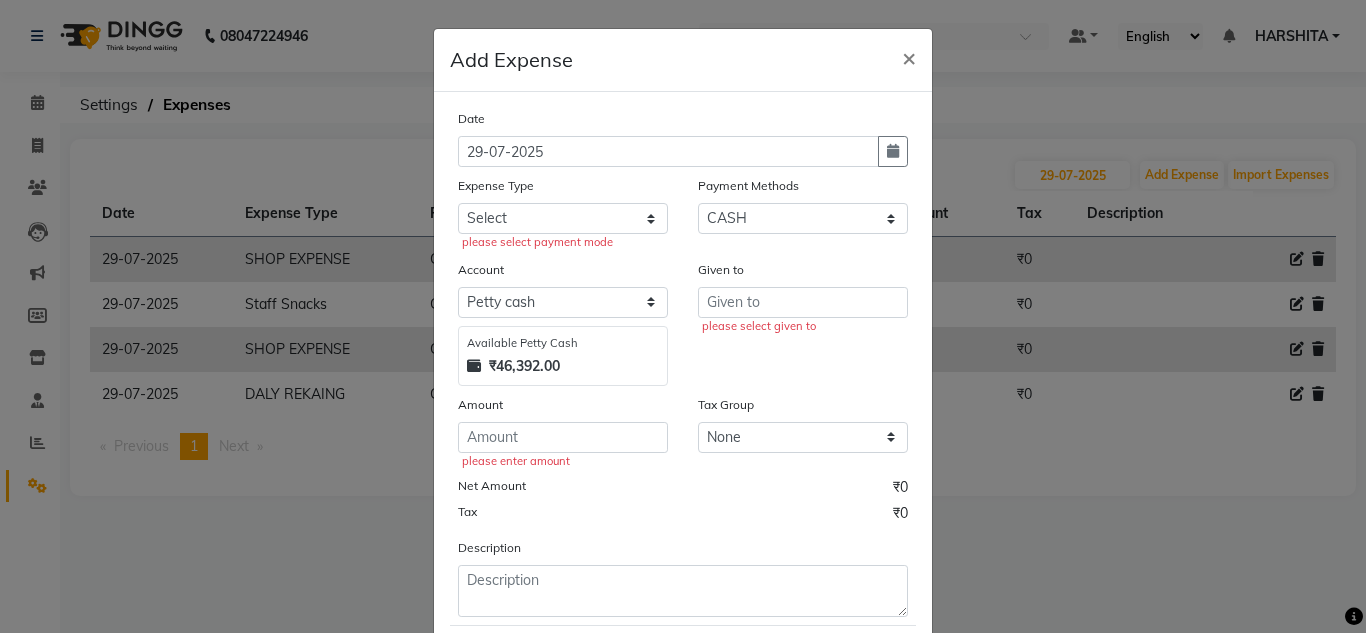 click on "Expense Type" 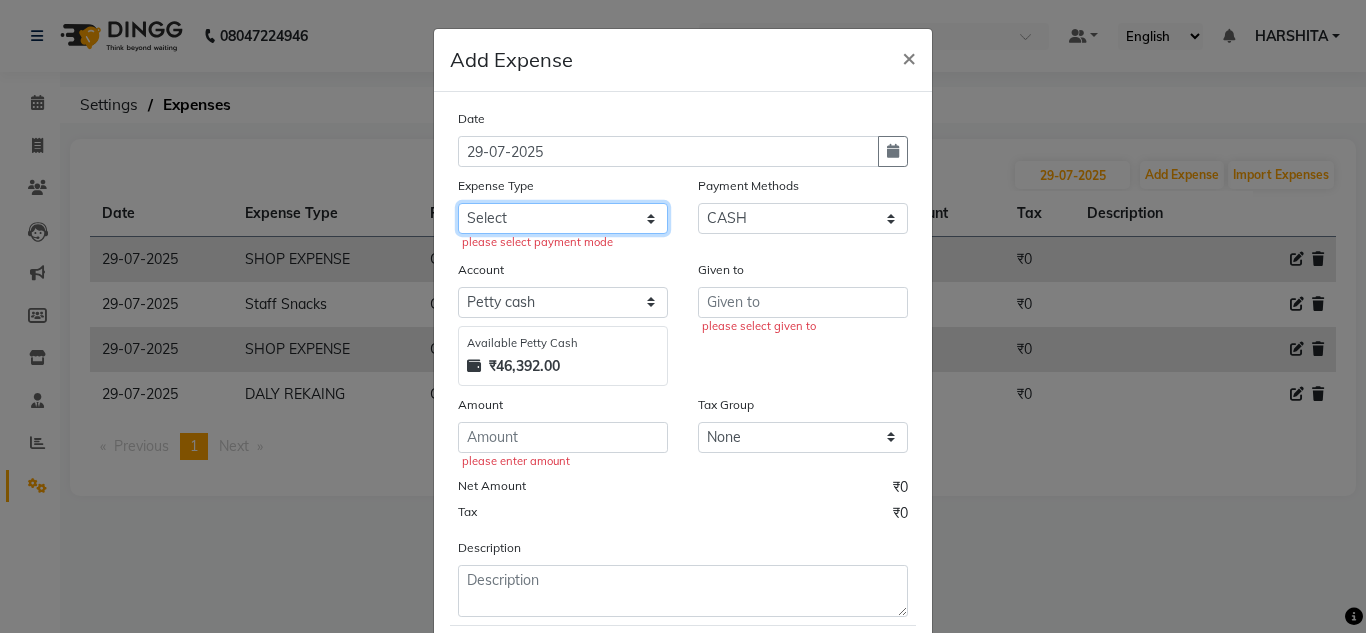 click on "Select Advance Salary ASWINI BANCI Bank charges Car maintenance  Cash transfer to bank Cash transfer to hub Client Snacks Clinical charges DALY REKAING Equipment Fuel Govt fee HOME EXP Incentive Insurance International purchase Loan Repayment Maintenance mama commission Marketing Miscellaneous MONEY BOX MRA neesam commission Other Pantry Product Rent SACHIN SHOP EXPENSE Staff Snacks STAF TIP Tax Tea & Refreshment Utilities WATER" 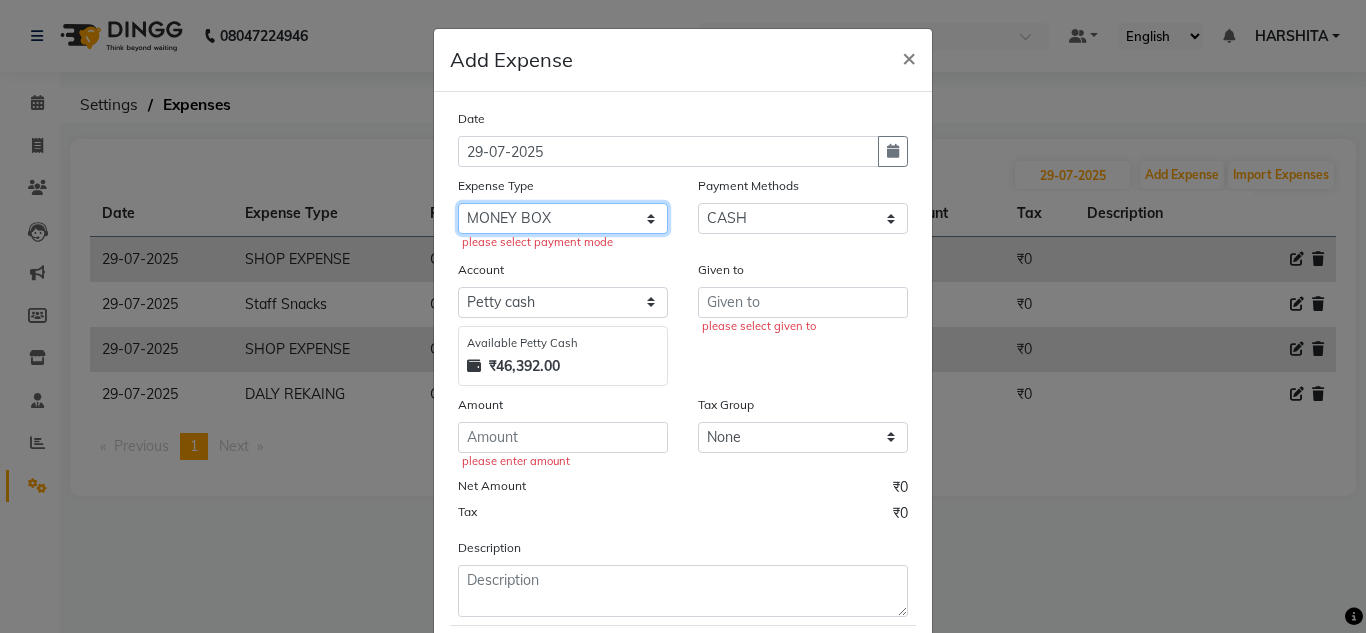 click on "Select Advance Salary ASWINI BANCI Bank charges Car maintenance  Cash transfer to bank Cash transfer to hub Client Snacks Clinical charges DALY REKAING Equipment Fuel Govt fee HOME EXP Incentive Insurance International purchase Loan Repayment Maintenance mama commission Marketing Miscellaneous MONEY BOX MRA neesam commission Other Pantry Product Rent SACHIN SHOP EXPENSE Staff Snacks STAF TIP Tax Tea & Refreshment Utilities WATER" 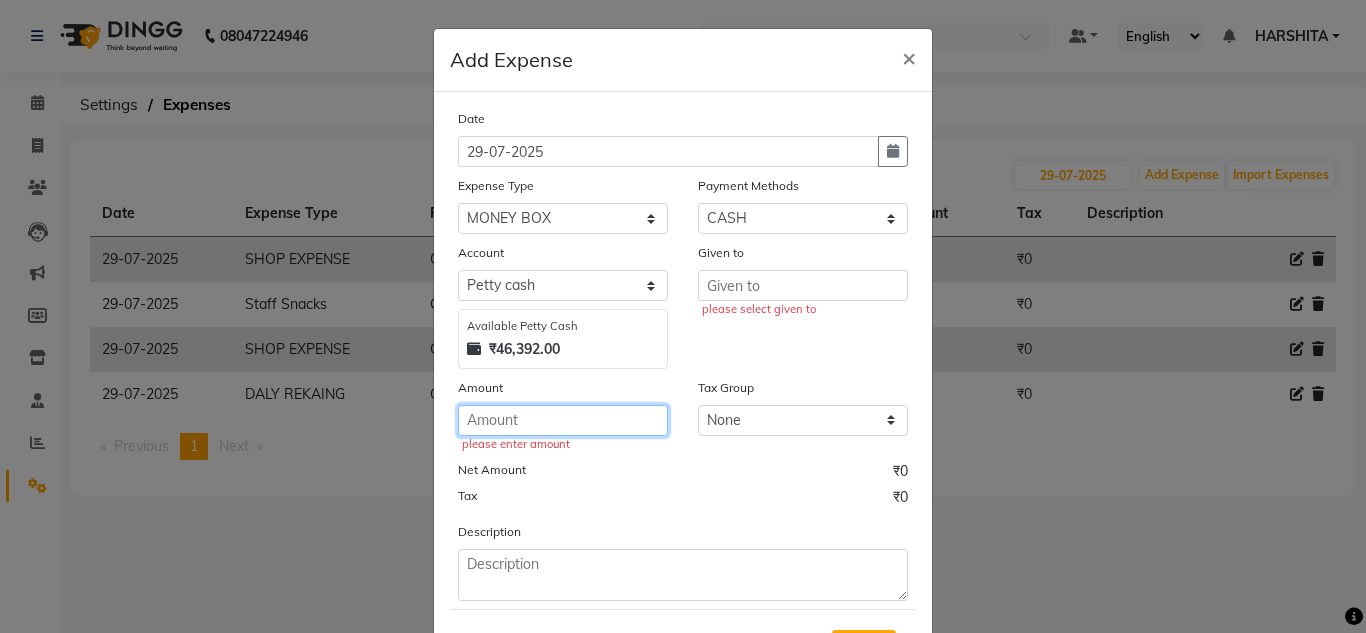 click 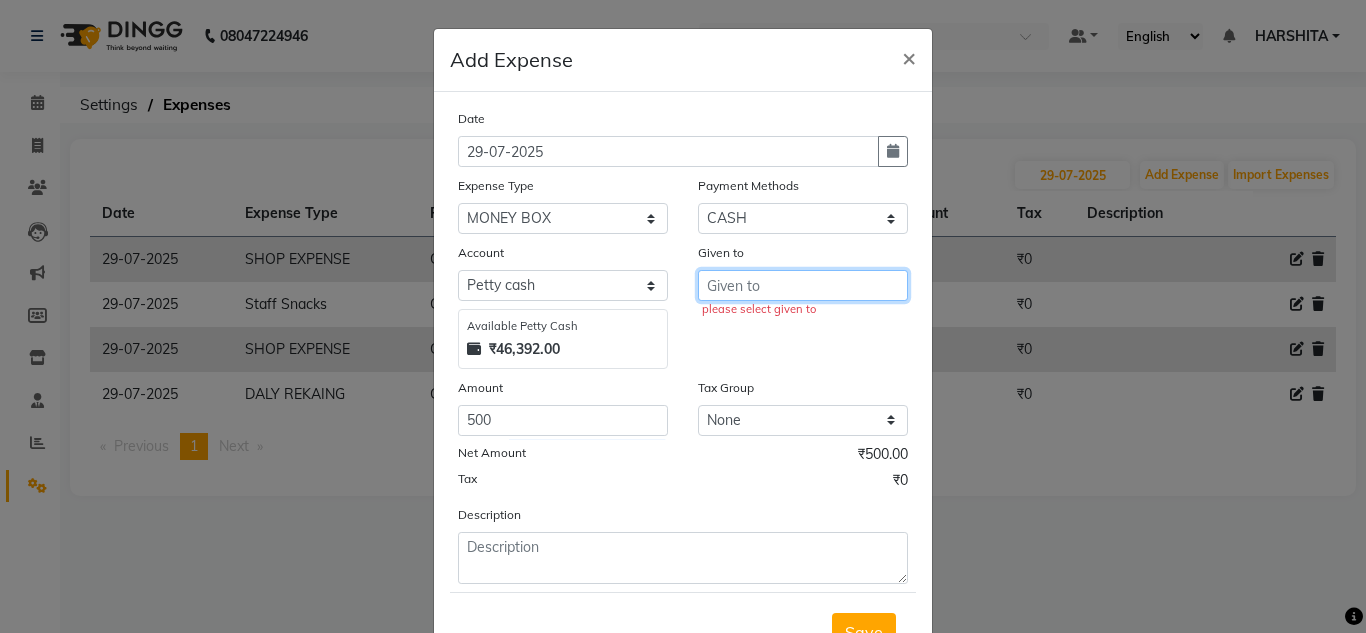 drag, startPoint x: 790, startPoint y: 286, endPoint x: 769, endPoint y: 257, distance: 35.805027 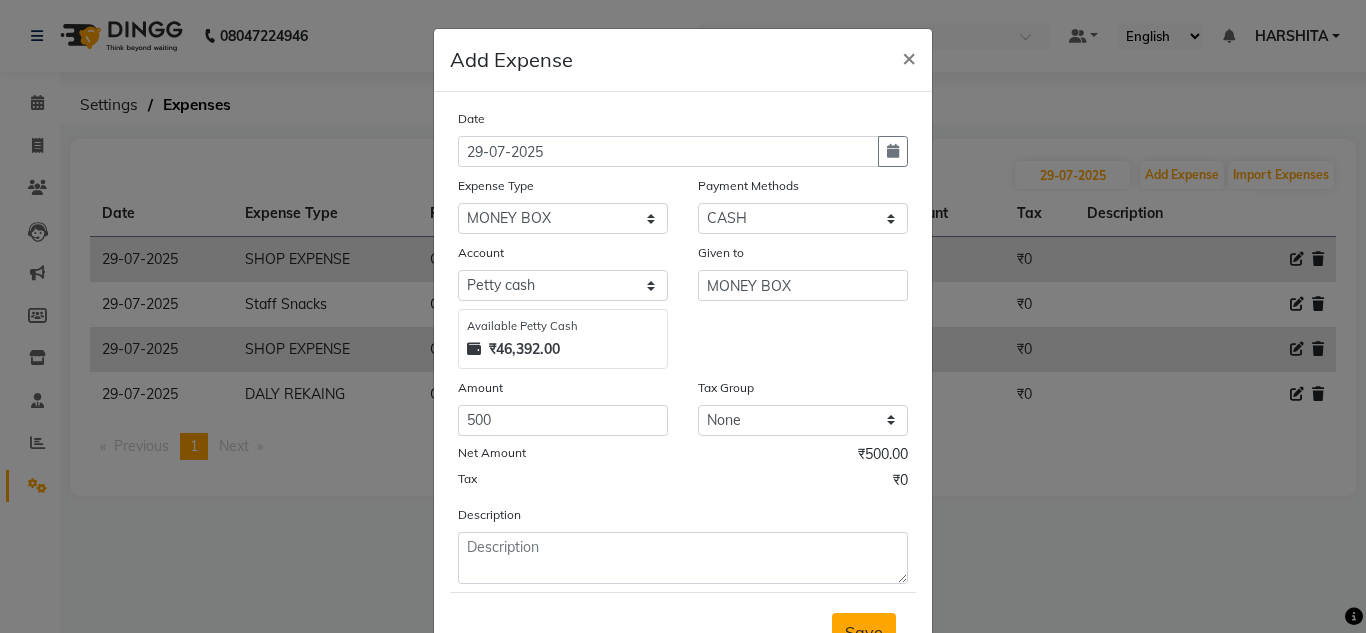 click on "Save" at bounding box center (864, 632) 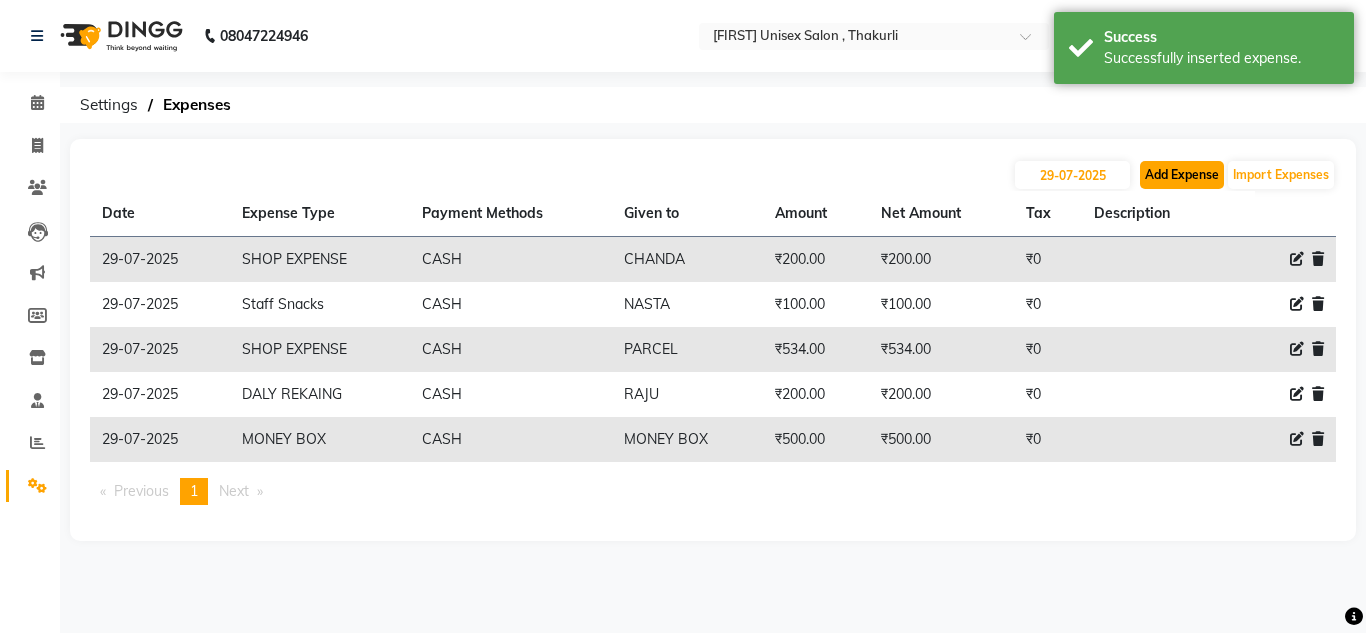 click on "Add Expense" 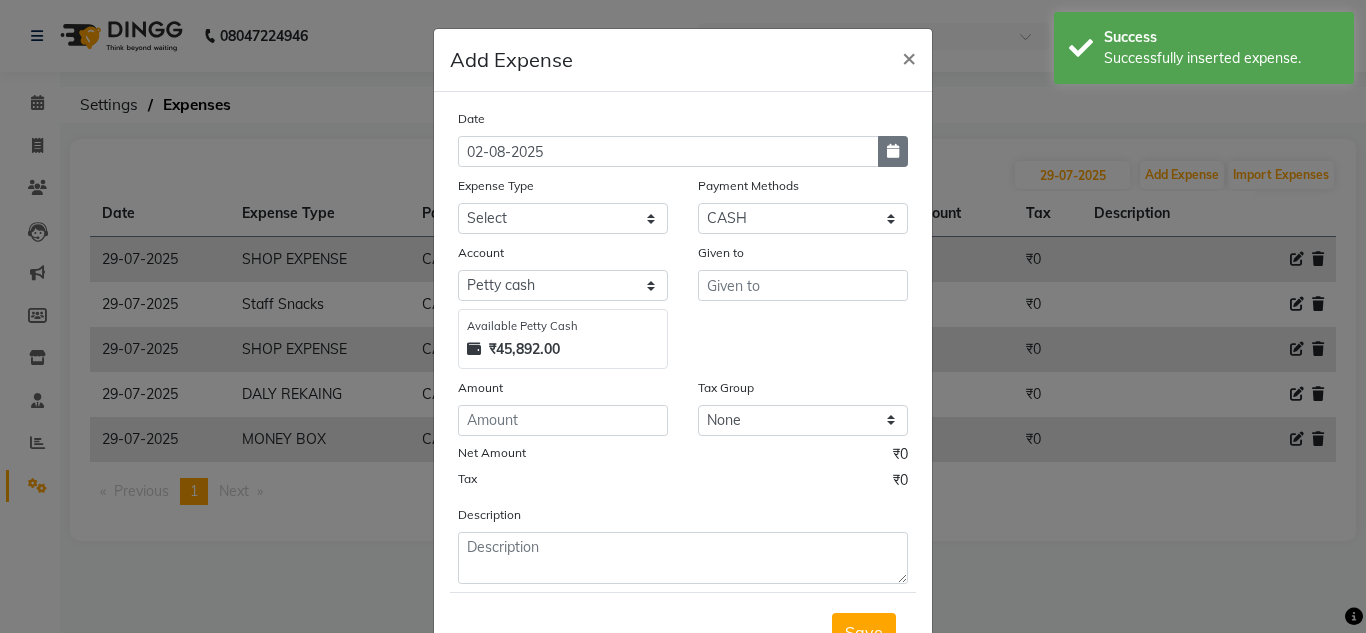 click 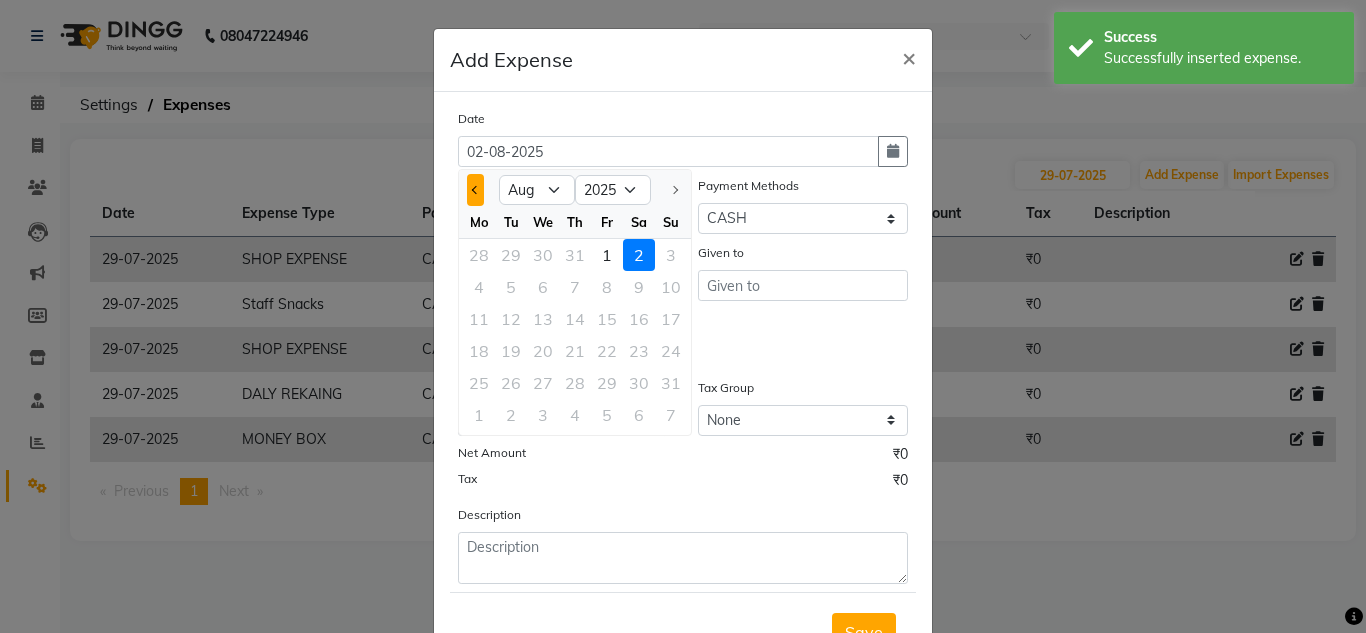 click 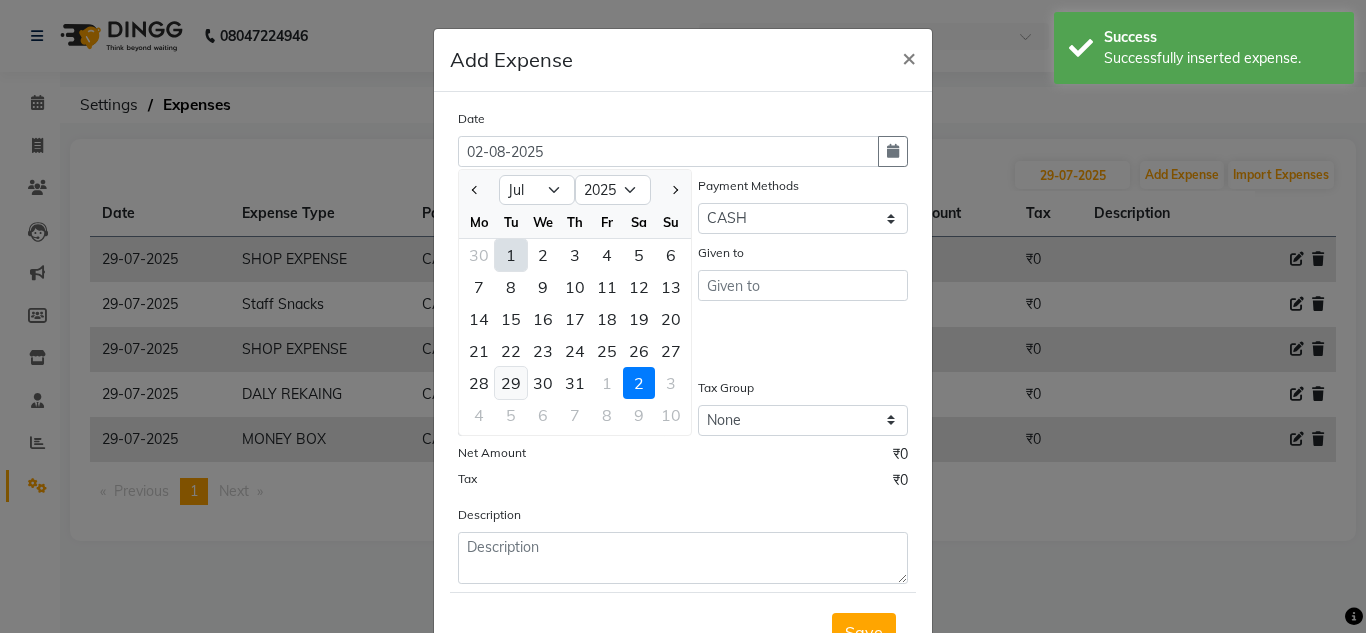 click on "29" 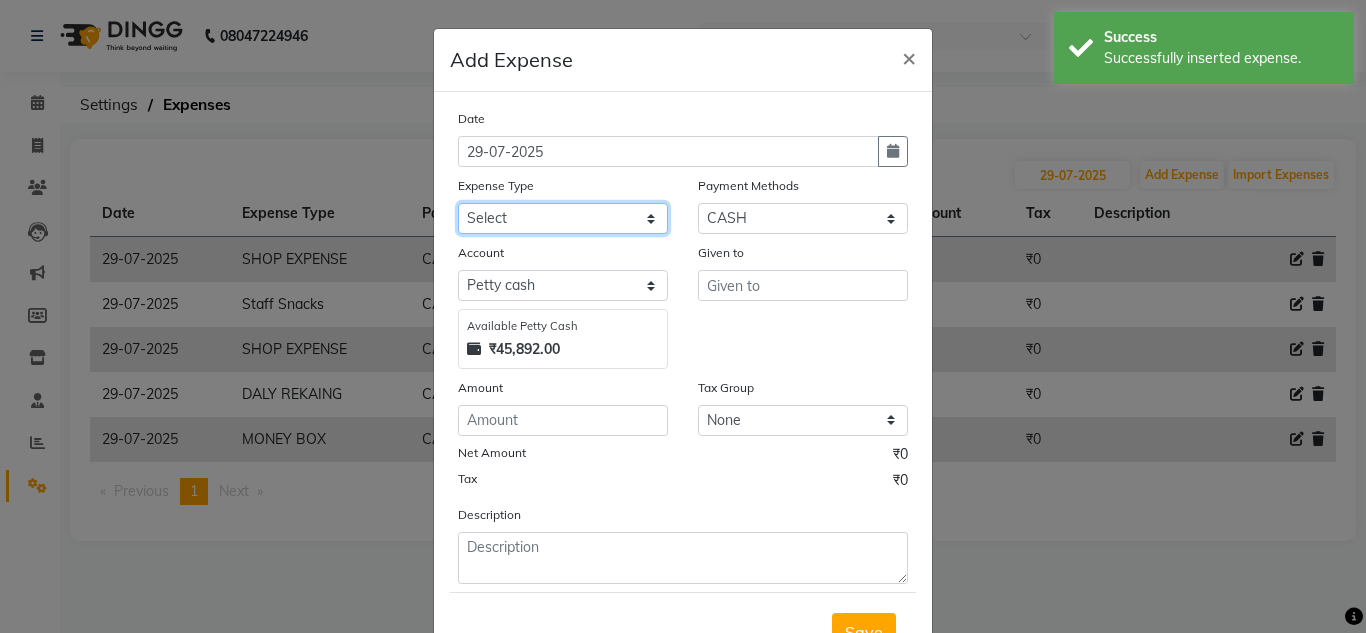 click on "Select Advance Salary ASWINI BANCI Bank charges Car maintenance  Cash transfer to bank Cash transfer to hub Client Snacks Clinical charges DALY REKAING Equipment Fuel Govt fee HOME EXP Incentive Insurance International purchase Loan Repayment Maintenance mama commission Marketing Miscellaneous MONEY BOX MRA neesam commission Other Pantry Product Rent SACHIN SHOP EXPENSE Staff Snacks STAF TIP Tax Tea & Refreshment Utilities WATER" 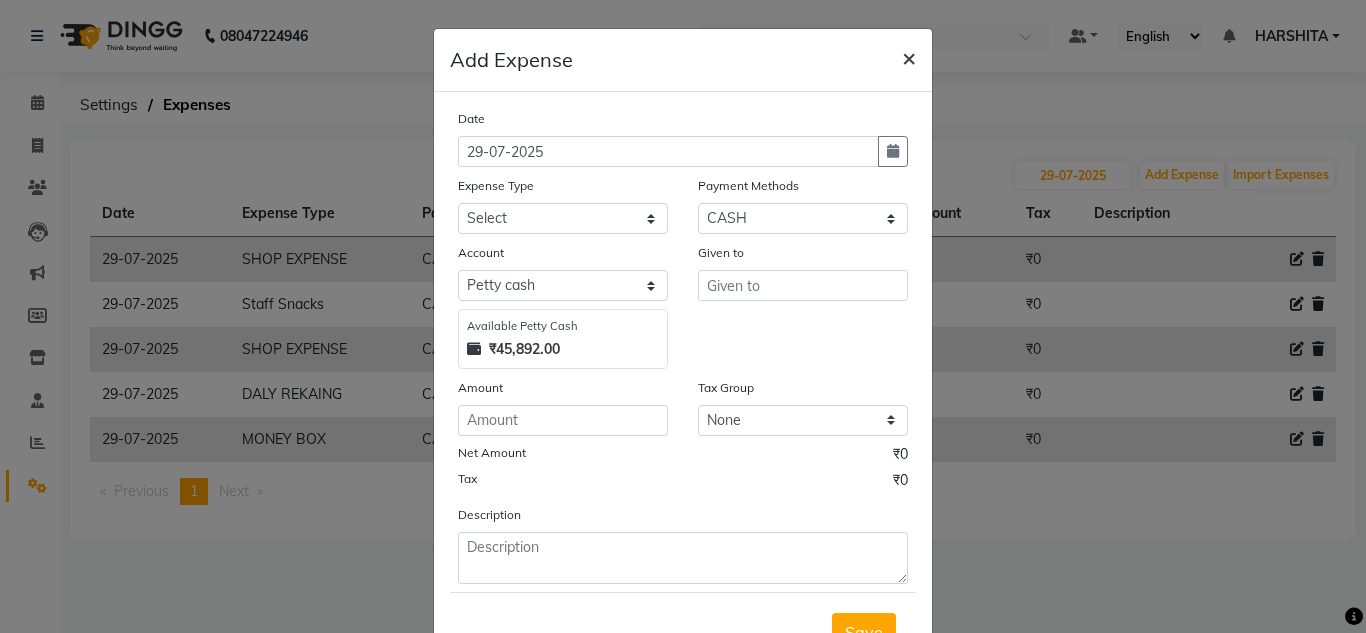 click on "×" 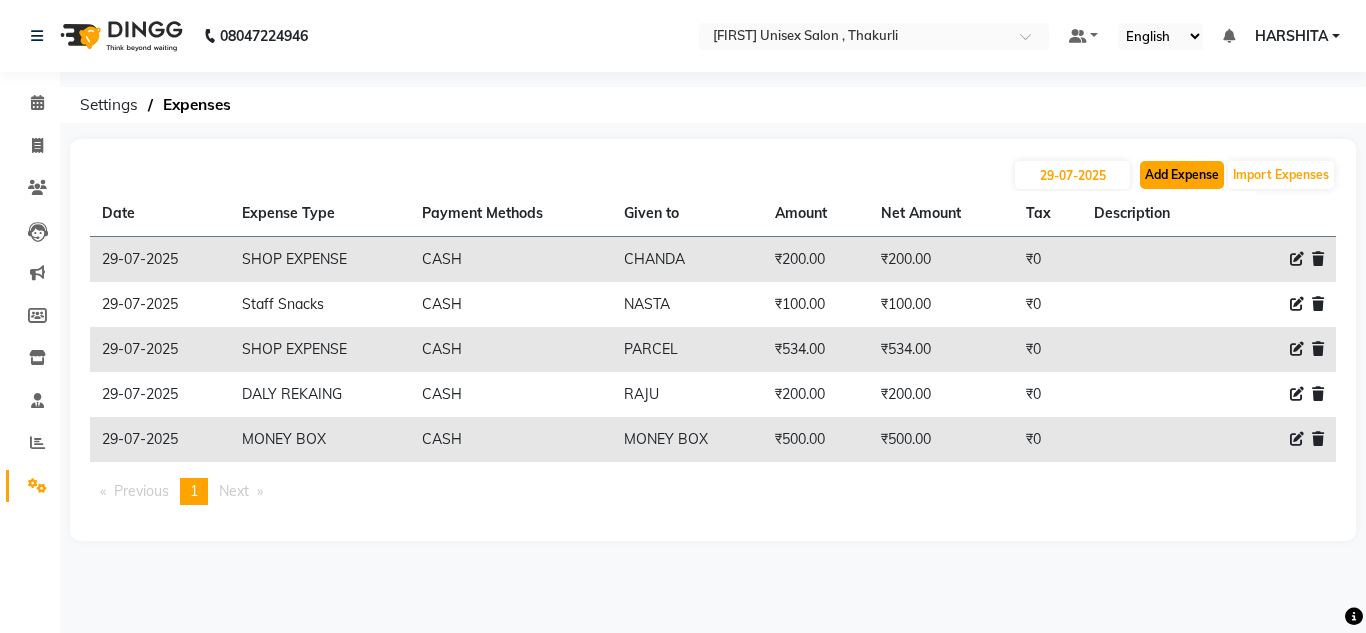 click on "Add Expense" 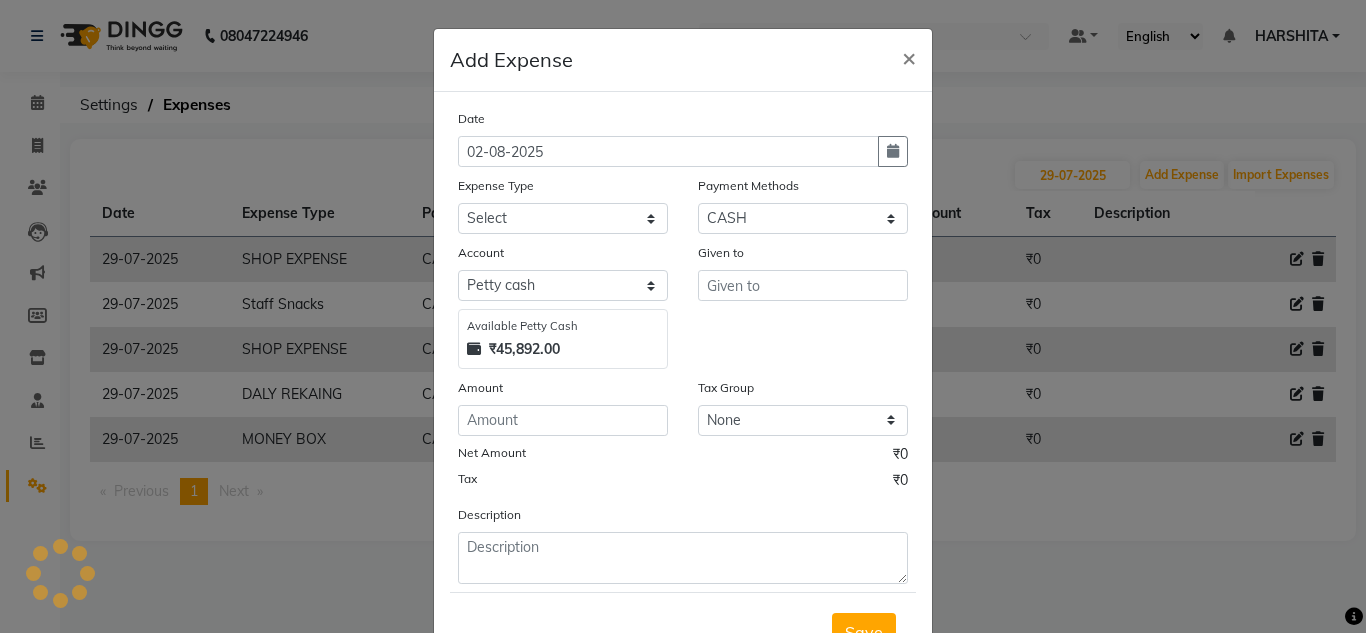 click on "Add Expense  × Date 02-08-2025 Expense Type Select Advance Salary ASWINI BANCI Bank charges Car maintenance  Cash transfer to bank Cash transfer to hub Client Snacks Clinical charges DALY REKAING Equipment Fuel Govt fee HOME EXP Incentive Insurance International purchase Loan Repayment Maintenance mama commission Marketing Miscellaneous MONEY BOX MRA neesam commission Other Pantry Product Rent SACHIN SHOP EXPENSE Staff Snacks STAF TIP Tax Tea & Refreshment Utilities WATER Payment Methods Select Points Prepaid Package CASH UPI Wallet Account Select Petty cash Available Petty Cash ₹45,892.00 Given to Amount Tax Group None GST Net Amount ₹0 Tax ₹0 Description  Save" 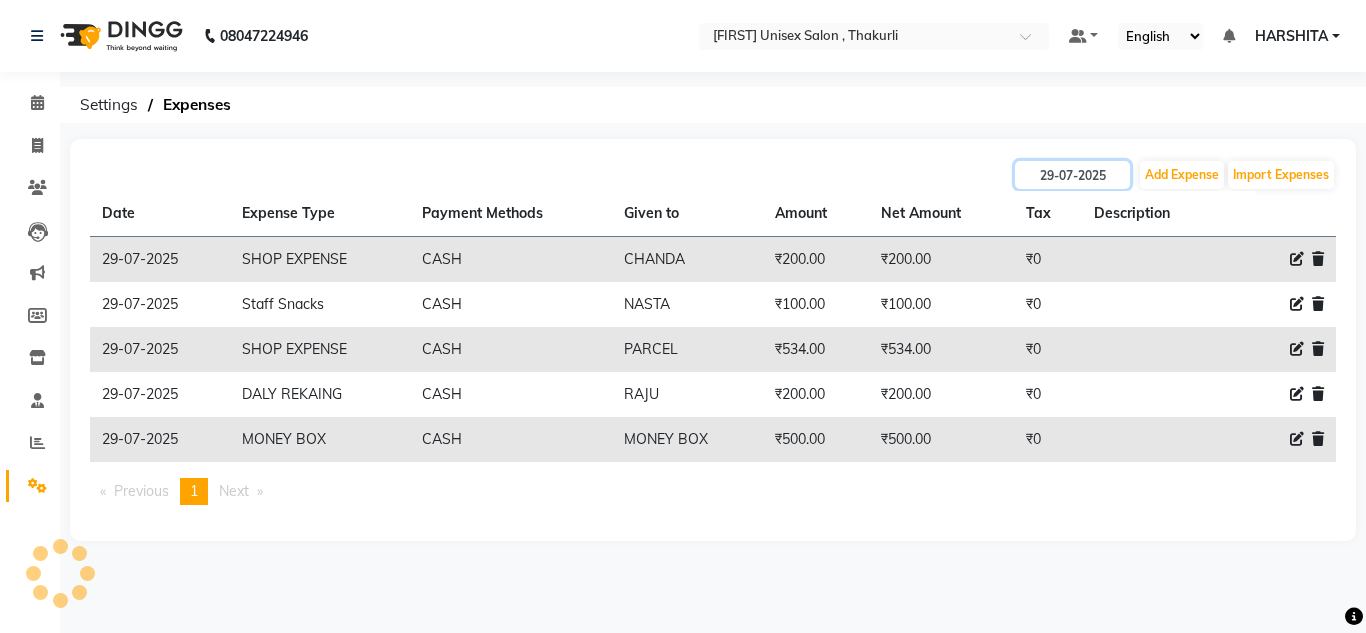click on "29-07-2025" 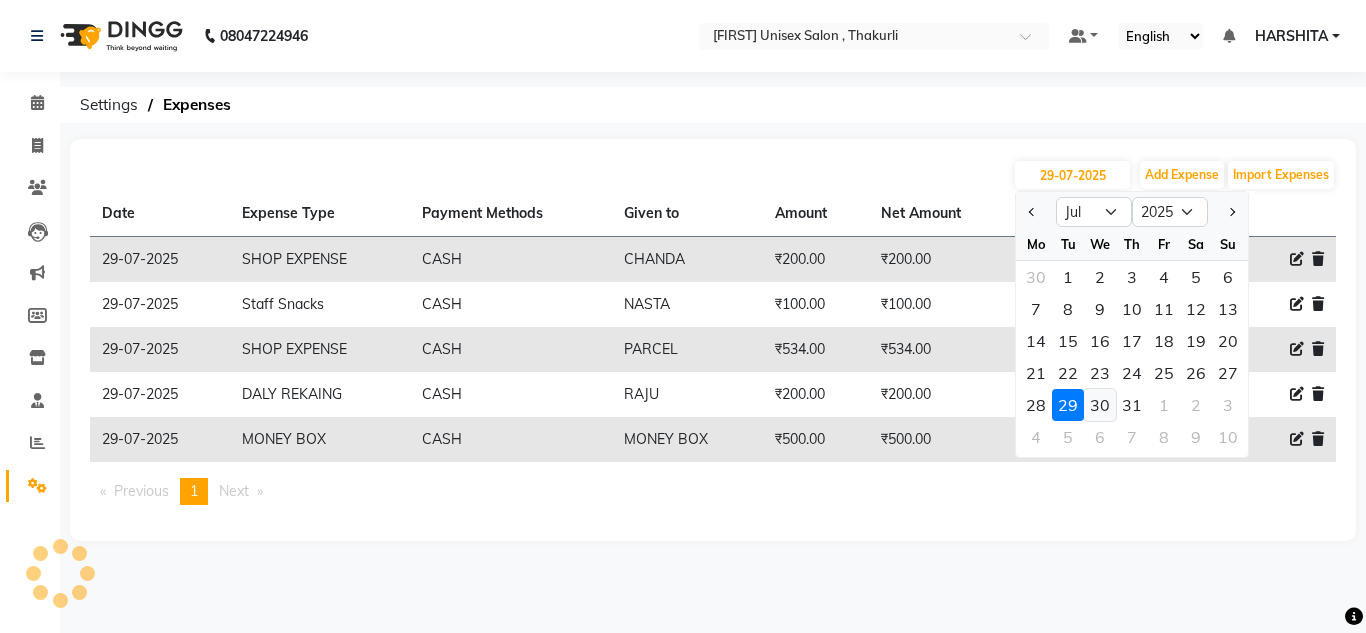 click on "30" 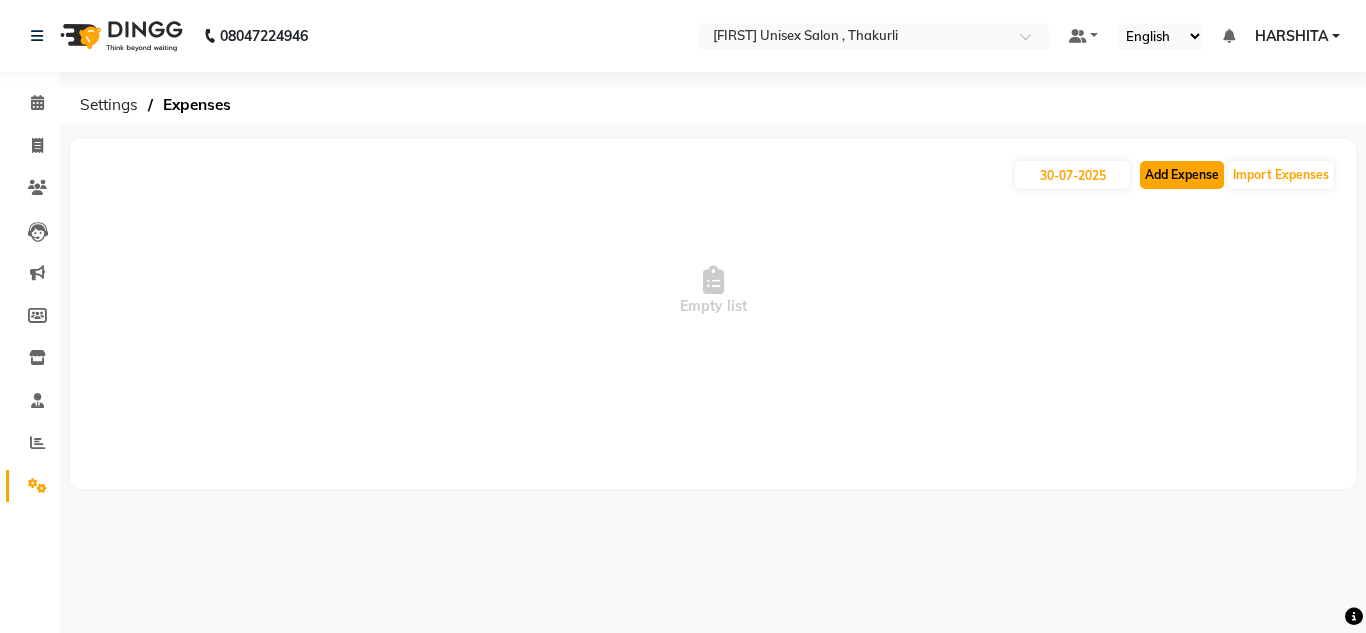 click on "Add Expense" 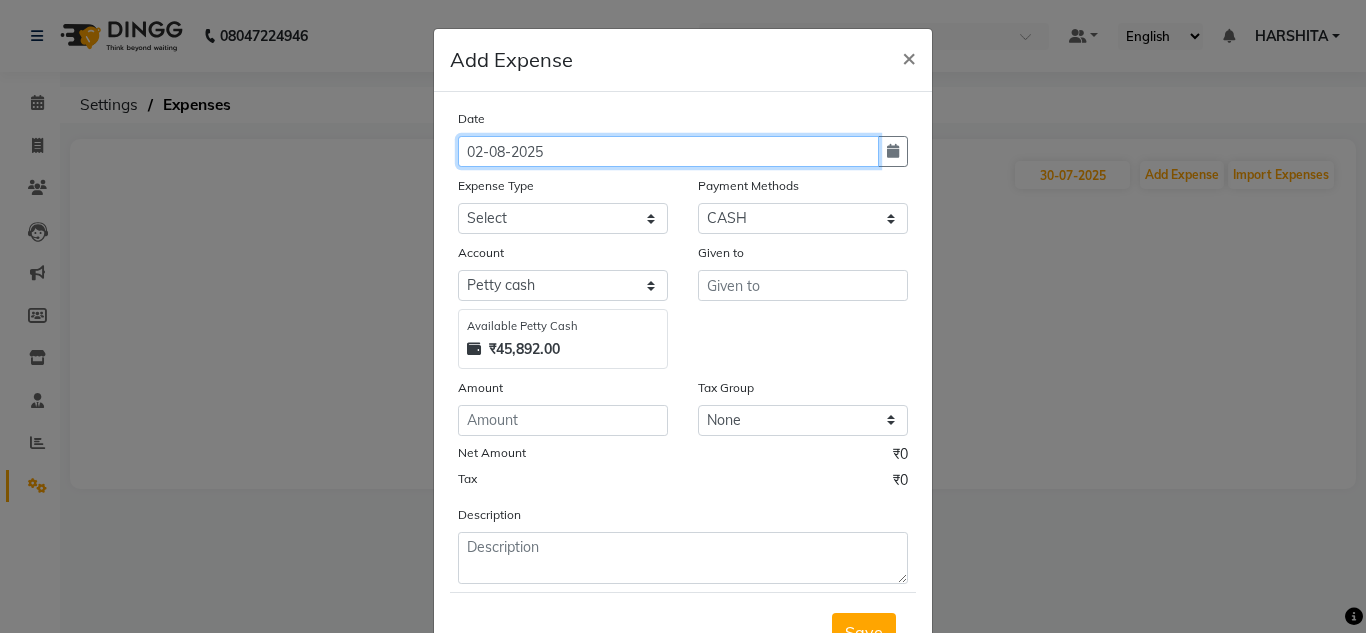 click on "02-08-2025" 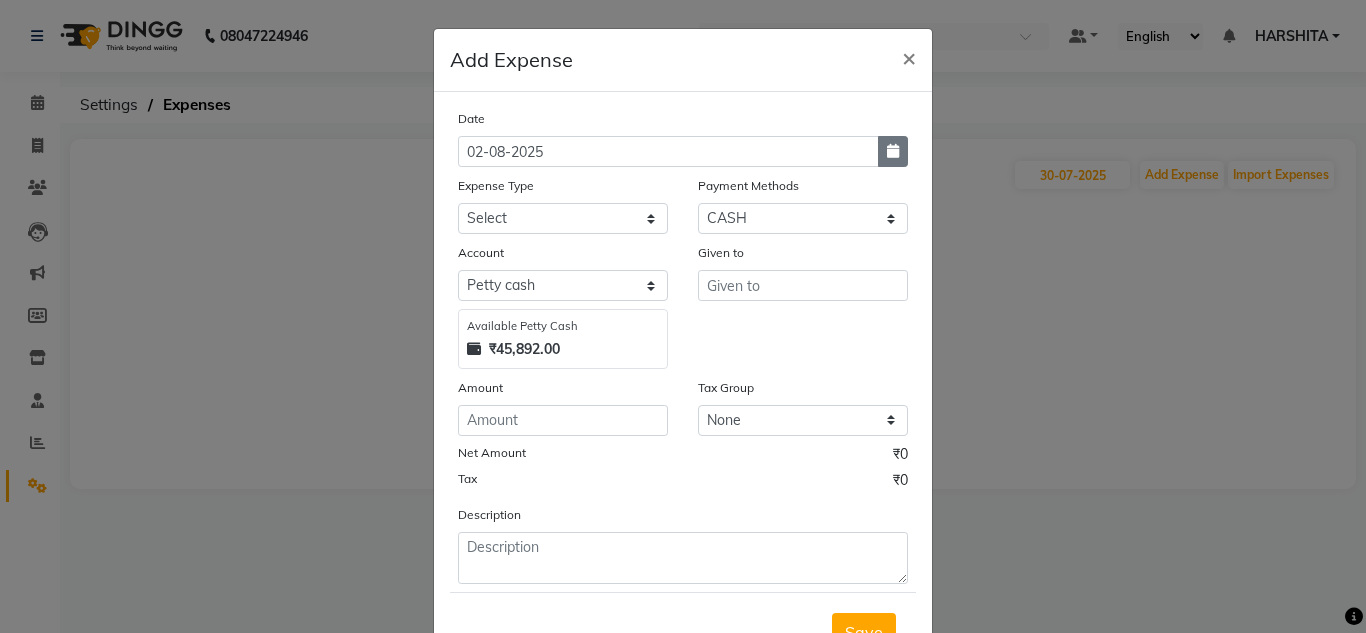 click 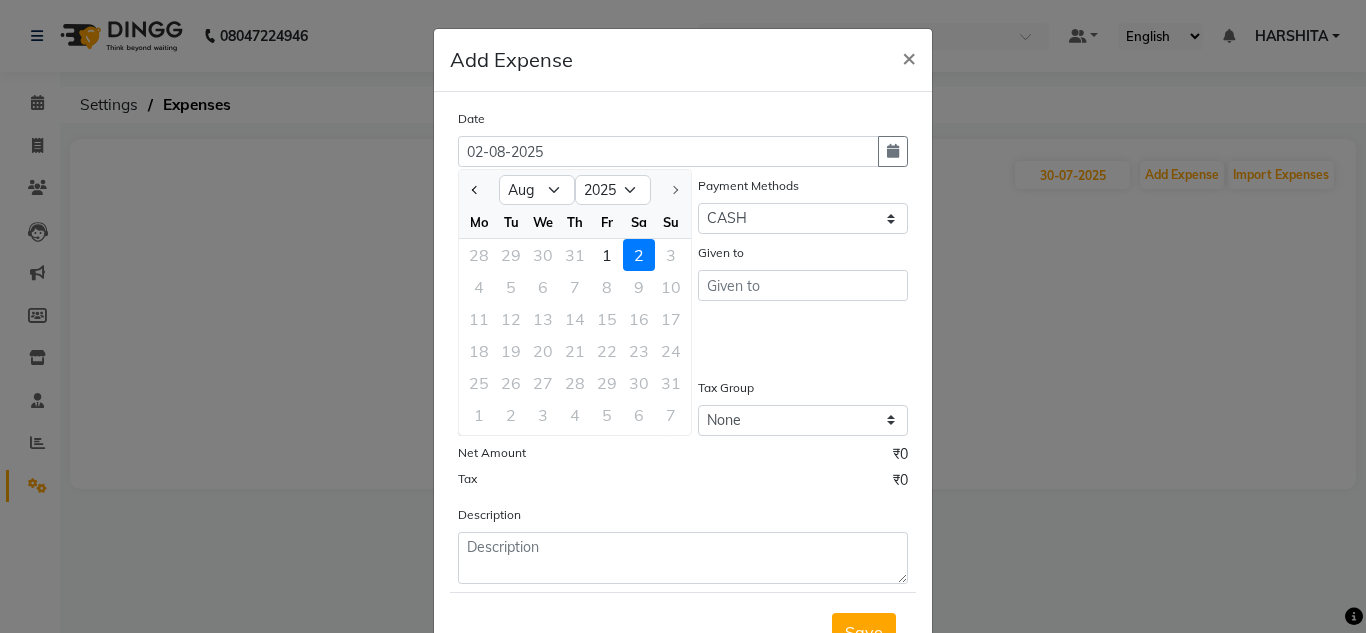 click 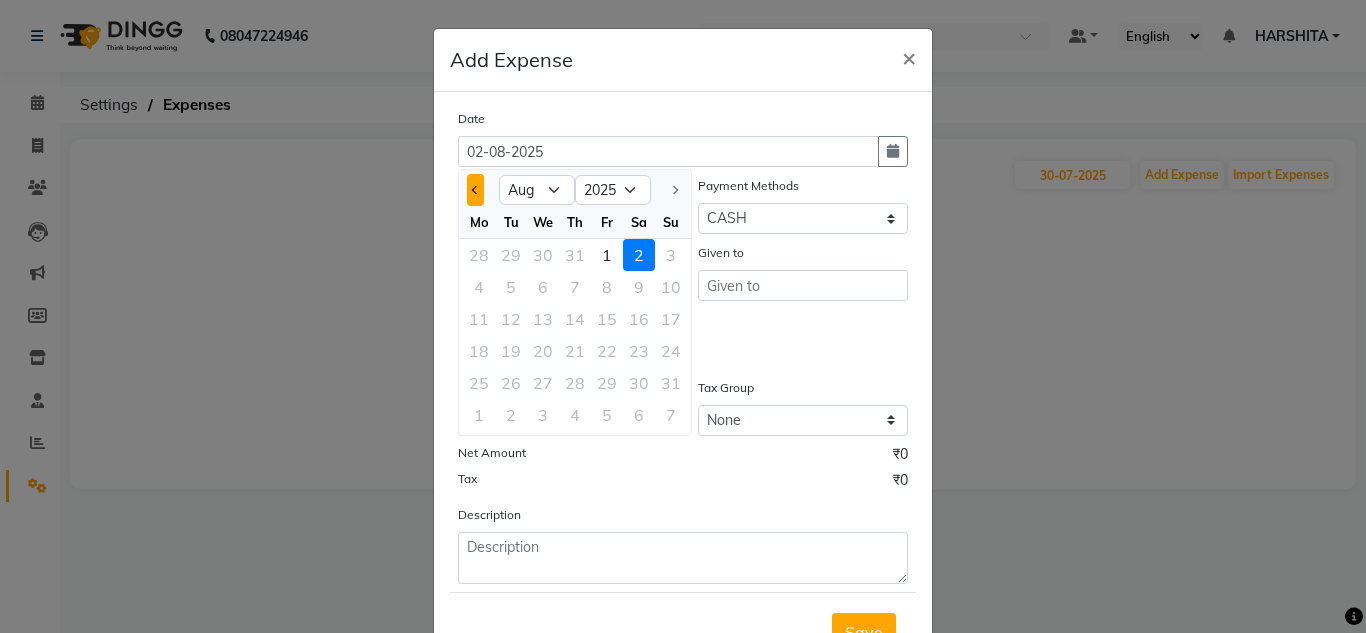 click 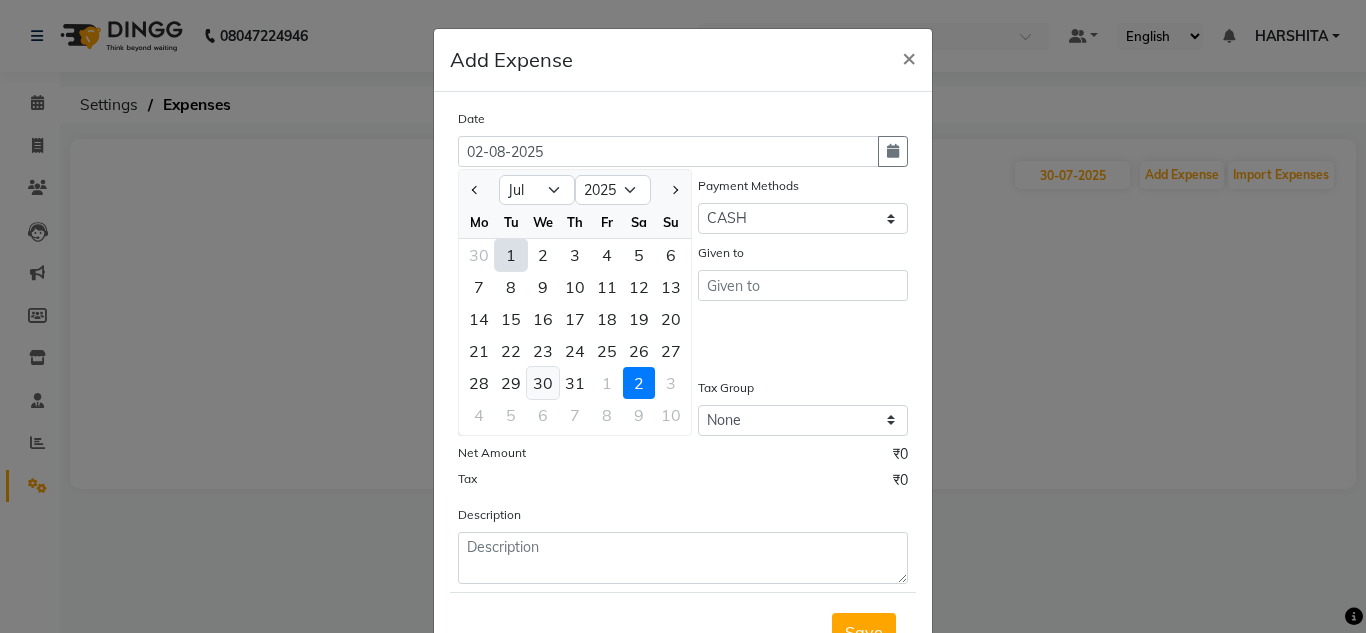 click on "30" 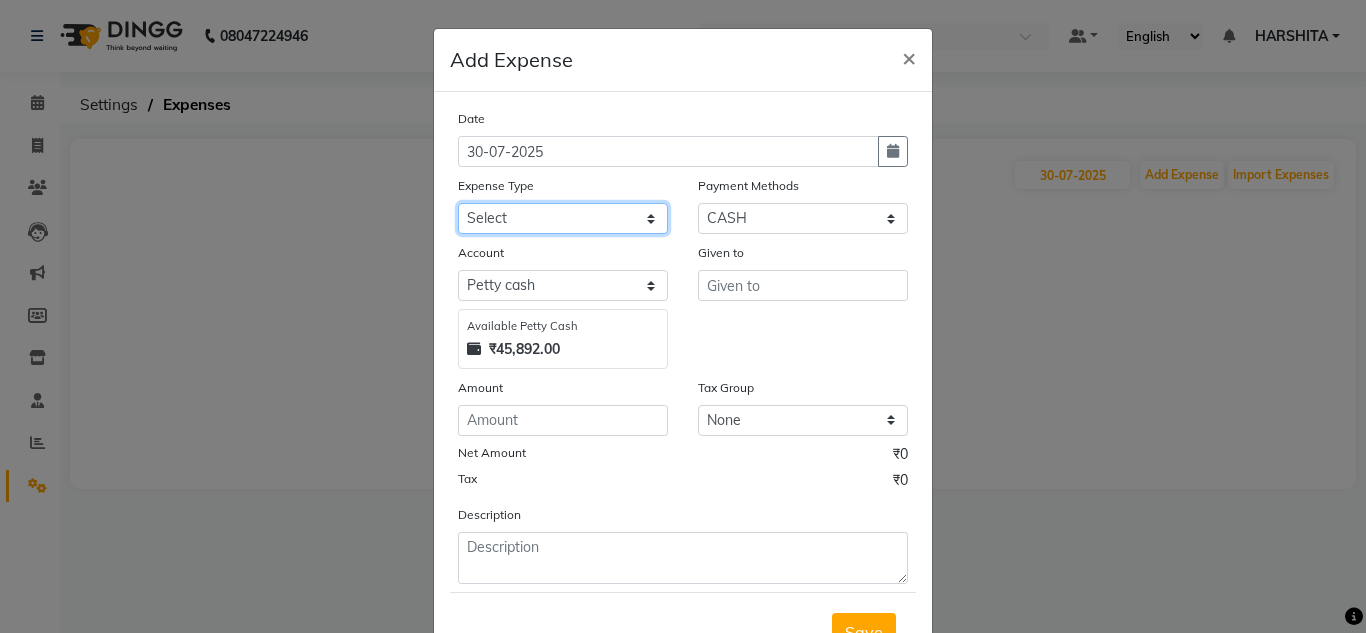 click on "Select Advance Salary ASWINI BANCI Bank charges Car maintenance  Cash transfer to bank Cash transfer to hub Client Snacks Clinical charges DALY REKAING Equipment Fuel Govt fee HOME EXP Incentive Insurance International purchase Loan Repayment Maintenance mama commission Marketing Miscellaneous MONEY BOX MRA neesam commission Other Pantry Product Rent SACHIN SHOP EXPENSE Staff Snacks STAF TIP Tax Tea & Refreshment Utilities WATER" 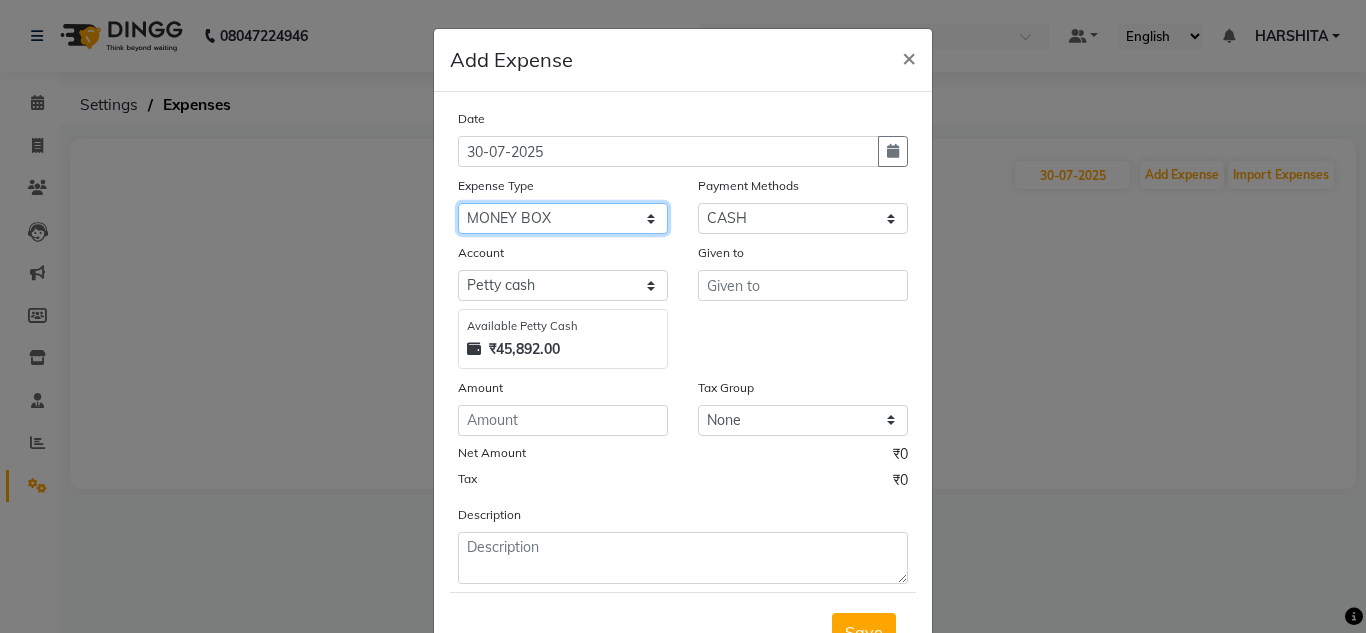 click on "Select Advance Salary ASWINI BANCI Bank charges Car maintenance  Cash transfer to bank Cash transfer to hub Client Snacks Clinical charges DALY REKAING Equipment Fuel Govt fee HOME EXP Incentive Insurance International purchase Loan Repayment Maintenance mama commission Marketing Miscellaneous MONEY BOX MRA neesam commission Other Pantry Product Rent SACHIN SHOP EXPENSE Staff Snacks STAF TIP Tax Tea & Refreshment Utilities WATER" 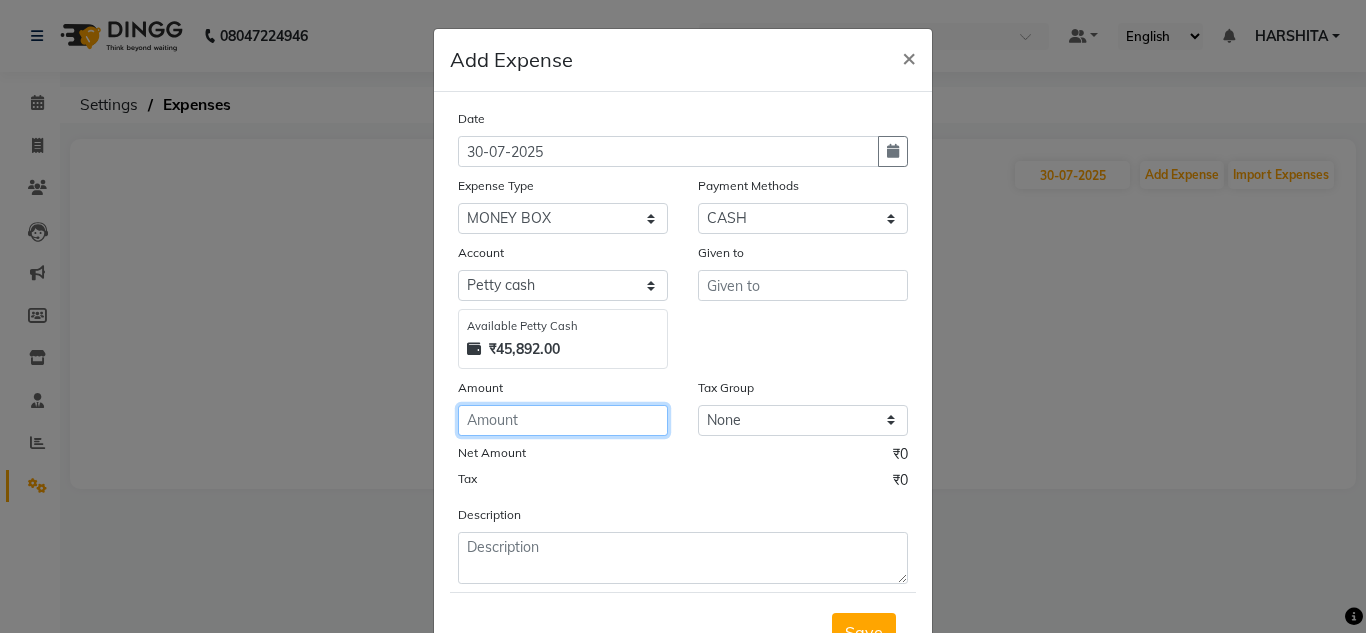 click 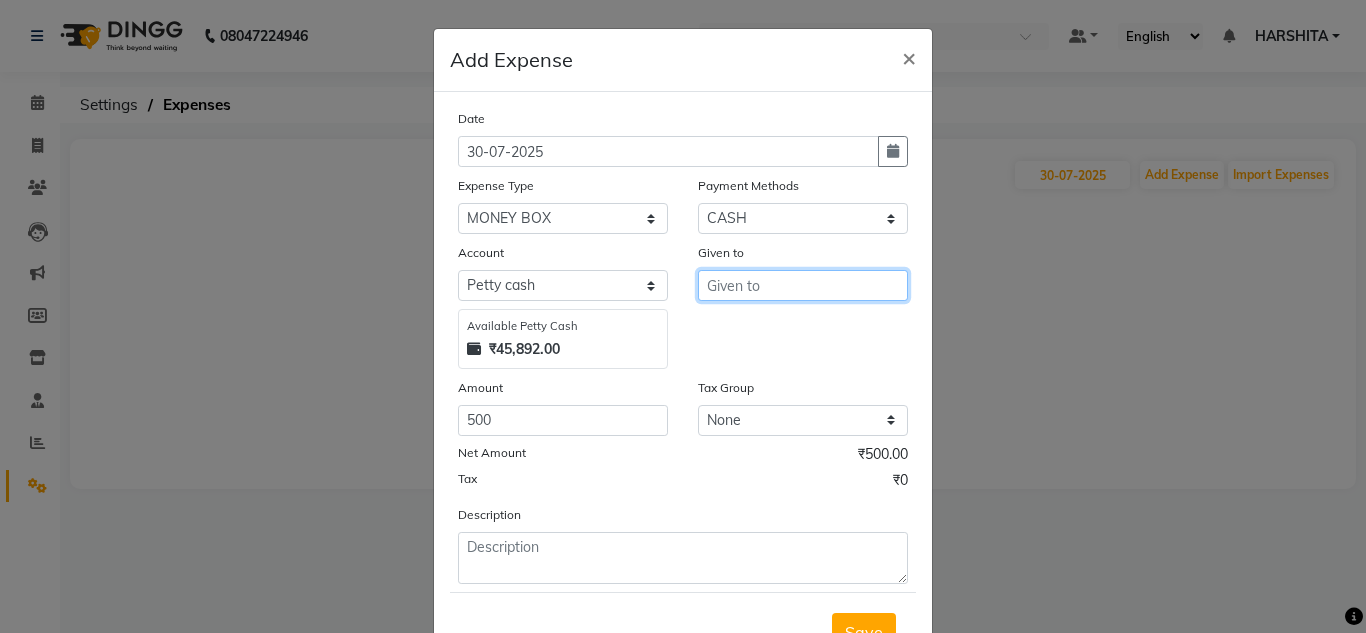 click at bounding box center (803, 285) 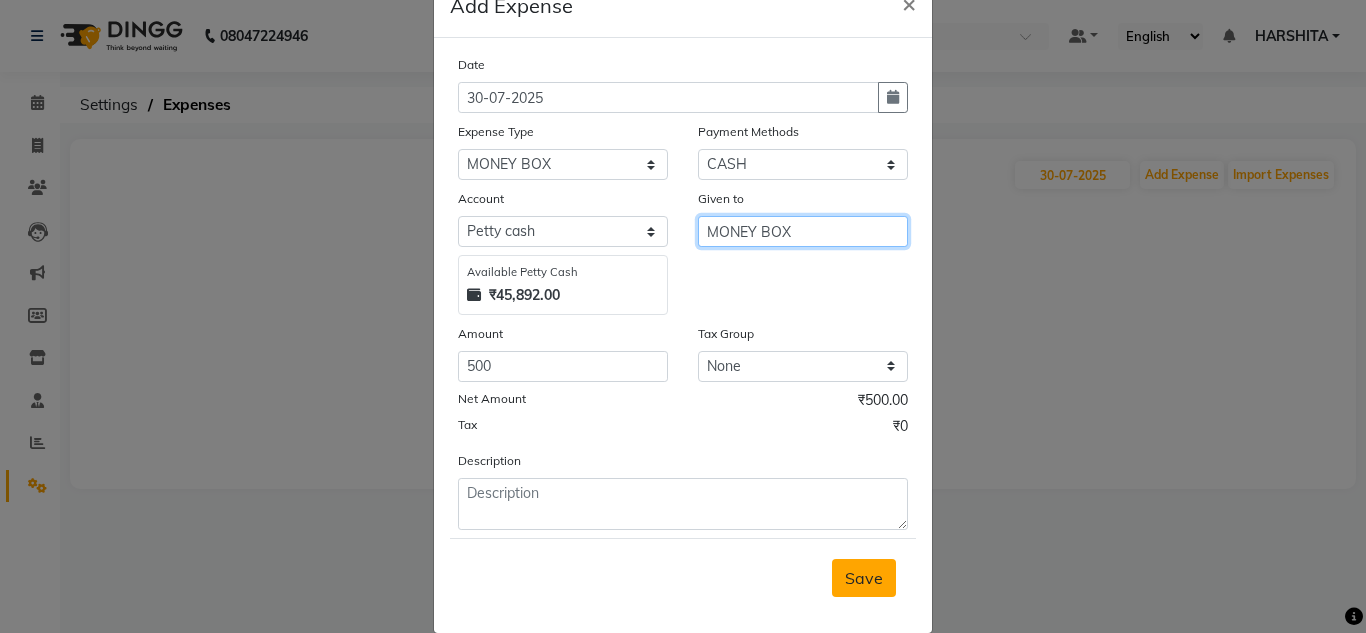 scroll, scrollTop: 83, scrollLeft: 0, axis: vertical 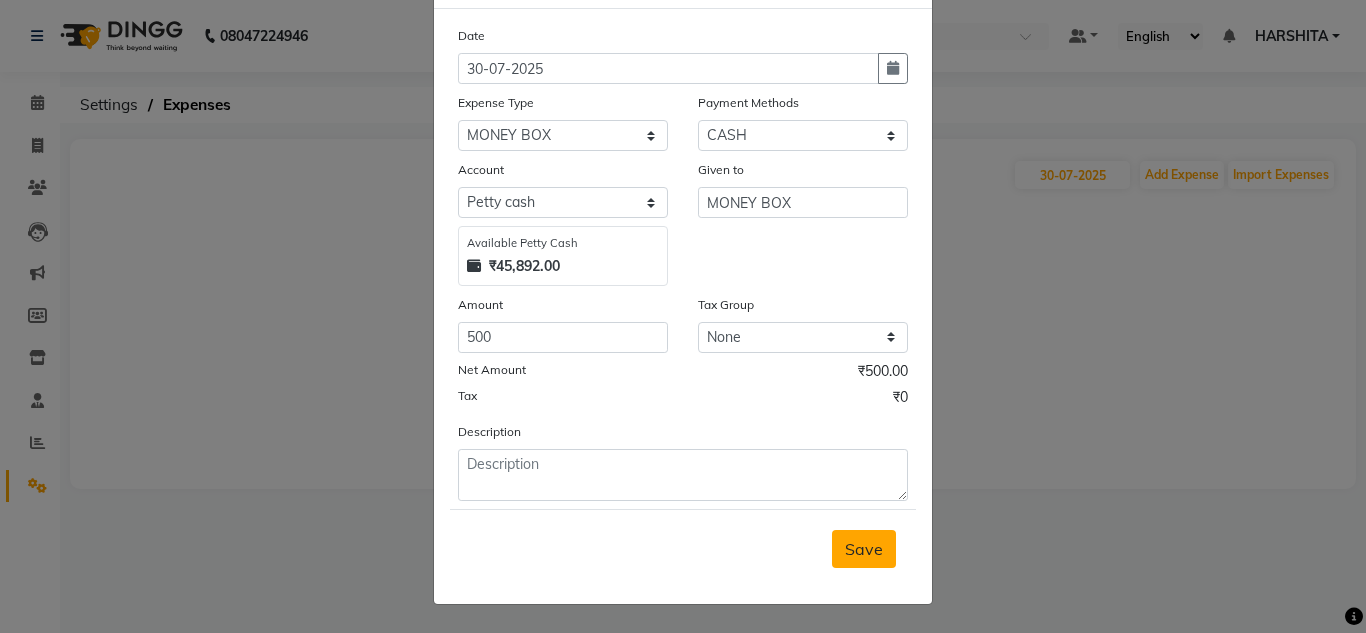 click on "Save" at bounding box center (864, 549) 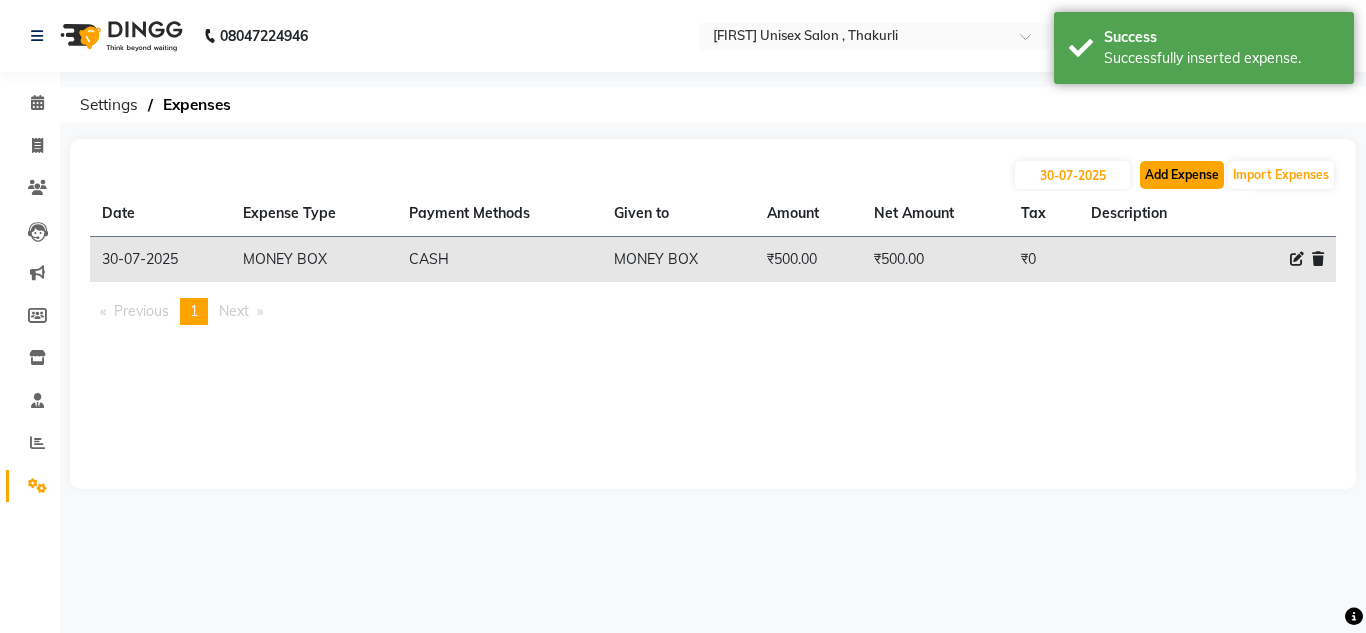 click on "Add Expense" 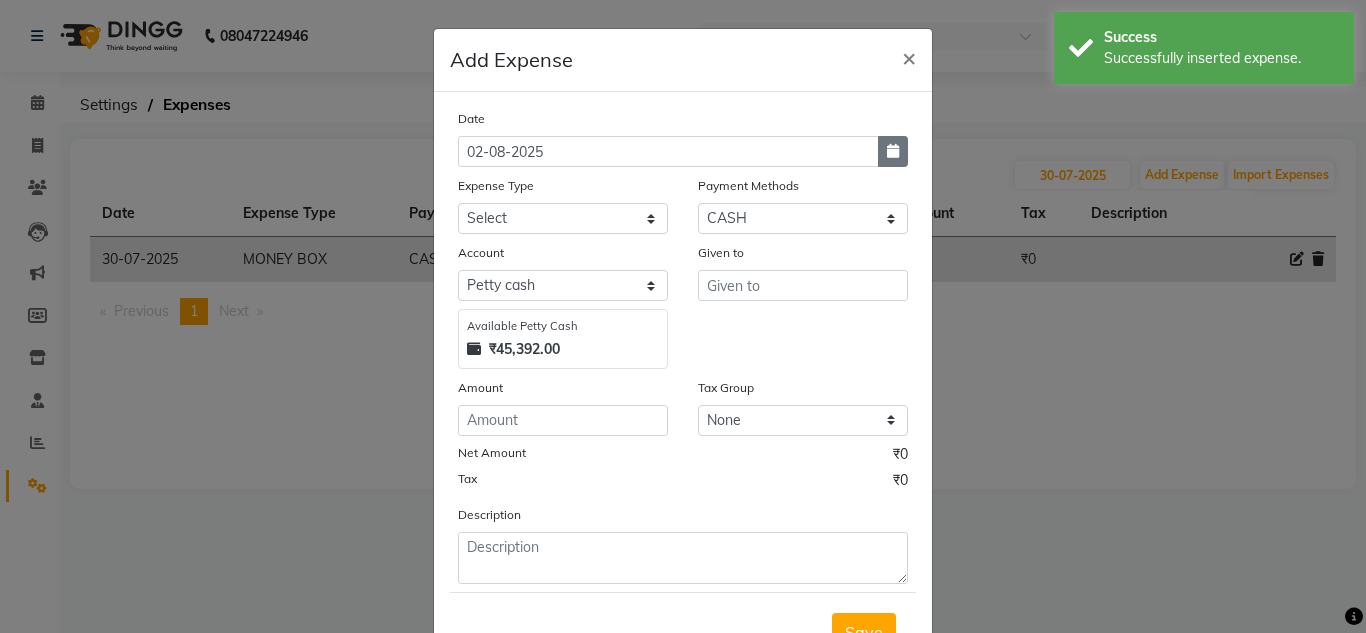 click 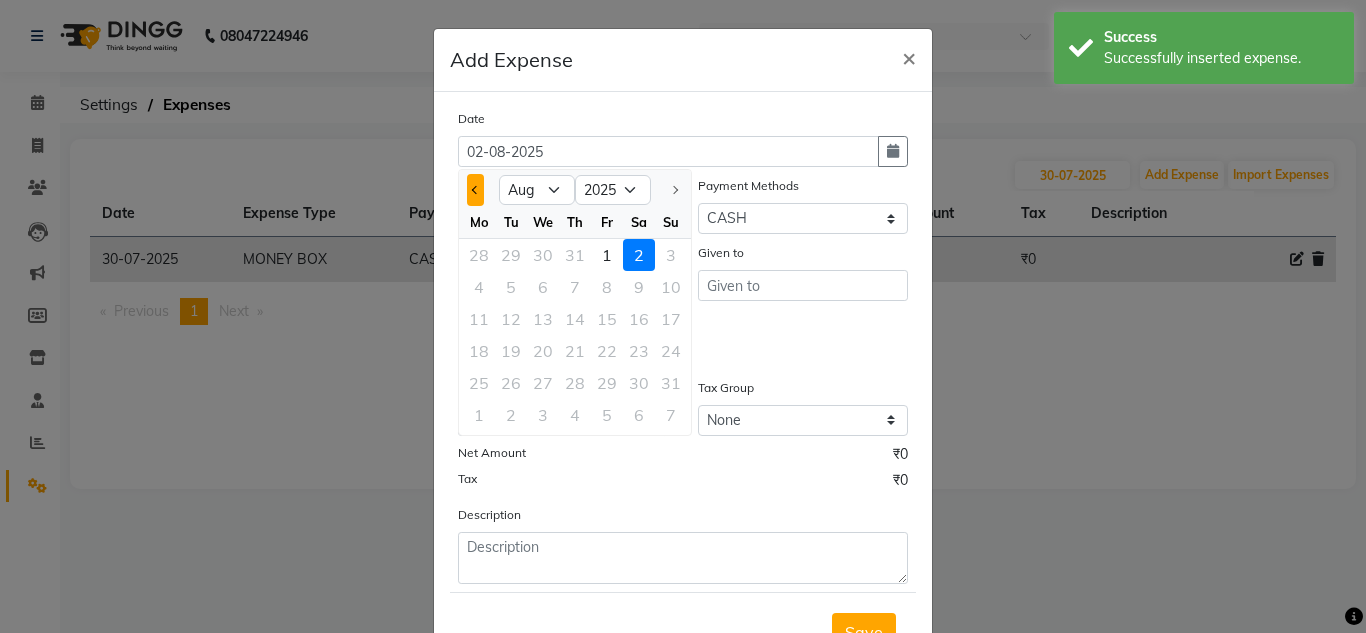 click 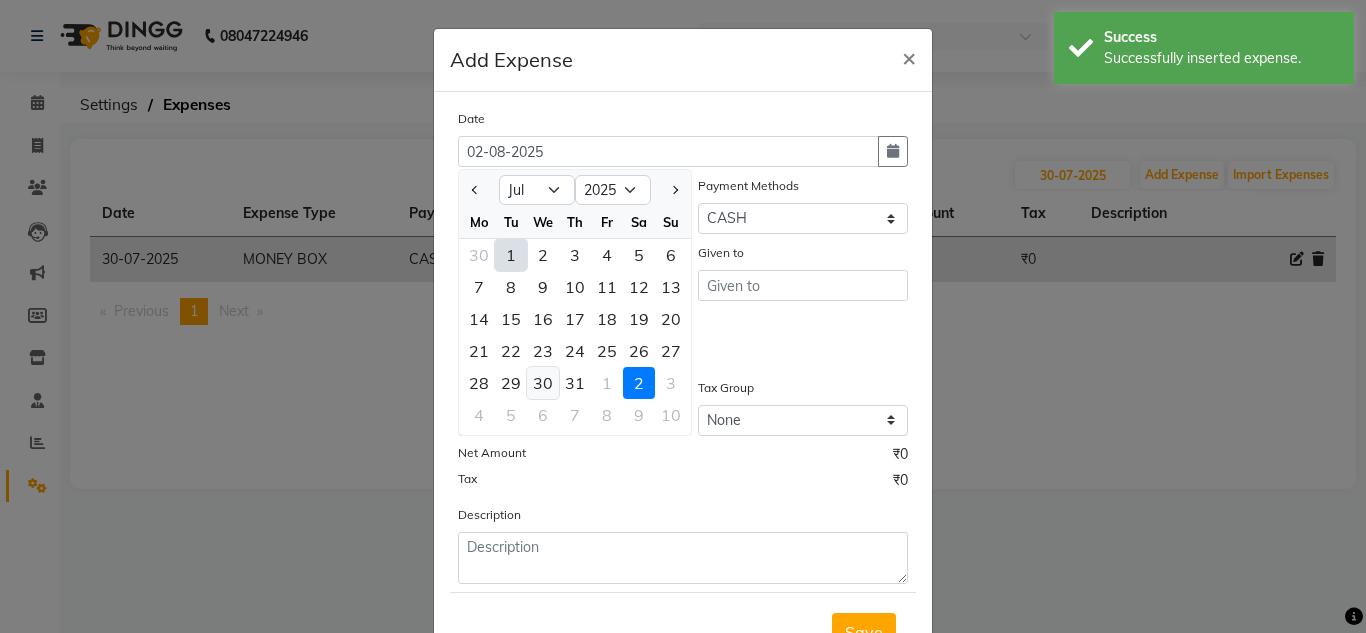 click on "30" 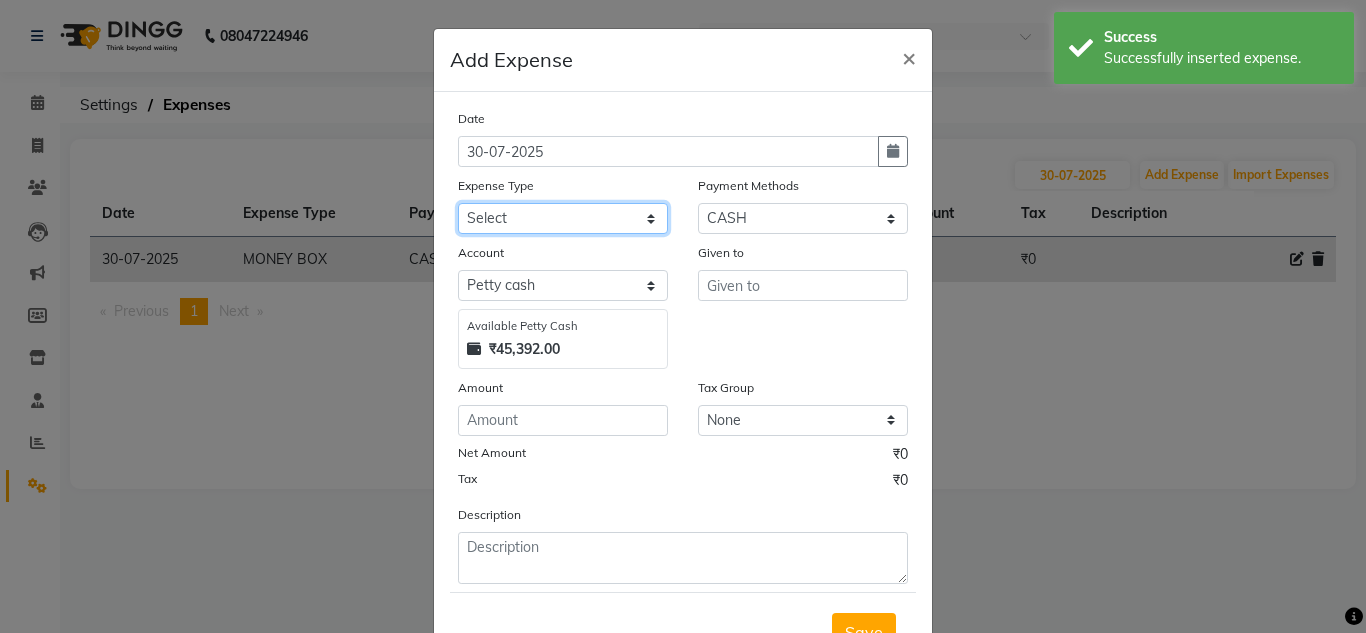 click on "Select Advance Salary ASWINI BANCI Bank charges Car maintenance  Cash transfer to bank Cash transfer to hub Client Snacks Clinical charges DALY REKAING Equipment Fuel Govt fee HOME EXP Incentive Insurance International purchase Loan Repayment Maintenance mama commission Marketing Miscellaneous MONEY BOX MRA neesam commission Other Pantry Product Rent SACHIN SHOP EXPENSE Staff Snacks STAF TIP Tax Tea & Refreshment Utilities WATER" 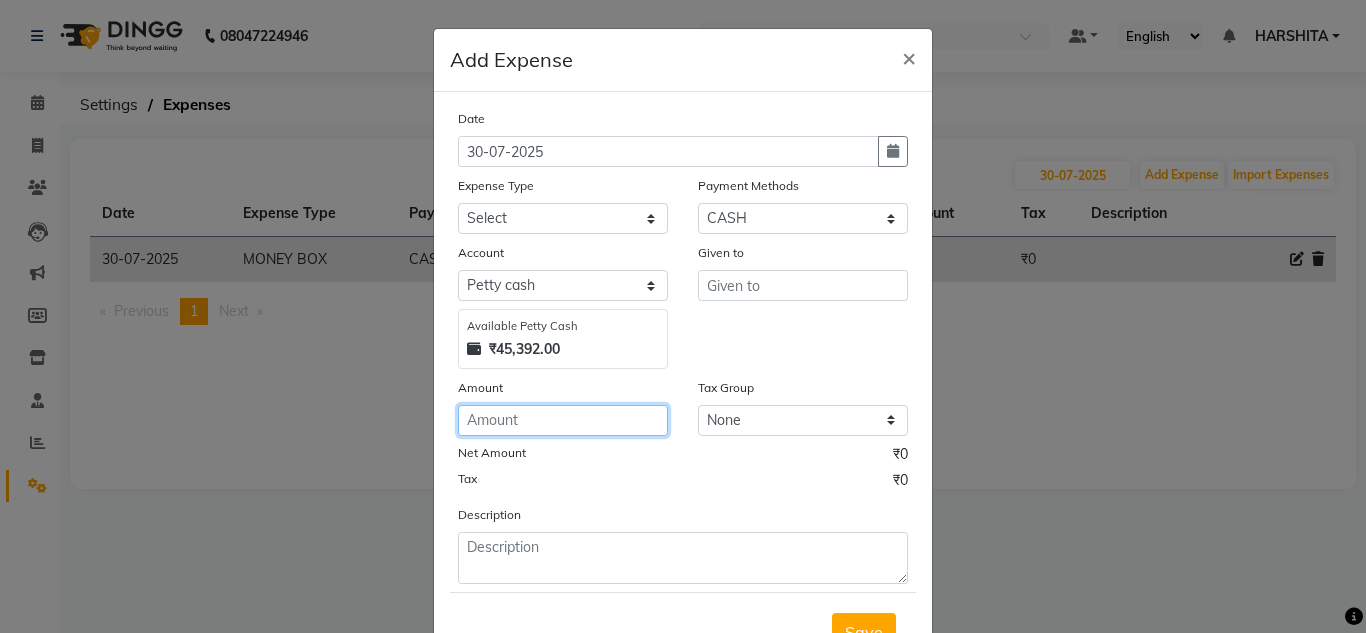 click 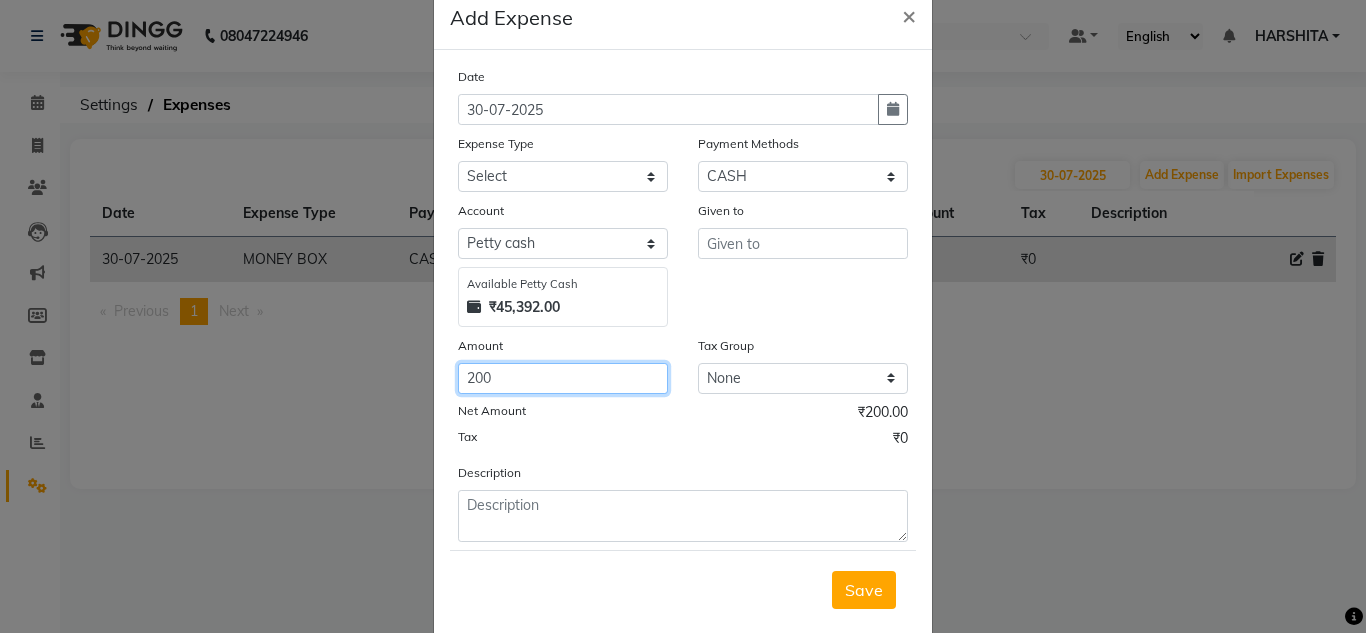 scroll, scrollTop: 83, scrollLeft: 0, axis: vertical 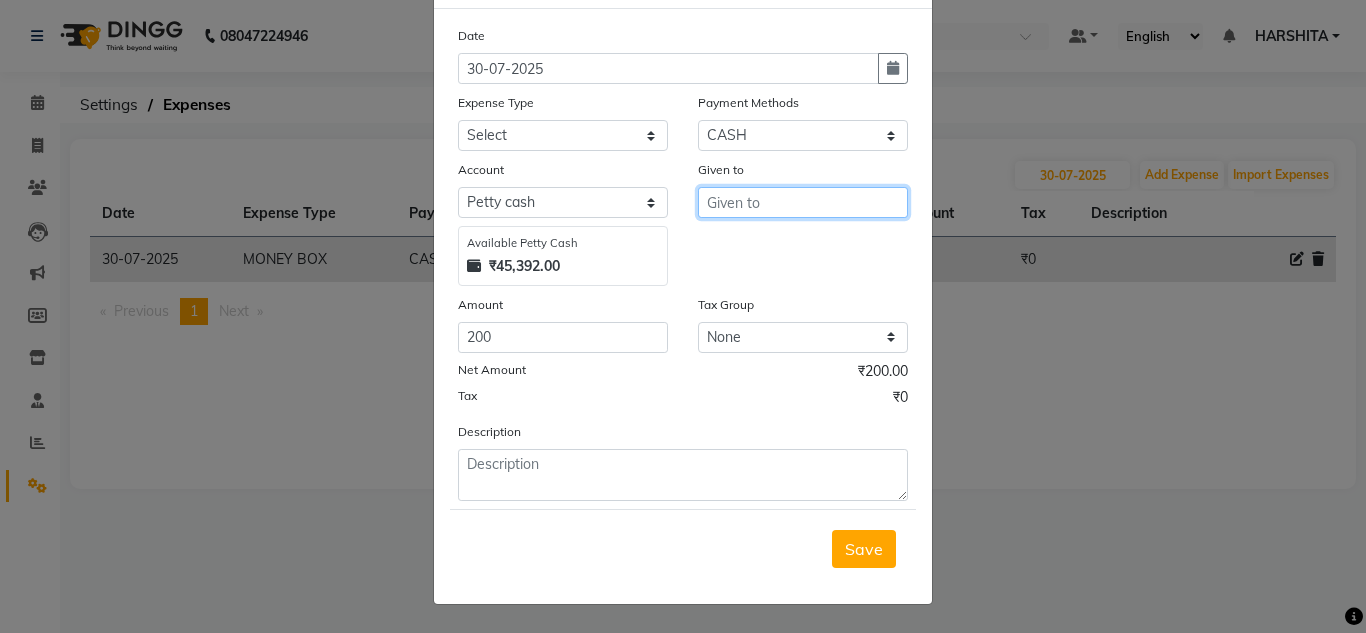 click at bounding box center [803, 202] 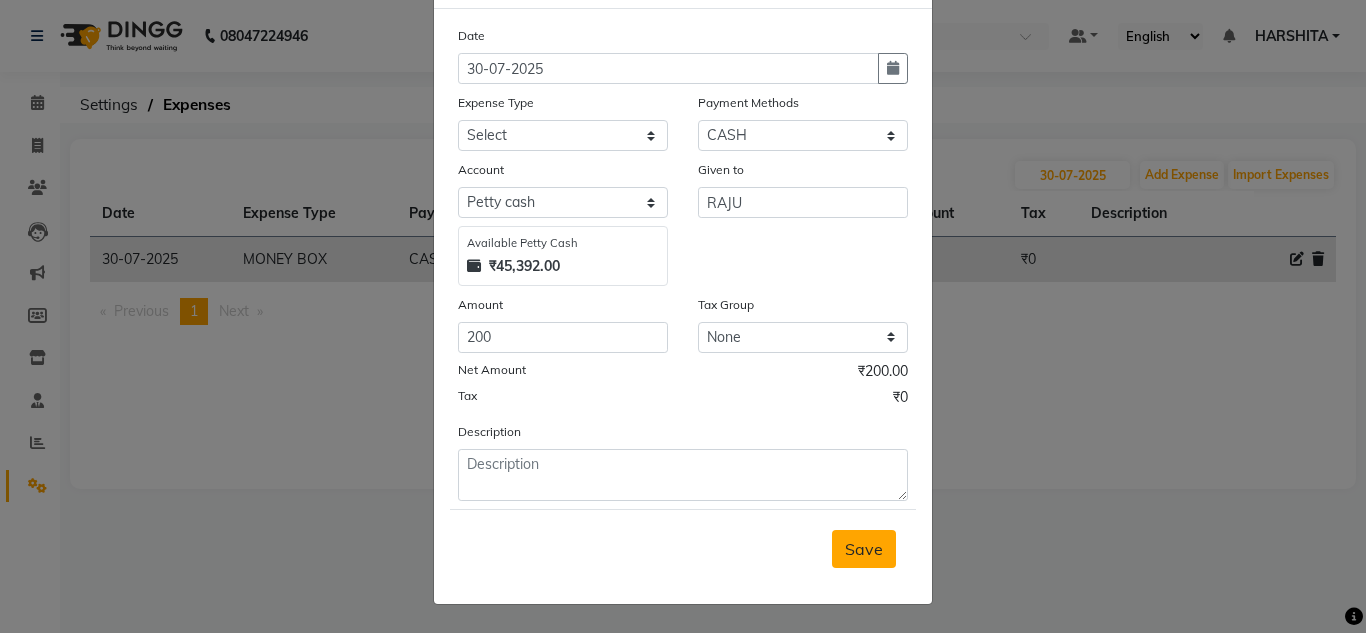 click on "Save" at bounding box center [864, 549] 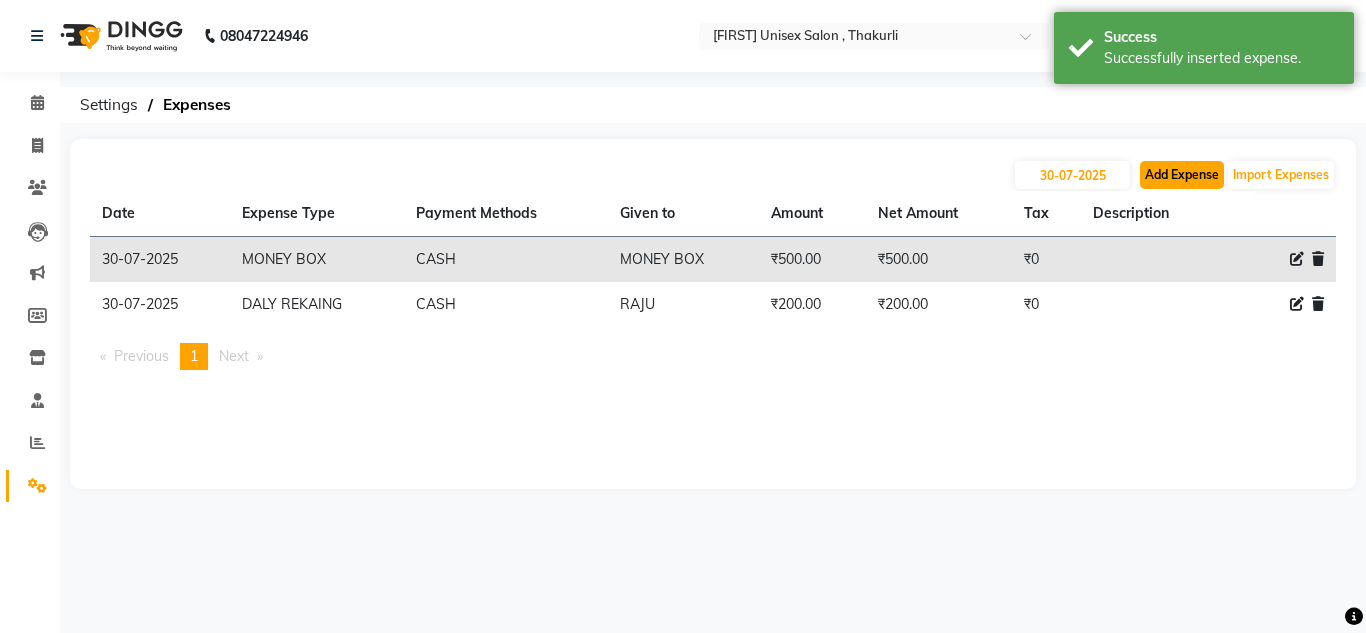 click on "Add Expense" 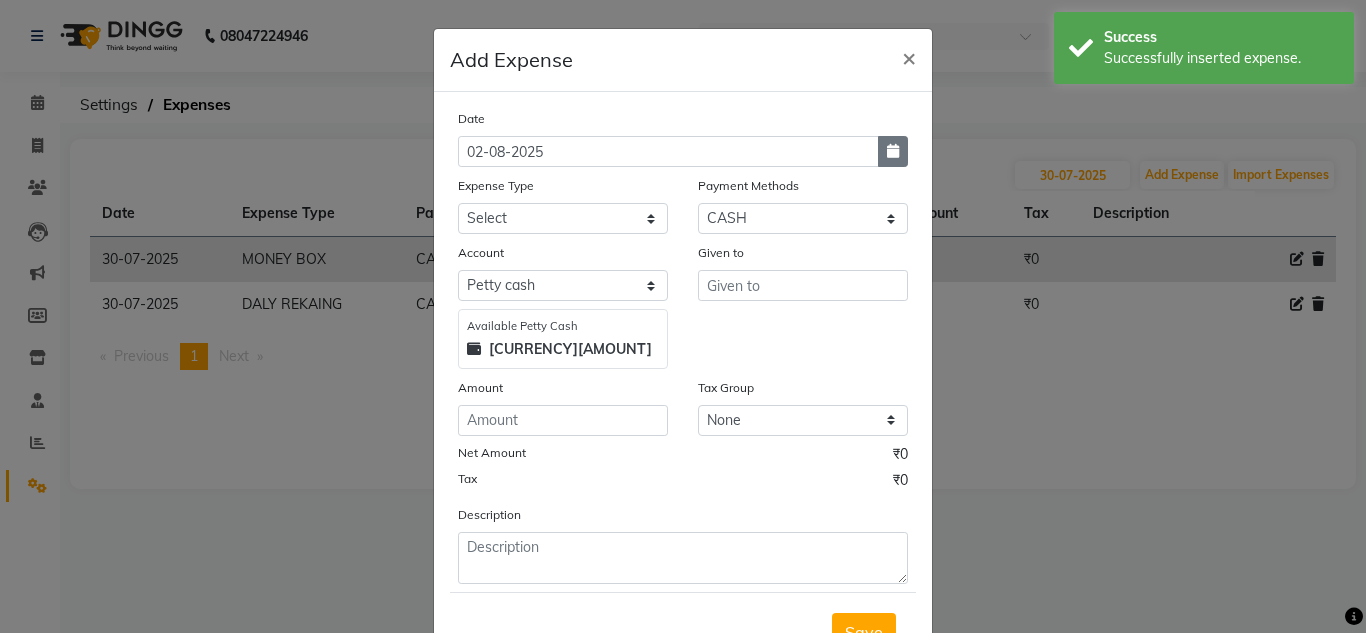 click 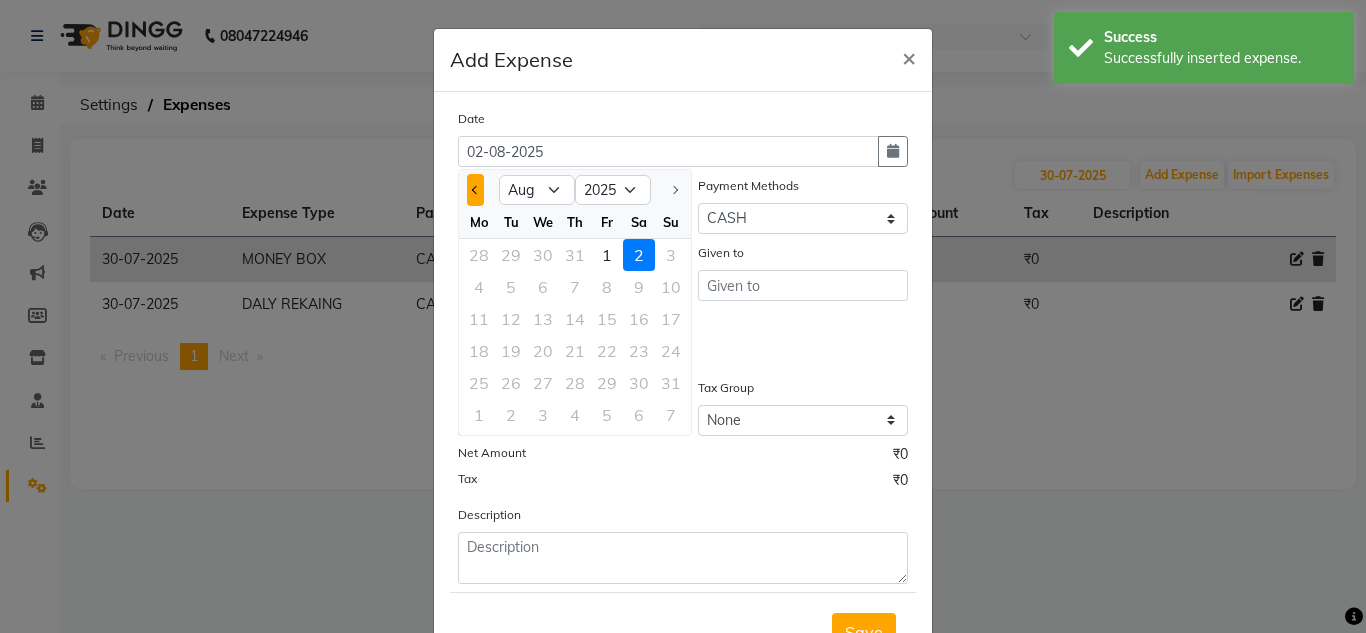 click 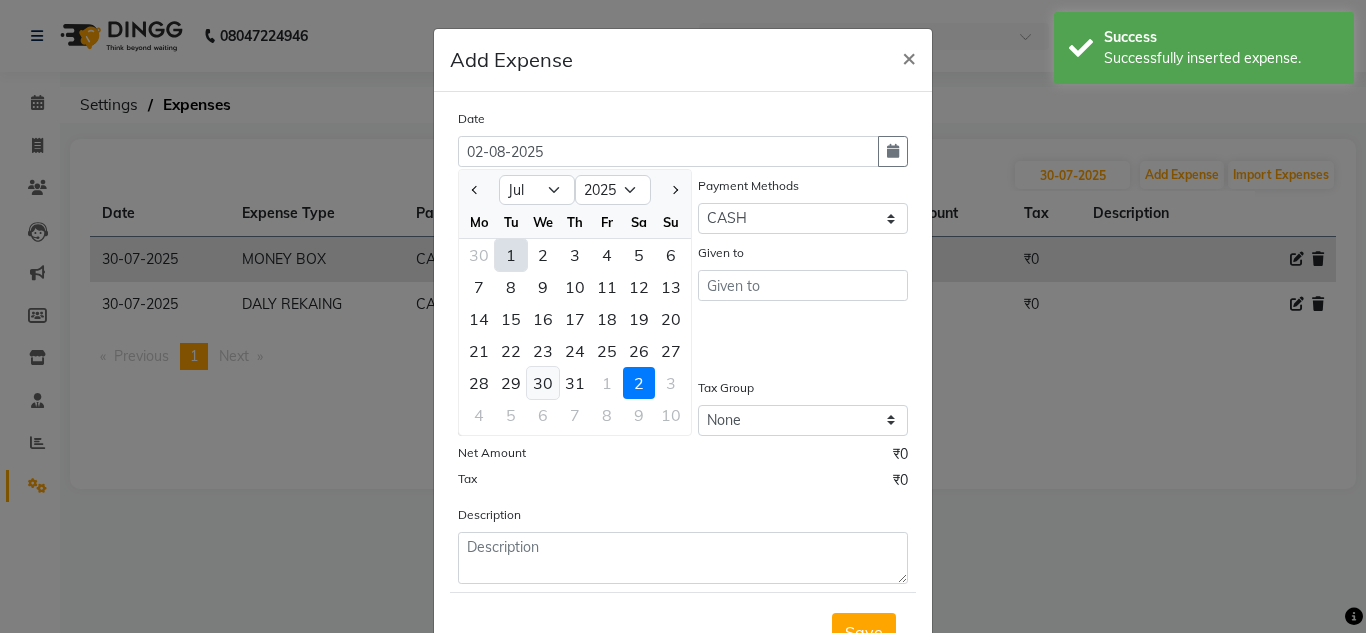 click on "30" 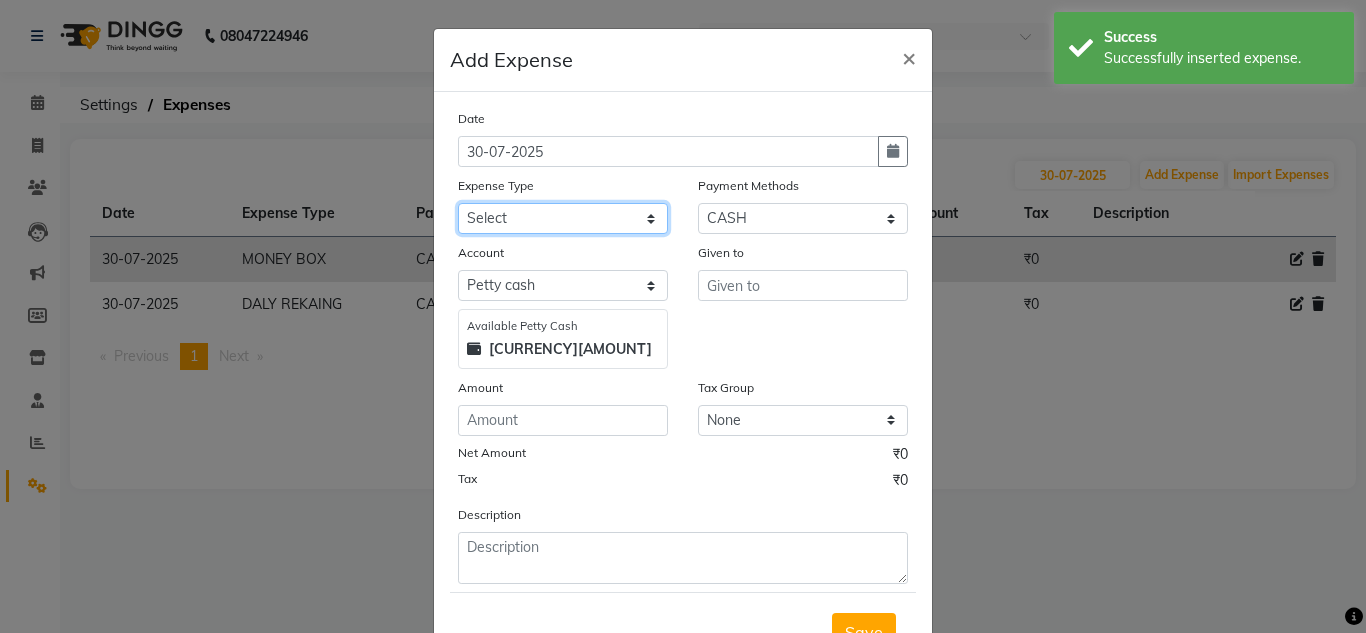 click on "Select Advance Salary ASWINI BANCI Bank charges Car maintenance  Cash transfer to bank Cash transfer to hub Client Snacks Clinical charges DALY REKAING Equipment Fuel Govt fee HOME EXP Incentive Insurance International purchase Loan Repayment Maintenance mama commission Marketing Miscellaneous MONEY BOX MRA neesam commission Other Pantry Product Rent SACHIN SHOP EXPENSE Staff Snacks STAF TIP Tax Tea & Refreshment Utilities WATER" 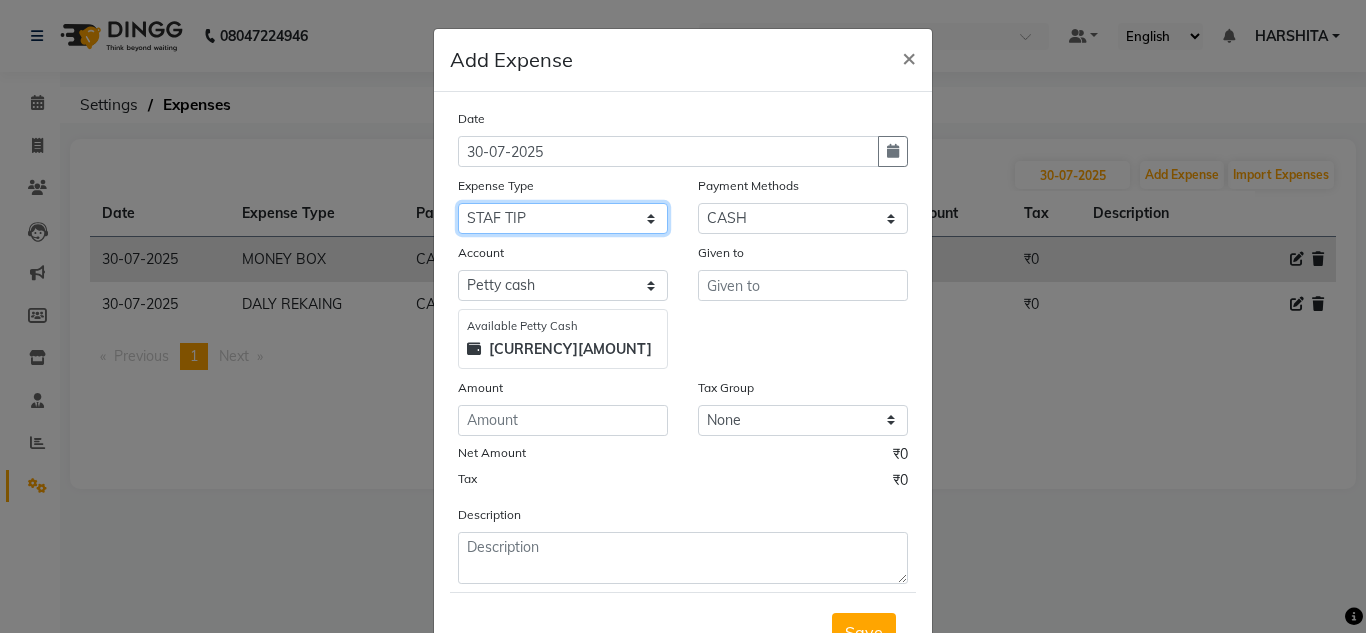 click on "Select Advance Salary ASWINI BANCI Bank charges Car maintenance  Cash transfer to bank Cash transfer to hub Client Snacks Clinical charges DALY REKAING Equipment Fuel Govt fee HOME EXP Incentive Insurance International purchase Loan Repayment Maintenance mama commission Marketing Miscellaneous MONEY BOX MRA neesam commission Other Pantry Product Rent SACHIN SHOP EXPENSE Staff Snacks STAF TIP Tax Tea & Refreshment Utilities WATER" 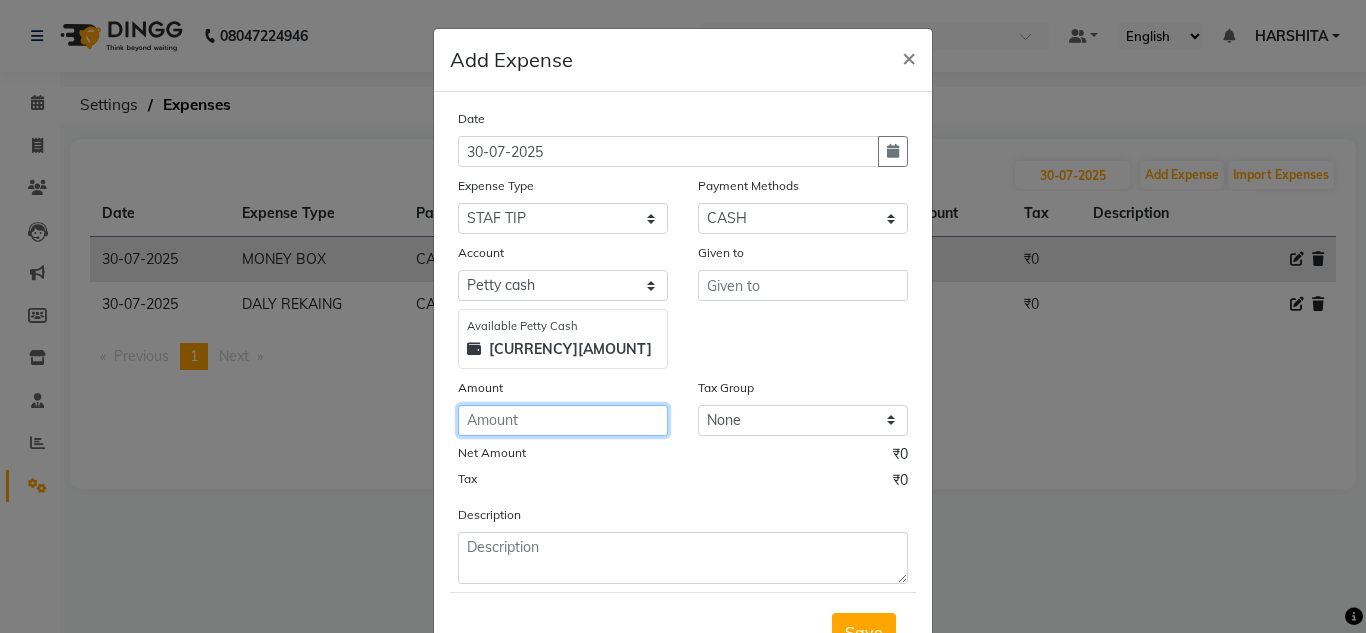 click 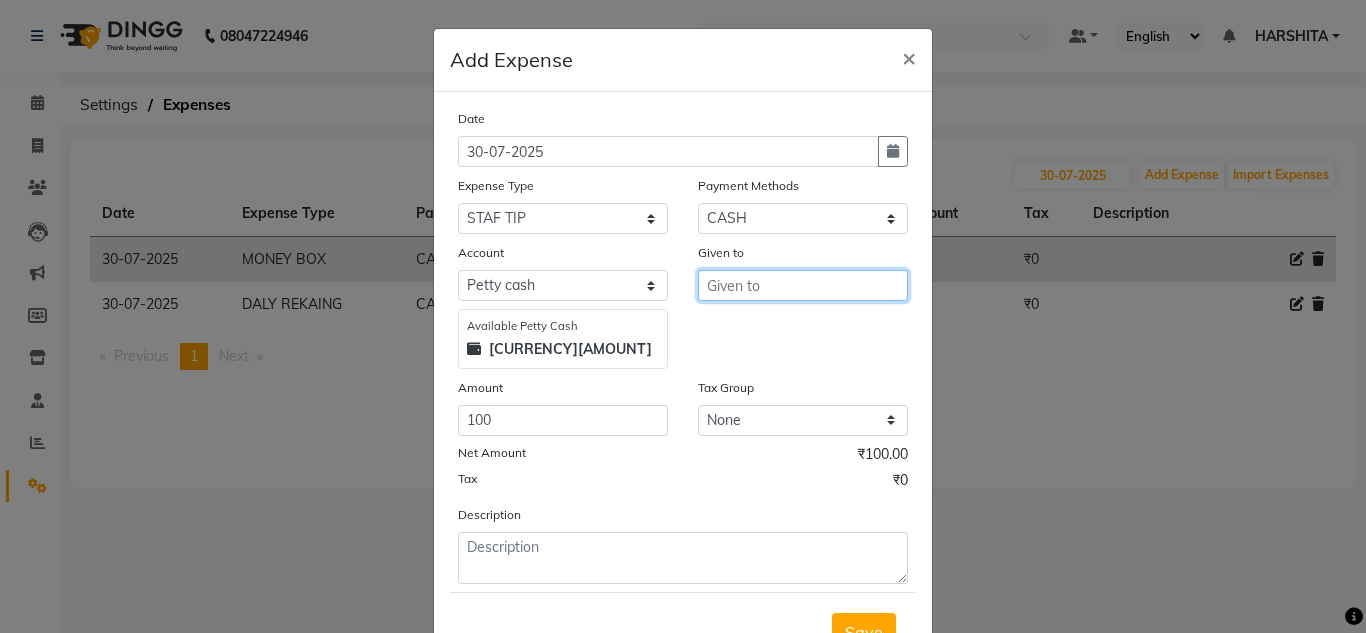 click at bounding box center (803, 285) 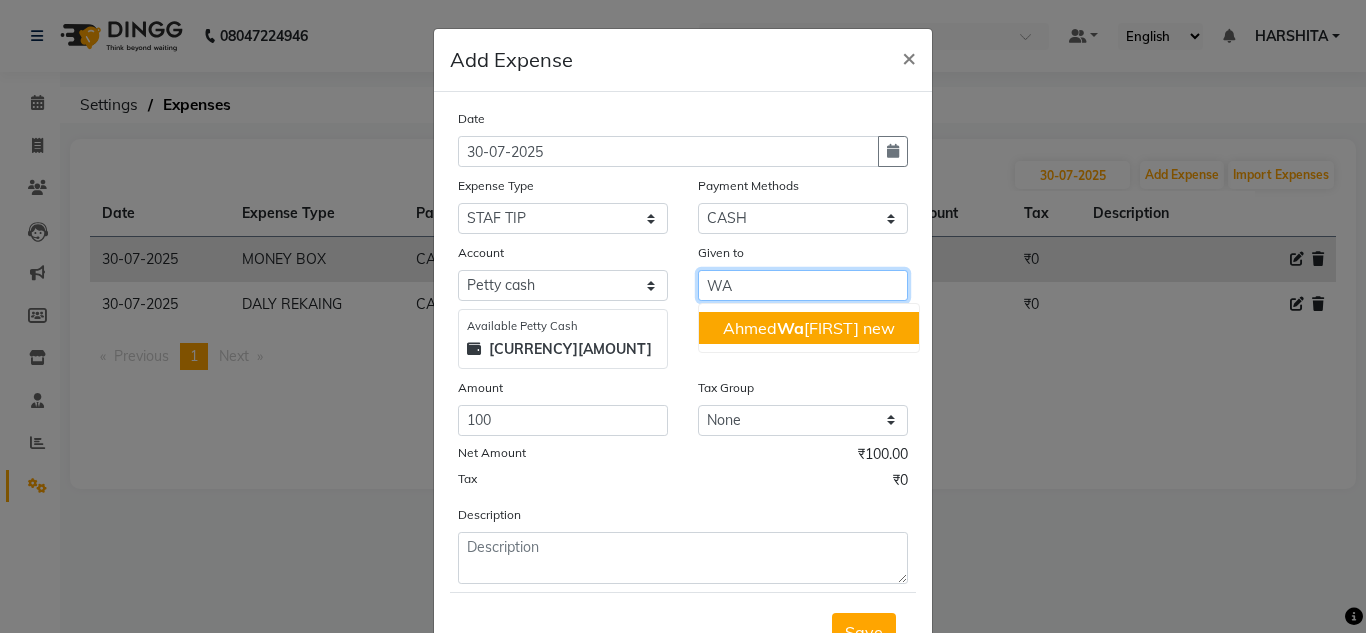 click on "Wa" at bounding box center [790, 328] 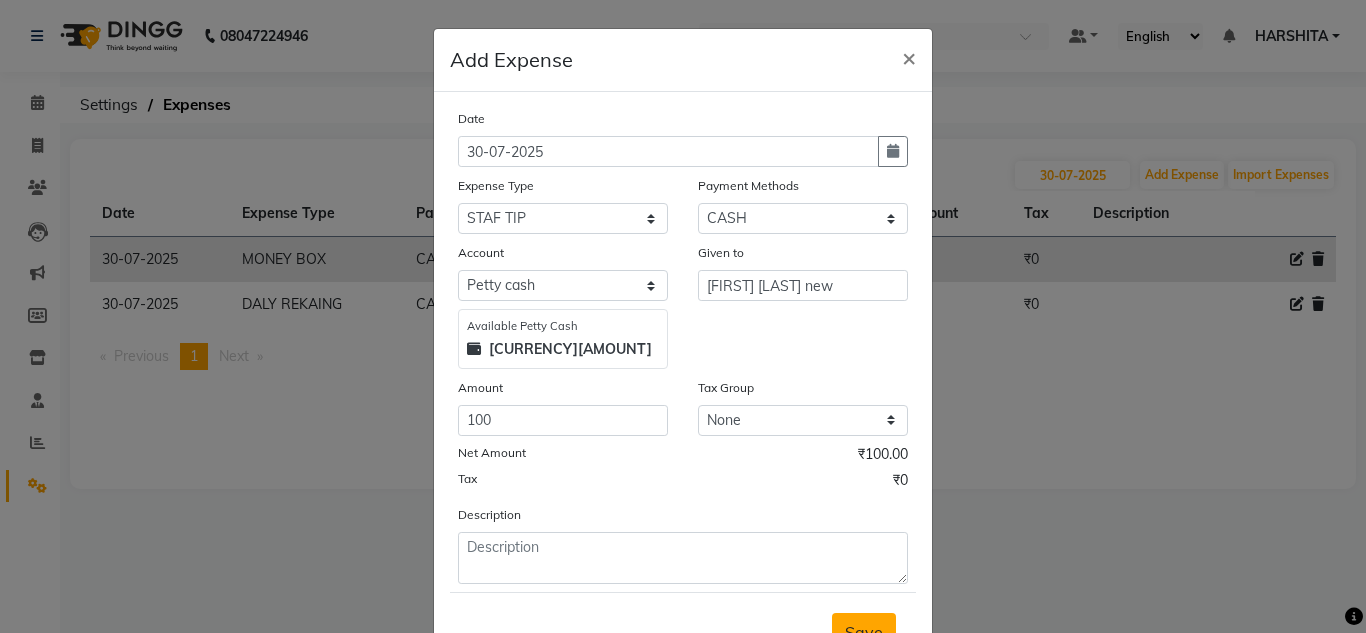 click on "Save" at bounding box center [864, 632] 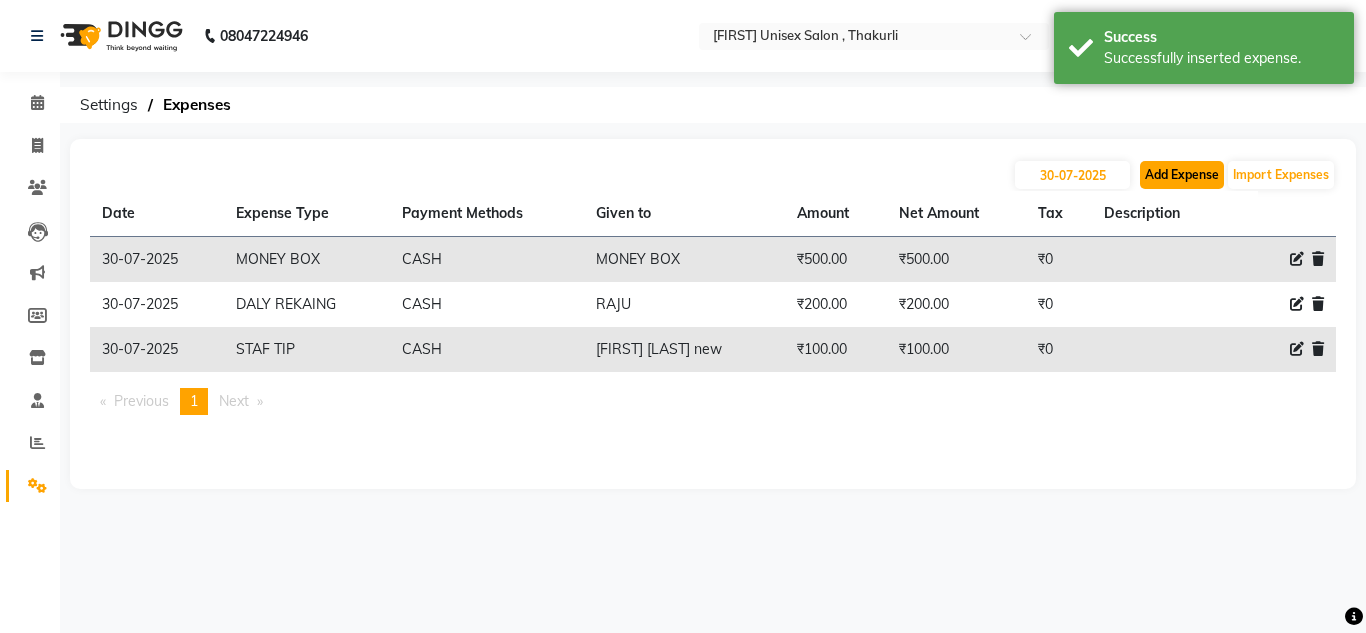 click on "Add Expense" 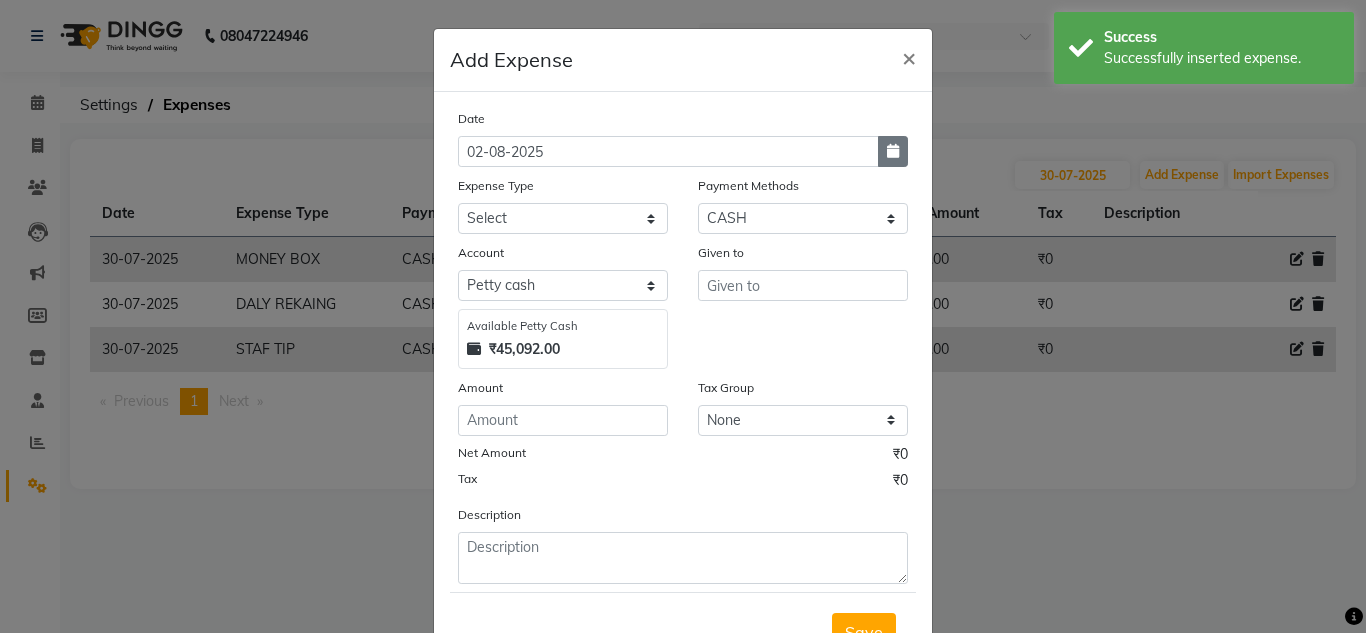 click 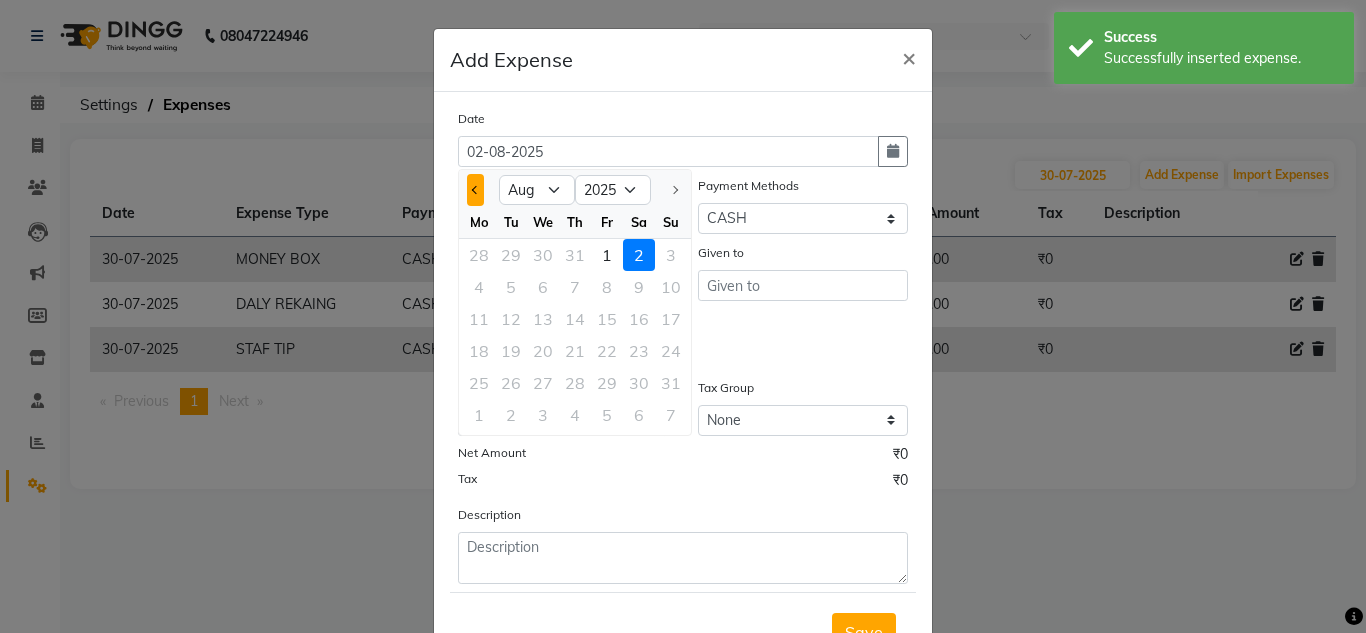 click 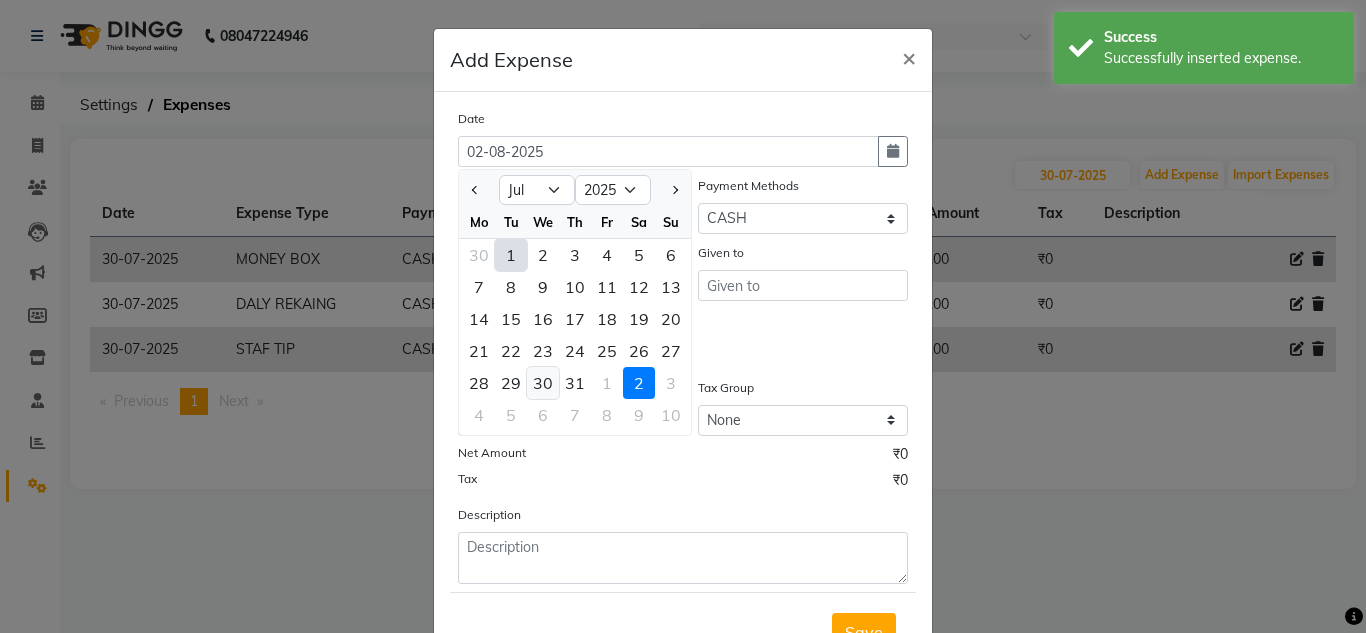 click on "30" 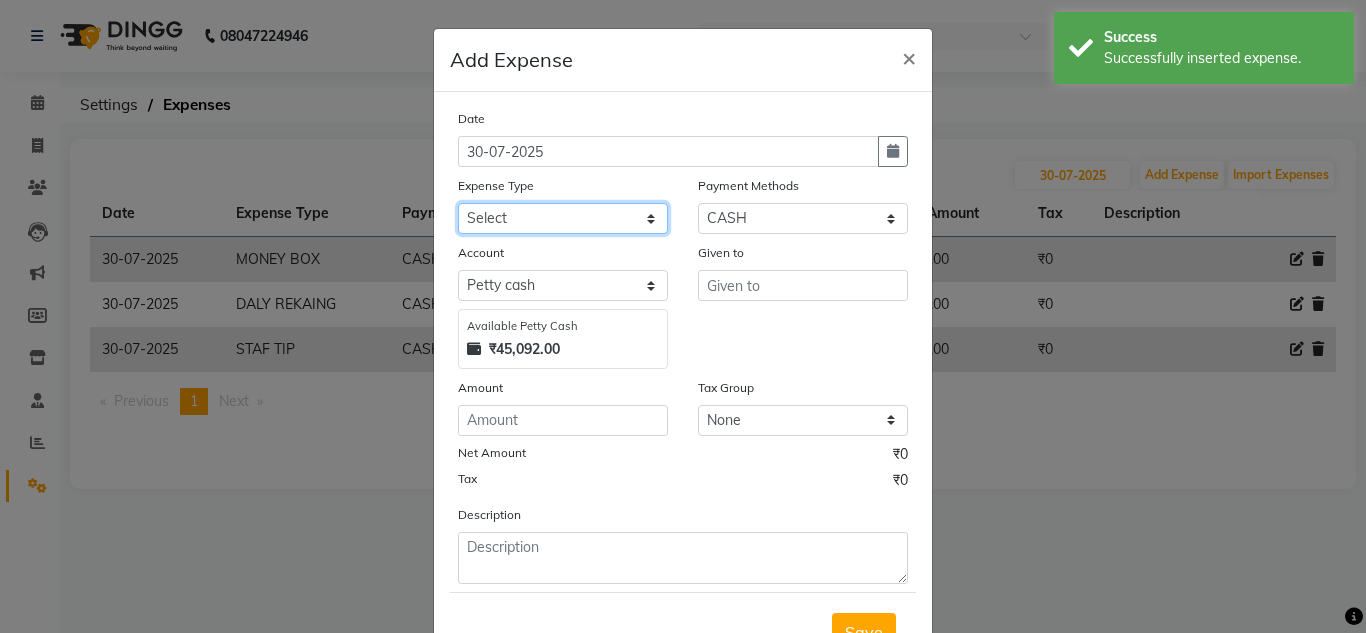 click on "Select Advance Salary ASWINI BANCI Bank charges Car maintenance  Cash transfer to bank Cash transfer to hub Client Snacks Clinical charges DALY REKAING Equipment Fuel Govt fee HOME EXP Incentive Insurance International purchase Loan Repayment Maintenance mama commission Marketing Miscellaneous MONEY BOX MRA neesam commission Other Pantry Product Rent SACHIN SHOP EXPENSE Staff Snacks STAF TIP Tax Tea & Refreshment Utilities WATER" 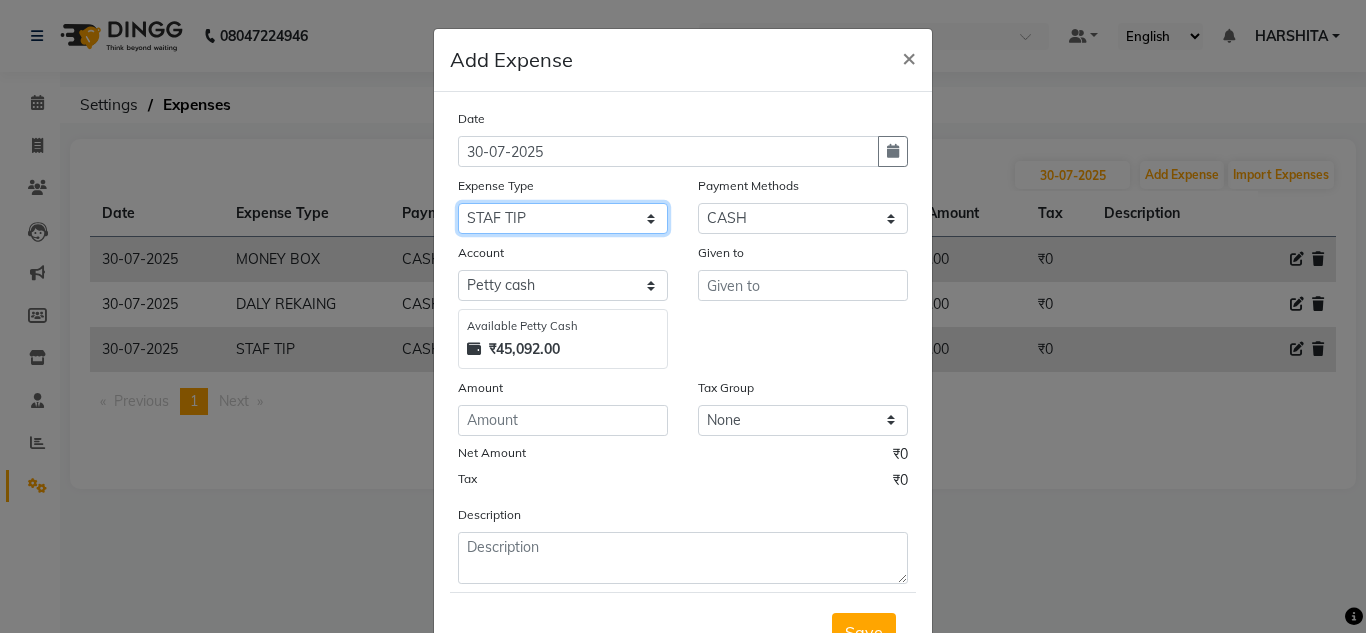 click on "Select Advance Salary ASWINI BANCI Bank charges Car maintenance  Cash transfer to bank Cash transfer to hub Client Snacks Clinical charges DALY REKAING Equipment Fuel Govt fee HOME EXP Incentive Insurance International purchase Loan Repayment Maintenance mama commission Marketing Miscellaneous MONEY BOX MRA neesam commission Other Pantry Product Rent SACHIN SHOP EXPENSE Staff Snacks STAF TIP Tax Tea & Refreshment Utilities WATER" 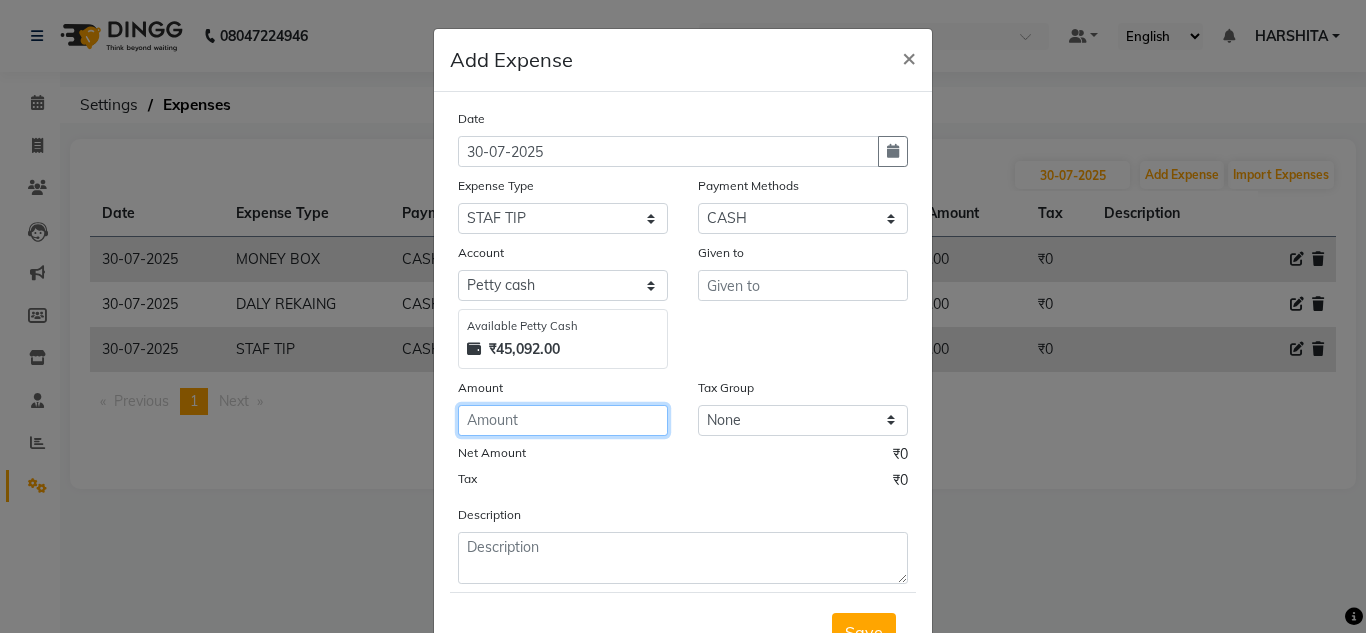 click 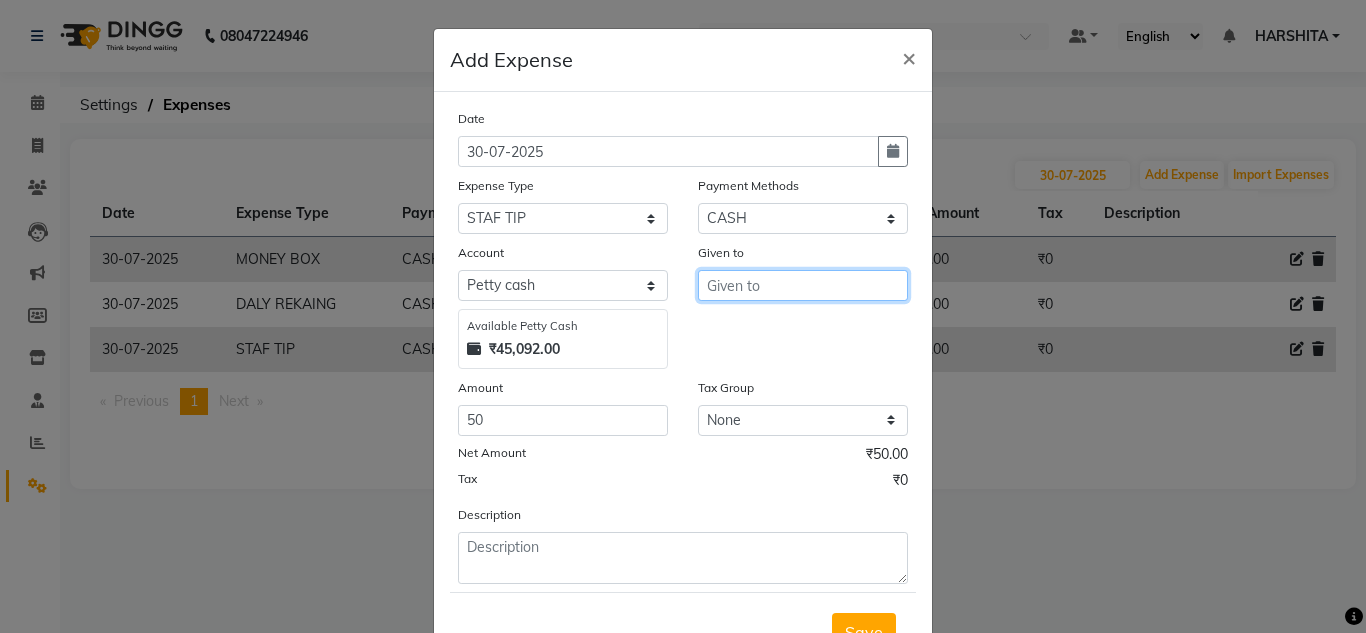 click at bounding box center (803, 285) 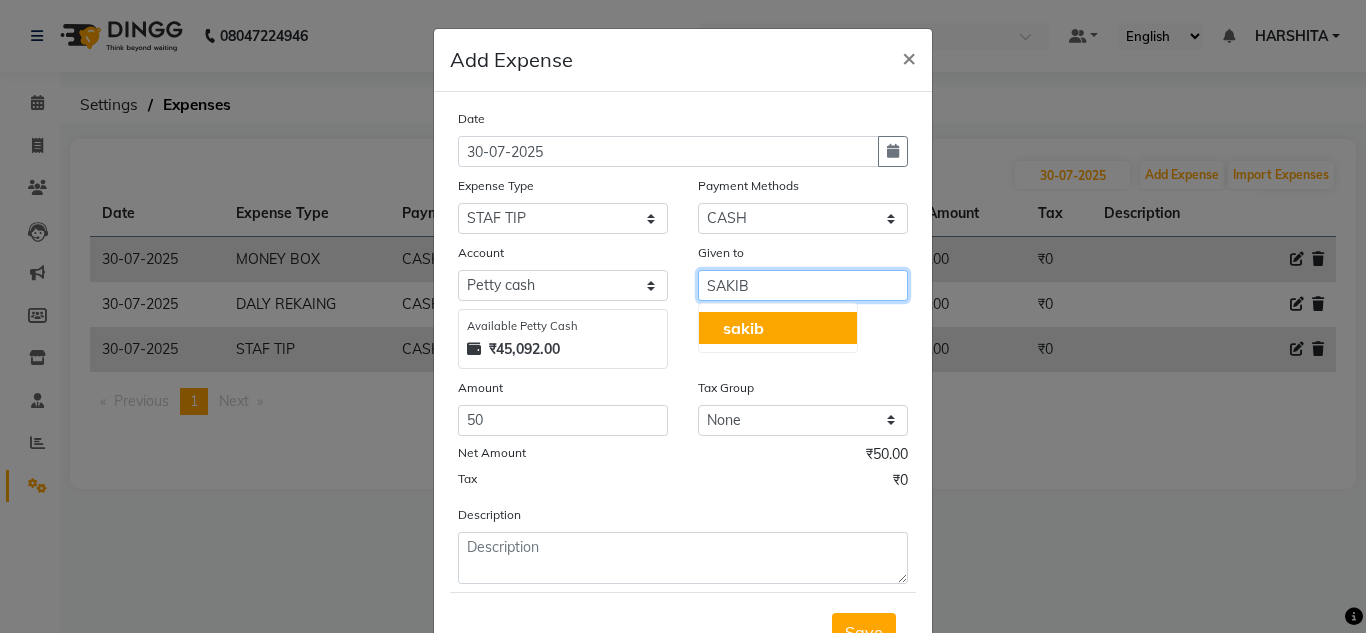click on "sakib" at bounding box center [778, 328] 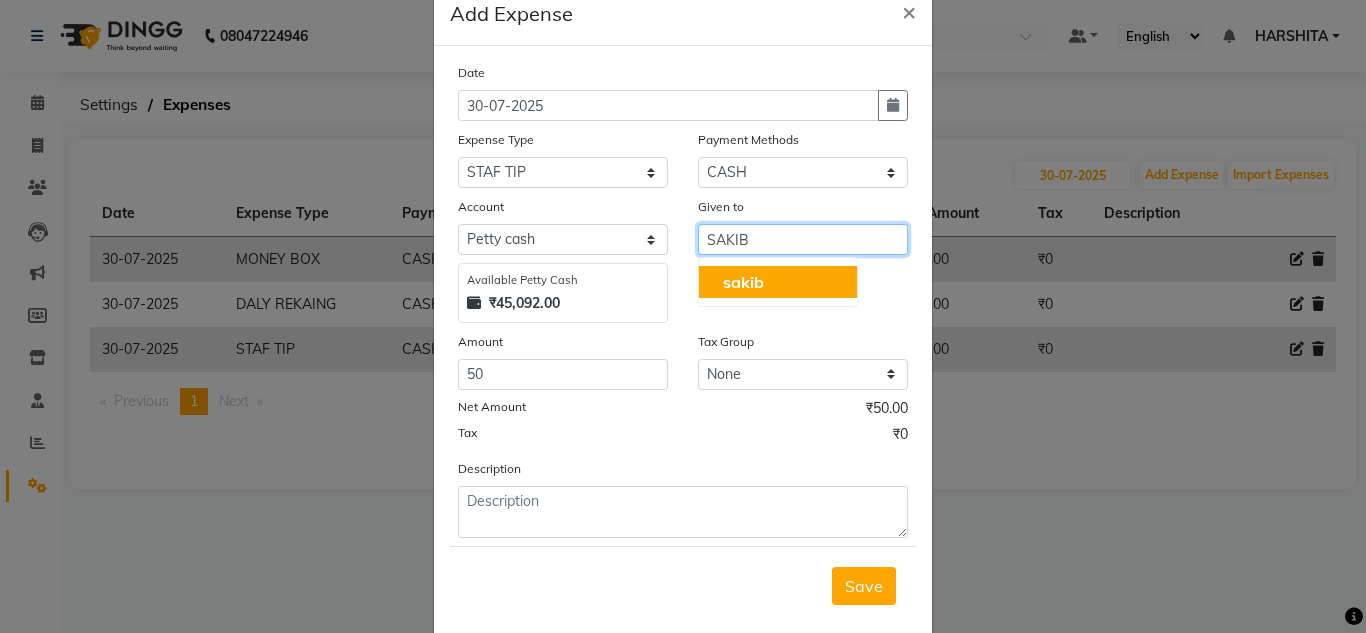 scroll, scrollTop: 83, scrollLeft: 0, axis: vertical 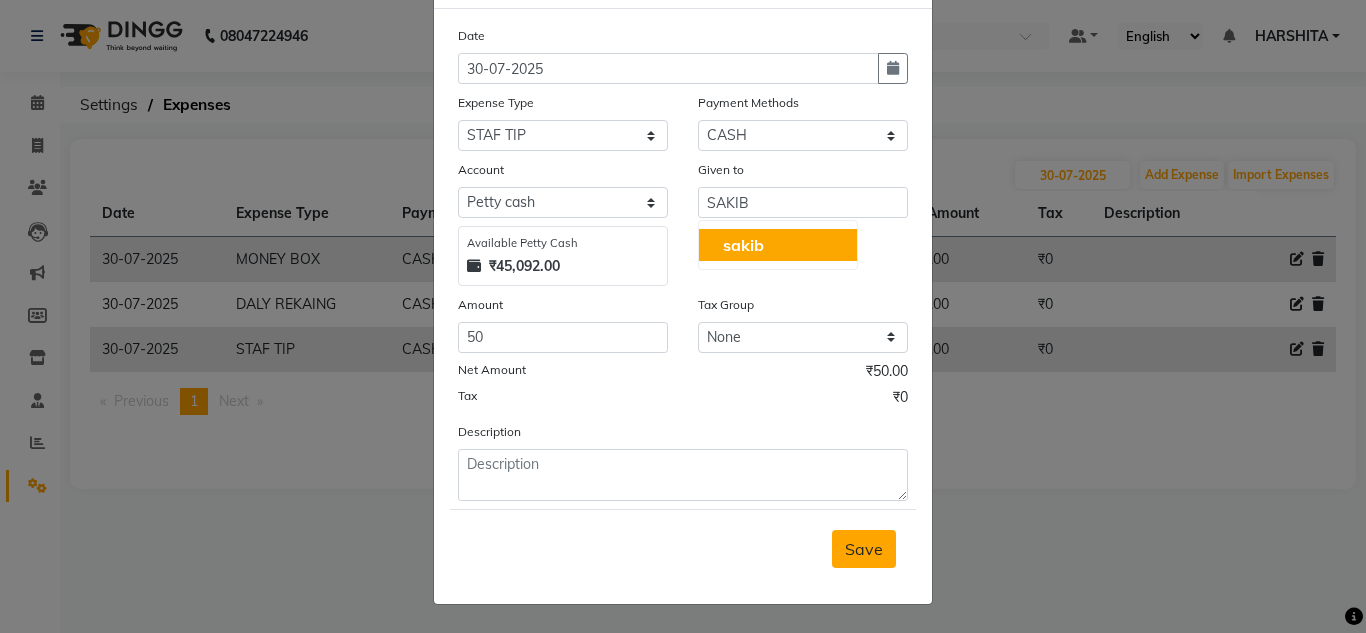 click on "Save" at bounding box center [864, 549] 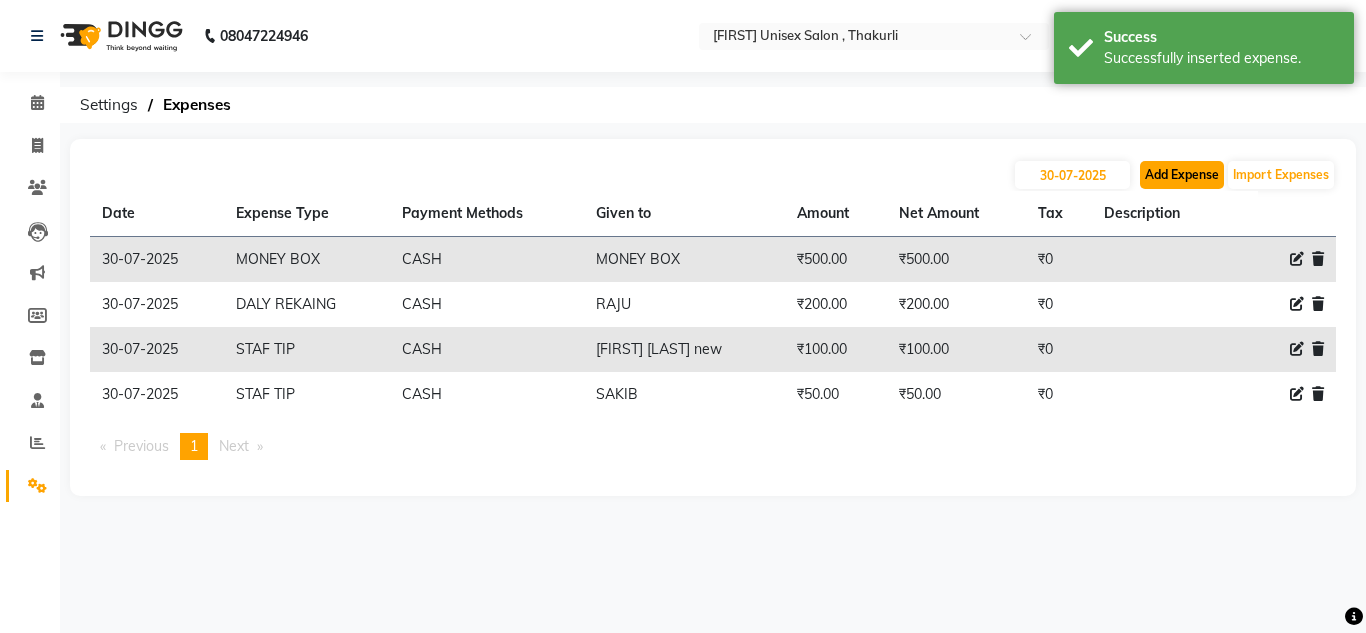 click on "Add Expense" 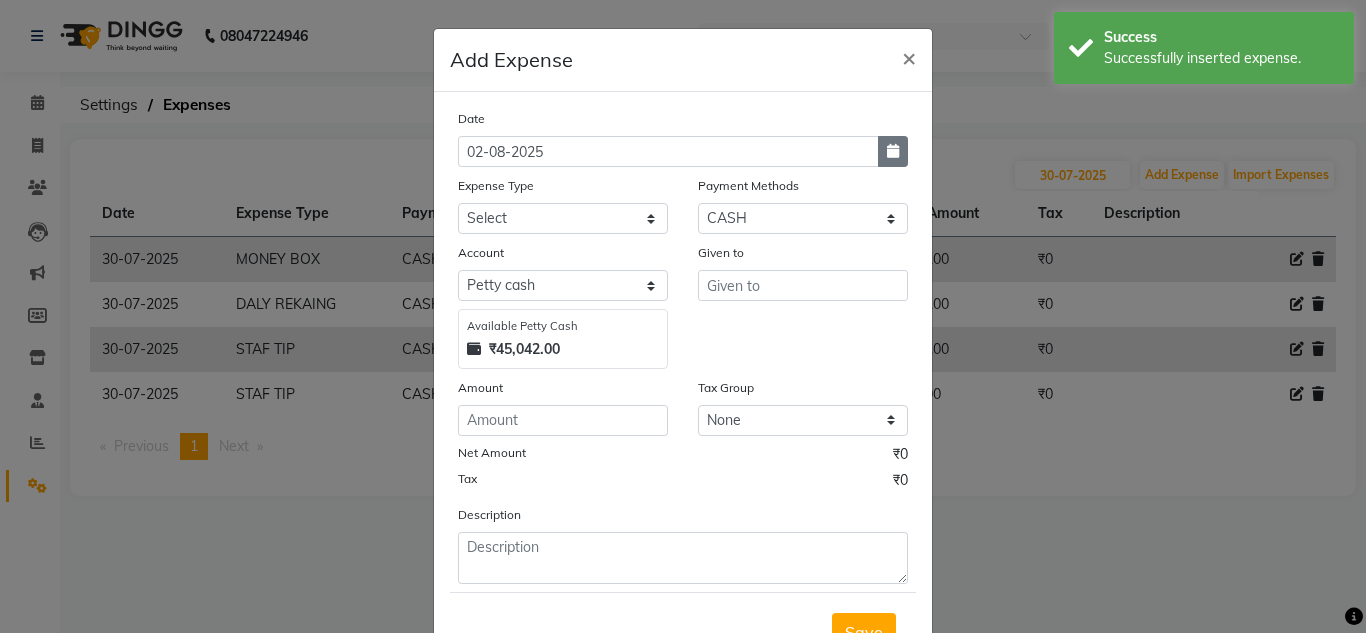 click 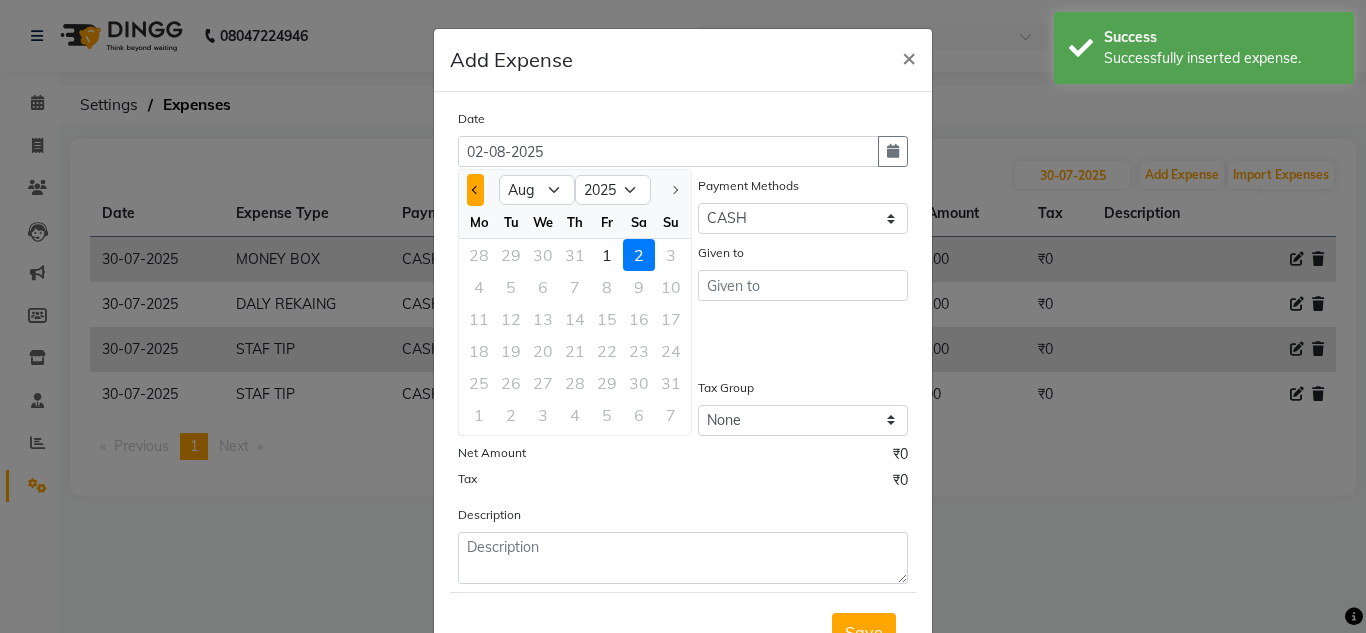 click 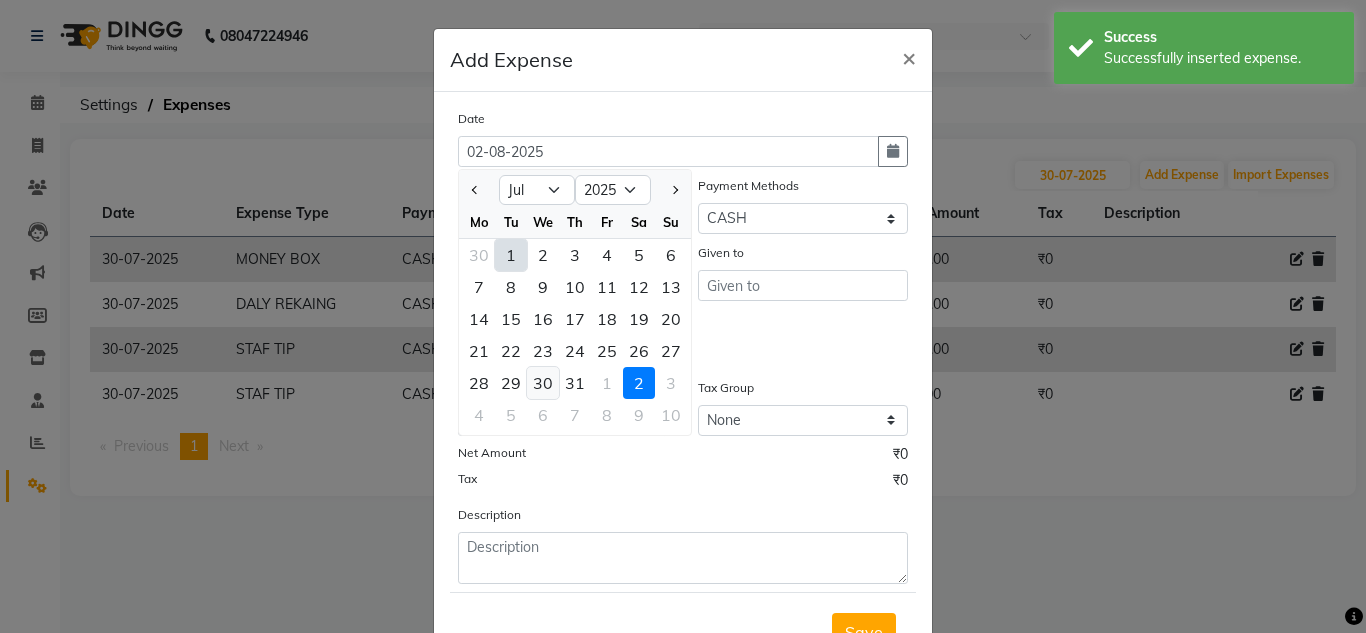 click on "30" 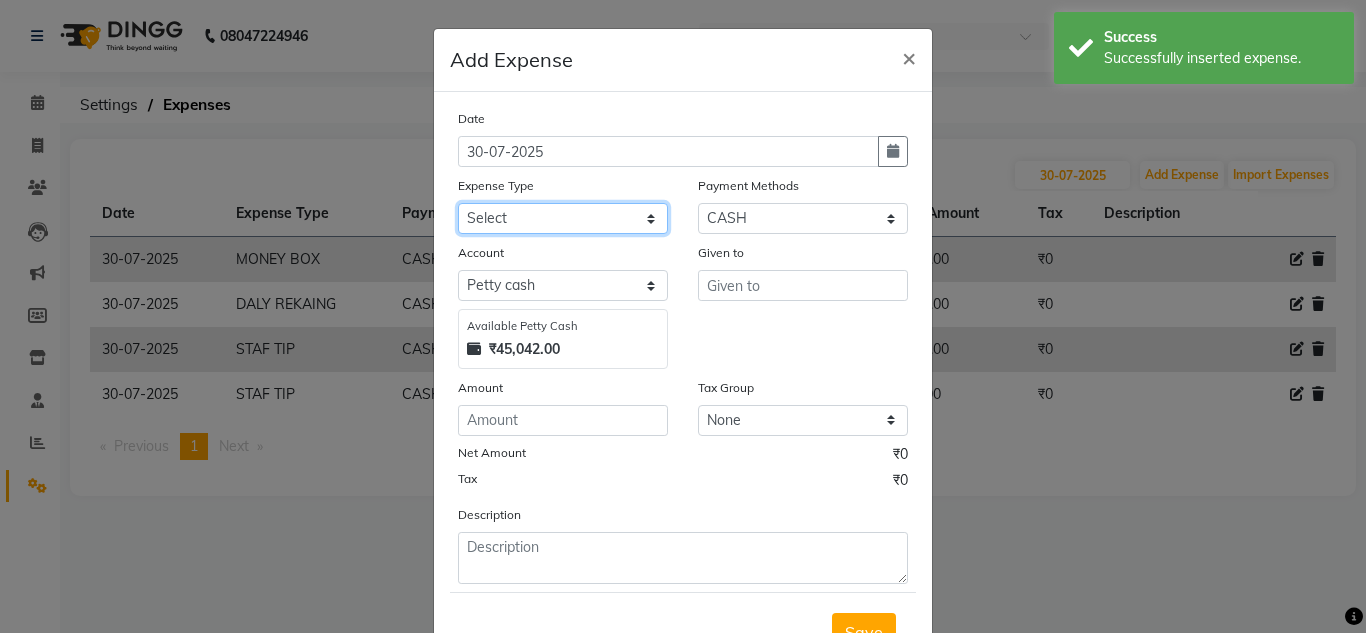 click on "Select Advance Salary ASWINI BANCI Bank charges Car maintenance  Cash transfer to bank Cash transfer to hub Client Snacks Clinical charges DALY REKAING Equipment Fuel Govt fee HOME EXP Incentive Insurance International purchase Loan Repayment Maintenance mama commission Marketing Miscellaneous MONEY BOX MRA neesam commission Other Pantry Product Rent SACHIN SHOP EXPENSE Staff Snacks STAF TIP Tax Tea & Refreshment Utilities WATER" 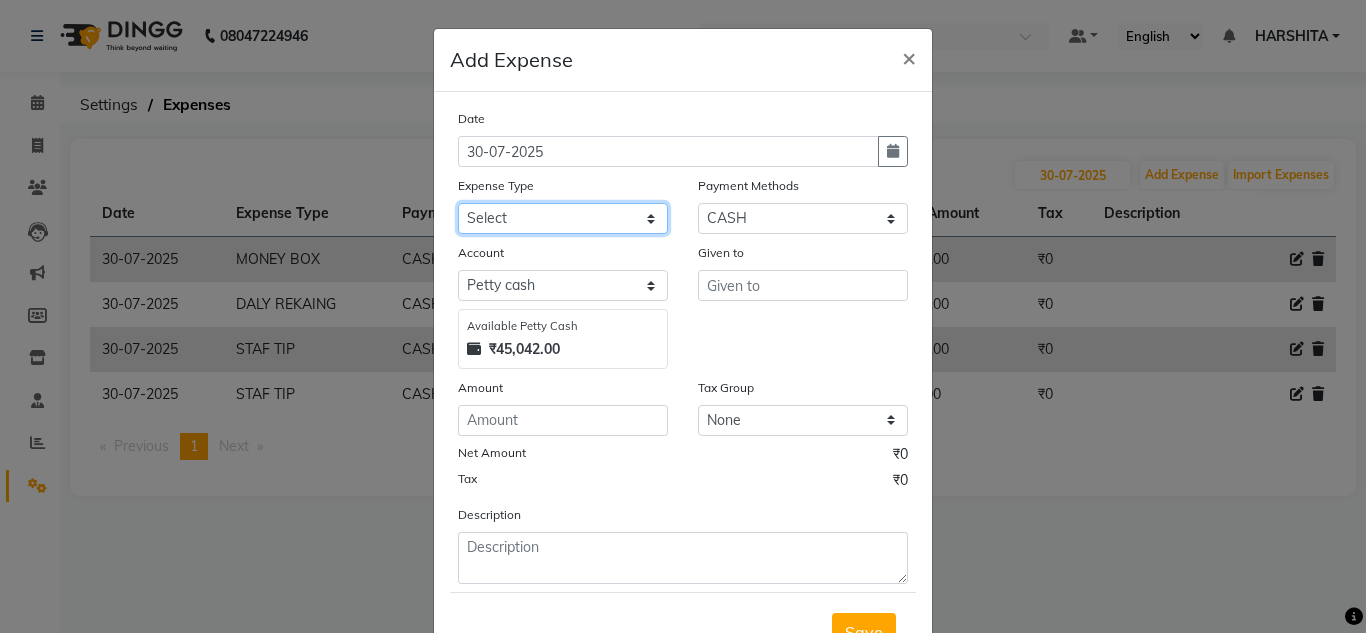 click on "Select Advance Salary ASWINI BANCI Bank charges Car maintenance  Cash transfer to bank Cash transfer to hub Client Snacks Clinical charges DALY REKAING Equipment Fuel Govt fee HOME EXP Incentive Insurance International purchase Loan Repayment Maintenance mama commission Marketing Miscellaneous MONEY BOX MRA neesam commission Other Pantry Product Rent SACHIN SHOP EXPENSE Staff Snacks STAF TIP Tax Tea & Refreshment Utilities WATER" 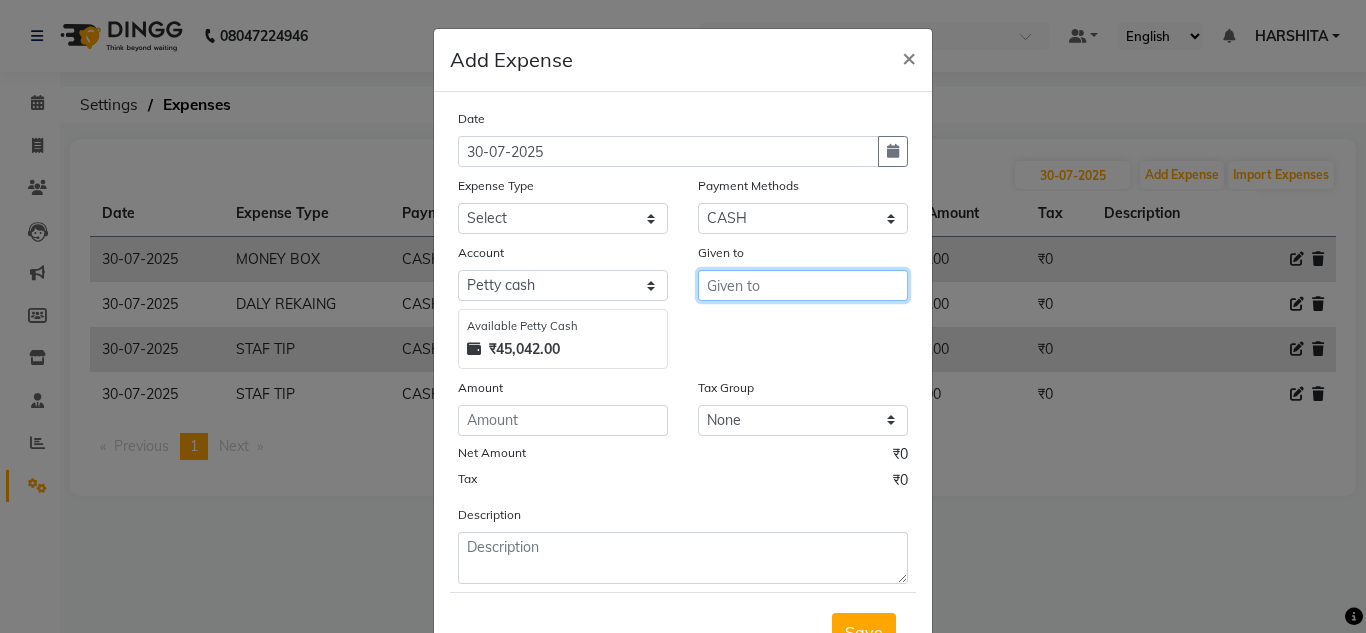 click at bounding box center [803, 285] 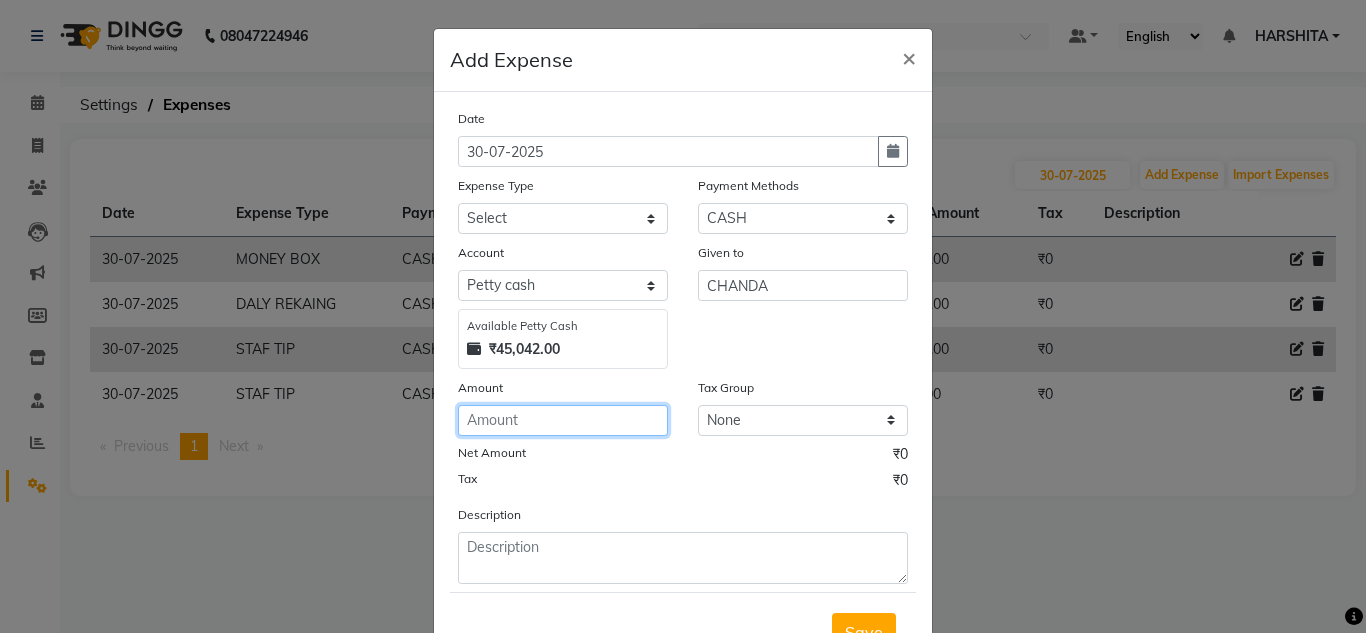 click 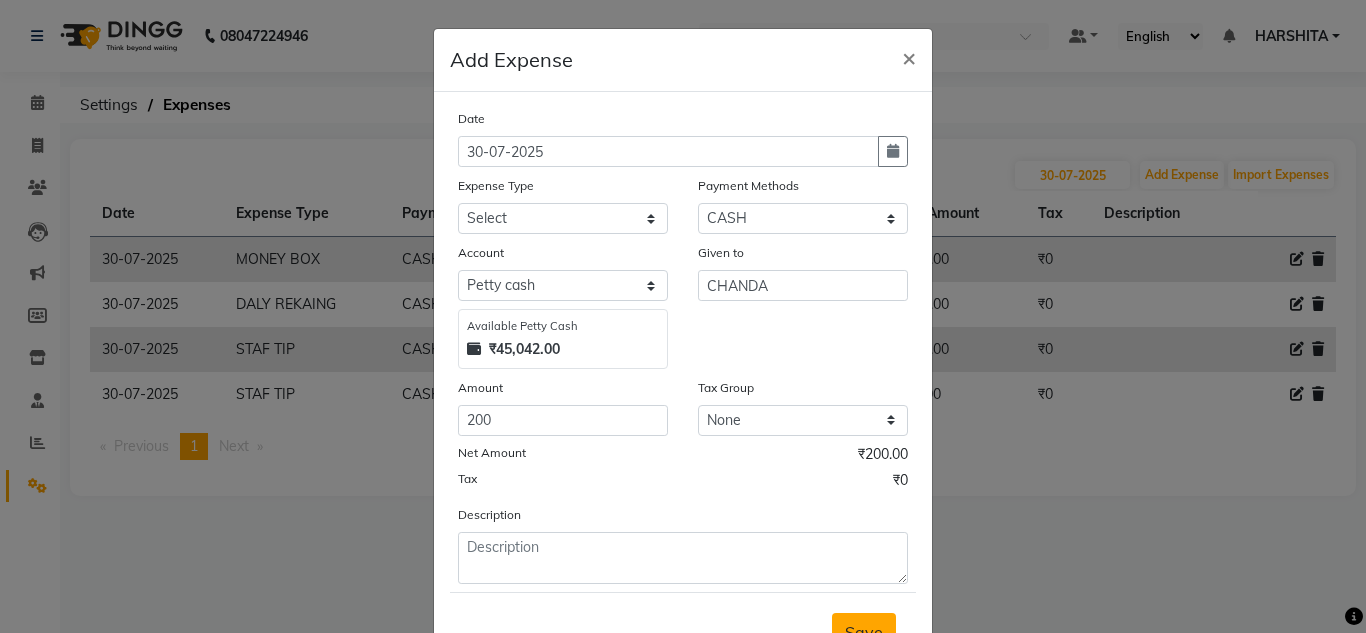 click on "Save" at bounding box center [864, 632] 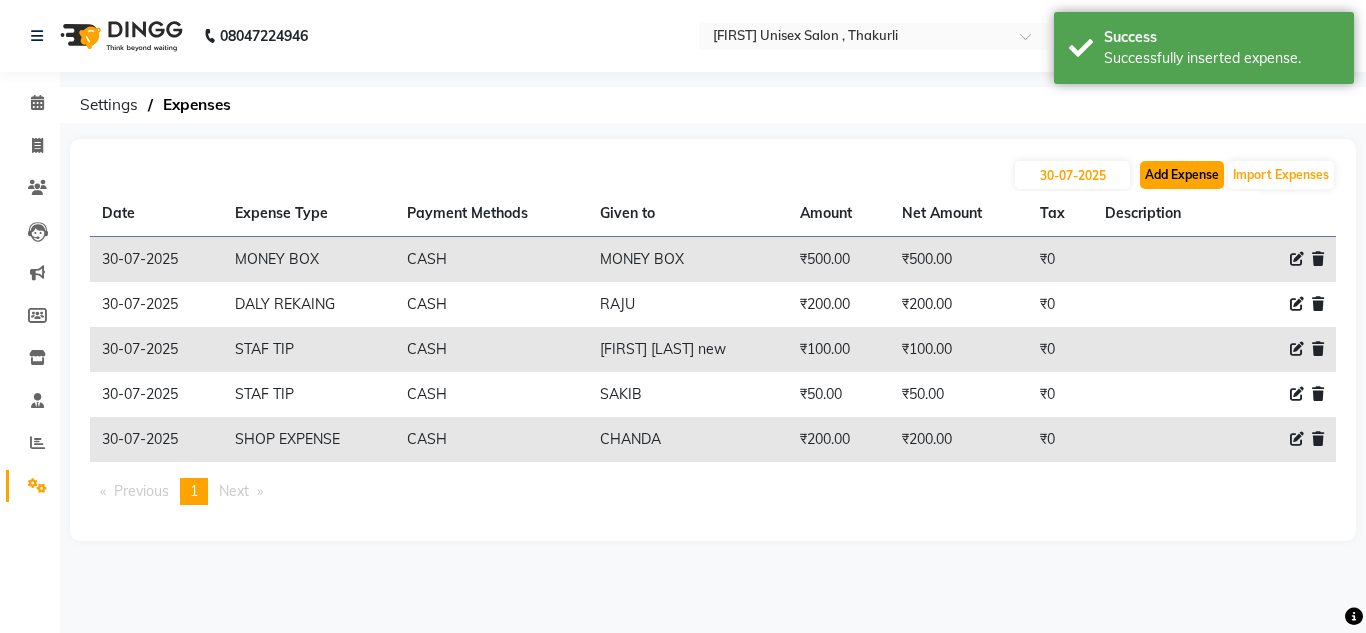 click on "Add Expense" 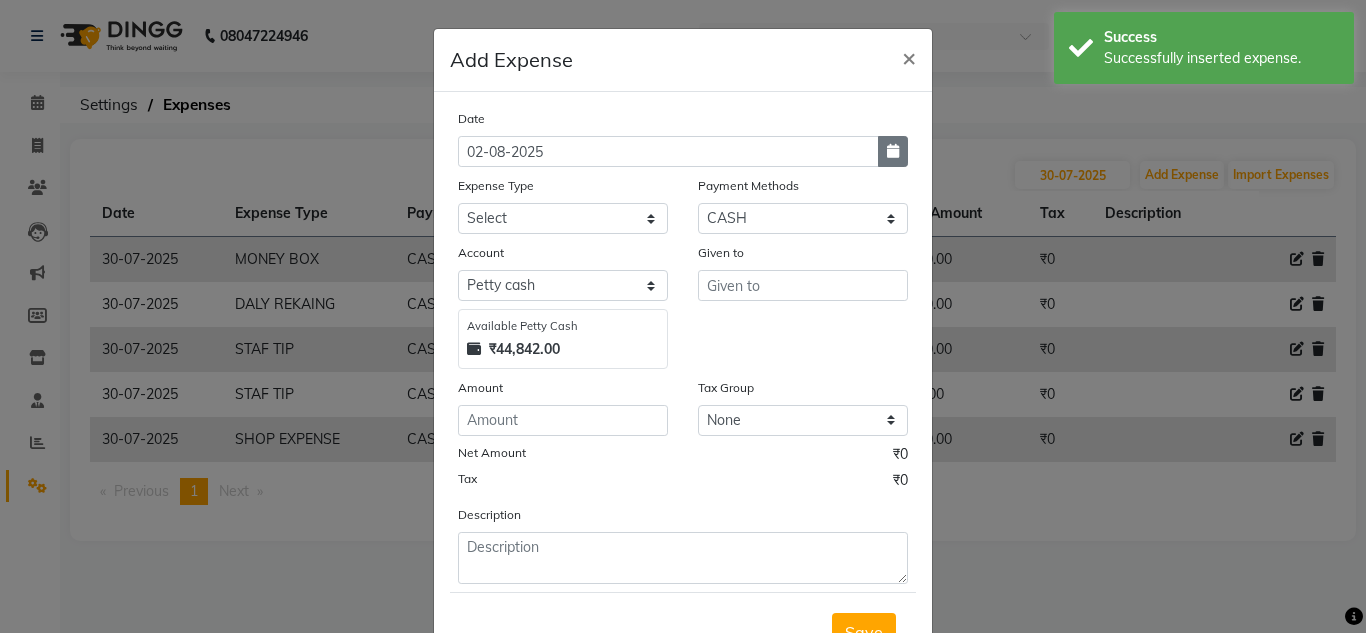 click 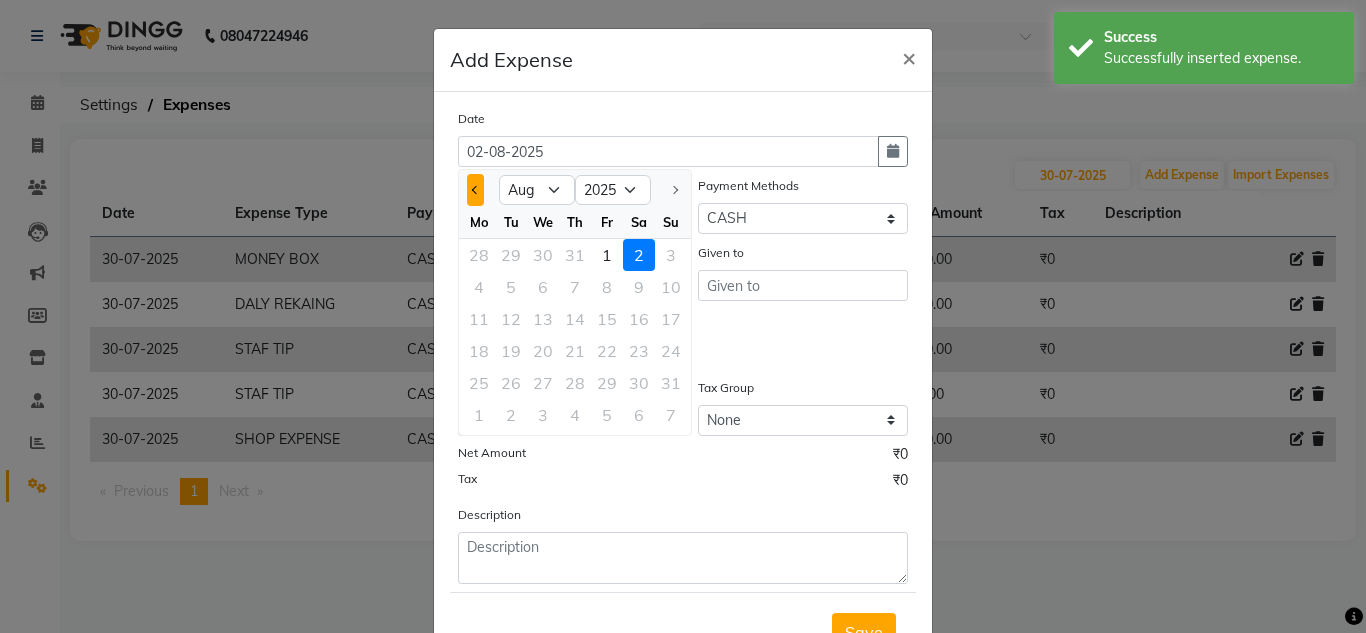 click 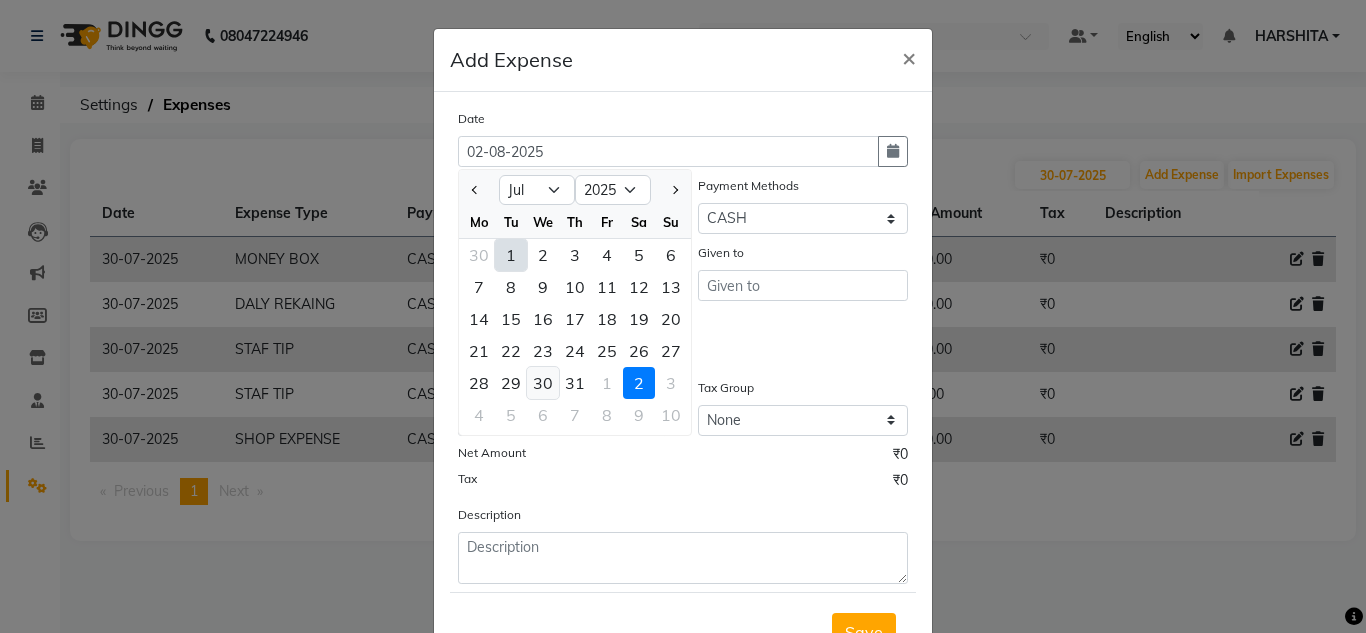 click on "30" 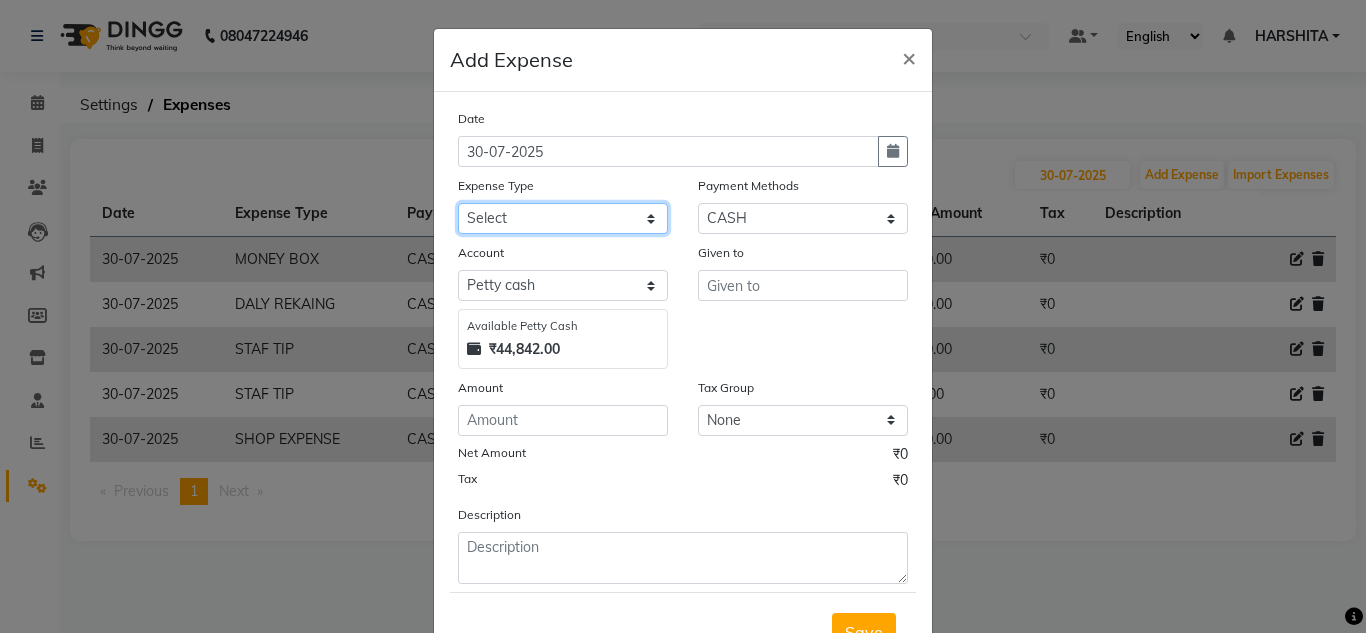 click on "Select Advance Salary ASWINI BANCI Bank charges Car maintenance  Cash transfer to bank Cash transfer to hub Client Snacks Clinical charges DALY REKAING Equipment Fuel Govt fee HOME EXP Incentive Insurance International purchase Loan Repayment Maintenance mama commission Marketing Miscellaneous MONEY BOX MRA neesam commission Other Pantry Product Rent SACHIN SHOP EXPENSE Staff Snacks STAF TIP Tax Tea & Refreshment Utilities WATER" 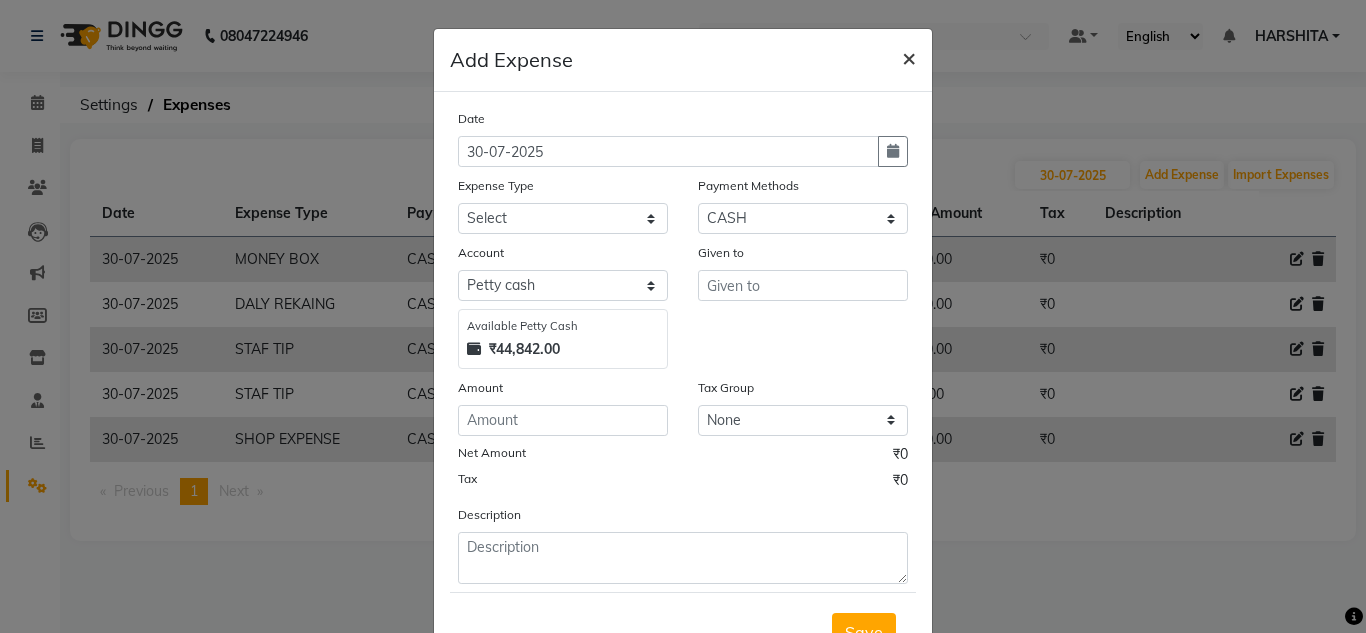 click on "×" 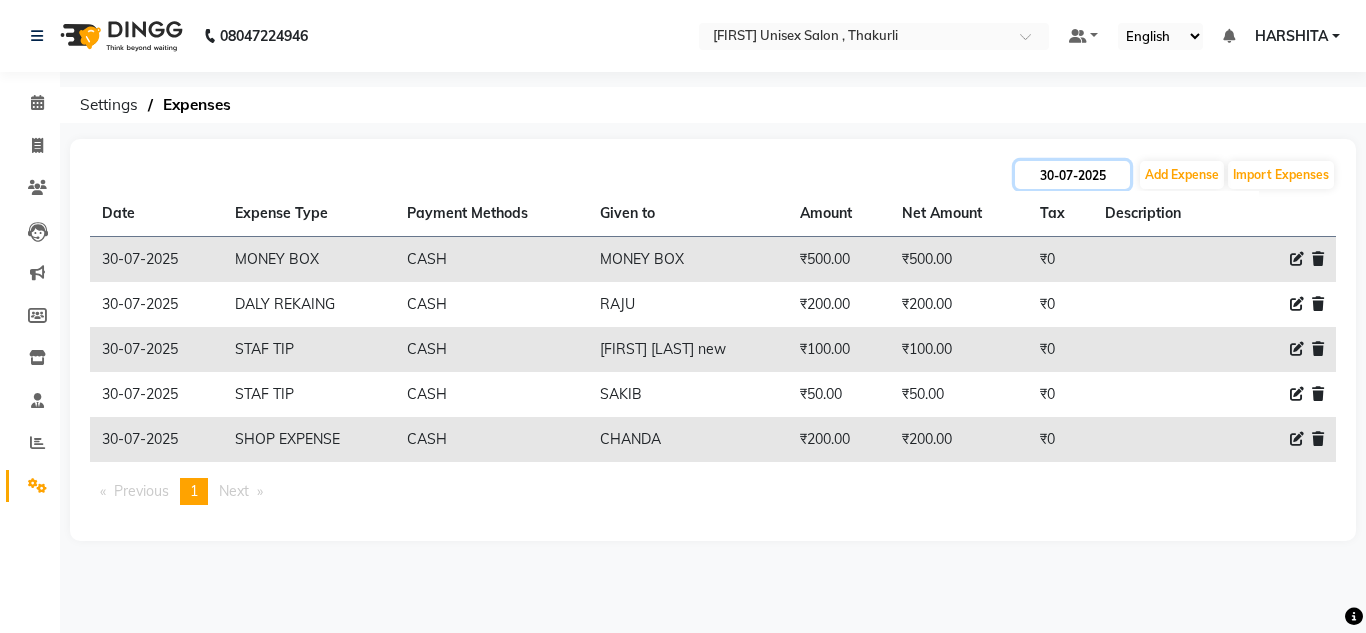 click on "30-07-2025" 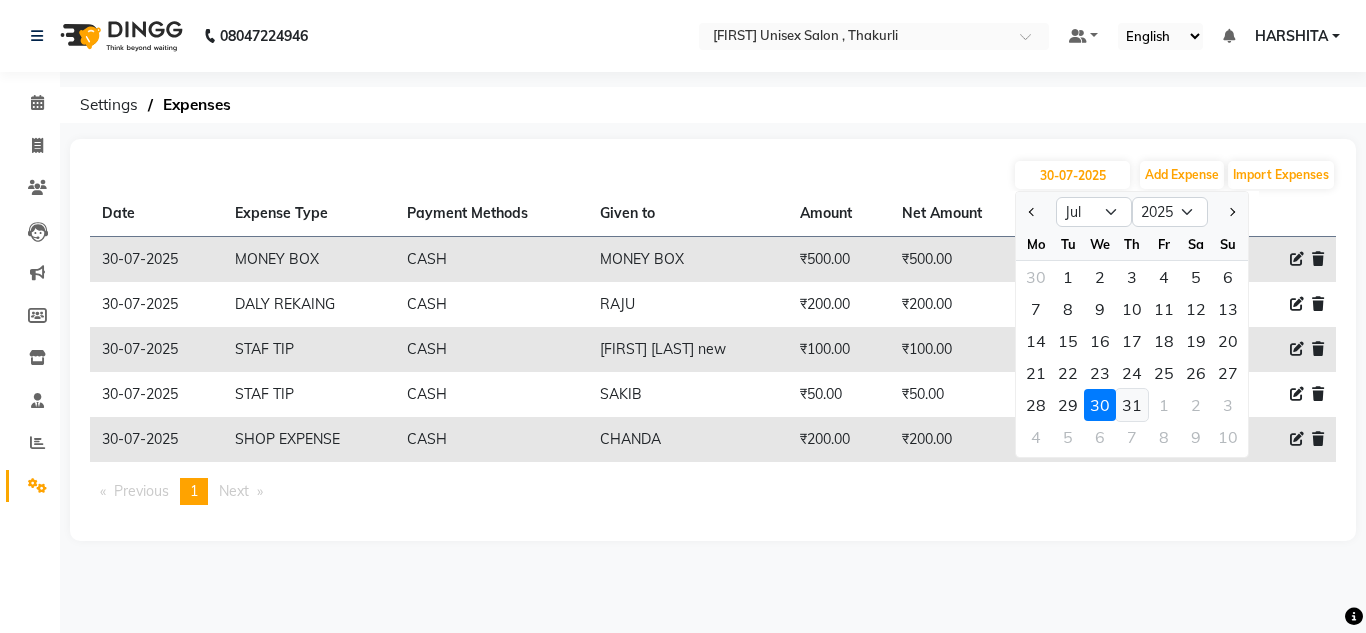 click on "31" 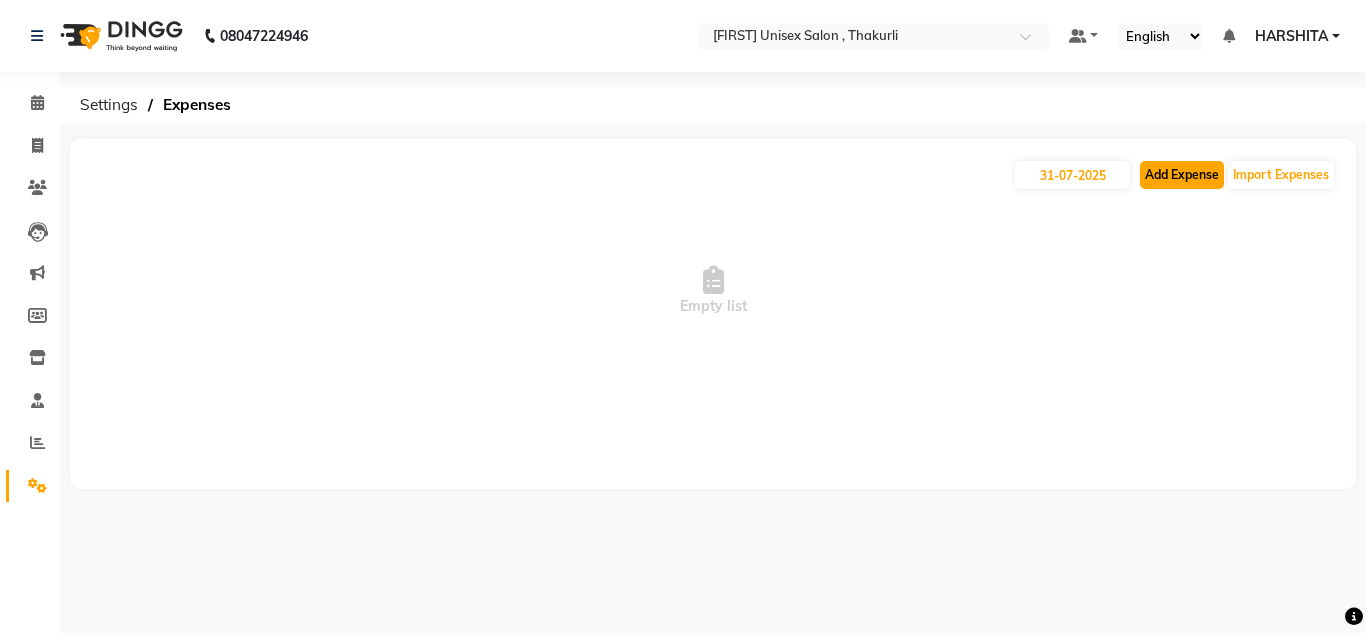 click on "Add Expense" 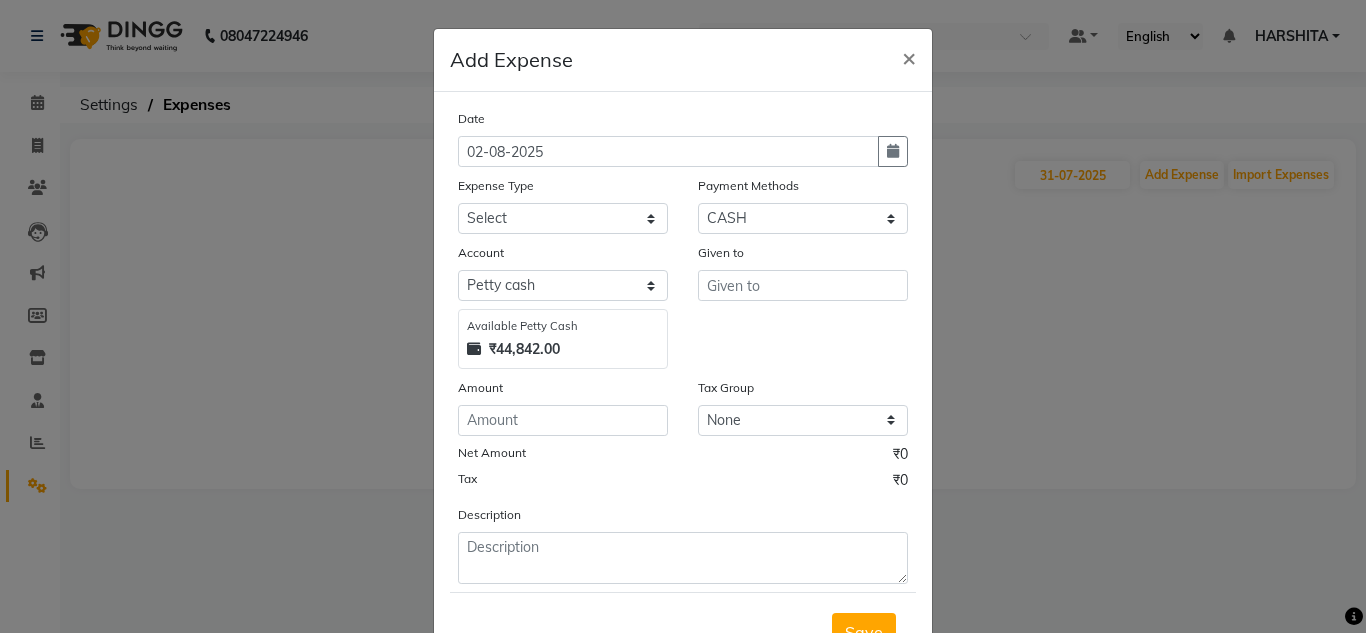 click on "Add Expense  × Date [DATE] Expense Type Select Advance Salary [FIRST] BANCI Bank charges Car maintenance  Cash transfer to bank Cash transfer to hub Client Snacks Clinical charges DALY REKAING Equipment Fuel Govt fee HOME EXP Incentive Insurance International purchase Loan Repayment Maintenance mama commission Marketing Miscellaneous MONEY BOX MRA neesam commission Other Pantry Product Rent SACHIN SHOP EXPENSE Staff Snacks STAF TIP Tax Tea & Refreshment Utilities WATER Payment Methods Select Points Prepaid Package CASH UPI Wallet Account Select Petty cash Available Petty Cash [CURRENCY][AMOUNT] Given to Amount Tax Group None GST Net Amount [CURRENCY][AMOUNT] Tax [CURRENCY][AMOUNT] Description  Save" 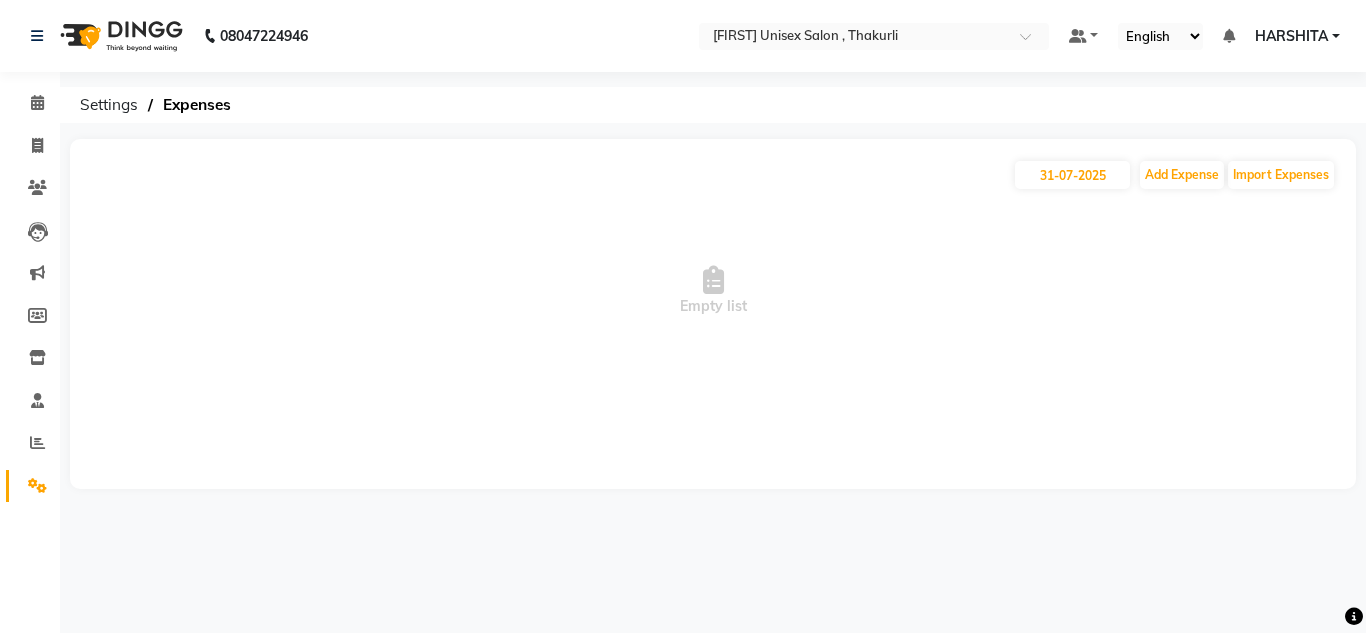 click on "Empty list" at bounding box center [713, 291] 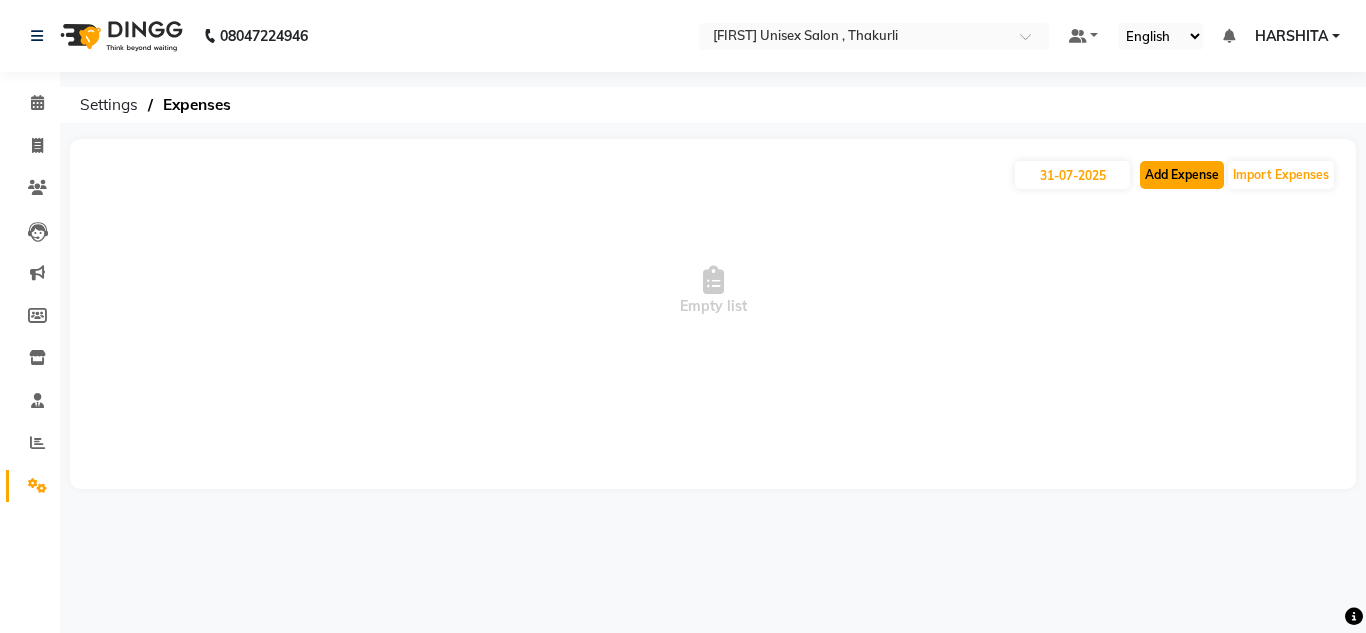 click on "Add Expense" 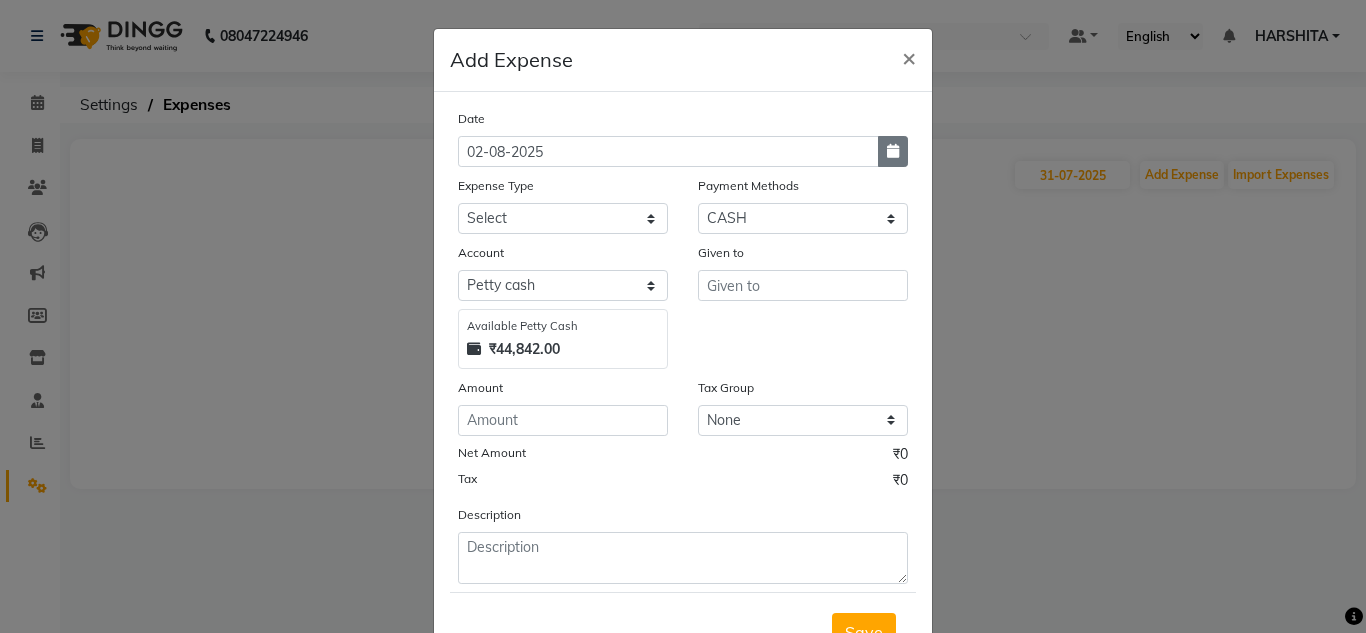 click 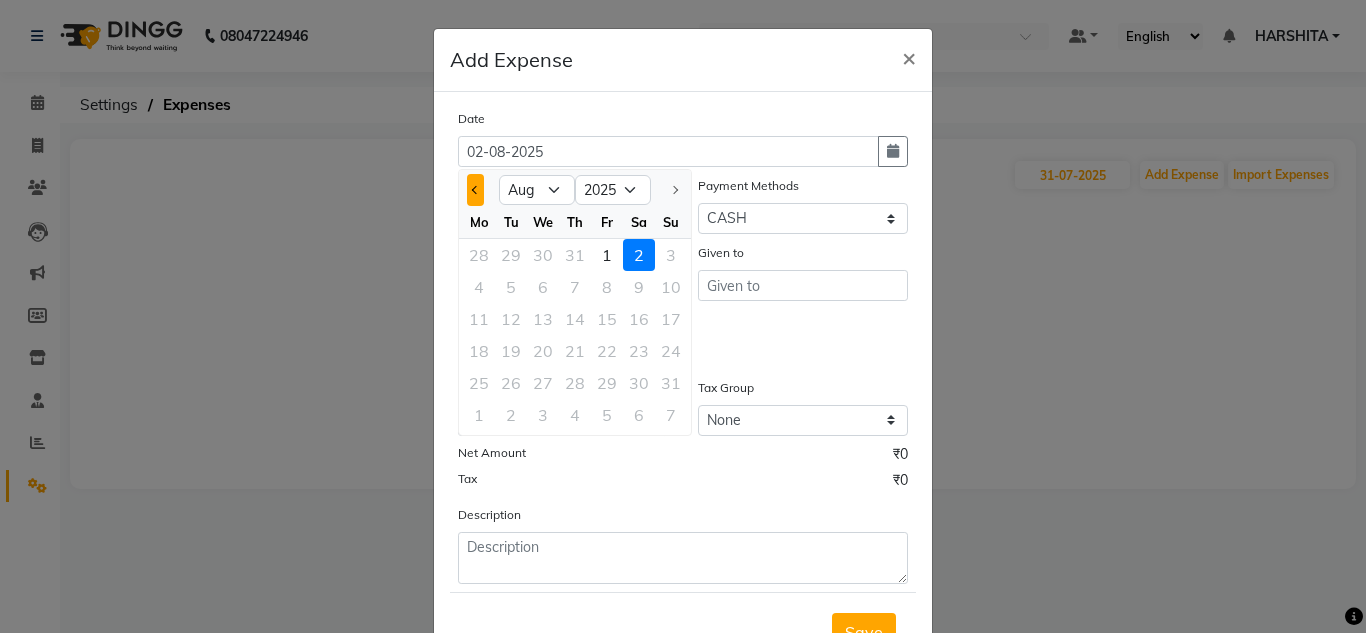 click 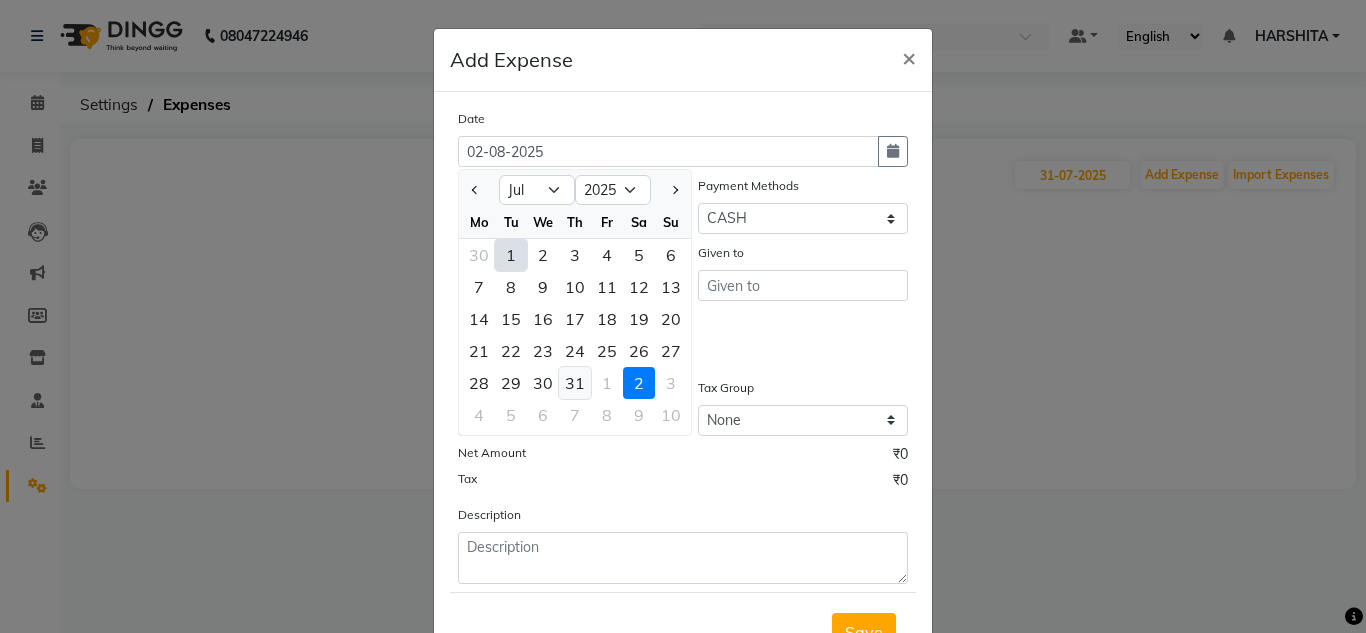 click on "31" 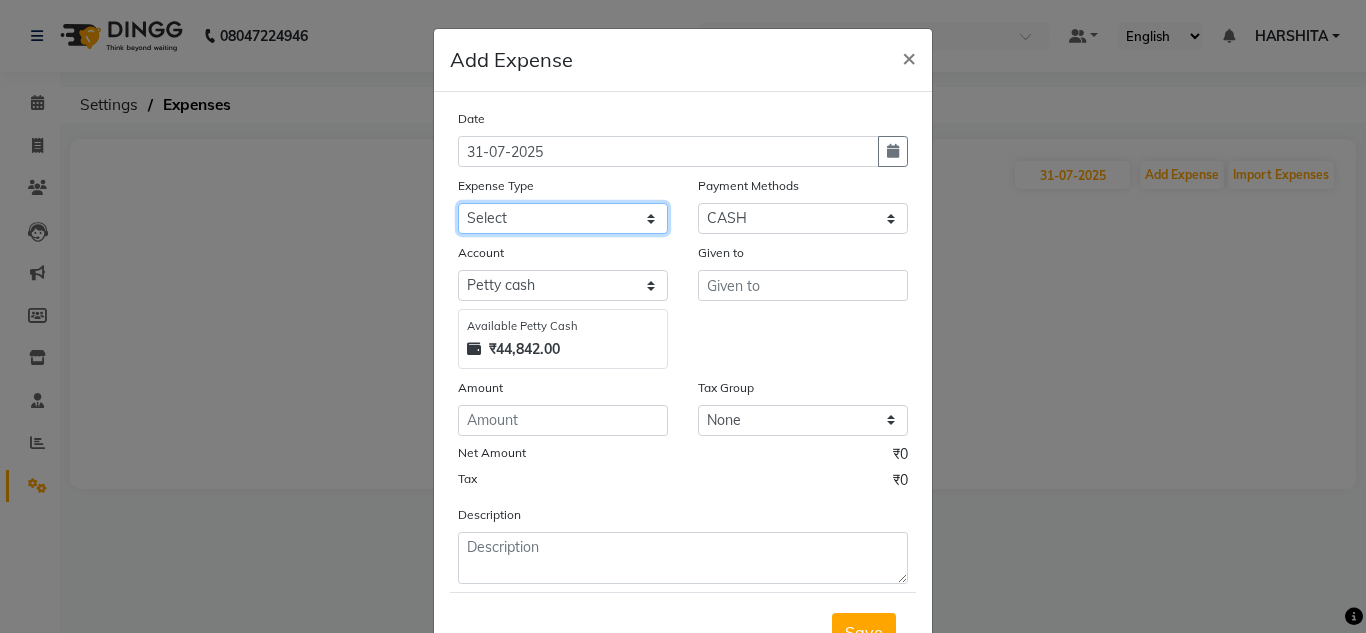 click on "Select Advance Salary ASWINI BANCI Bank charges Car maintenance  Cash transfer to bank Cash transfer to hub Client Snacks Clinical charges DALY REKAING Equipment Fuel Govt fee HOME EXP Incentive Insurance International purchase Loan Repayment Maintenance mama commission Marketing Miscellaneous MONEY BOX MRA neesam commission Other Pantry Product Rent SACHIN SHOP EXPENSE Staff Snacks STAF TIP Tax Tea & Refreshment Utilities WATER" 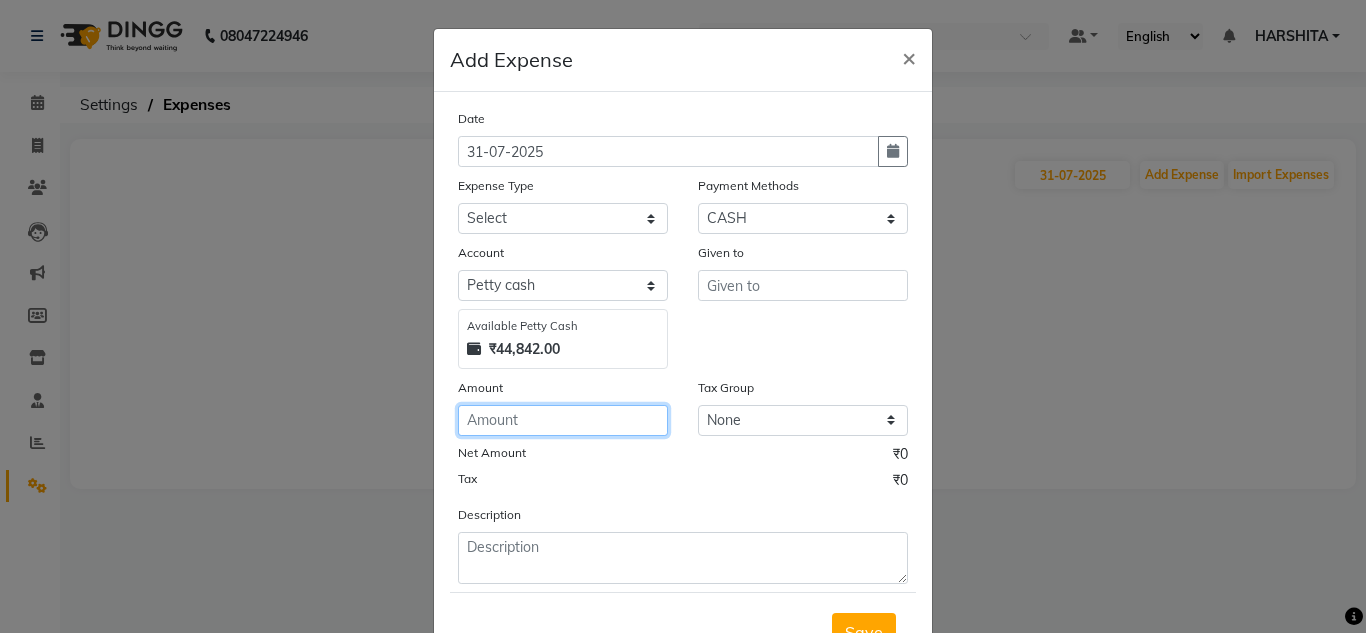 click 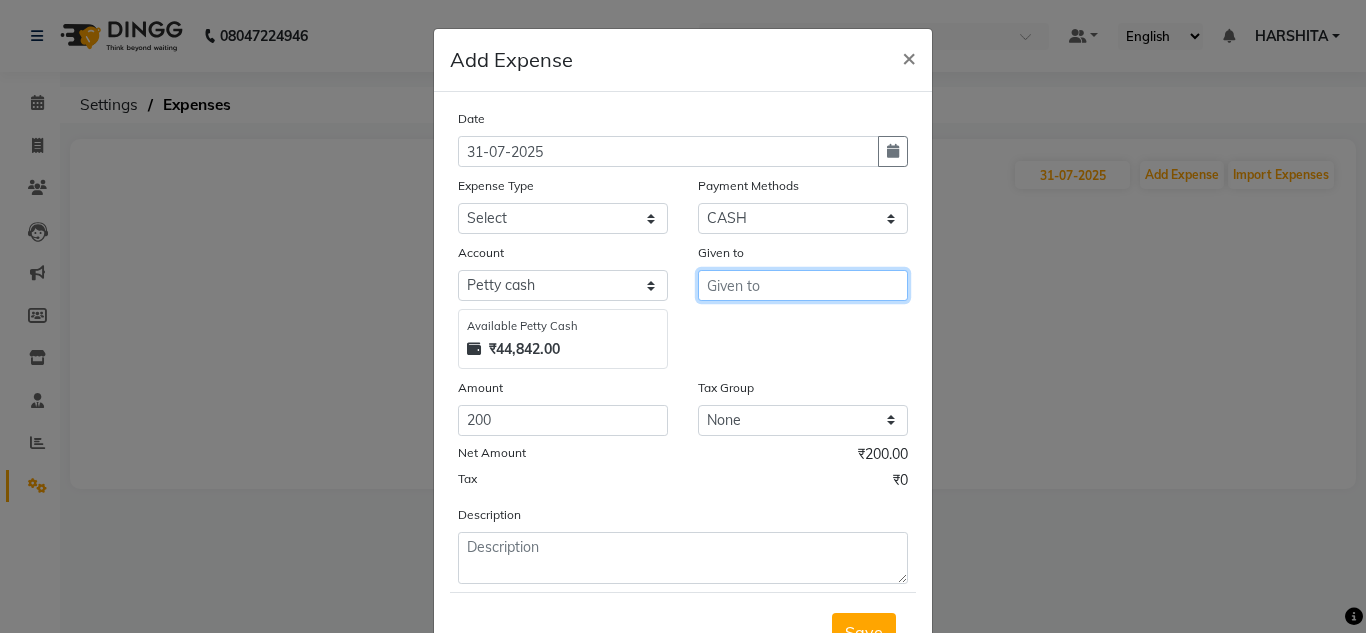 click at bounding box center [803, 285] 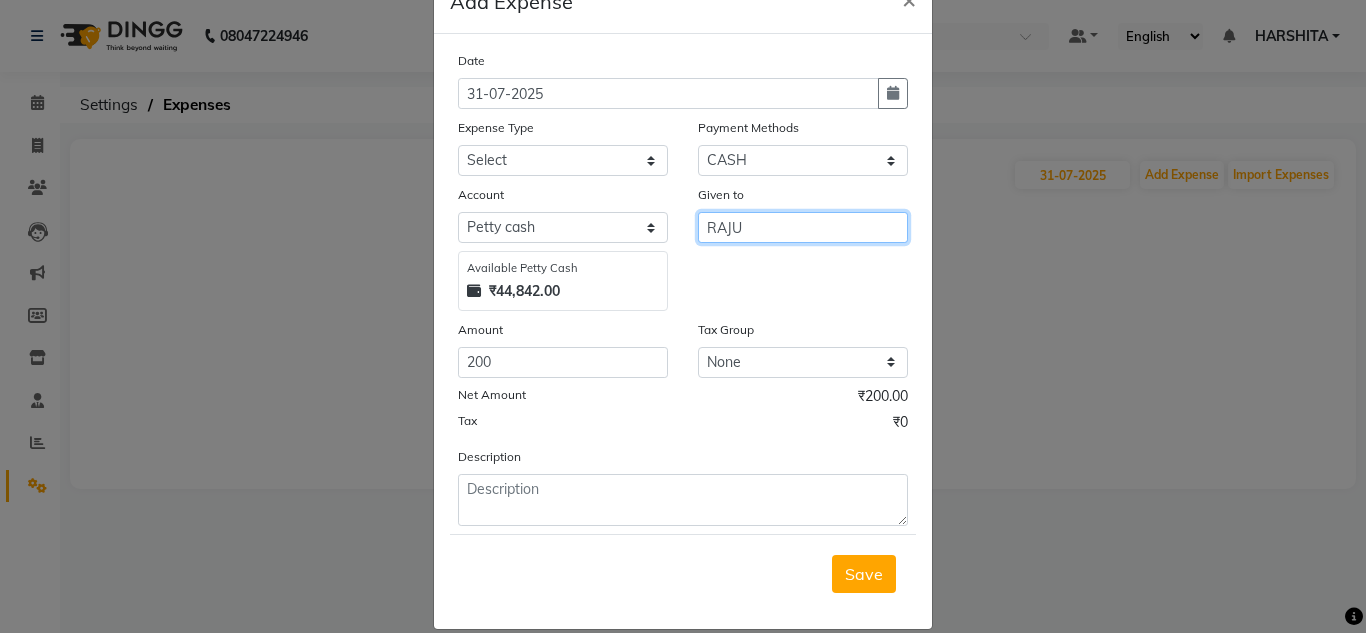 scroll, scrollTop: 83, scrollLeft: 0, axis: vertical 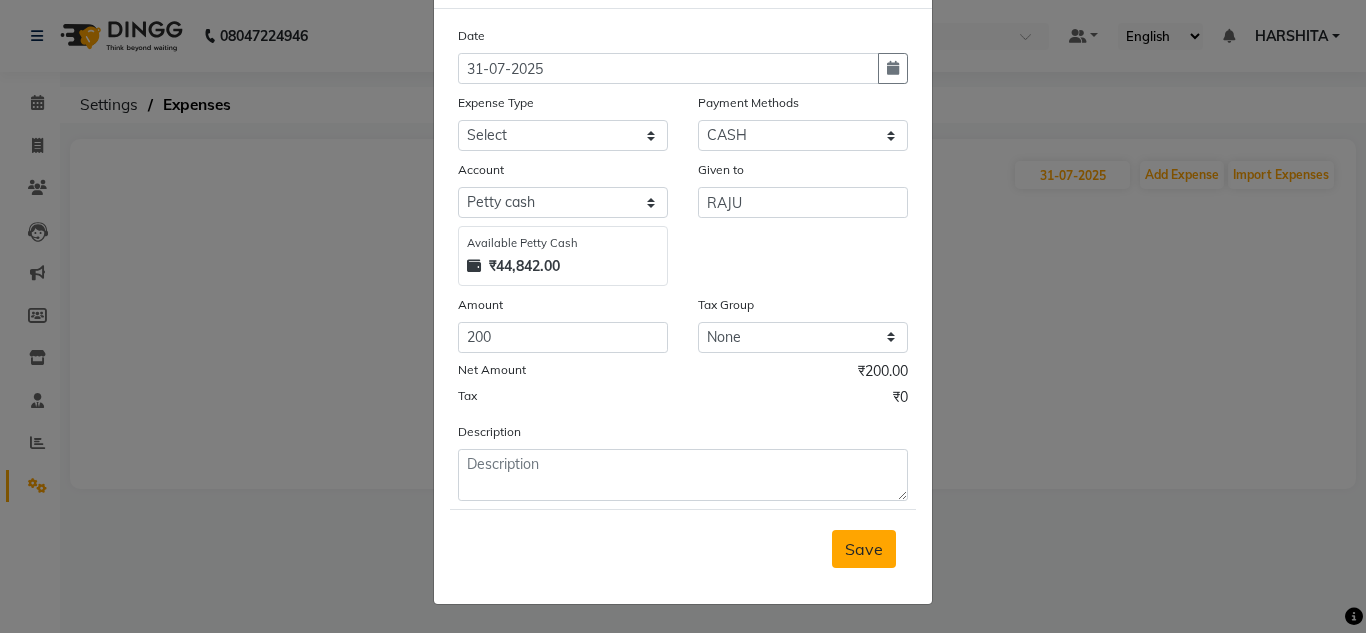 click on "Save" at bounding box center (864, 549) 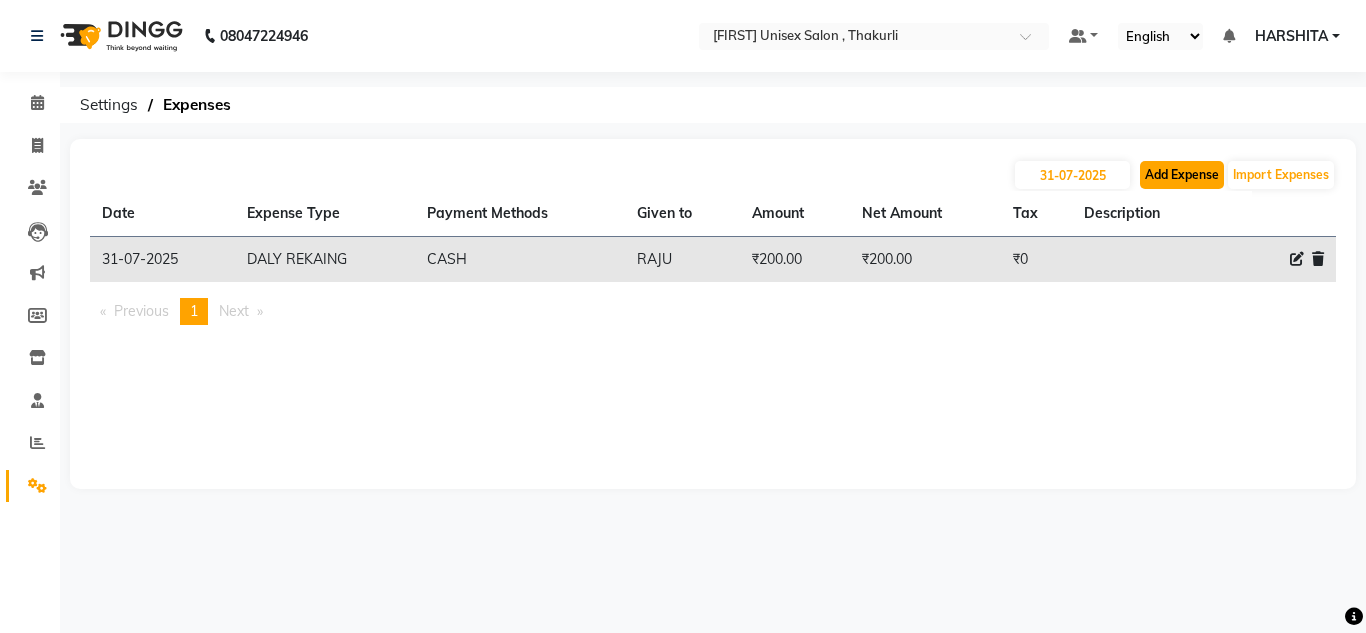 click on "Add Expense" 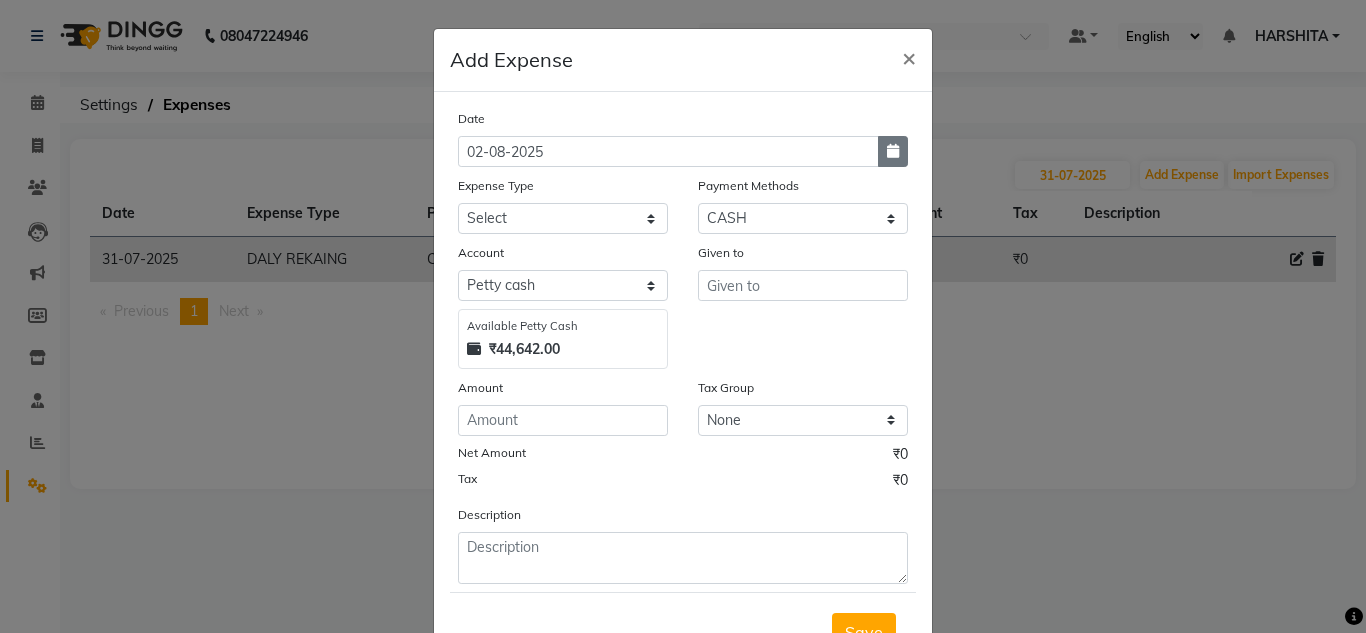 click 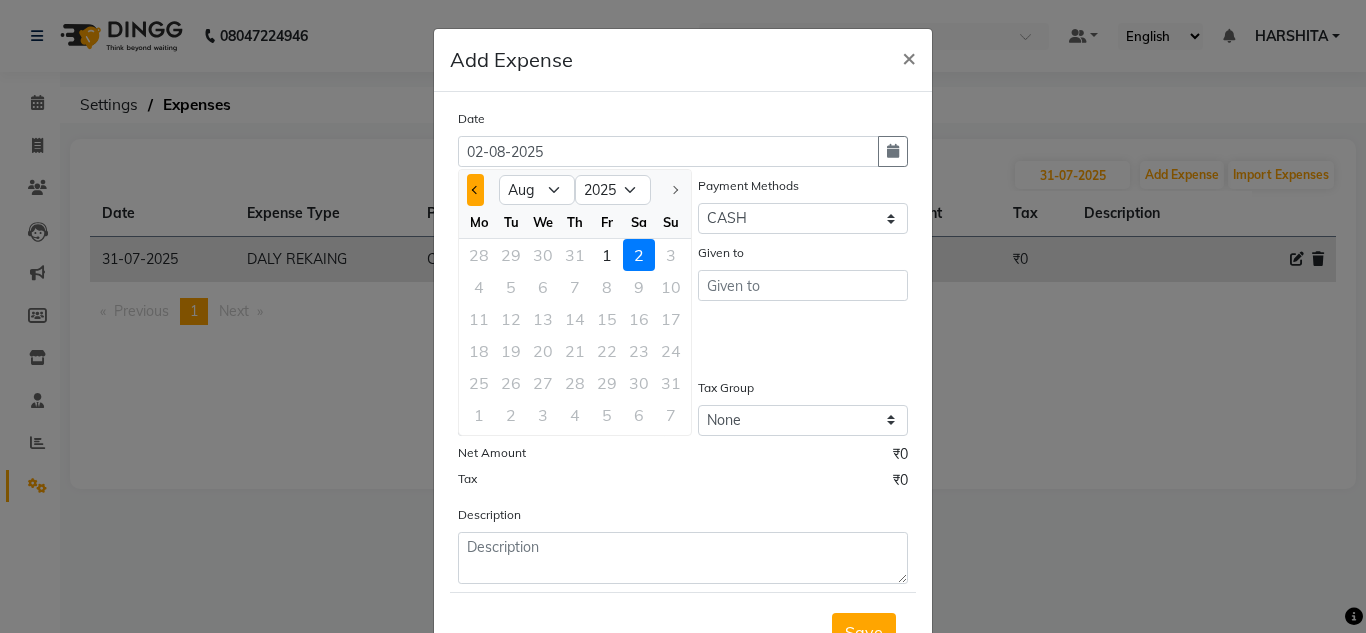 click 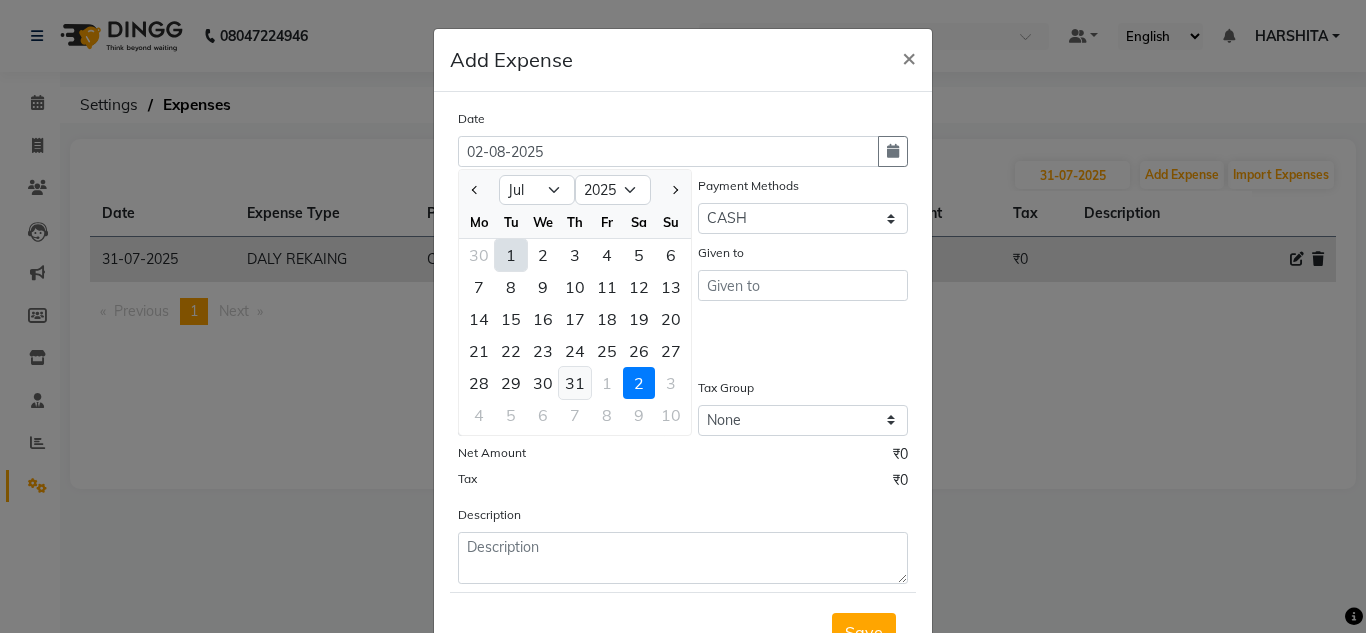 click on "31" 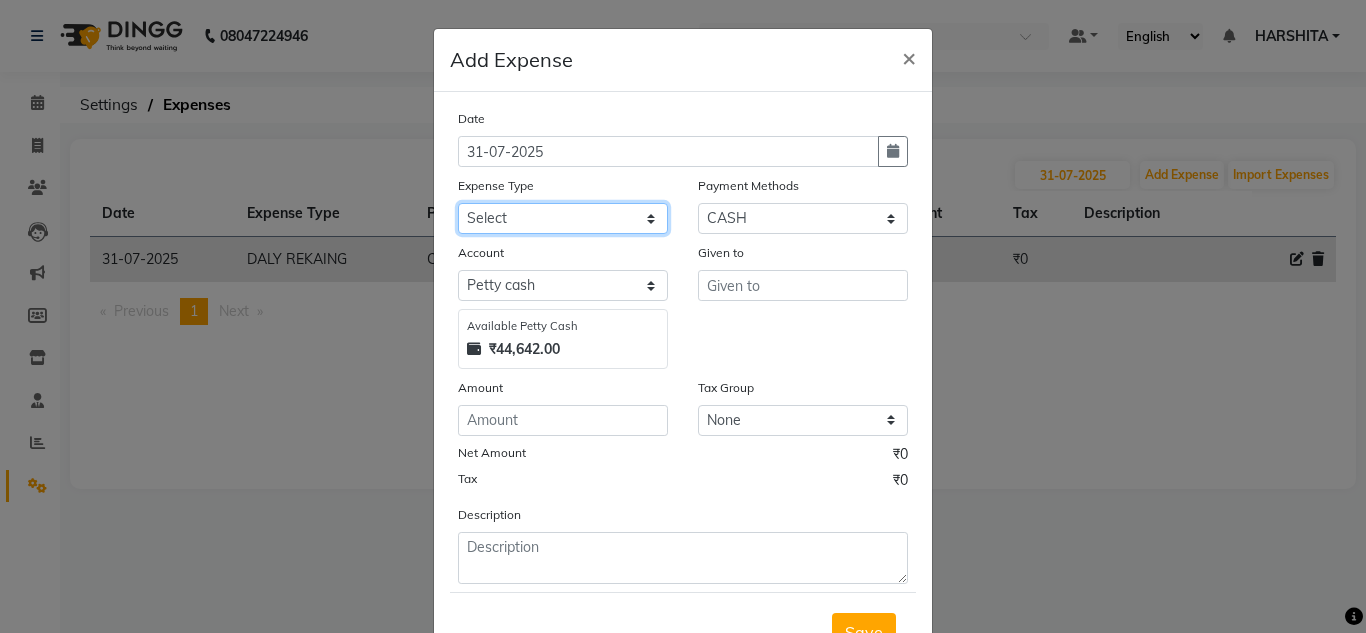 click on "Select Advance Salary ASWINI BANCI Bank charges Car maintenance  Cash transfer to bank Cash transfer to hub Client Snacks Clinical charges DALY REKAING Equipment Fuel Govt fee HOME EXP Incentive Insurance International purchase Loan Repayment Maintenance mama commission Marketing Miscellaneous MONEY BOX MRA neesam commission Other Pantry Product Rent SACHIN SHOP EXPENSE Staff Snacks STAF TIP Tax Tea & Refreshment Utilities WATER" 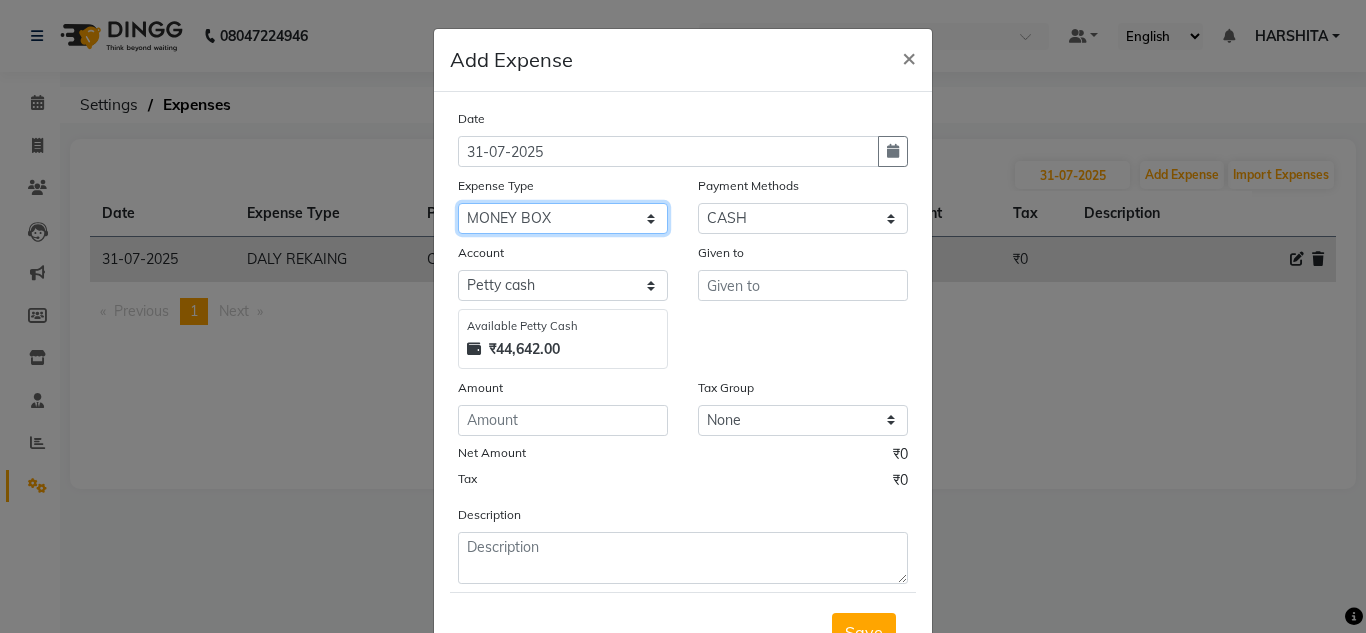 click on "Select Advance Salary ASWINI BANCI Bank charges Car maintenance  Cash transfer to bank Cash transfer to hub Client Snacks Clinical charges DALY REKAING Equipment Fuel Govt fee HOME EXP Incentive Insurance International purchase Loan Repayment Maintenance mama commission Marketing Miscellaneous MONEY BOX MRA neesam commission Other Pantry Product Rent SACHIN SHOP EXPENSE Staff Snacks STAF TIP Tax Tea & Refreshment Utilities WATER" 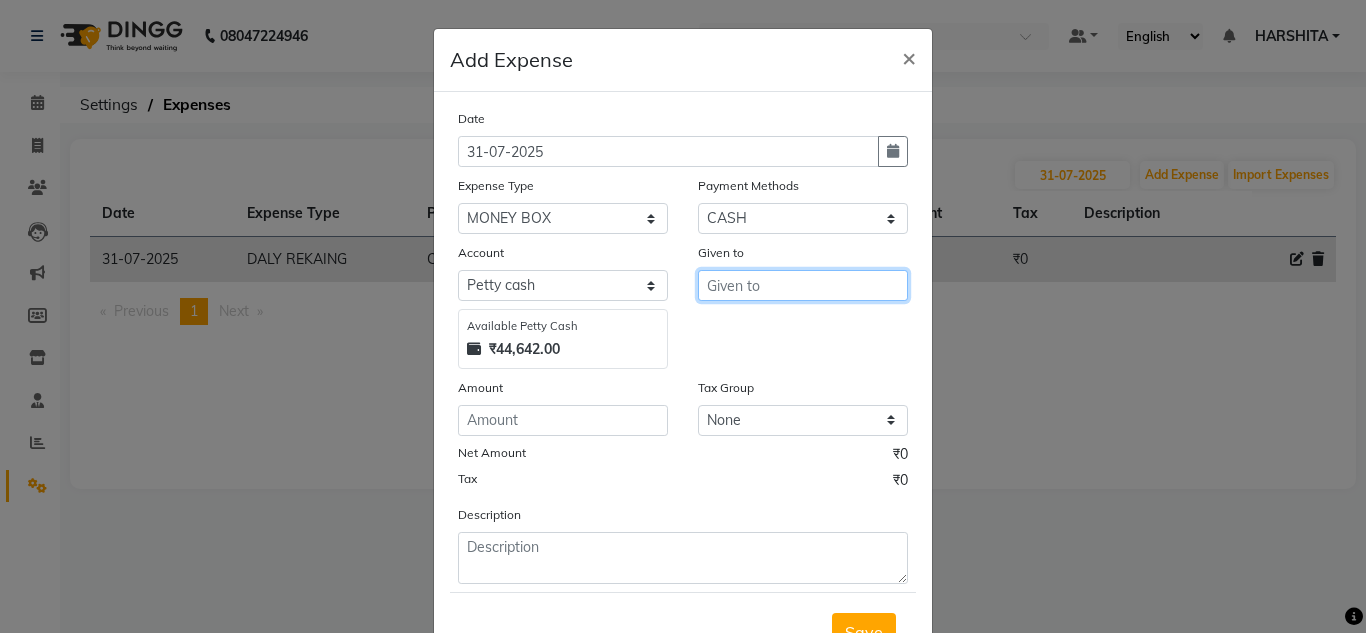 click at bounding box center [803, 285] 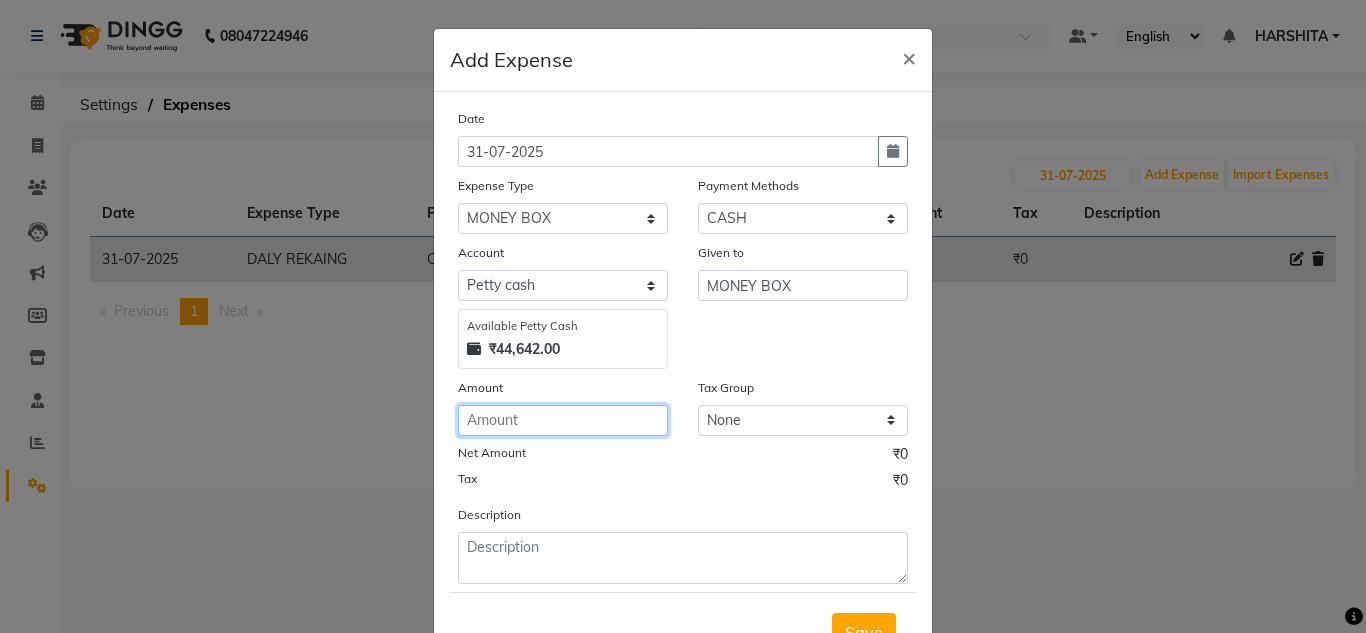 click 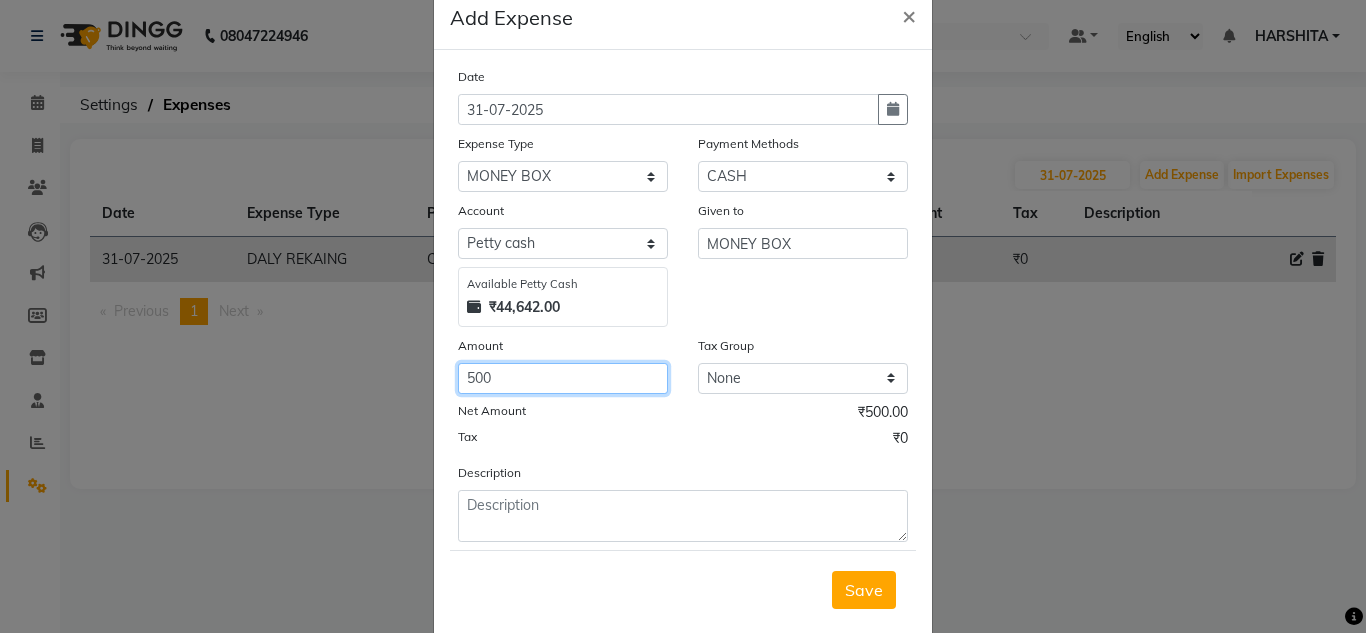 scroll, scrollTop: 83, scrollLeft: 0, axis: vertical 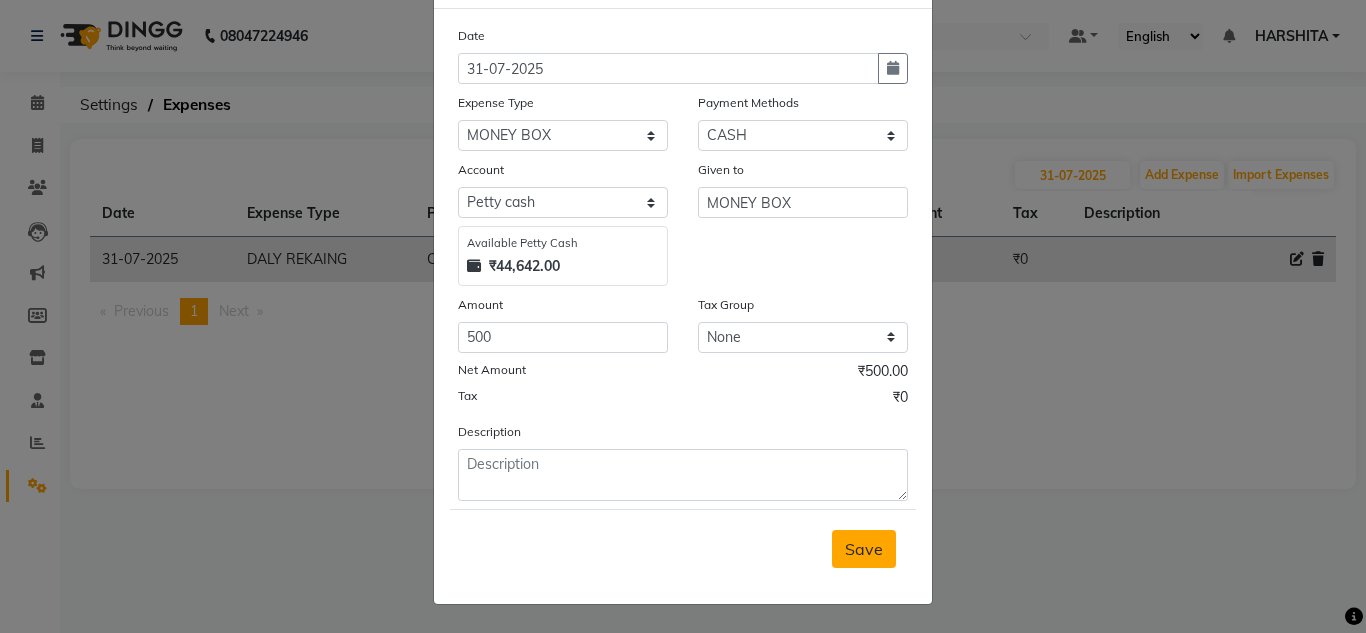 click on "Save" at bounding box center (864, 549) 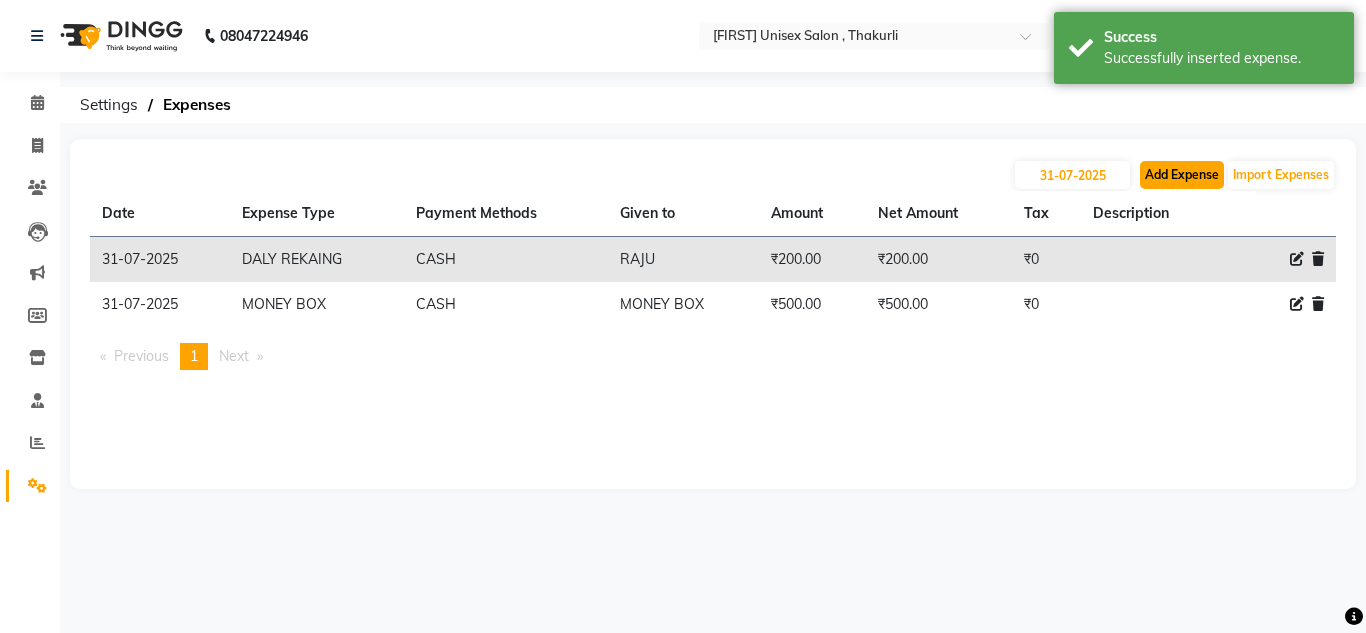 click on "Add Expense" 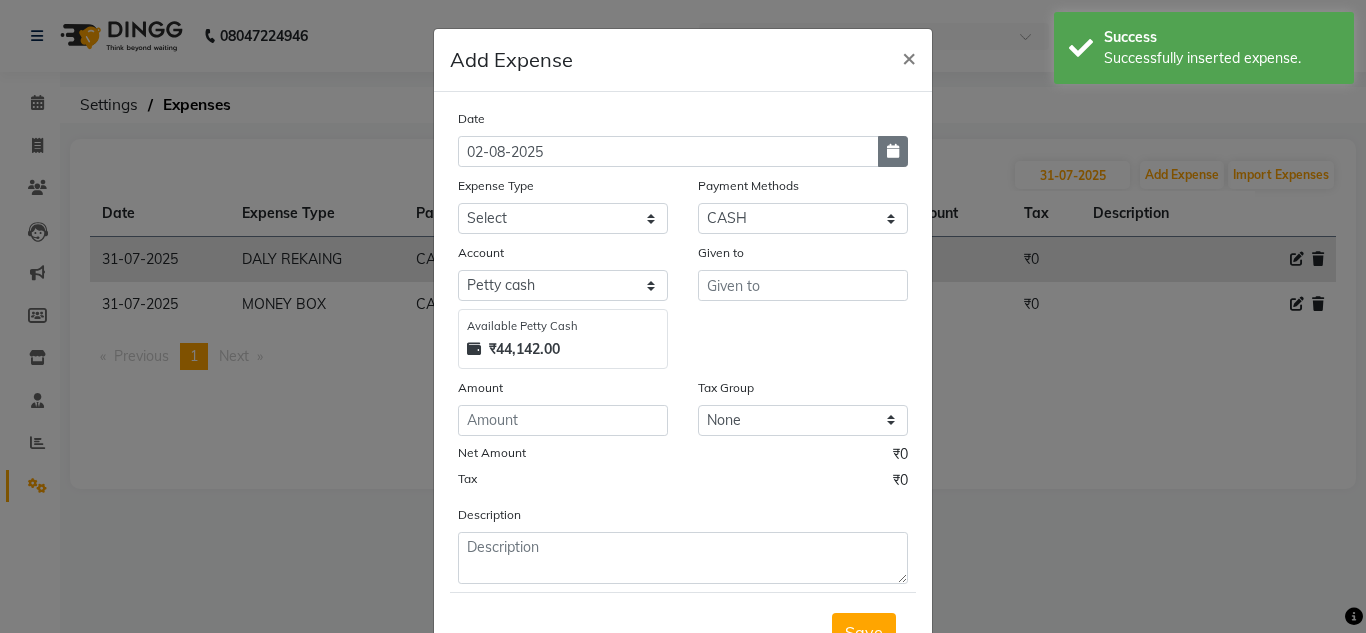 click 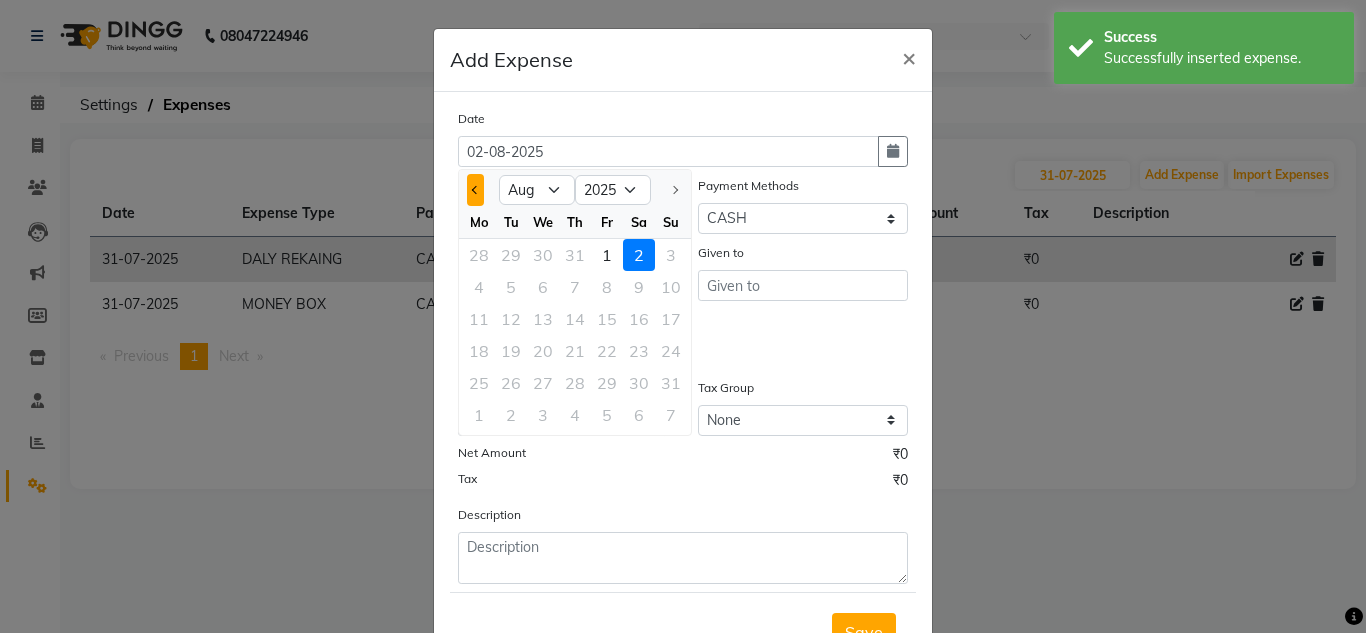 click 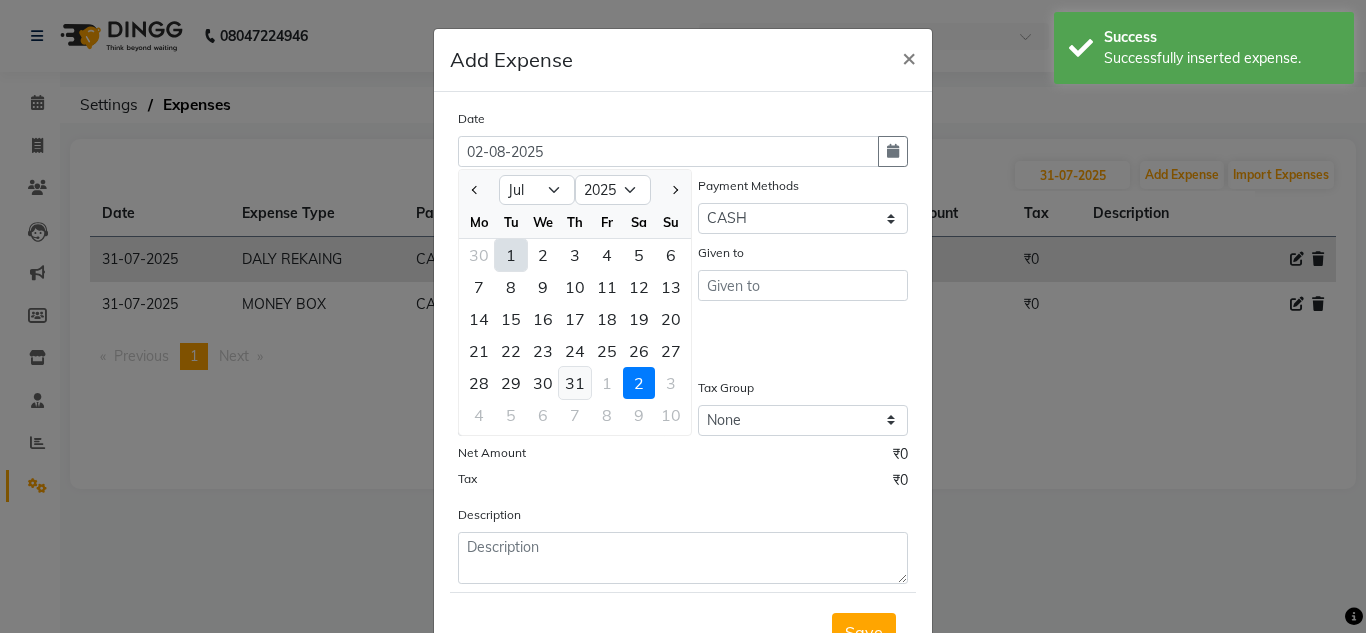 click on "31" 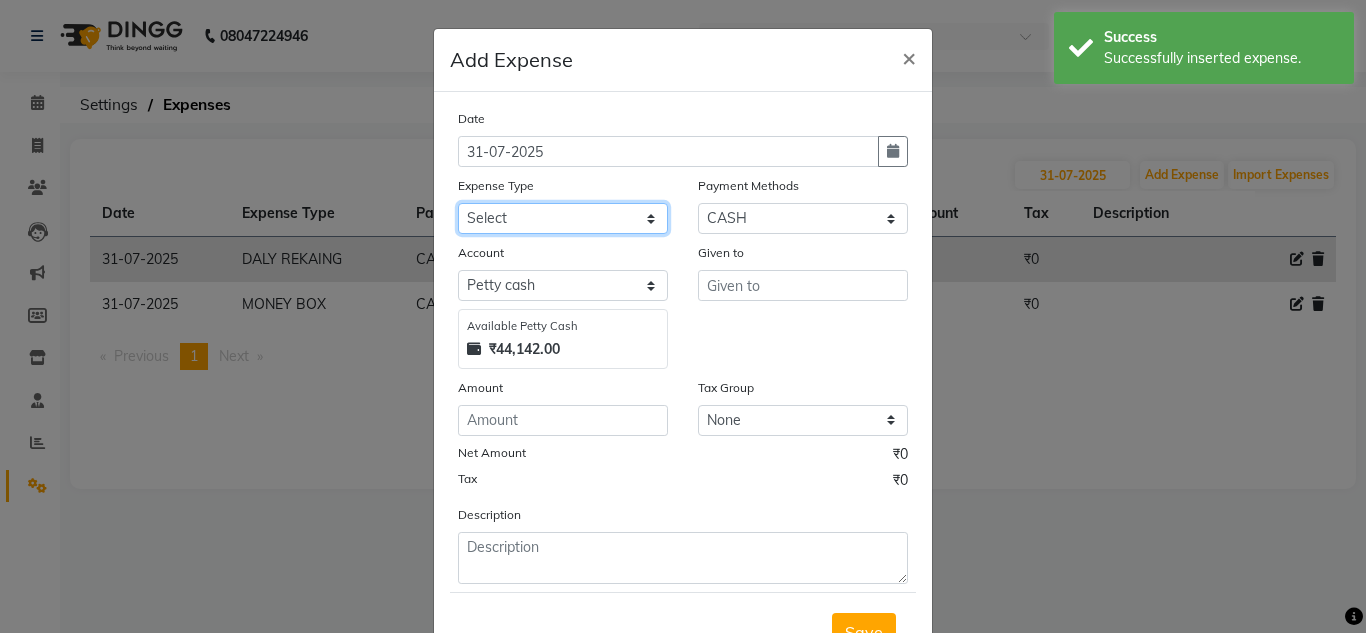 click on "Select Advance Salary ASWINI BANCI Bank charges Car maintenance  Cash transfer to bank Cash transfer to hub Client Snacks Clinical charges DALY REKAING Equipment Fuel Govt fee HOME EXP Incentive Insurance International purchase Loan Repayment Maintenance mama commission Marketing Miscellaneous MONEY BOX MRA neesam commission Other Pantry Product Rent SACHIN SHOP EXPENSE Staff Snacks STAF TIP Tax Tea & Refreshment Utilities WATER" 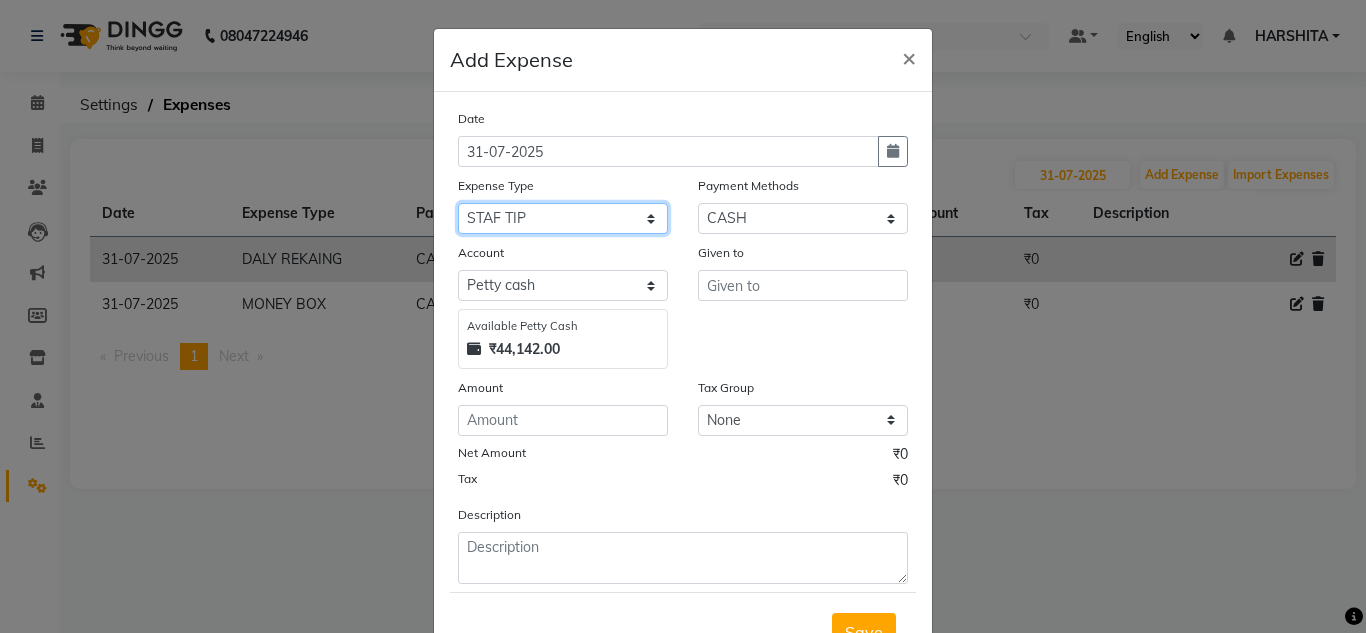 click on "Select Advance Salary ASWINI BANCI Bank charges Car maintenance  Cash transfer to bank Cash transfer to hub Client Snacks Clinical charges DALY REKAING Equipment Fuel Govt fee HOME EXP Incentive Insurance International purchase Loan Repayment Maintenance mama commission Marketing Miscellaneous MONEY BOX MRA neesam commission Other Pantry Product Rent SACHIN SHOP EXPENSE Staff Snacks STAF TIP Tax Tea & Refreshment Utilities WATER" 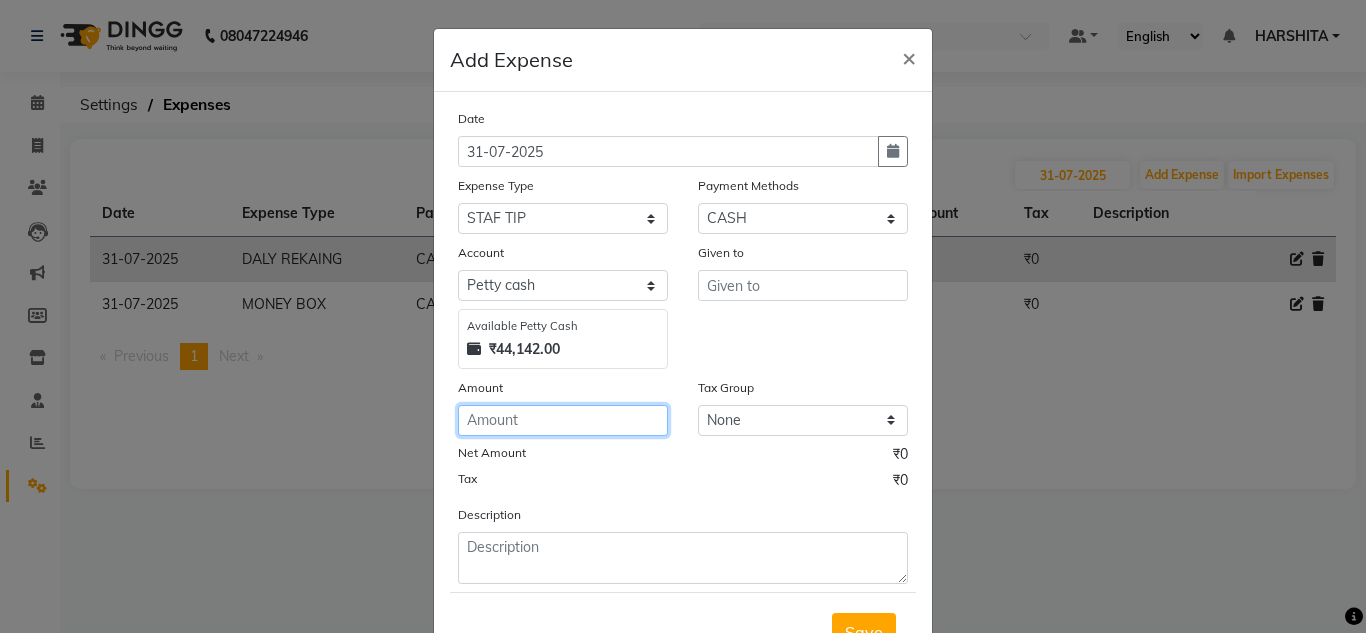 click 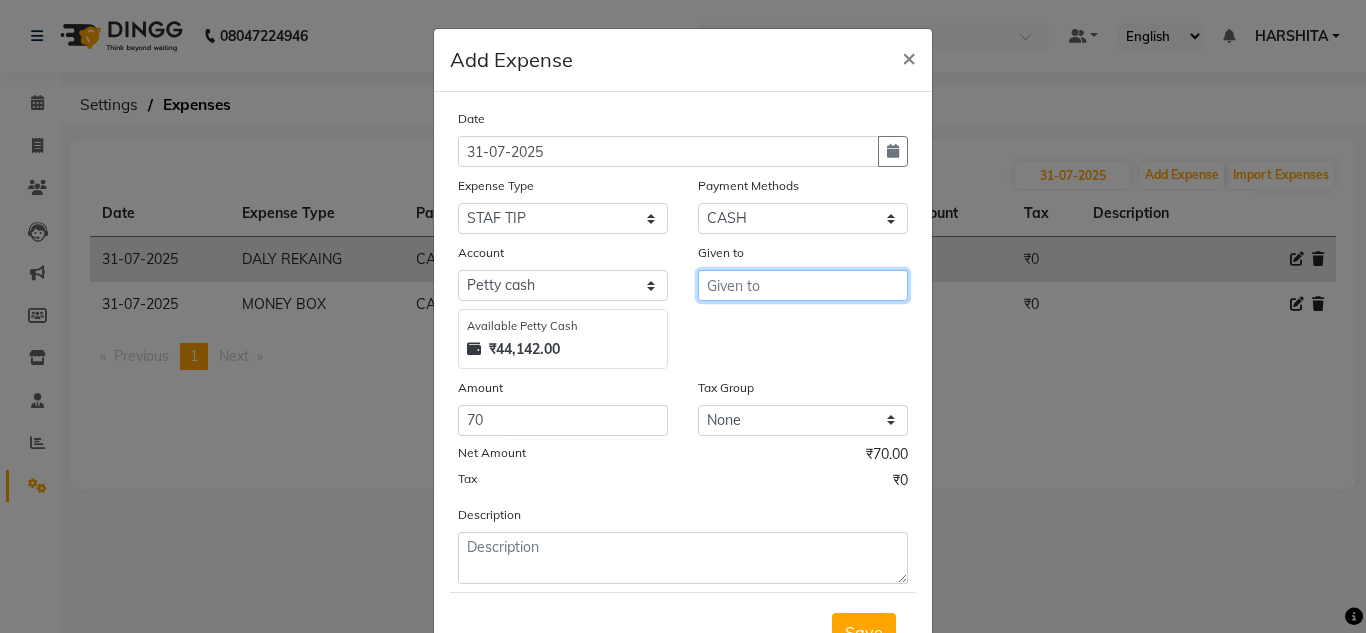 click at bounding box center [803, 285] 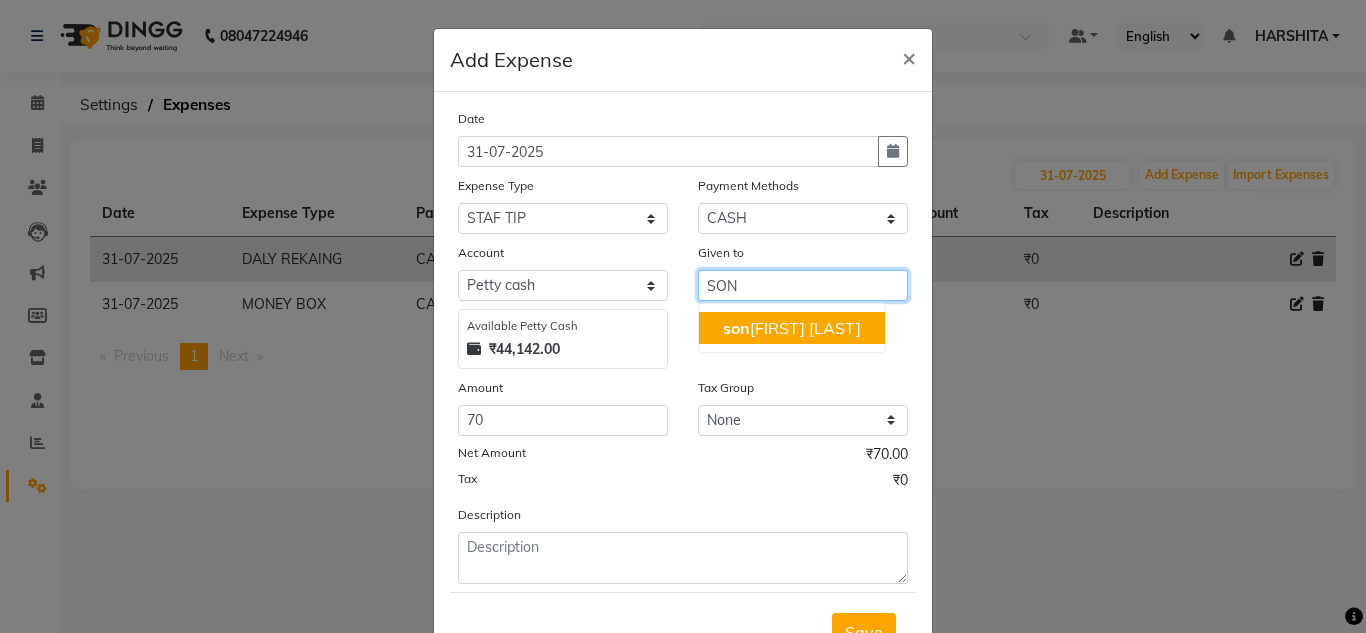 click on "[FIRST] [LAST]" at bounding box center [792, 328] 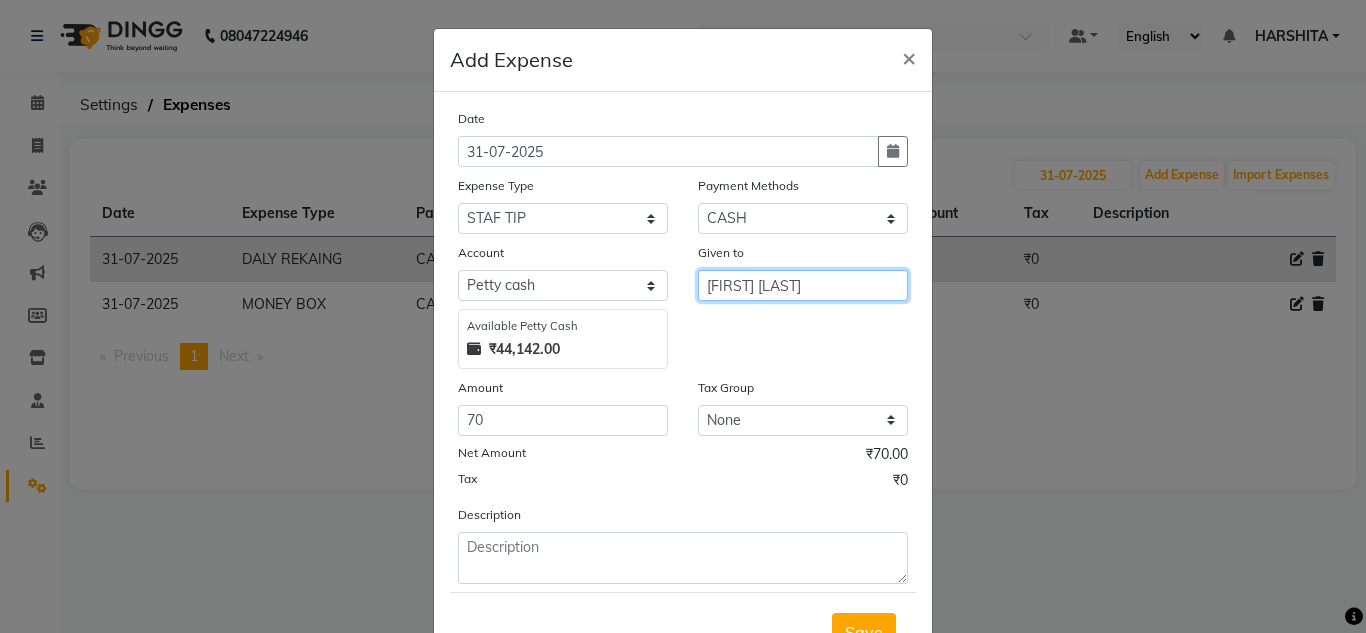 scroll, scrollTop: 83, scrollLeft: 0, axis: vertical 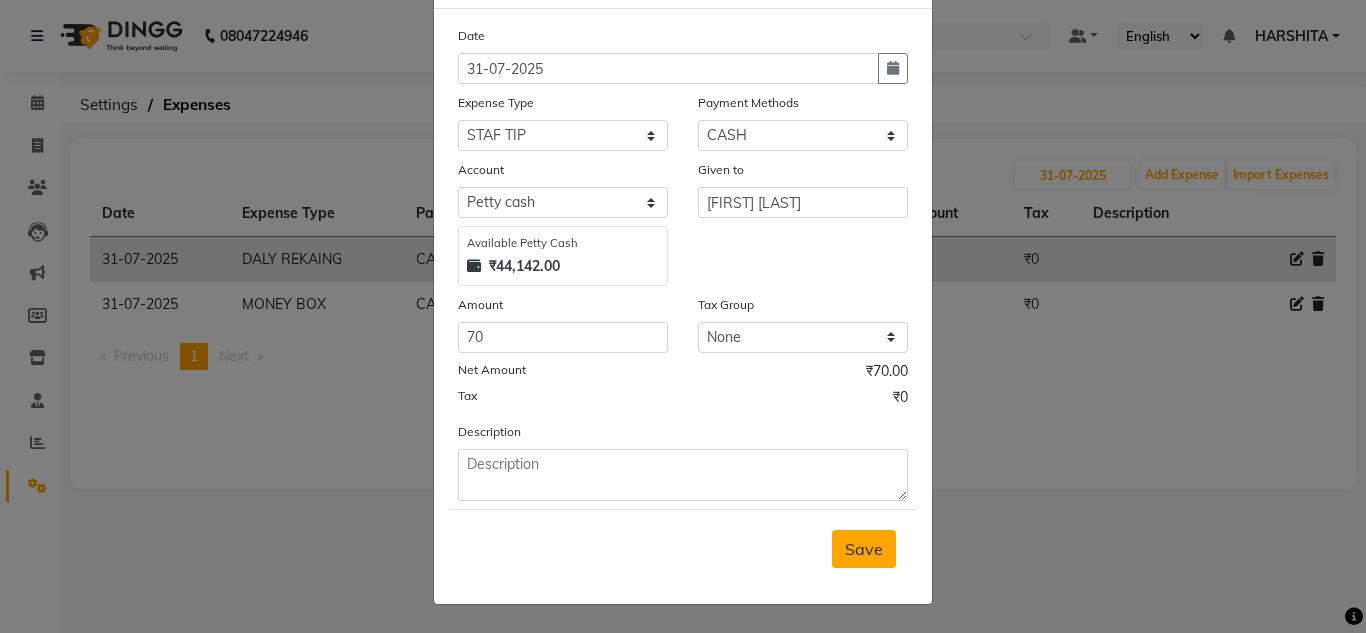 click on "Save" at bounding box center (864, 549) 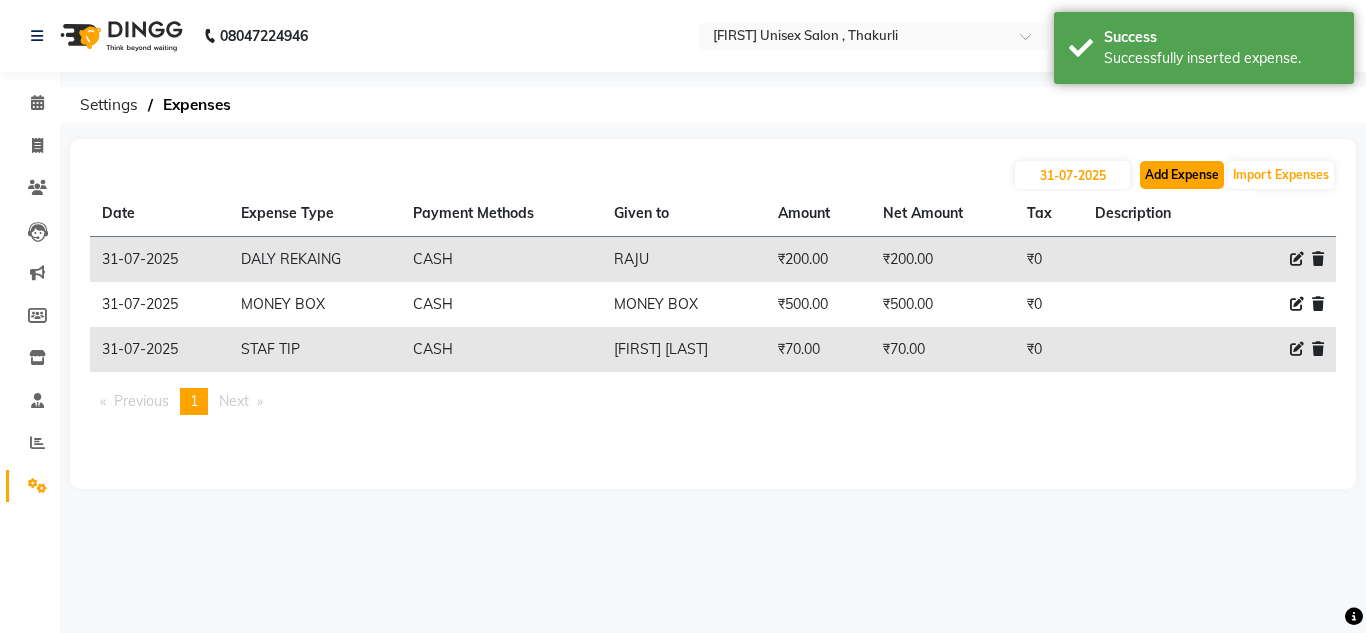click on "Add Expense" 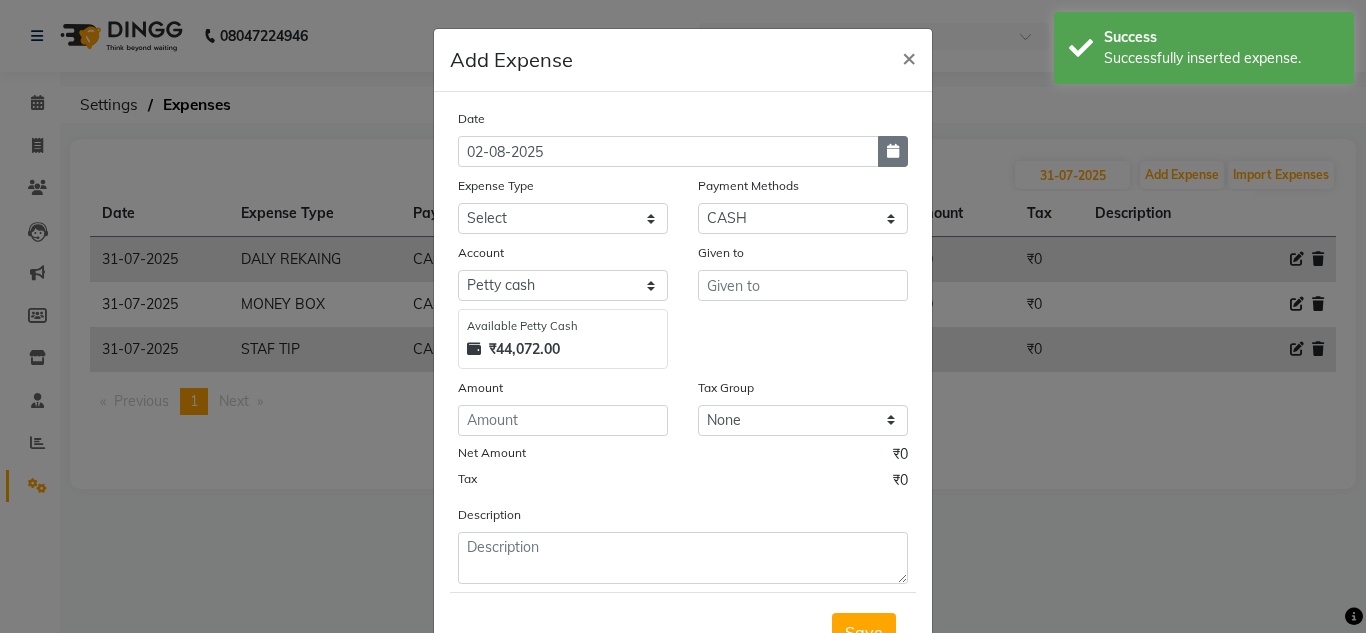 click 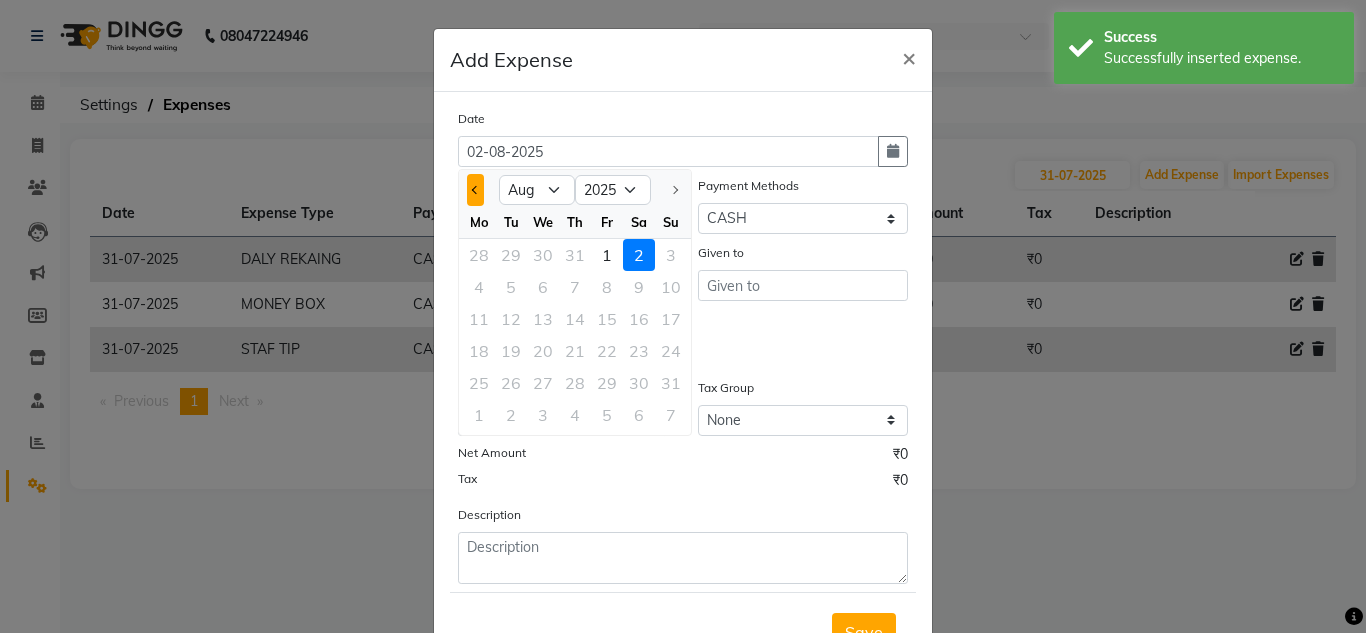 click 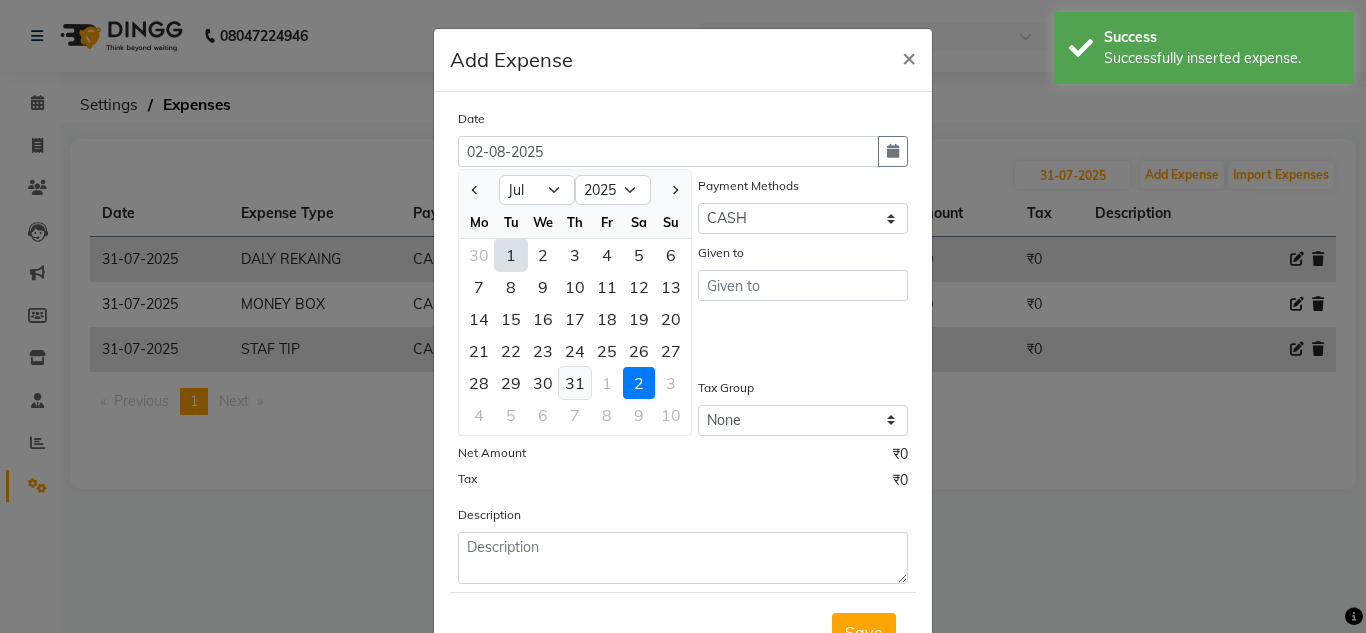 click on "31" 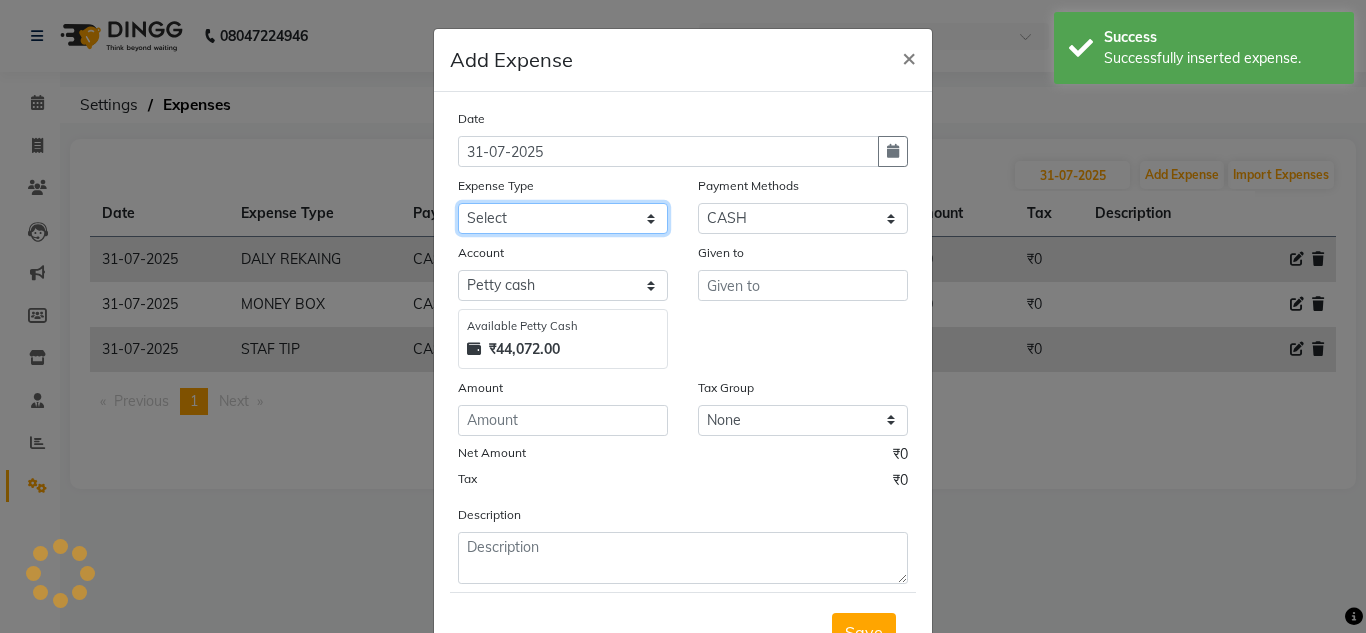 click on "Select Advance Salary ASWINI BANCI Bank charges Car maintenance  Cash transfer to bank Cash transfer to hub Client Snacks Clinical charges DALY REKAING Equipment Fuel Govt fee HOME EXP Incentive Insurance International purchase Loan Repayment Maintenance mama commission Marketing Miscellaneous MONEY BOX MRA neesam commission Other Pantry Product Rent SACHIN SHOP EXPENSE Staff Snacks STAF TIP Tax Tea & Refreshment Utilities WATER" 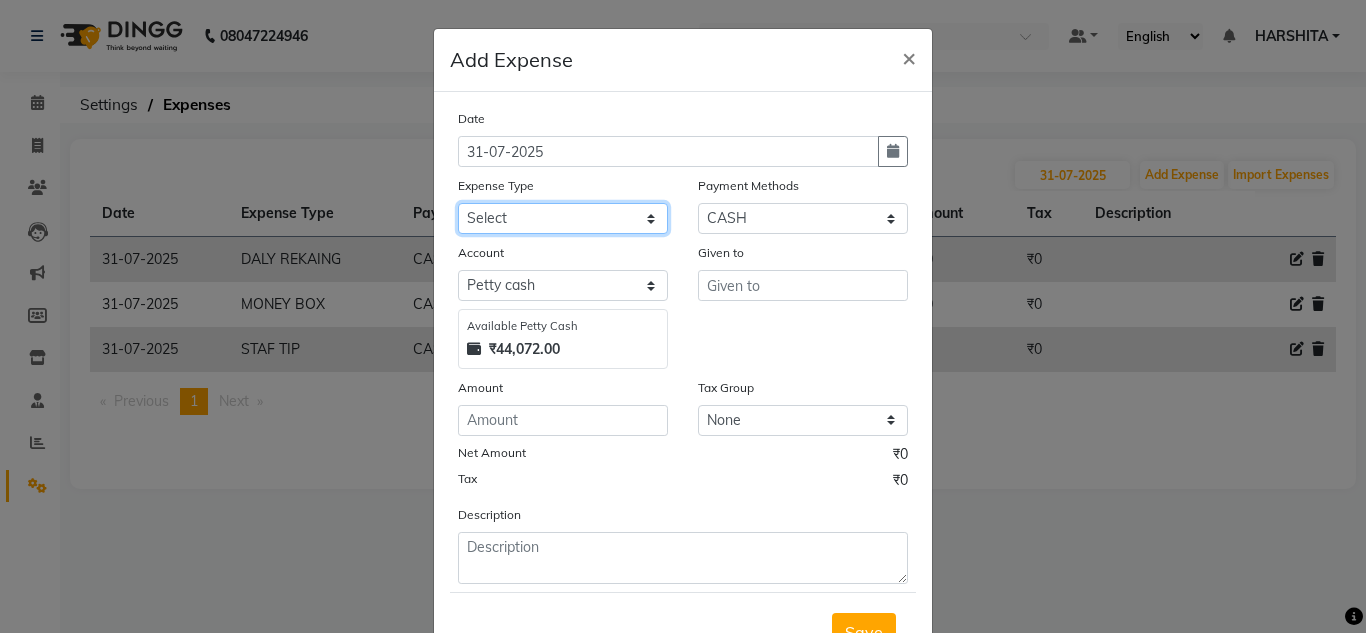 click on "Select Advance Salary ASWINI BANCI Bank charges Car maintenance  Cash transfer to bank Cash transfer to hub Client Snacks Clinical charges DALY REKAING Equipment Fuel Govt fee HOME EXP Incentive Insurance International purchase Loan Repayment Maintenance mama commission Marketing Miscellaneous MONEY BOX MRA neesam commission Other Pantry Product Rent SACHIN SHOP EXPENSE Staff Snacks STAF TIP Tax Tea & Refreshment Utilities WATER" 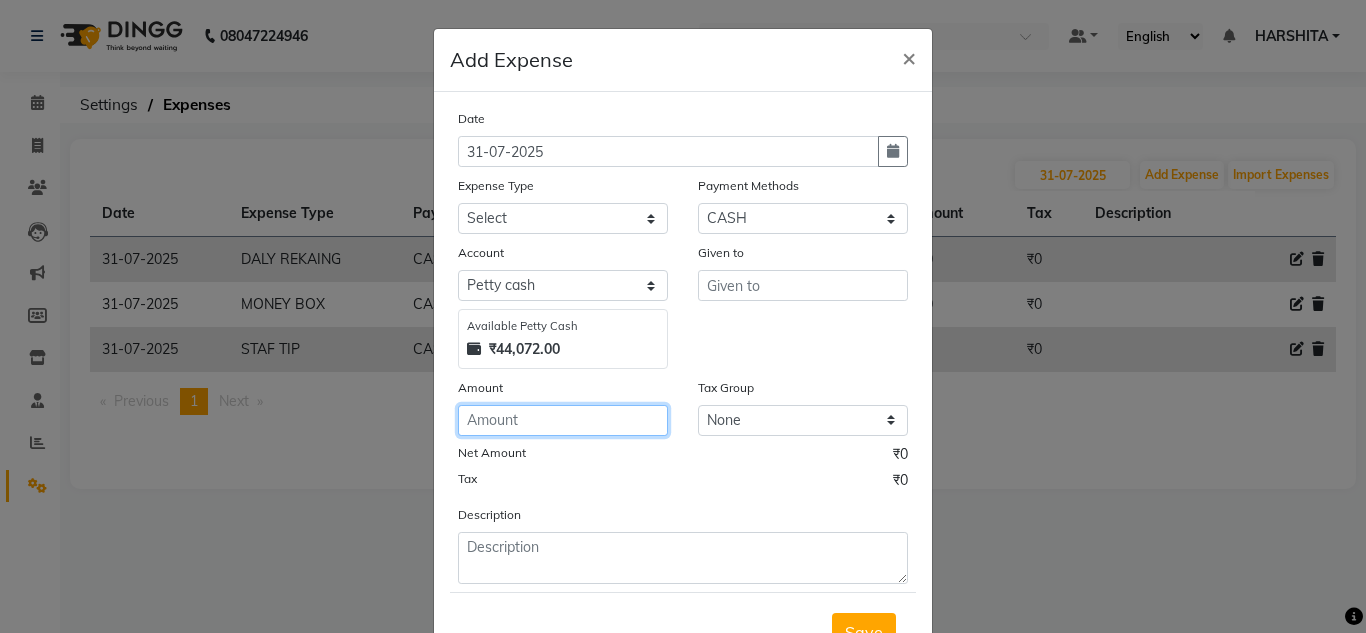 click 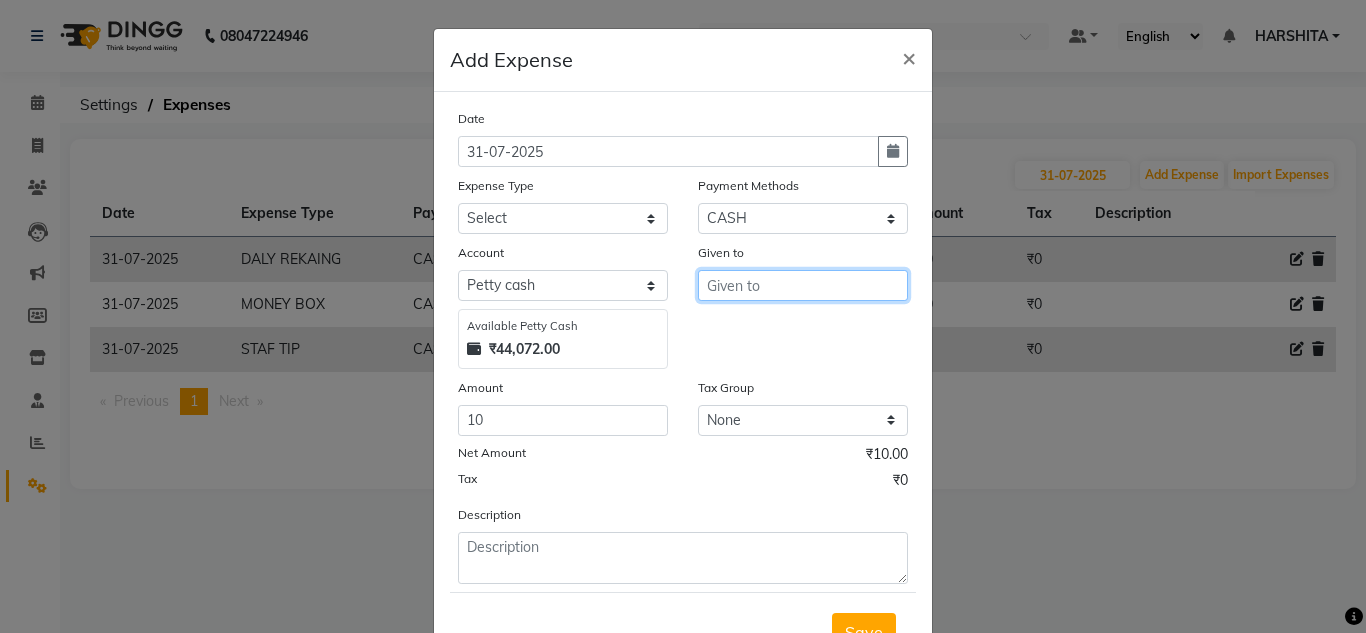click at bounding box center [803, 285] 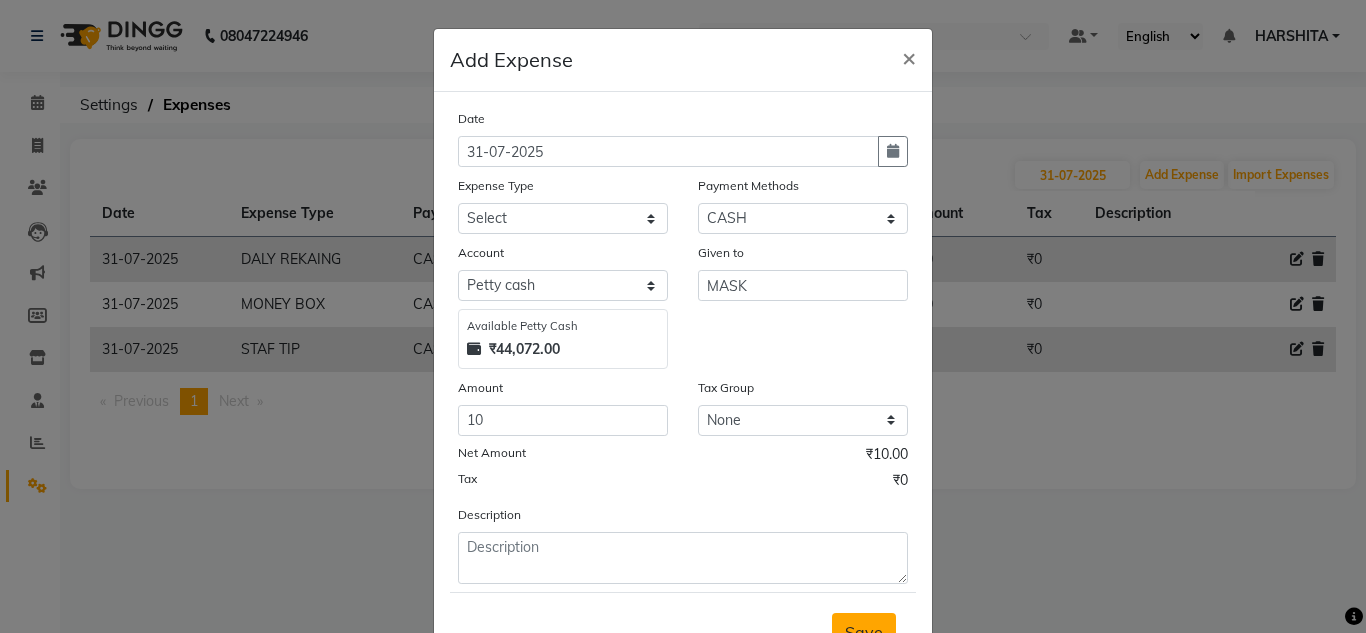 click on "Save" at bounding box center (864, 632) 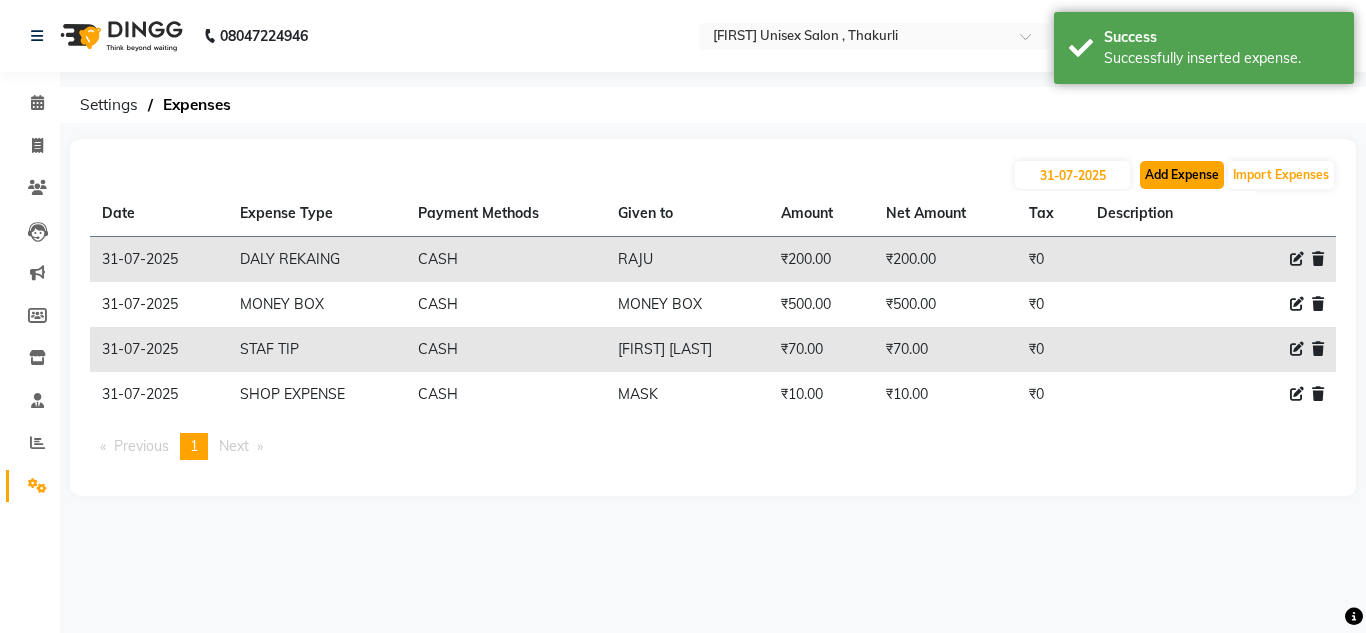 click on "Add Expense" 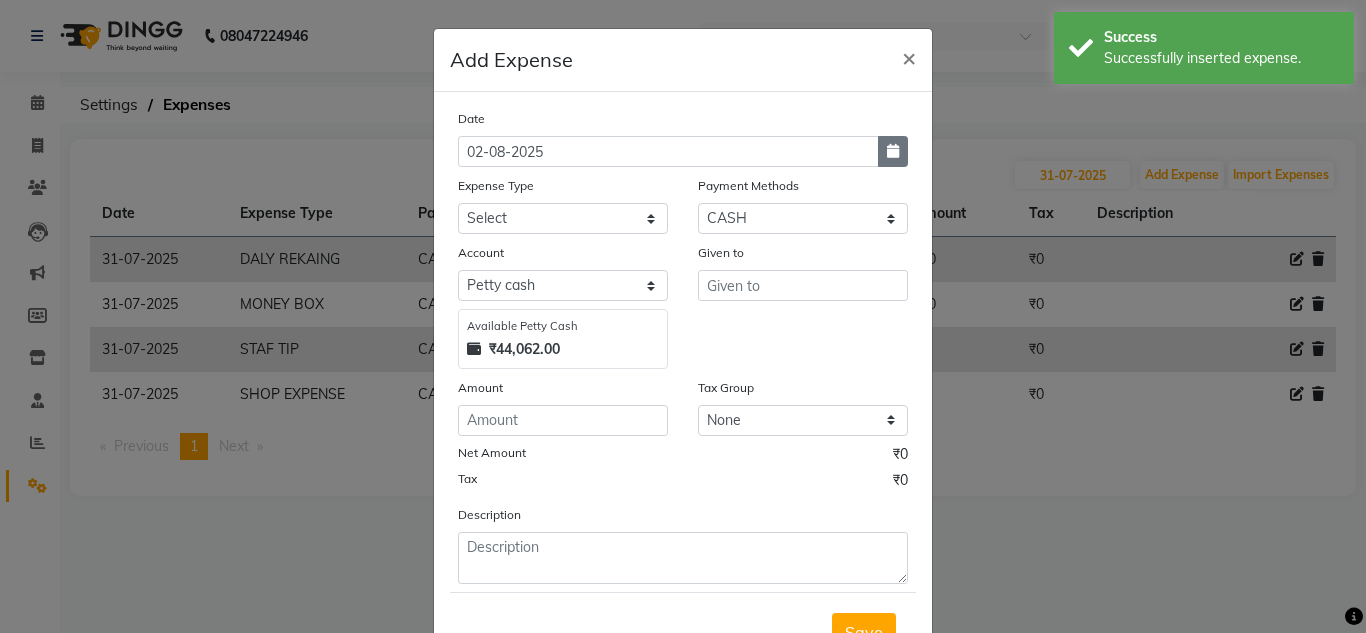 click 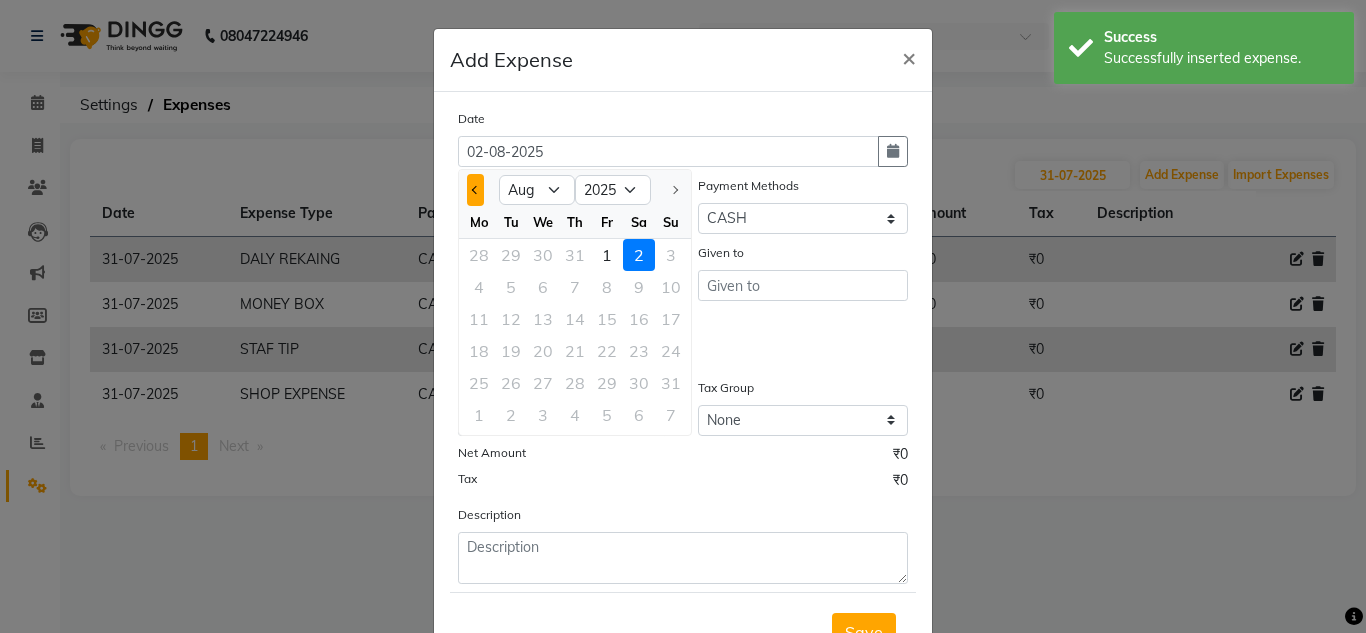click 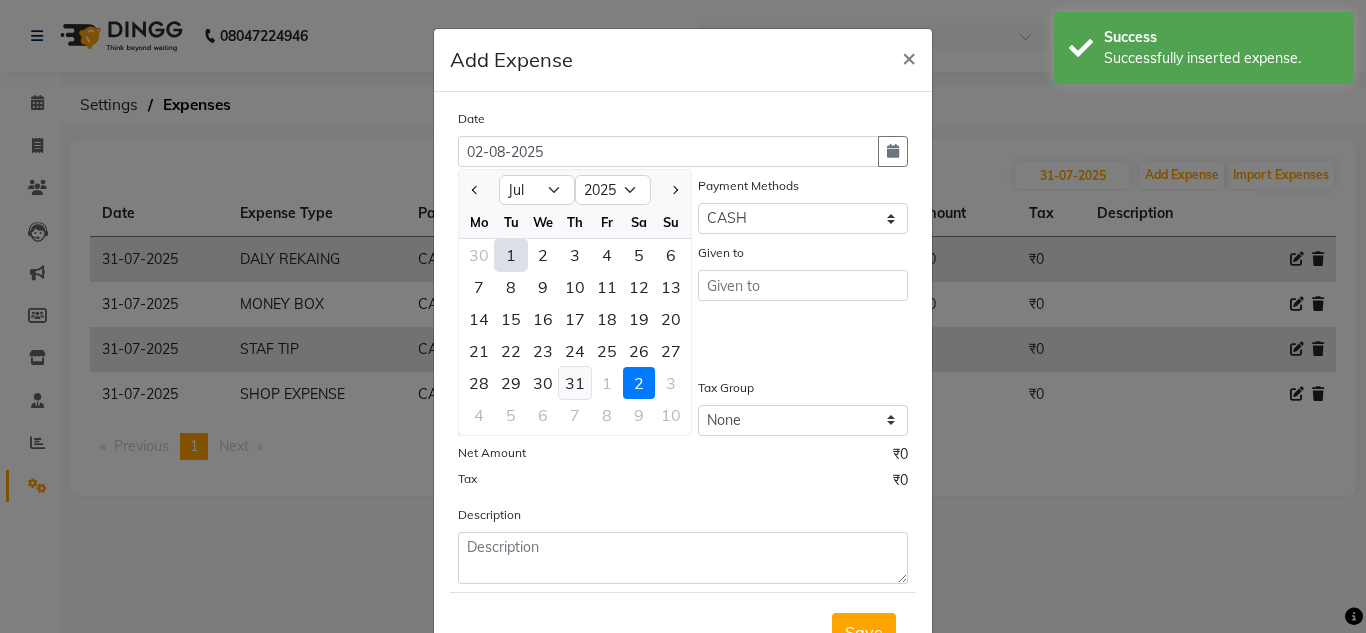 click on "31" 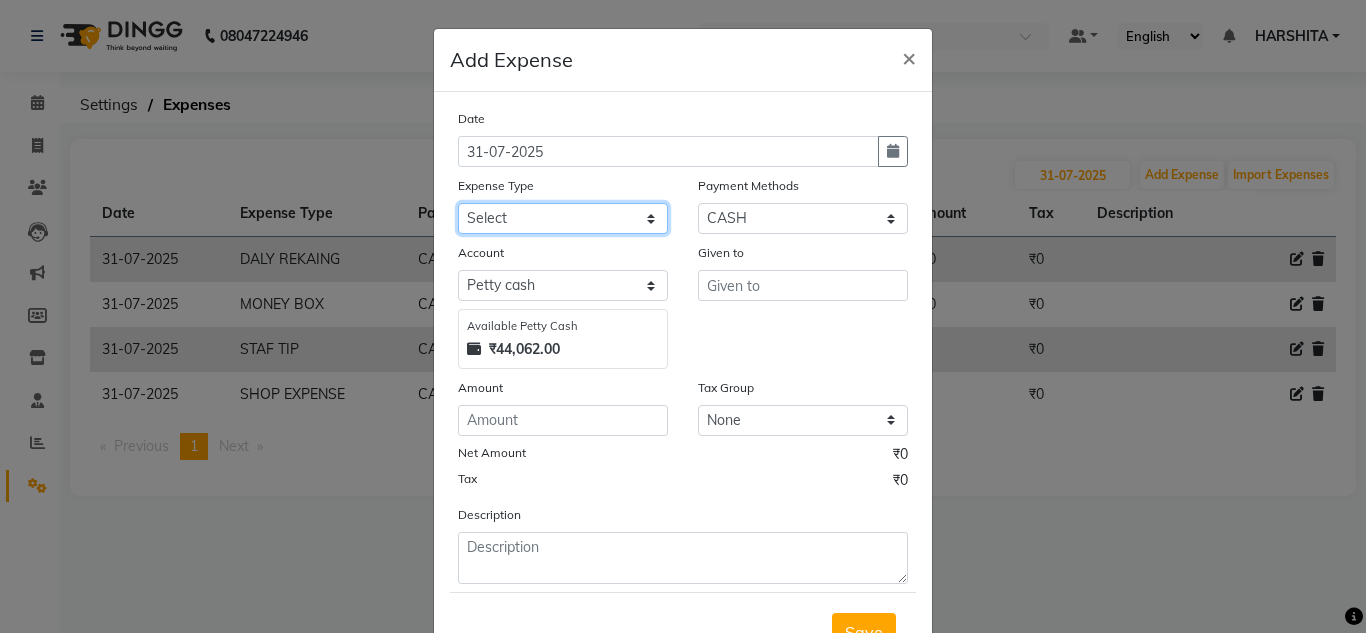 click on "Select Advance Salary ASWINI BANCI Bank charges Car maintenance  Cash transfer to bank Cash transfer to hub Client Snacks Clinical charges DALY REKAING Equipment Fuel Govt fee HOME EXP Incentive Insurance International purchase Loan Repayment Maintenance mama commission Marketing Miscellaneous MONEY BOX MRA neesam commission Other Pantry Product Rent SACHIN SHOP EXPENSE Staff Snacks STAF TIP Tax Tea & Refreshment Utilities WATER" 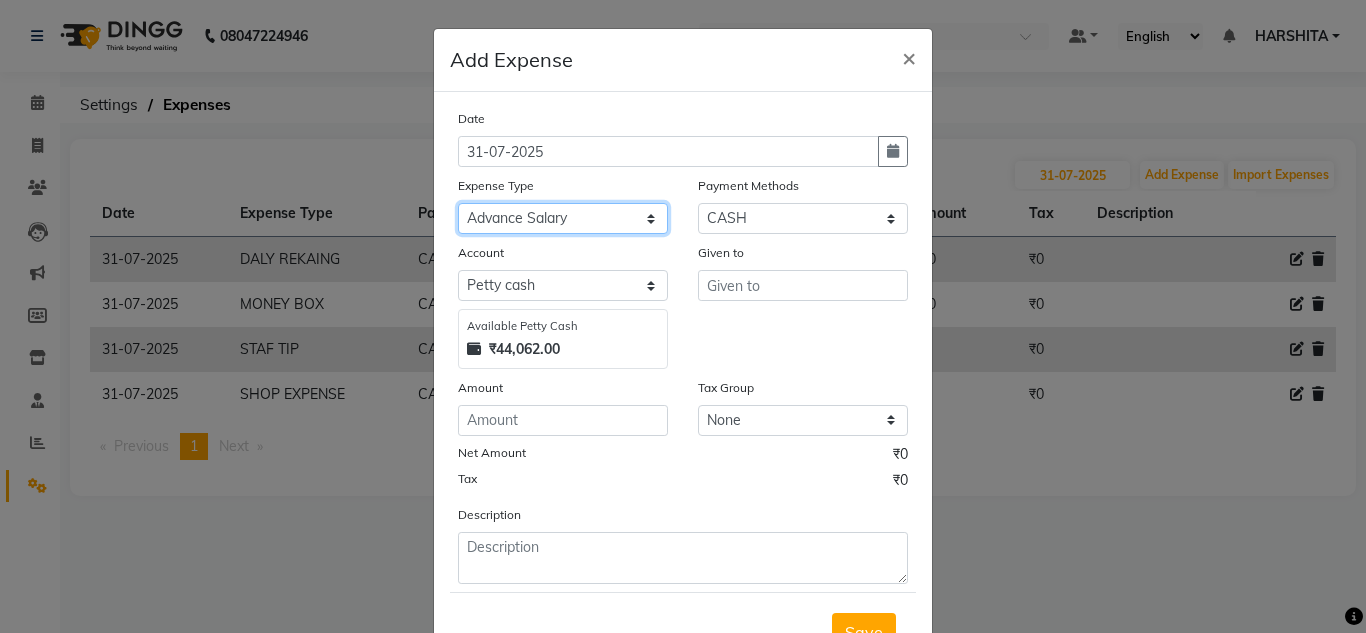 click on "Select Advance Salary ASWINI BANCI Bank charges Car maintenance  Cash transfer to bank Cash transfer to hub Client Snacks Clinical charges DALY REKAING Equipment Fuel Govt fee HOME EXP Incentive Insurance International purchase Loan Repayment Maintenance mama commission Marketing Miscellaneous MONEY BOX MRA neesam commission Other Pantry Product Rent SACHIN SHOP EXPENSE Staff Snacks STAF TIP Tax Tea & Refreshment Utilities WATER" 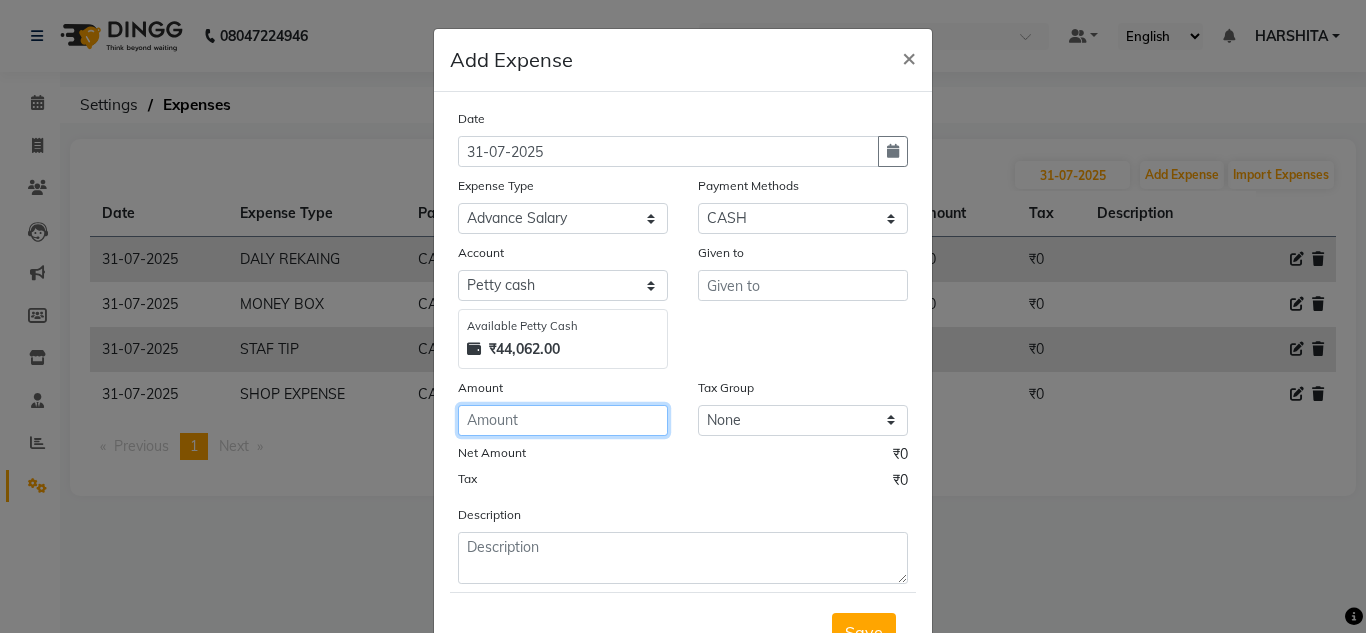 click 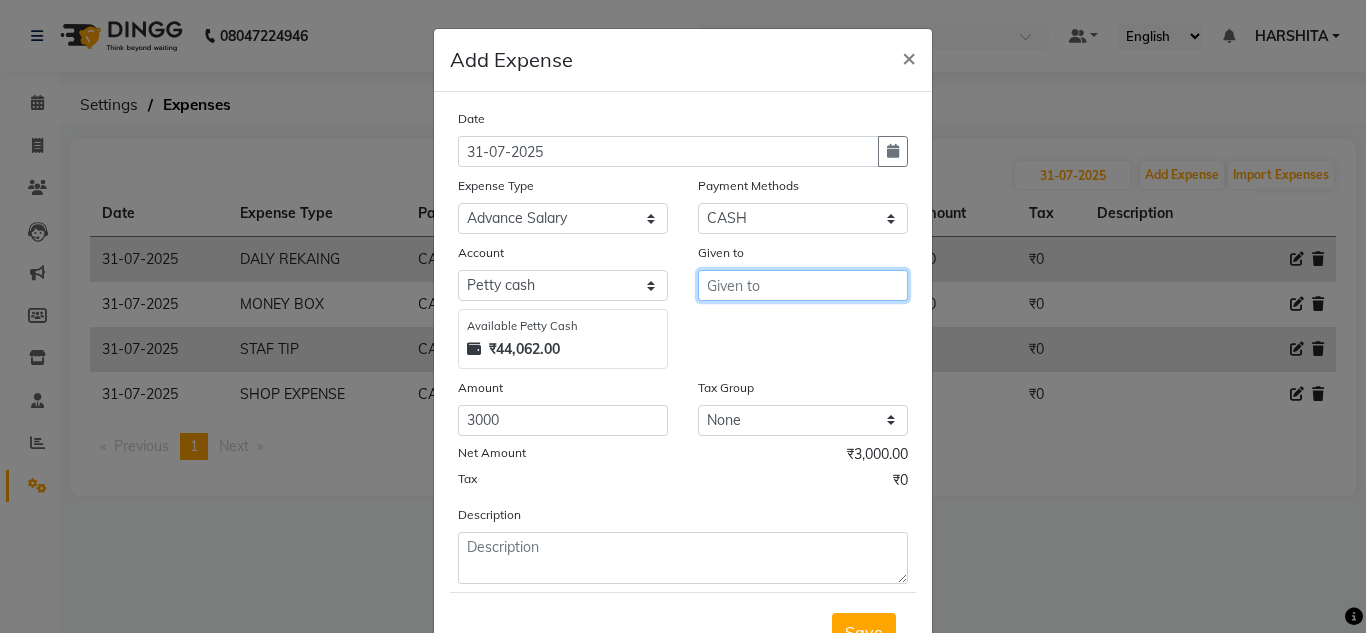 click at bounding box center [803, 285] 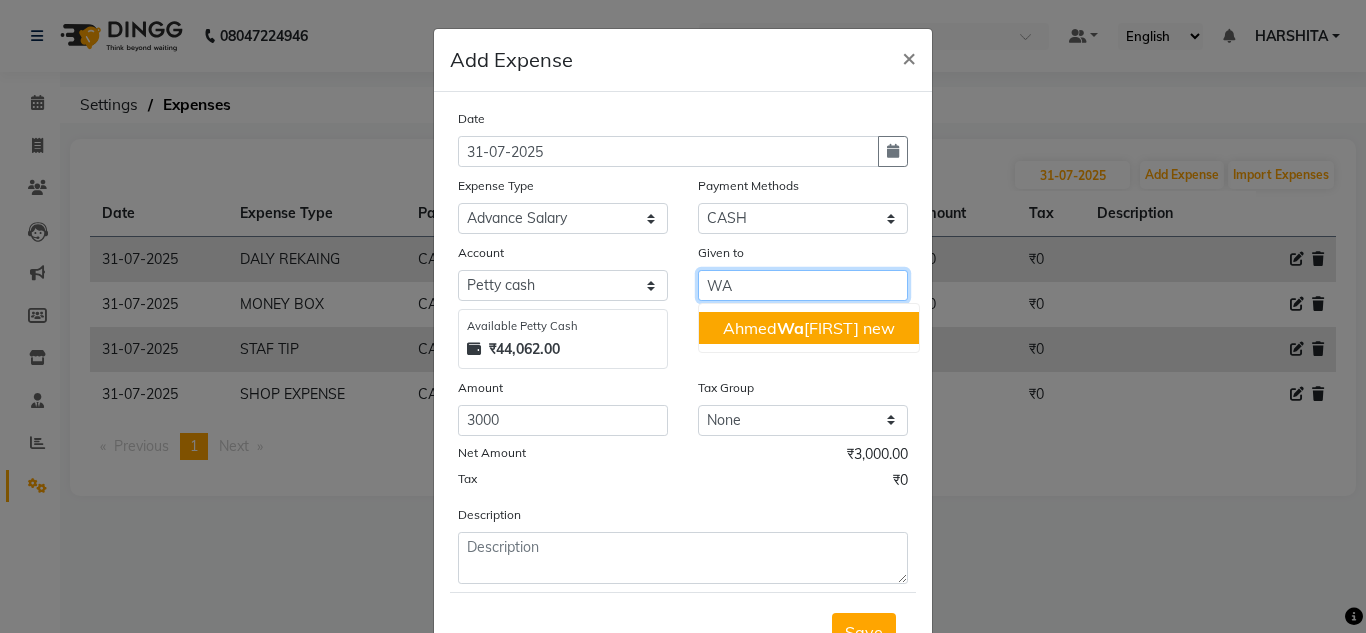 click on "[FIRST] [LAST] new" at bounding box center [809, 328] 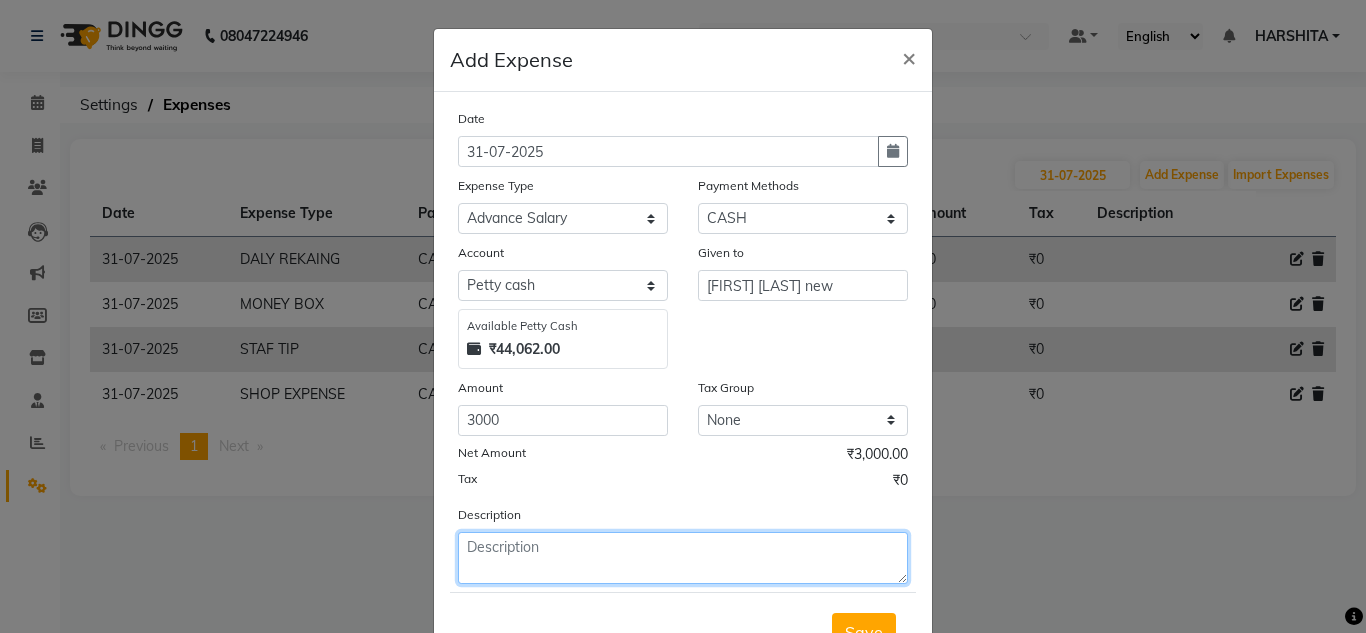 click 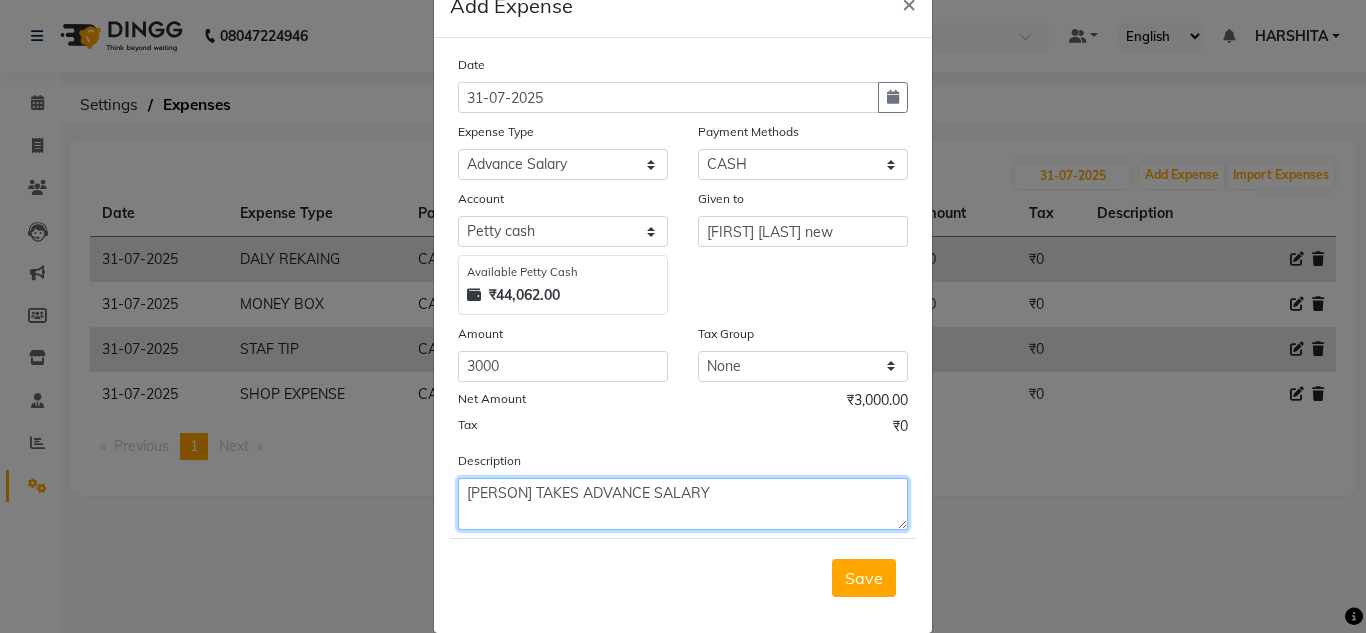scroll, scrollTop: 83, scrollLeft: 0, axis: vertical 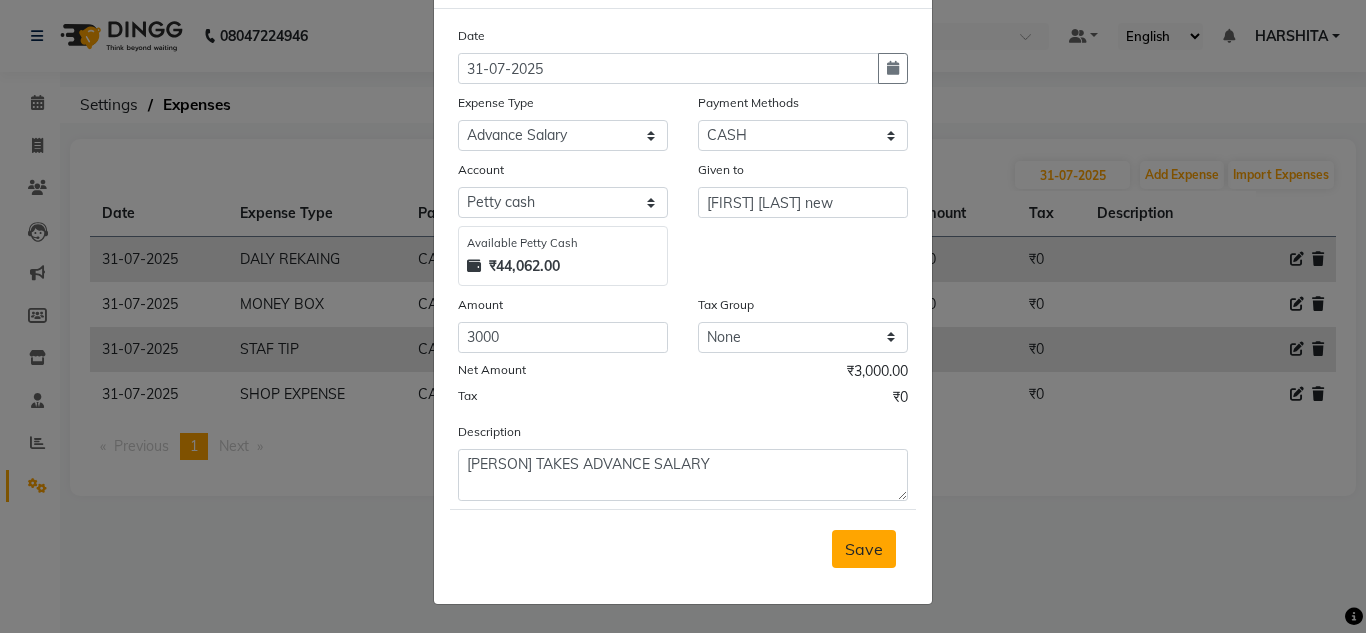 click on "Save" at bounding box center (864, 549) 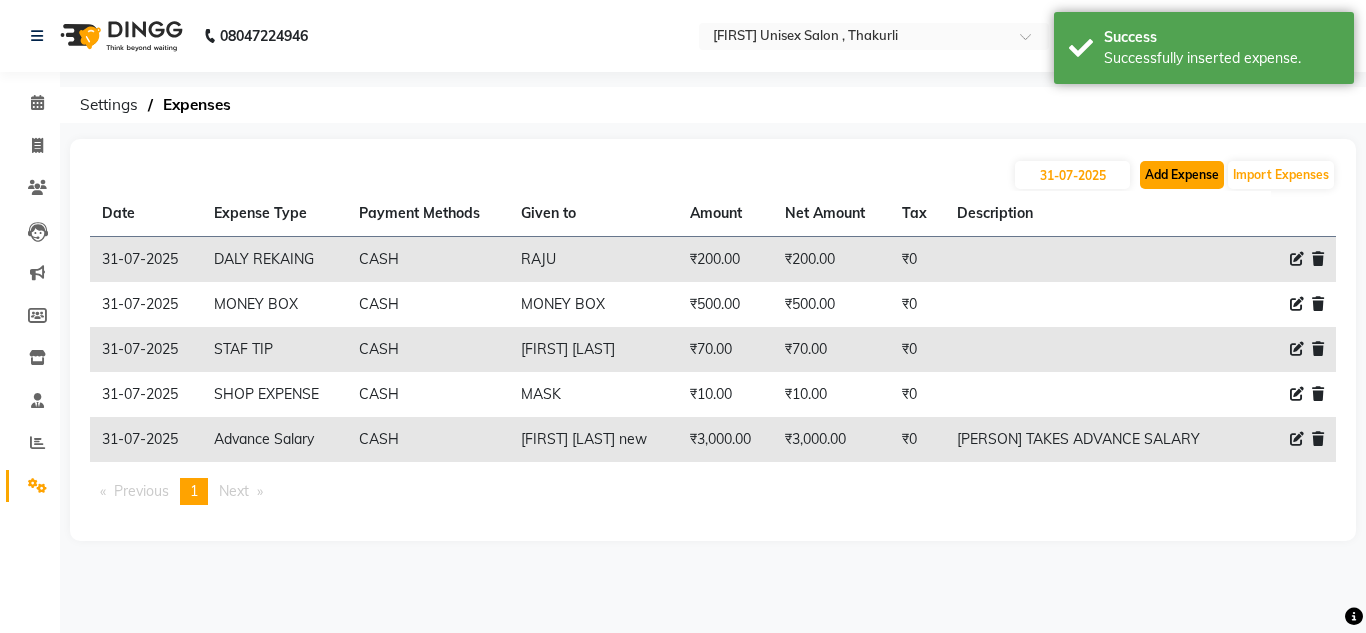 click on "Add Expense" 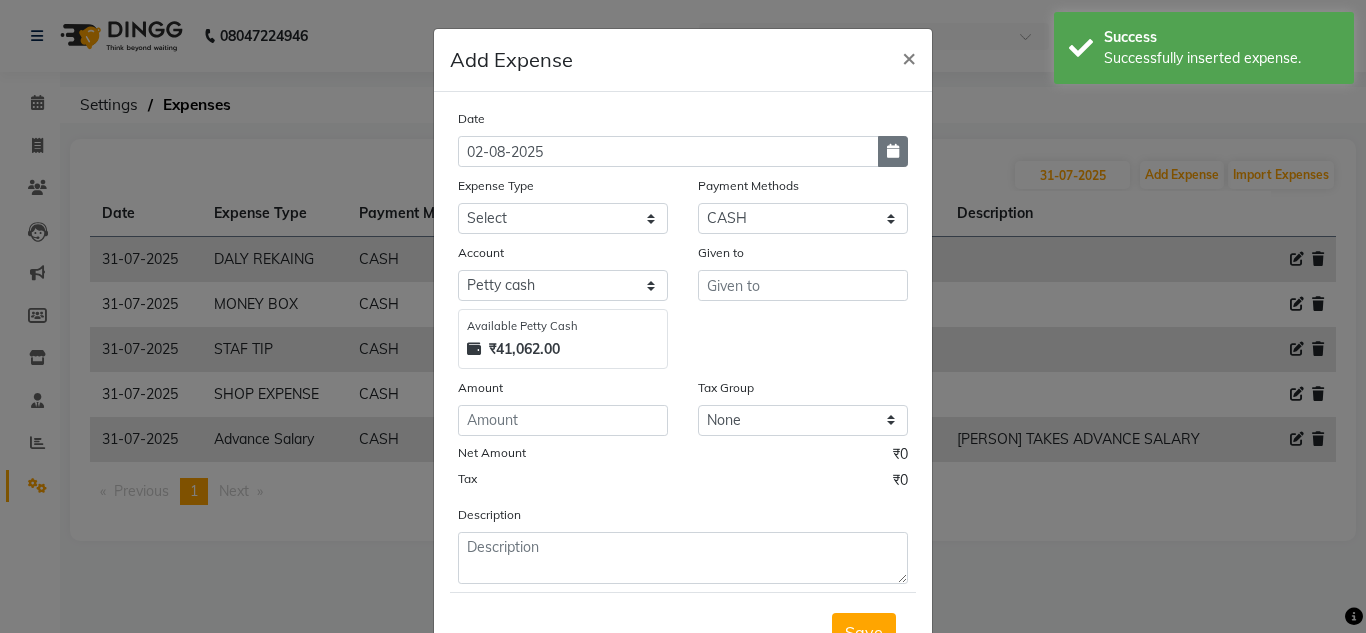 click 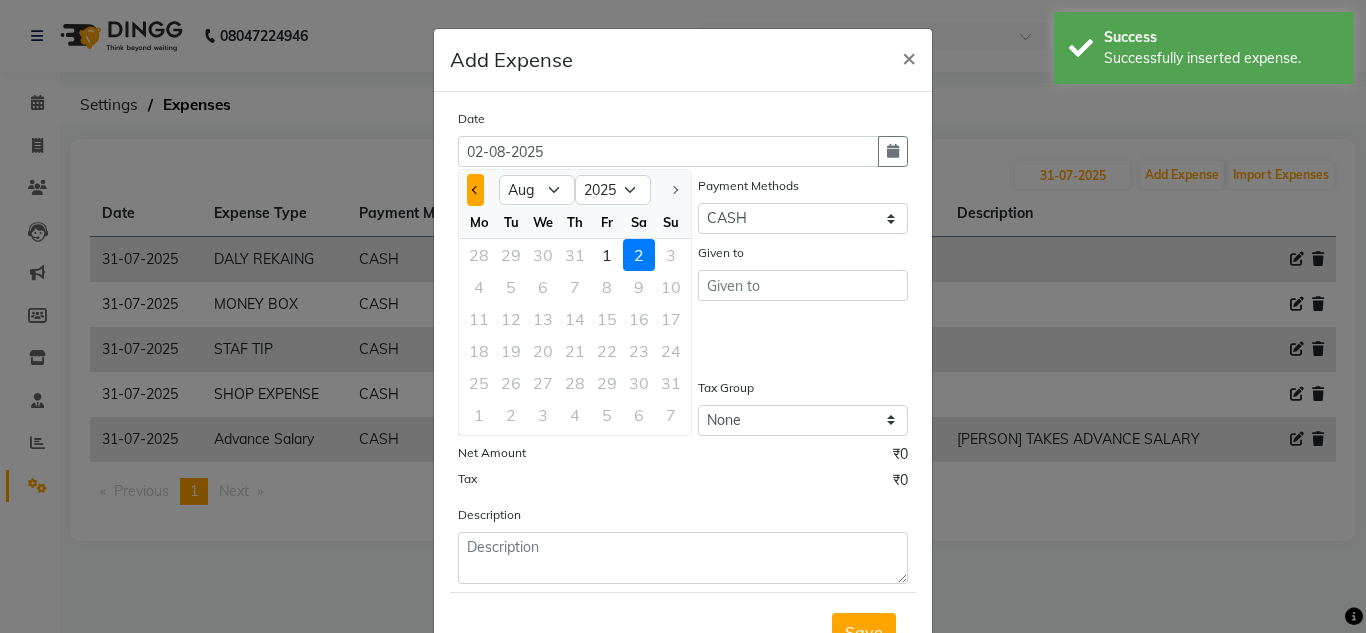 click 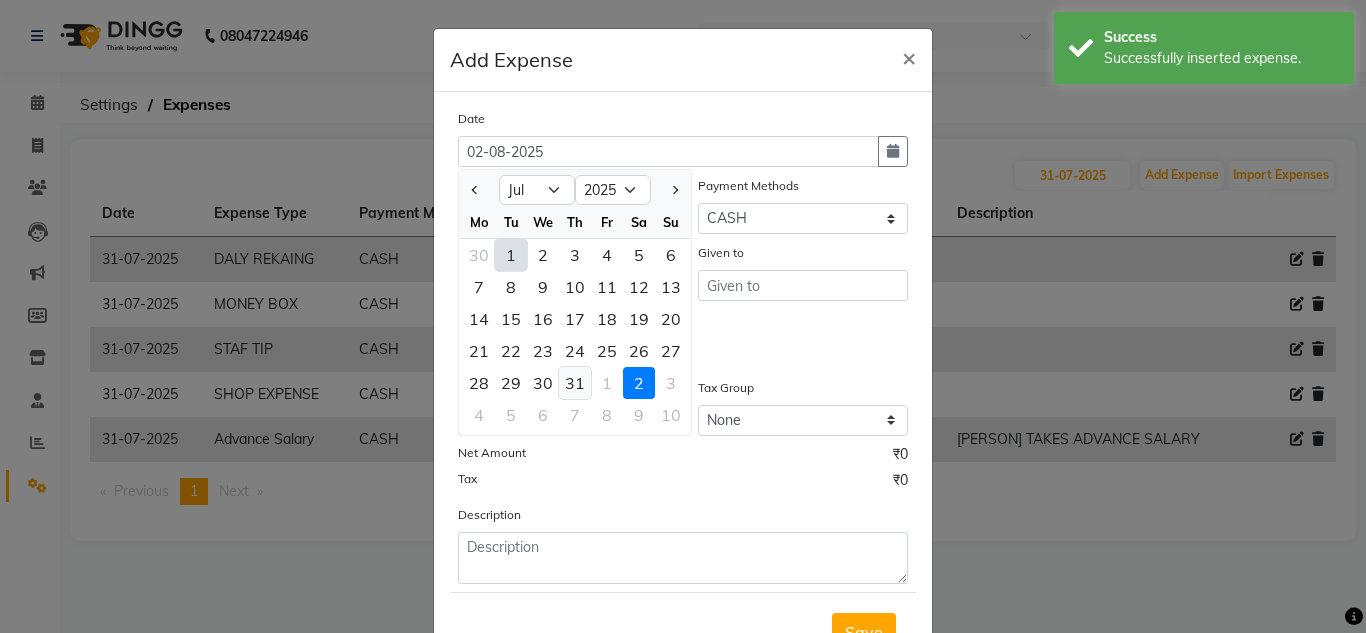 click on "31" 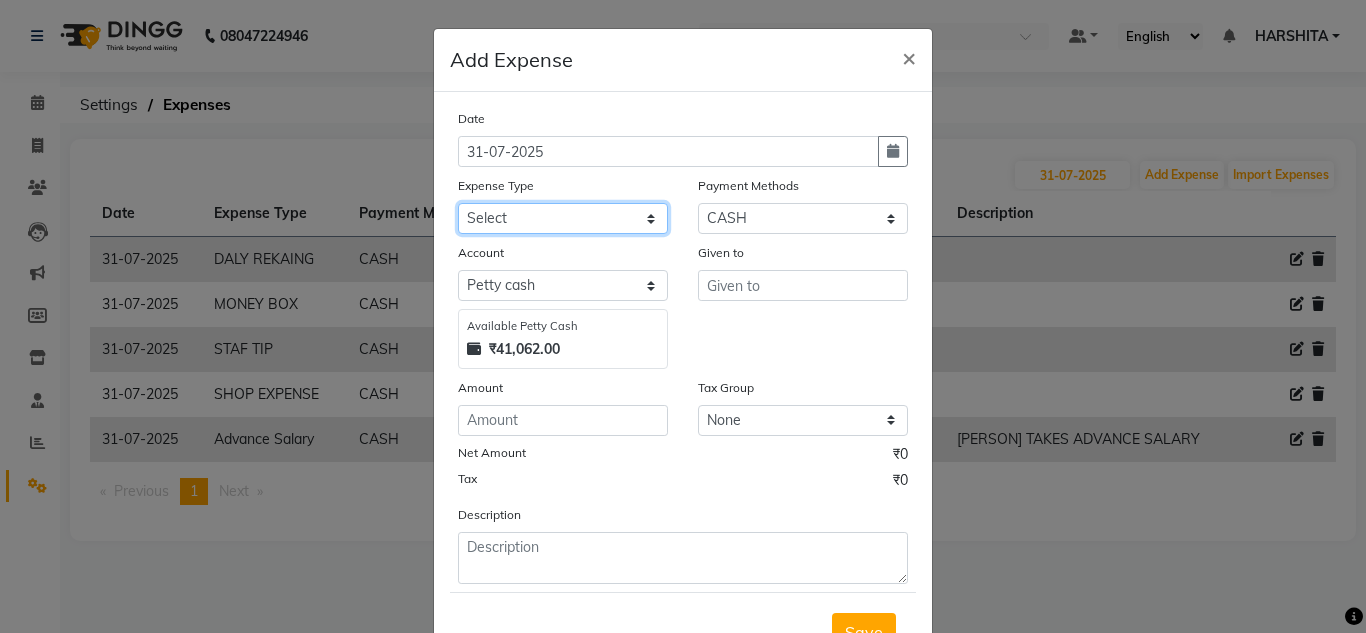 click on "Select Advance Salary ASWINI BANCI Bank charges Car maintenance  Cash transfer to bank Cash transfer to hub Client Snacks Clinical charges DALY REKAING Equipment Fuel Govt fee HOME EXP Incentive Insurance International purchase Loan Repayment Maintenance mama commission Marketing Miscellaneous MONEY BOX MRA neesam commission Other Pantry Product Rent SACHIN SHOP EXPENSE Staff Snacks STAF TIP Tax Tea & Refreshment Utilities WATER" 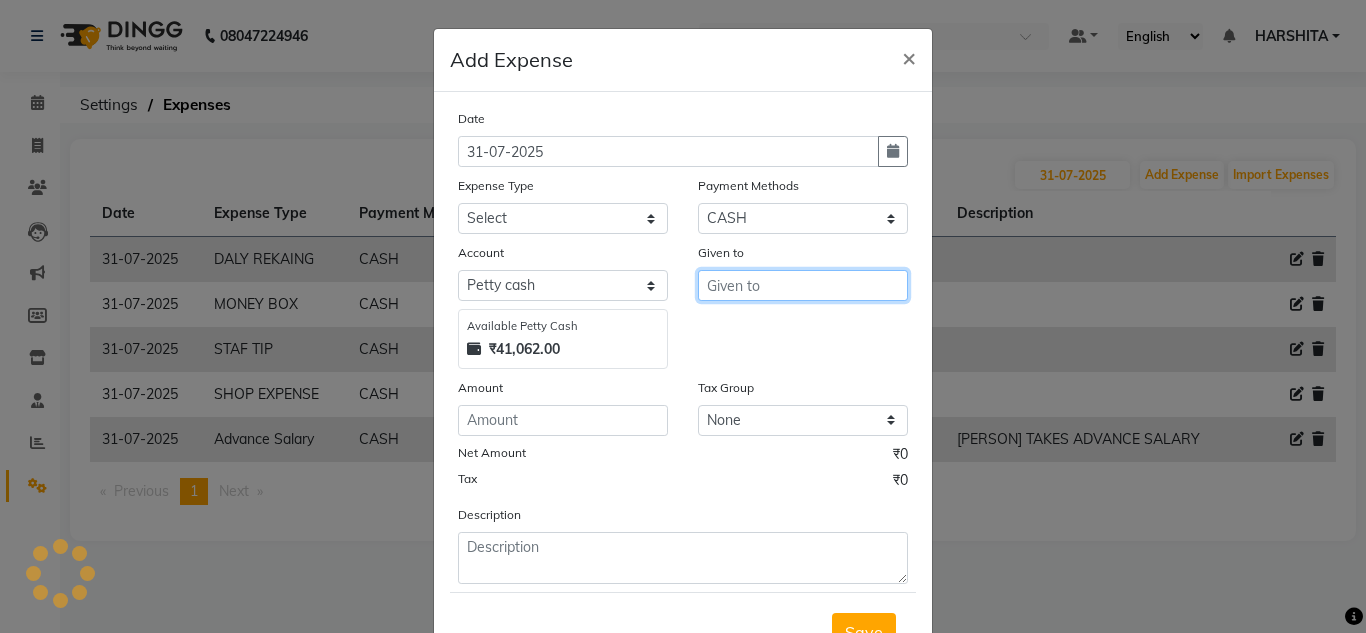 click at bounding box center (803, 285) 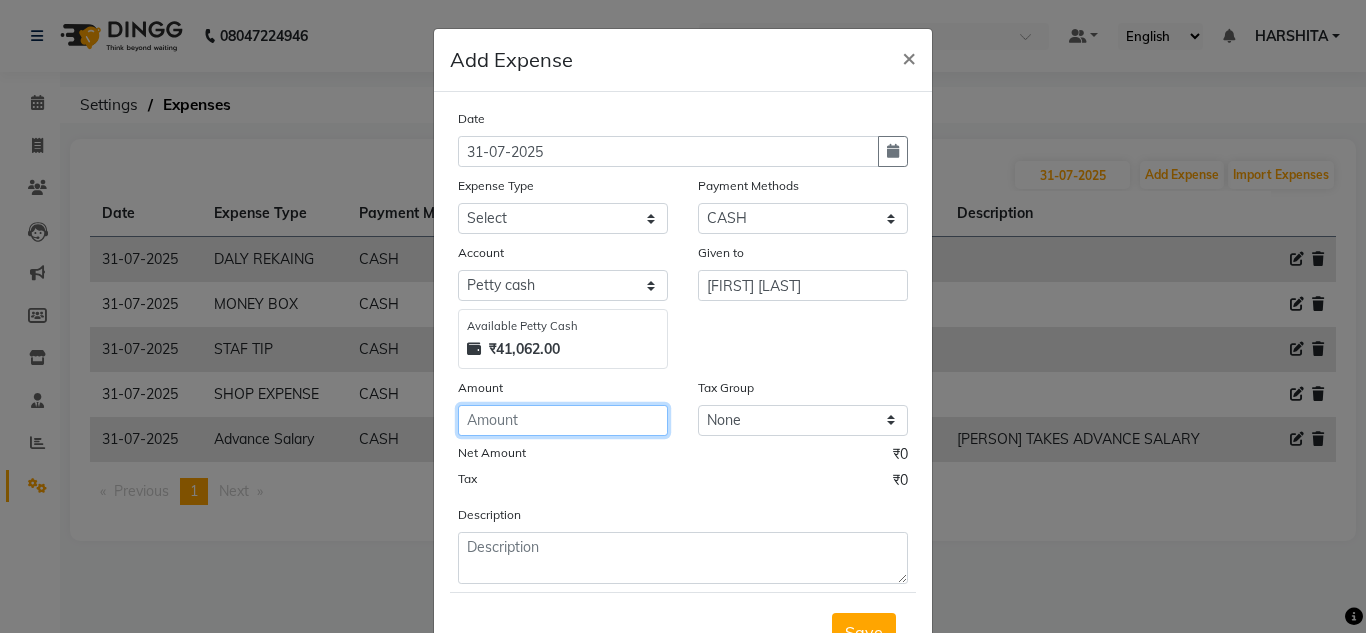 click 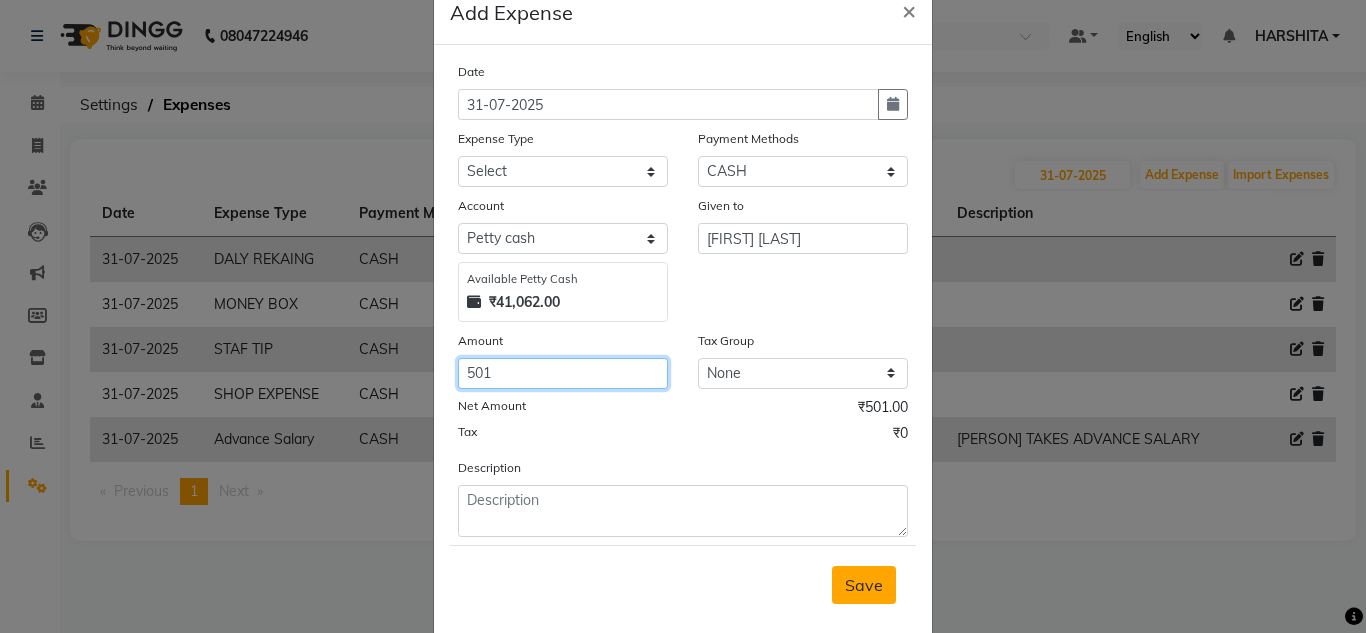 scroll, scrollTop: 83, scrollLeft: 0, axis: vertical 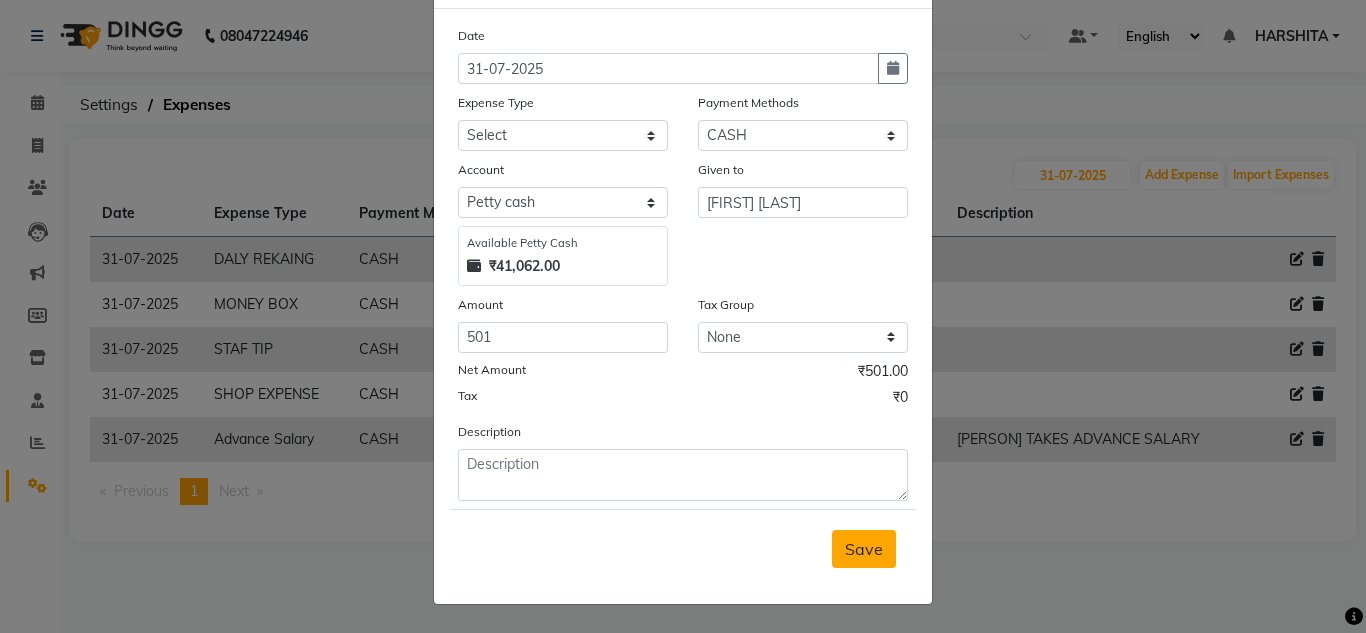 click on "Save" at bounding box center (864, 549) 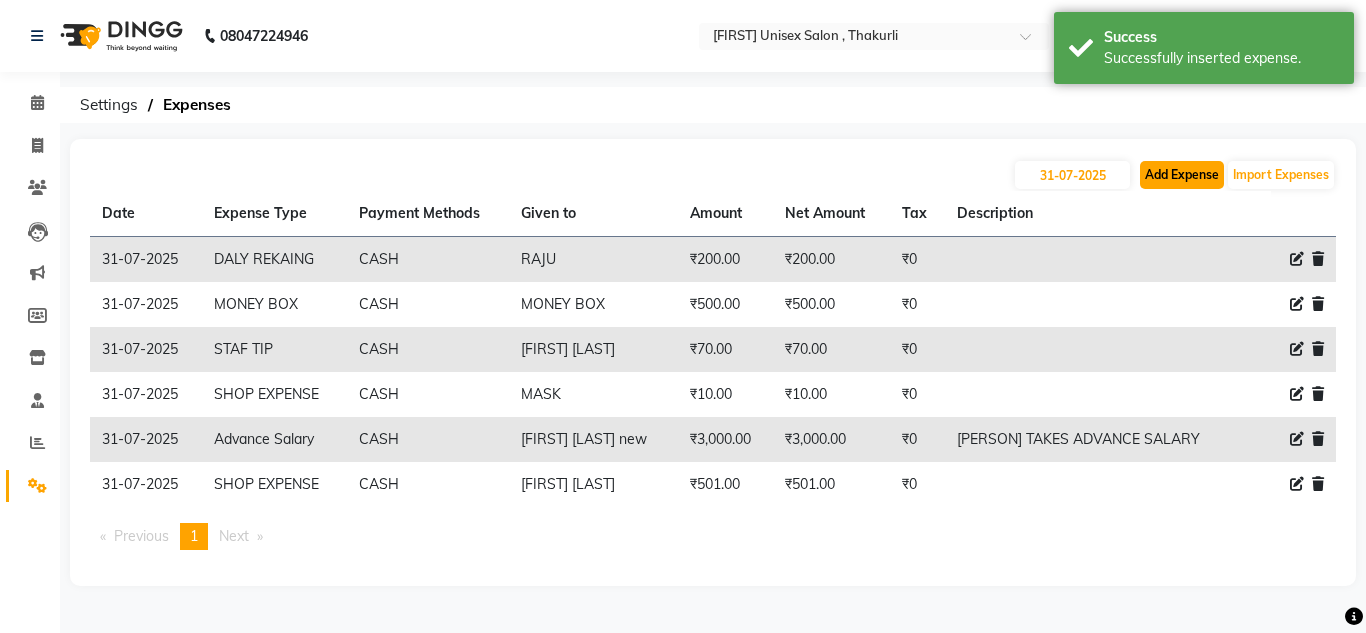 click on "Add Expense" 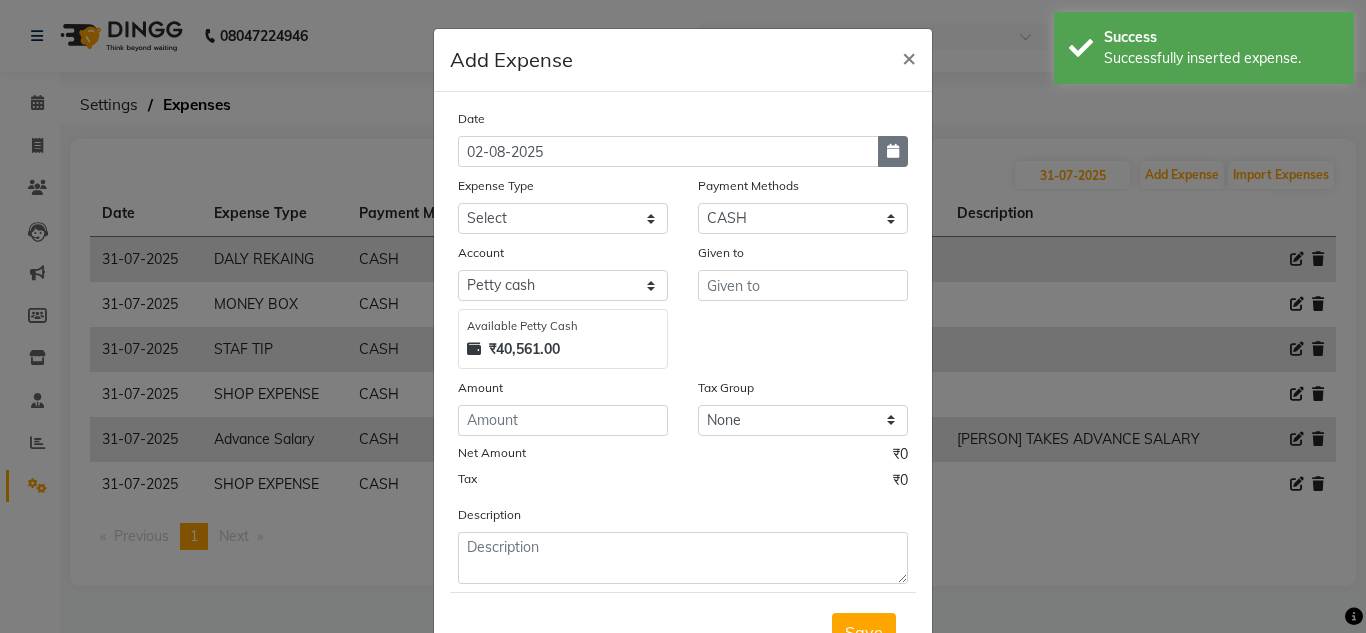 click 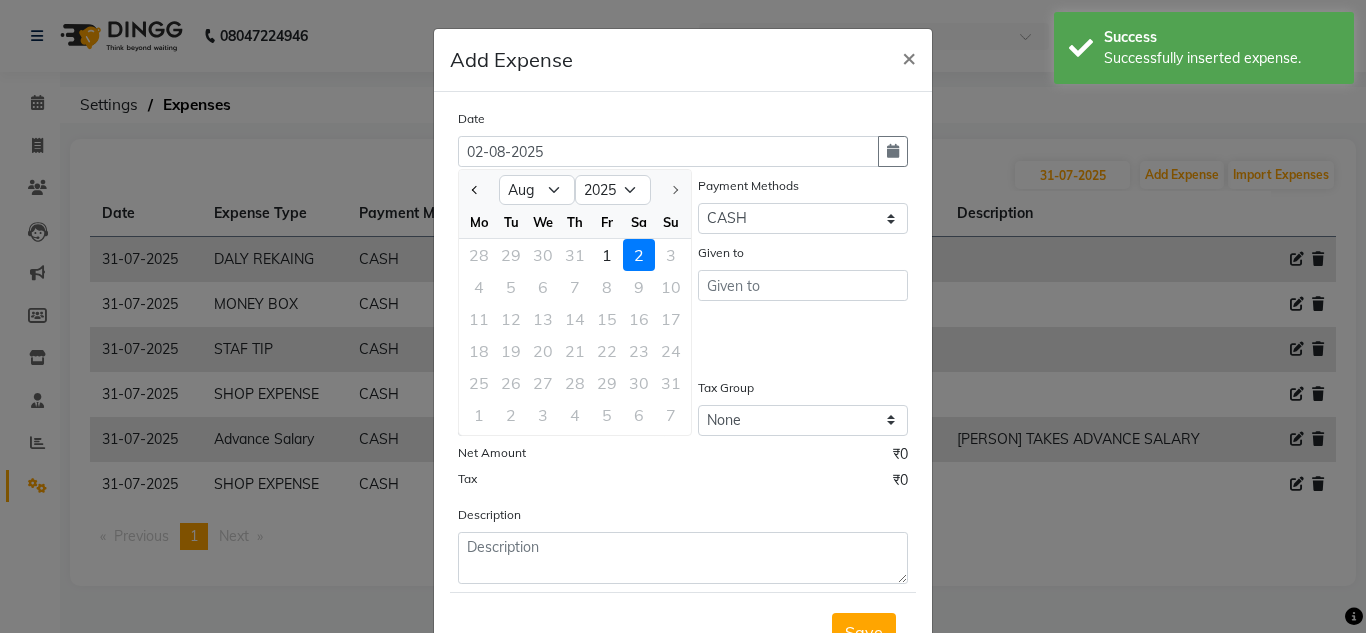 click 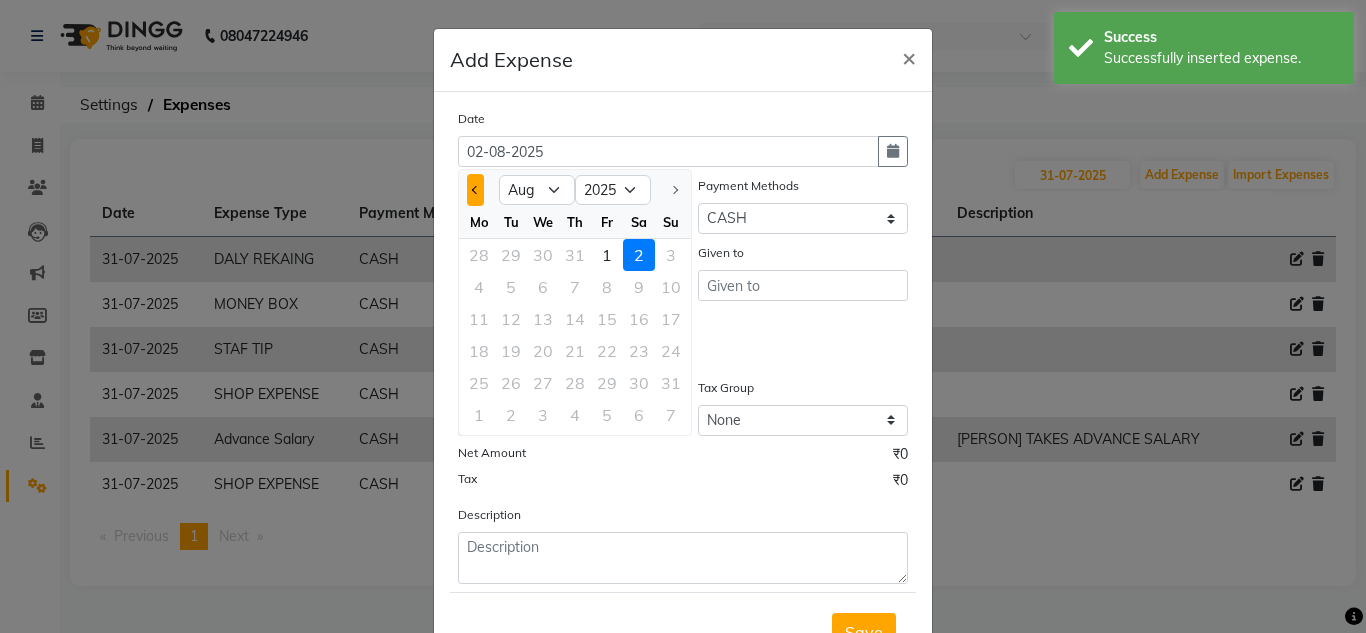 click 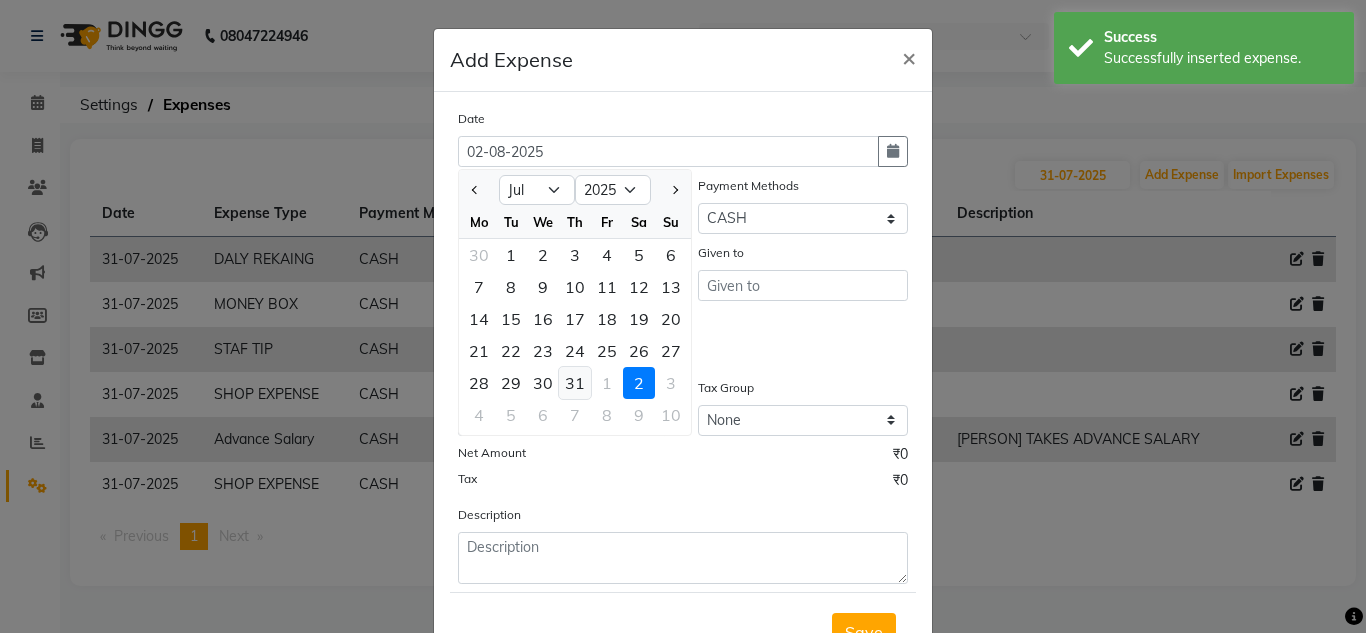 click on "31" 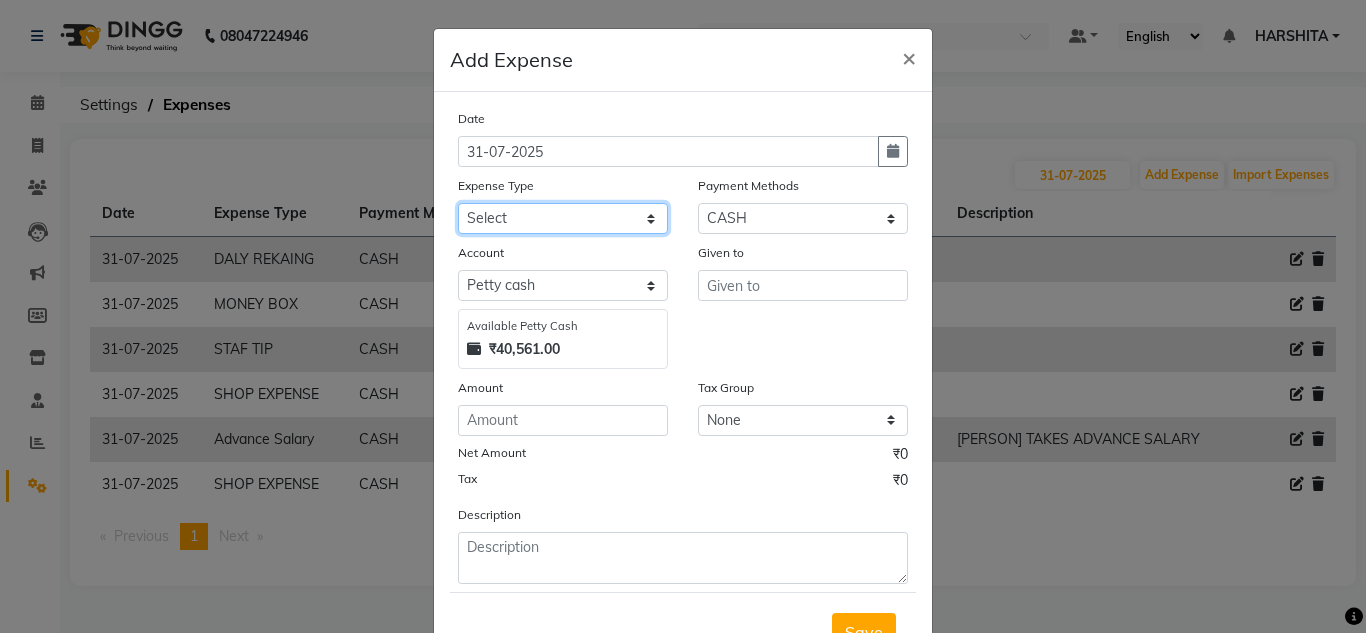 click on "Select Advance Salary ASWINI BANCI Bank charges Car maintenance  Cash transfer to bank Cash transfer to hub Client Snacks Clinical charges DALY REKAING Equipment Fuel Govt fee HOME EXP Incentive Insurance International purchase Loan Repayment Maintenance mama commission Marketing Miscellaneous MONEY BOX MRA neesam commission Other Pantry Product Rent SACHIN SHOP EXPENSE Staff Snacks STAF TIP Tax Tea & Refreshment Utilities WATER" 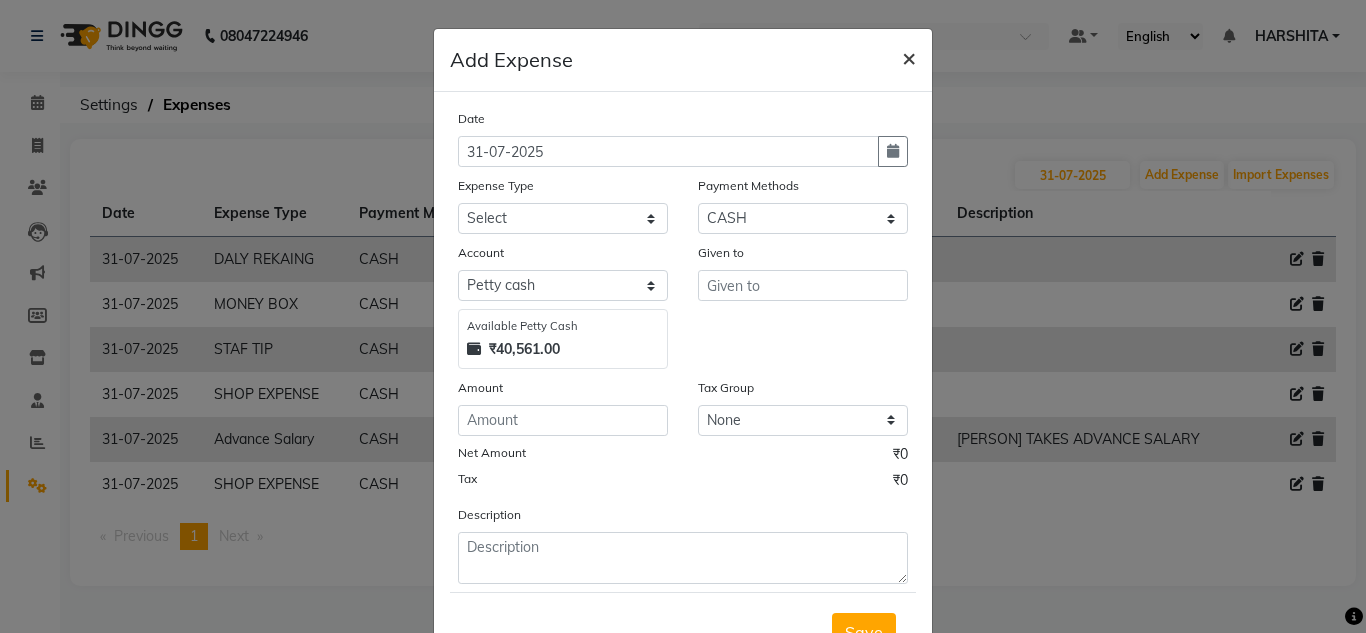 click on "×" 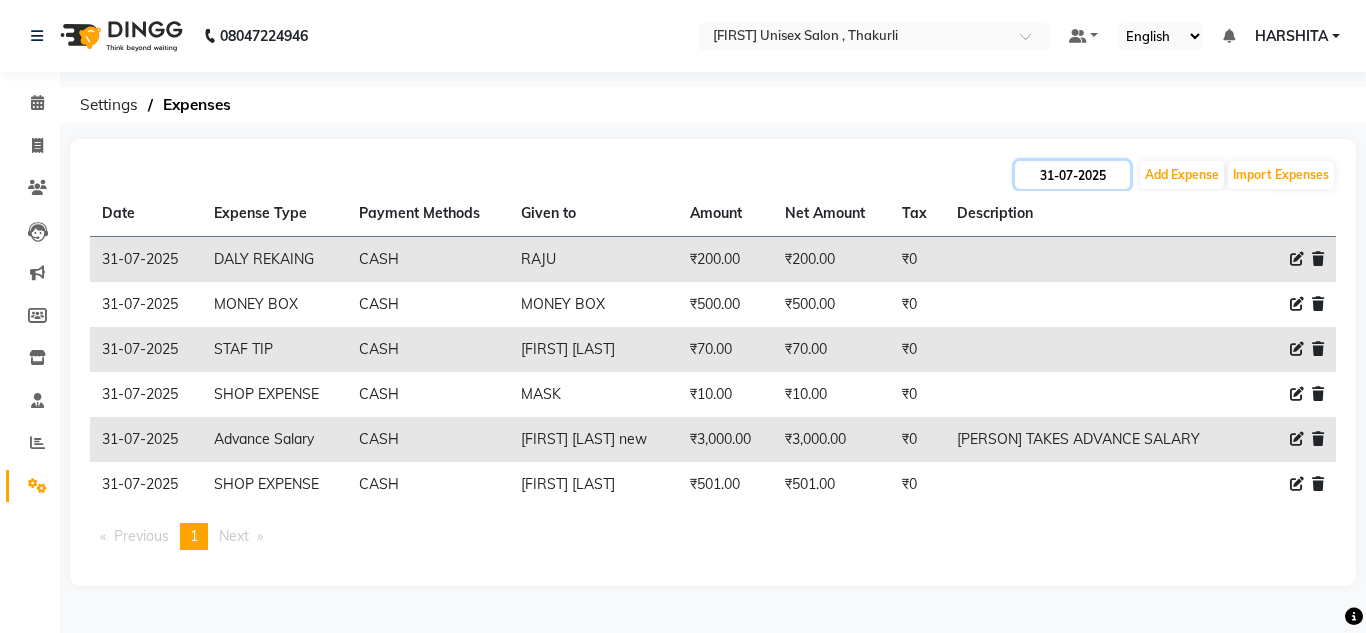 click on "31-07-2025" 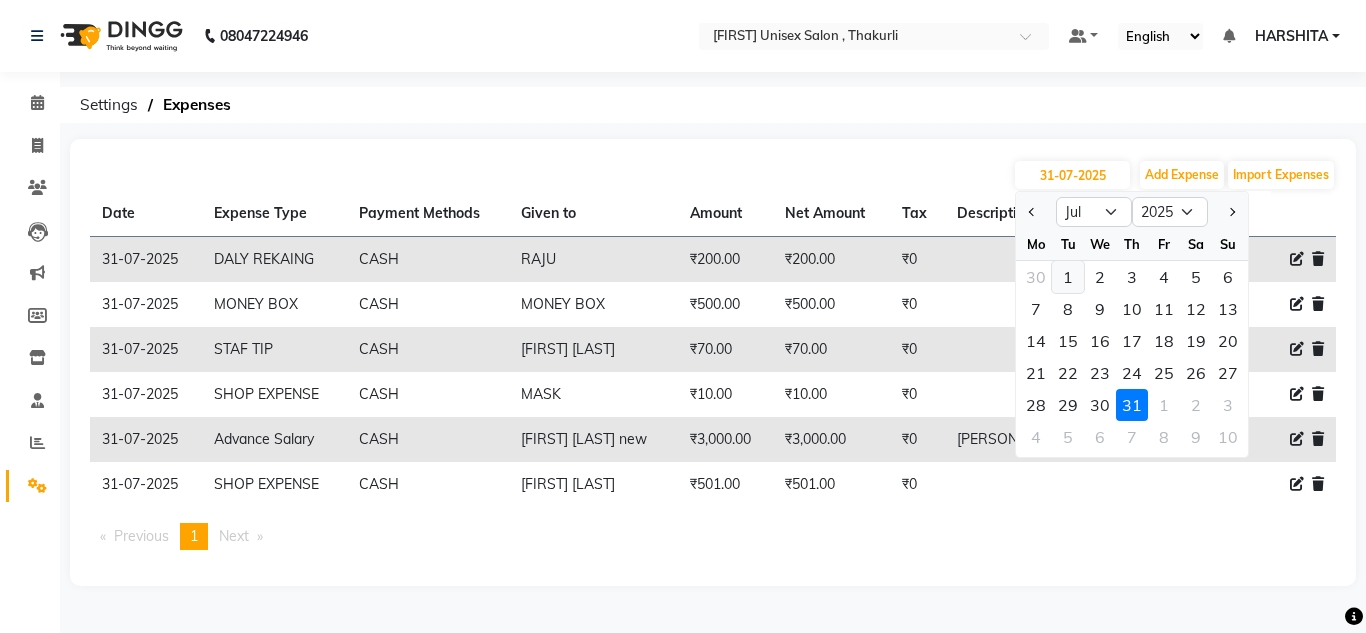 click on "1" 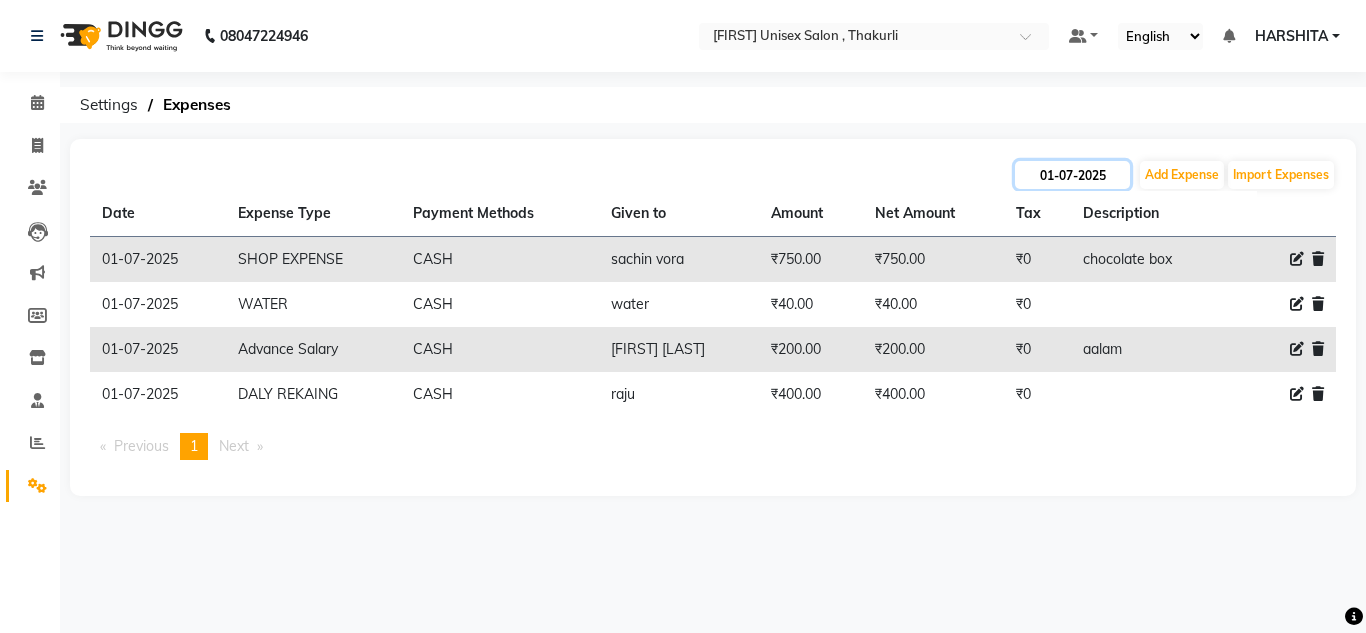 click on "01-07-2025" 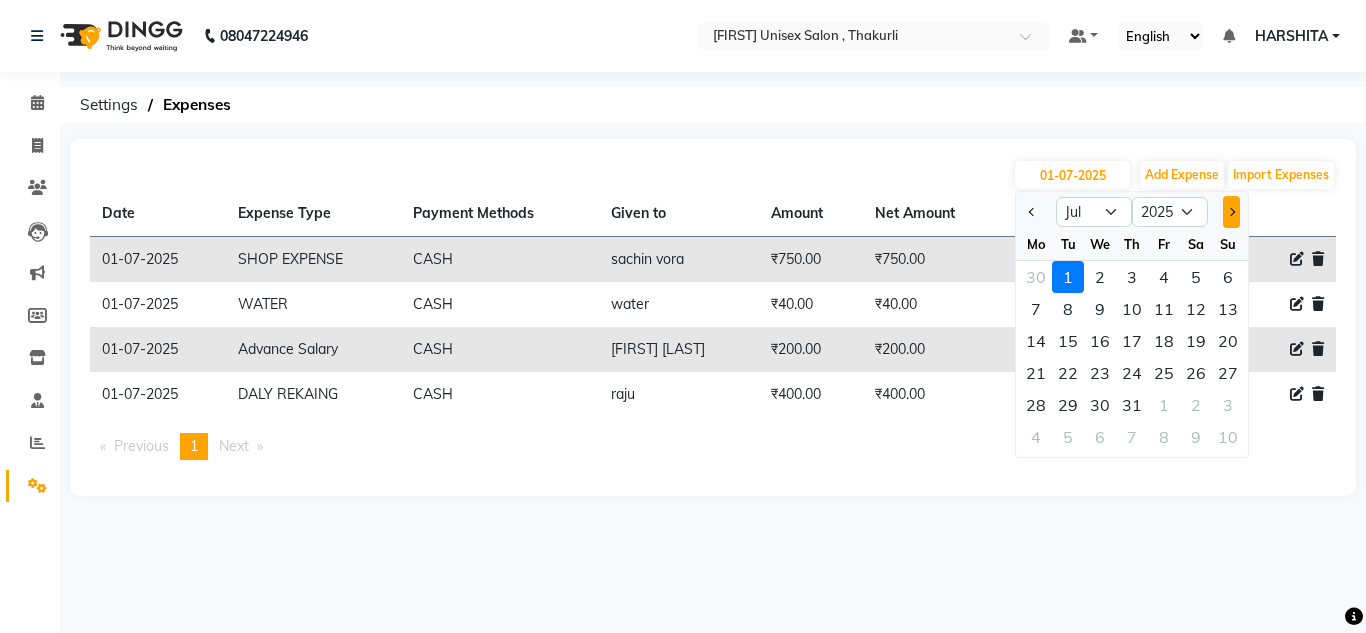 click 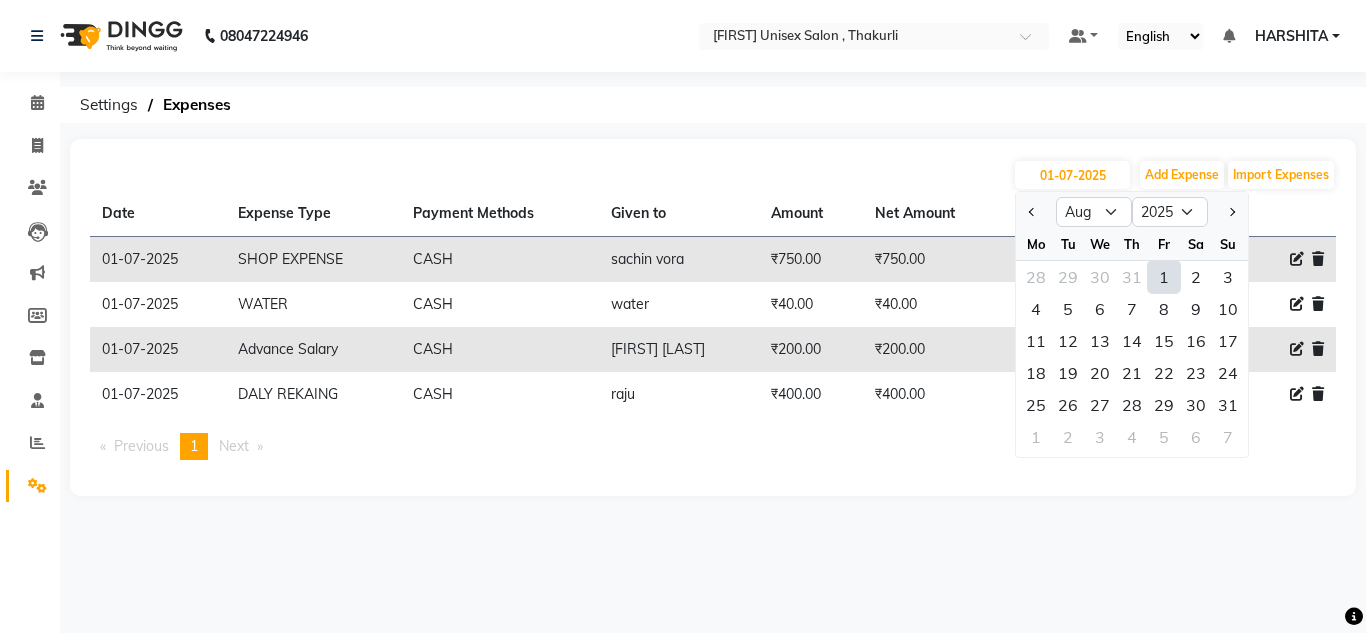 click on "1" 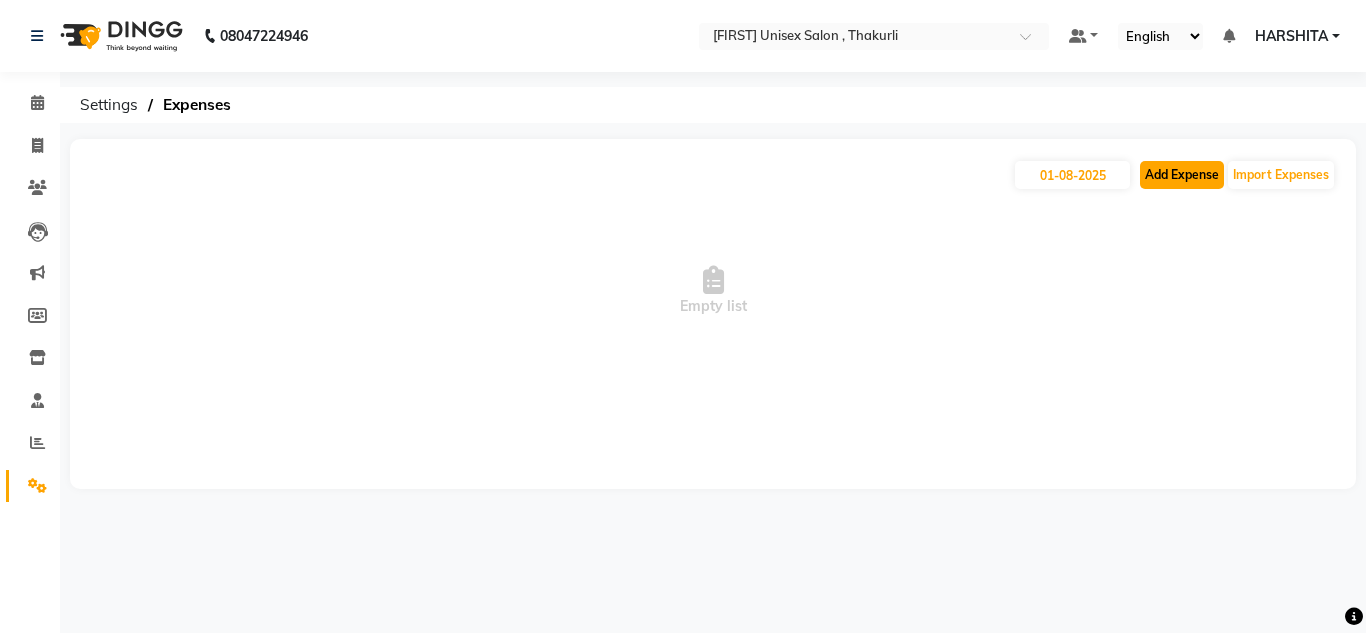 click on "Add Expense" 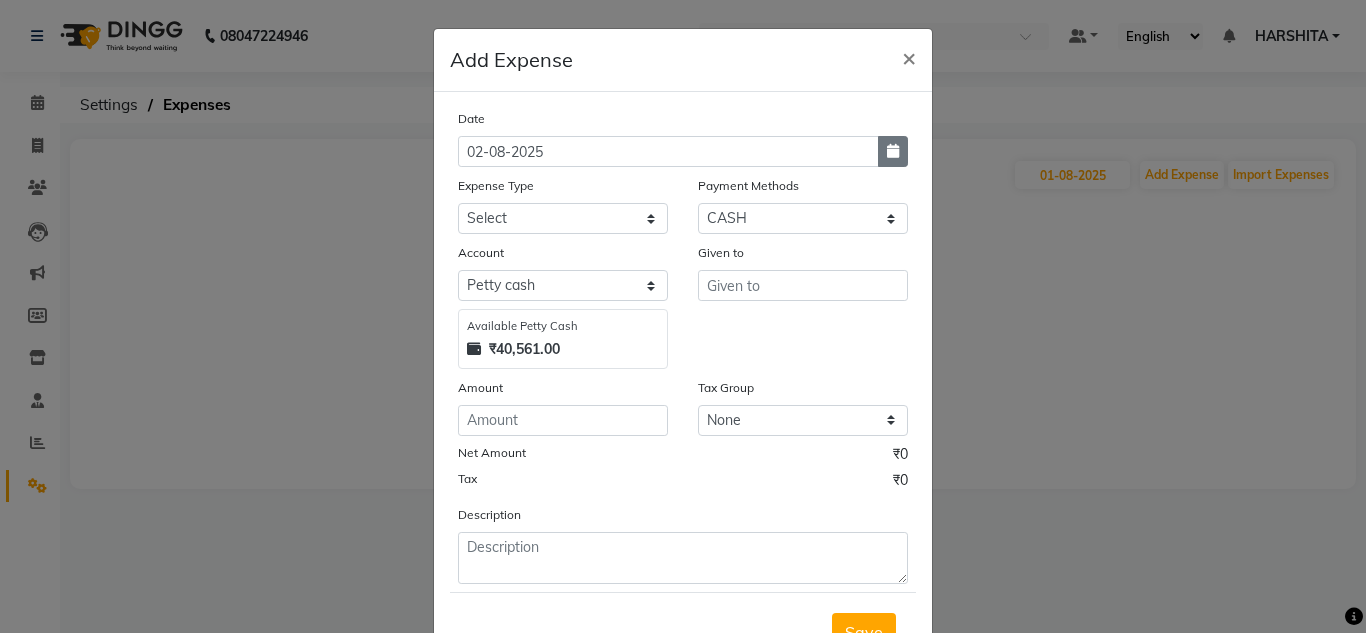 click 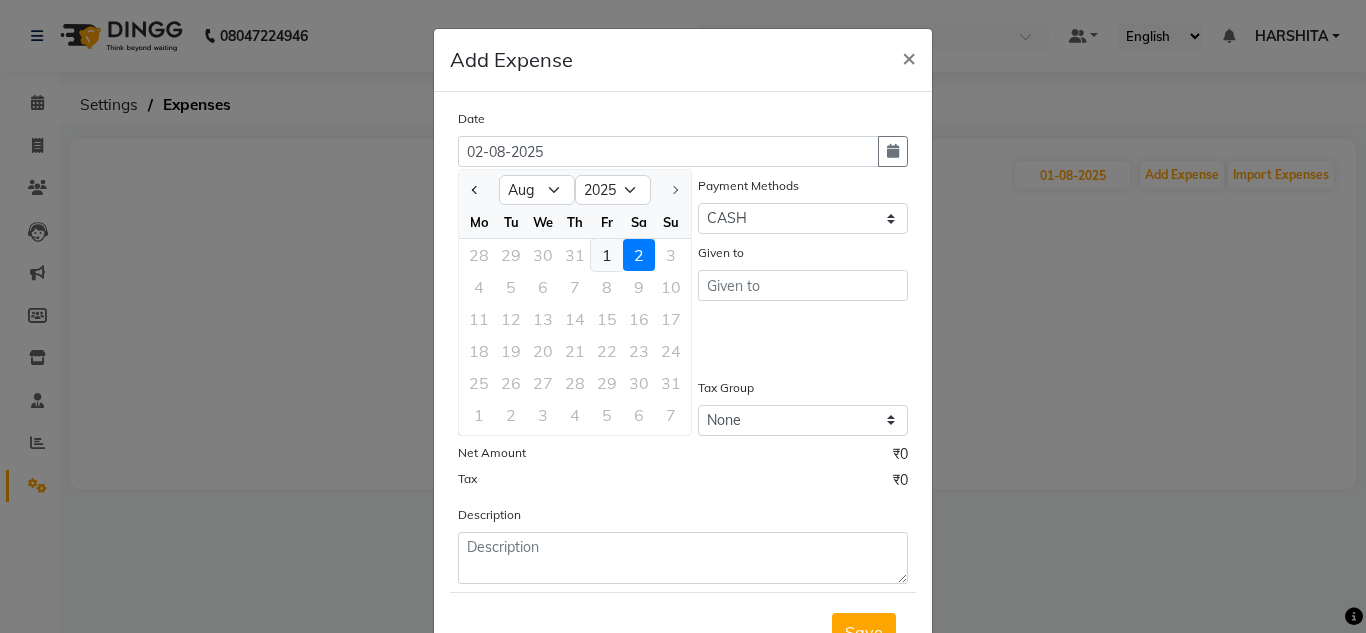 click on "1" 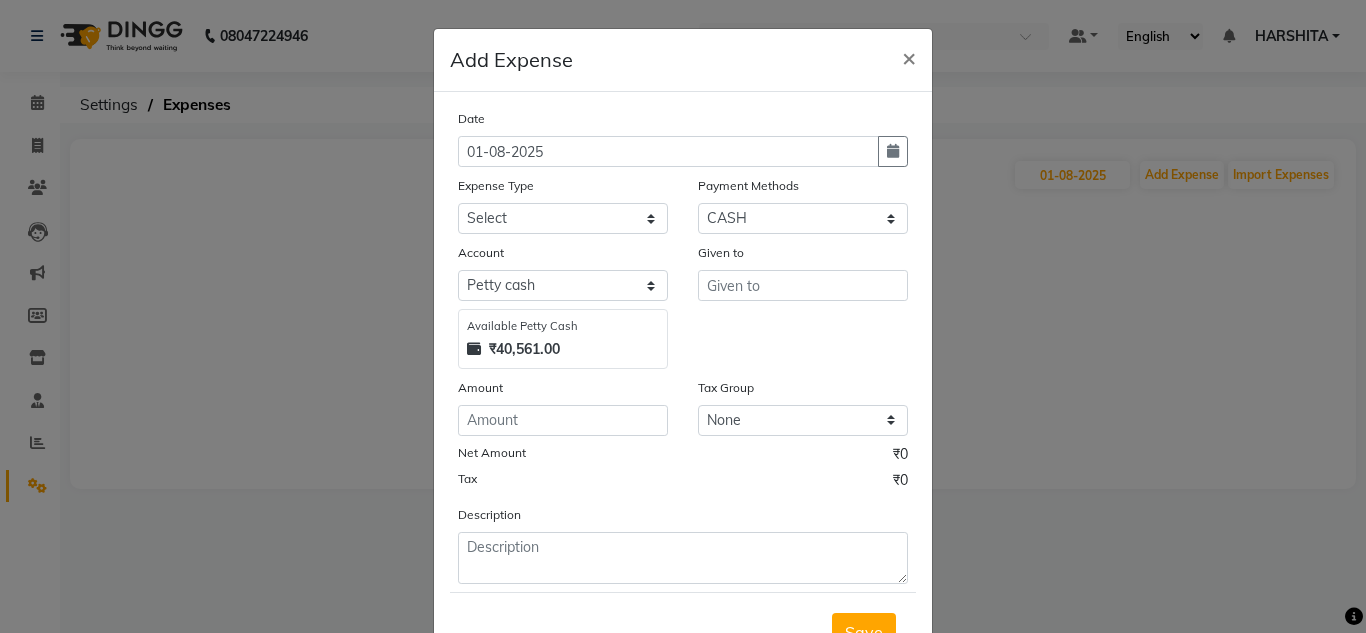 click on "Date" 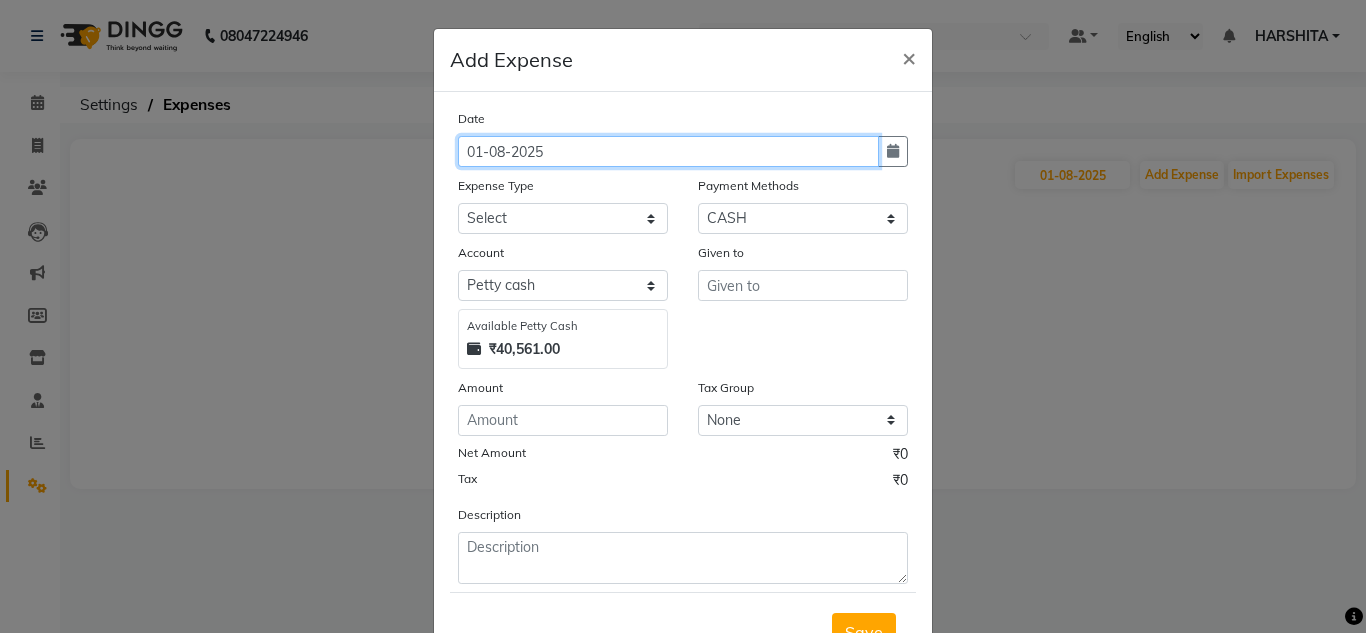 click on "01-08-2025" 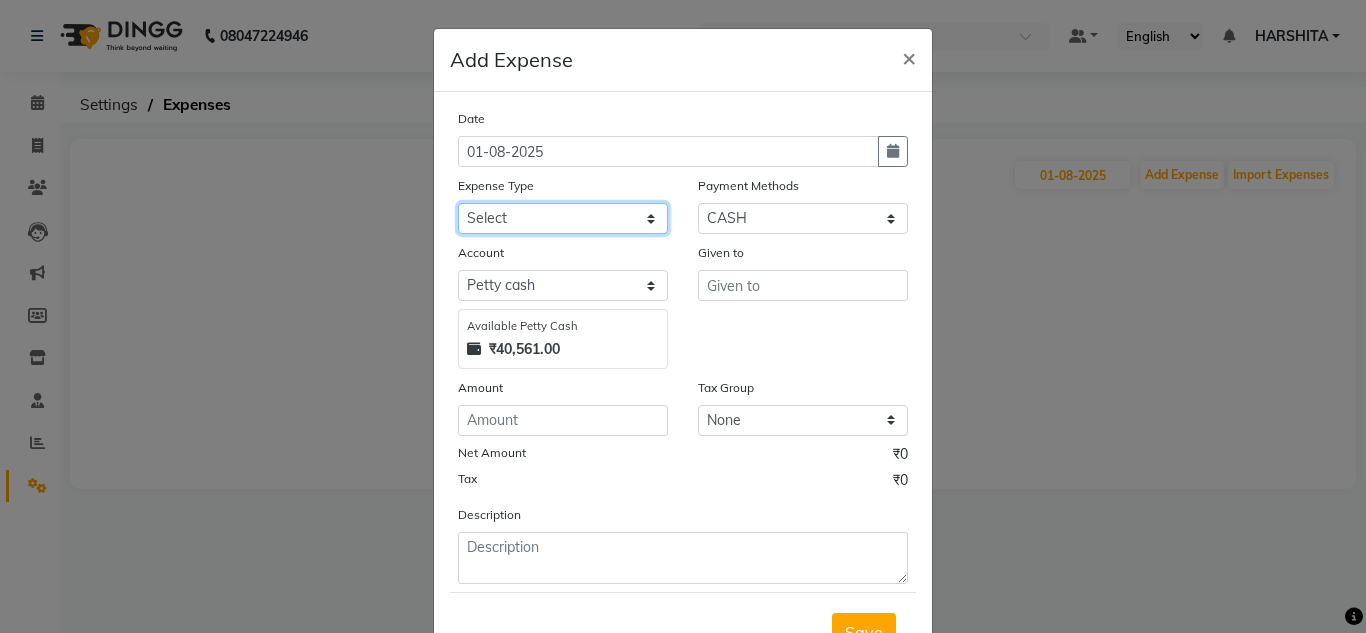 drag, startPoint x: 600, startPoint y: 220, endPoint x: 611, endPoint y: 190, distance: 31.95309 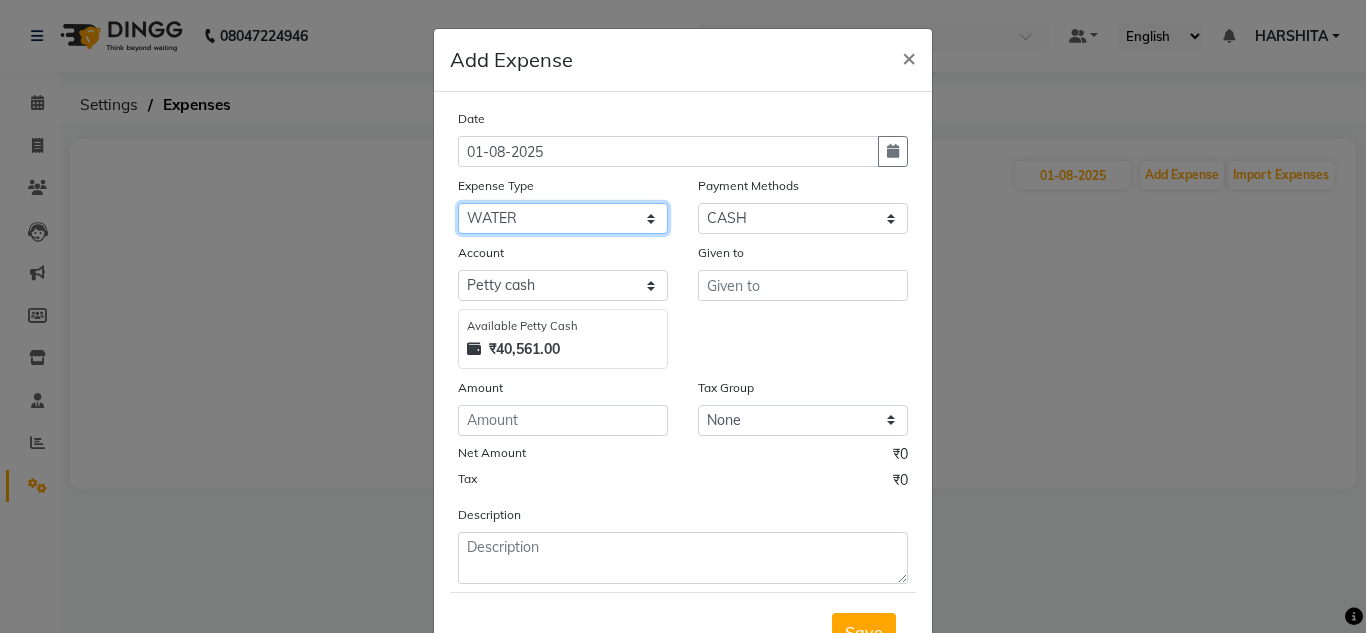 click on "Select Advance Salary ASWINI BANCI Bank charges Car maintenance  Cash transfer to bank Cash transfer to hub Client Snacks Clinical charges DALY REKAING Equipment Fuel Govt fee HOME EXP Incentive Insurance International purchase Loan Repayment Maintenance mama commission Marketing Miscellaneous MONEY BOX MRA neesam commission Other Pantry Product Rent SACHIN SHOP EXPENSE Staff Snacks STAF TIP Tax Tea & Refreshment Utilities WATER" 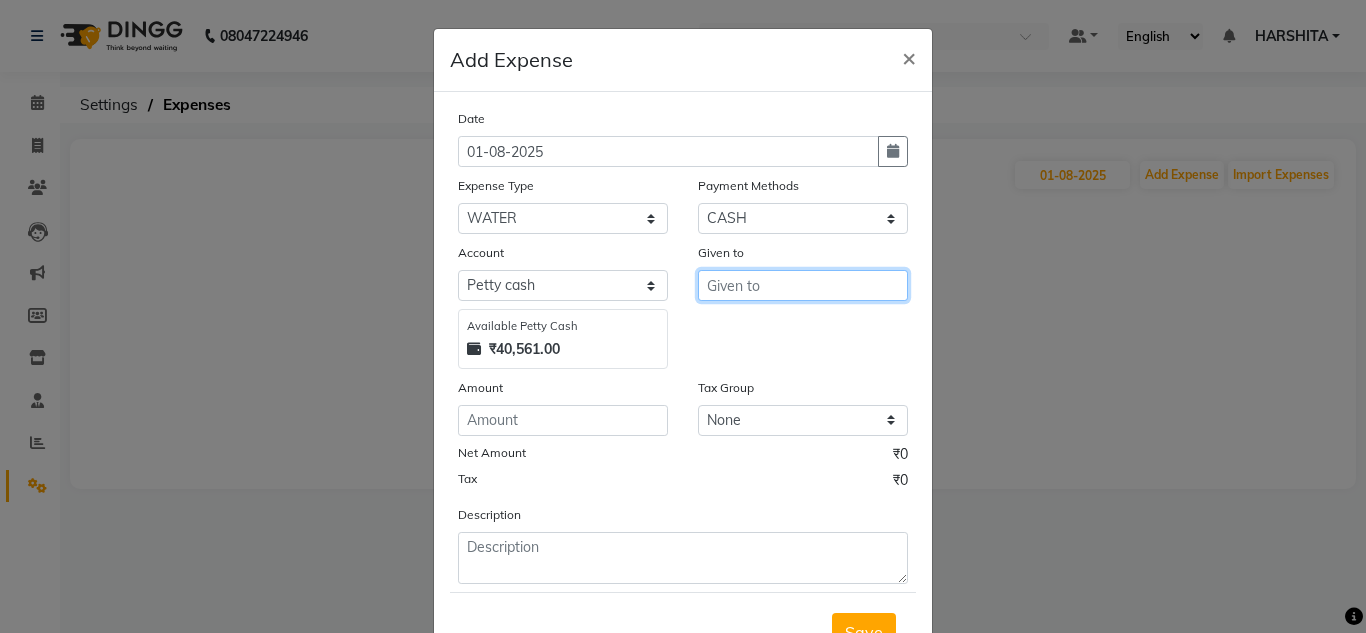 click at bounding box center (803, 285) 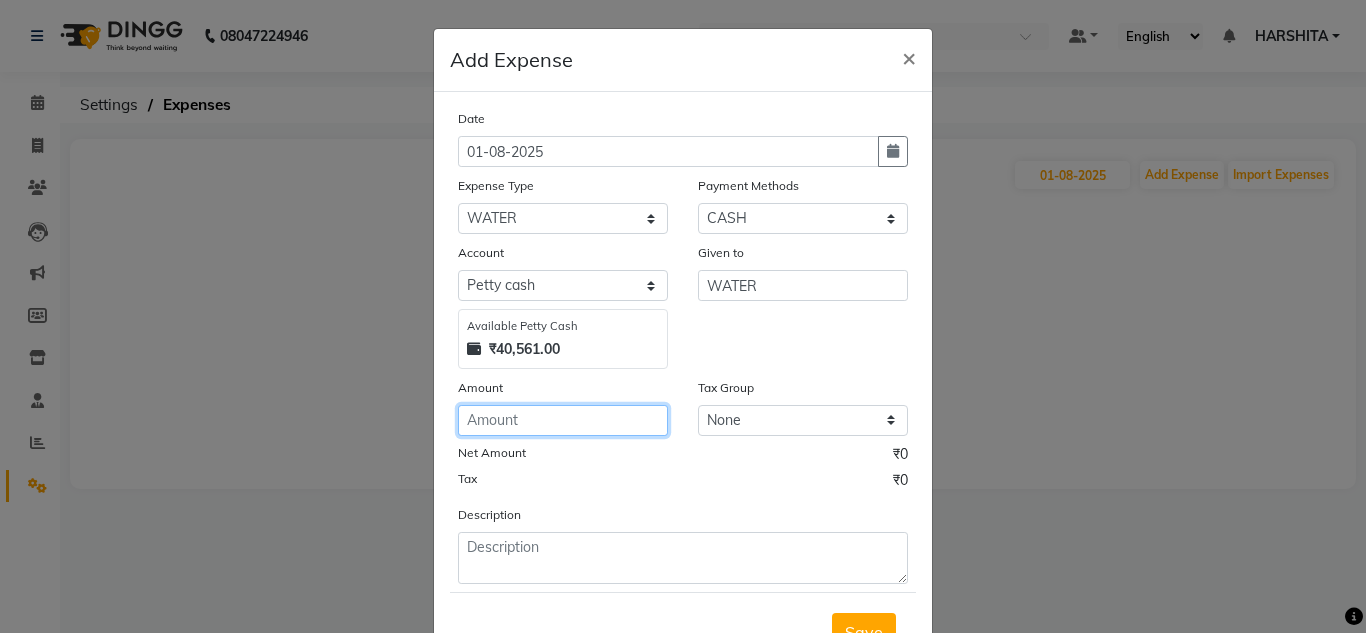 click 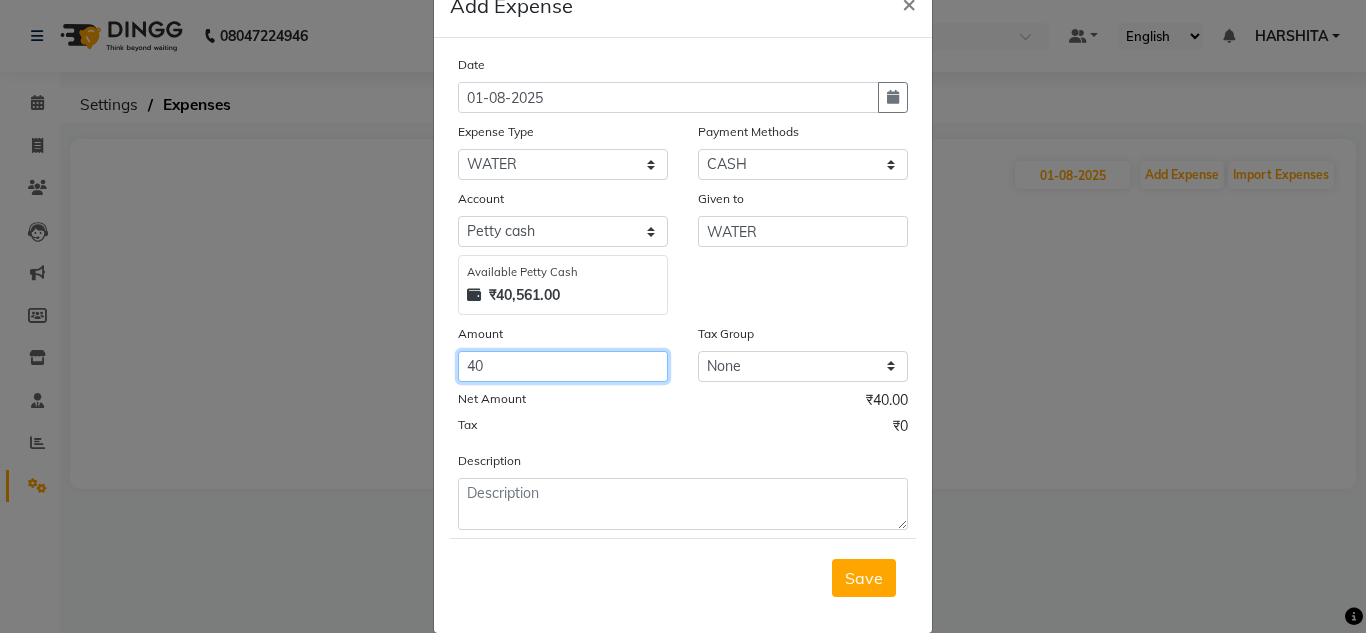 scroll, scrollTop: 83, scrollLeft: 0, axis: vertical 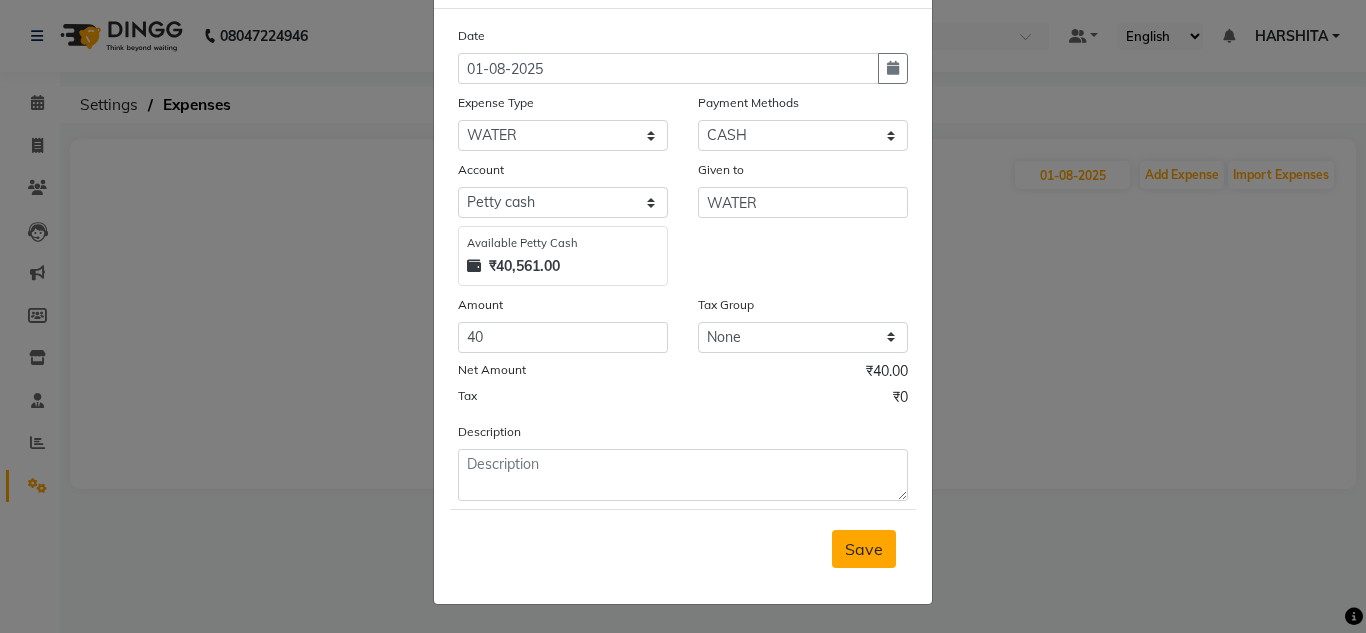 click on "Save" at bounding box center [864, 549] 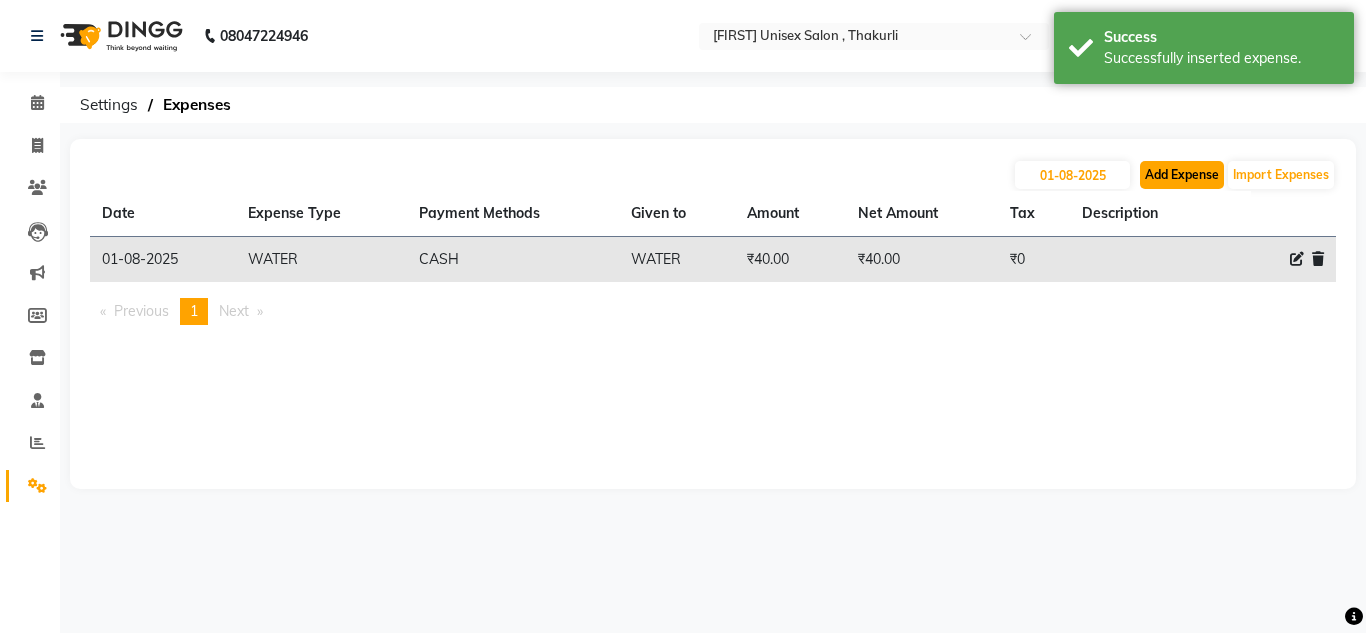 click on "Add Expense" 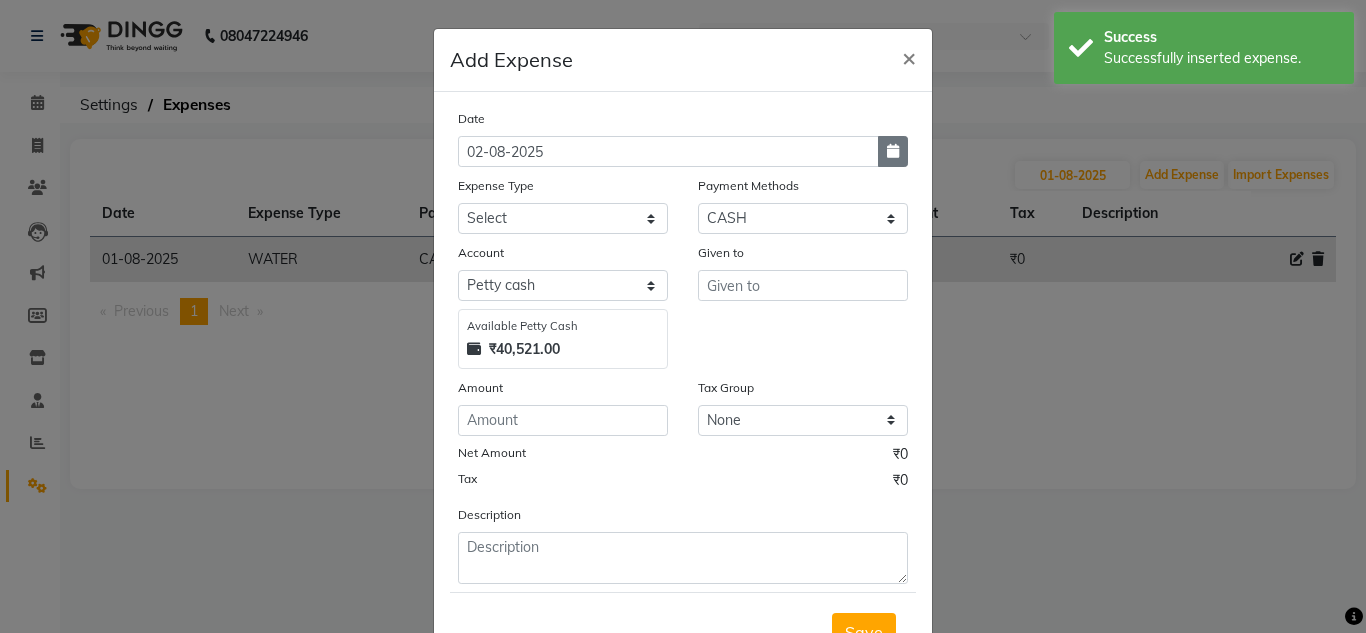 click 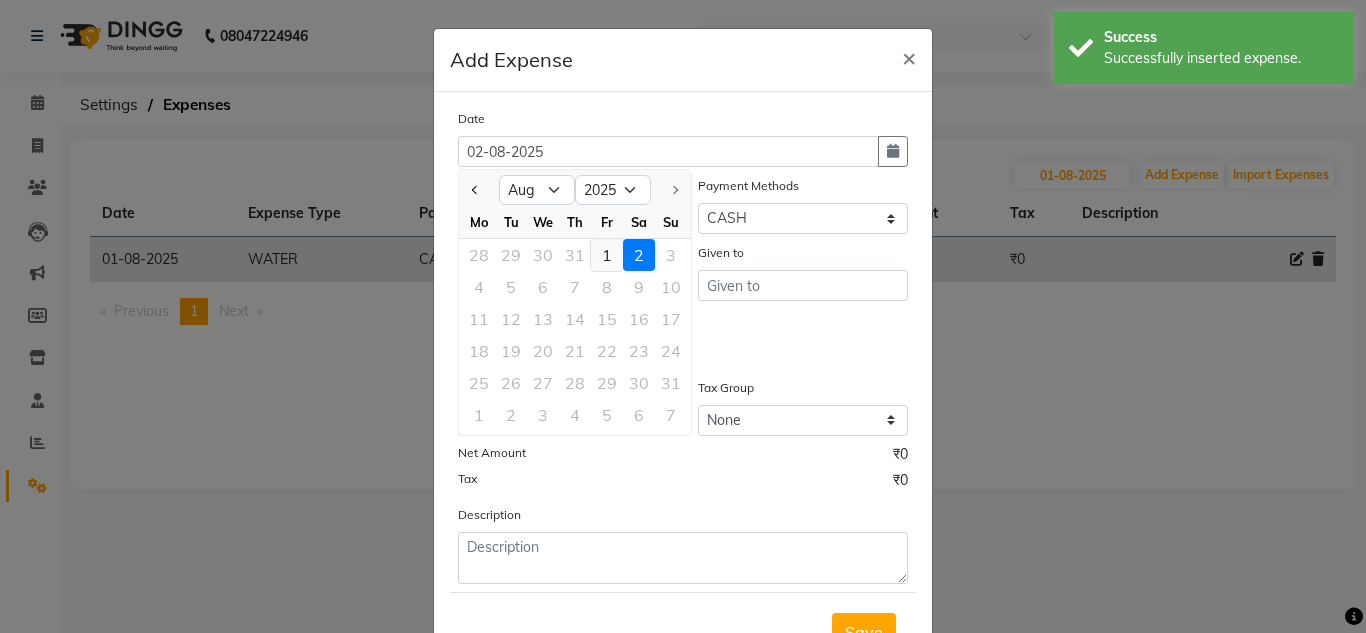 click on "1" 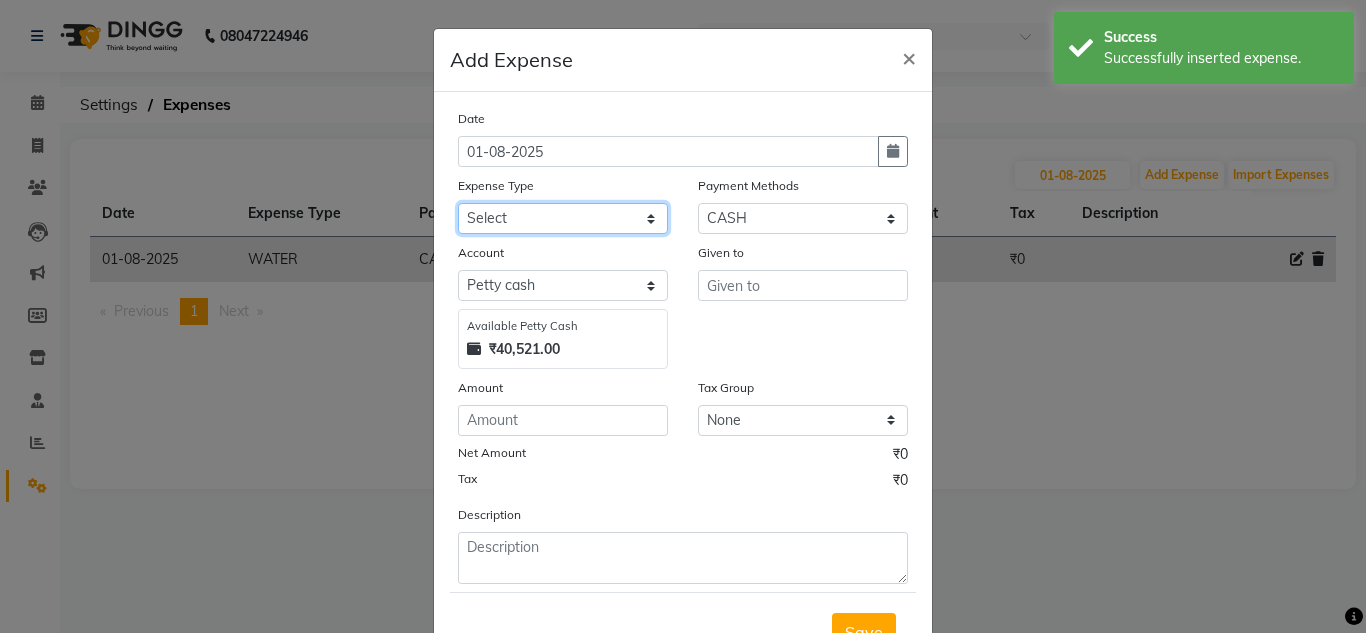 click on "Select Advance Salary ASWINI BANCI Bank charges Car maintenance  Cash transfer to bank Cash transfer to hub Client Snacks Clinical charges DALY REKAING Equipment Fuel Govt fee HOME EXP Incentive Insurance International purchase Loan Repayment Maintenance mama commission Marketing Miscellaneous MONEY BOX MRA neesam commission Other Pantry Product Rent SACHIN SHOP EXPENSE Staff Snacks STAF TIP Tax Tea & Refreshment Utilities WATER" 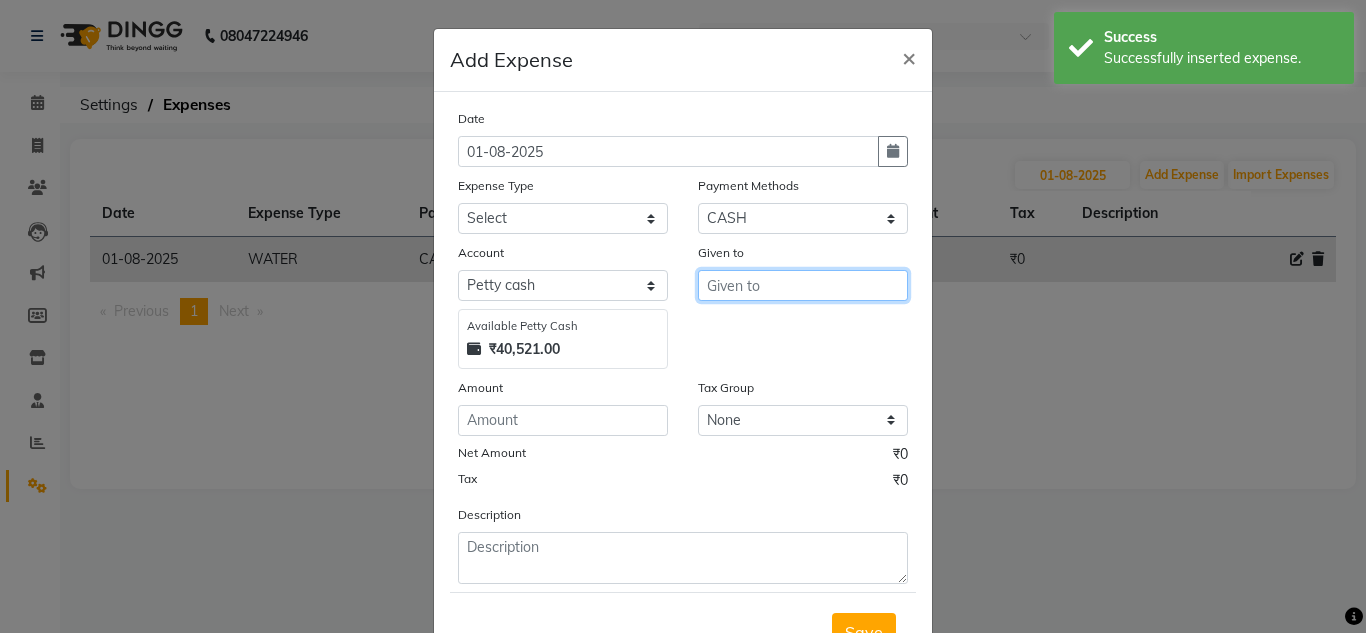 click at bounding box center [803, 285] 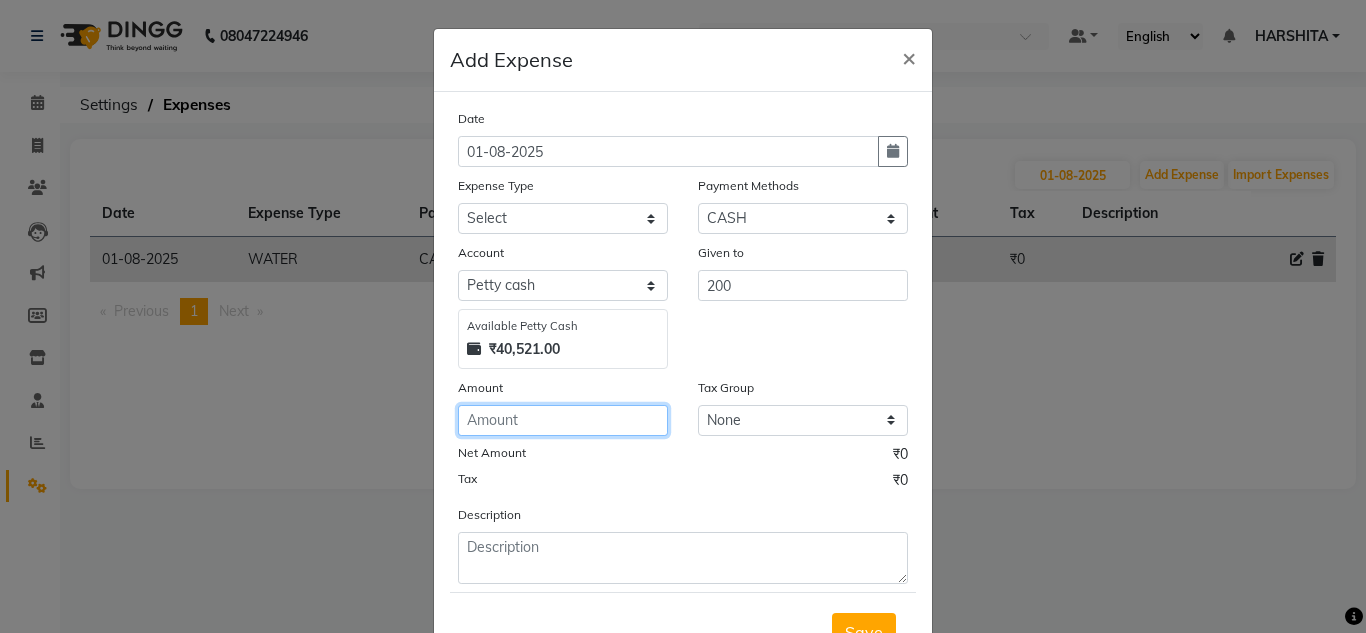 click 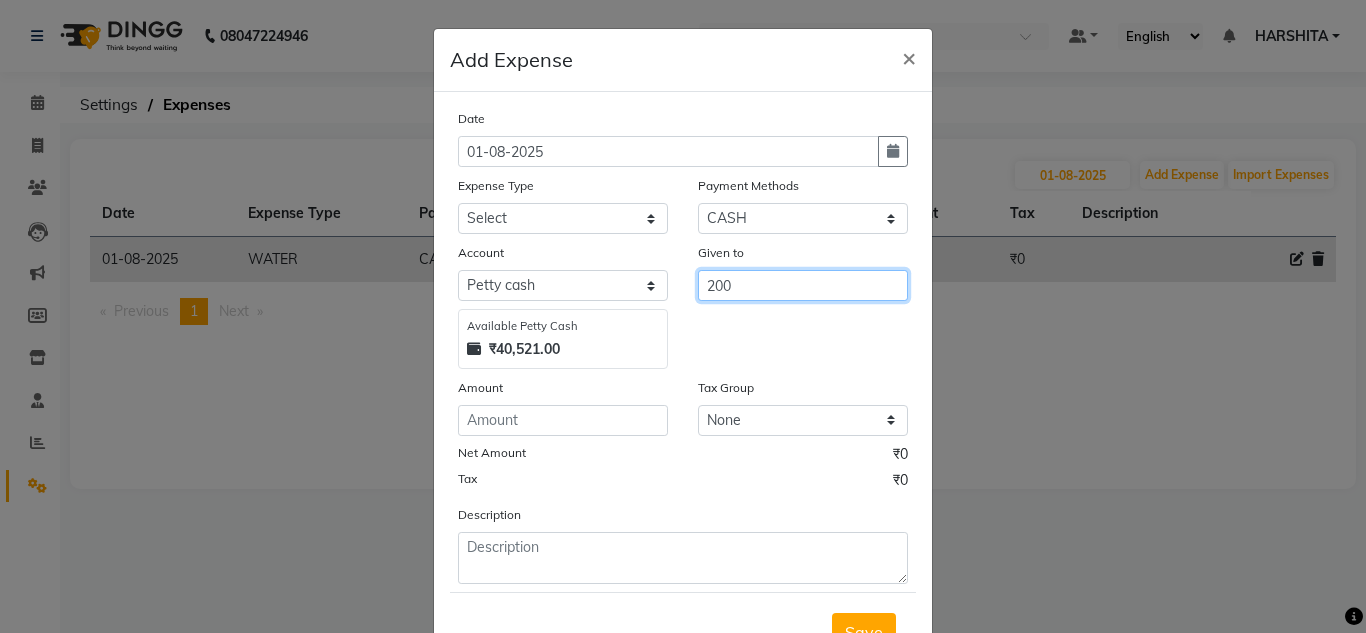 click on "200" at bounding box center (803, 285) 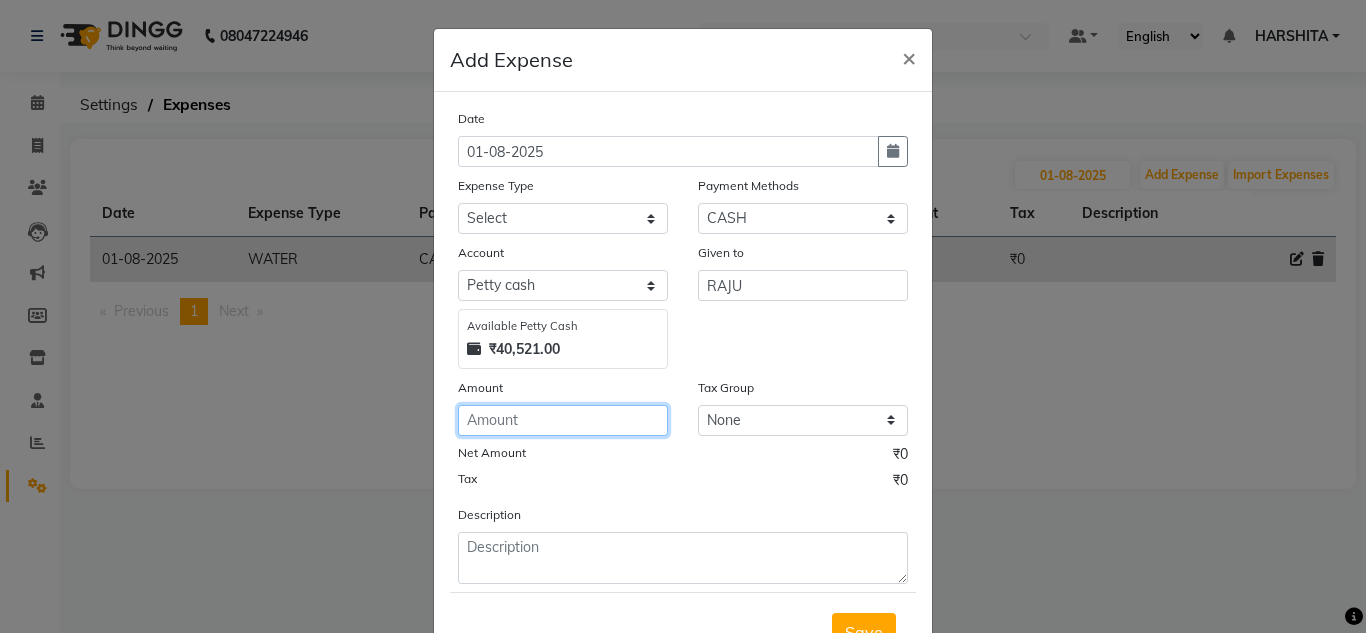 click 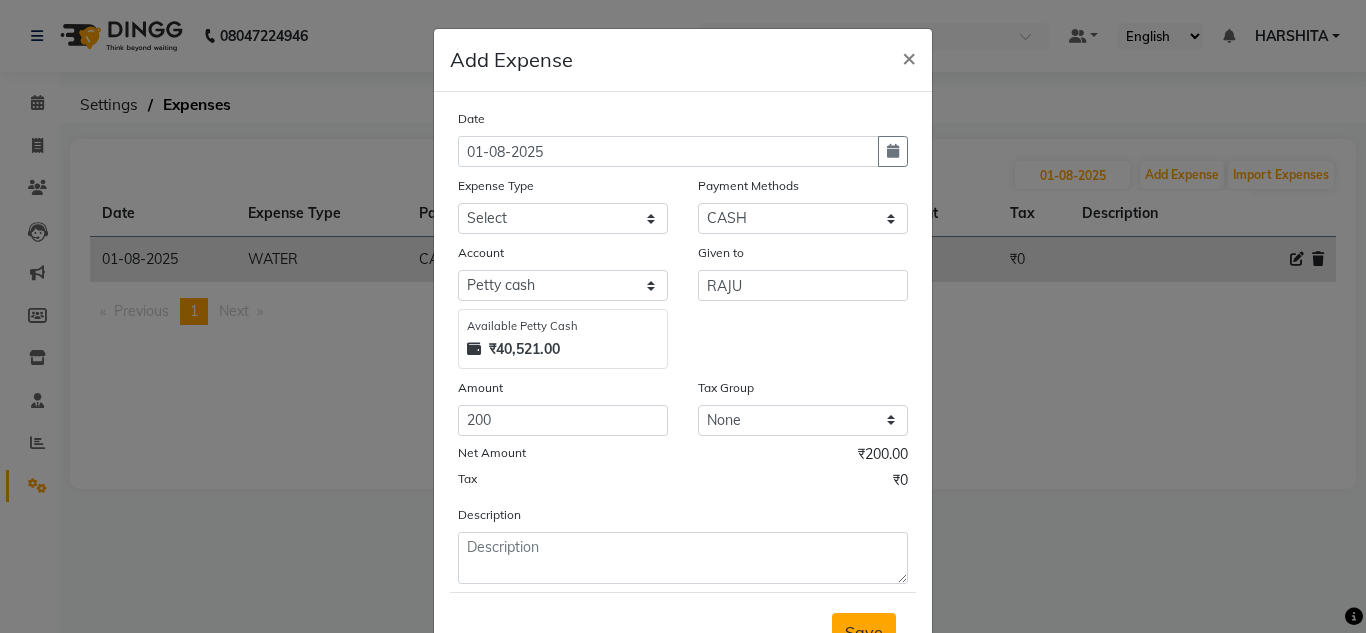 drag, startPoint x: 881, startPoint y: 620, endPoint x: 878, endPoint y: 594, distance: 26.172504 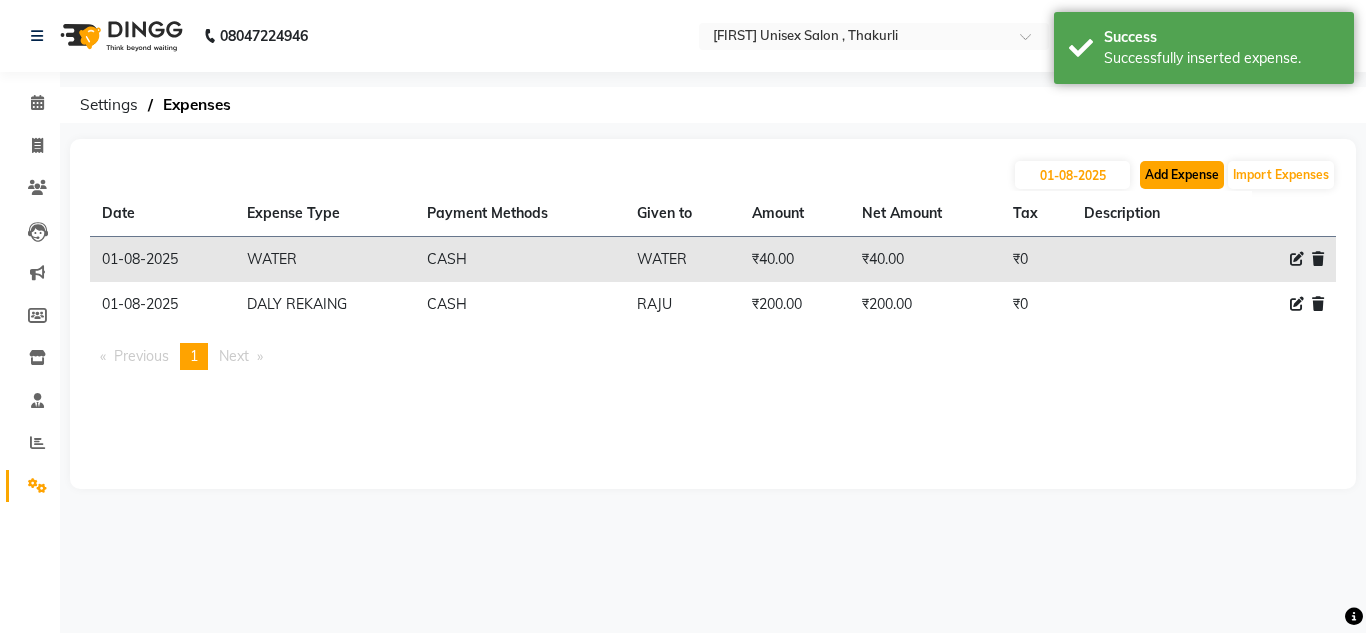 click on "Add Expense" 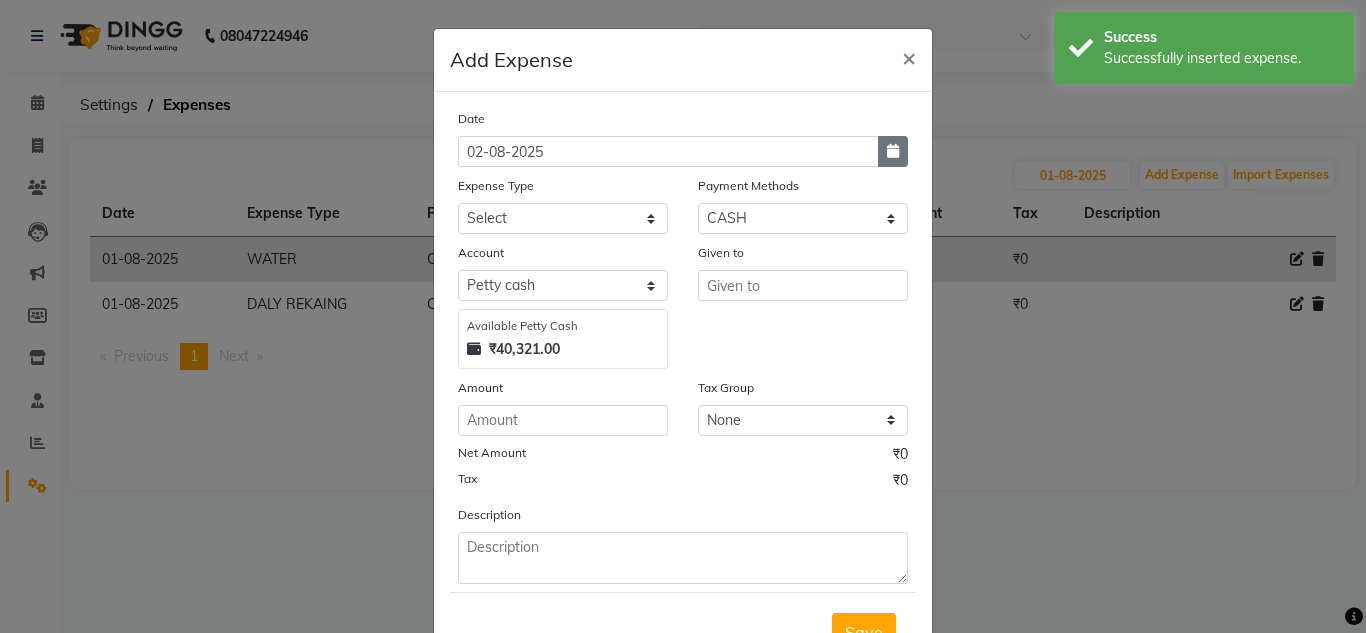 click 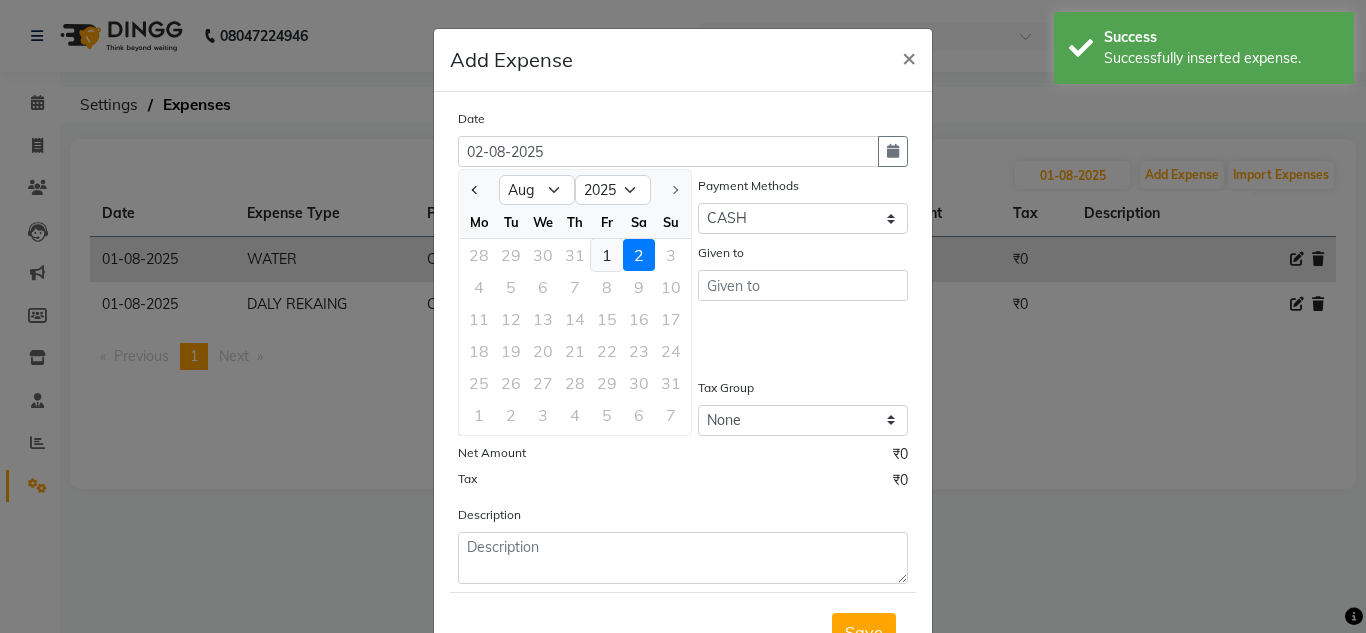 click on "1" 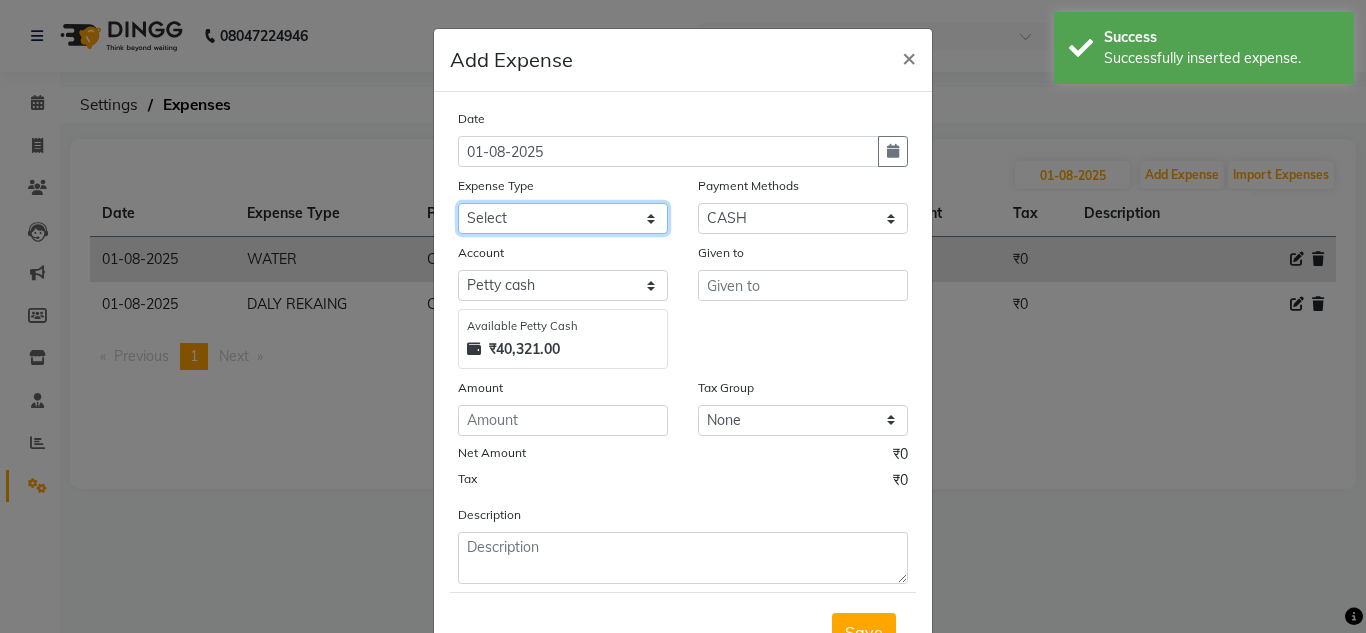 click on "Select Advance Salary ASWINI BANCI Bank charges Car maintenance  Cash transfer to bank Cash transfer to hub Client Snacks Clinical charges DALY REKAING Equipment Fuel Govt fee HOME EXP Incentive Insurance International purchase Loan Repayment Maintenance mama commission Marketing Miscellaneous MONEY BOX MRA neesam commission Other Pantry Product Rent SACHIN SHOP EXPENSE Staff Snacks STAF TIP Tax Tea & Refreshment Utilities WATER" 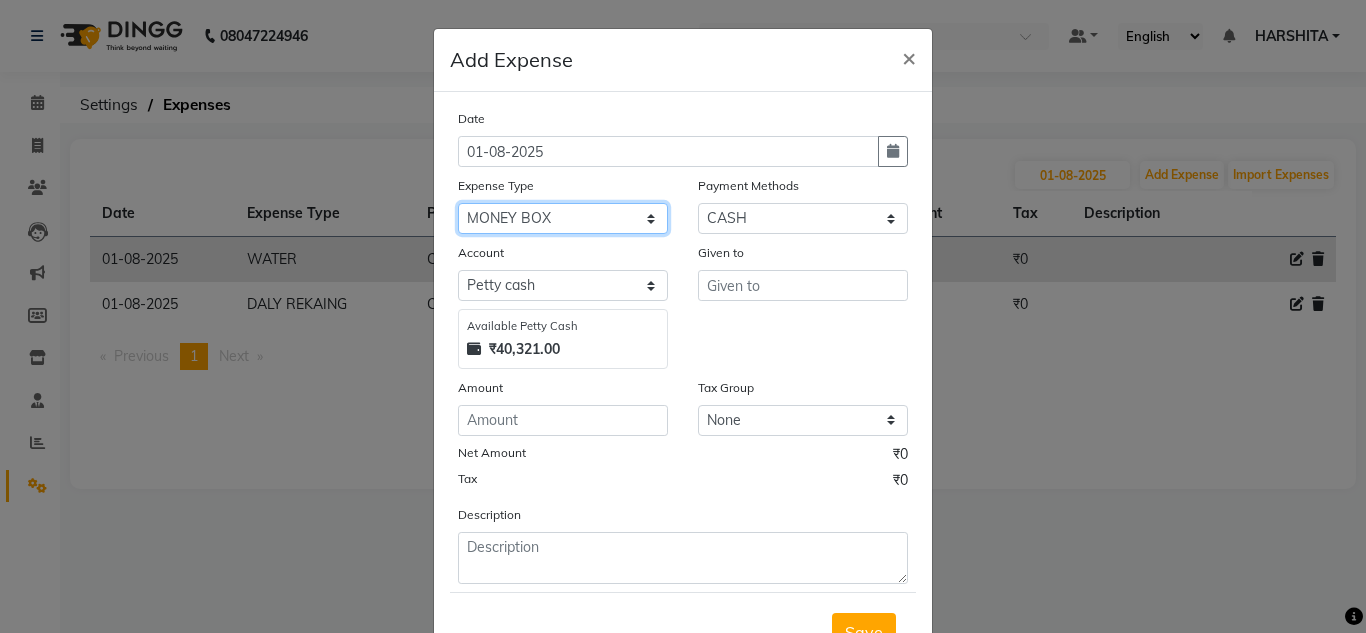 click on "Select Advance Salary ASWINI BANCI Bank charges Car maintenance  Cash transfer to bank Cash transfer to hub Client Snacks Clinical charges DALY REKAING Equipment Fuel Govt fee HOME EXP Incentive Insurance International purchase Loan Repayment Maintenance mama commission Marketing Miscellaneous MONEY BOX MRA neesam commission Other Pantry Product Rent SACHIN SHOP EXPENSE Staff Snacks STAF TIP Tax Tea & Refreshment Utilities WATER" 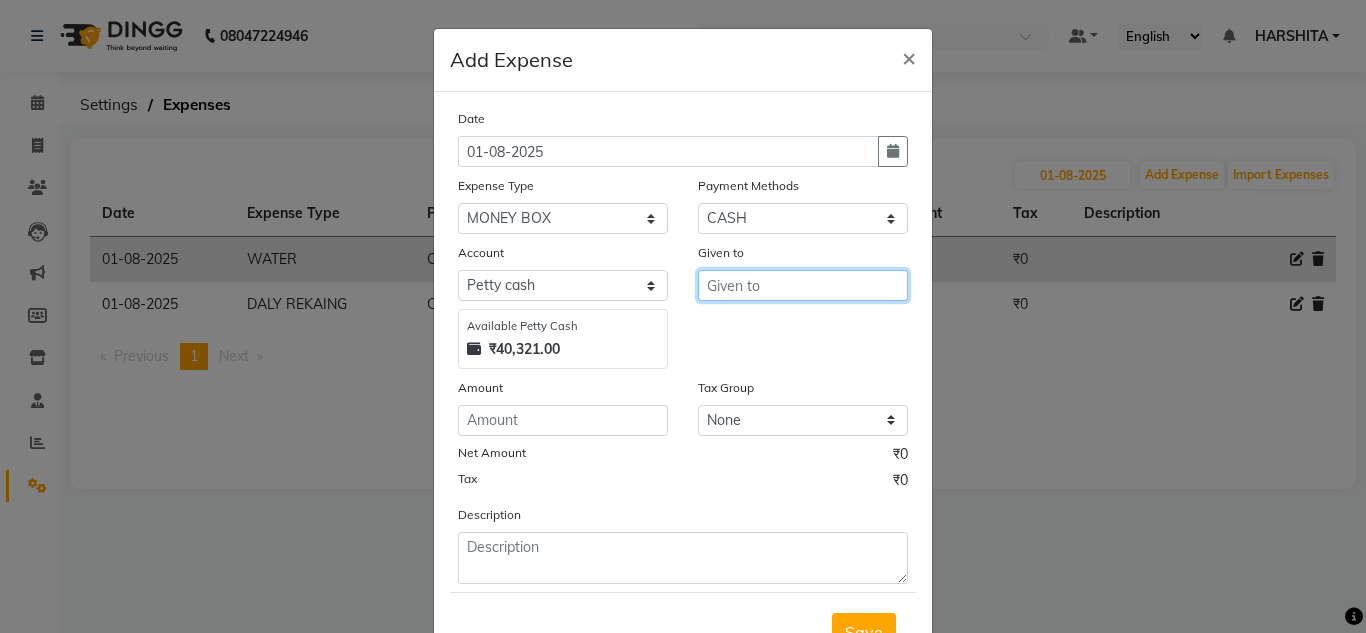 click at bounding box center (803, 285) 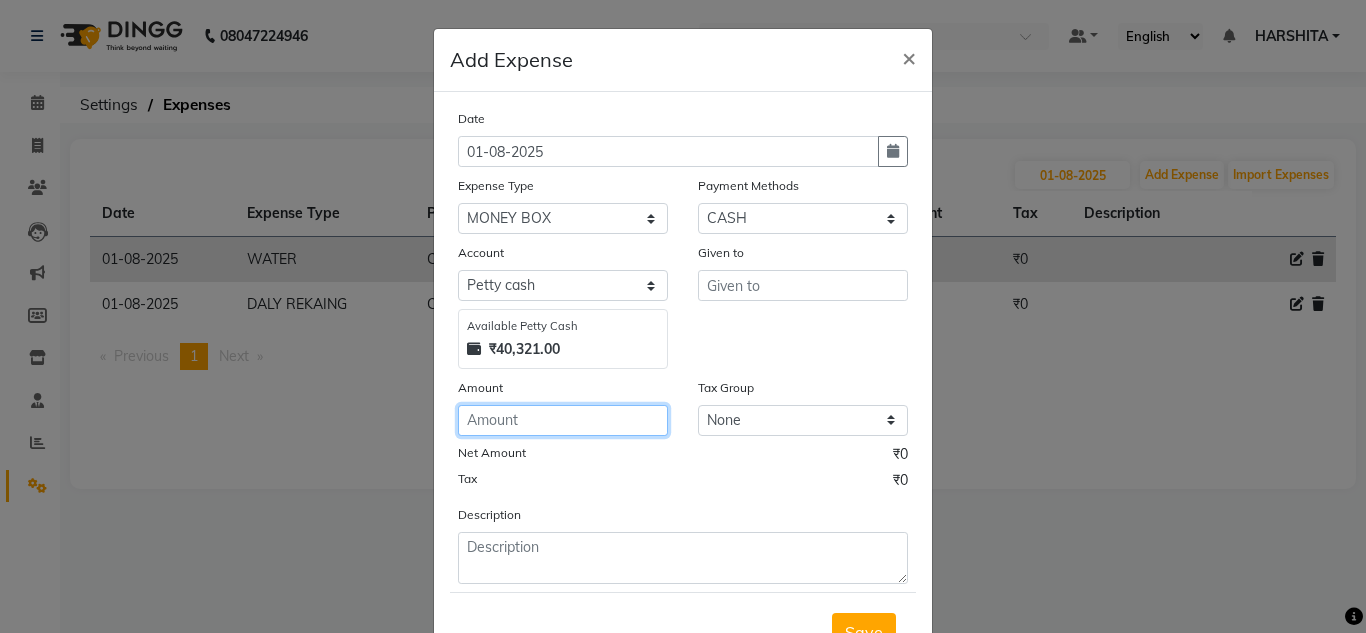 click 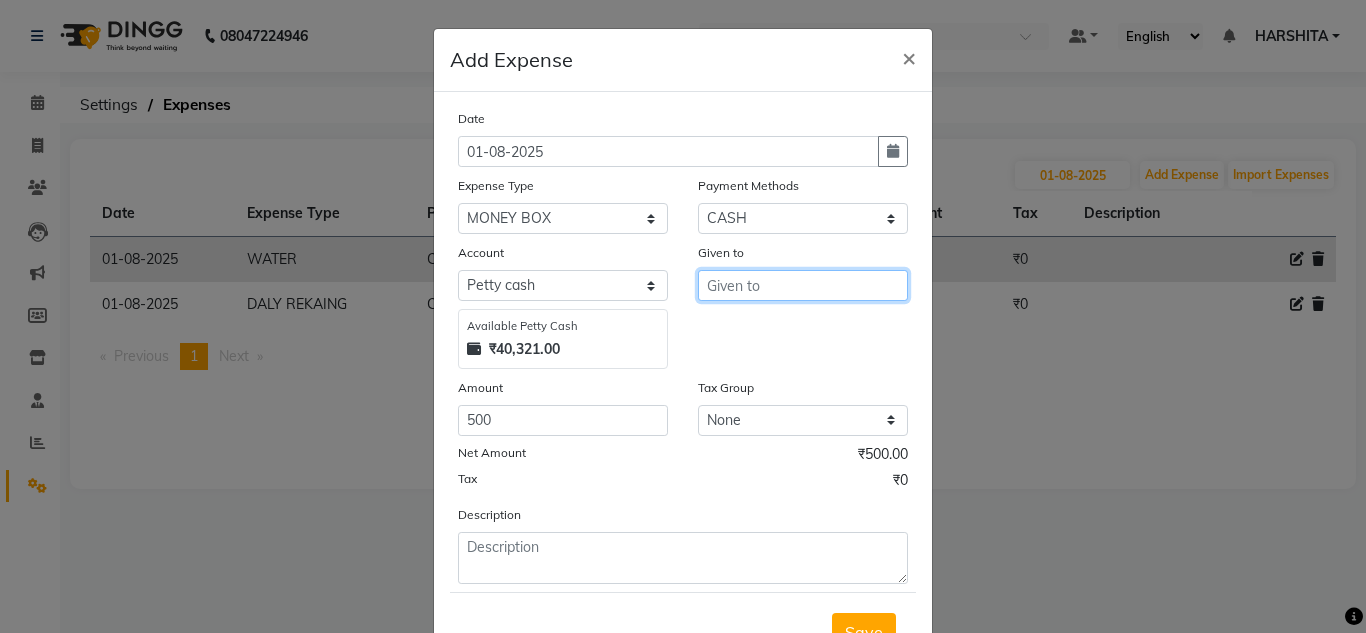 click at bounding box center (803, 285) 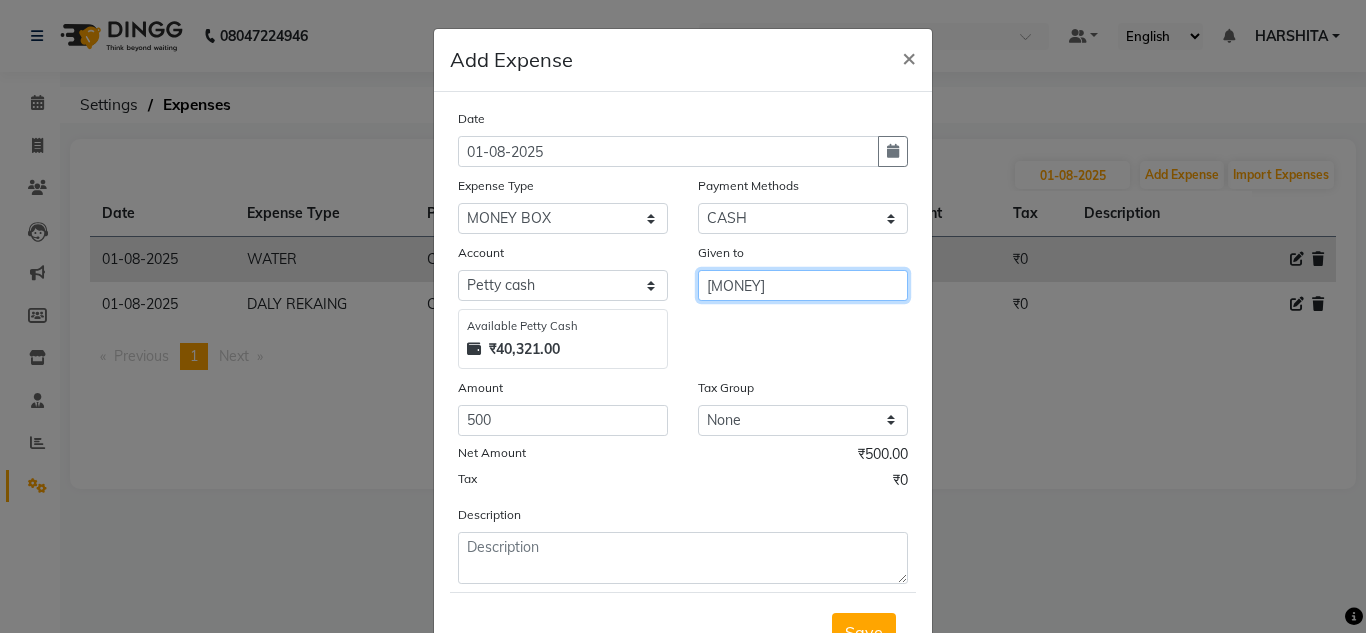 drag, startPoint x: 787, startPoint y: 270, endPoint x: 778, endPoint y: 287, distance: 19.235384 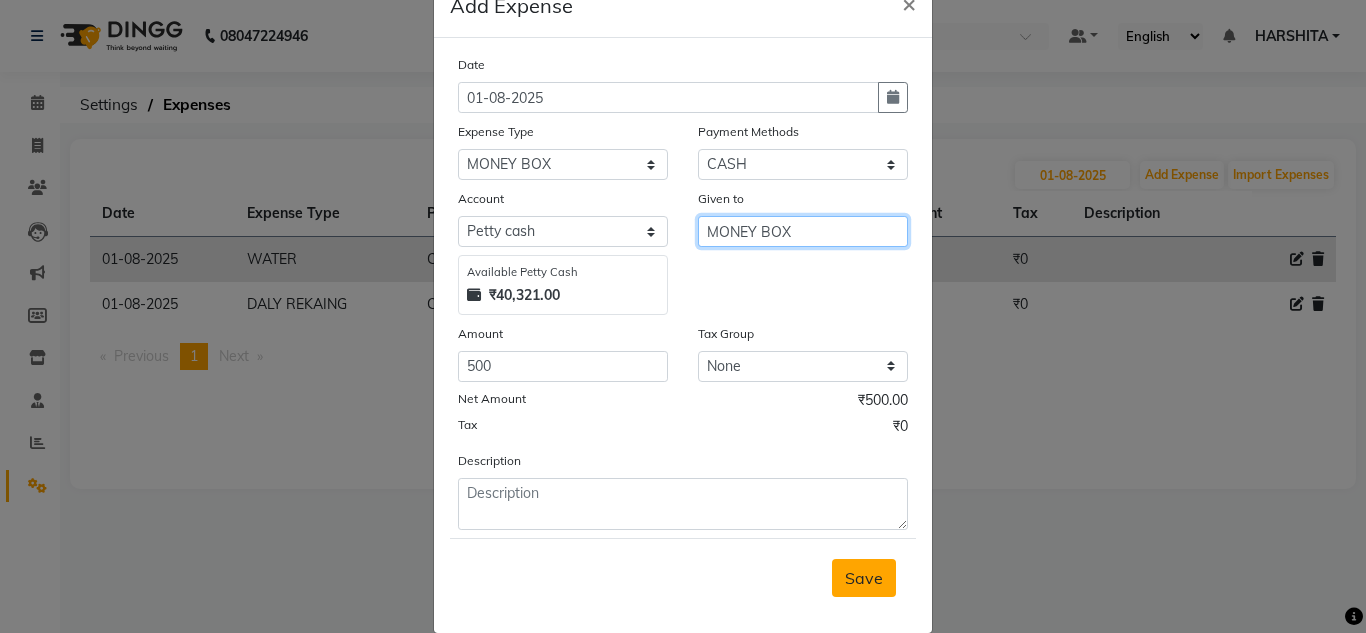 scroll, scrollTop: 83, scrollLeft: 0, axis: vertical 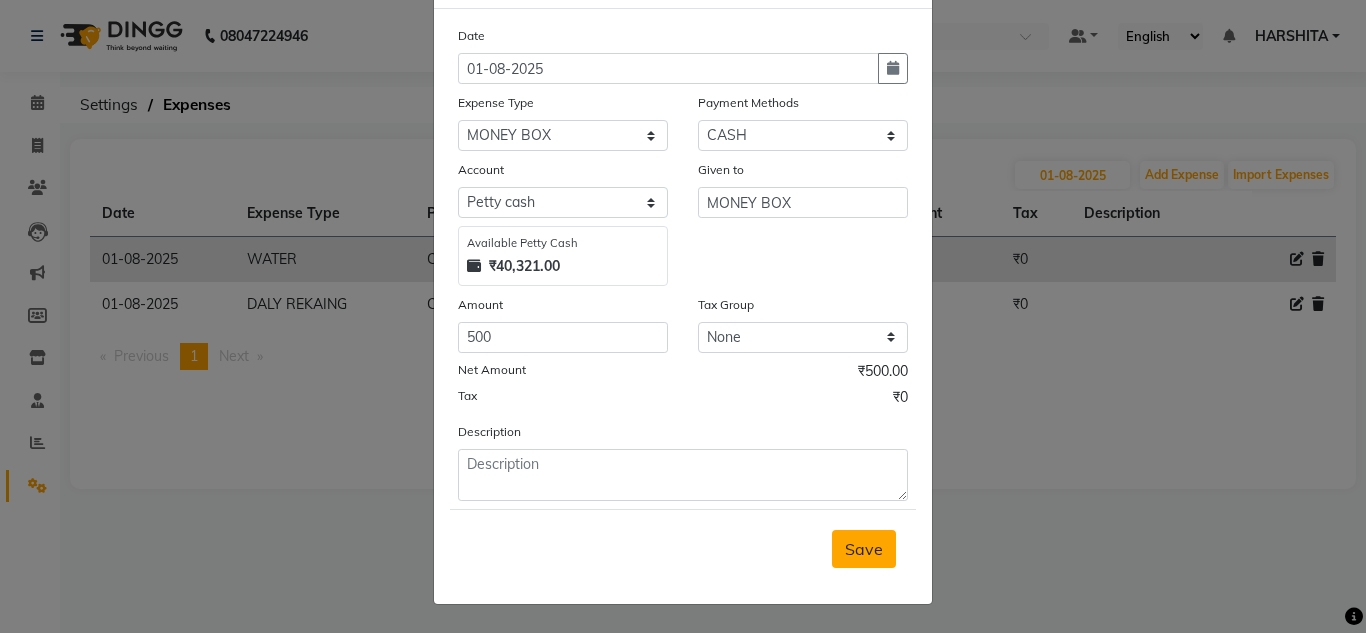 click on "Save" at bounding box center [864, 549] 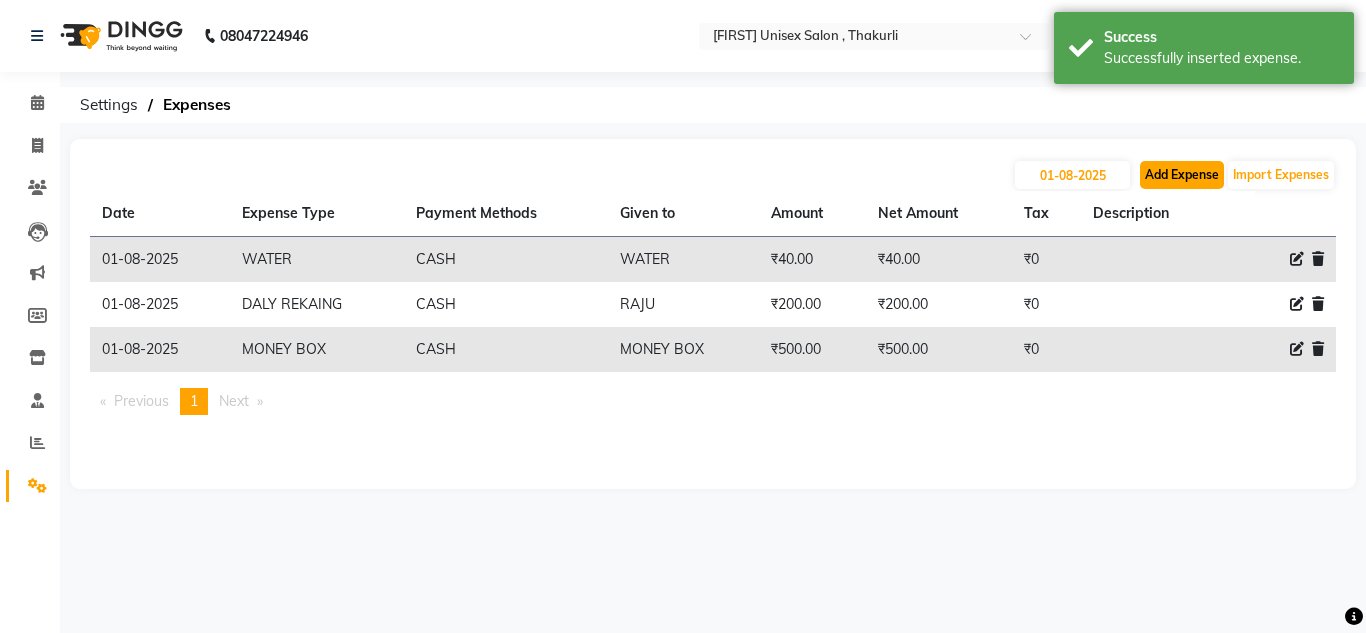 click on "Add Expense" 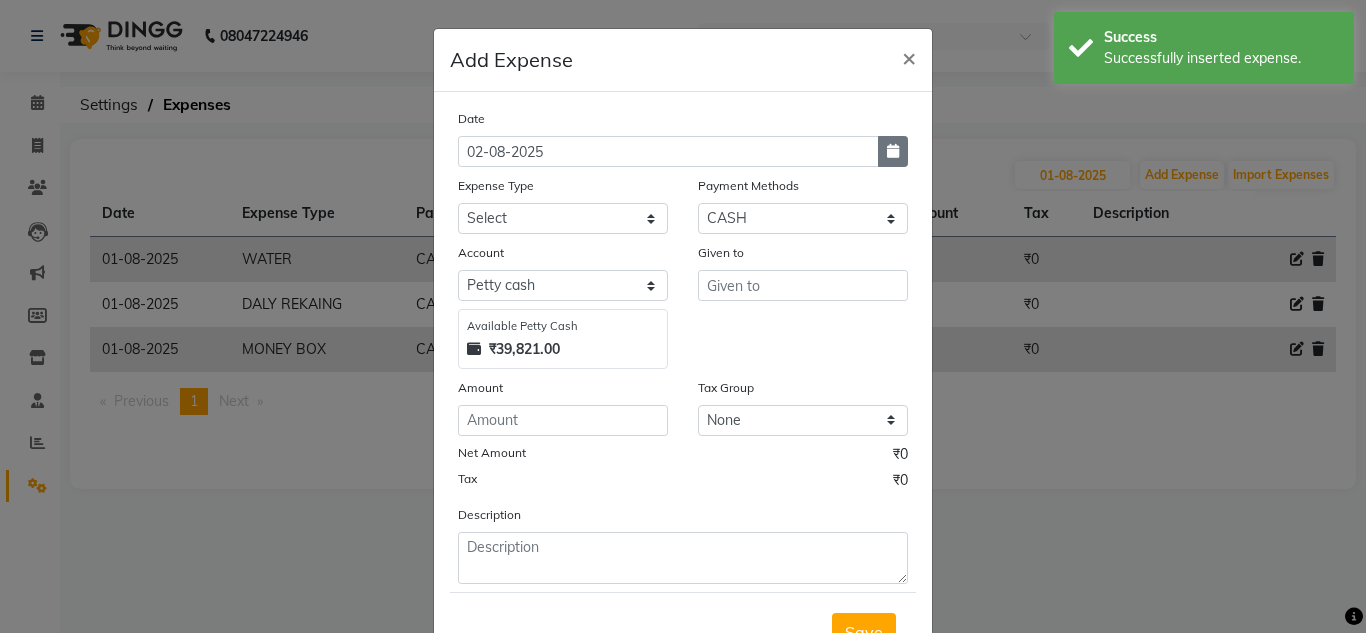 click 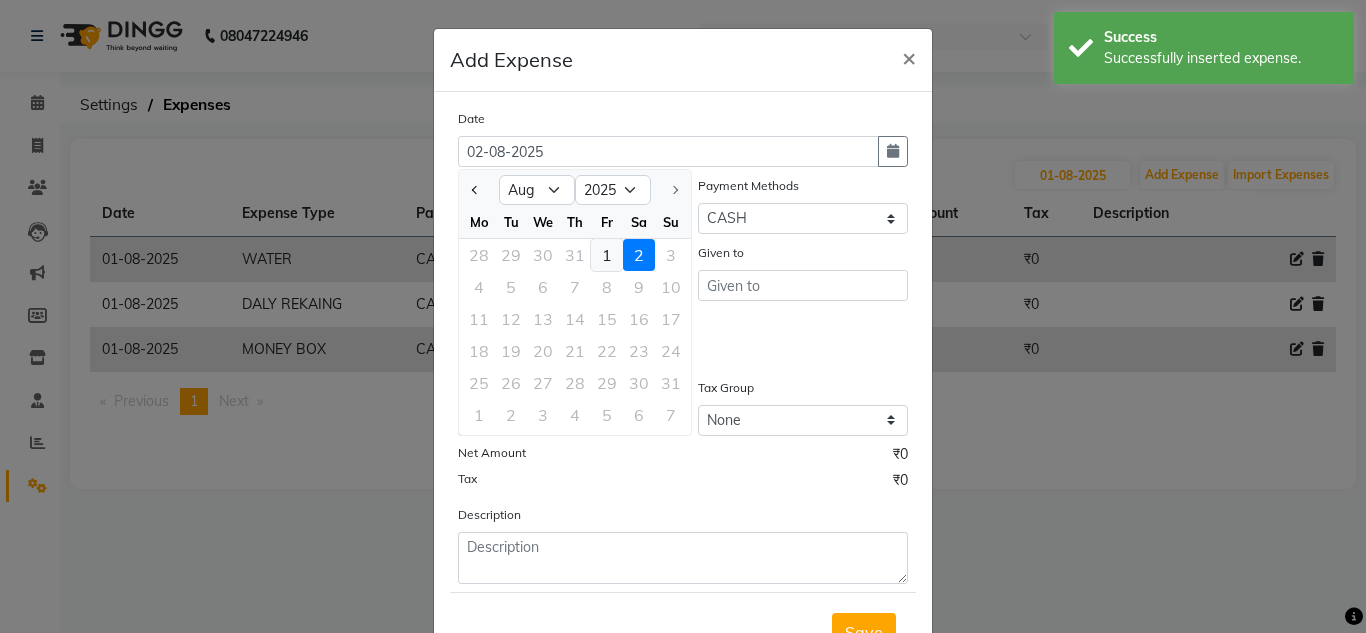 click on "1" 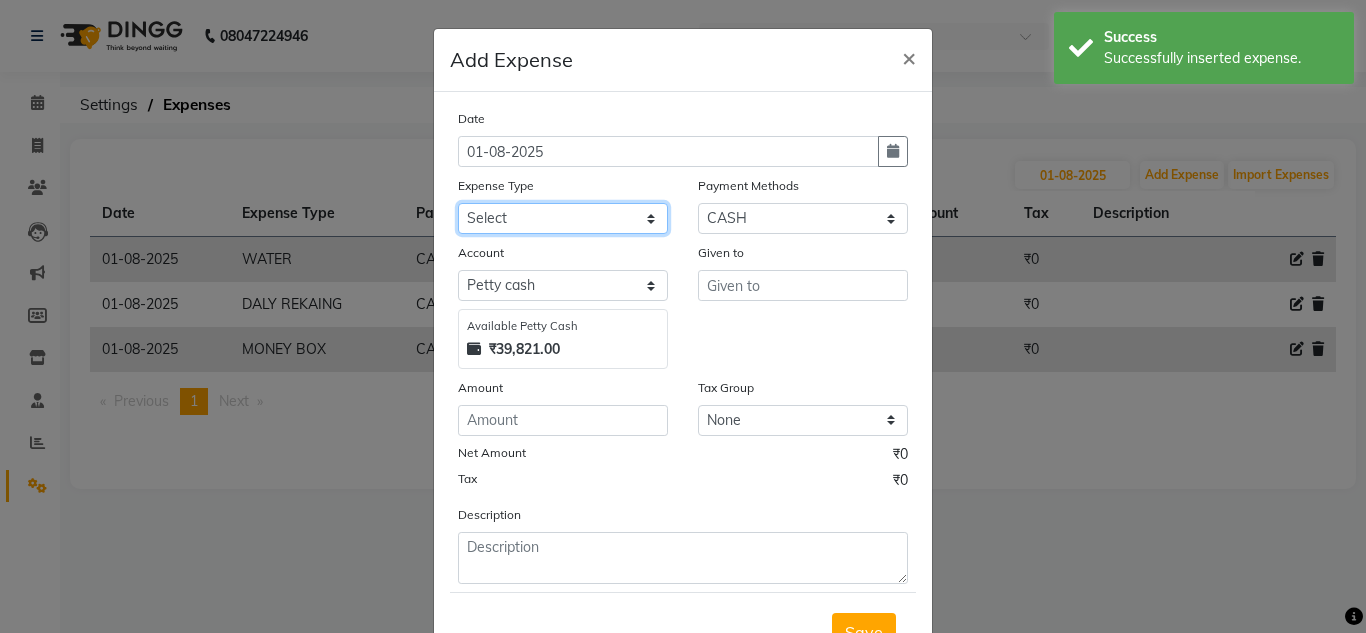 click on "Select Advance Salary ASWINI BANCI Bank charges Car maintenance  Cash transfer to bank Cash transfer to hub Client Snacks Clinical charges DALY REKAING Equipment Fuel Govt fee HOME EXP Incentive Insurance International purchase Loan Repayment Maintenance mama commission Marketing Miscellaneous MONEY BOX MRA neesam commission Other Pantry Product Rent SACHIN SHOP EXPENSE Staff Snacks STAF TIP Tax Tea & Refreshment Utilities WATER" 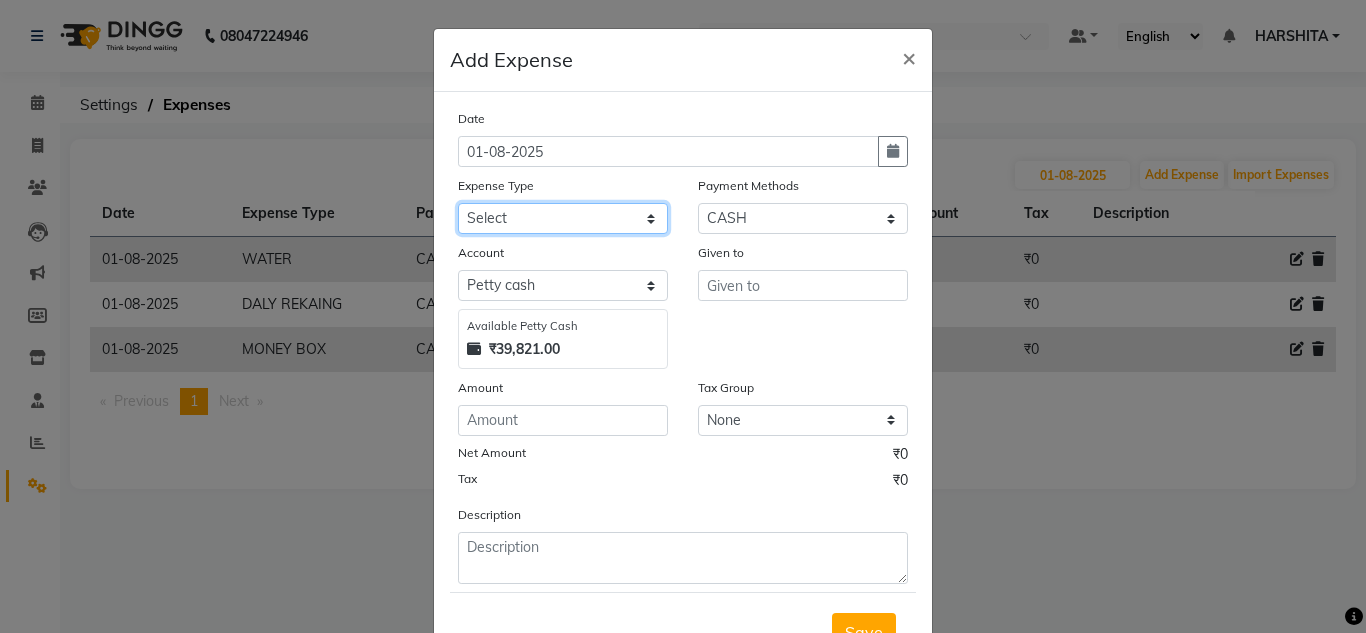 click on "Select Advance Salary ASWINI BANCI Bank charges Car maintenance  Cash transfer to bank Cash transfer to hub Client Snacks Clinical charges DALY REKAING Equipment Fuel Govt fee HOME EXP Incentive Insurance International purchase Loan Repayment Maintenance mama commission Marketing Miscellaneous MONEY BOX MRA neesam commission Other Pantry Product Rent SACHIN SHOP EXPENSE Staff Snacks STAF TIP Tax Tea & Refreshment Utilities WATER" 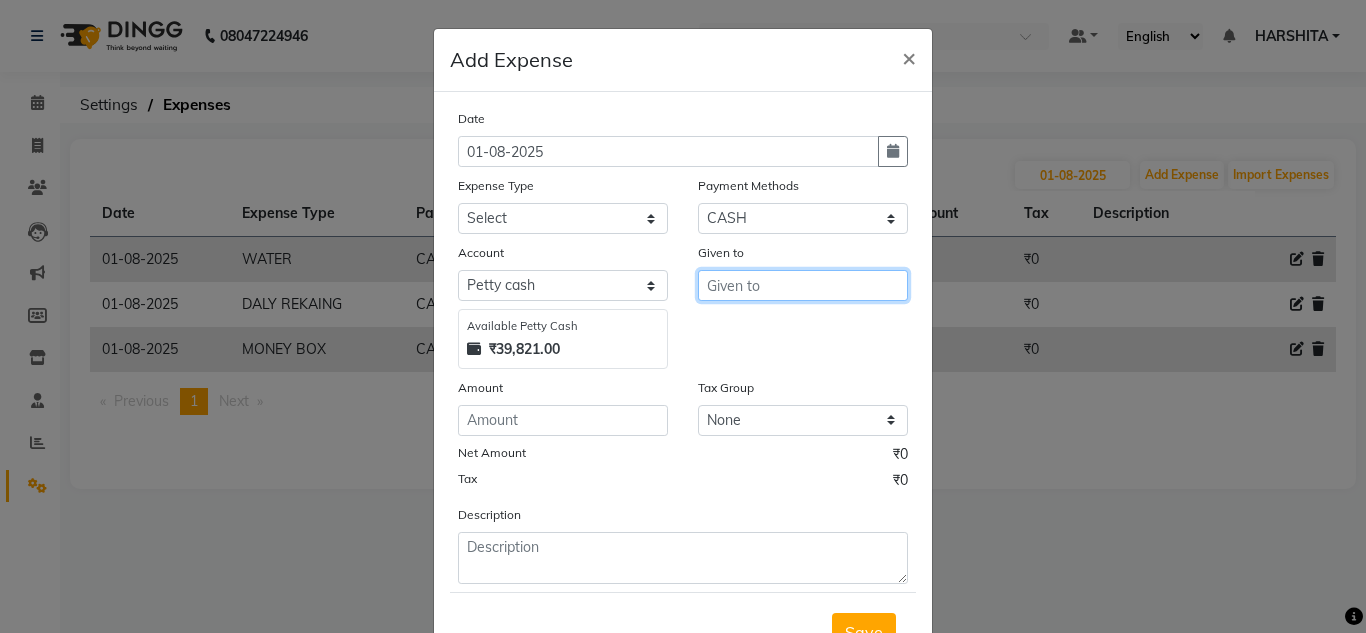 click at bounding box center (803, 285) 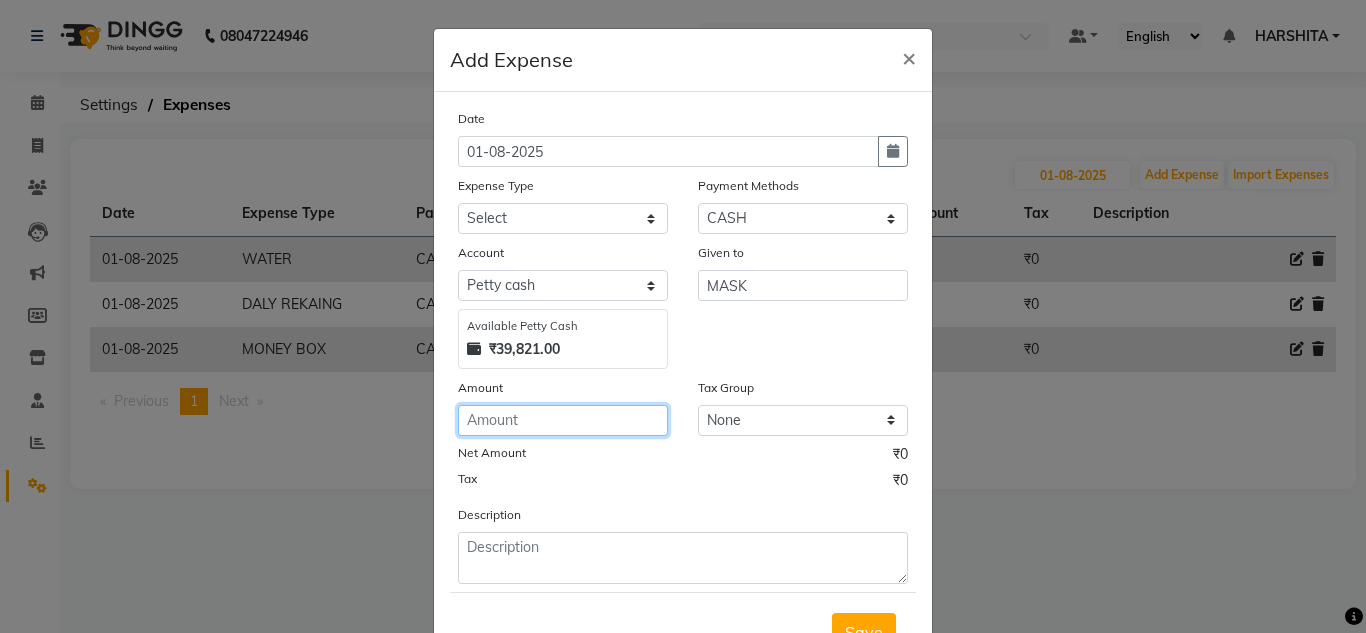 click 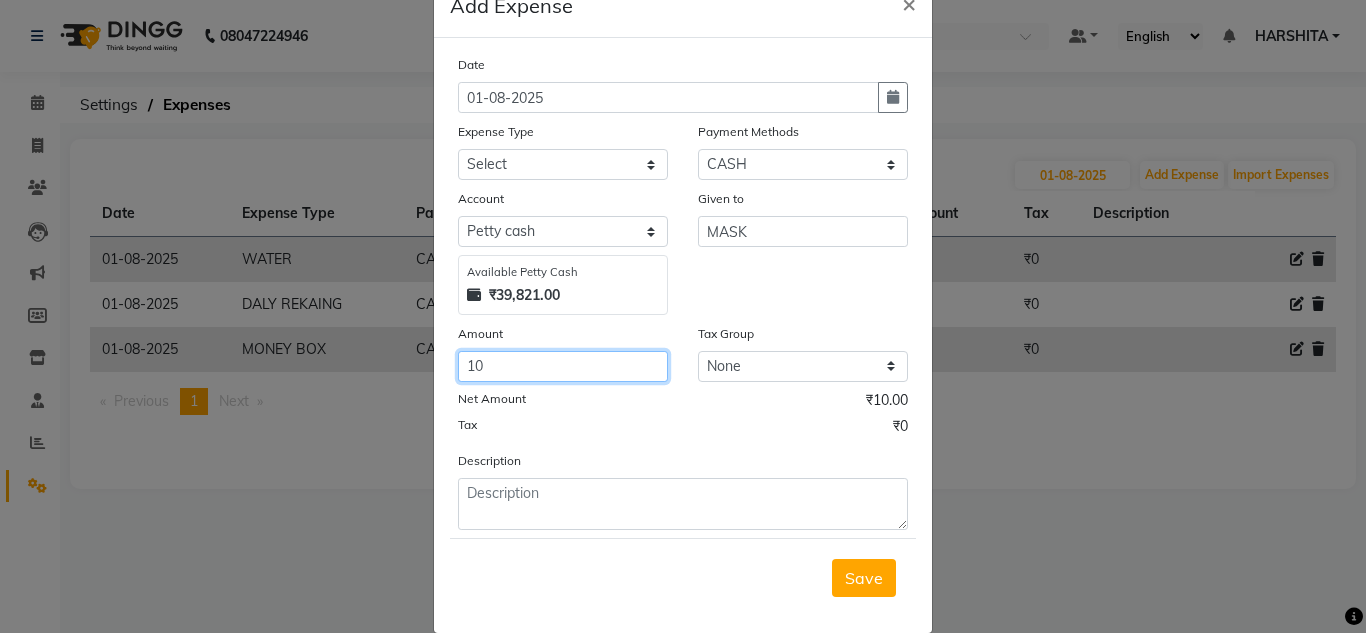 scroll, scrollTop: 83, scrollLeft: 0, axis: vertical 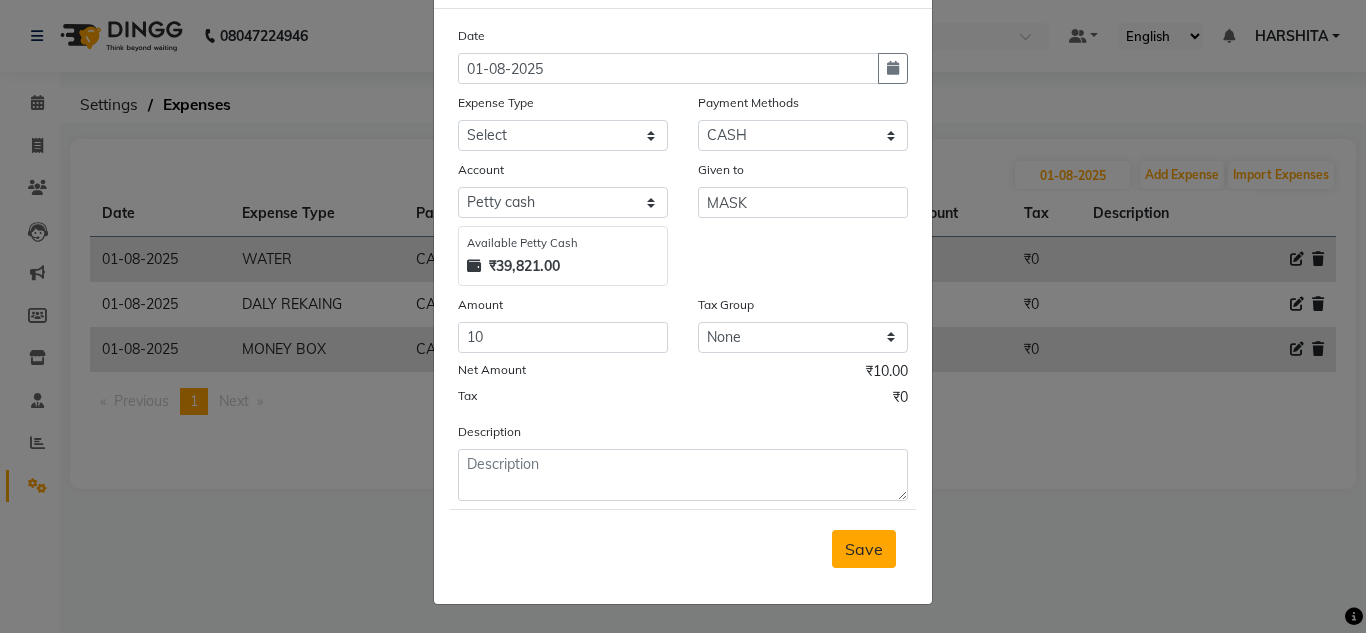 click on "Save" at bounding box center [864, 549] 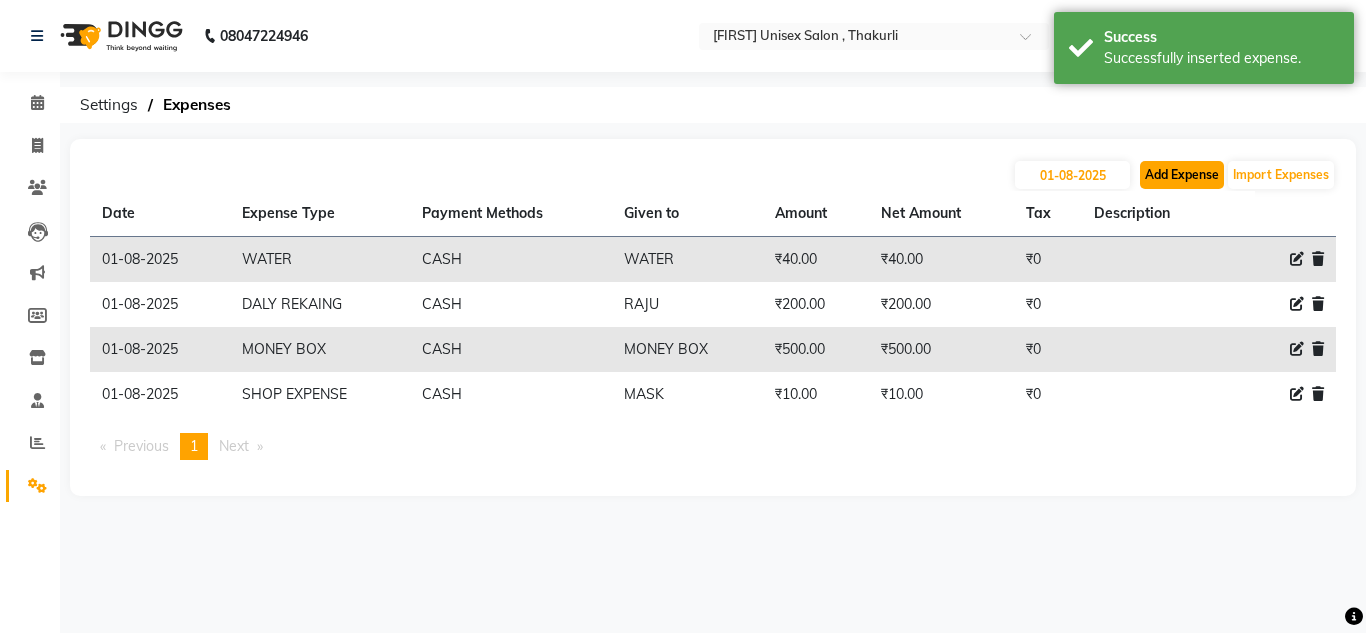 click on "Add Expense" 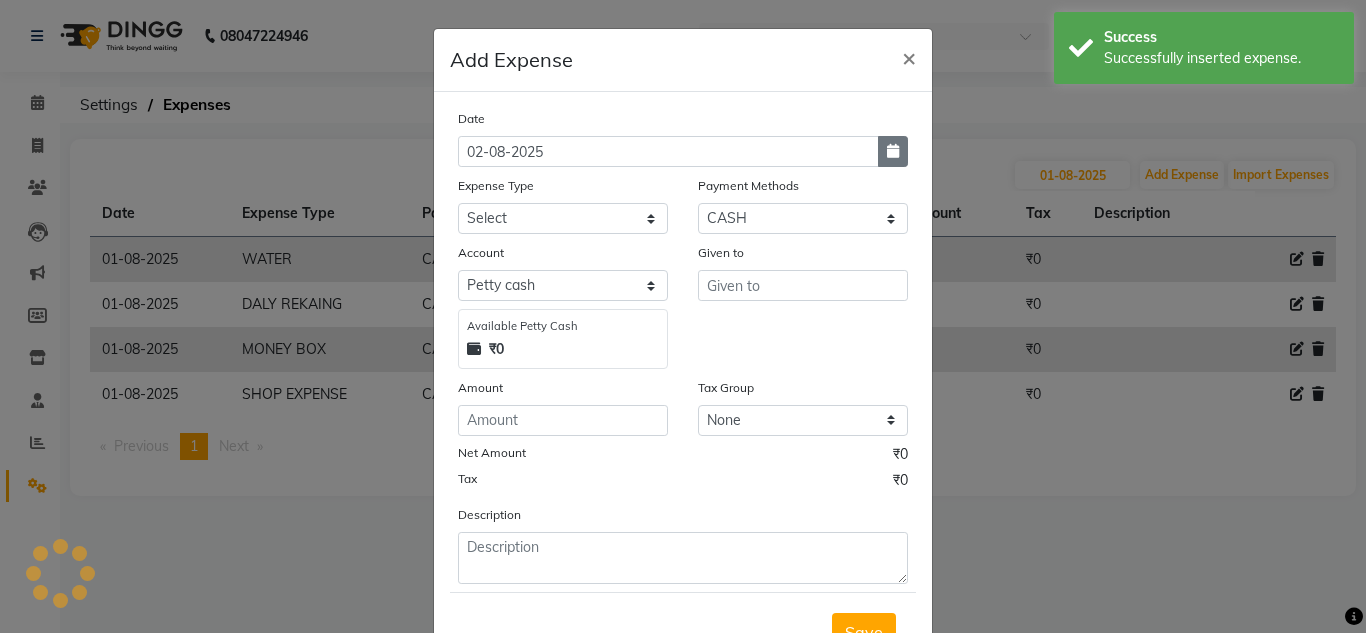 click 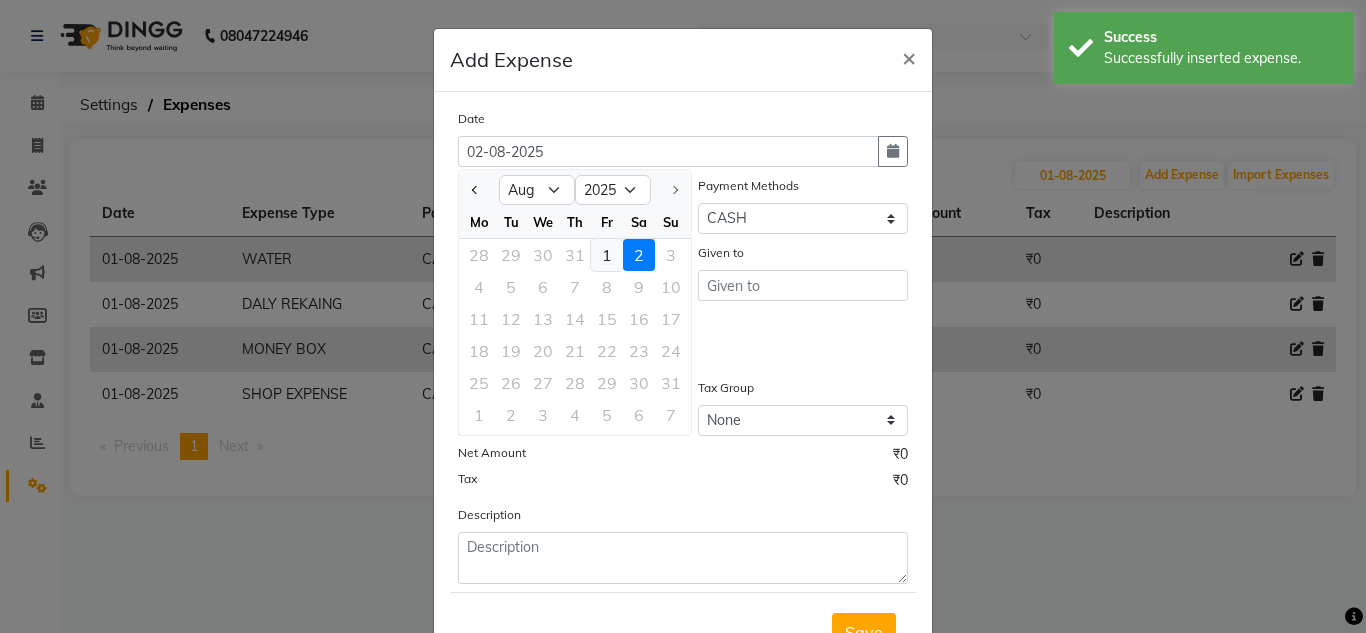 click on "1" 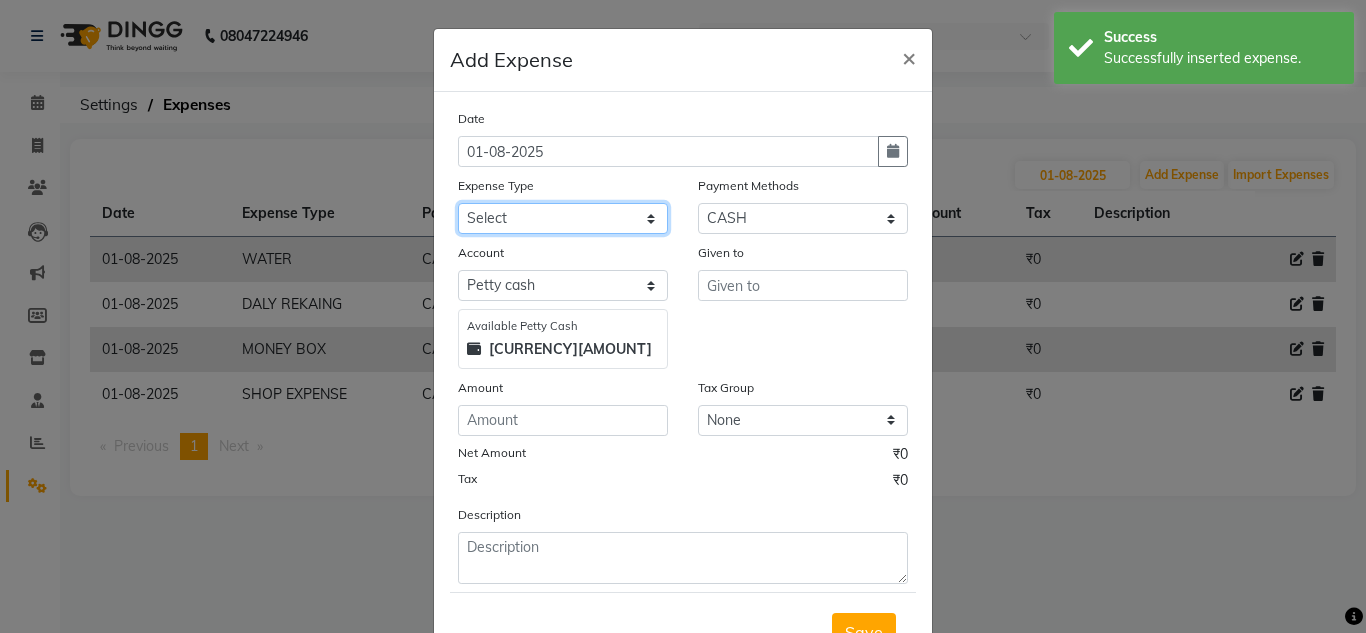 click on "Select Advance Salary ASWINI BANCI Bank charges Car maintenance  Cash transfer to bank Cash transfer to hub Client Snacks Clinical charges DALY REKAING Equipment Fuel Govt fee HOME EXP Incentive Insurance International purchase Loan Repayment Maintenance mama commission Marketing Miscellaneous MONEY BOX MRA neesam commission Other Pantry Product Rent SACHIN SHOP EXPENSE Staff Snacks STAF TIP Tax Tea & Refreshment Utilities WATER" 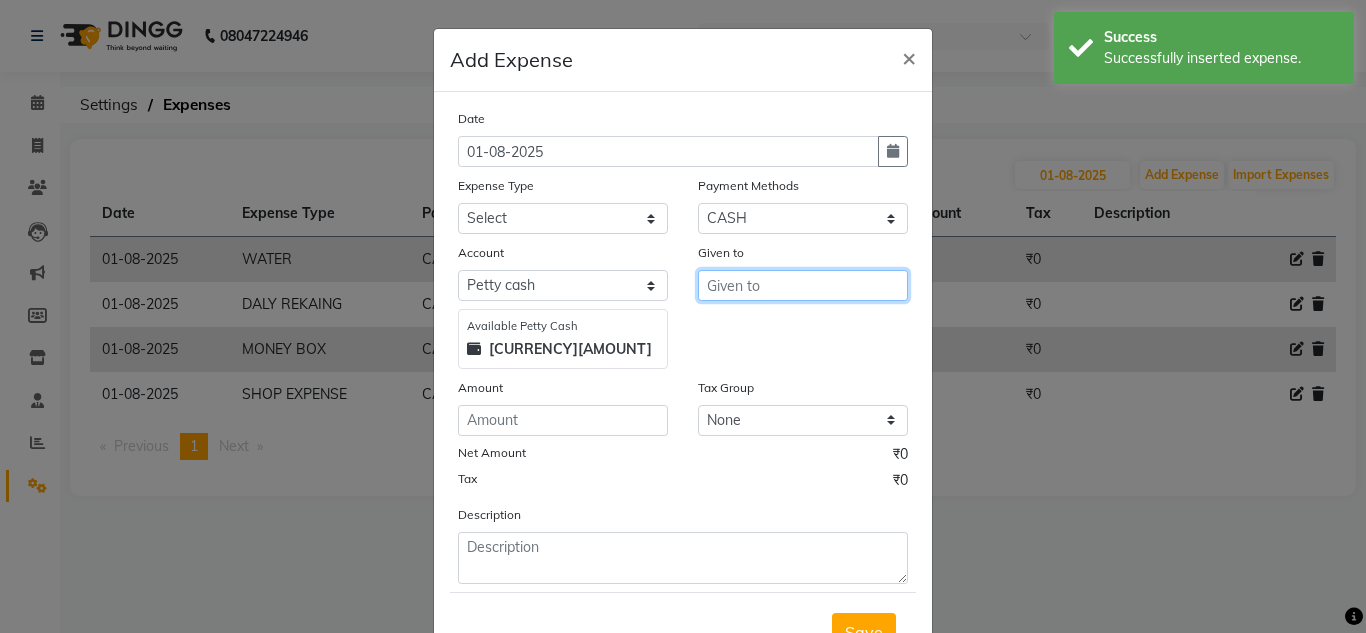 click at bounding box center (803, 285) 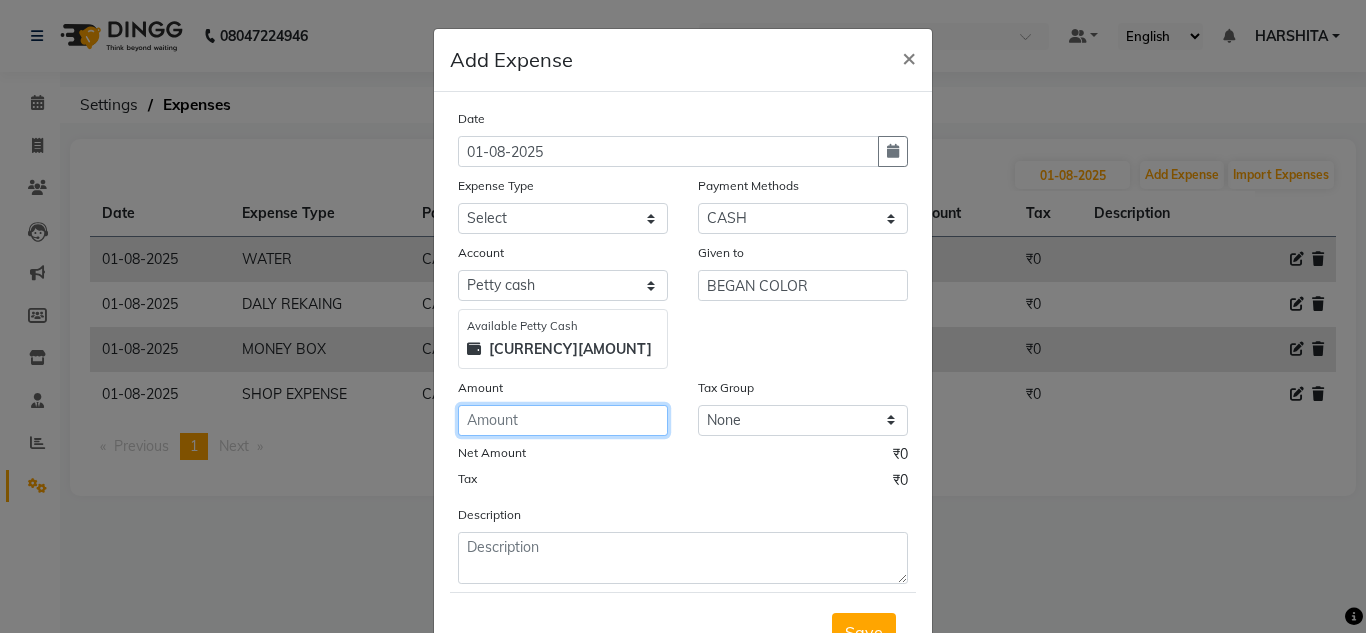 click 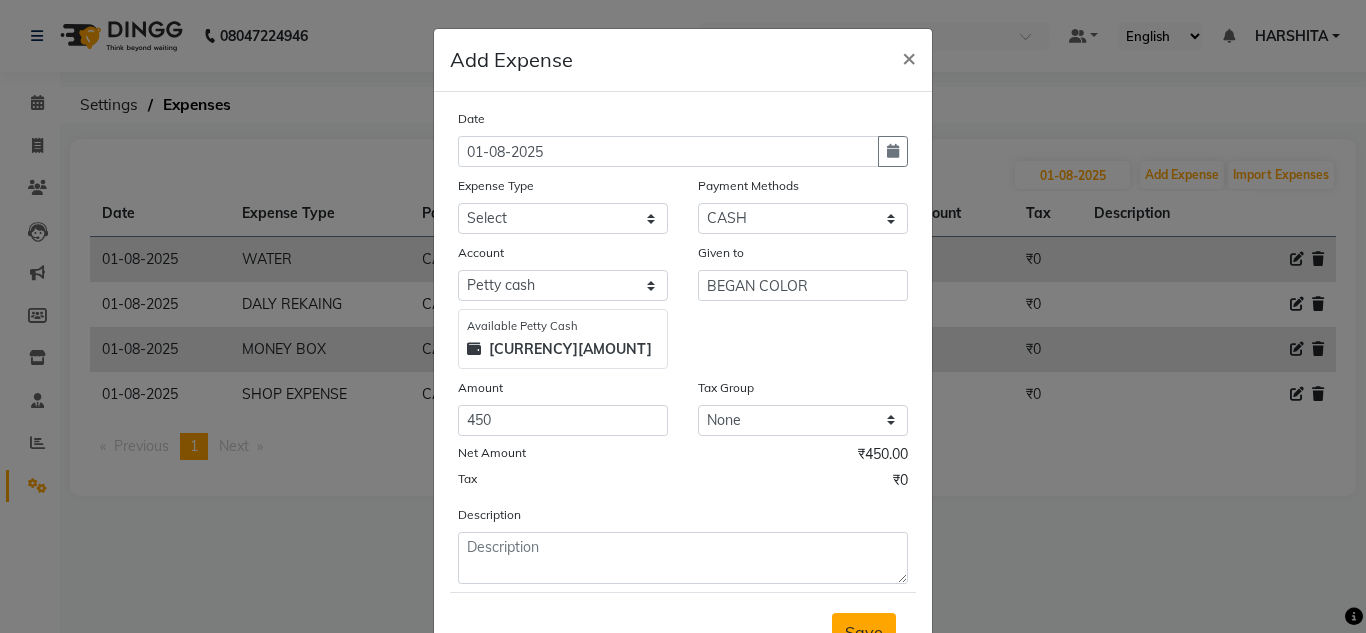 click on "Save" at bounding box center [864, 632] 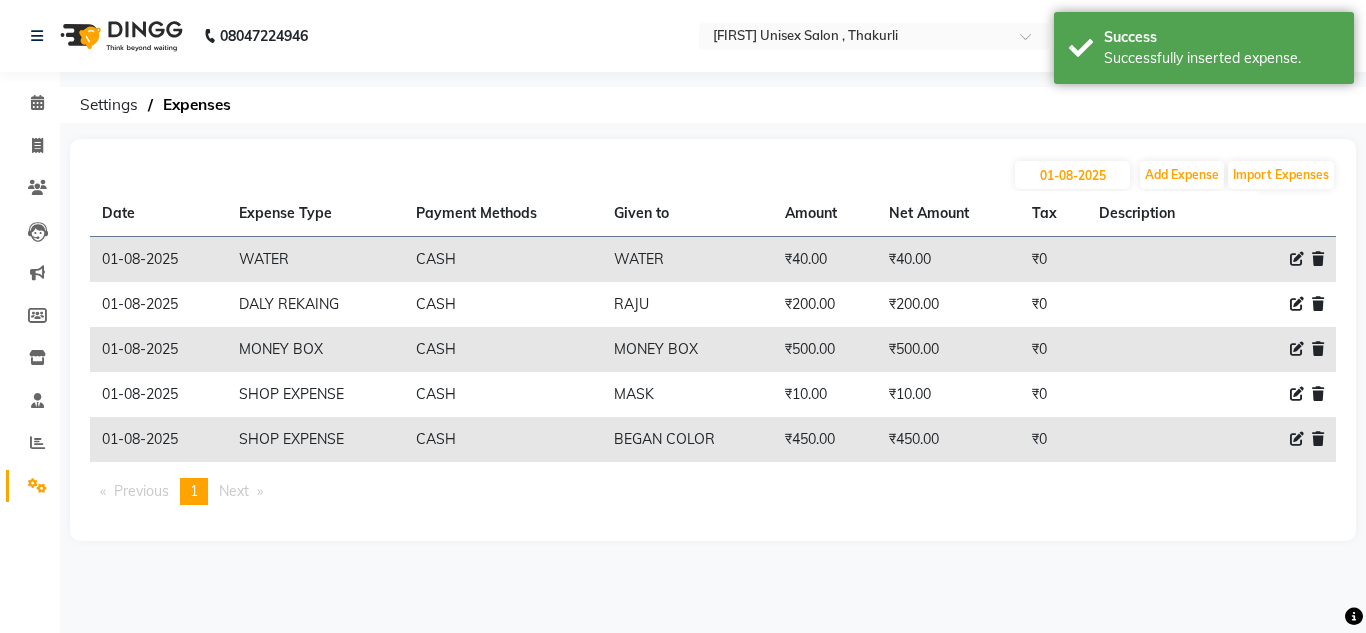 click on "[DATE] Add Expense Import Expenses Date Expense Type Payment Methods Given to Amount Net Amount Tax Description  [DATE]   WATER   CASH   WATER   [CURRENCY][AMOUNT]  [CURRENCY][AMOUNT] [CURRENCY][AMOUNT]     [DATE]   DALY REKAING   CASH   [FIRST]   [CURRENCY][AMOUNT]  [CURRENCY][AMOUNT] [CURRENCY][AMOUNT]     [DATE]   MONEY BOX   CASH   MONEY BOX    [CURRENCY][AMOUNT]  [CURRENCY][AMOUNT] [CURRENCY][AMOUNT]     [DATE]   SHOP EXPENSE   CASH   MASK   [CURRENCY][AMOUNT]  [CURRENCY][AMOUNT] [CURRENCY][AMOUNT]     [DATE]   SHOP EXPENSE   CASH   [FIRST] [LAST]   [CURRENCY][AMOUNT]  [CURRENCY][AMOUNT] [CURRENCY][AMOUNT]     Previous  page  1 / 1  You're on page  1  Next  page" 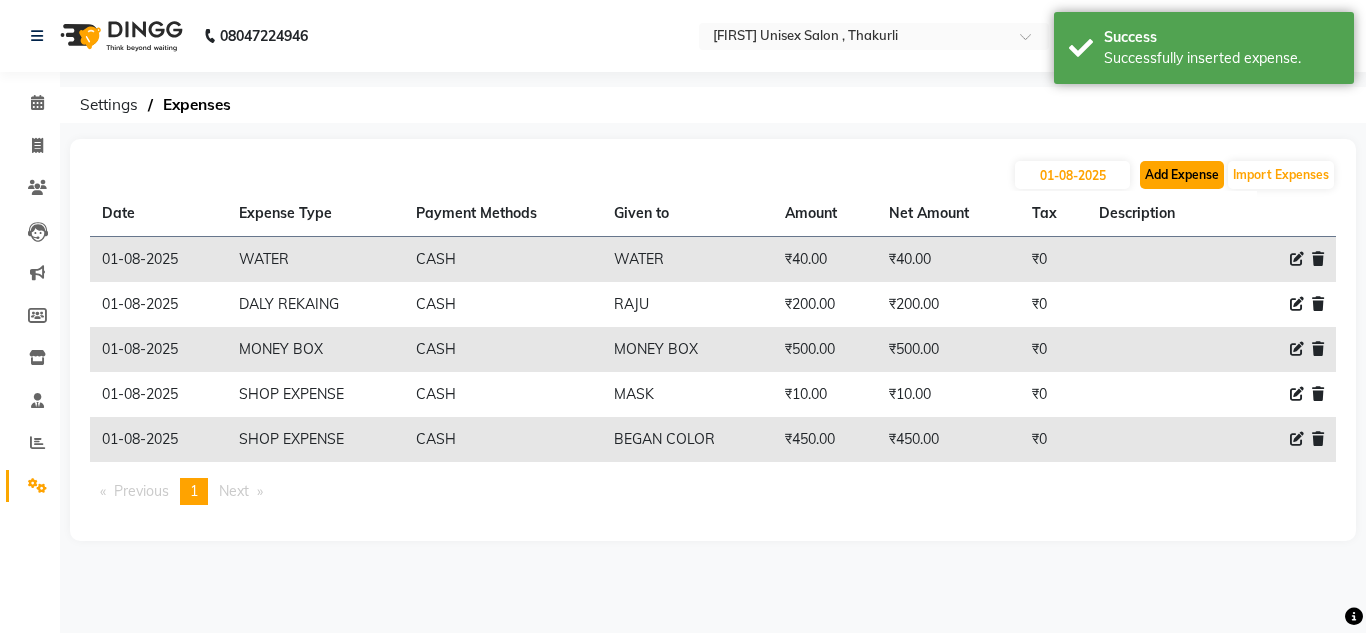 click on "Add Expense" 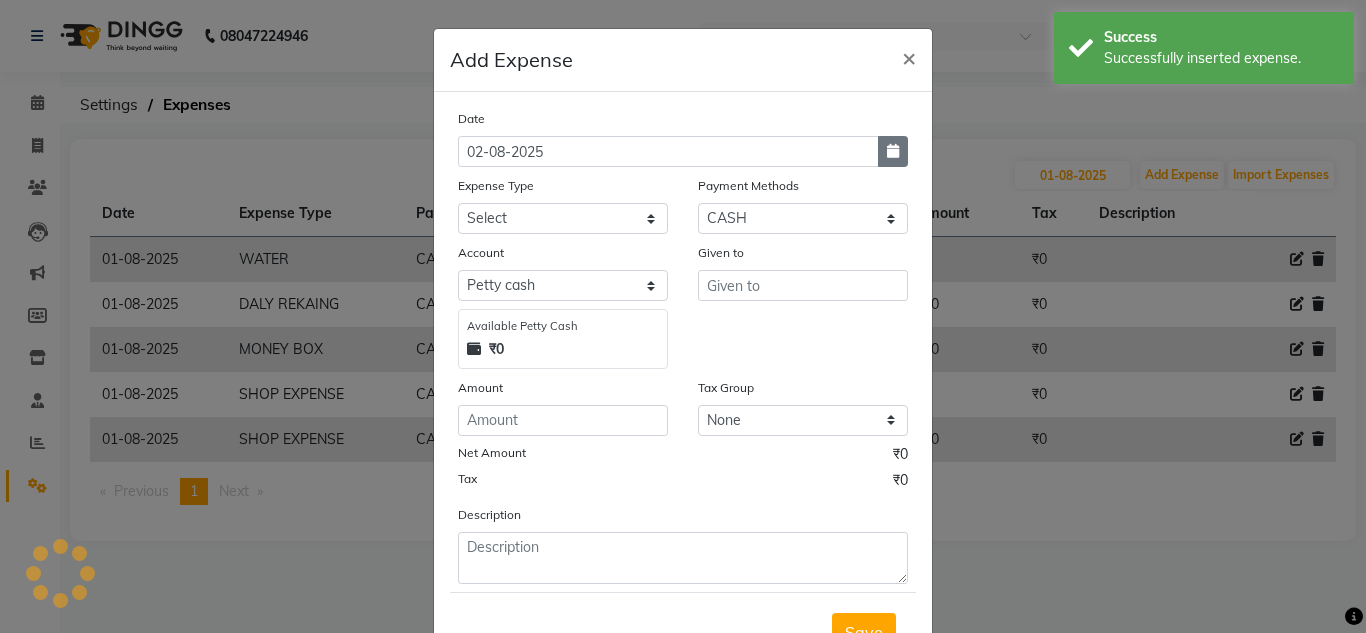 click 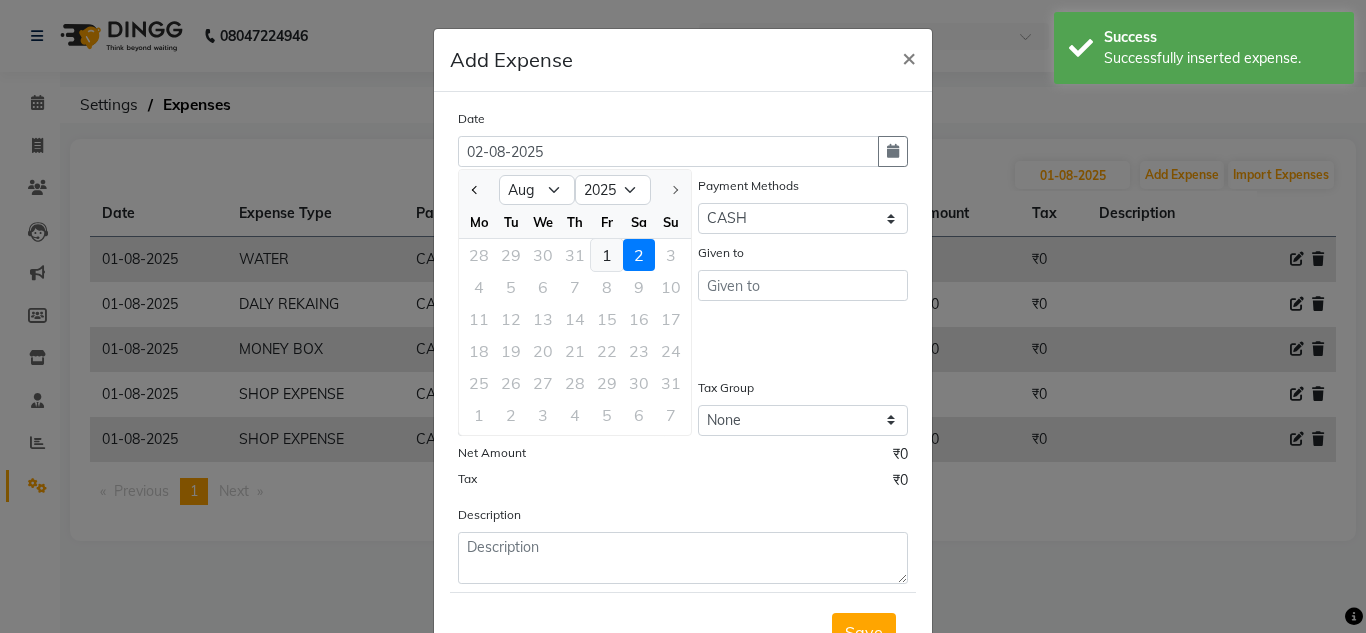click on "1" 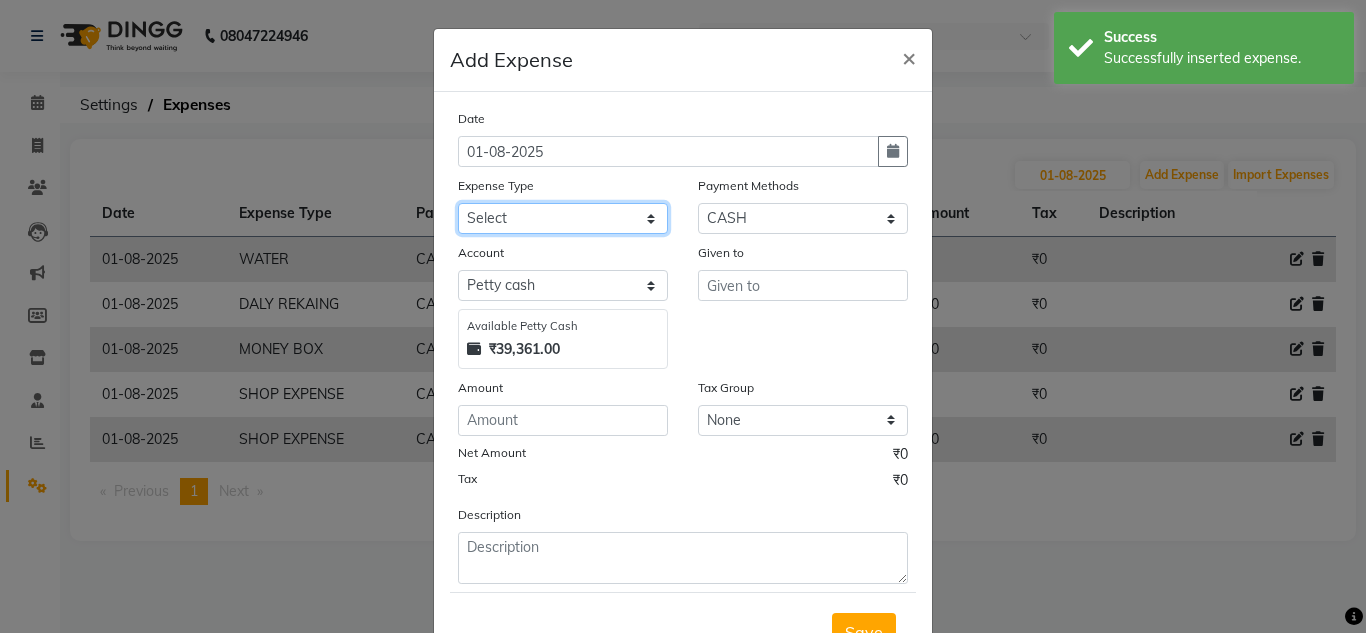 click on "Select Advance Salary ASWINI BANCI Bank charges Car maintenance  Cash transfer to bank Cash transfer to hub Client Snacks Clinical charges DALY REKAING Equipment Fuel Govt fee HOME EXP Incentive Insurance International purchase Loan Repayment Maintenance mama commission Marketing Miscellaneous MONEY BOX MRA neesam commission Other Pantry Product Rent SACHIN SHOP EXPENSE Staff Snacks STAF TIP Tax Tea & Refreshment Utilities WATER" 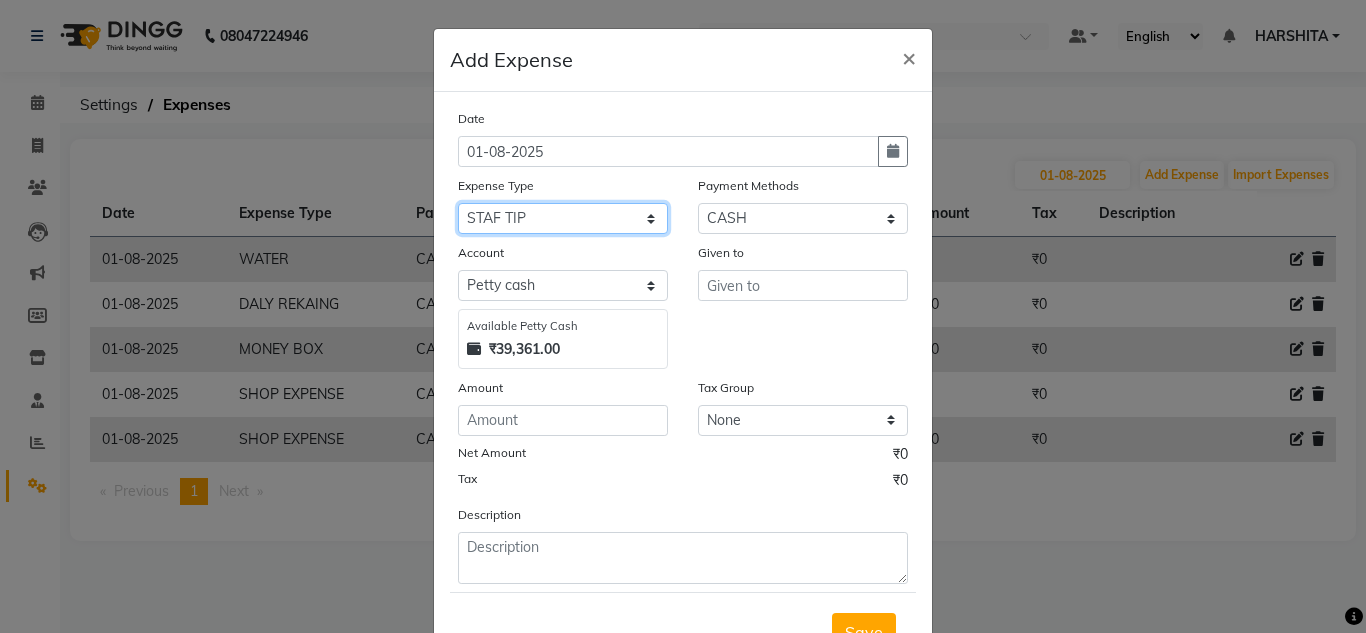 click on "Select Advance Salary ASWINI BANCI Bank charges Car maintenance  Cash transfer to bank Cash transfer to hub Client Snacks Clinical charges DALY REKAING Equipment Fuel Govt fee HOME EXP Incentive Insurance International purchase Loan Repayment Maintenance mama commission Marketing Miscellaneous MONEY BOX MRA neesam commission Other Pantry Product Rent SACHIN SHOP EXPENSE Staff Snacks STAF TIP Tax Tea & Refreshment Utilities WATER" 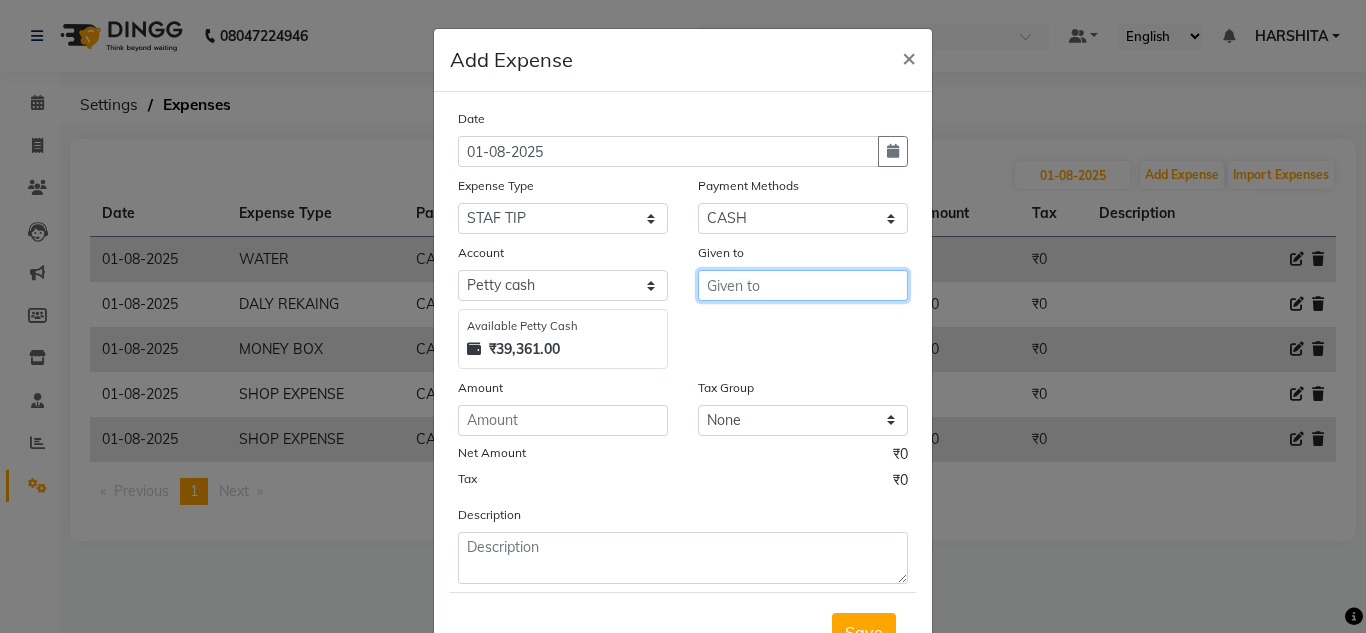 click at bounding box center (803, 285) 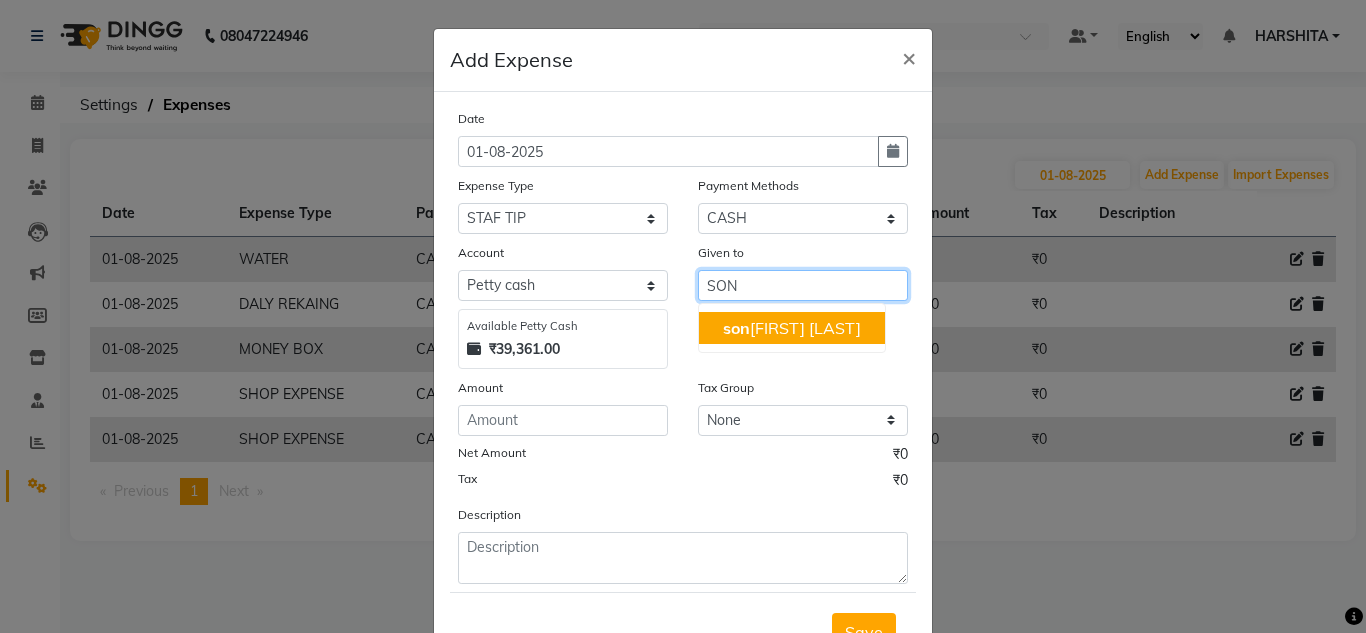 click on "[FIRST] [LAST]" at bounding box center [792, 328] 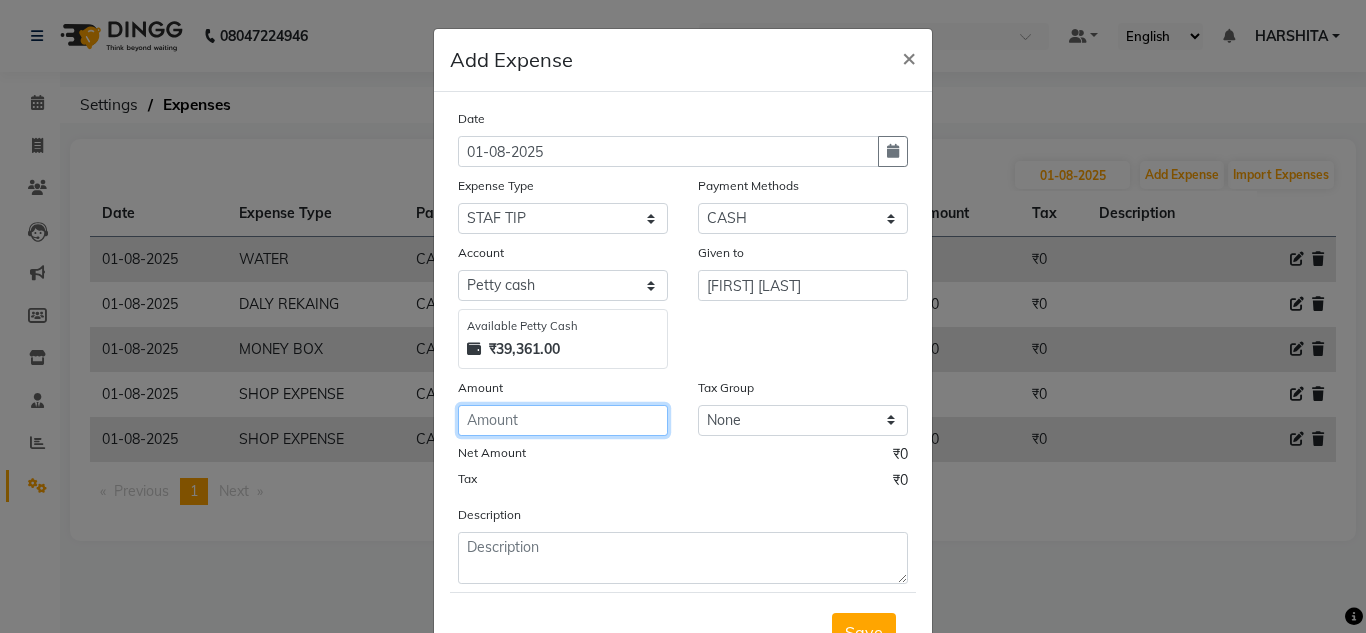 click 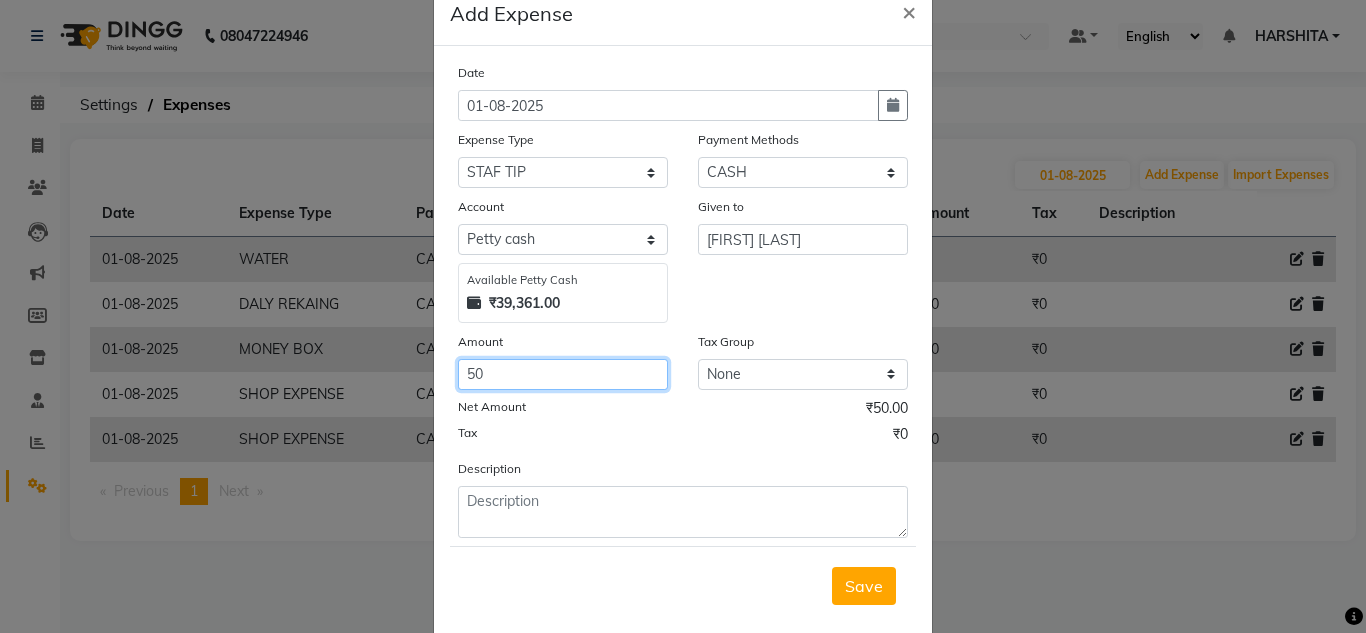 scroll, scrollTop: 83, scrollLeft: 0, axis: vertical 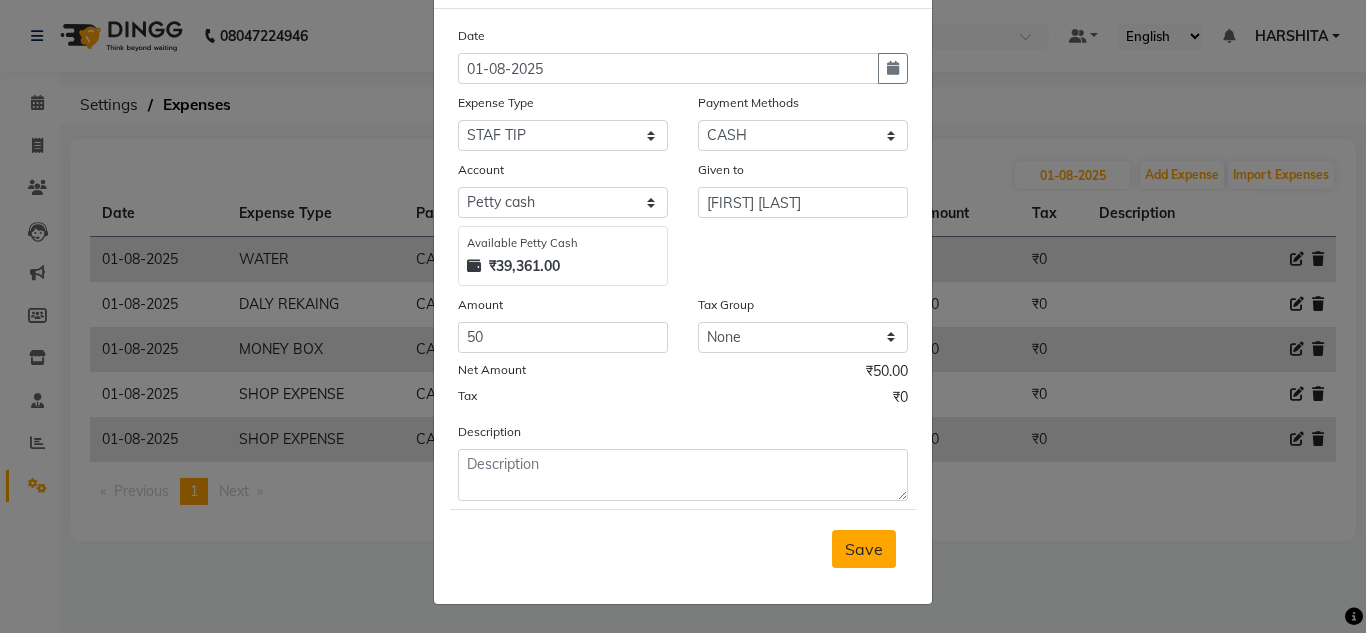 click on "Save" at bounding box center (864, 549) 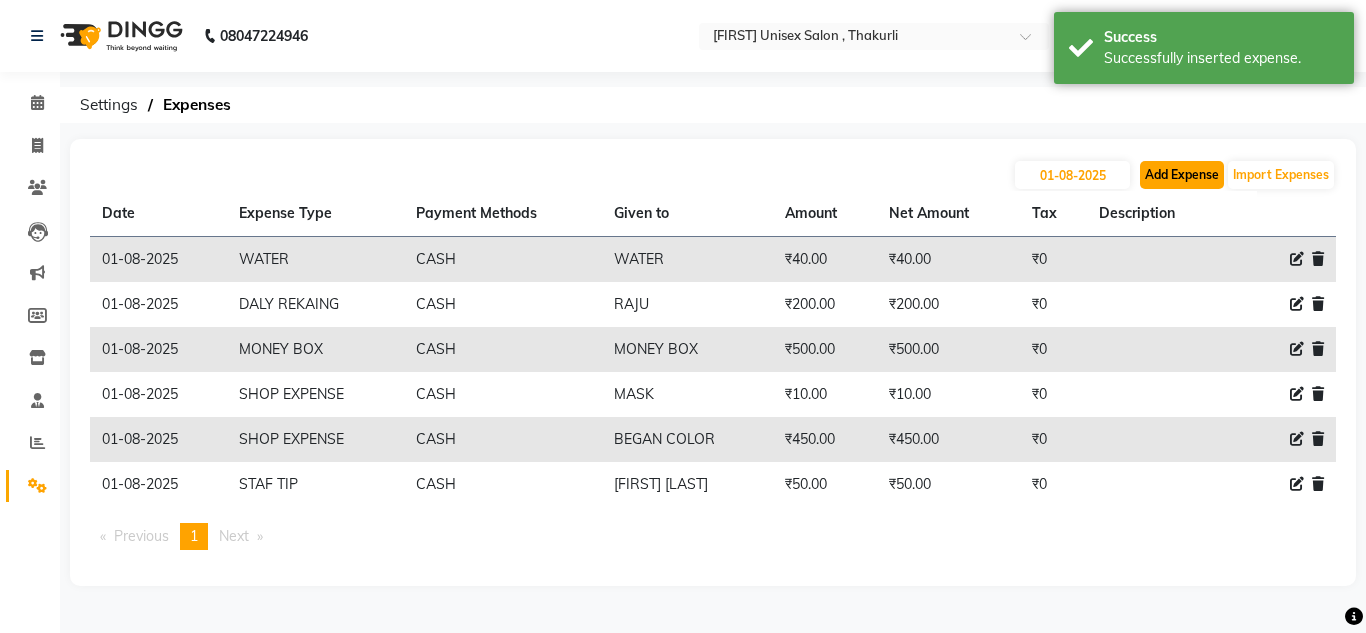 click on "Add Expense" 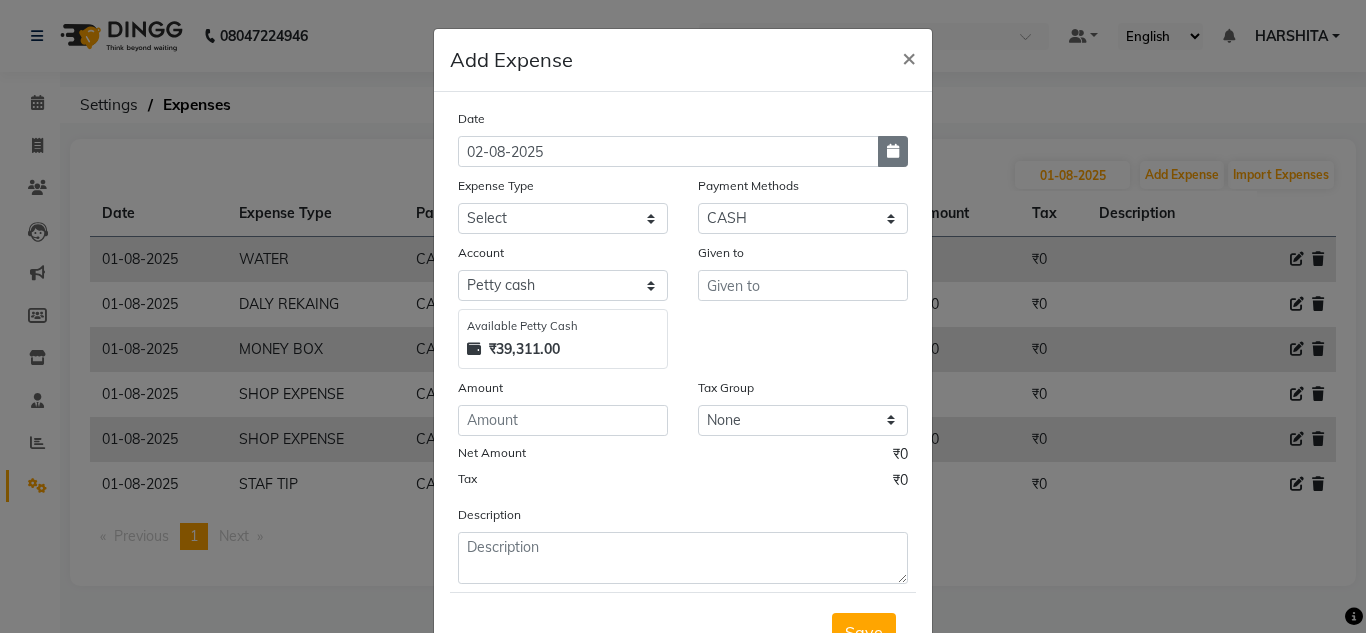 click 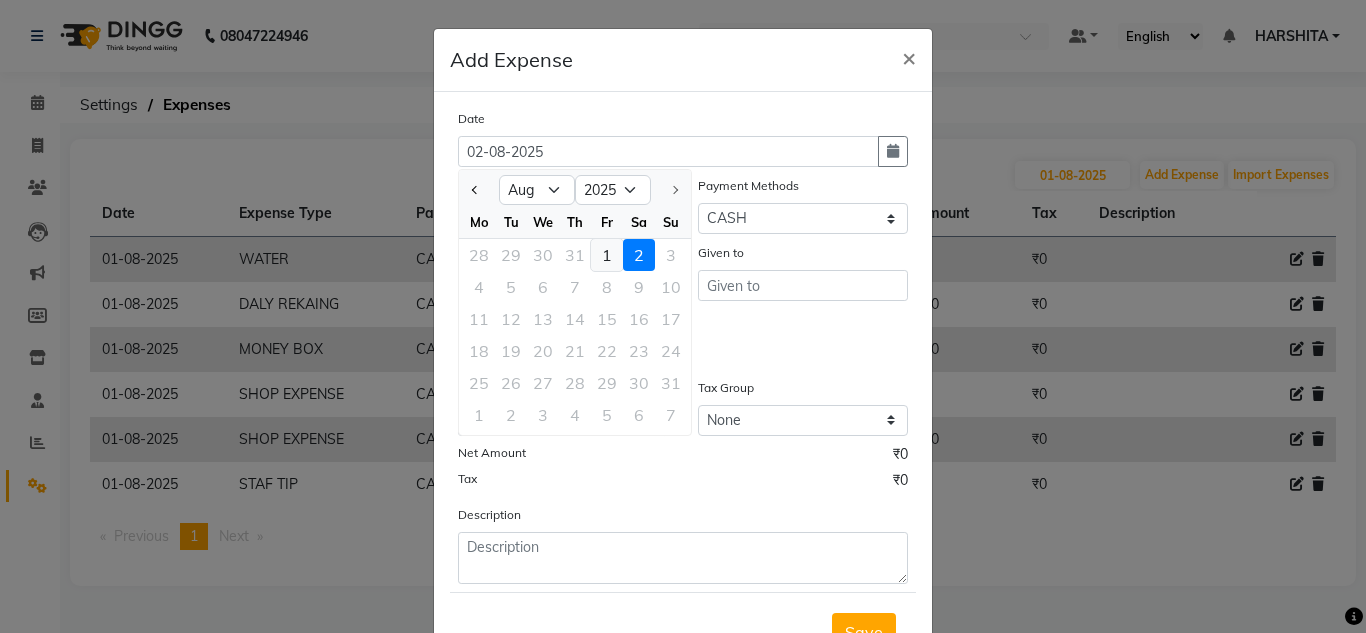 click on "1" 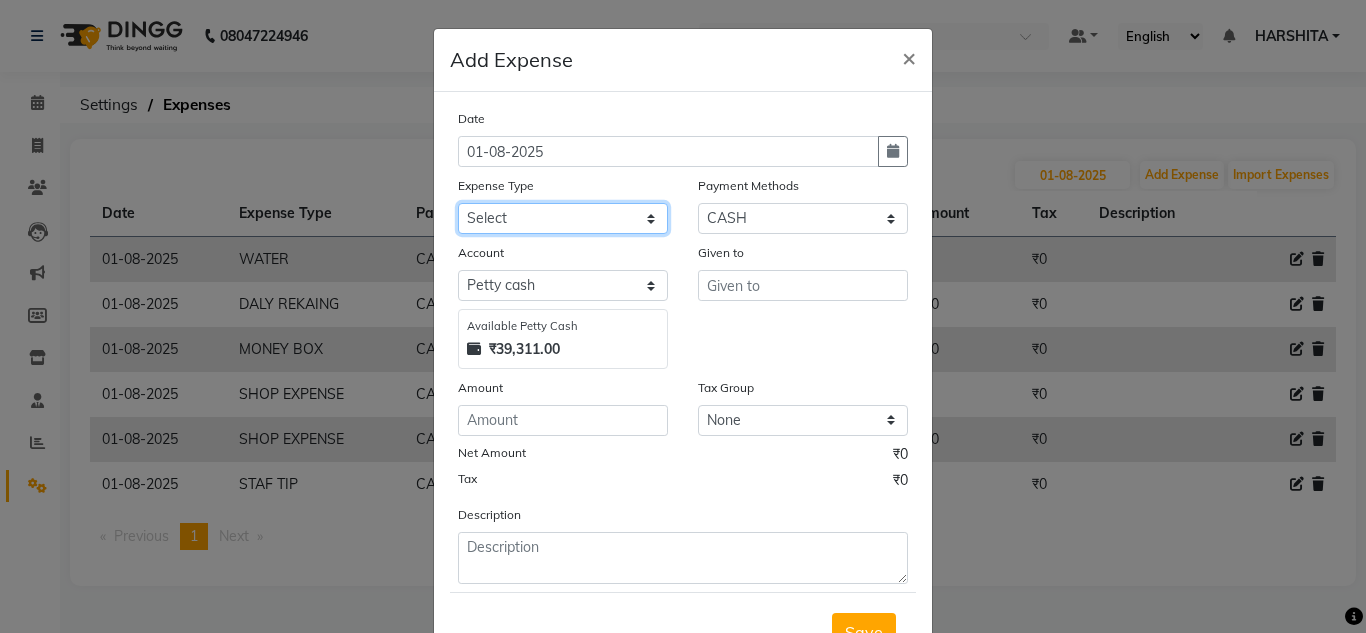 click on "Select Advance Salary ASWINI BANCI Bank charges Car maintenance  Cash transfer to bank Cash transfer to hub Client Snacks Clinical charges DALY REKAING Equipment Fuel Govt fee HOME EXP Incentive Insurance International purchase Loan Repayment Maintenance mama commission Marketing Miscellaneous MONEY BOX MRA neesam commission Other Pantry Product Rent SACHIN SHOP EXPENSE Staff Snacks STAF TIP Tax Tea & Refreshment Utilities WATER" 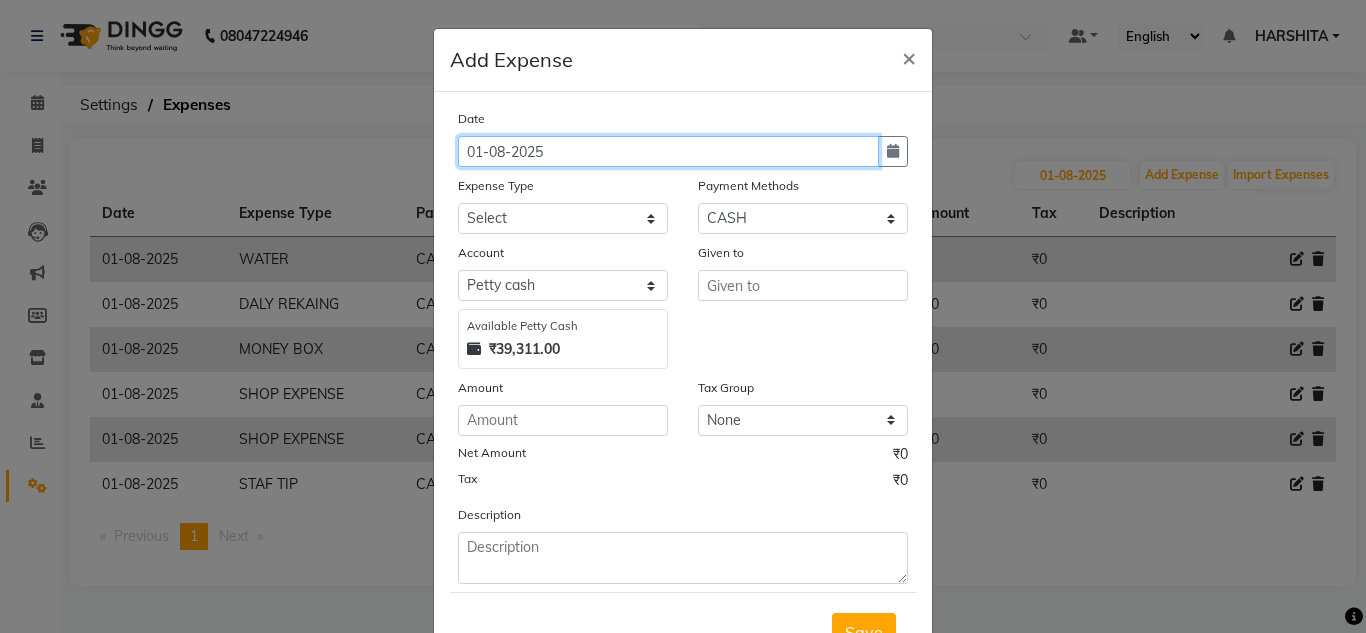 click on "01-08-2025" 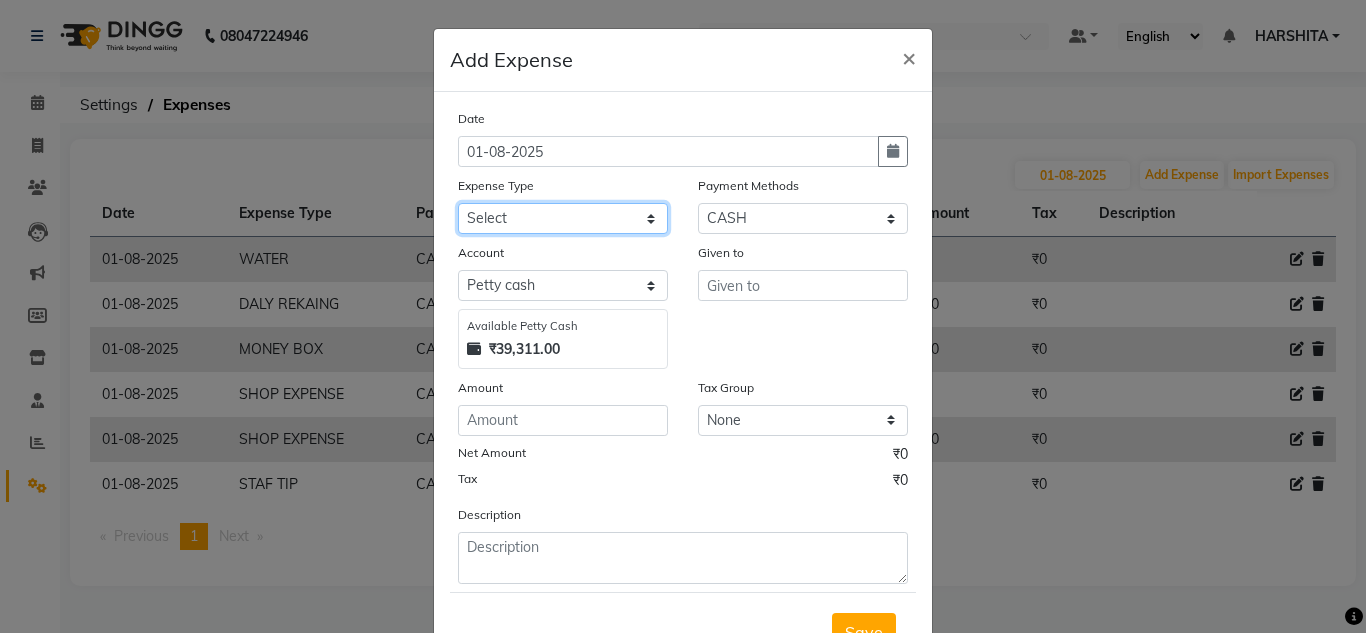click on "Select Advance Salary ASWINI BANCI Bank charges Car maintenance  Cash transfer to bank Cash transfer to hub Client Snacks Clinical charges DALY REKAING Equipment Fuel Govt fee HOME EXP Incentive Insurance International purchase Loan Repayment Maintenance mama commission Marketing Miscellaneous MONEY BOX MRA neesam commission Other Pantry Product Rent SACHIN SHOP EXPENSE Staff Snacks STAF TIP Tax Tea & Refreshment Utilities WATER" 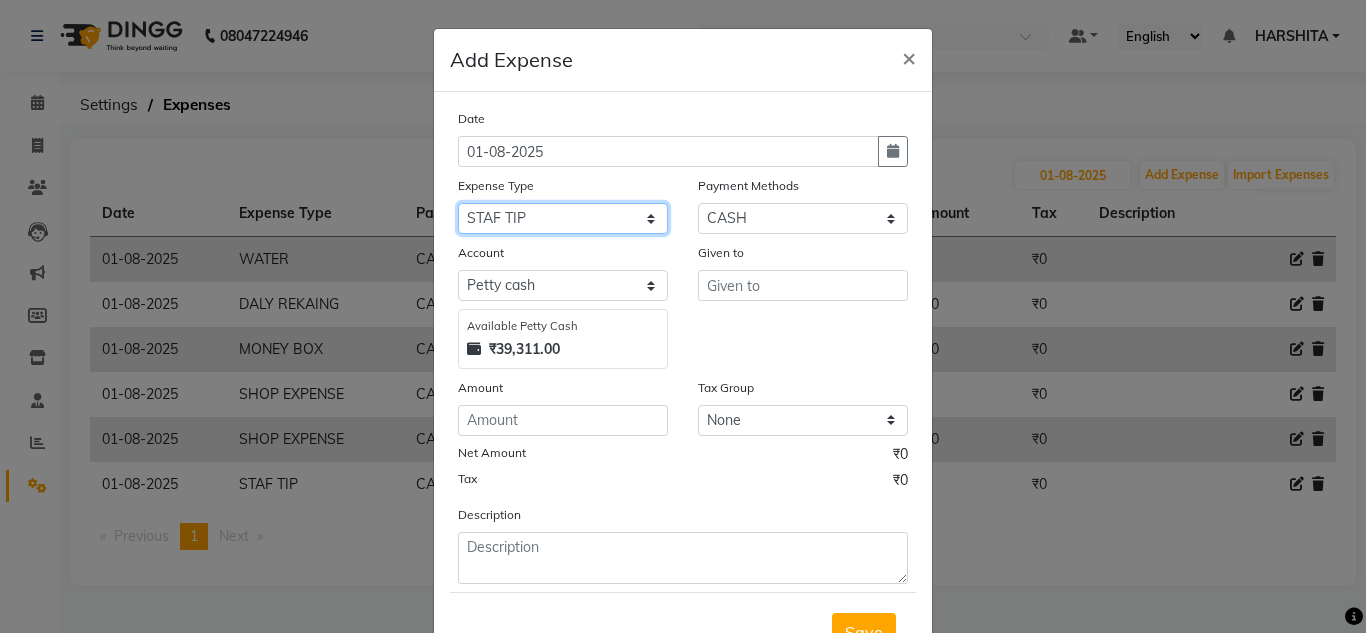 click on "Select Advance Salary ASWINI BANCI Bank charges Car maintenance  Cash transfer to bank Cash transfer to hub Client Snacks Clinical charges DALY REKAING Equipment Fuel Govt fee HOME EXP Incentive Insurance International purchase Loan Repayment Maintenance mama commission Marketing Miscellaneous MONEY BOX MRA neesam commission Other Pantry Product Rent SACHIN SHOP EXPENSE Staff Snacks STAF TIP Tax Tea & Refreshment Utilities WATER" 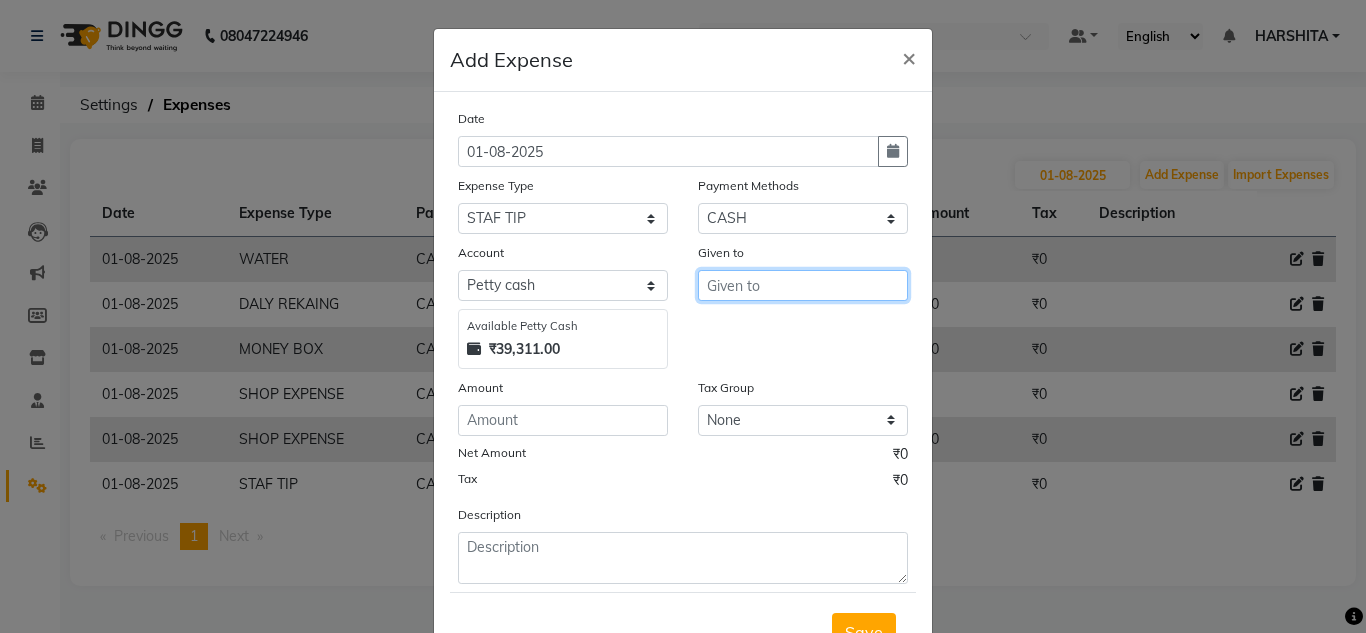 click at bounding box center (803, 285) 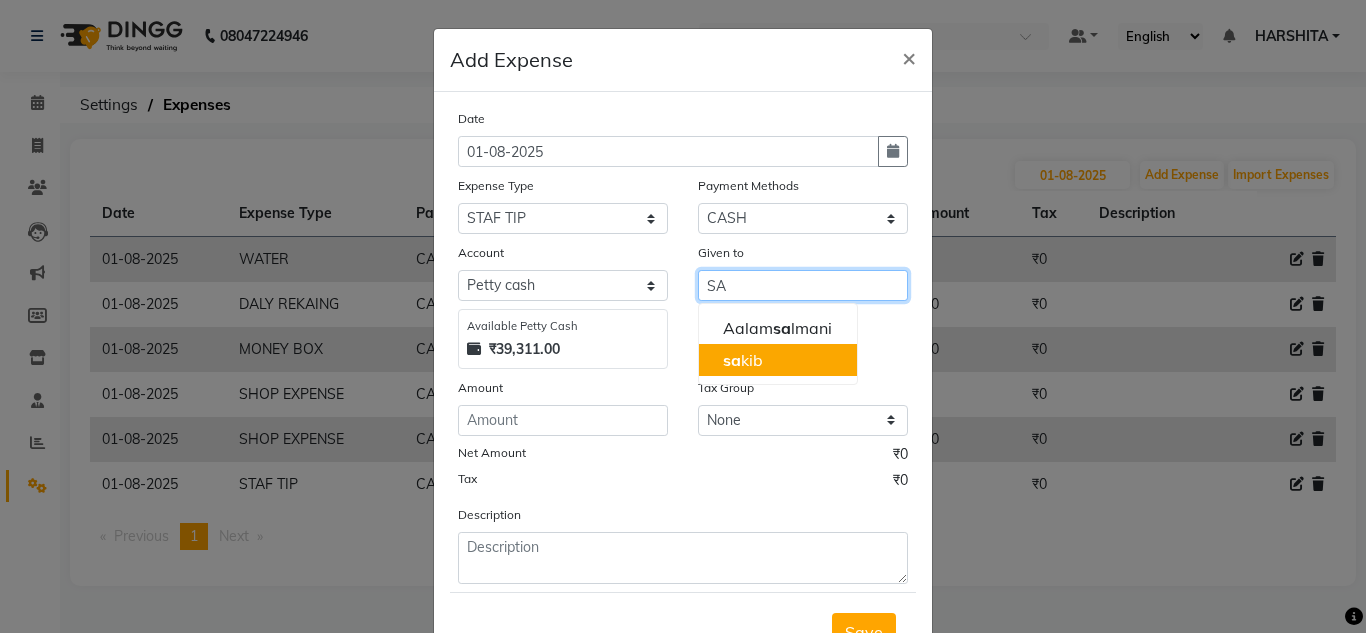 click on "sa [FIRST]" at bounding box center (778, 360) 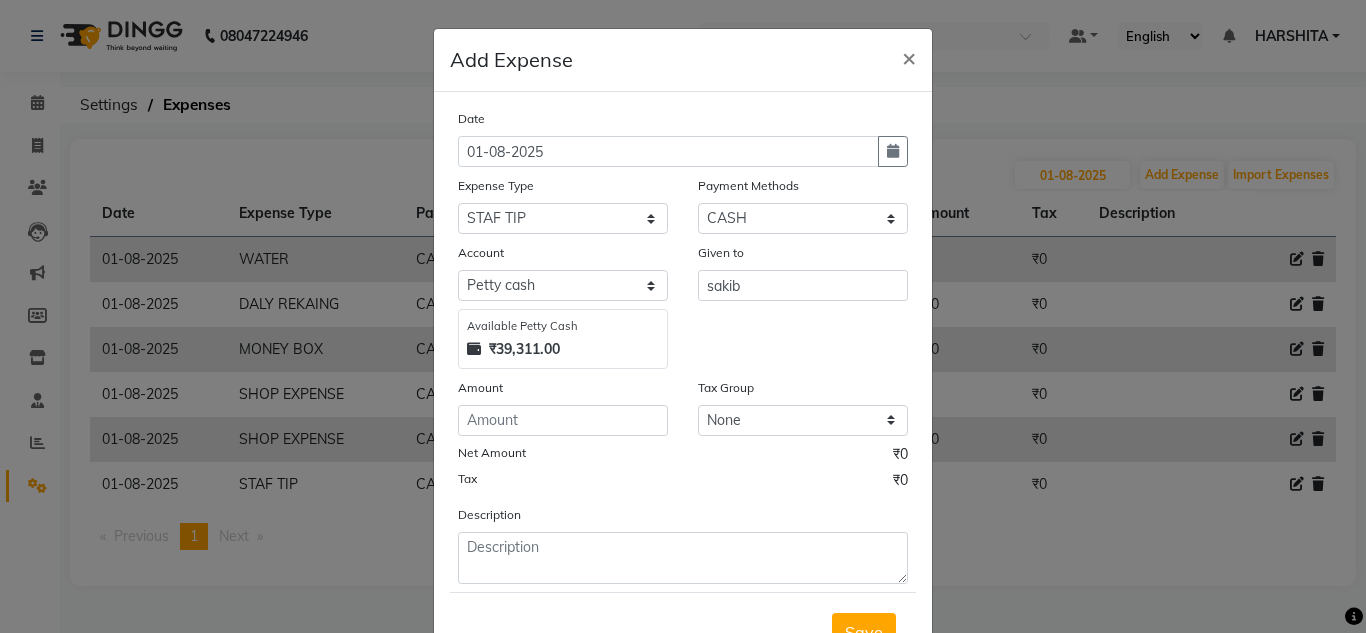 click on "Amount" 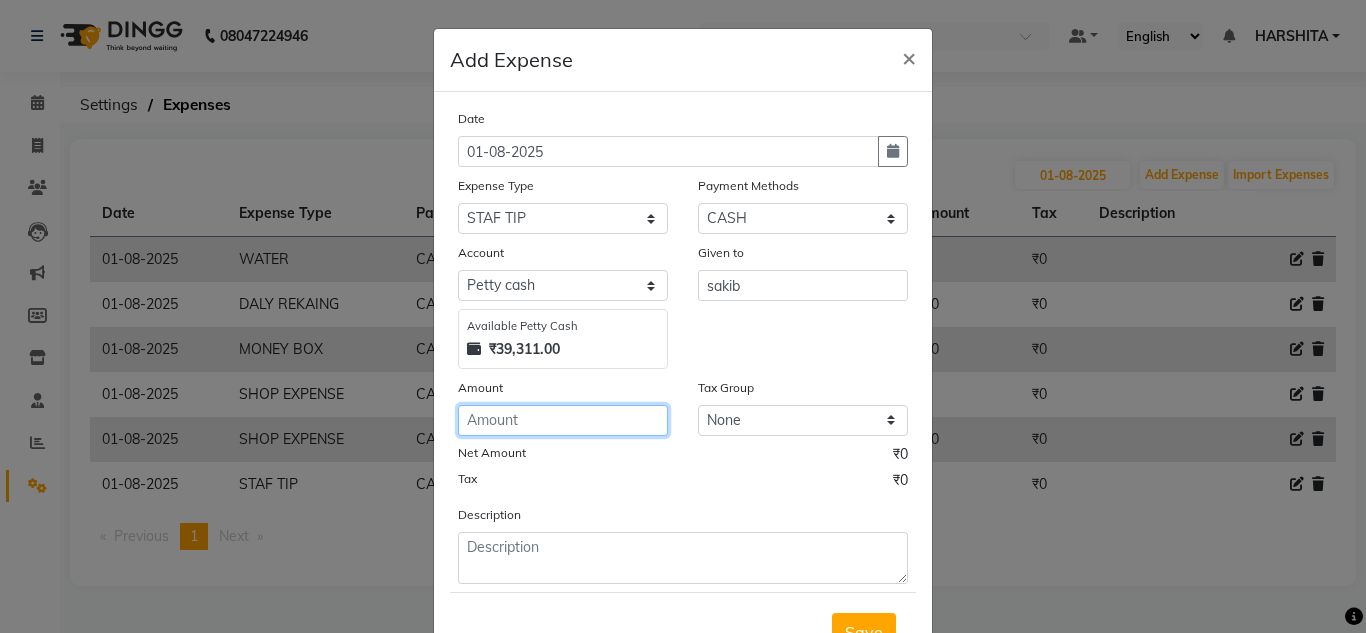 click 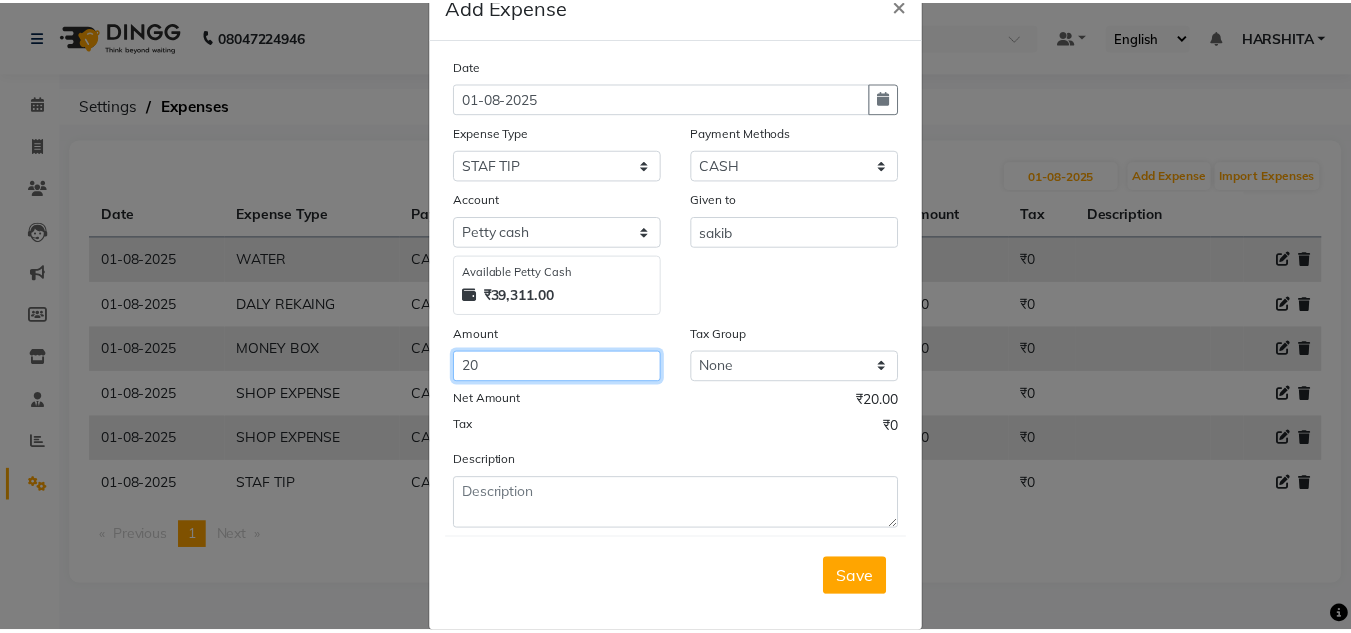 scroll, scrollTop: 83, scrollLeft: 0, axis: vertical 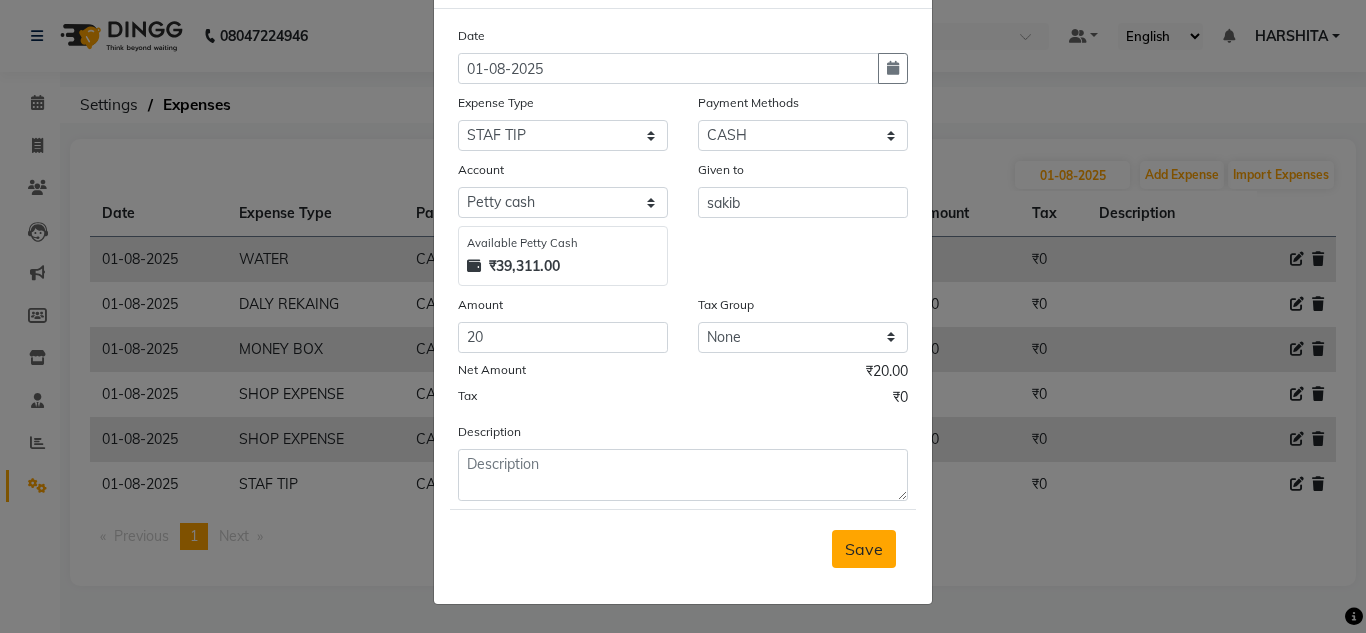 click on "Save" at bounding box center [864, 549] 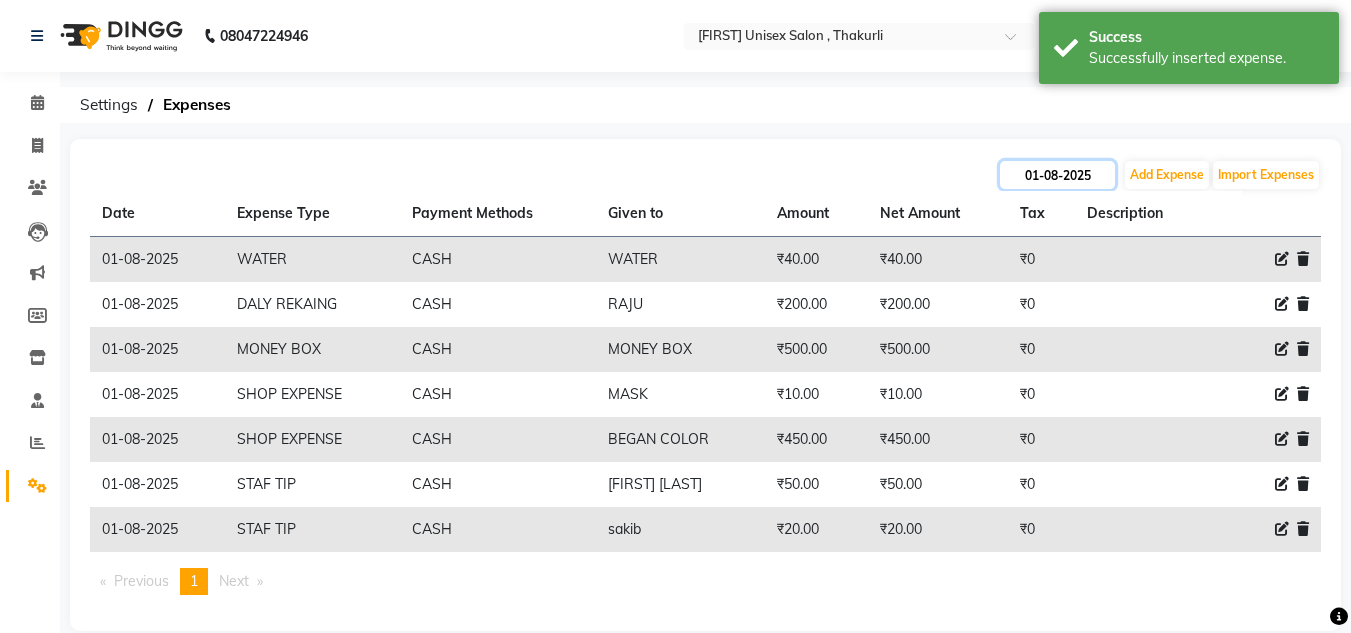 click on "01-08-2025" 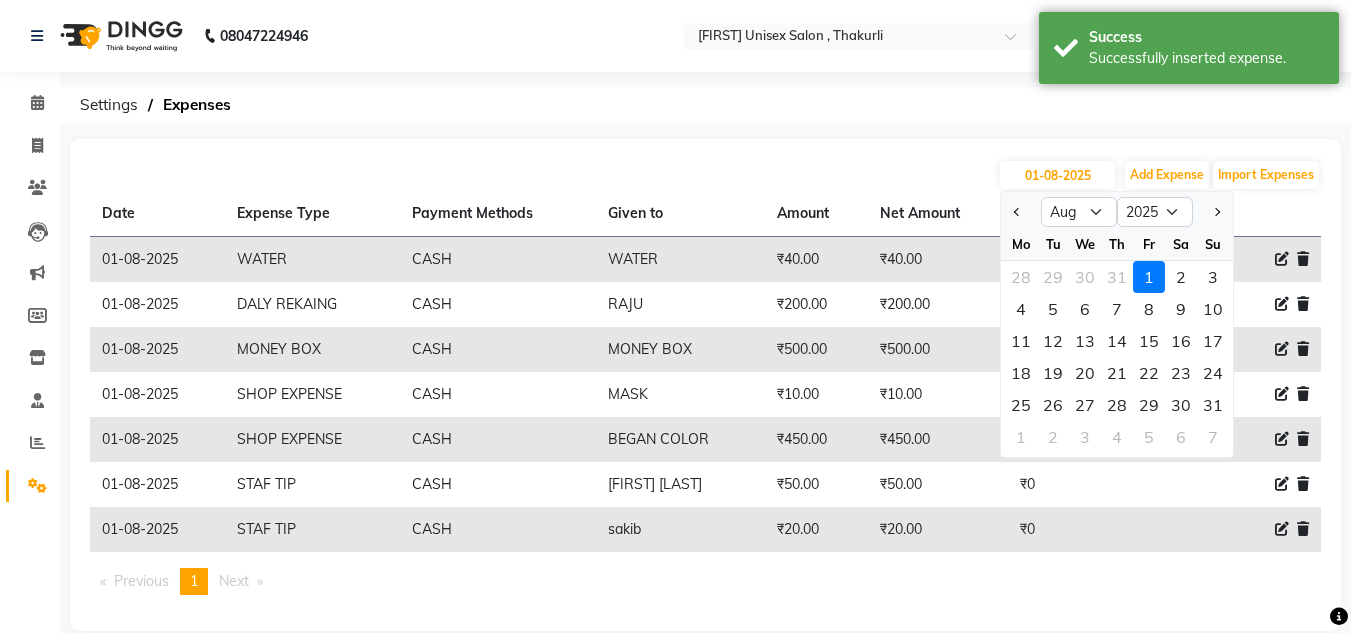 click on "Settings  Expenses" 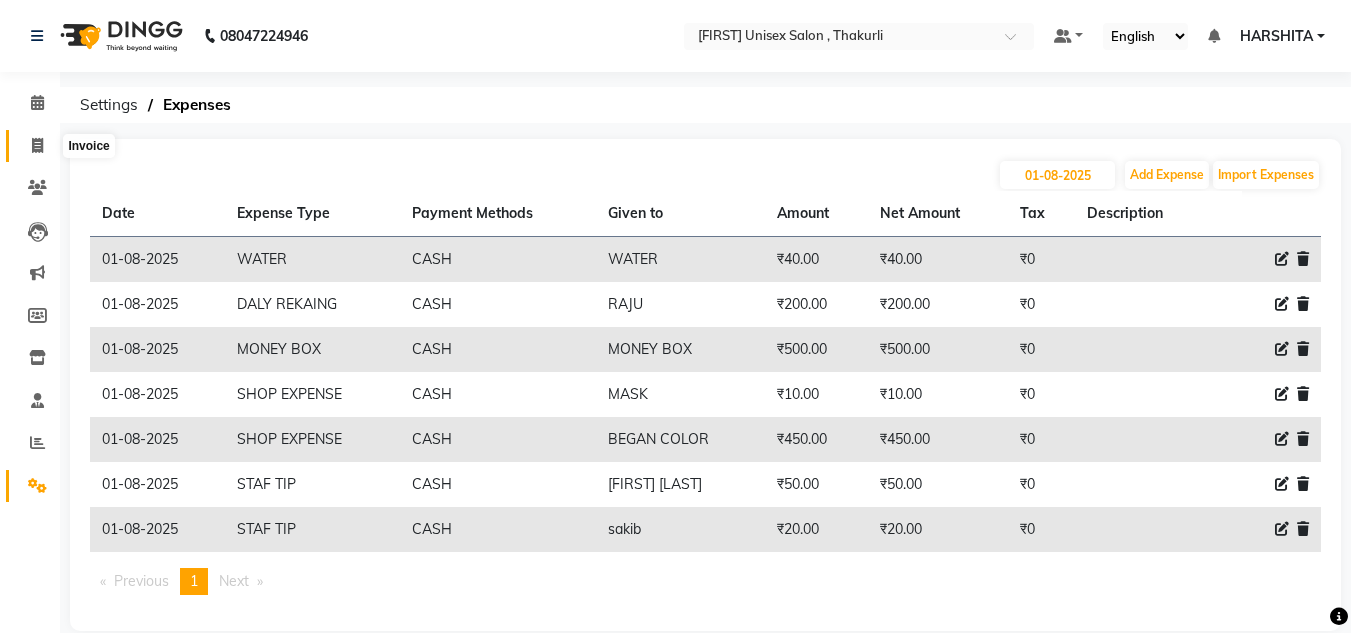 click 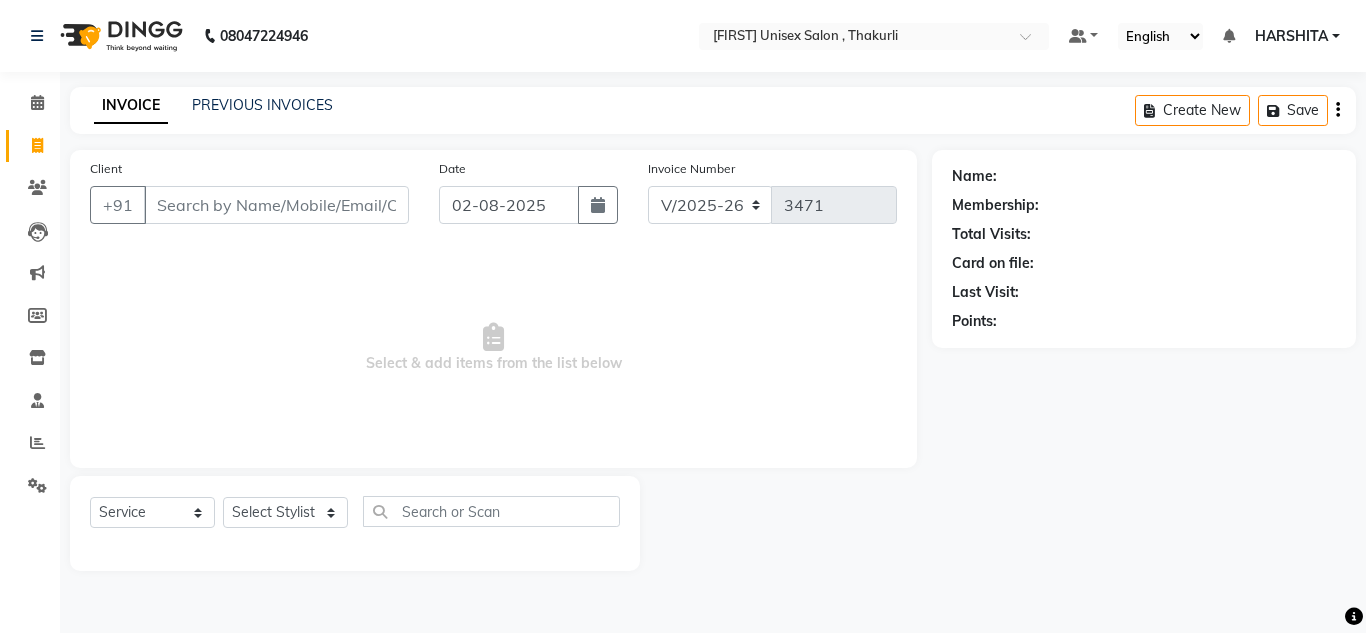 click 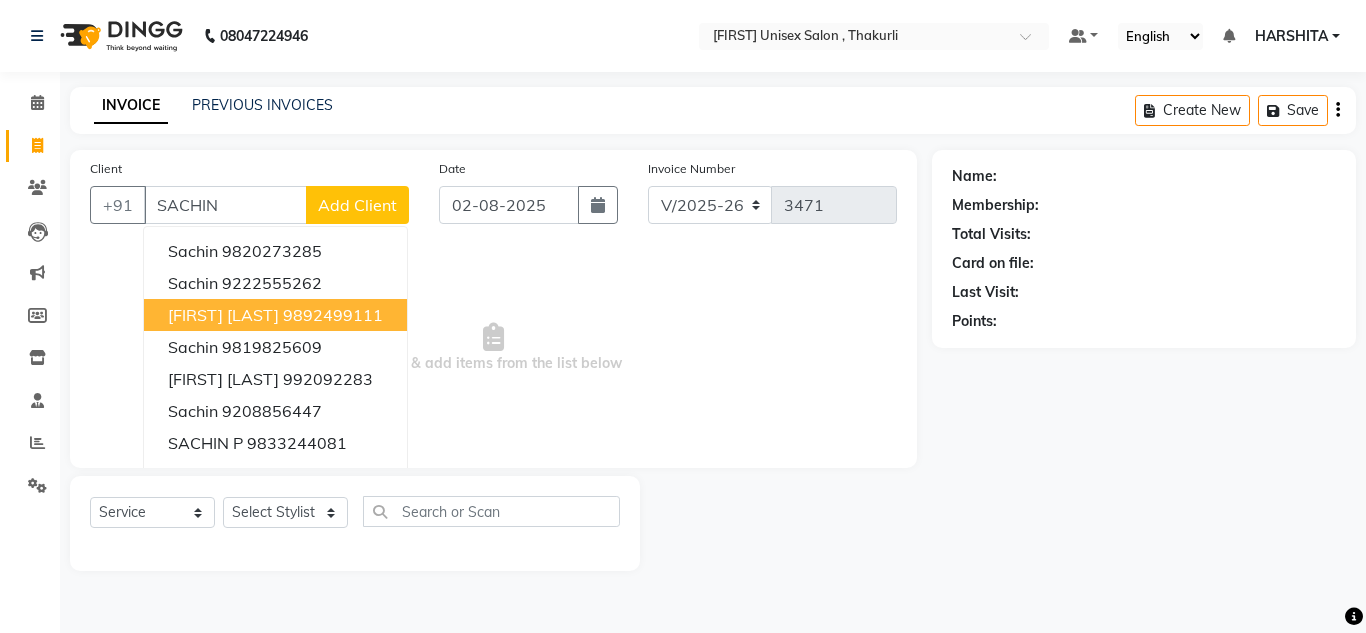 click on "[FIRST] [LAST]" at bounding box center [223, 315] 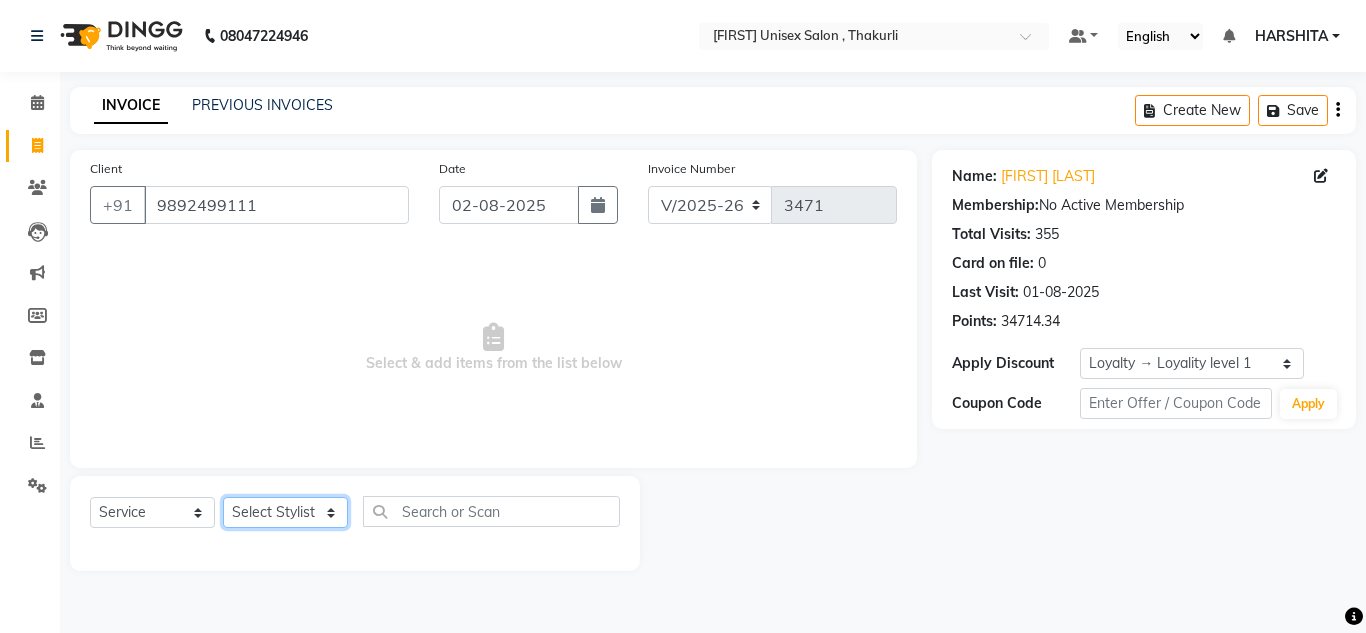 click on "Select Stylist [FIRST] [FIRST] [FIRST] [FIRST] [FIRST] [FIRST] [FIRST] [FIRST] [FIRST] [FIRST] [FIRST]" 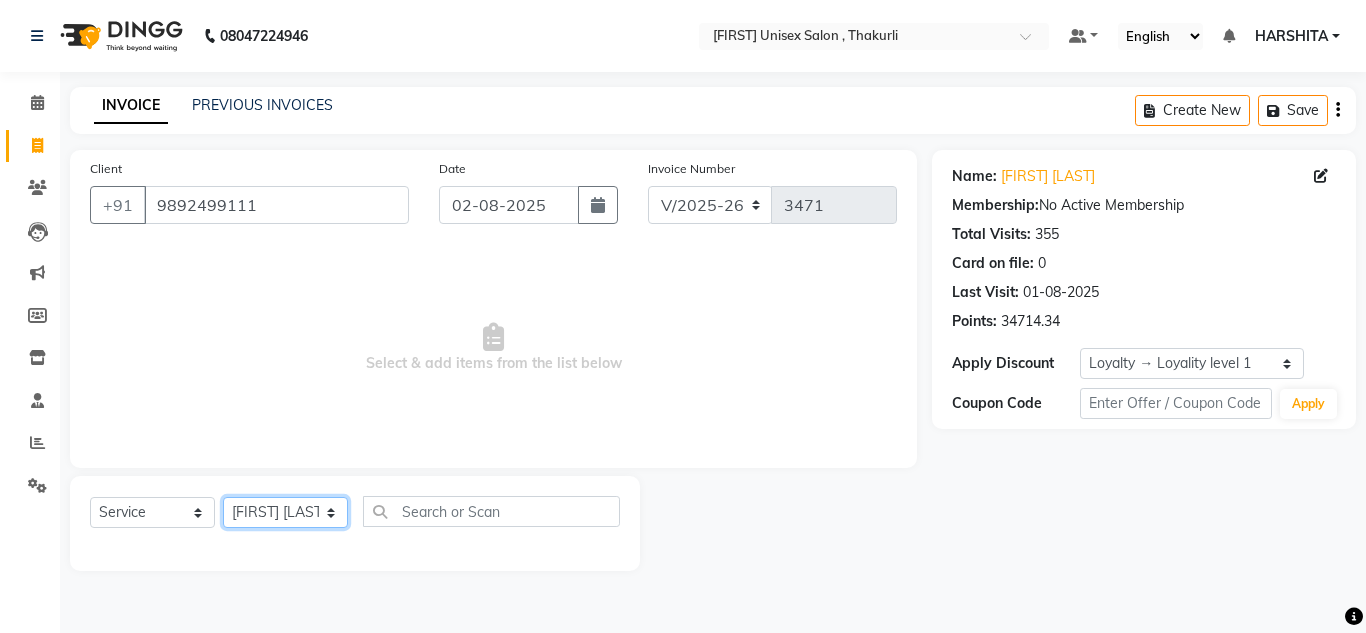 click on "Select Stylist [FIRST] [FIRST] [FIRST] [FIRST] [FIRST] [FIRST] [FIRST] [FIRST] [FIRST] [FIRST] [FIRST]" 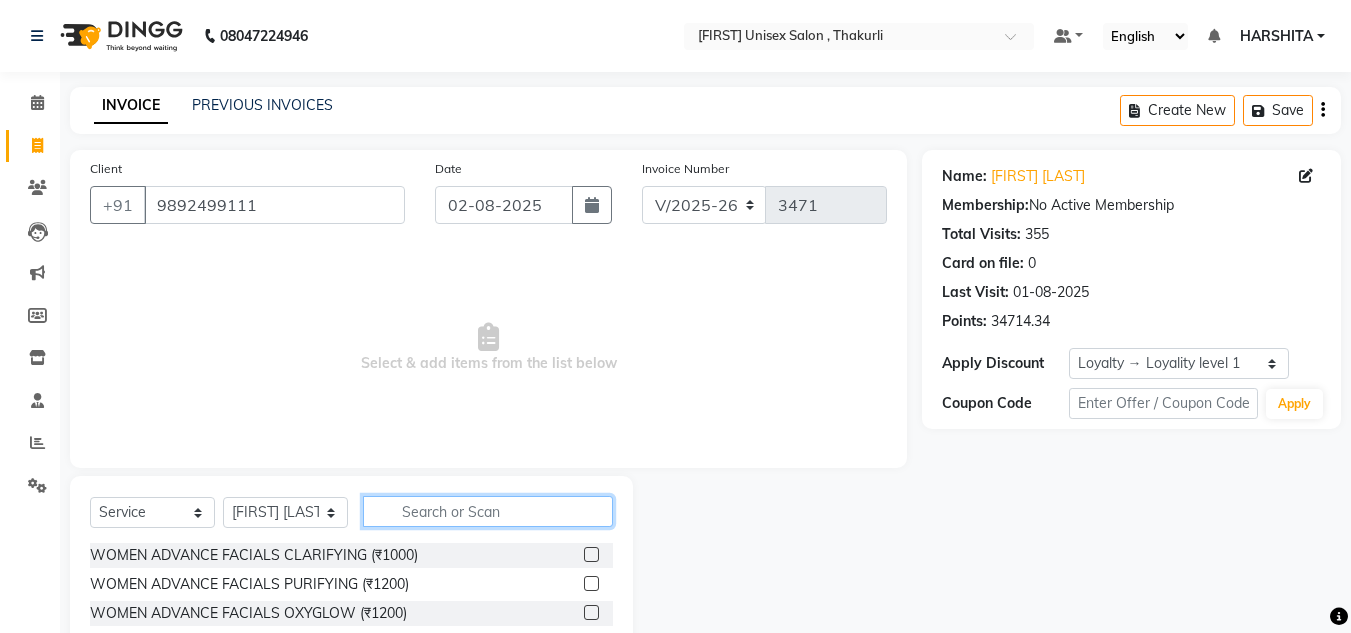 click 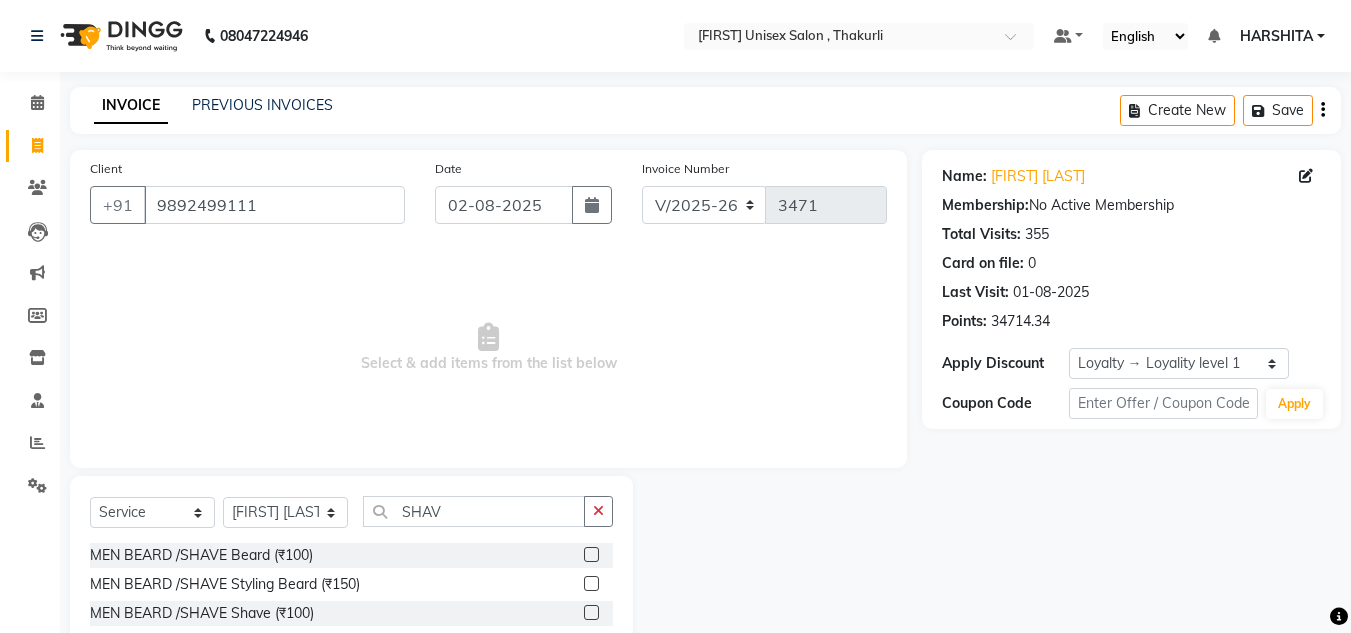 click 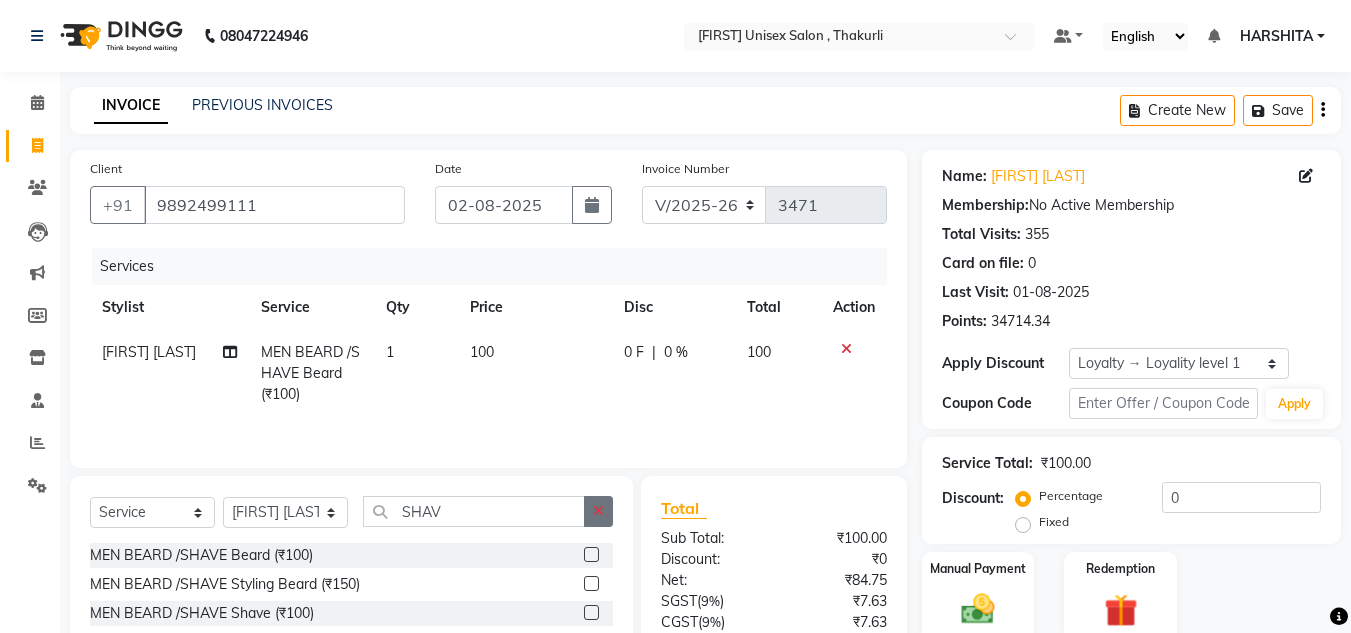 click 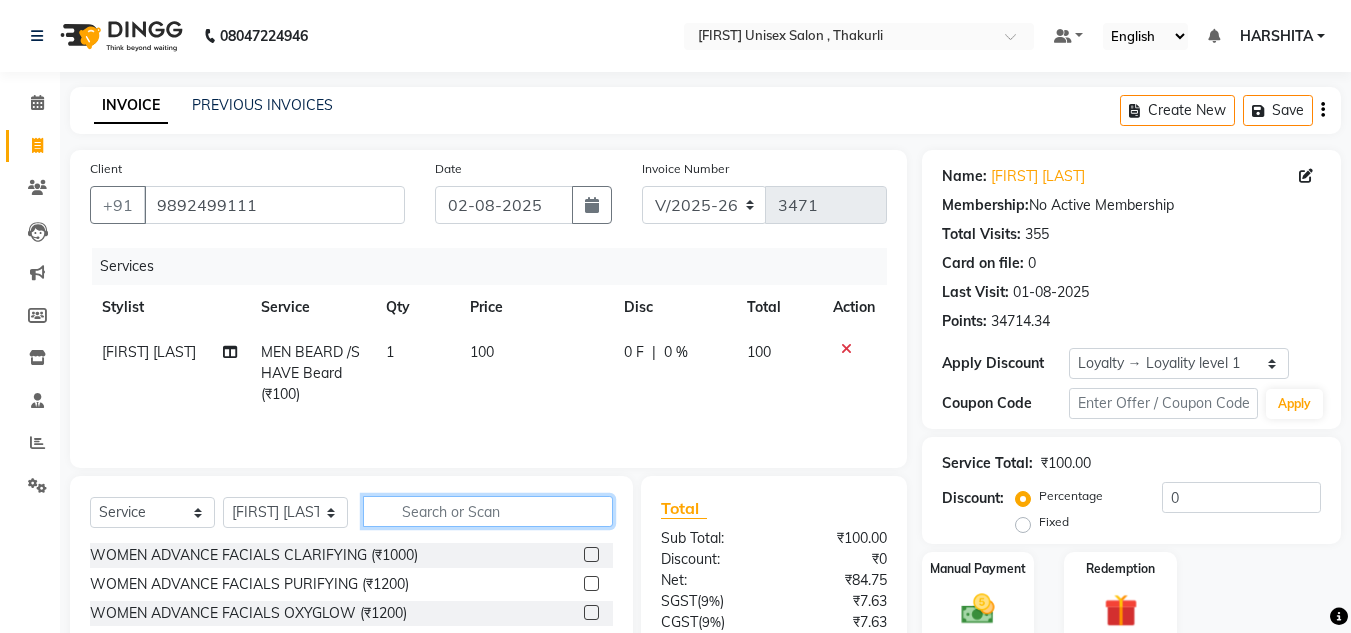 click 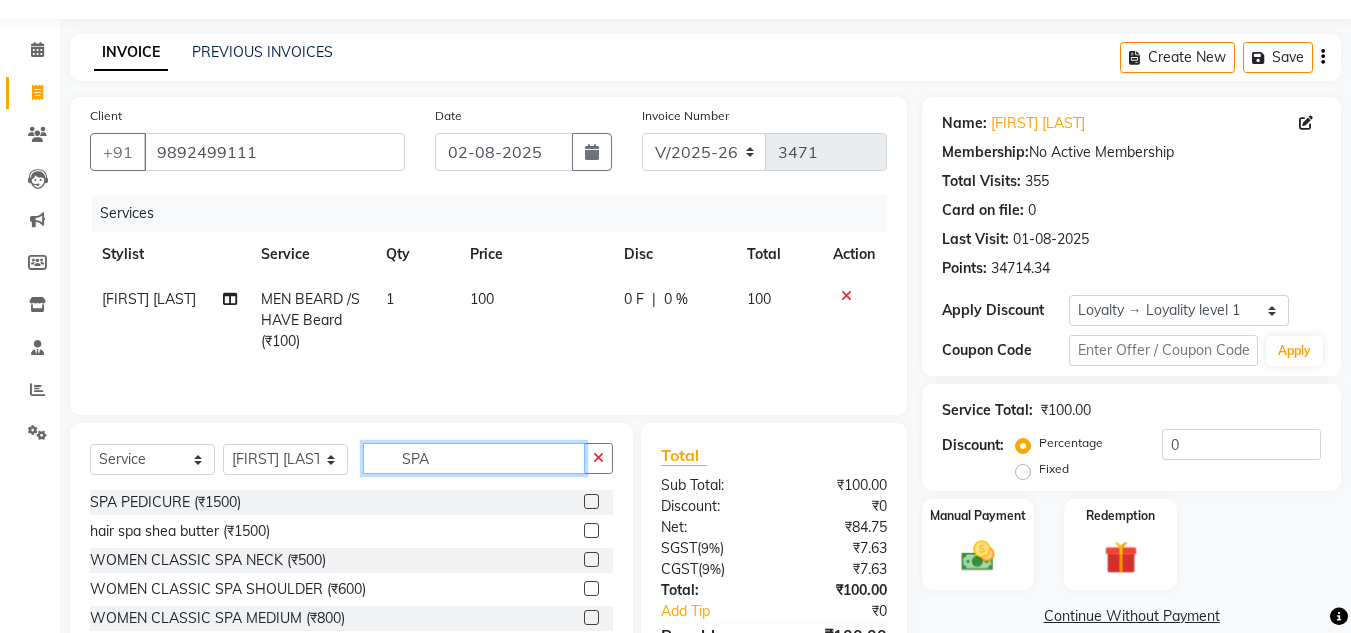 scroll, scrollTop: 100, scrollLeft: 0, axis: vertical 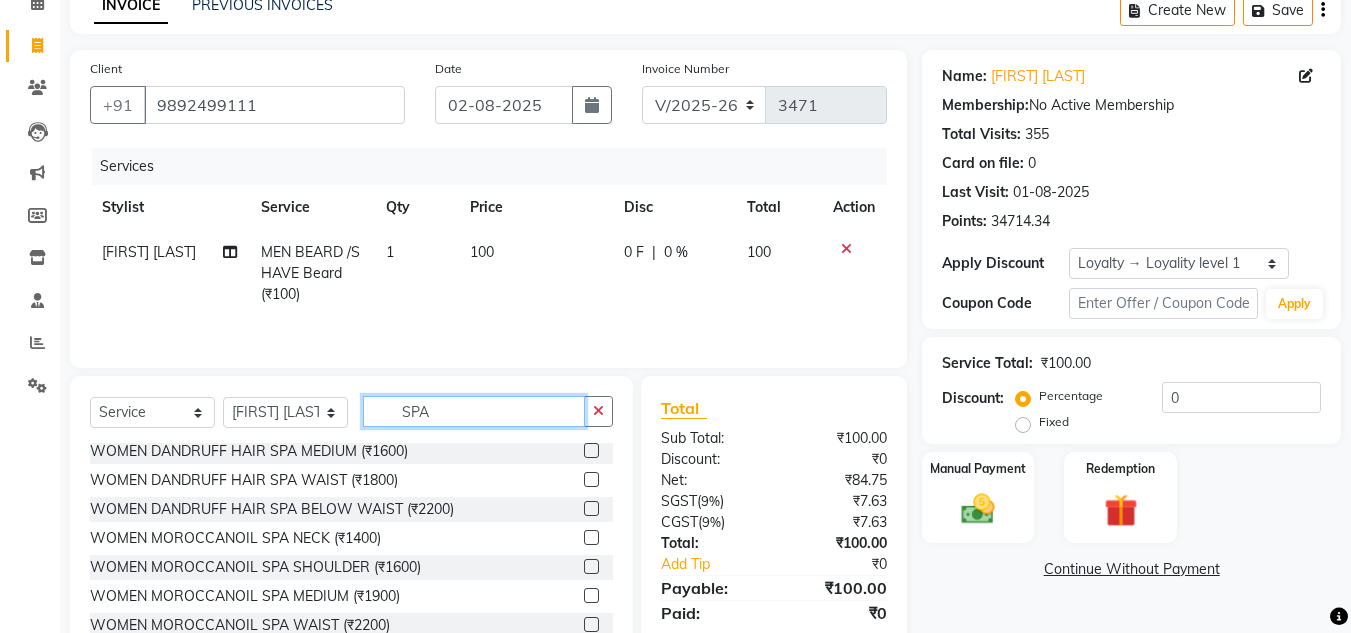 click on "SPA" 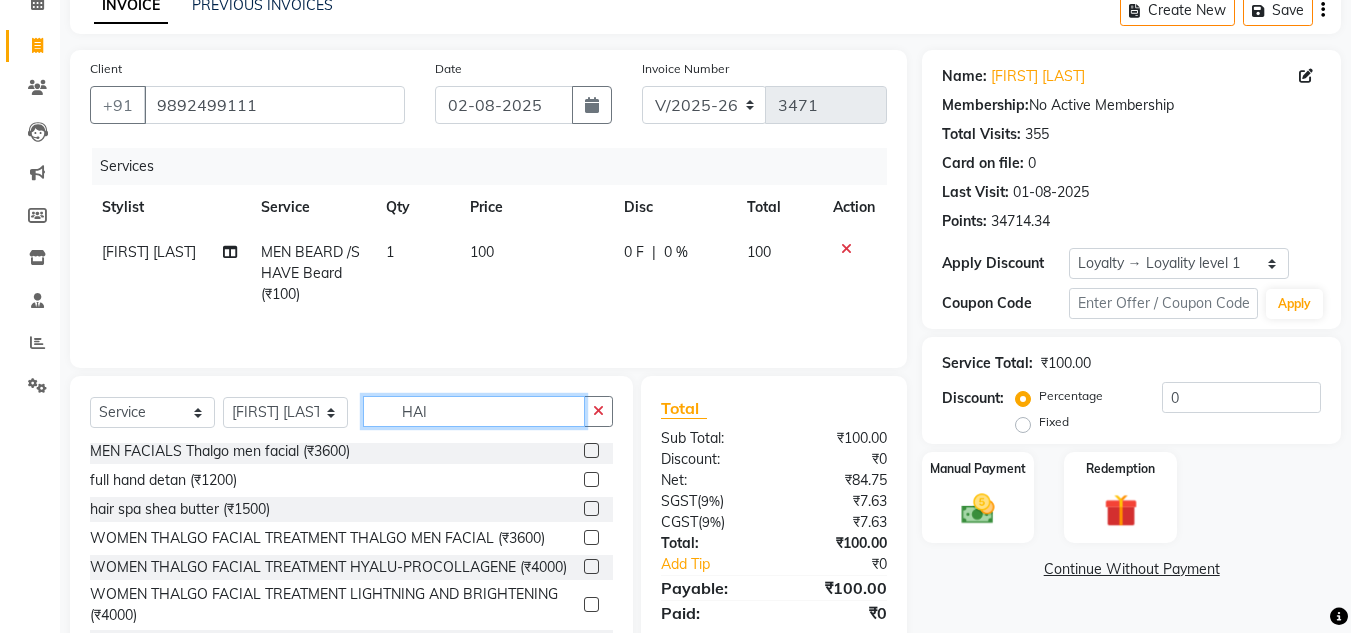 scroll, scrollTop: 0, scrollLeft: 0, axis: both 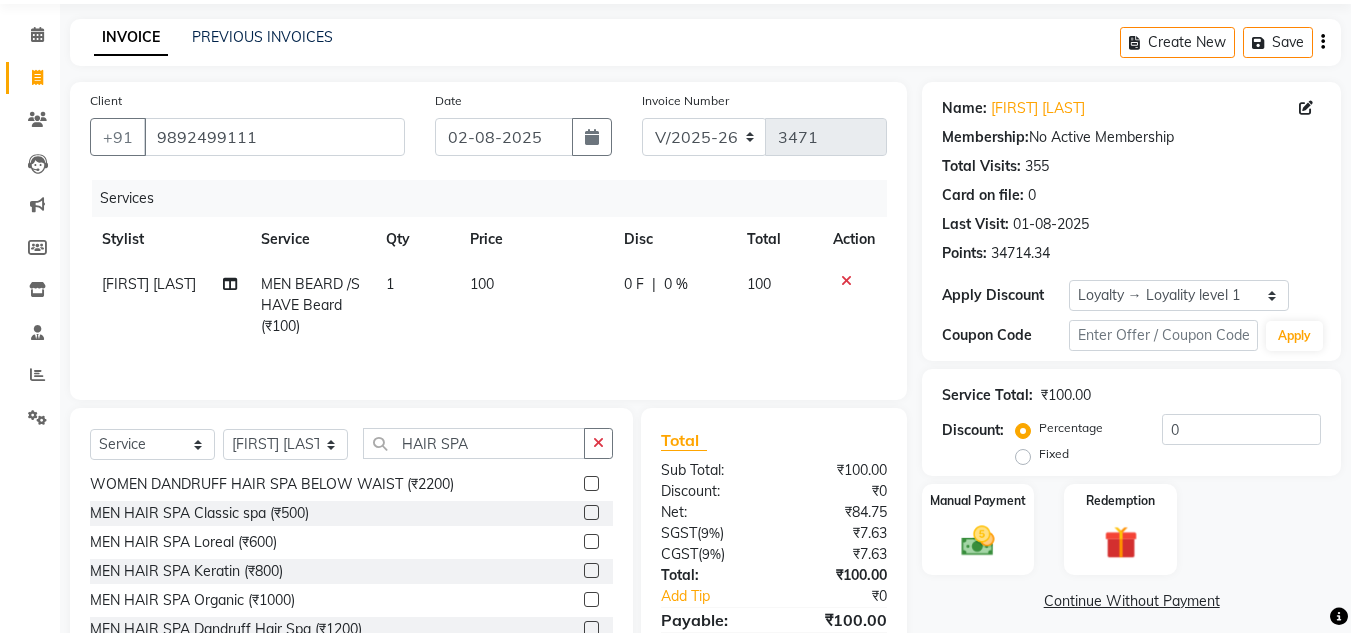 click 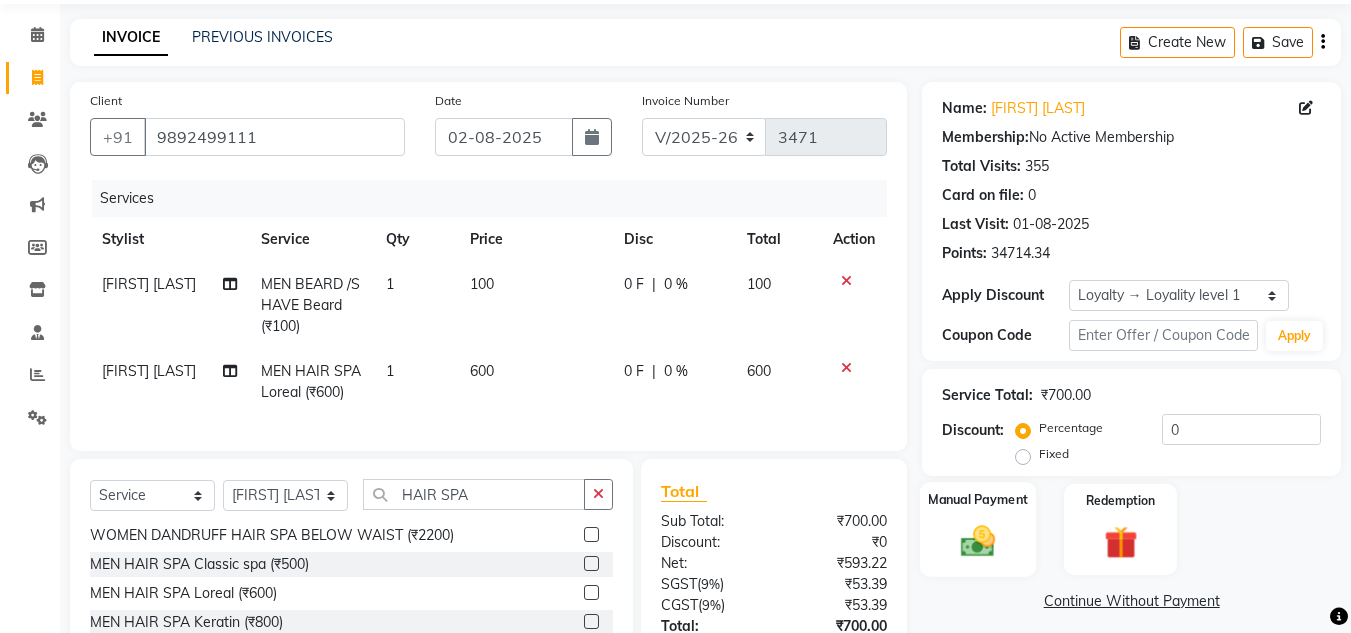 click 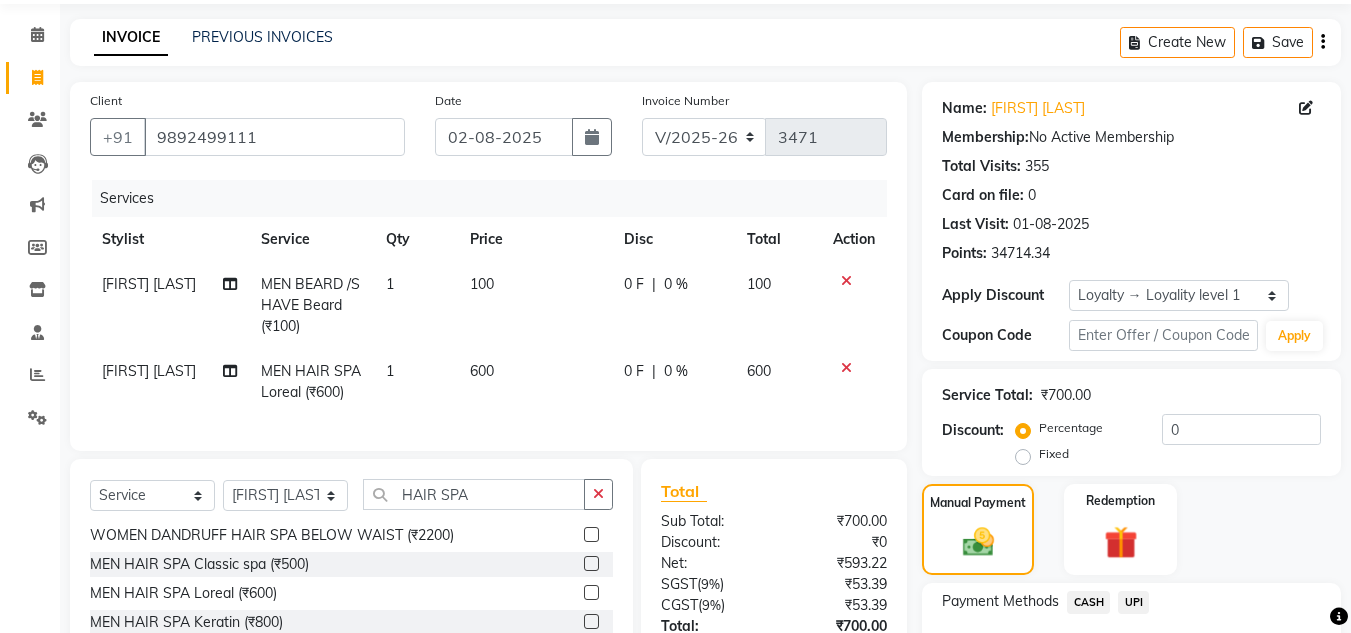 click on "UPI" 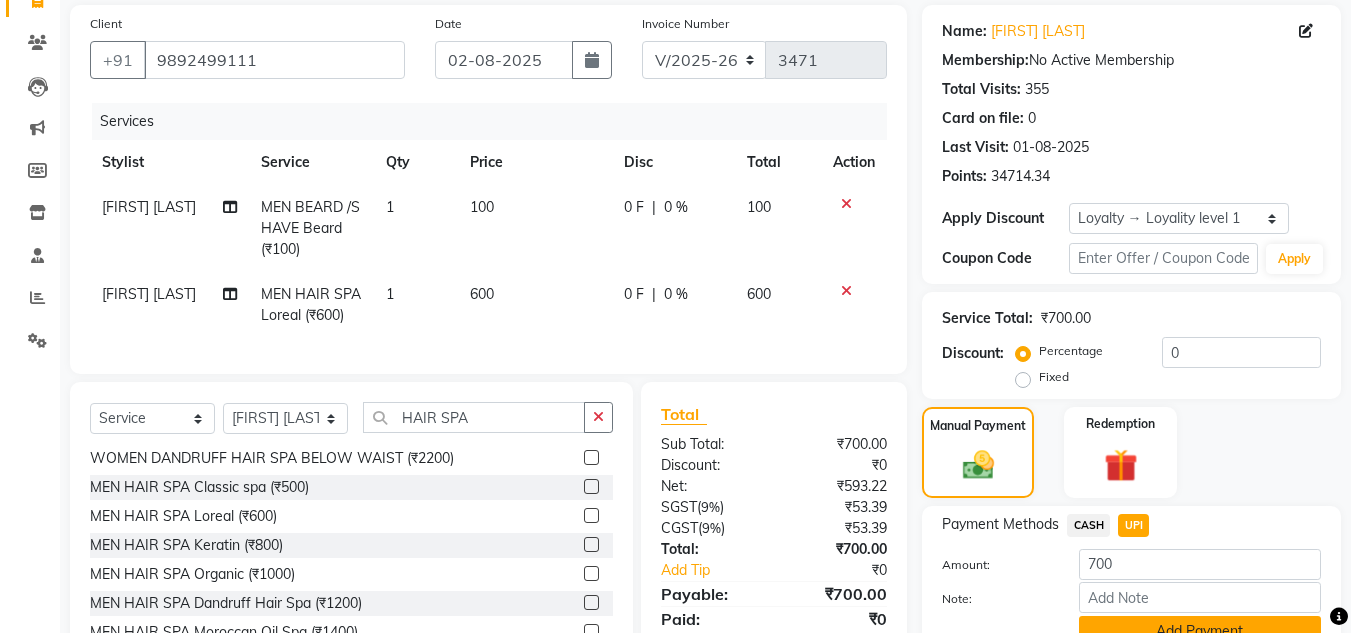 scroll, scrollTop: 238, scrollLeft: 0, axis: vertical 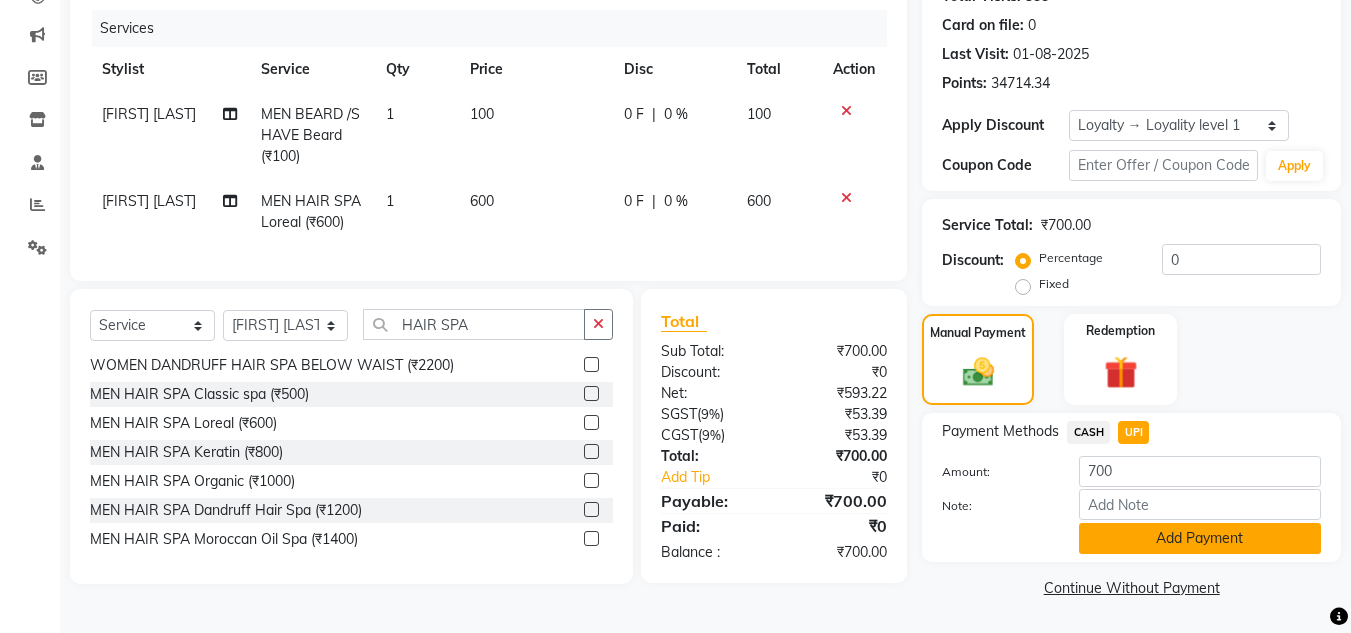 click on "Add Payment" 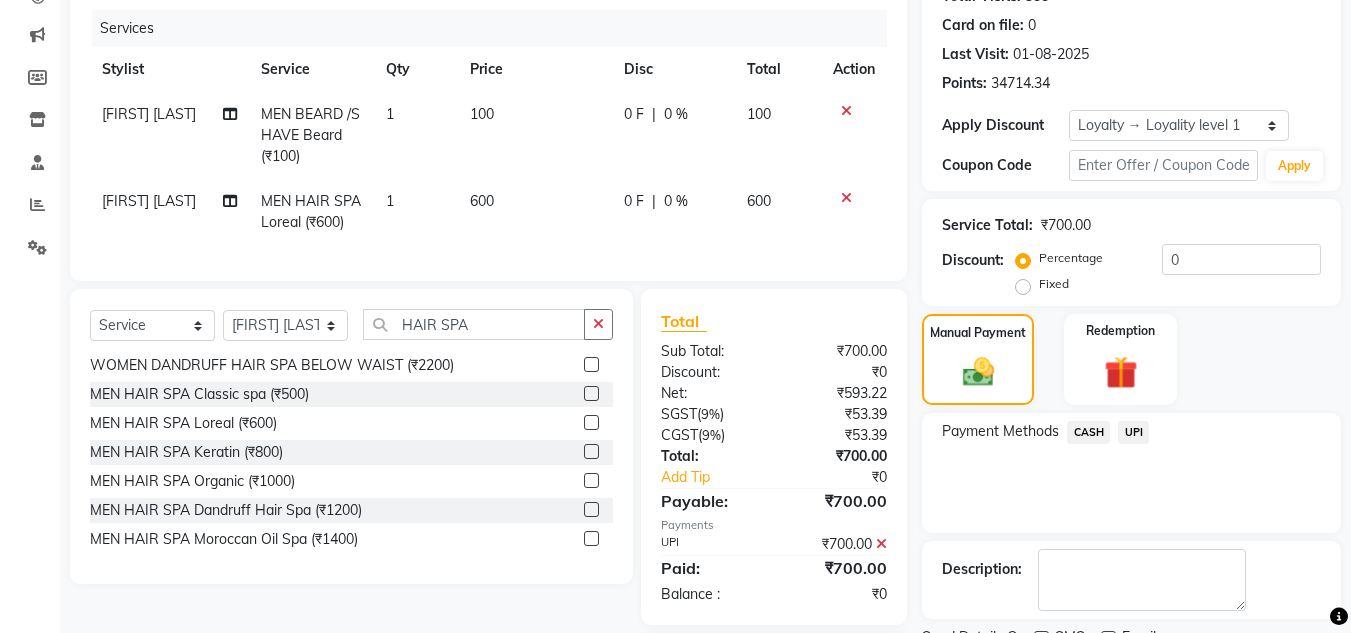 click on "UPI" 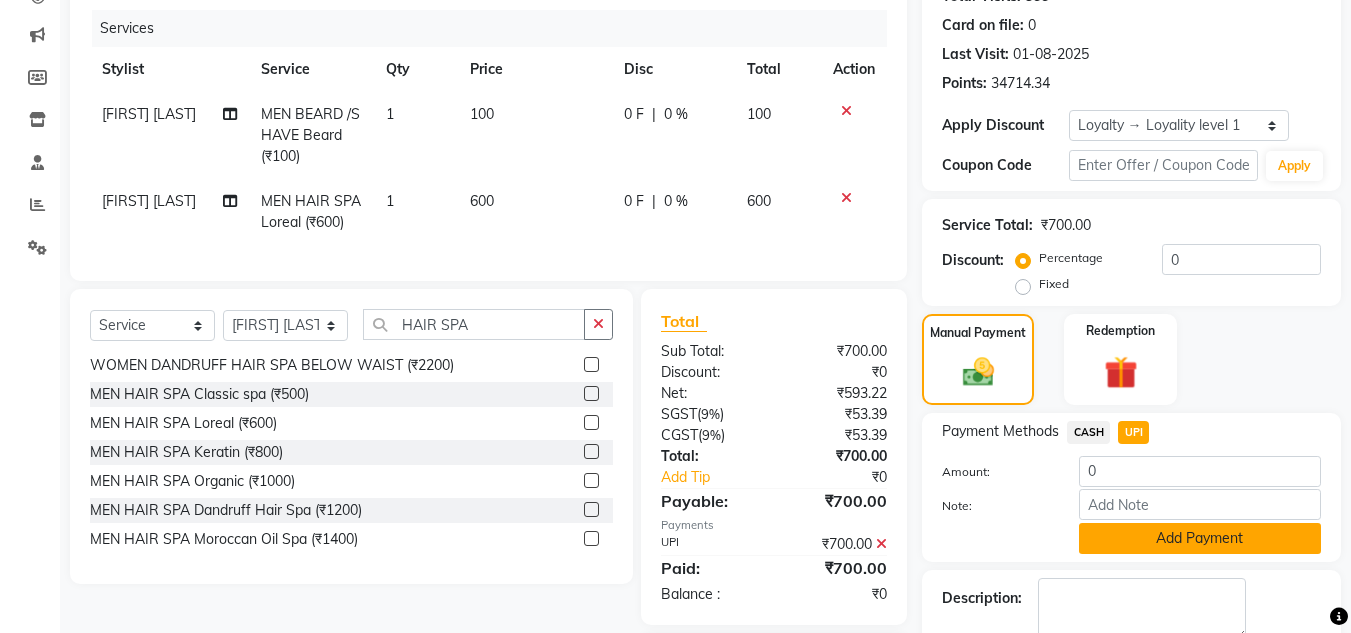 click on "Add Payment" 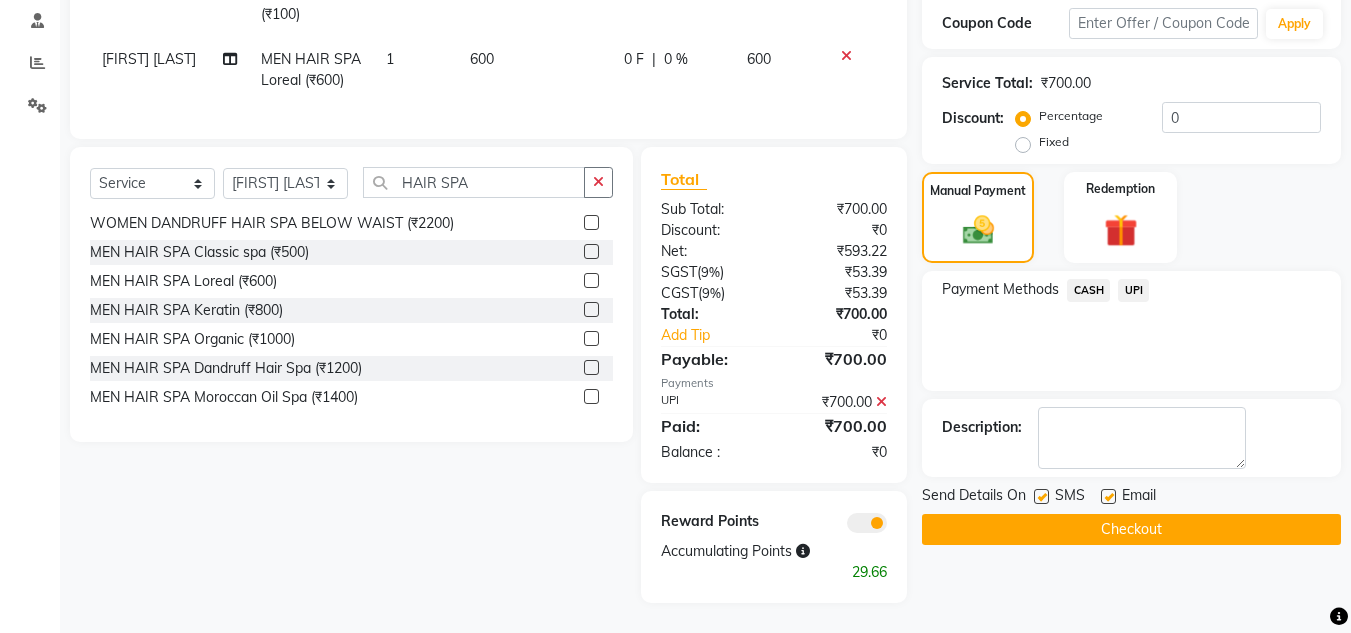 scroll, scrollTop: 395, scrollLeft: 0, axis: vertical 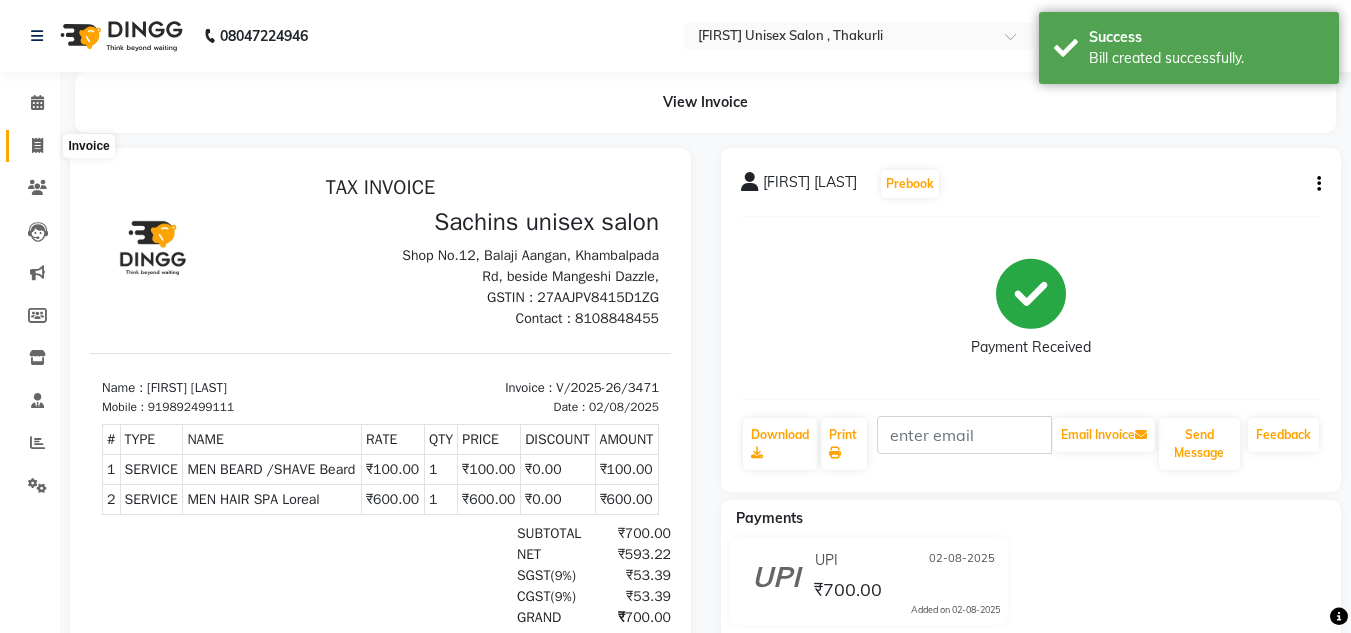 click 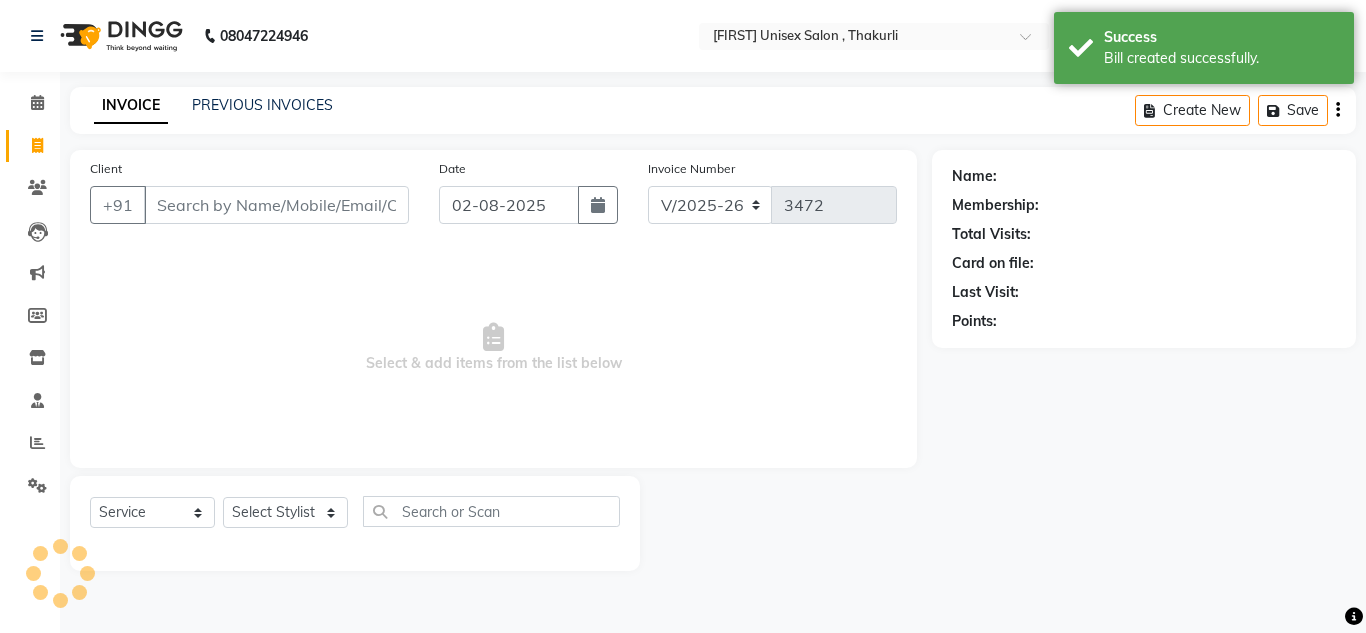 click on "Client +91" 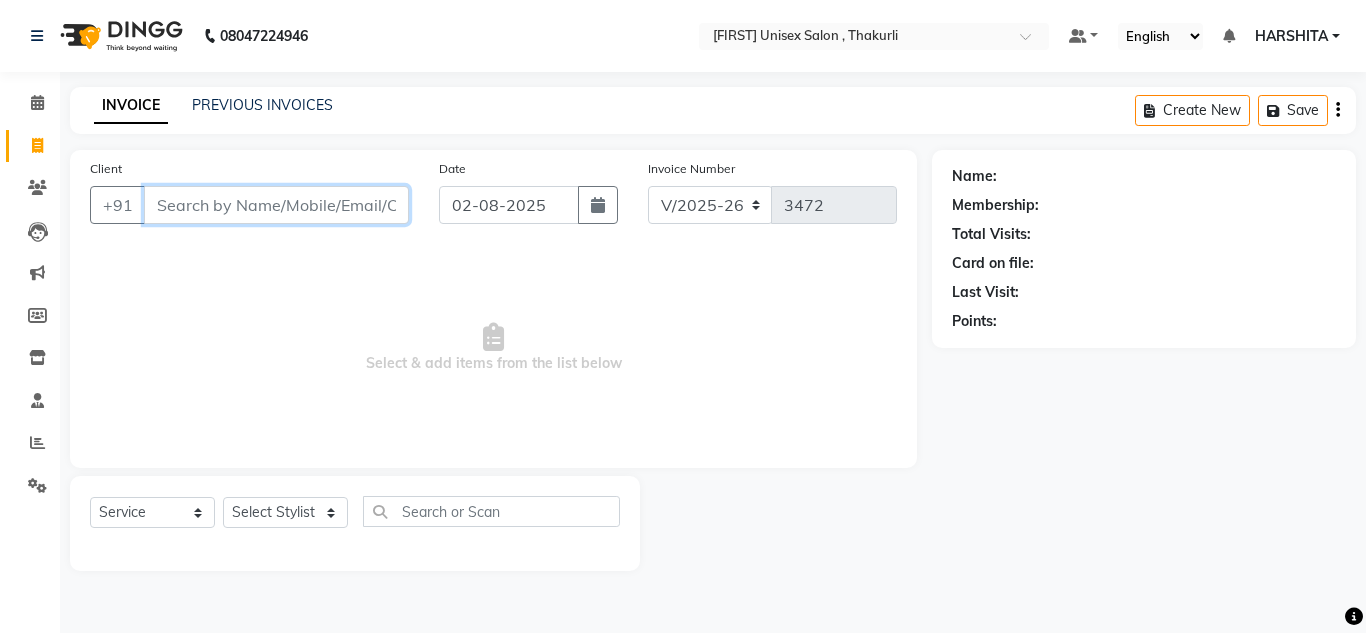 click on "Client" at bounding box center [276, 205] 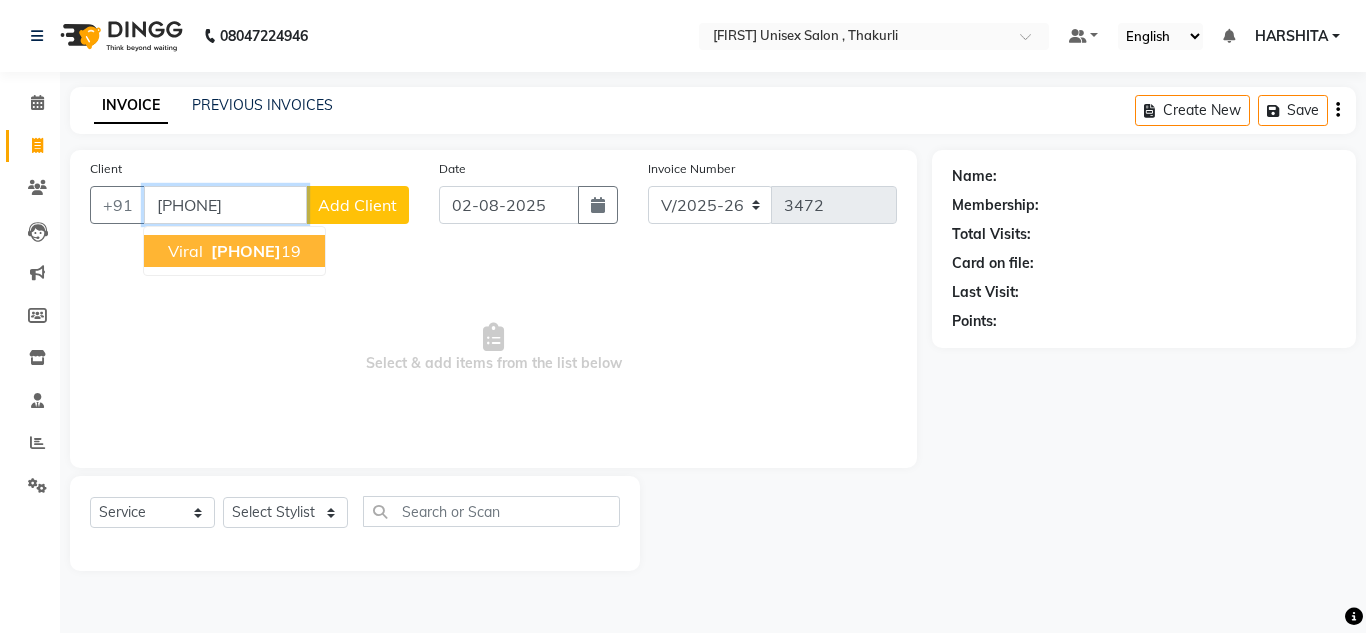 click on "[PHONE]" at bounding box center [246, 251] 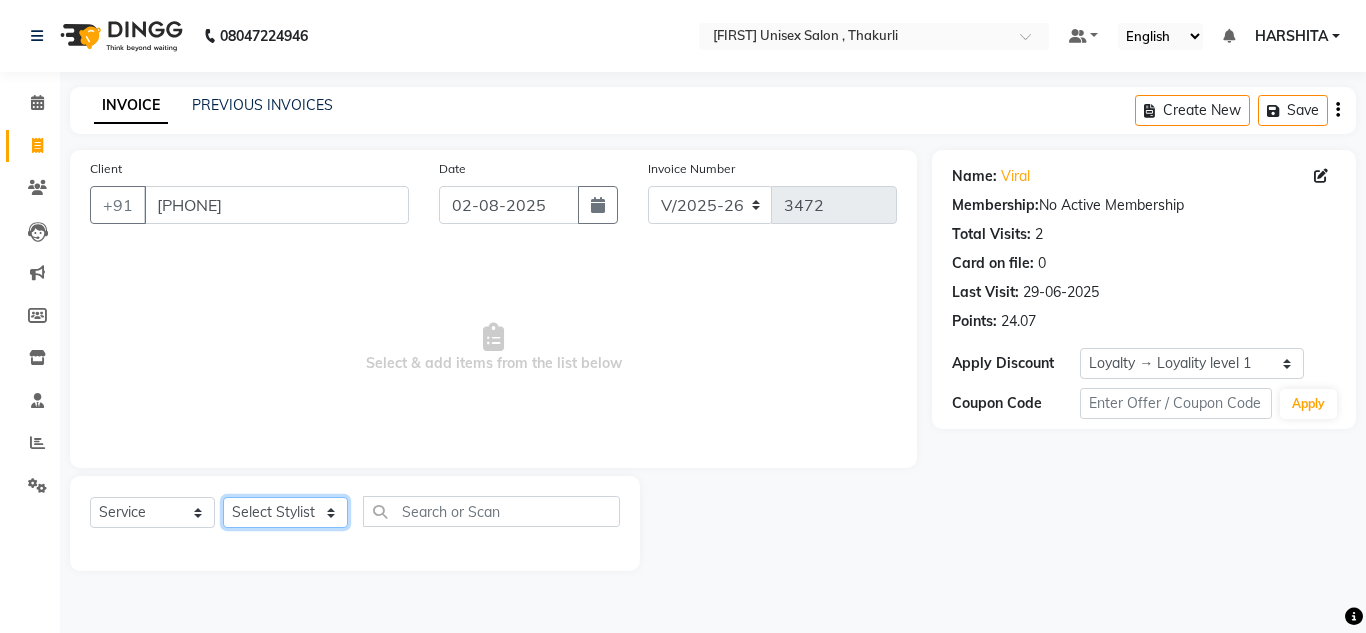 click on "Select Stylist [FIRST] [FIRST] [FIRST] [FIRST] [FIRST] [FIRST] [FIRST] [FIRST] [FIRST] [FIRST] [FIRST]" 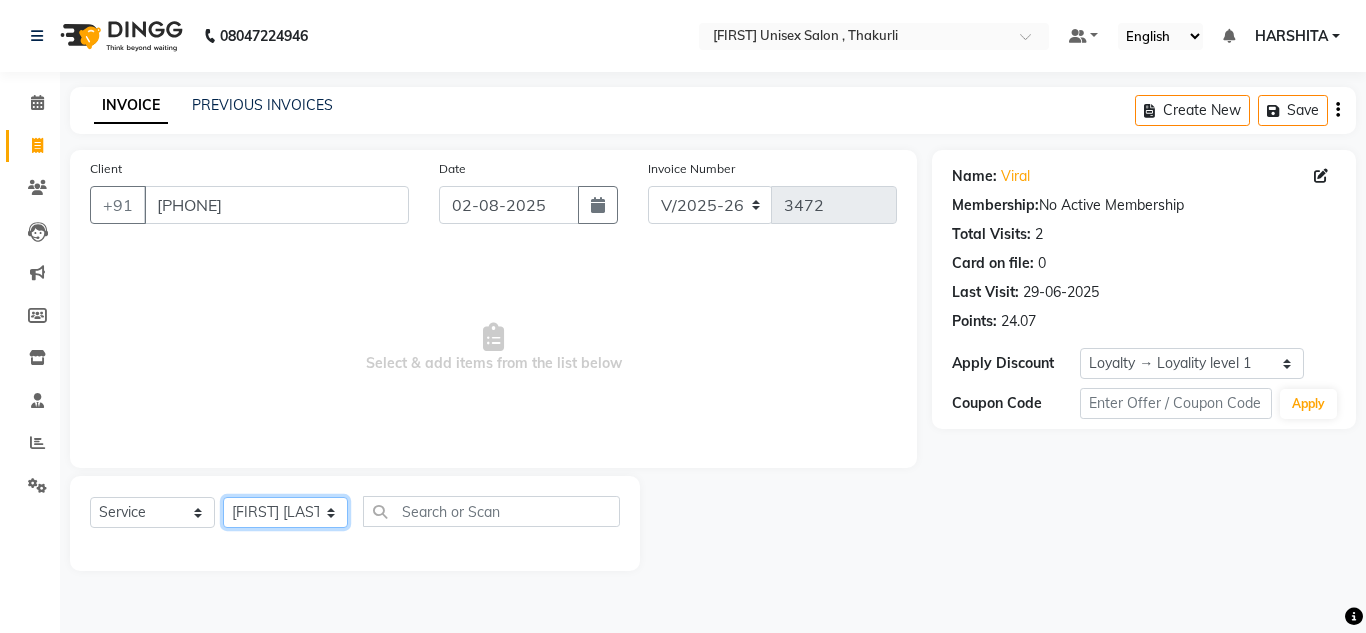 click on "Select Stylist [FIRST] [FIRST] [FIRST] [FIRST] [FIRST] [FIRST] [FIRST] [FIRST] [FIRST] [FIRST] [FIRST]" 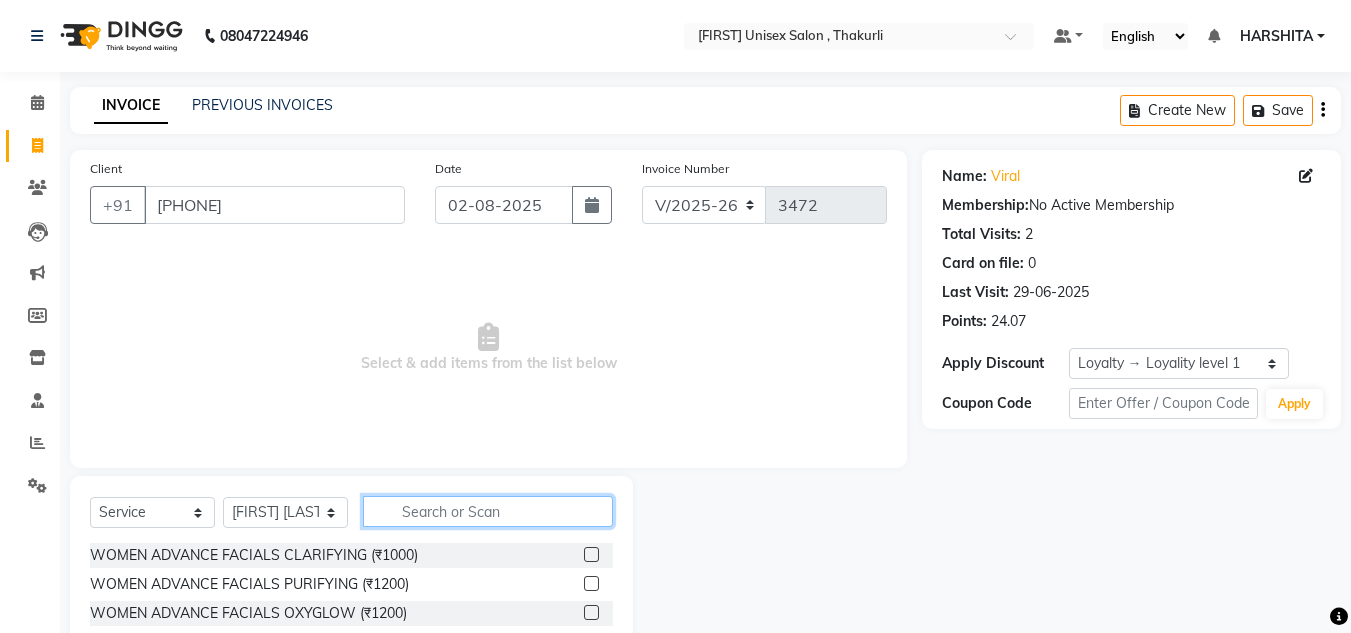 click 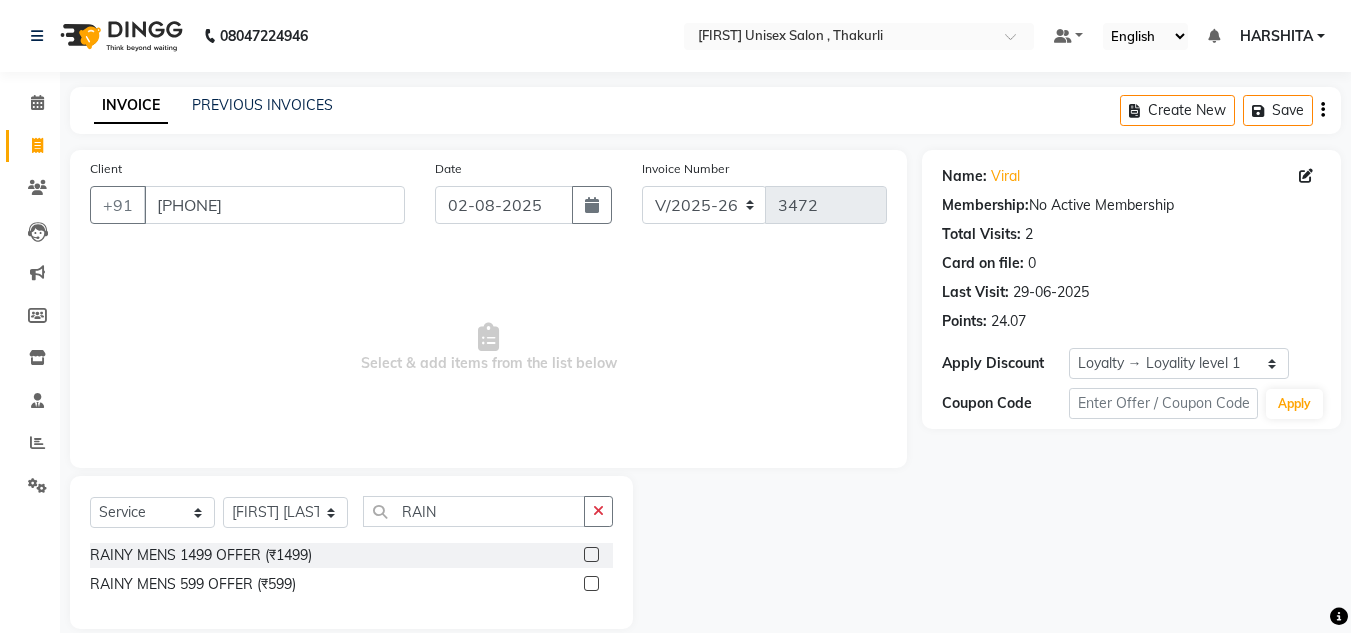 click 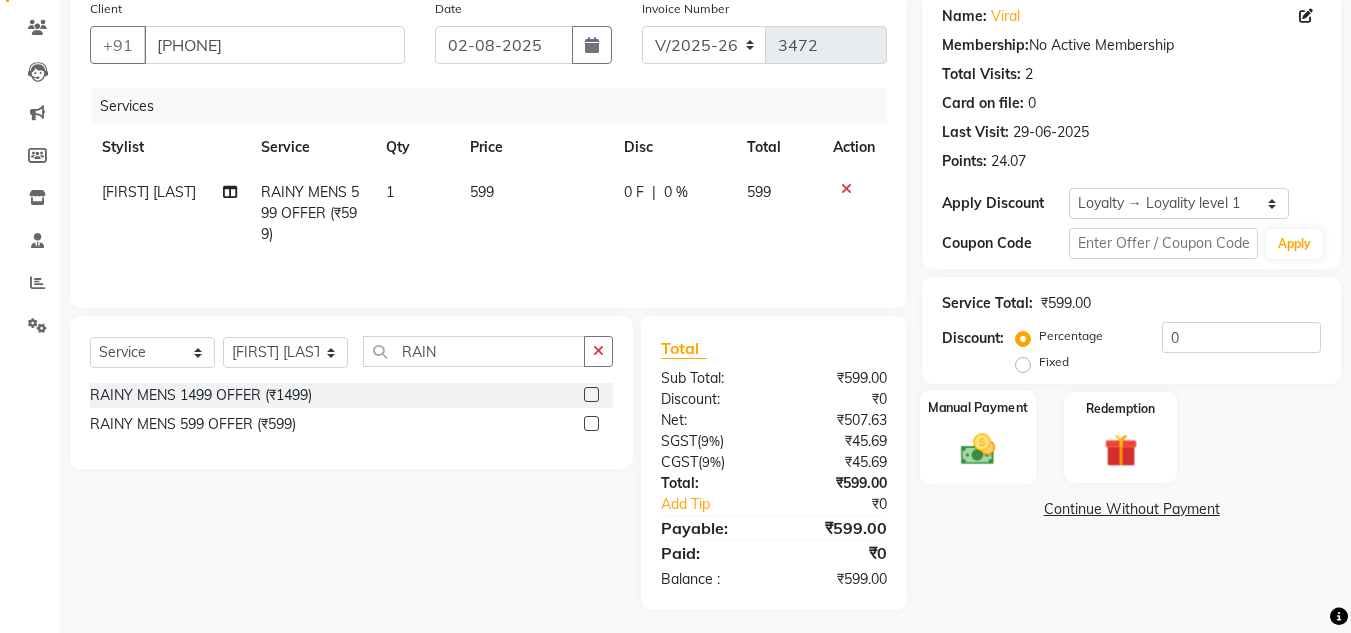 scroll, scrollTop: 167, scrollLeft: 0, axis: vertical 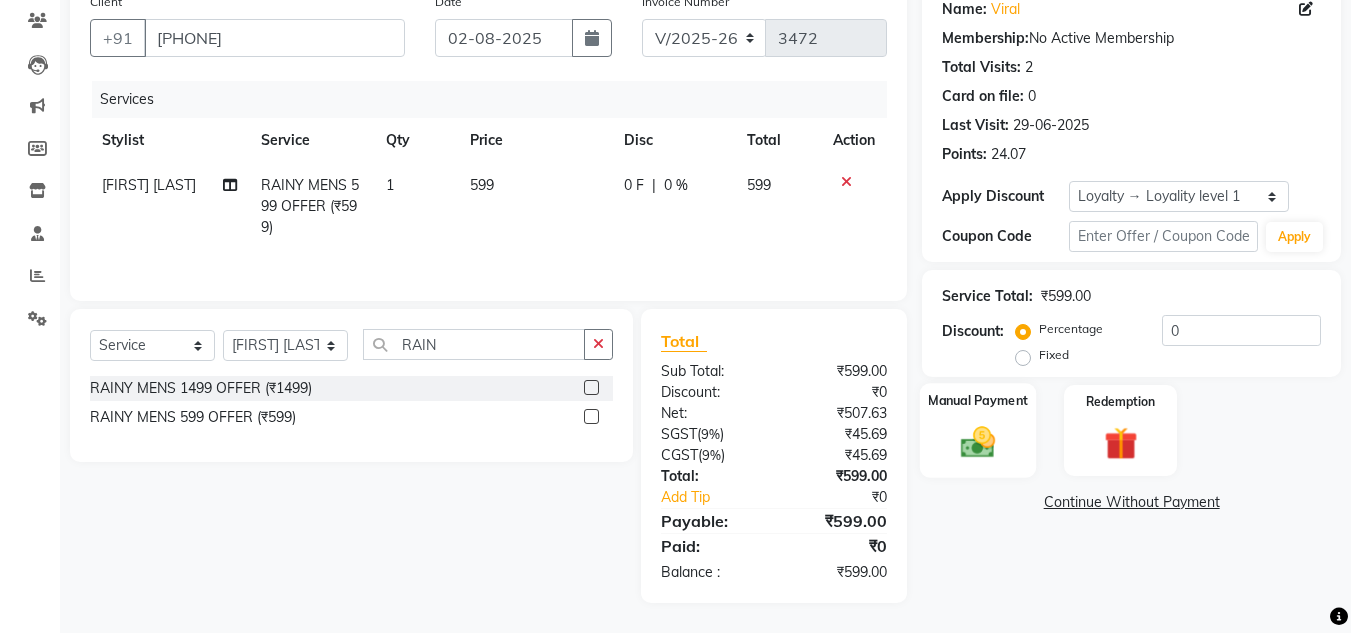click 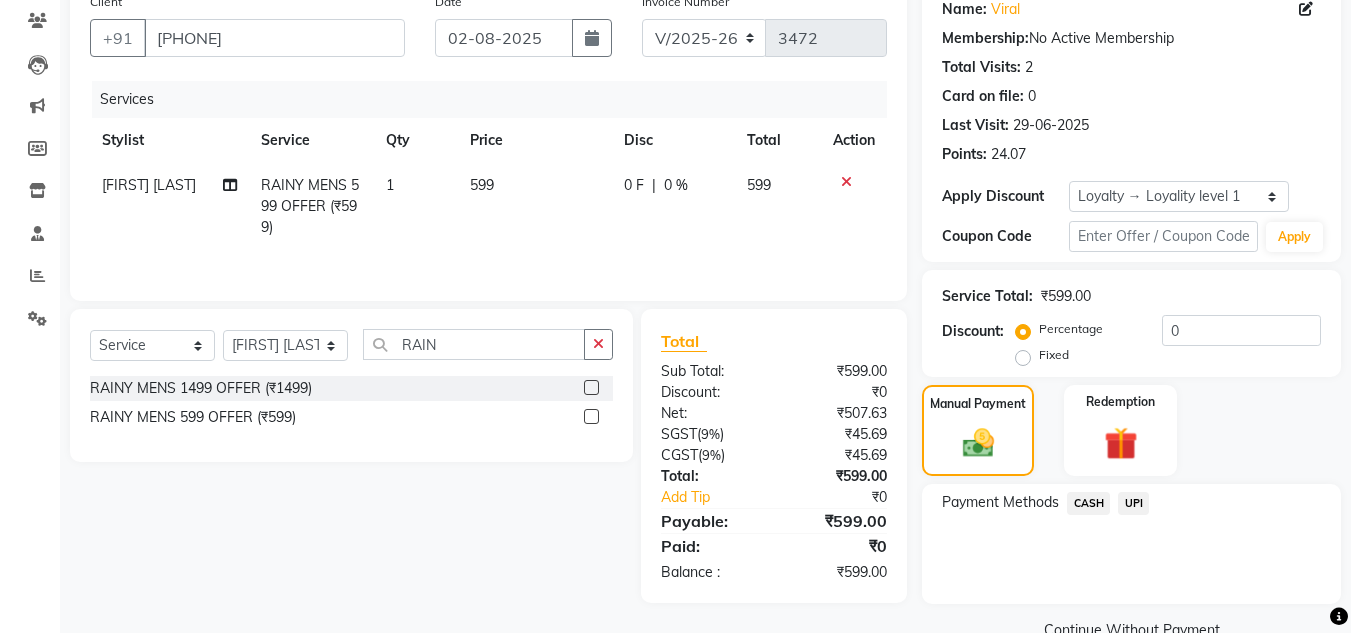 click on "UPI" 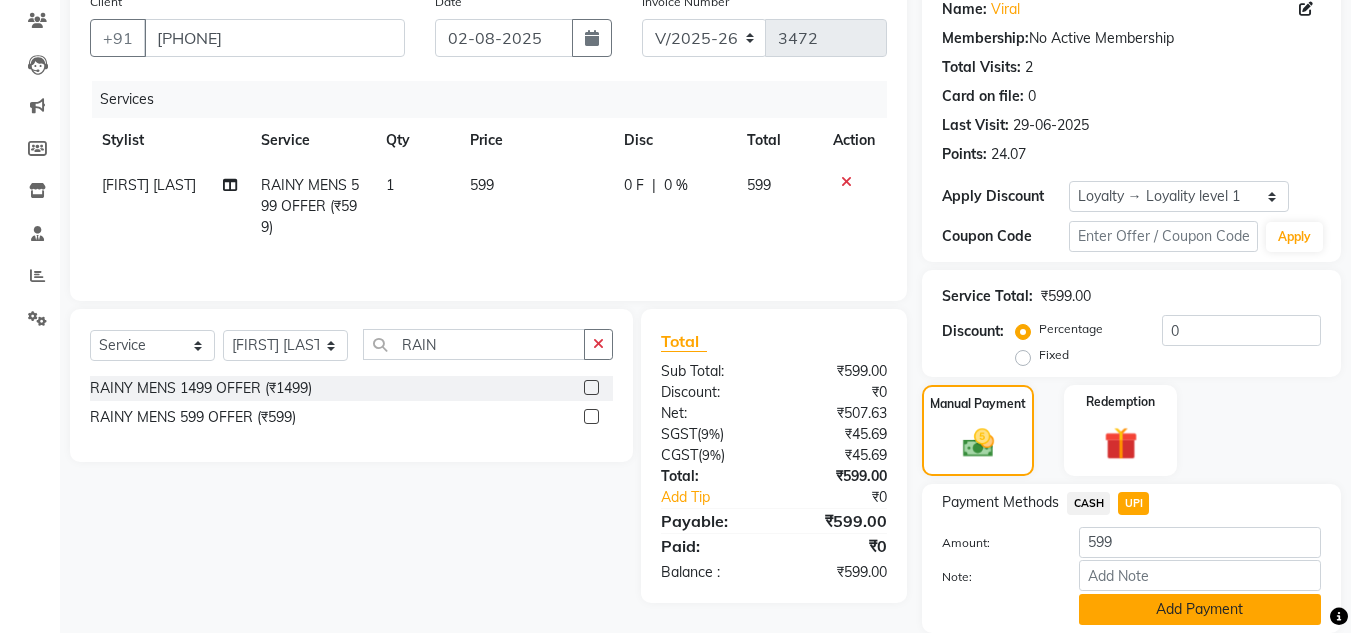 click on "Add Payment" 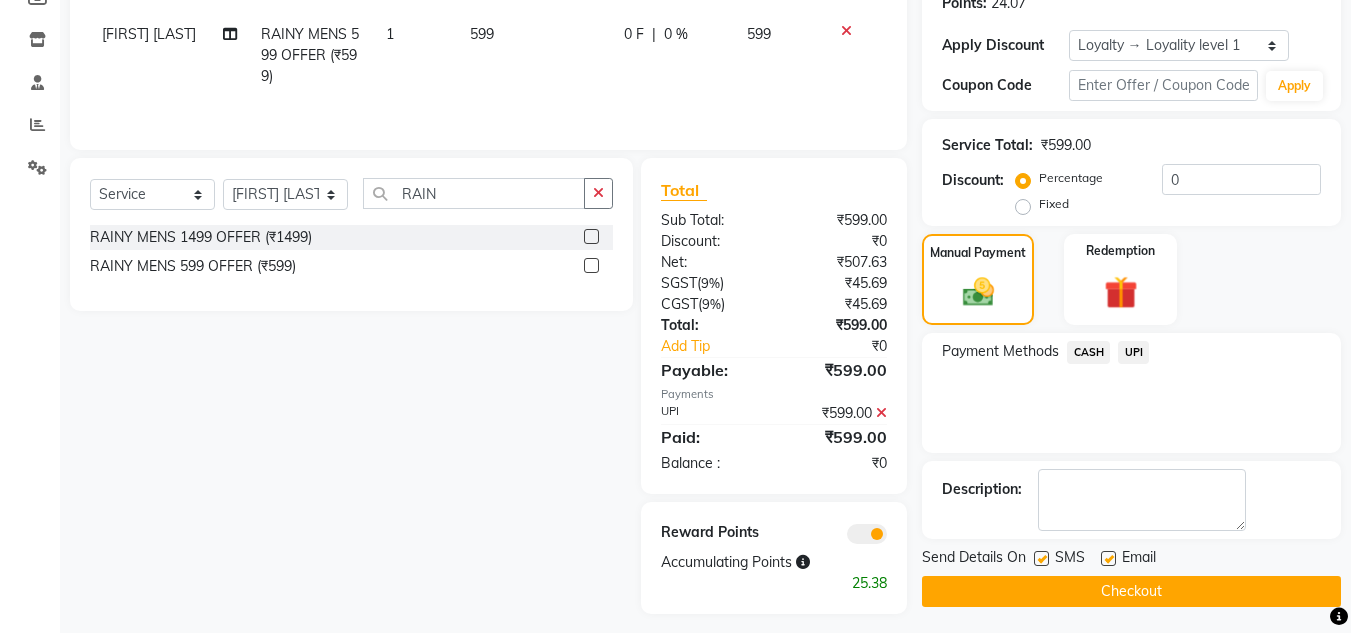 scroll, scrollTop: 329, scrollLeft: 0, axis: vertical 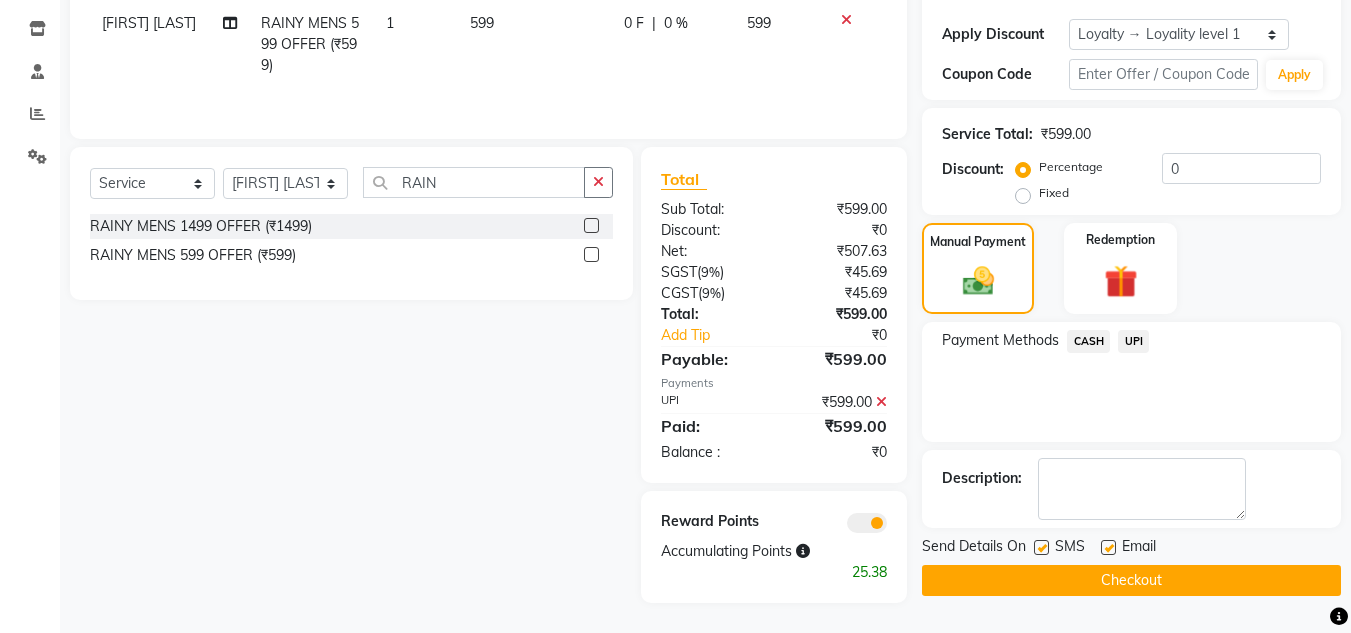 click on "Checkout" 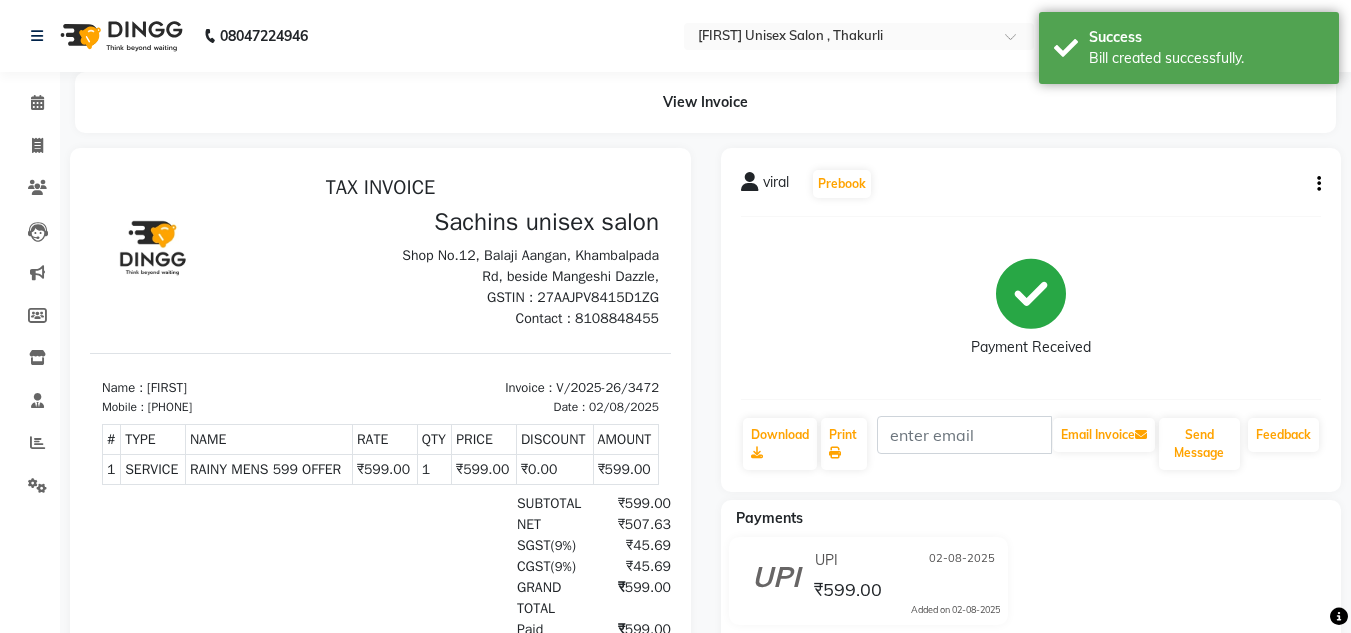 scroll, scrollTop: 0, scrollLeft: 0, axis: both 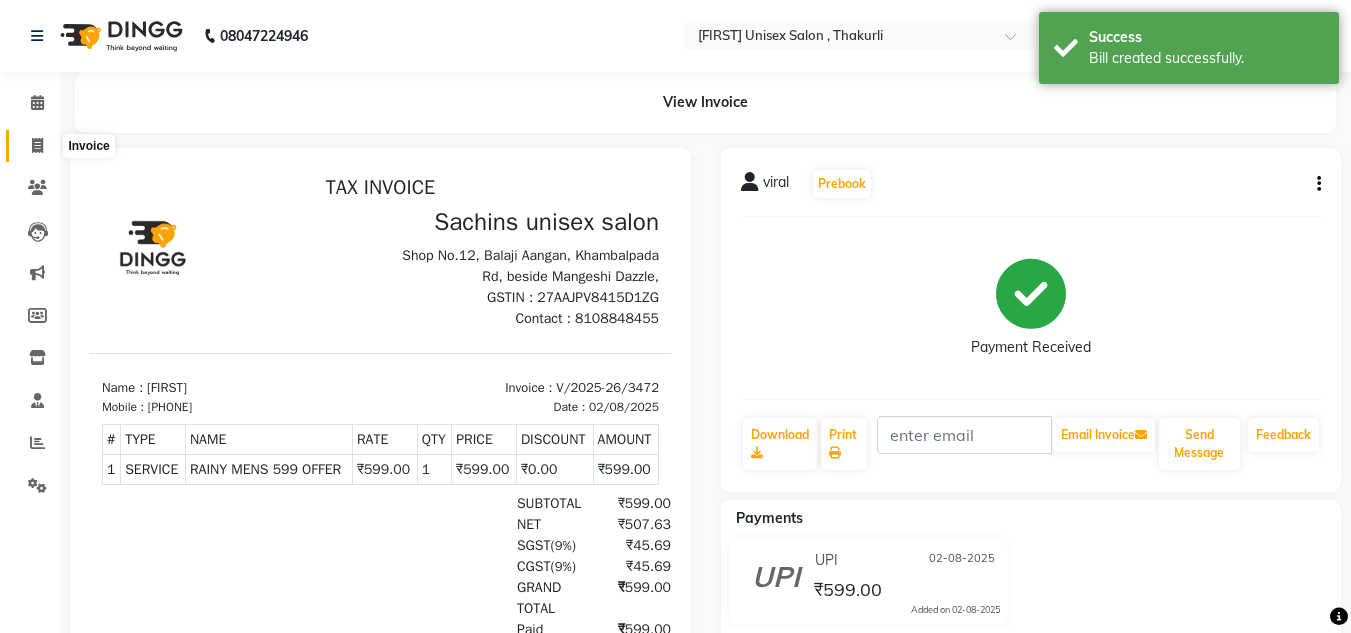 click 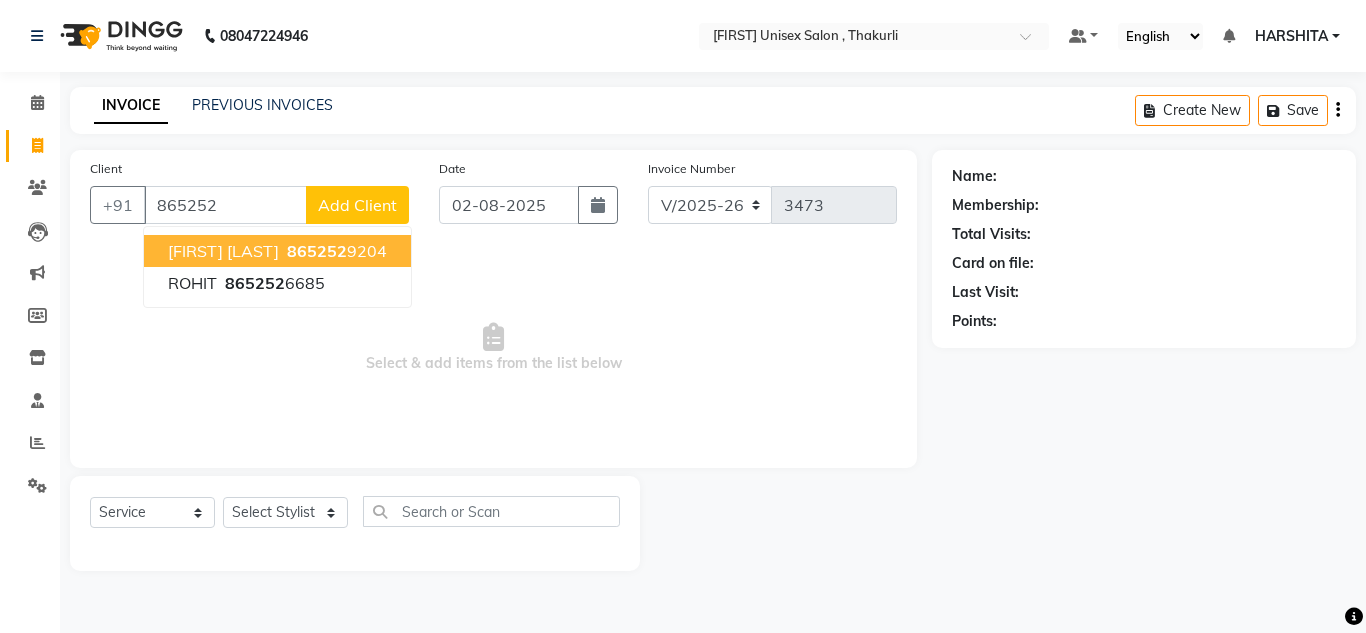 click on "865252 9204" at bounding box center [335, 251] 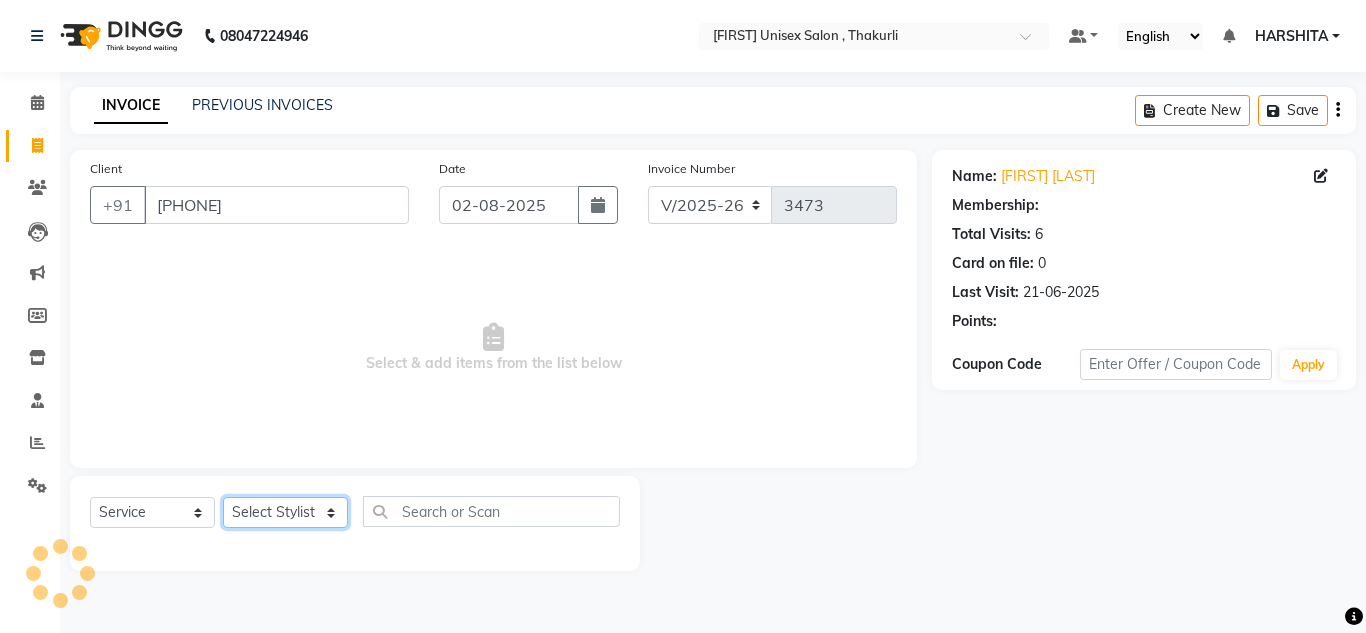 click on "Select Stylist [FIRST] [FIRST] [FIRST] [FIRST] [FIRST] [FIRST] [FIRST] [FIRST] [FIRST] [FIRST] [FIRST]" 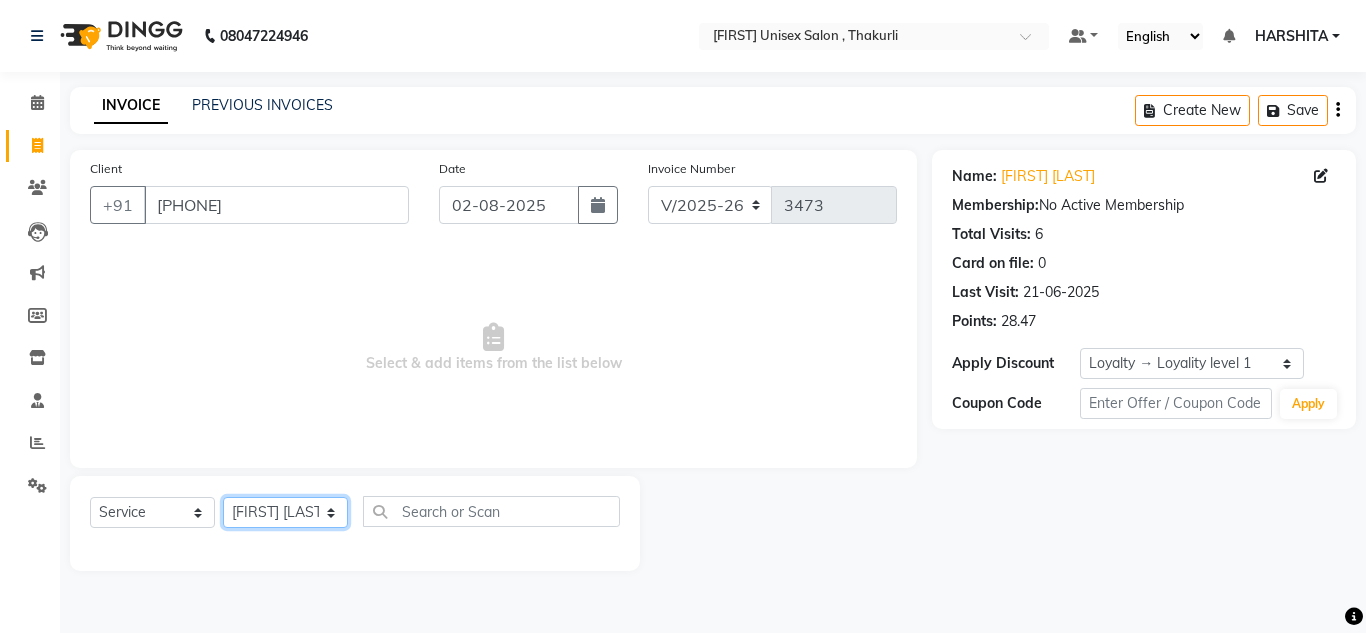 click on "Select Stylist [FIRST] [FIRST] [FIRST] [FIRST] [FIRST] [FIRST] [FIRST] [FIRST] [FIRST] [FIRST] [FIRST]" 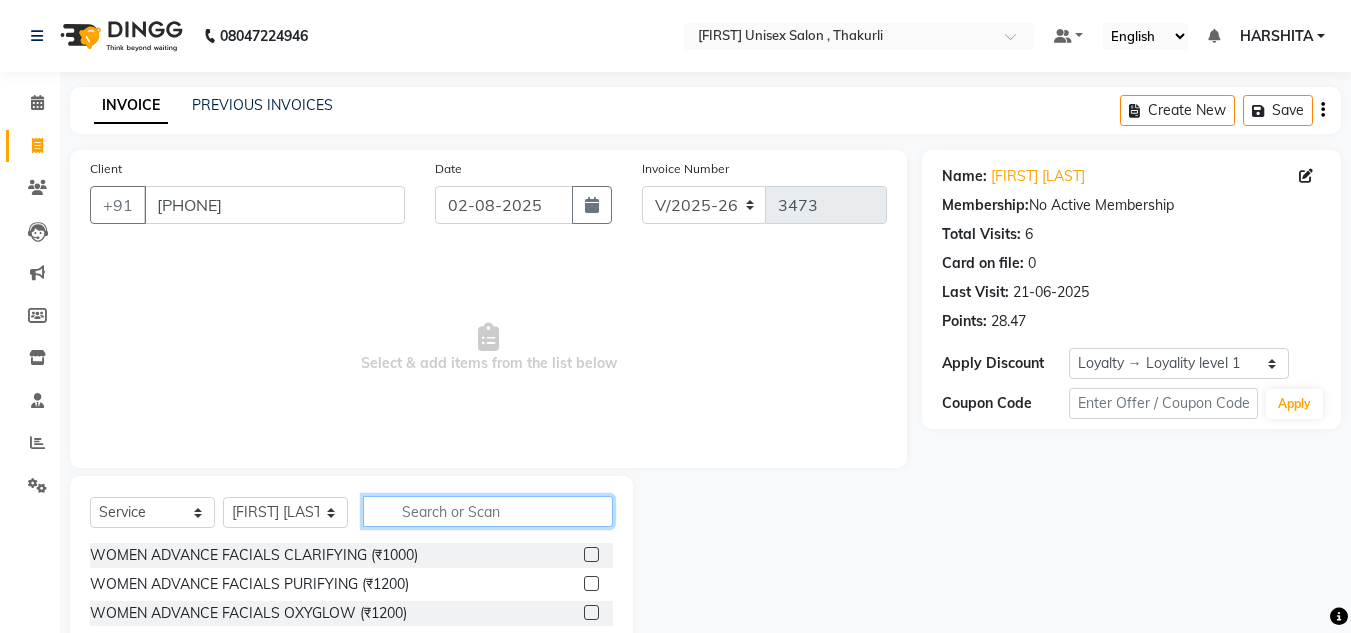 click 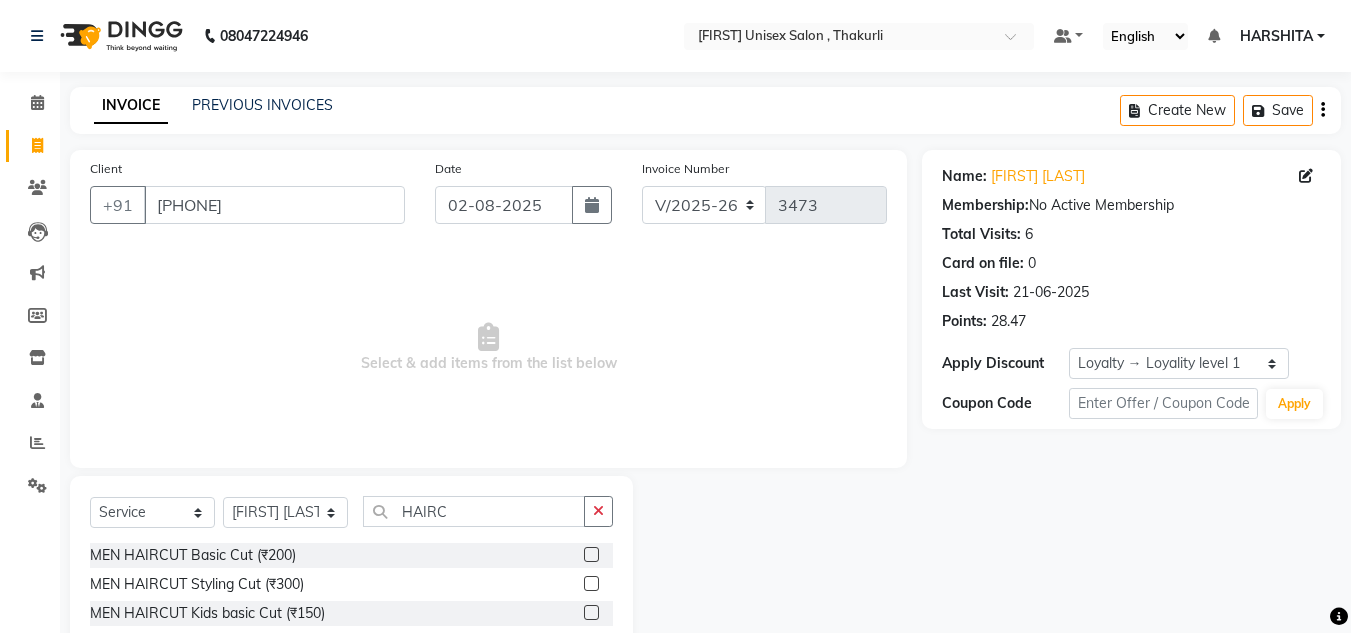 click 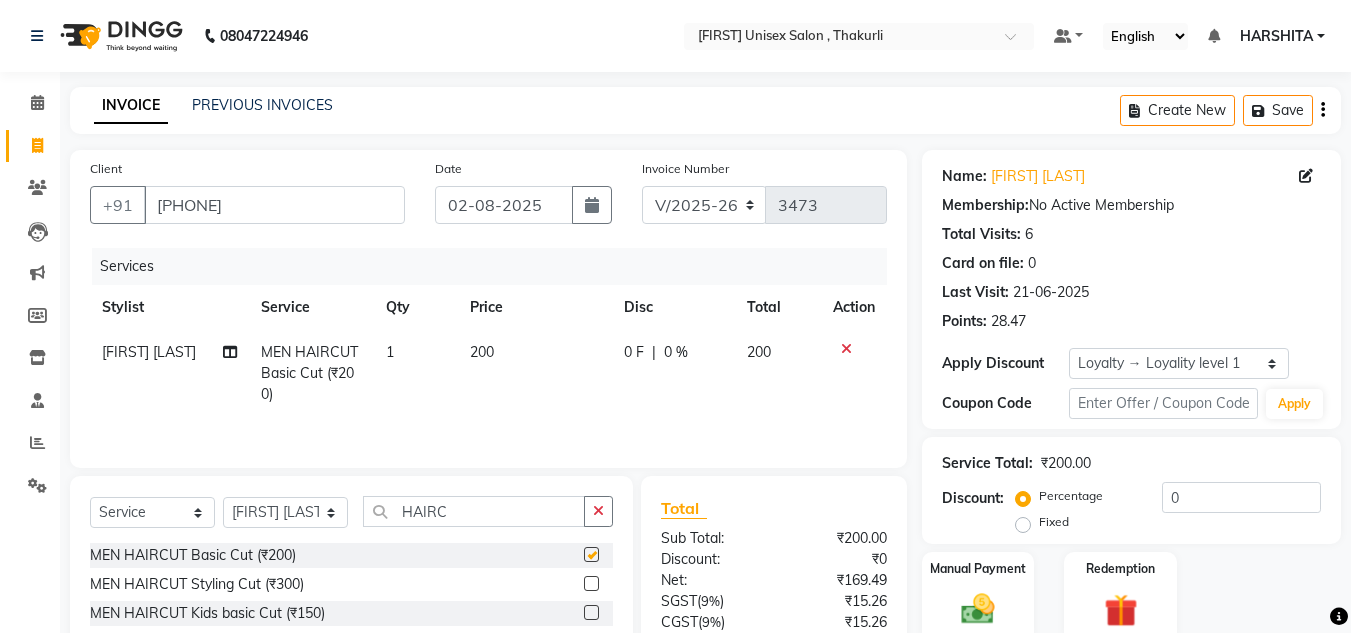 scroll, scrollTop: 167, scrollLeft: 0, axis: vertical 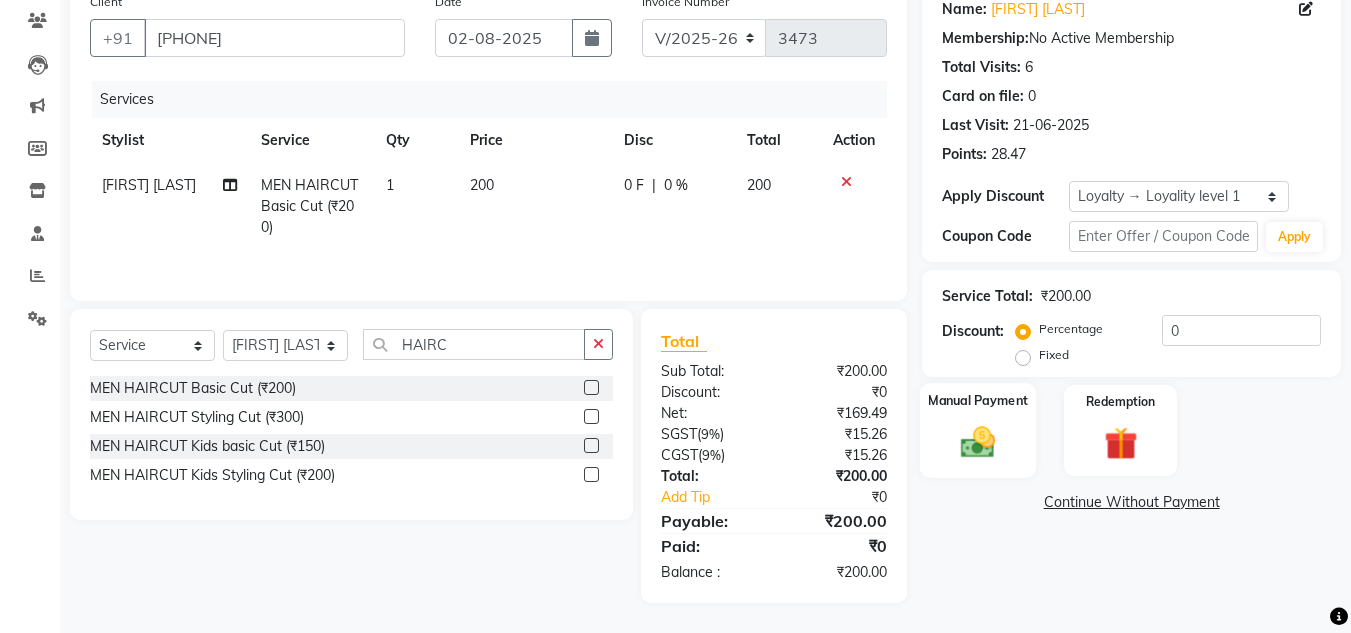 click 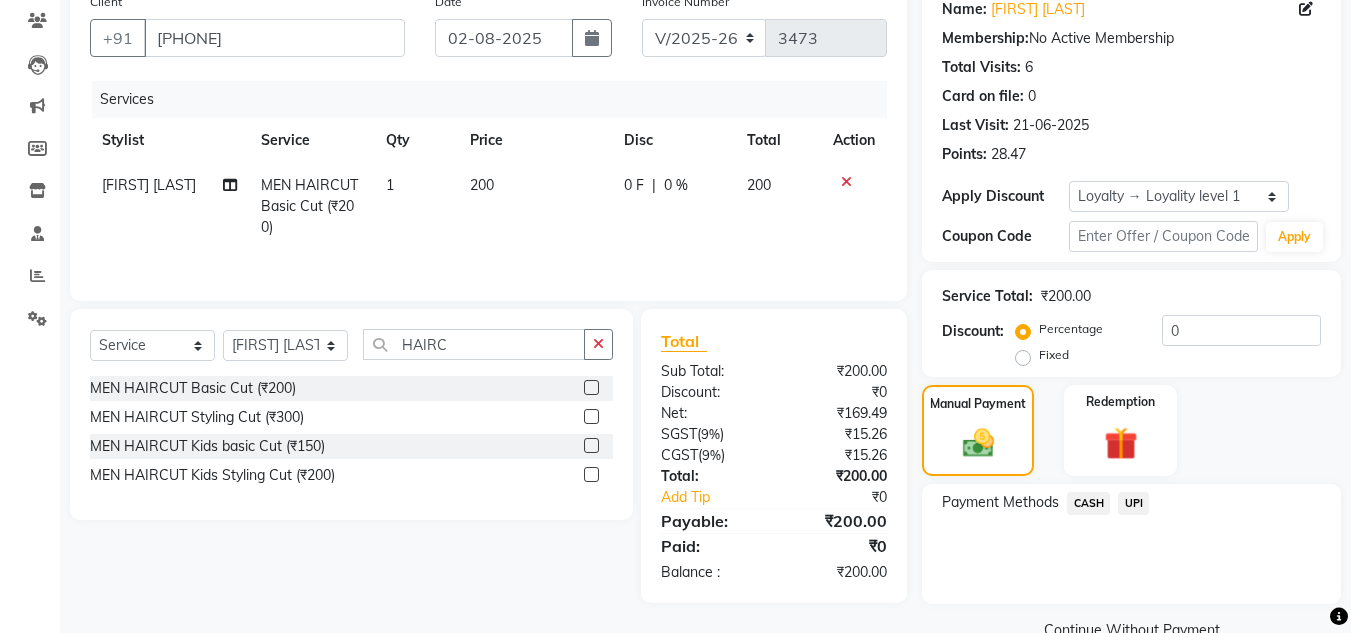 click on "CASH" 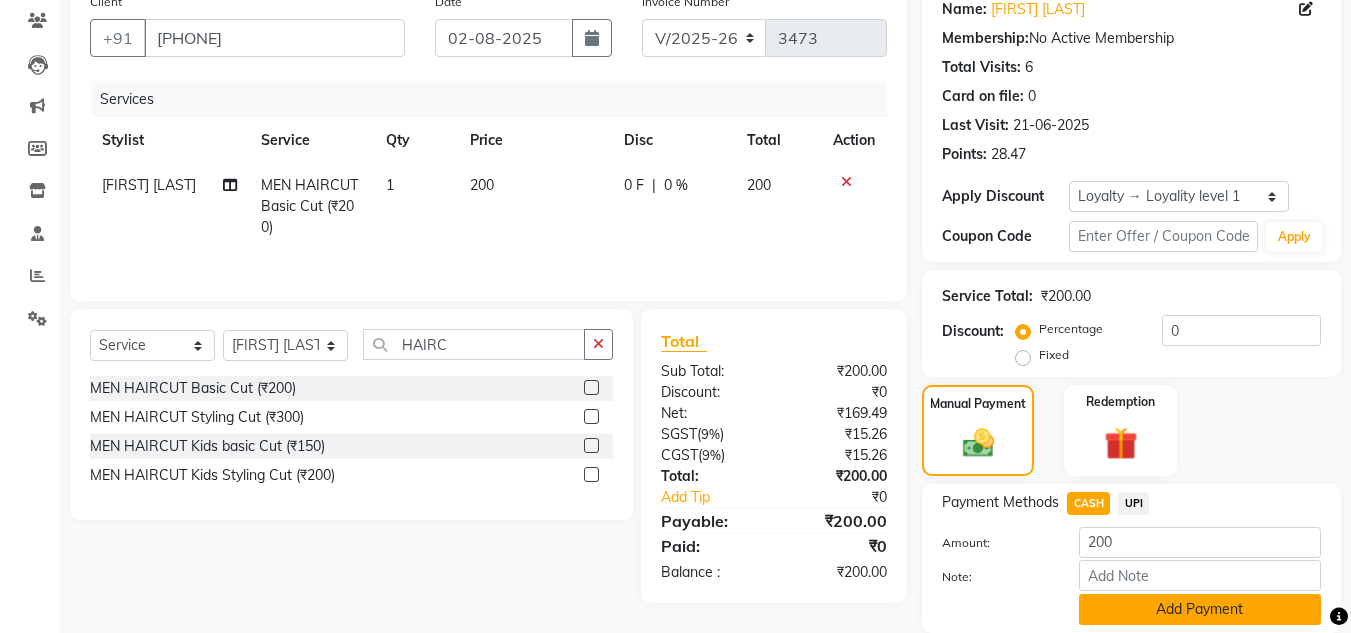 click on "Add Payment" 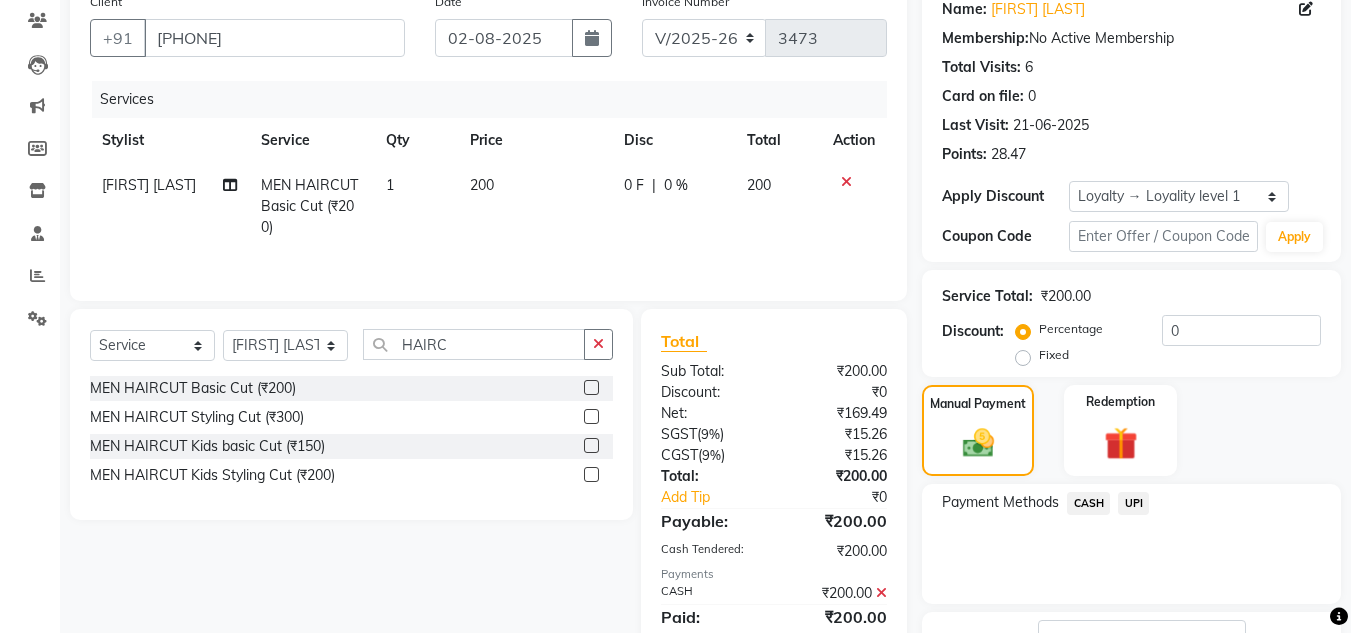 scroll, scrollTop: 337, scrollLeft: 0, axis: vertical 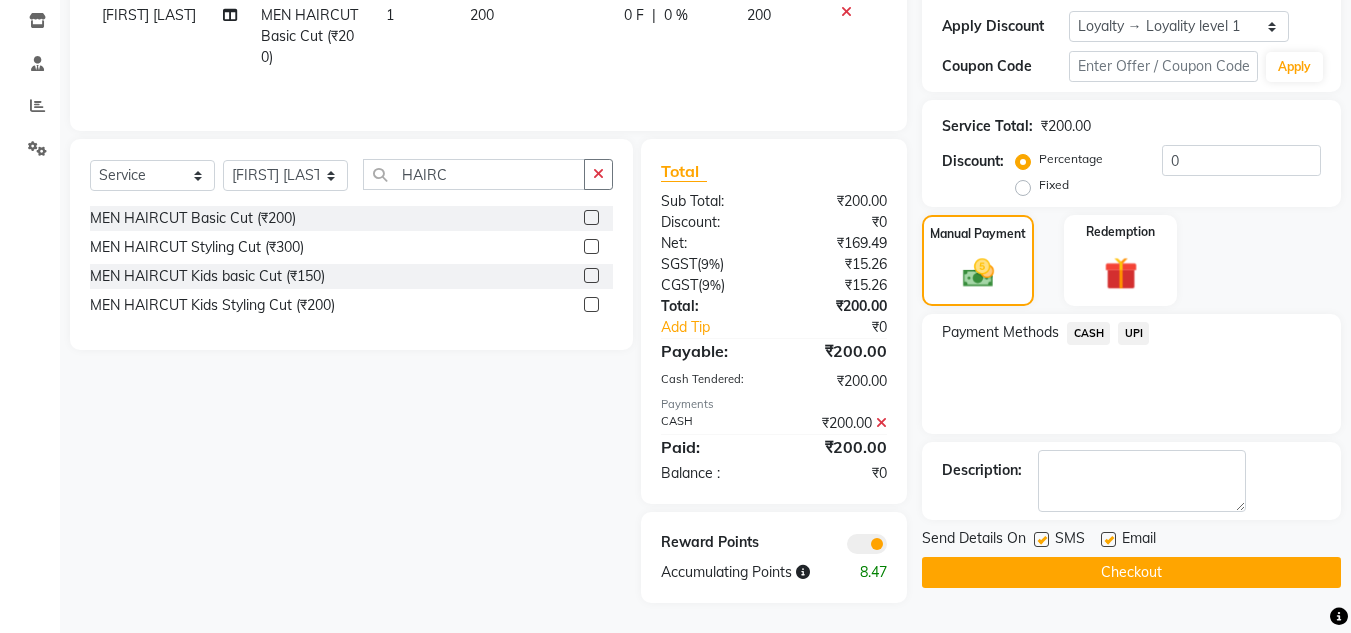 click on "Checkout" 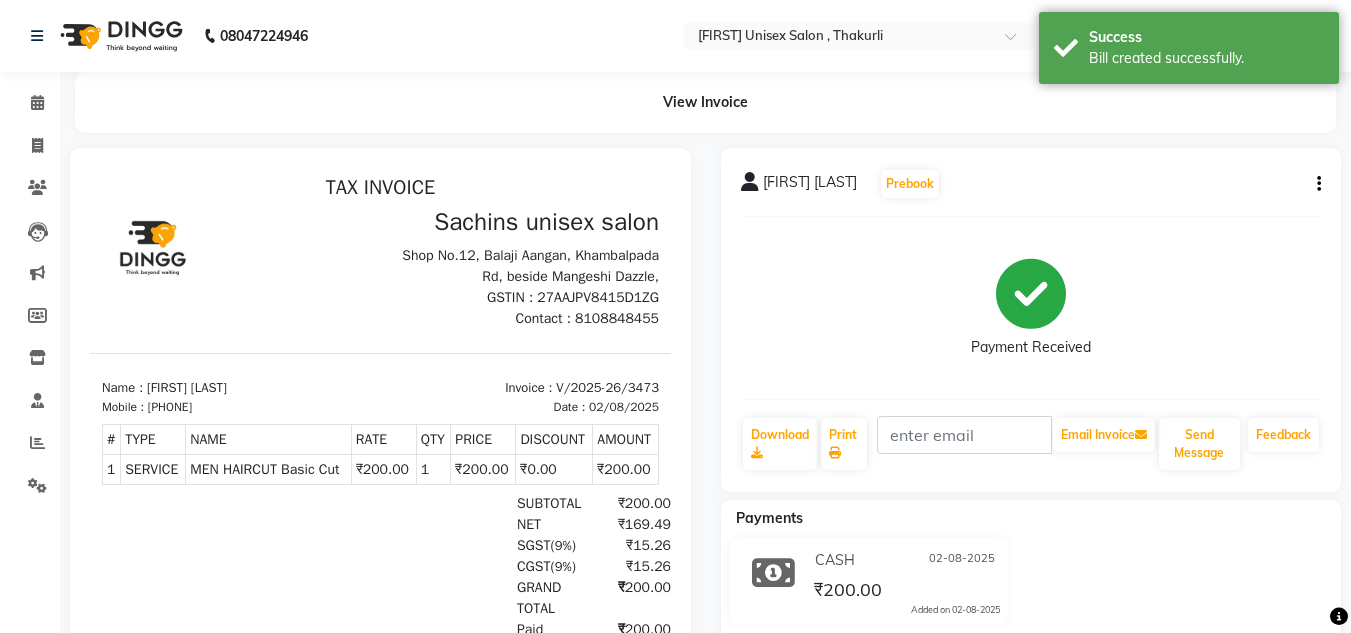 scroll, scrollTop: 0, scrollLeft: 0, axis: both 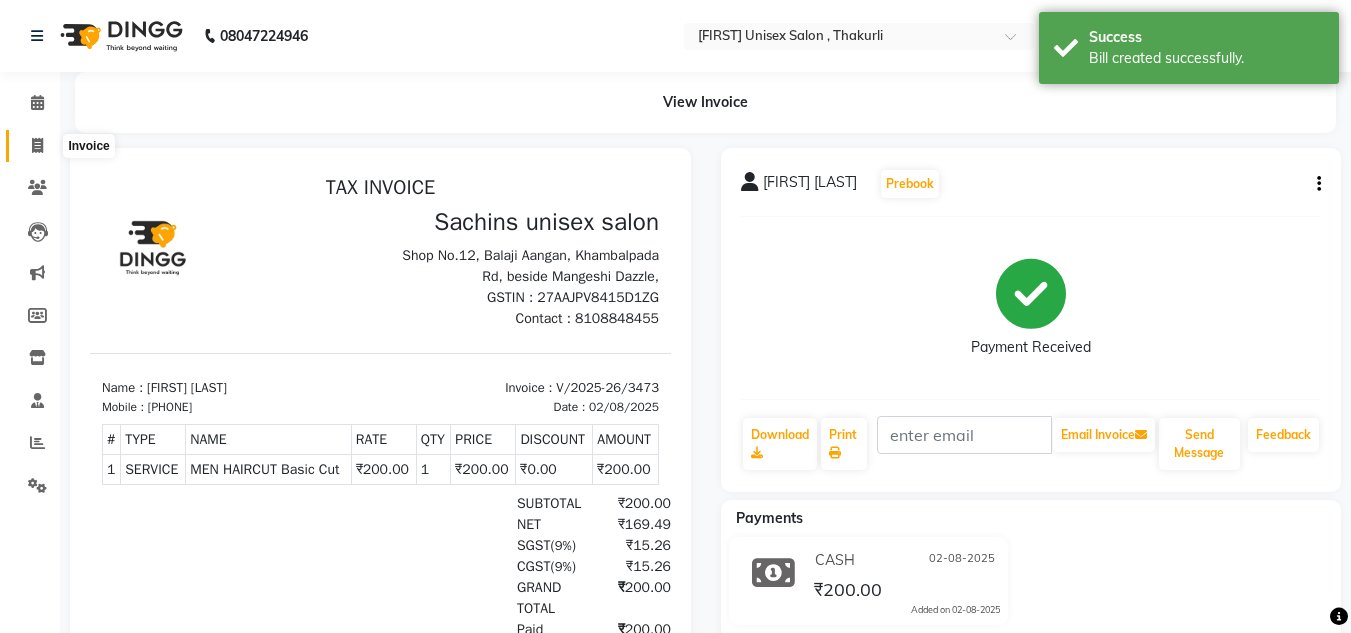click 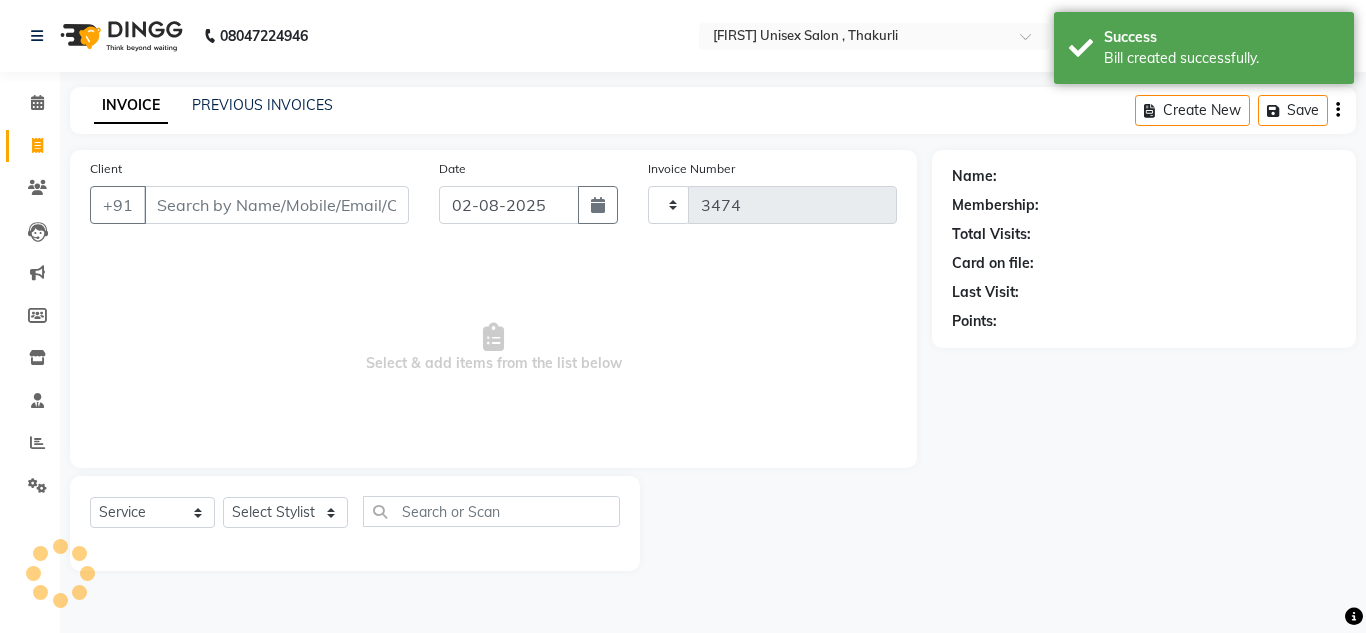 click on "Client" at bounding box center [276, 205] 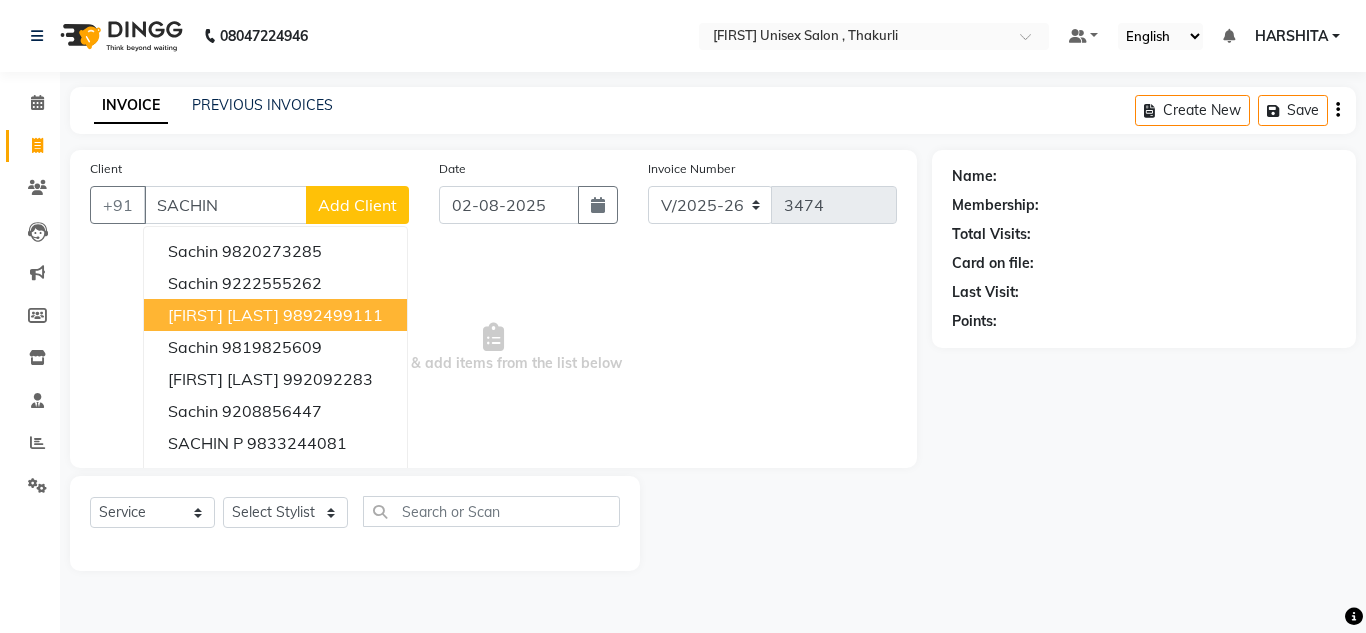 click on "[FIRST] [LAST]" at bounding box center [223, 315] 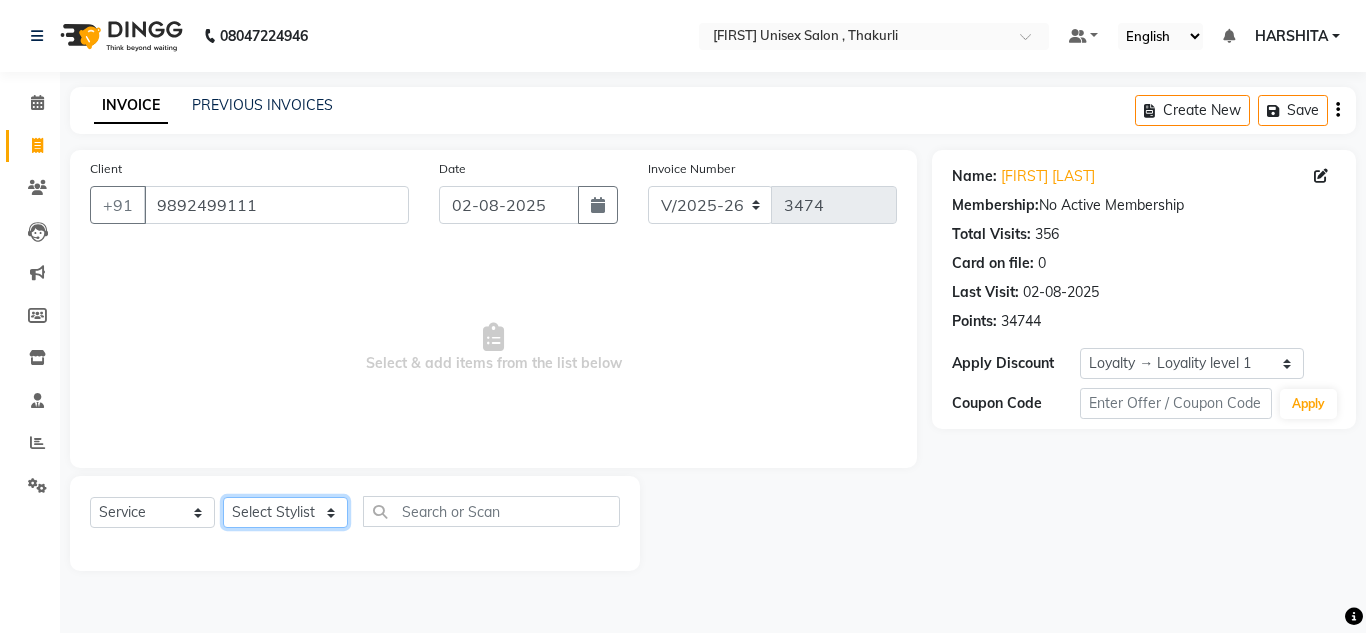 click on "Select Stylist [FIRST] [FIRST] [FIRST] [FIRST] [FIRST] [FIRST] [FIRST] [FIRST] [FIRST] [FIRST] [FIRST]" 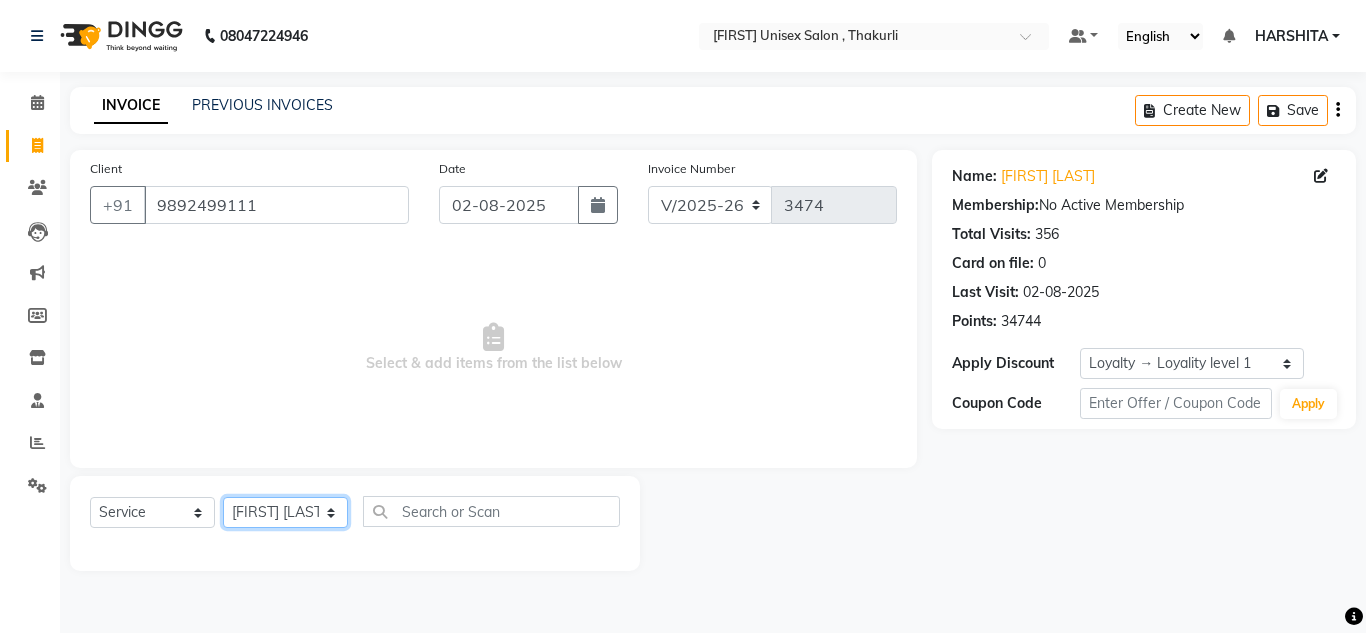 click on "Select Stylist [FIRST] [FIRST] [FIRST] [FIRST] [FIRST] [FIRST] [FIRST] [FIRST] [FIRST] [FIRST] [FIRST]" 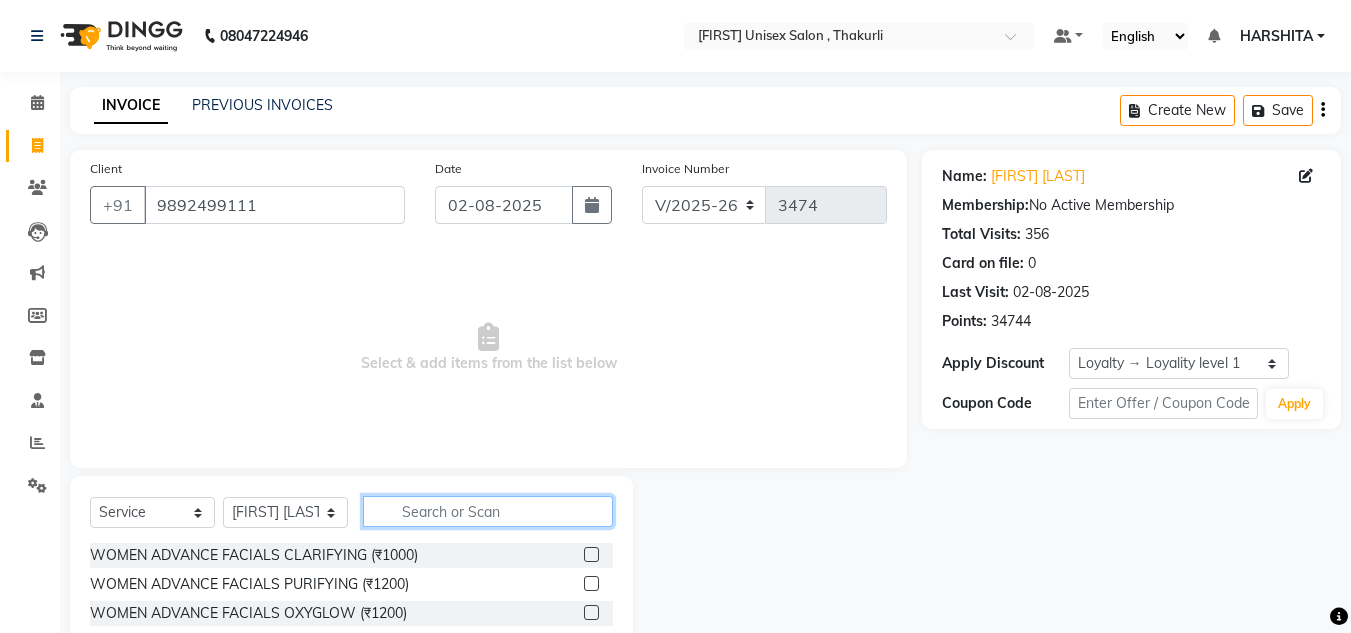 click 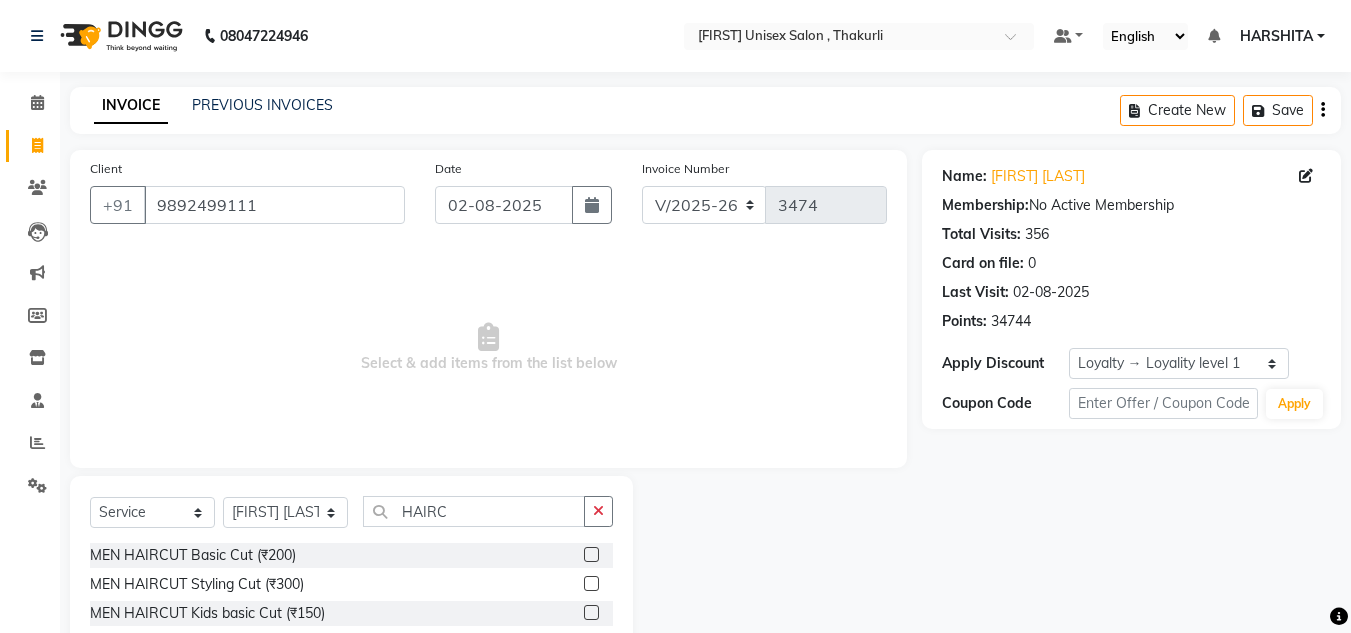 click 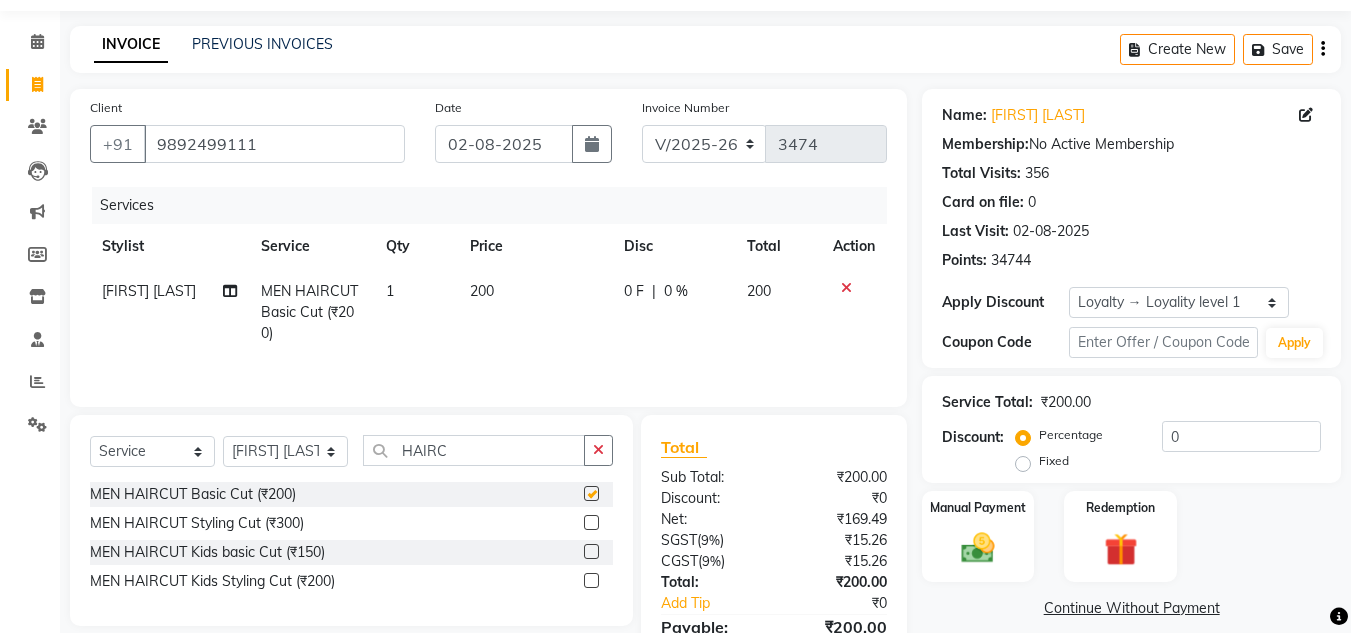 scroll, scrollTop: 167, scrollLeft: 0, axis: vertical 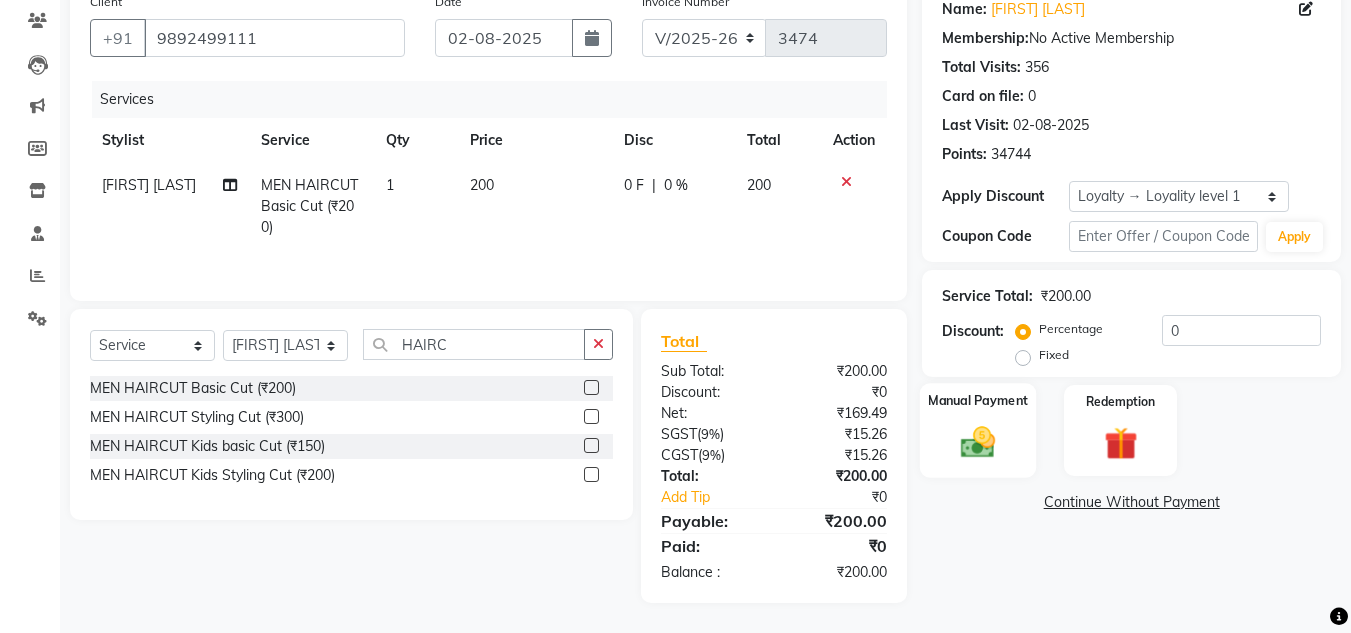 click 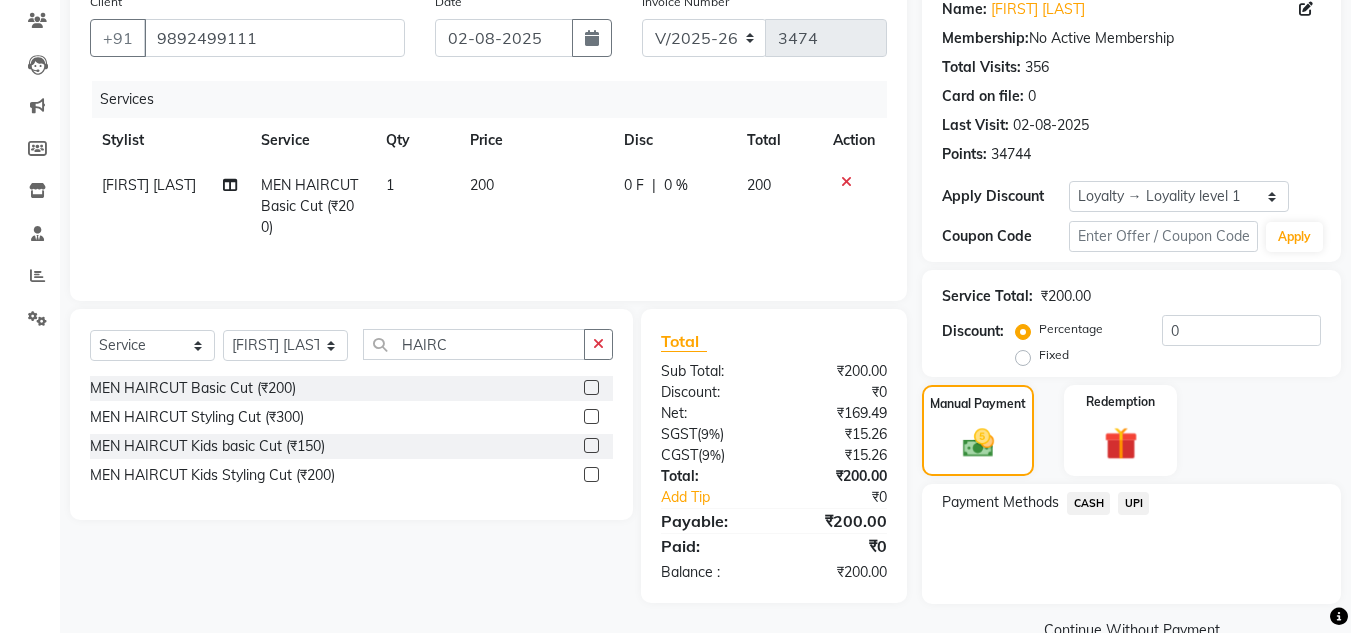 click on "UPI" 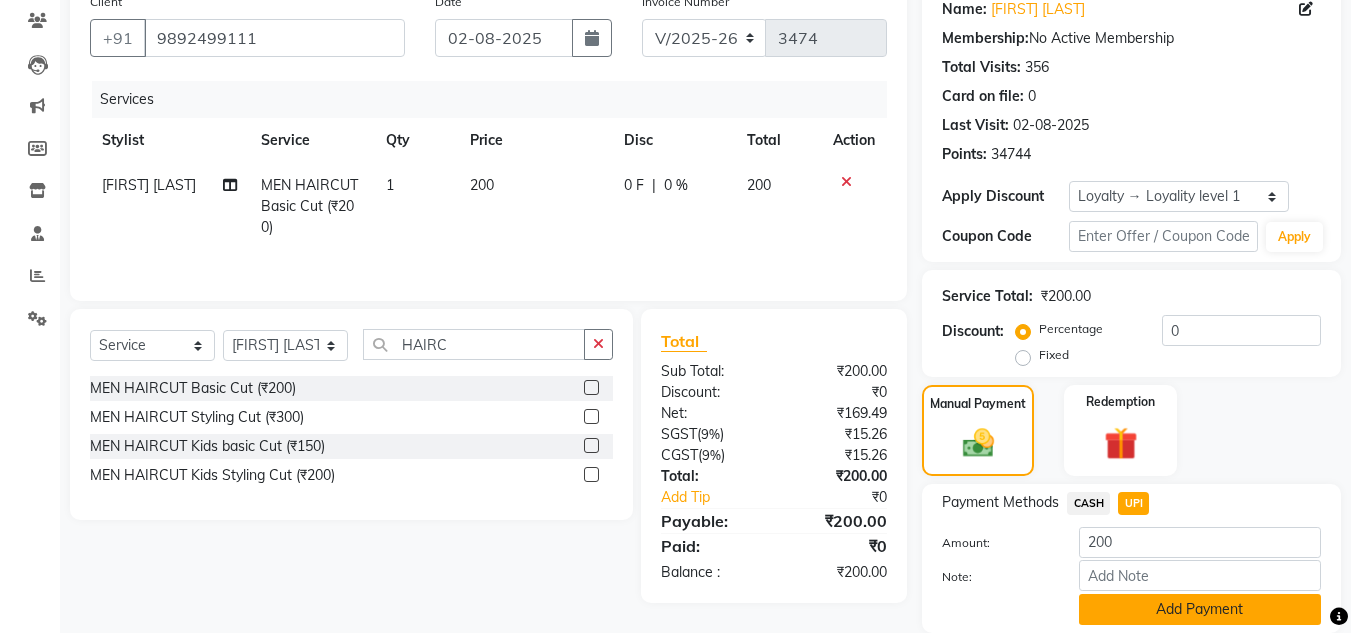click on "Add Payment" 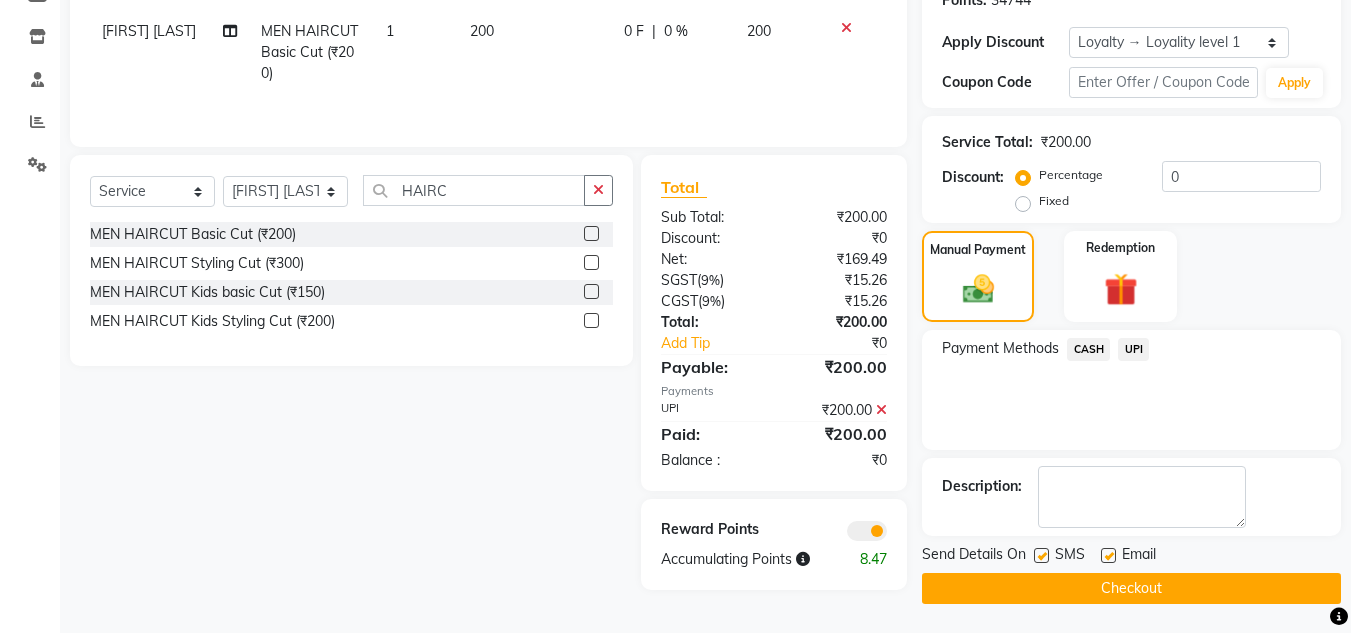 scroll, scrollTop: 322, scrollLeft: 0, axis: vertical 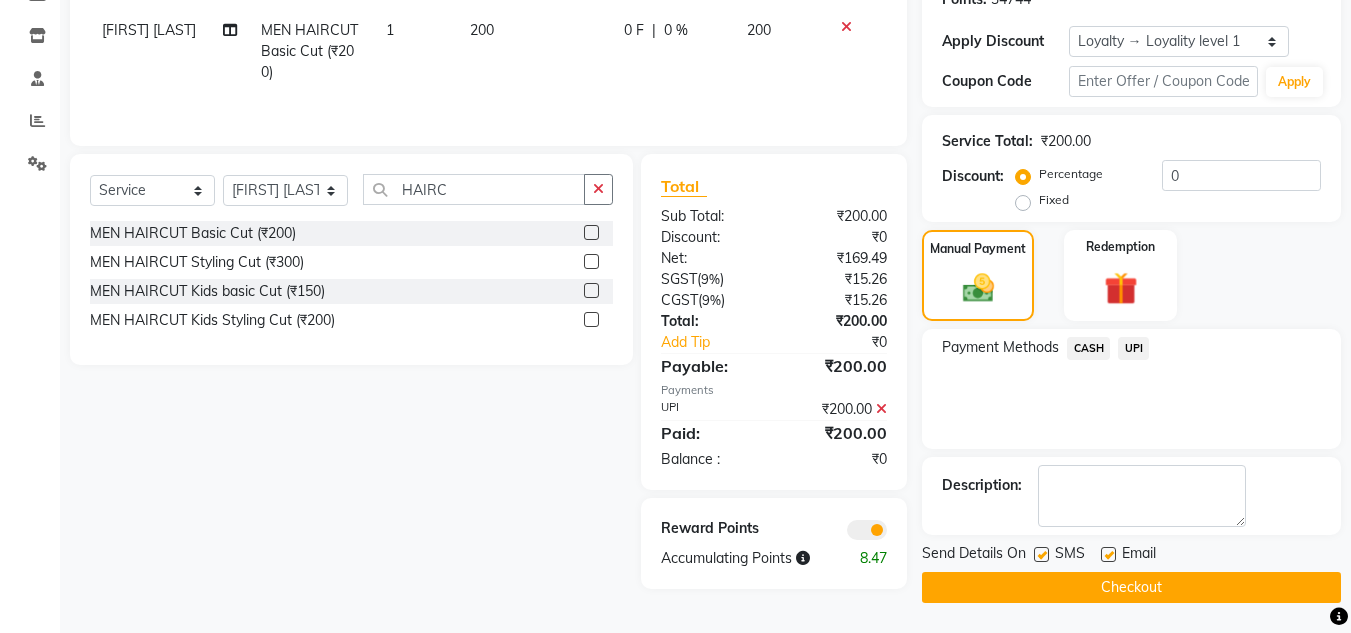 click on "Checkout" 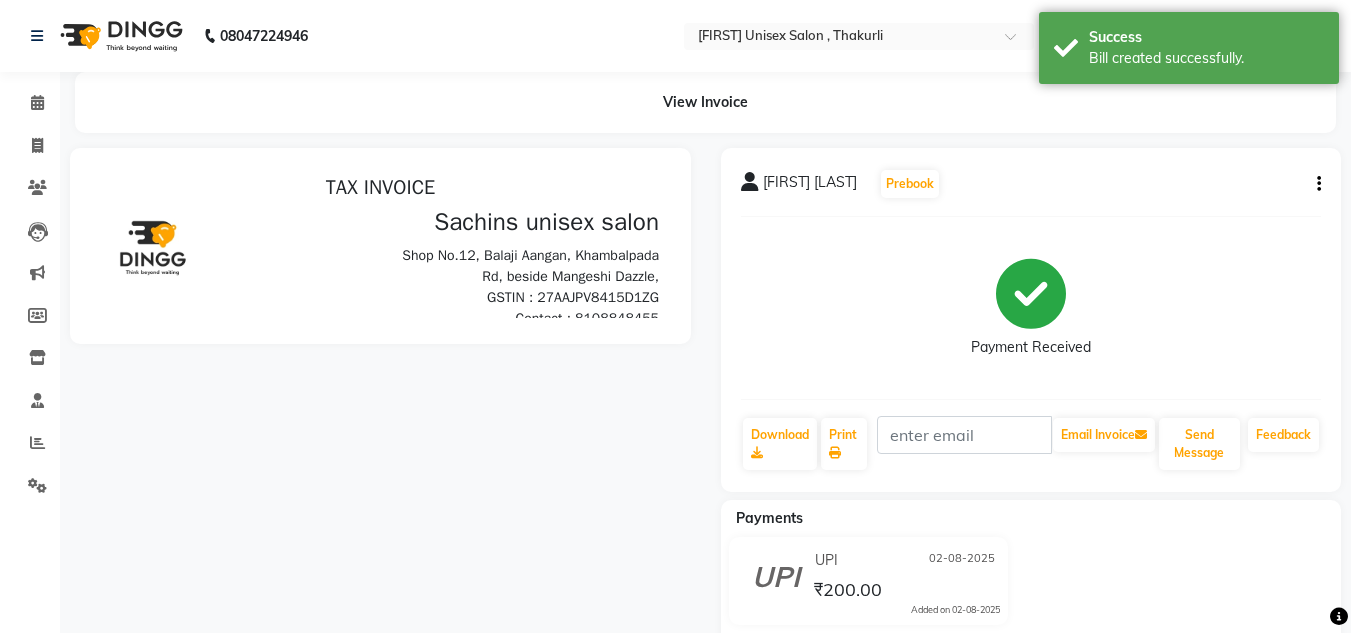 scroll, scrollTop: 0, scrollLeft: 0, axis: both 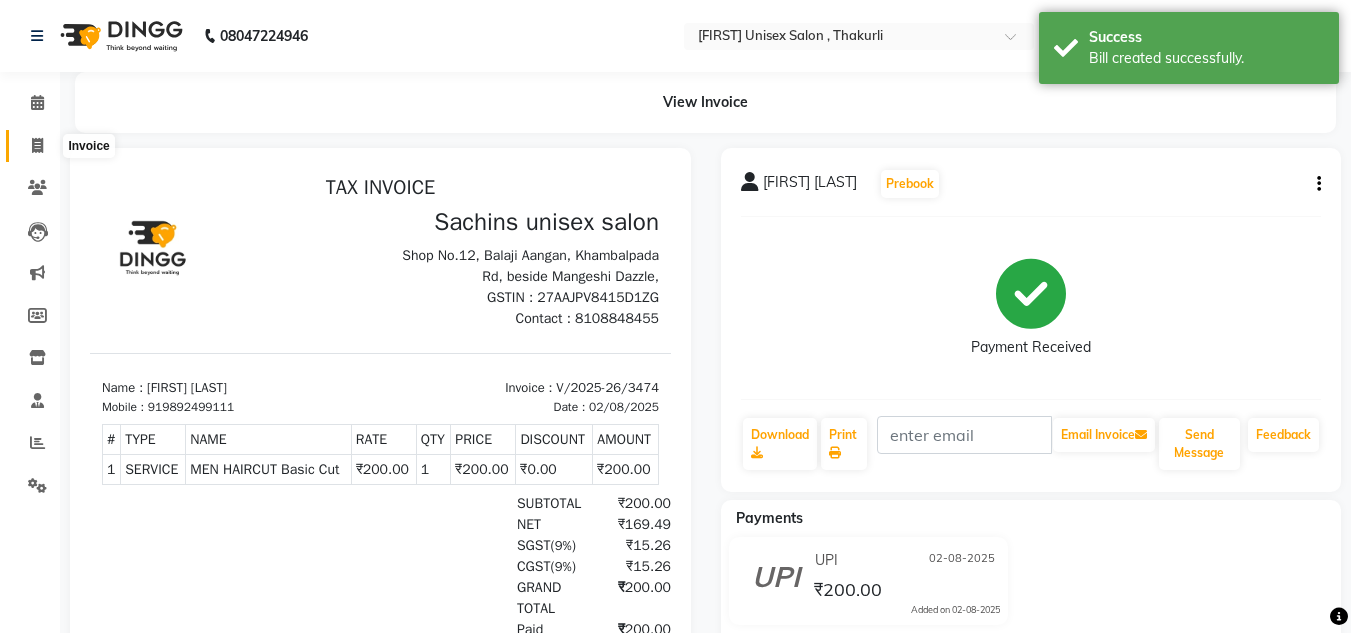 click 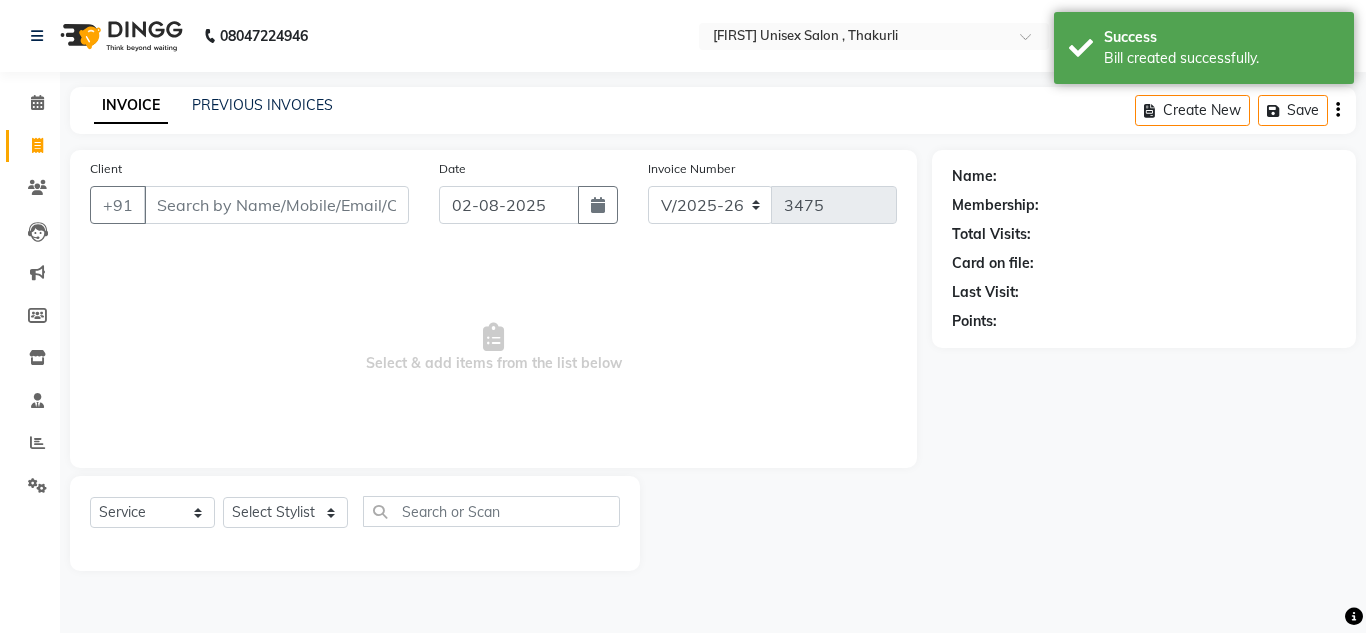click on "Client" at bounding box center (276, 205) 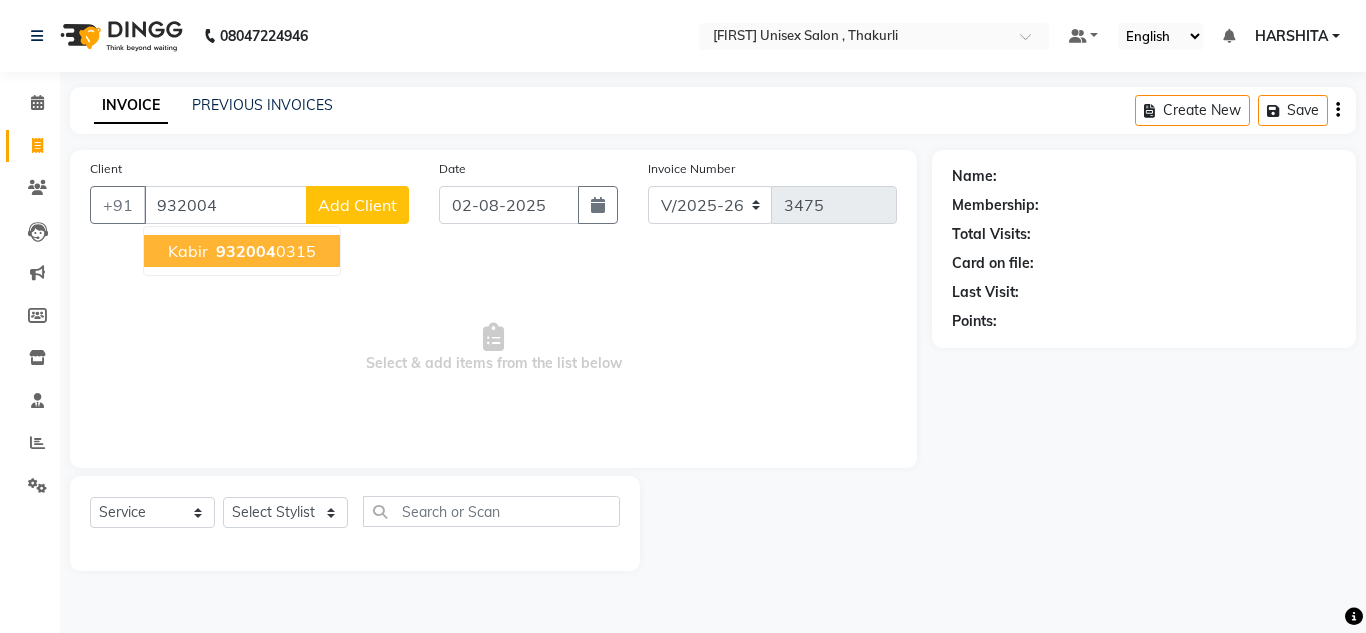 click on "932004" at bounding box center [246, 251] 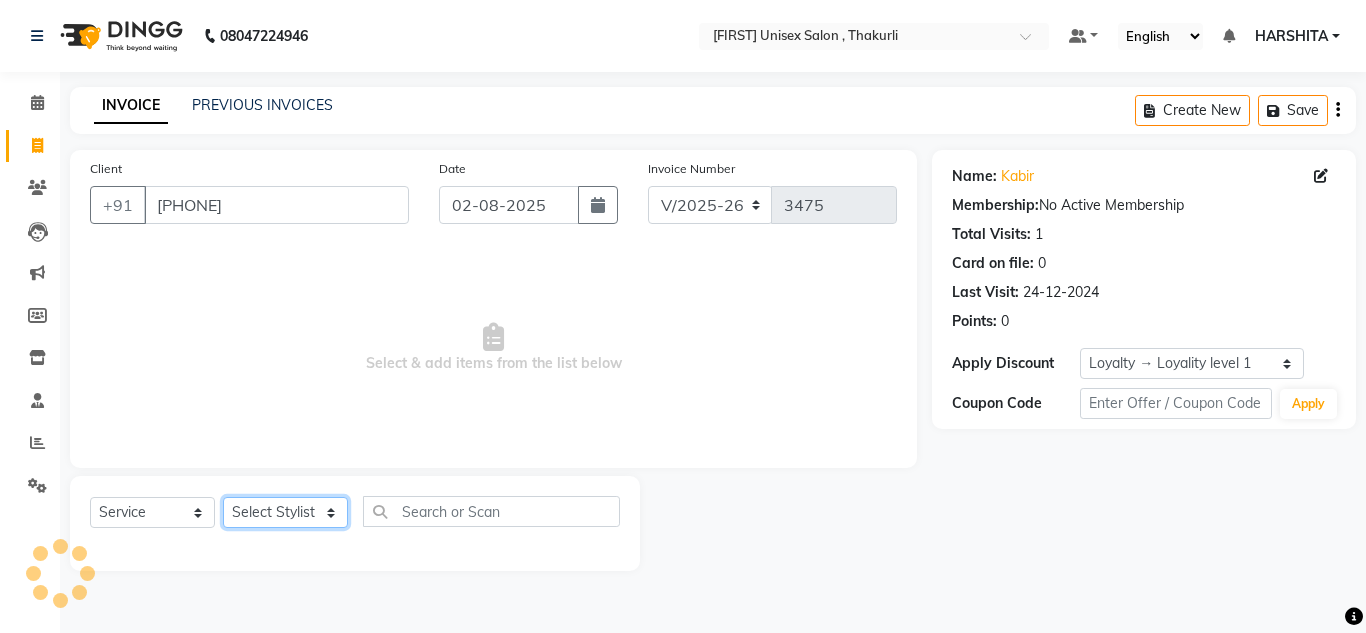 click on "Select Stylist [FIRST] [FIRST] [FIRST] [FIRST] [FIRST] [FIRST] [FIRST] [FIRST] [FIRST] [FIRST] [FIRST]" 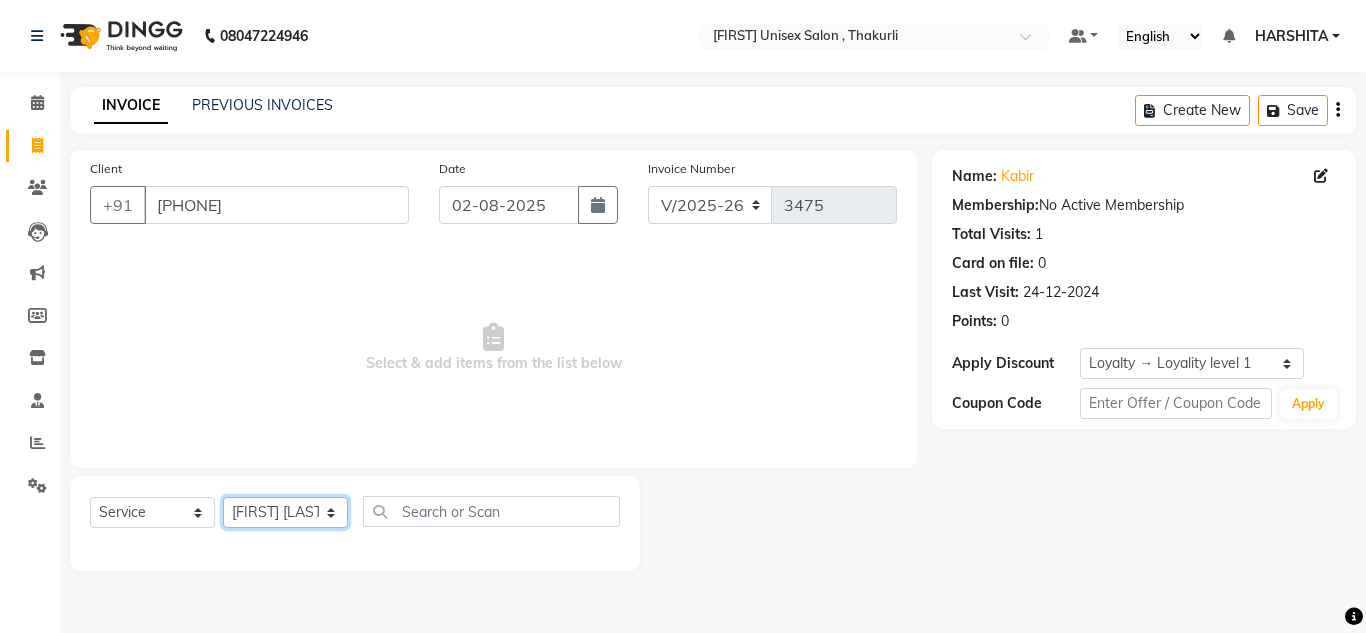 click on "Select Stylist [FIRST] [FIRST] [FIRST] [FIRST] [FIRST] [FIRST] [FIRST] [FIRST] [FIRST] [FIRST] [FIRST]" 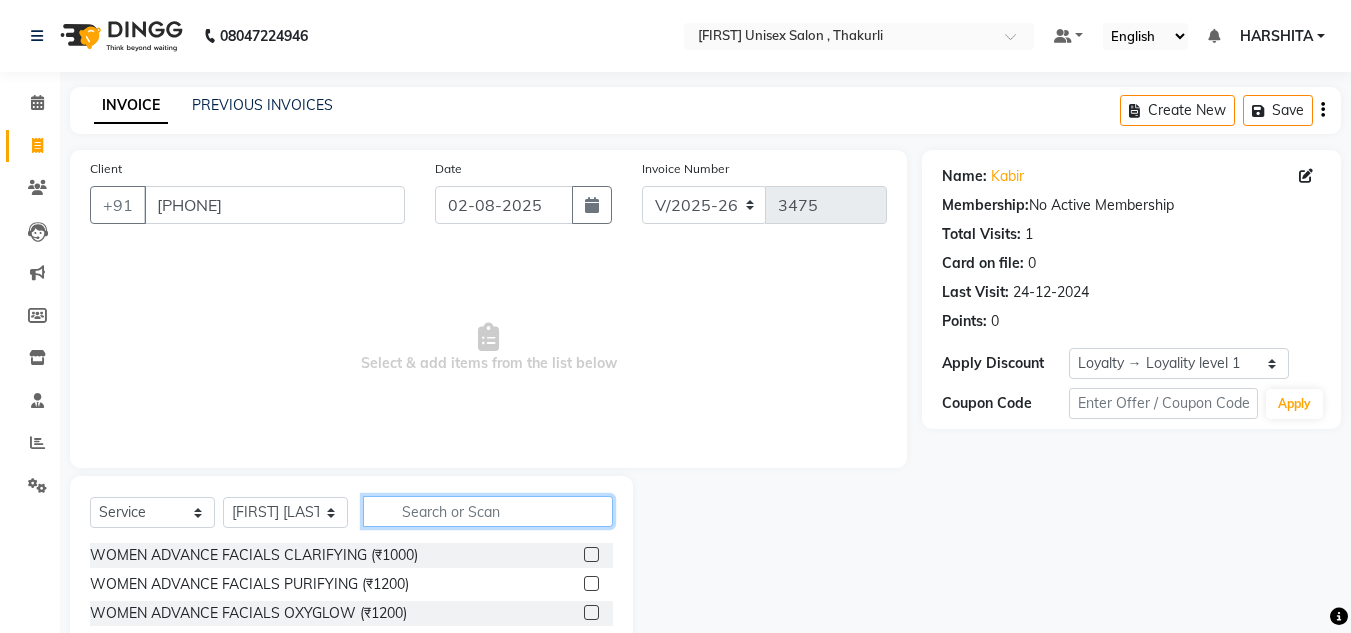 click 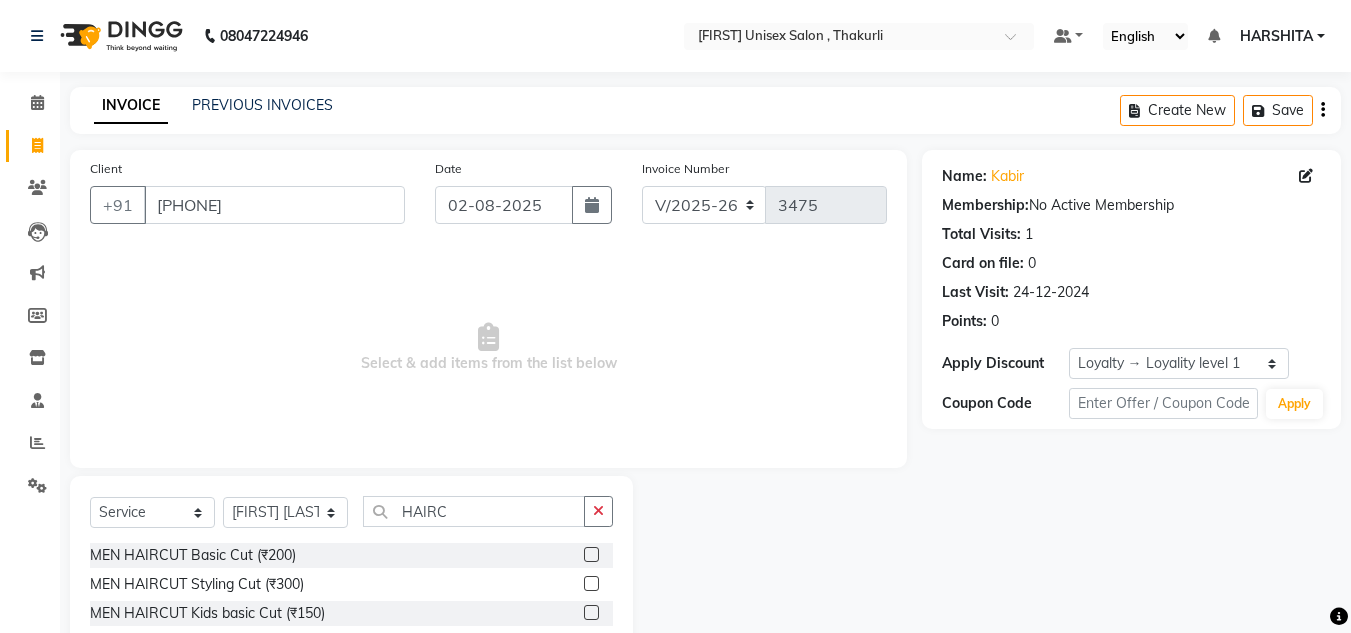 click 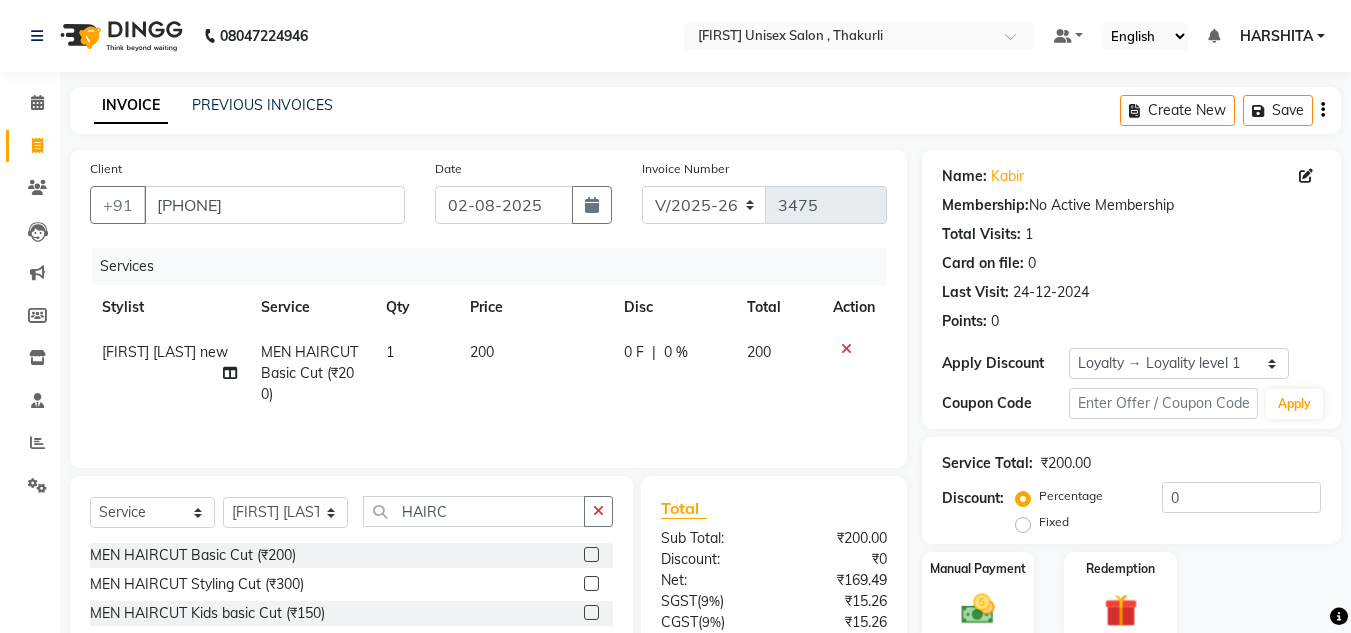 drag, startPoint x: 609, startPoint y: 498, endPoint x: 592, endPoint y: 512, distance: 22.022715 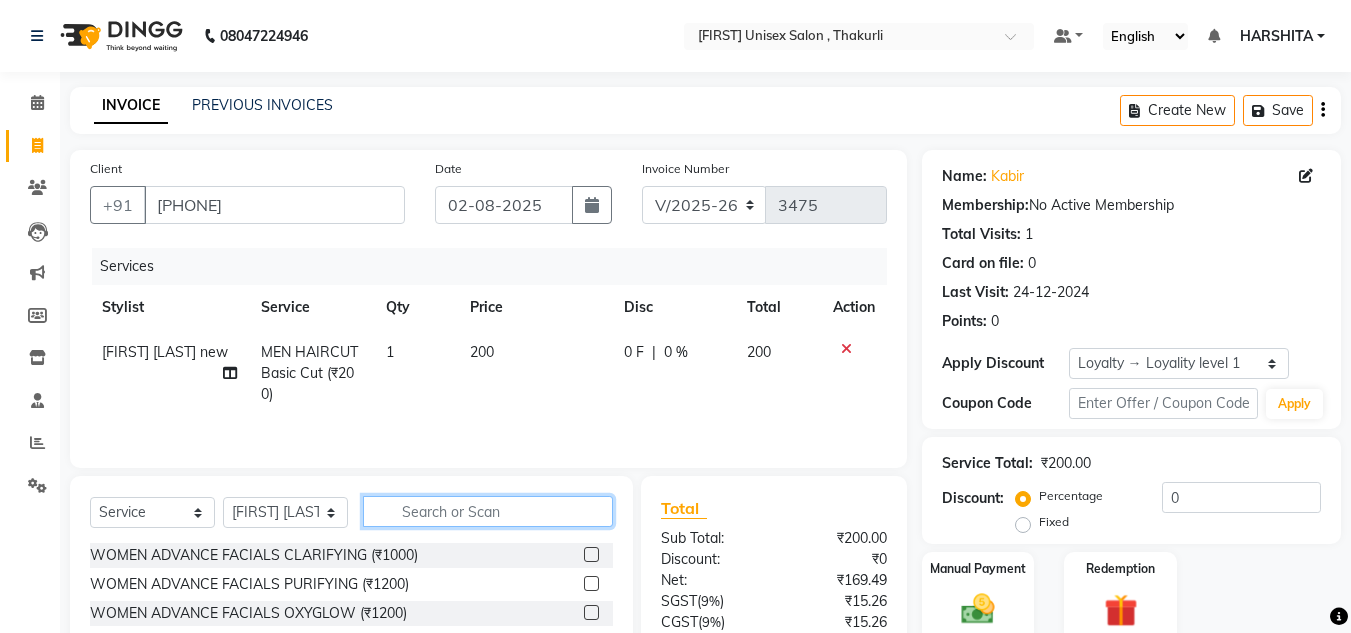 click 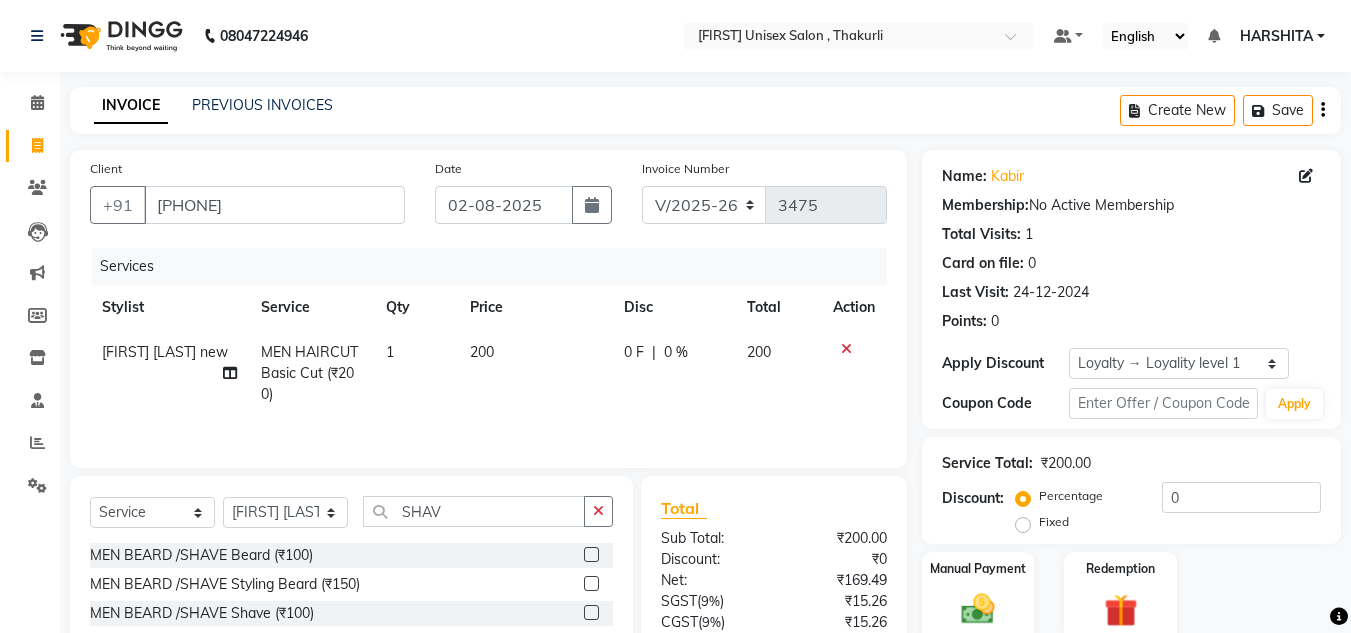 click 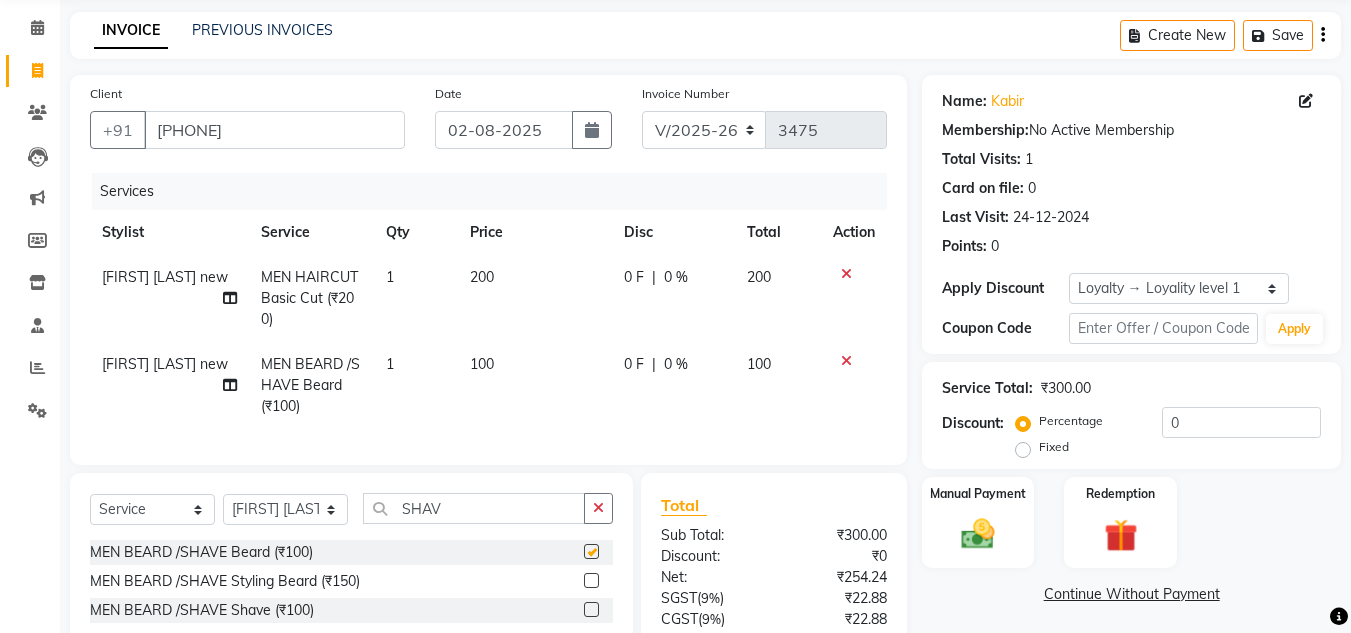 scroll, scrollTop: 254, scrollLeft: 0, axis: vertical 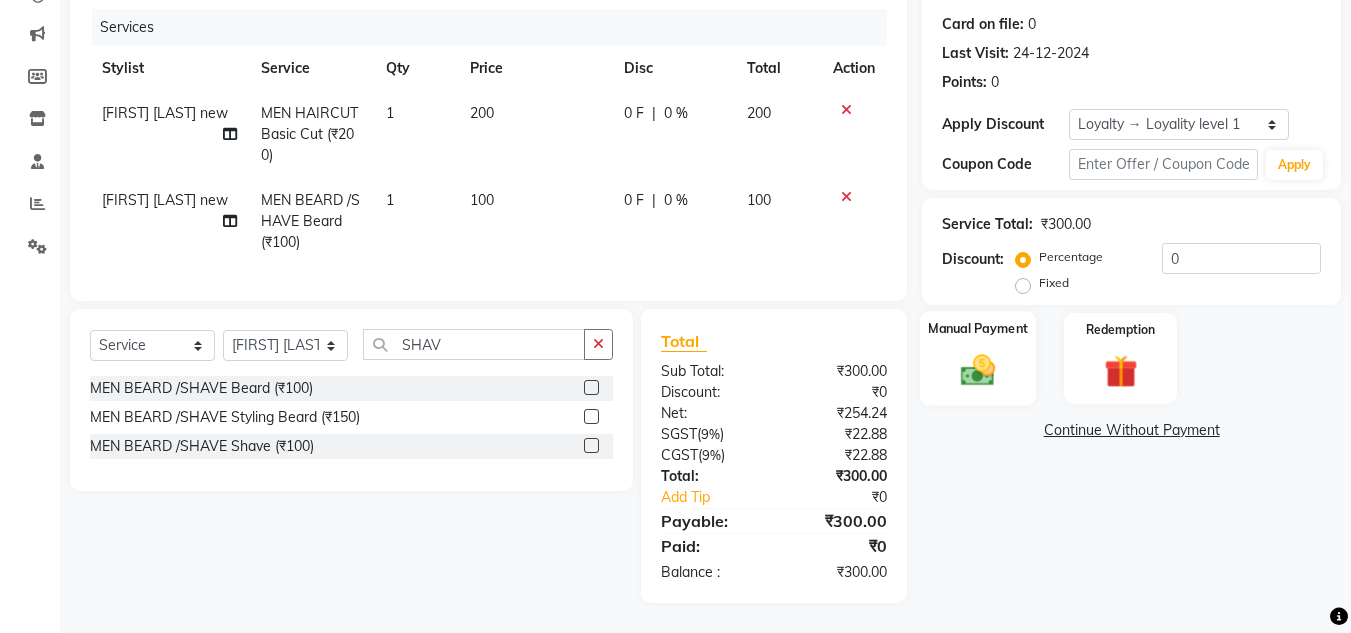 click 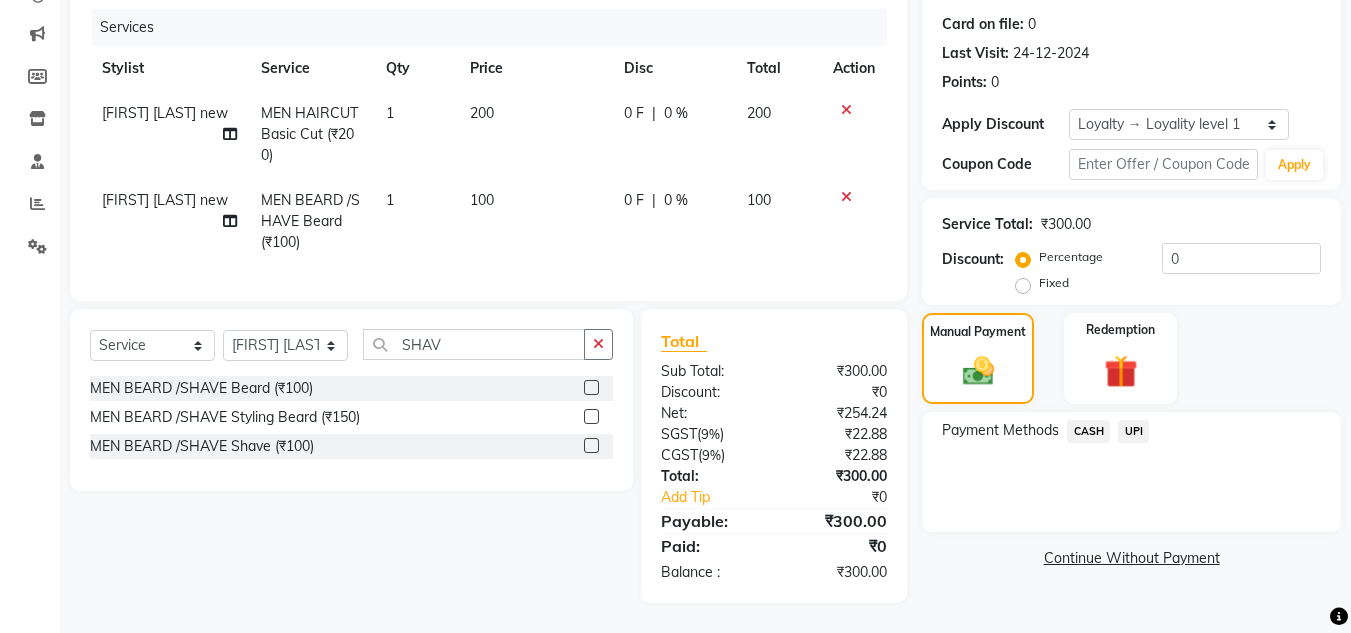 drag, startPoint x: 1141, startPoint y: 409, endPoint x: 1127, endPoint y: 416, distance: 15.652476 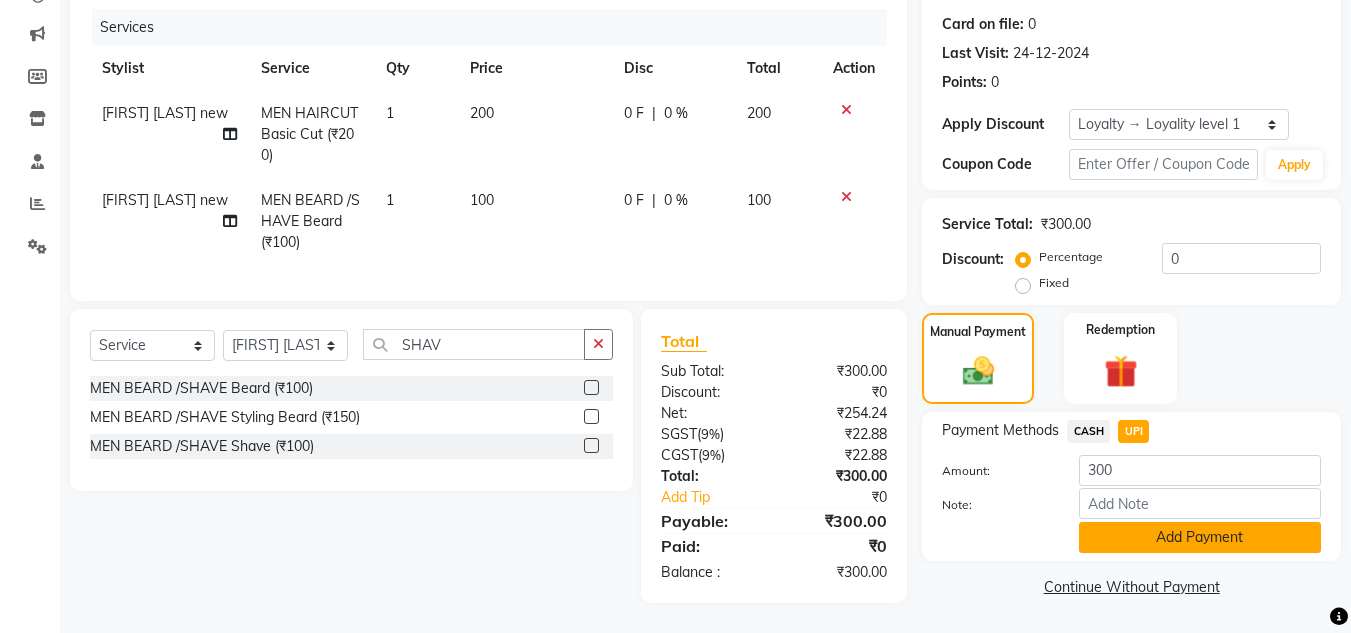 click on "Add Payment" 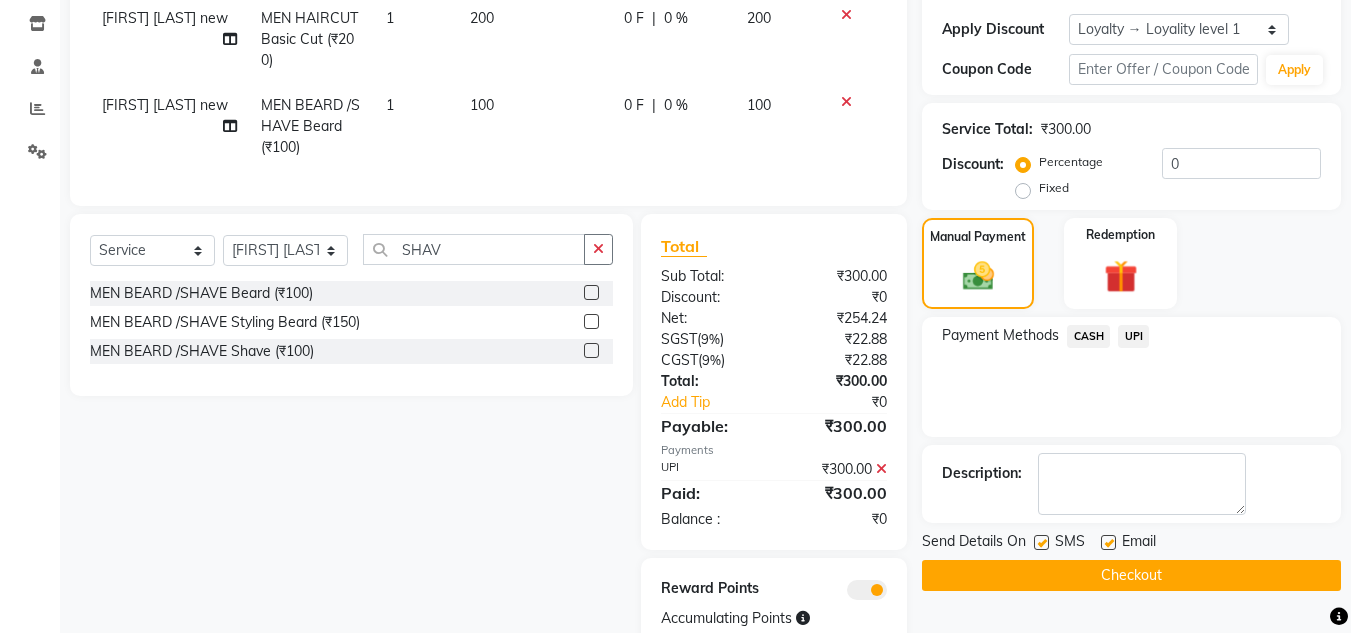 scroll, scrollTop: 416, scrollLeft: 0, axis: vertical 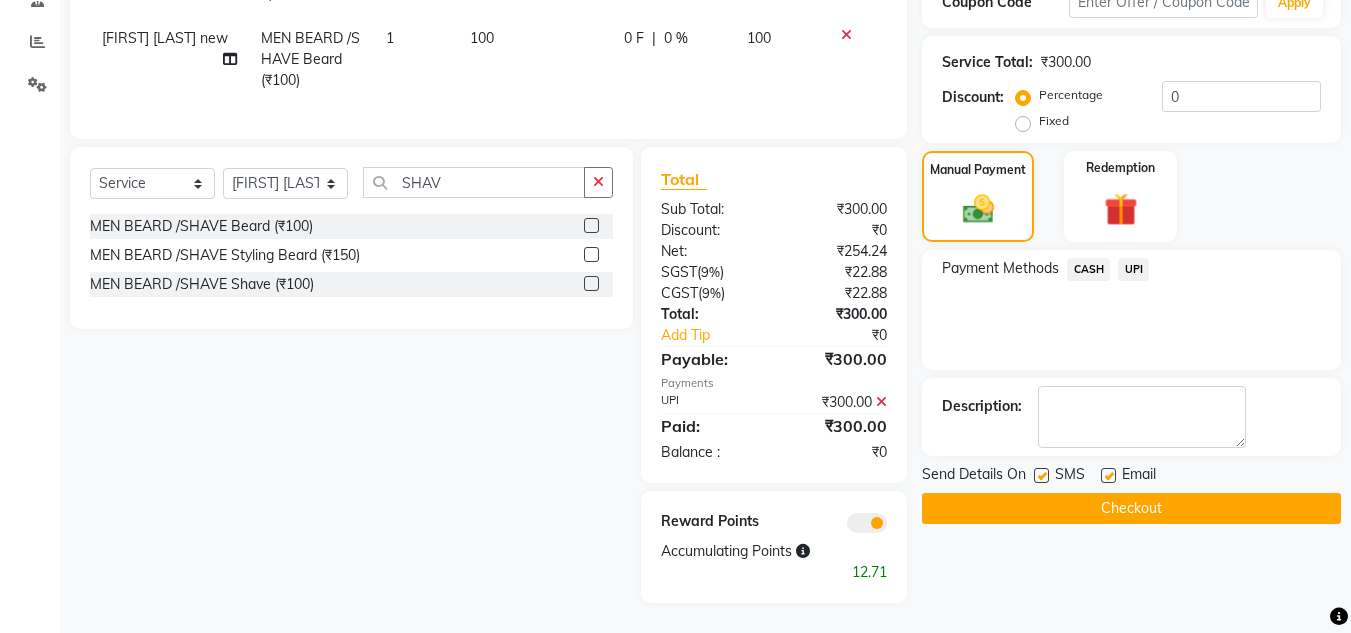 click on "Checkout" 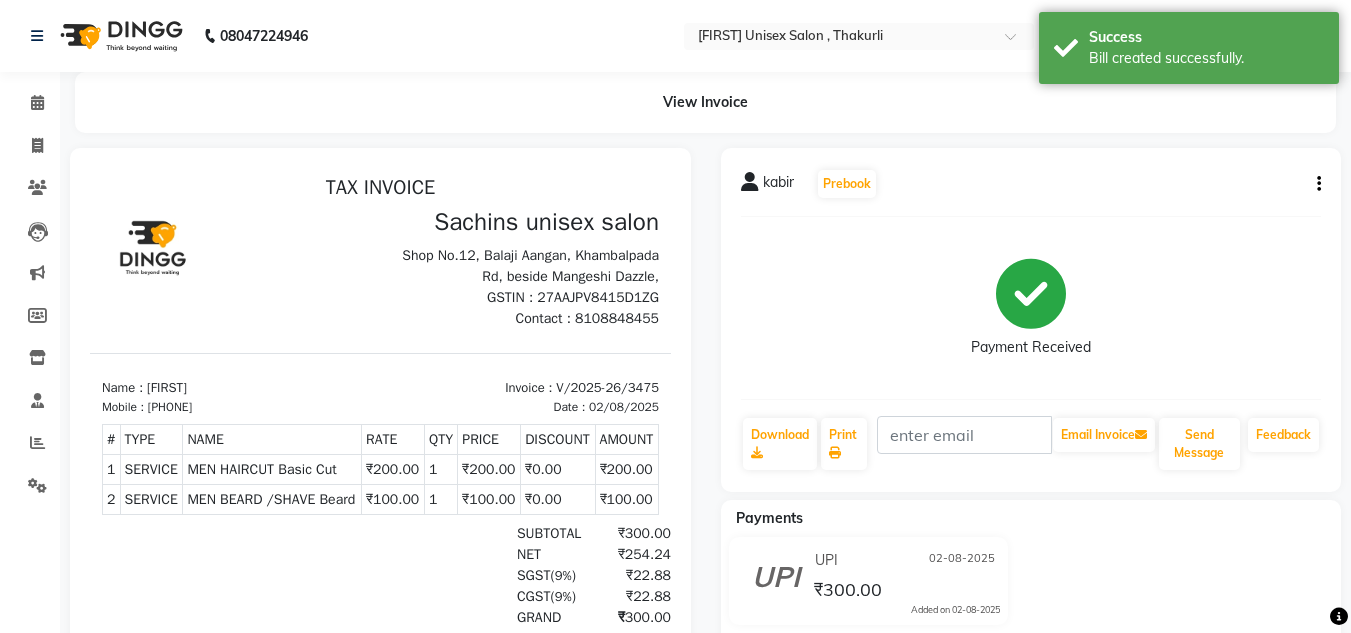 scroll, scrollTop: 0, scrollLeft: 0, axis: both 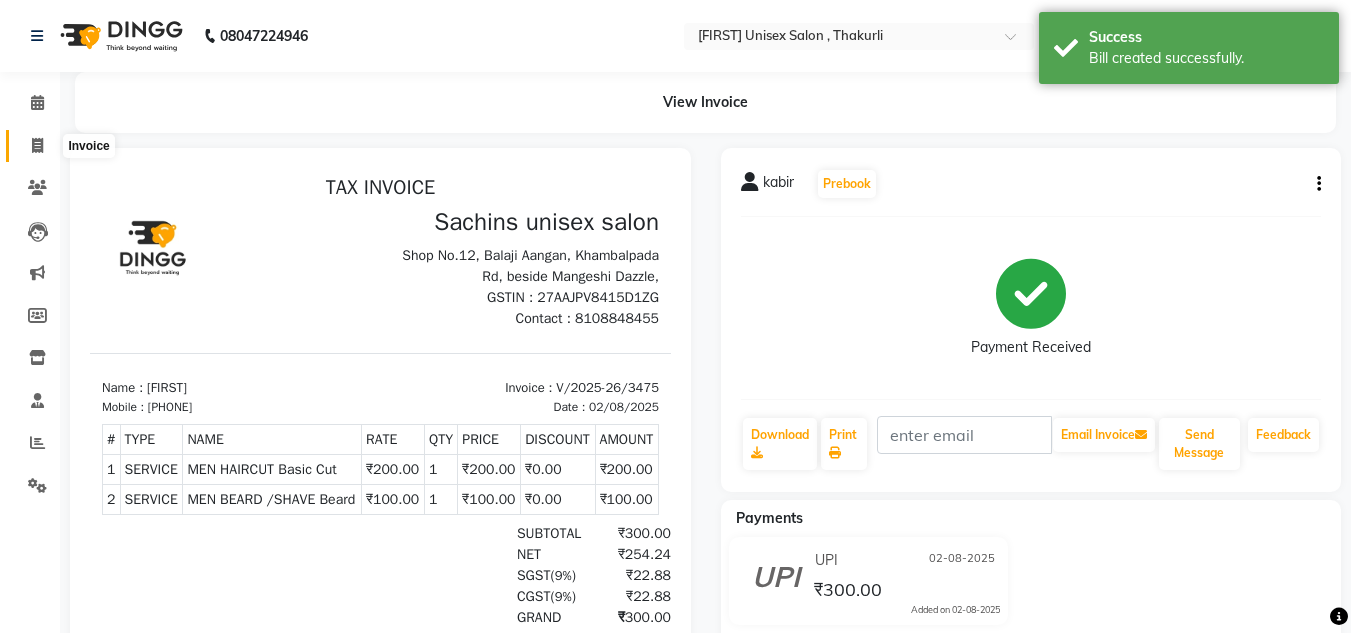 click 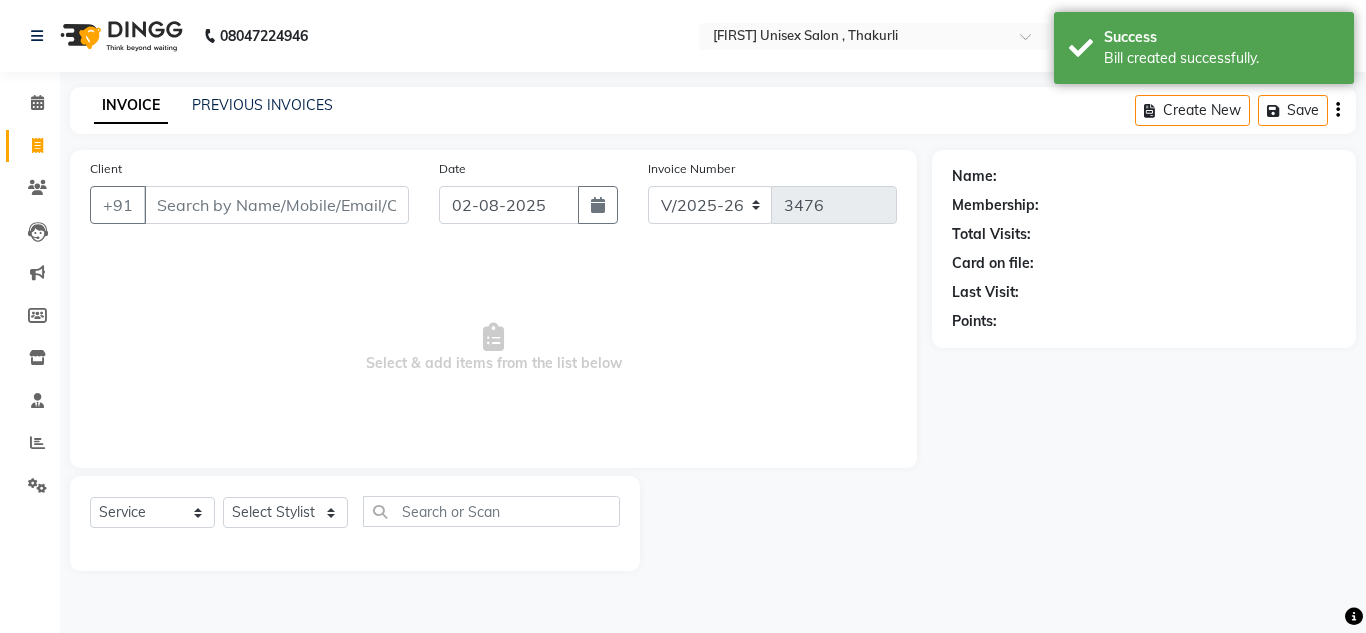 click on "Client" at bounding box center [276, 205] 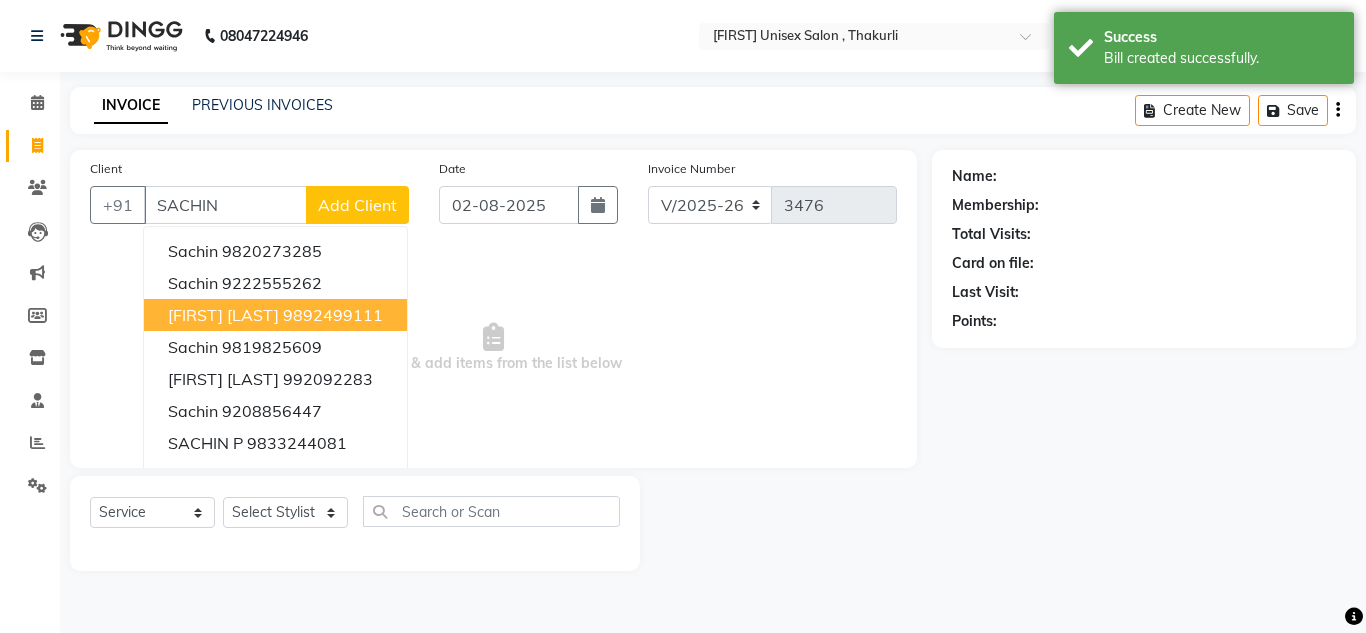 click on "[FIRST] [LAST]" at bounding box center (223, 315) 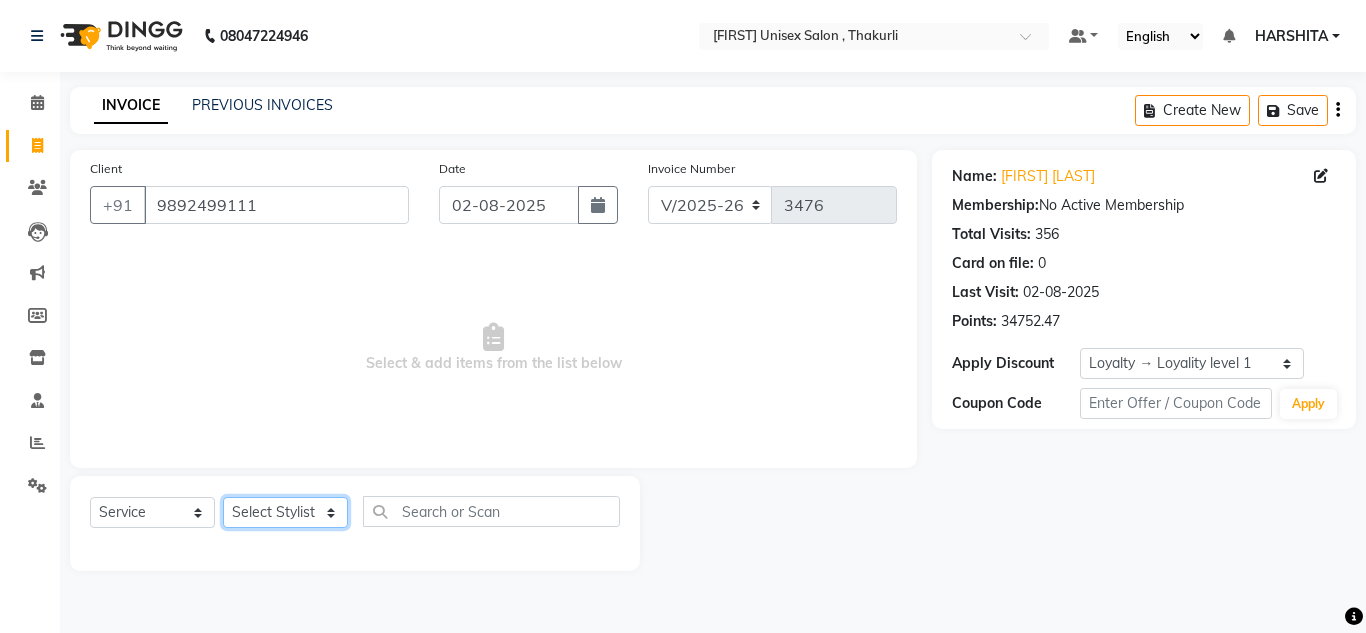 click on "Select Stylist [FIRST] [FIRST] [FIRST] [FIRST] [FIRST] [FIRST] [FIRST] [FIRST] [FIRST] [FIRST] [FIRST]" 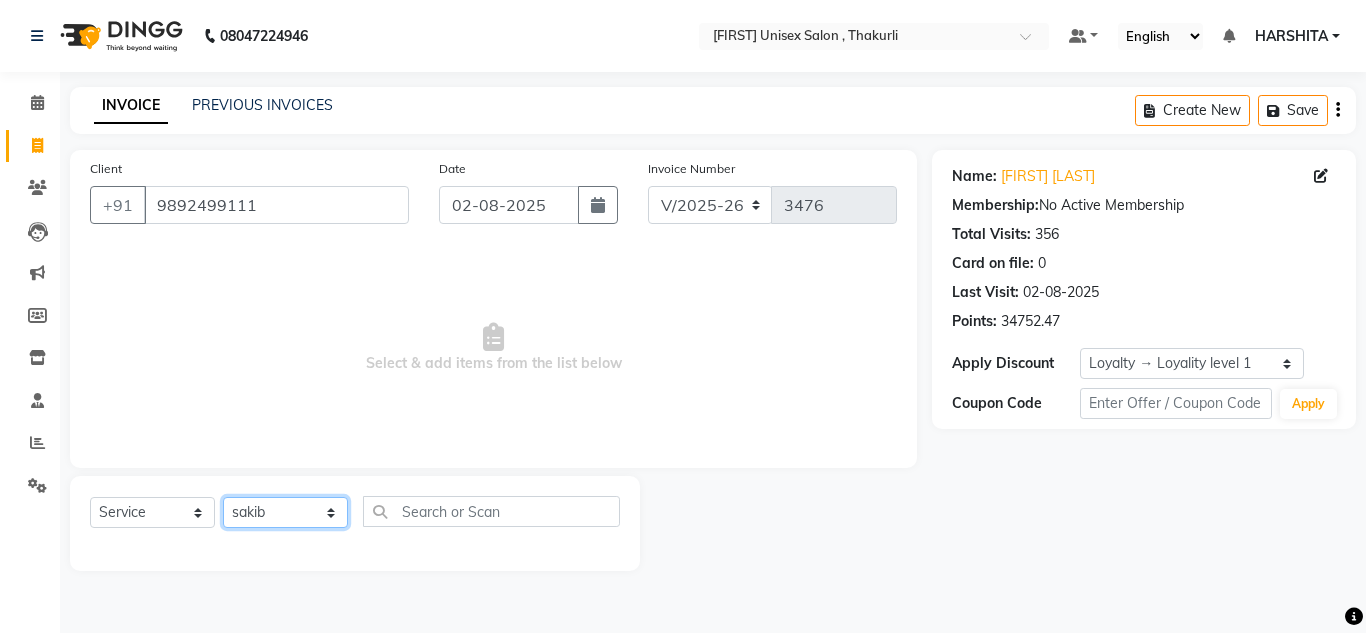 click on "Select Stylist [FIRST] [FIRST] [FIRST] [FIRST] [FIRST] [FIRST] [FIRST] [FIRST] [FIRST] [FIRST] [FIRST]" 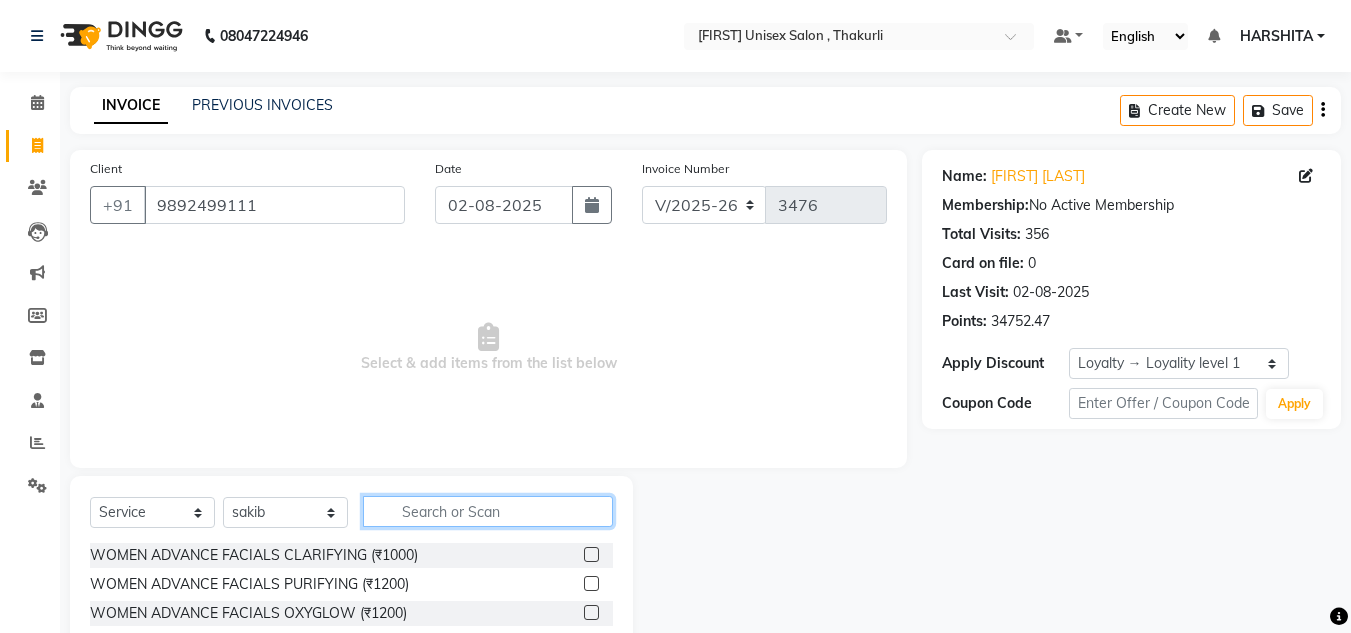 click 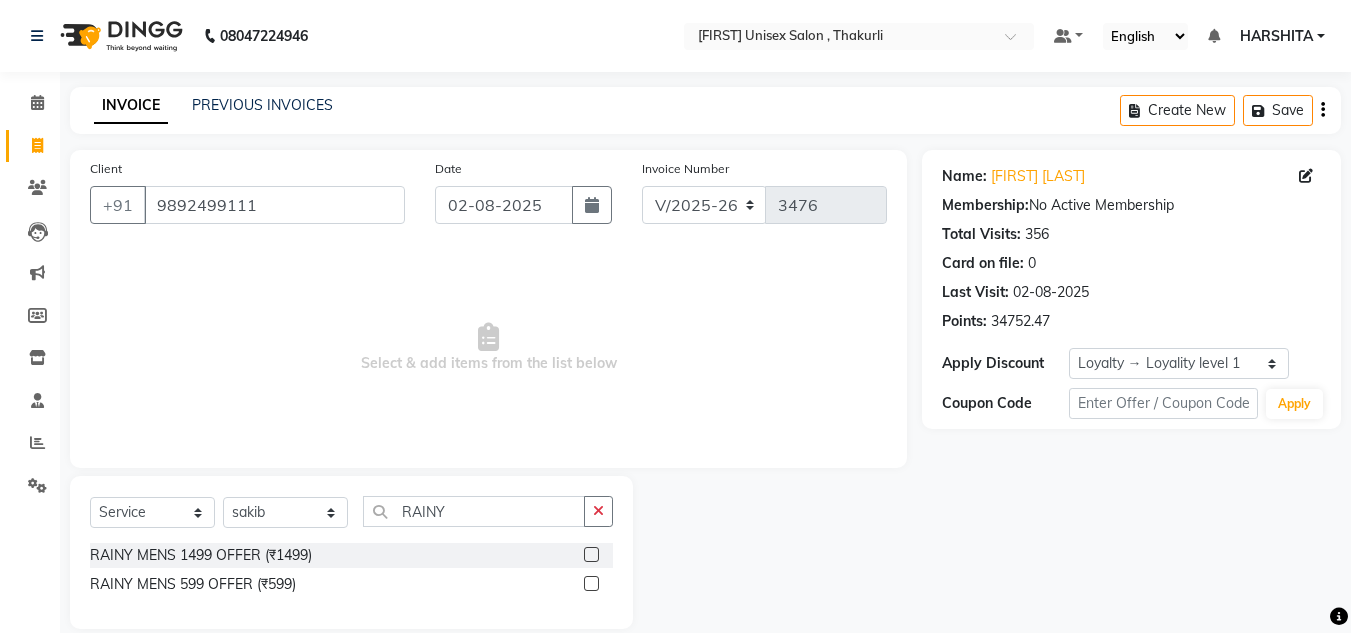 click 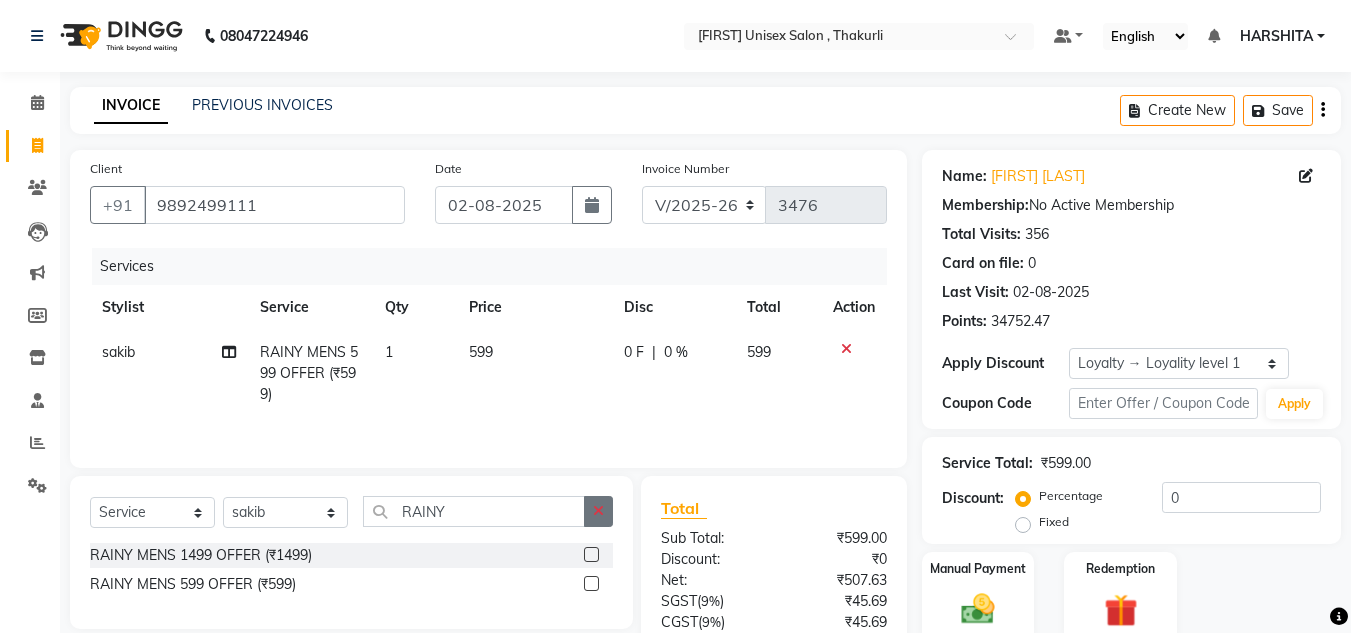 click 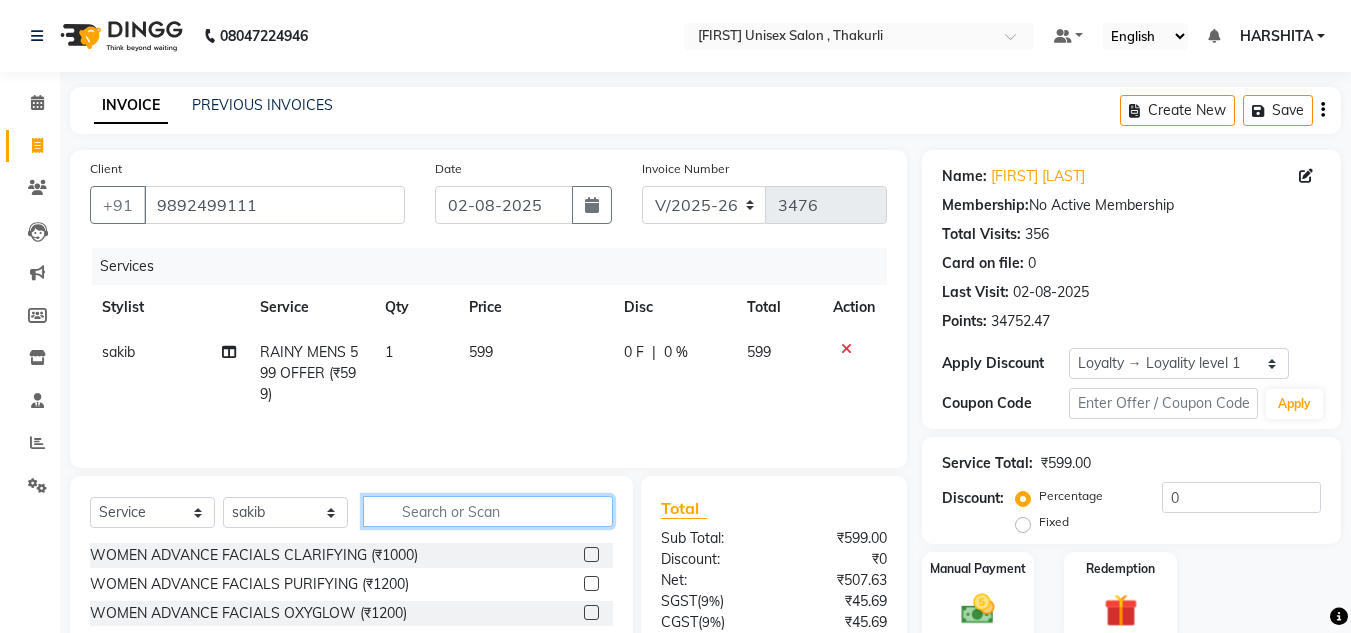 click 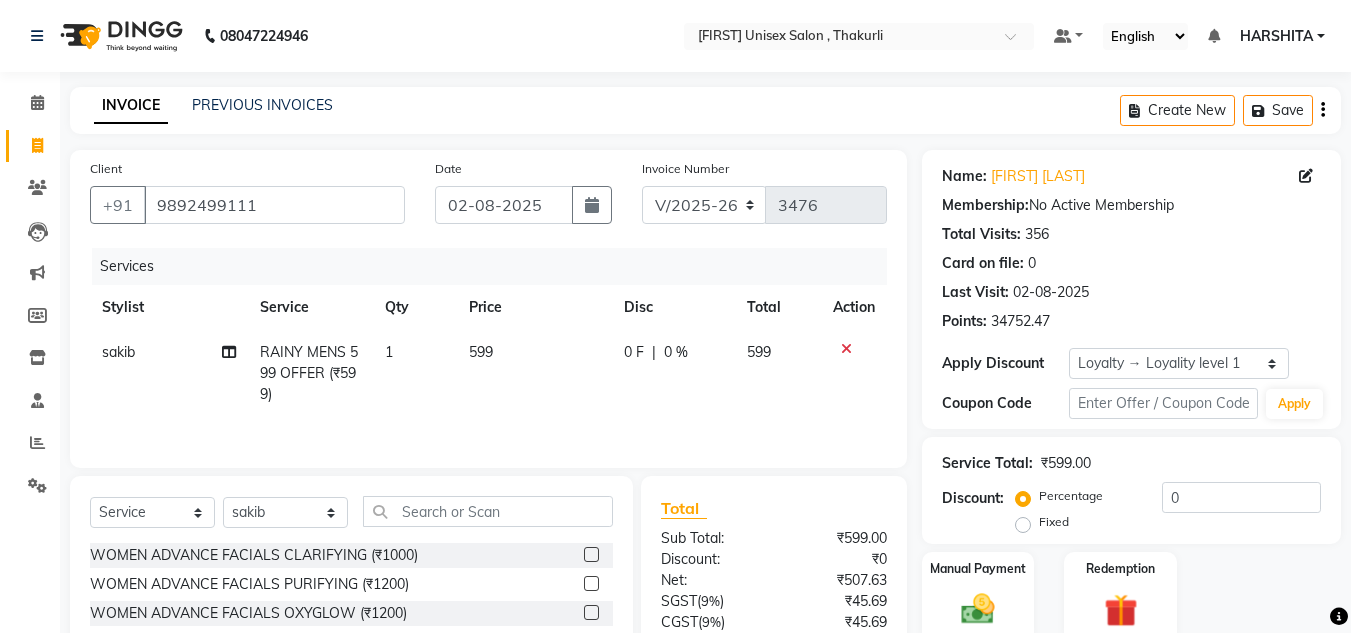 click 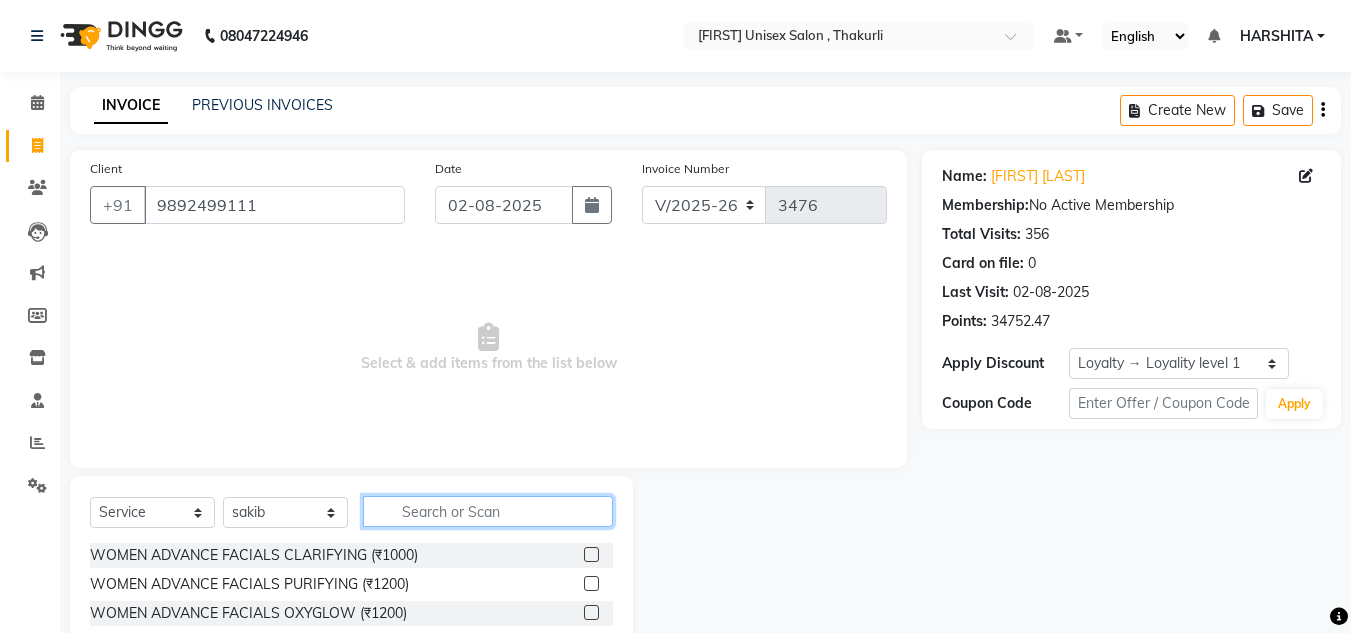 click 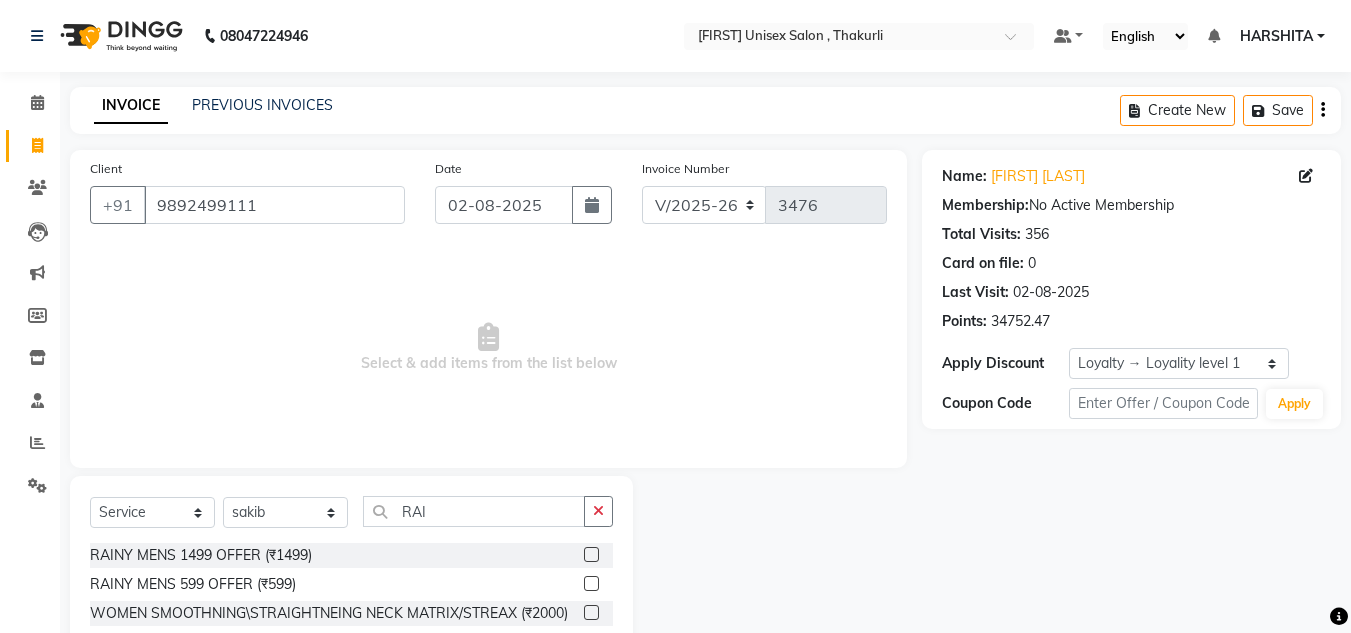click 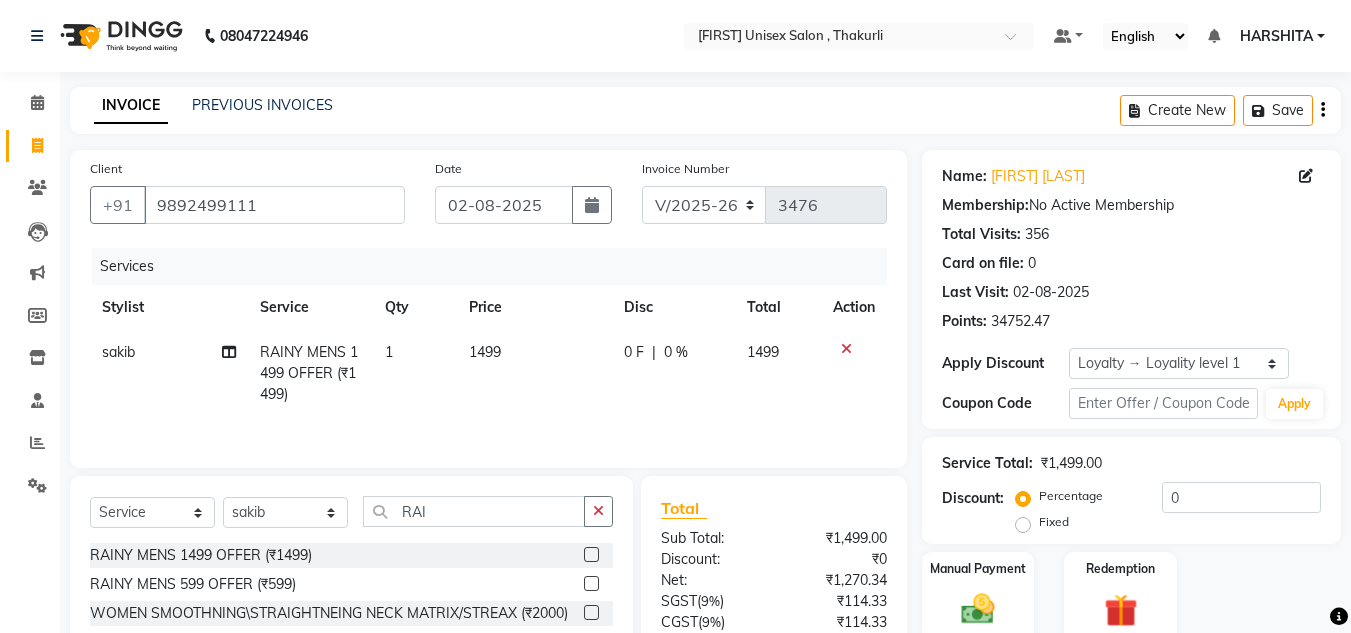 drag, startPoint x: 593, startPoint y: 510, endPoint x: 540, endPoint y: 513, distance: 53.08484 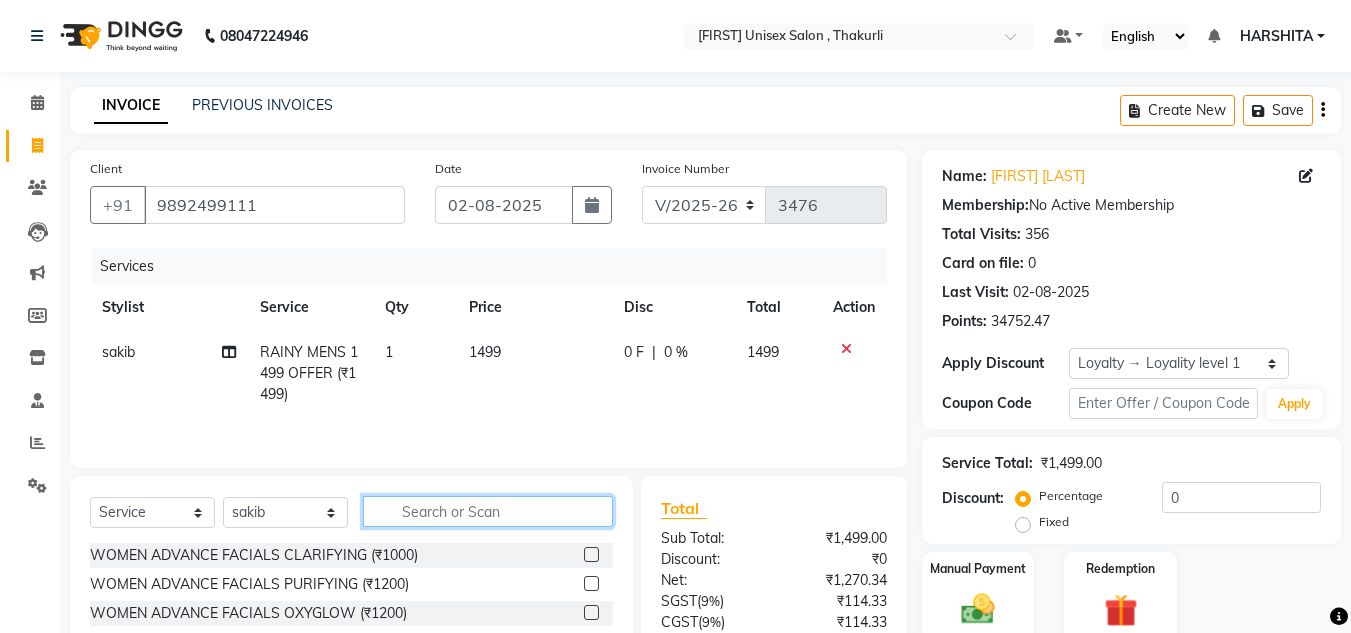 click 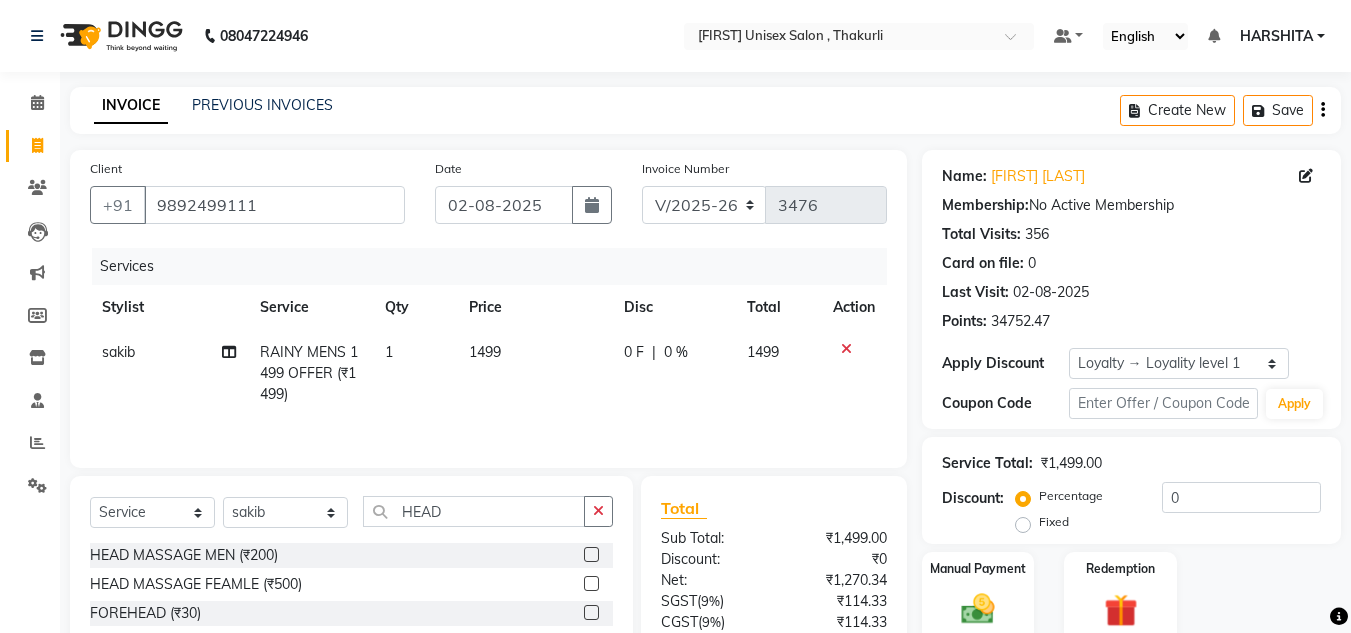 click 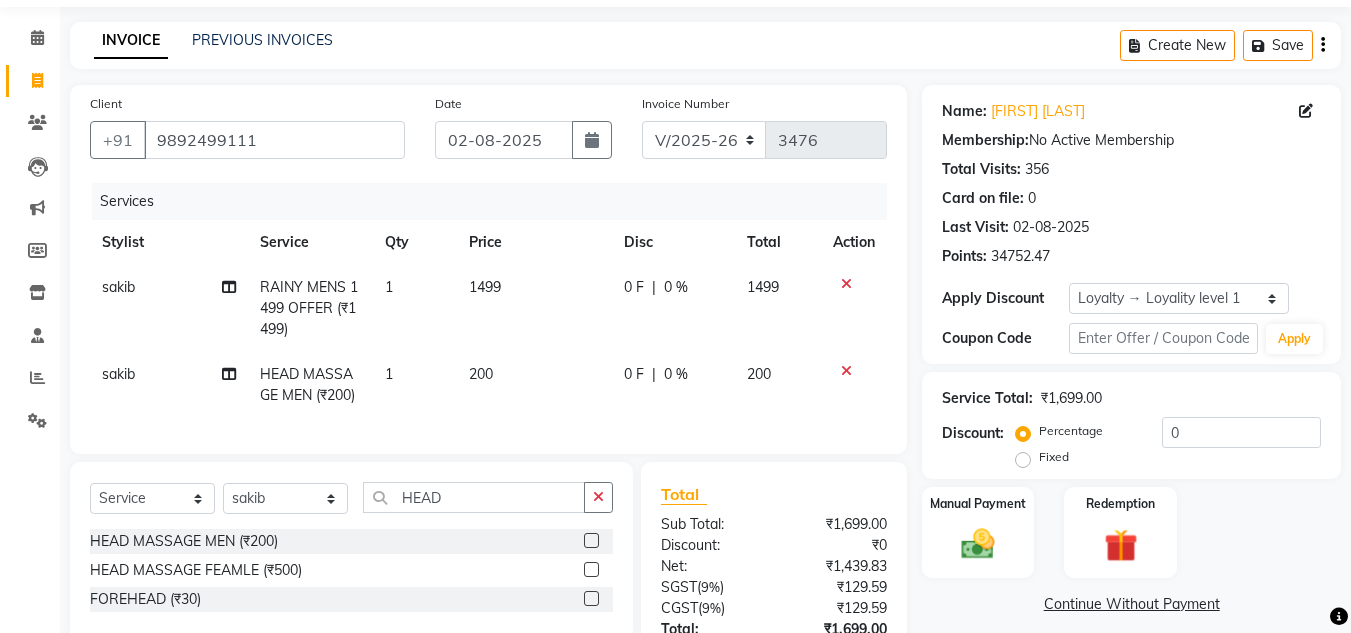 scroll, scrollTop: 100, scrollLeft: 0, axis: vertical 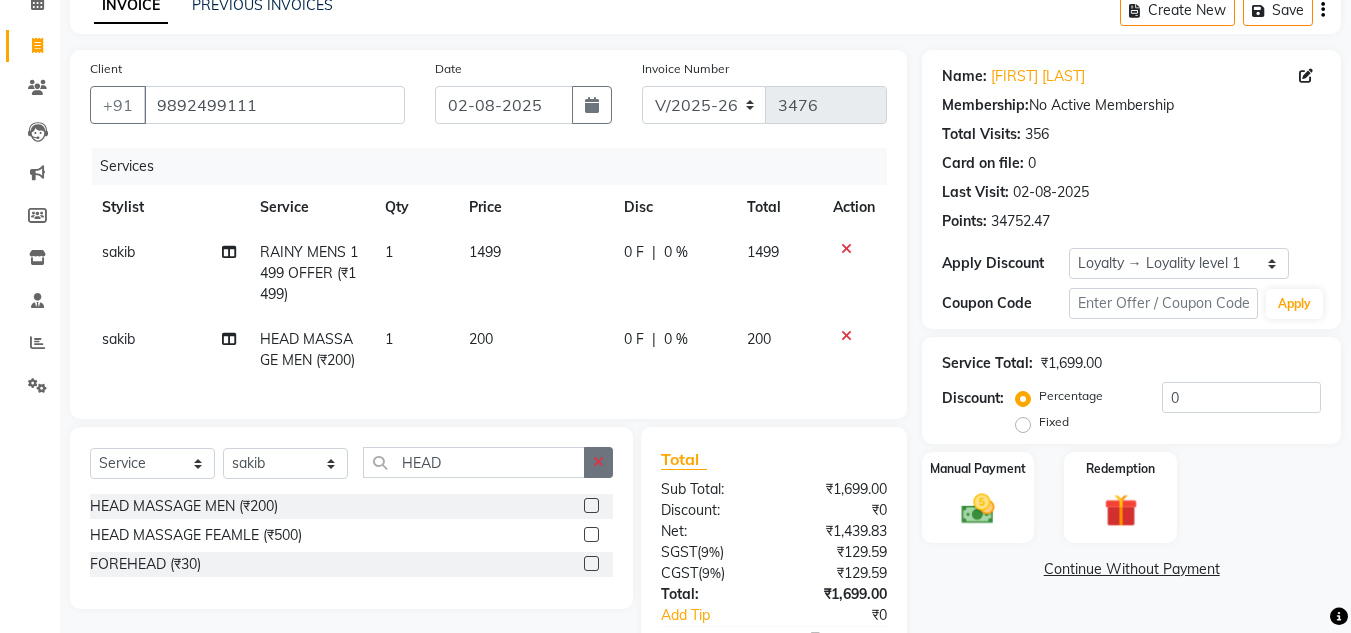 click 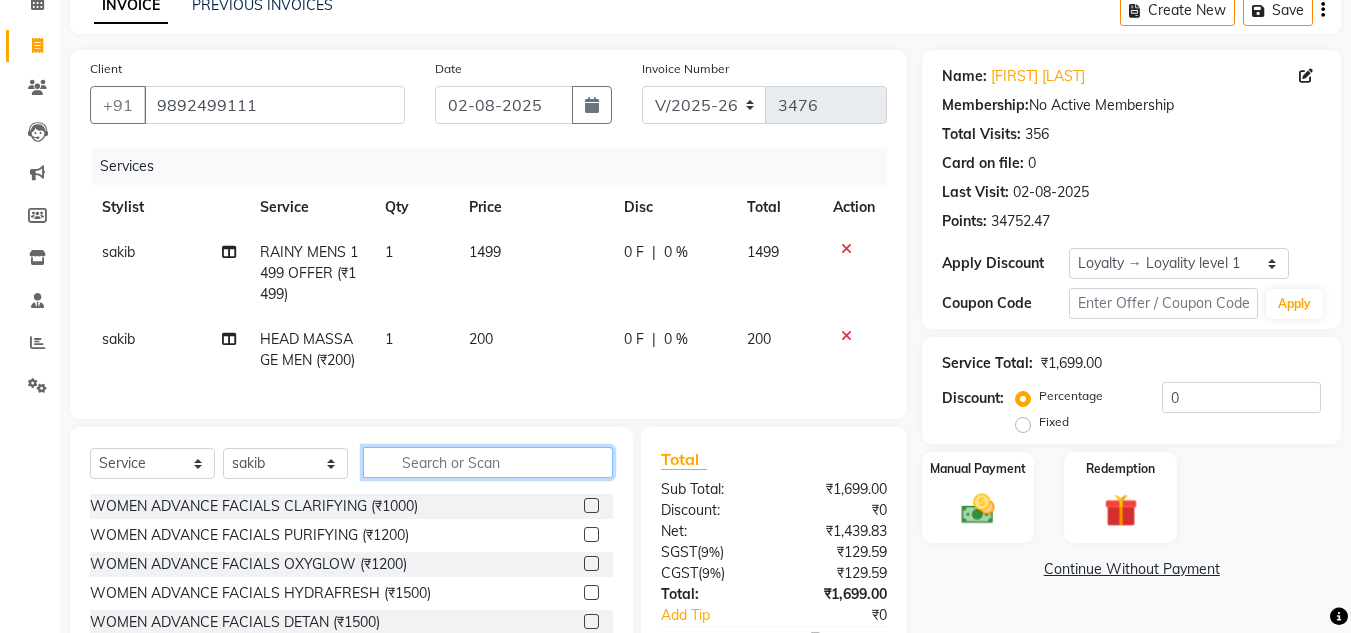 click 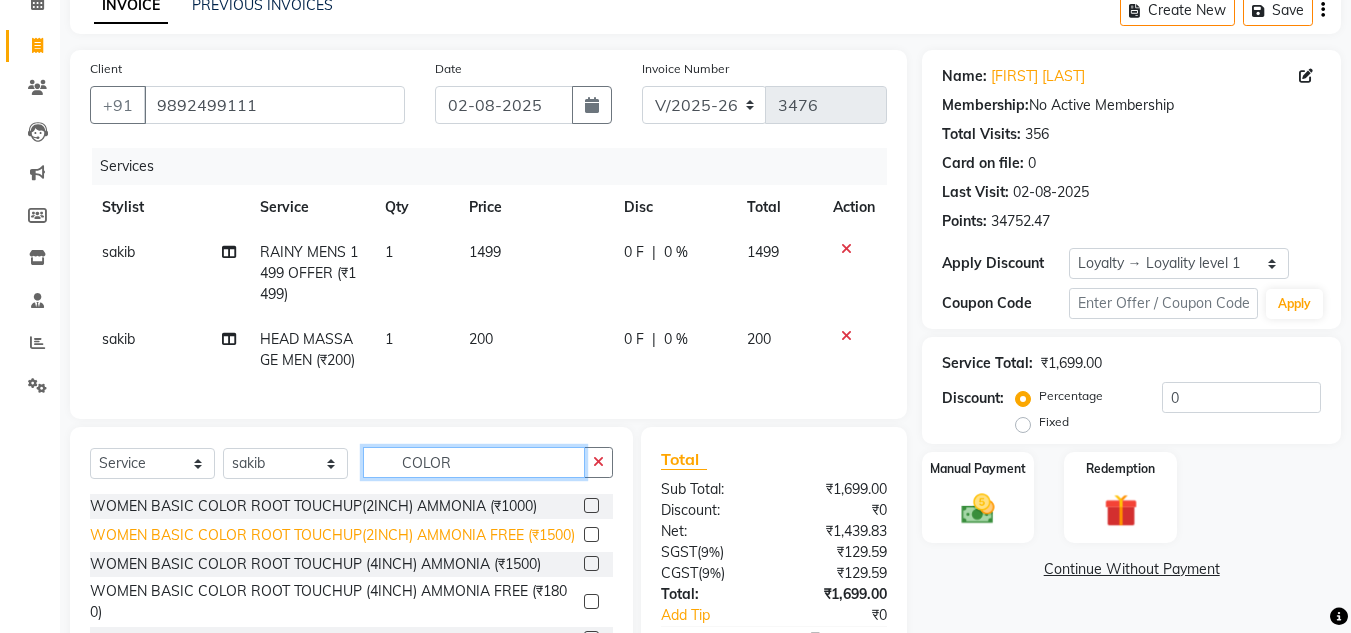 scroll, scrollTop: 234, scrollLeft: 0, axis: vertical 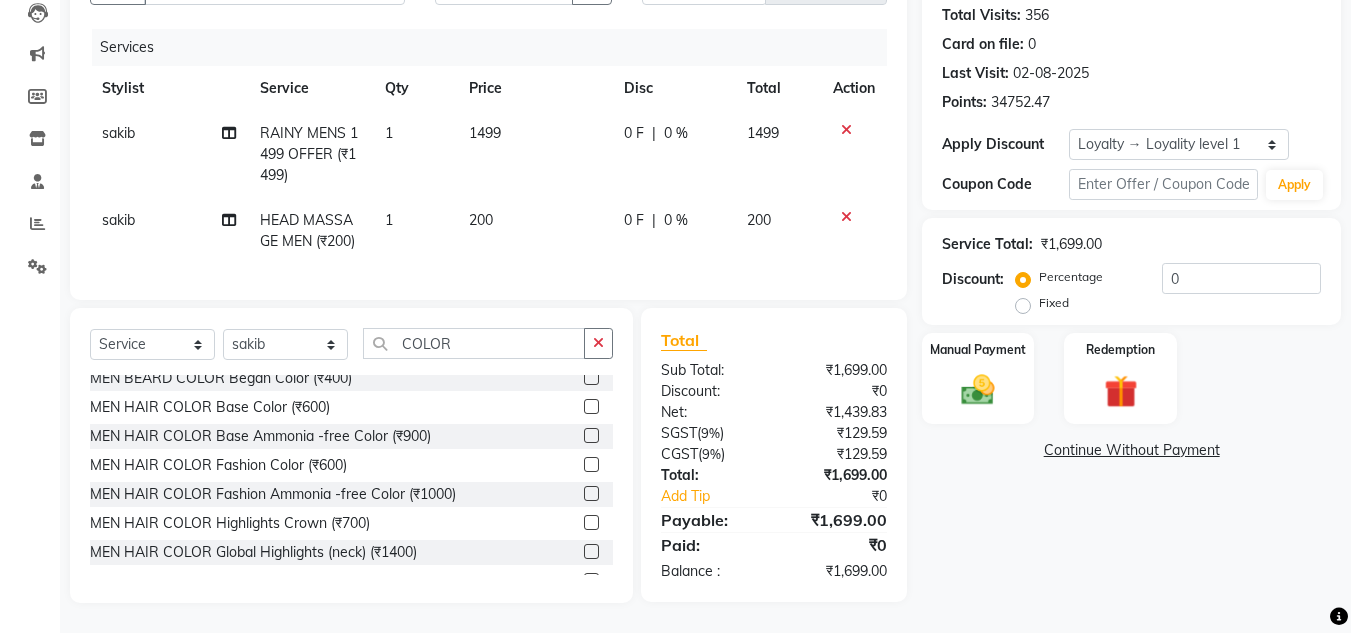 click 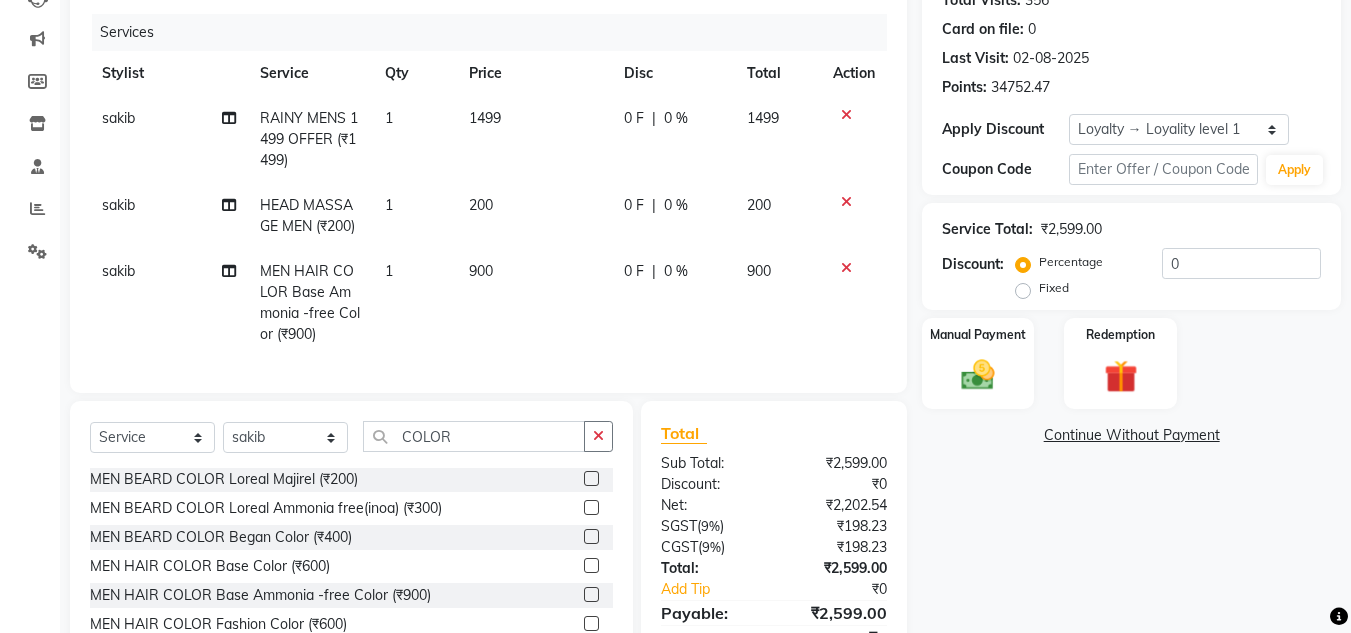 scroll, scrollTop: 100, scrollLeft: 0, axis: vertical 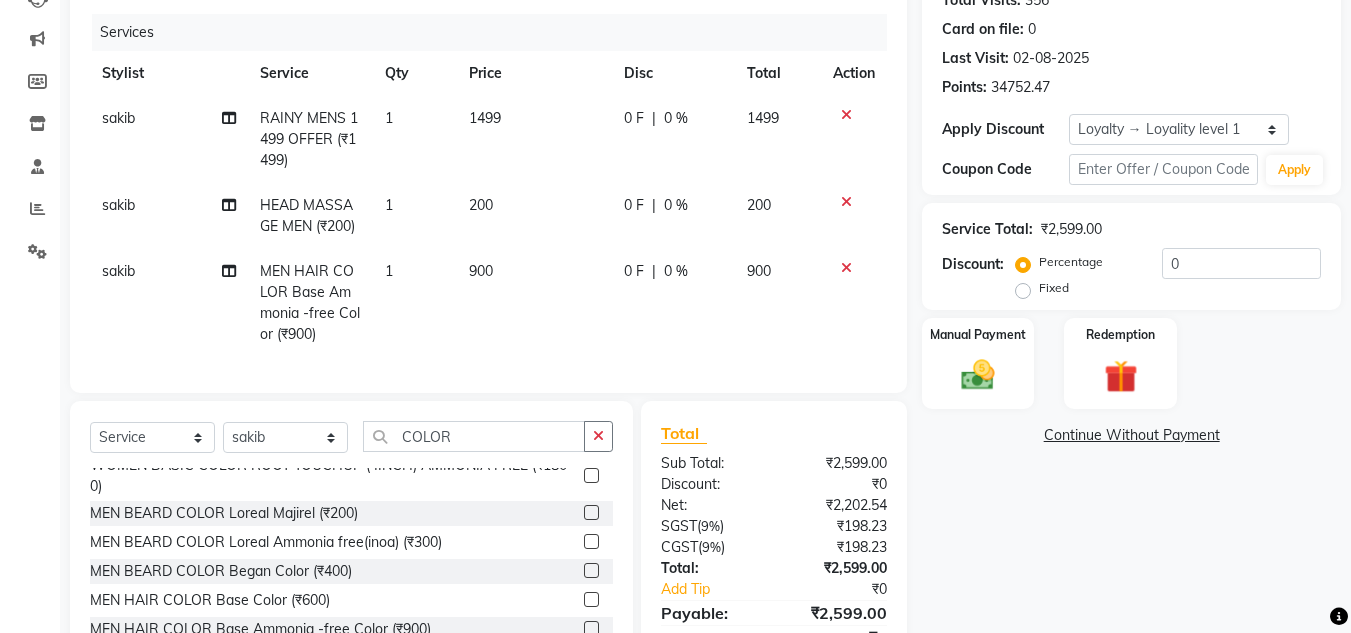 click 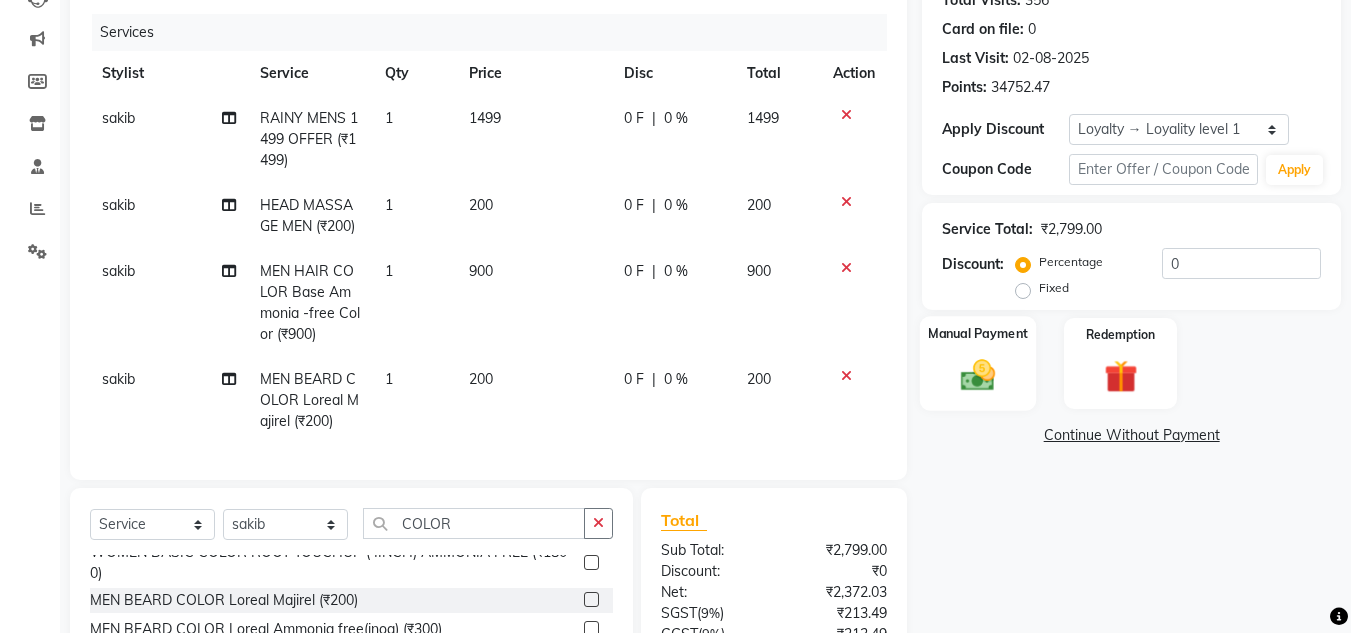 click 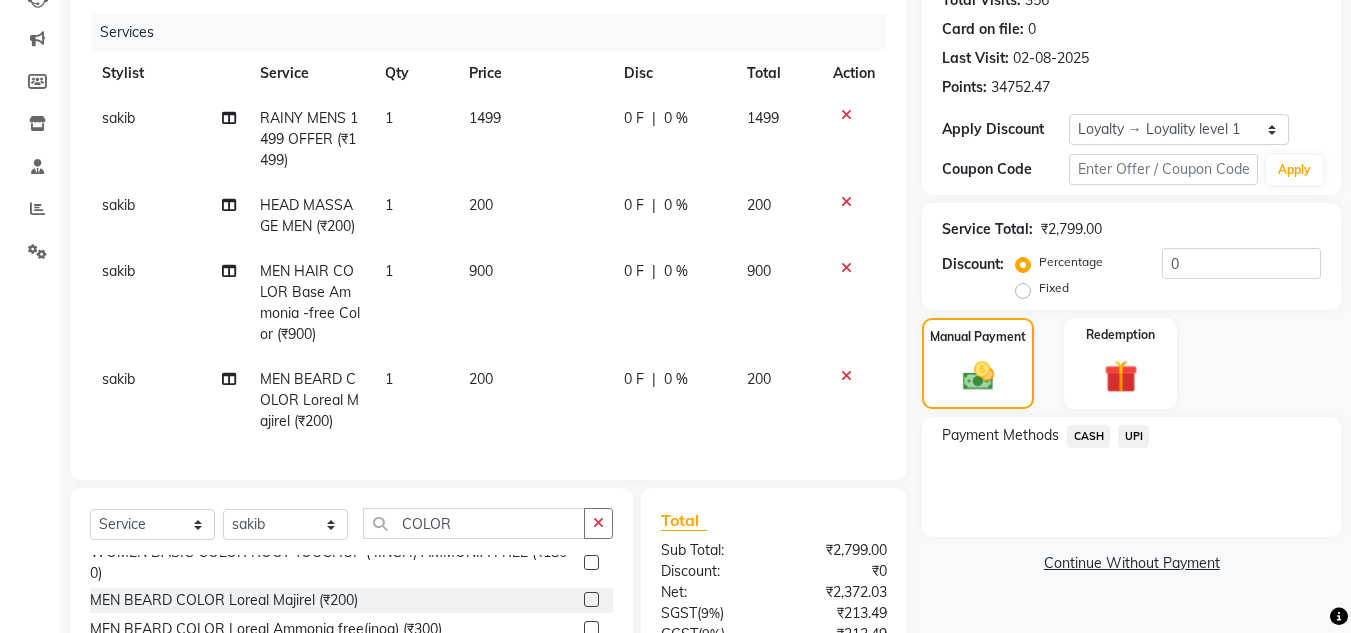 click on "UPI" 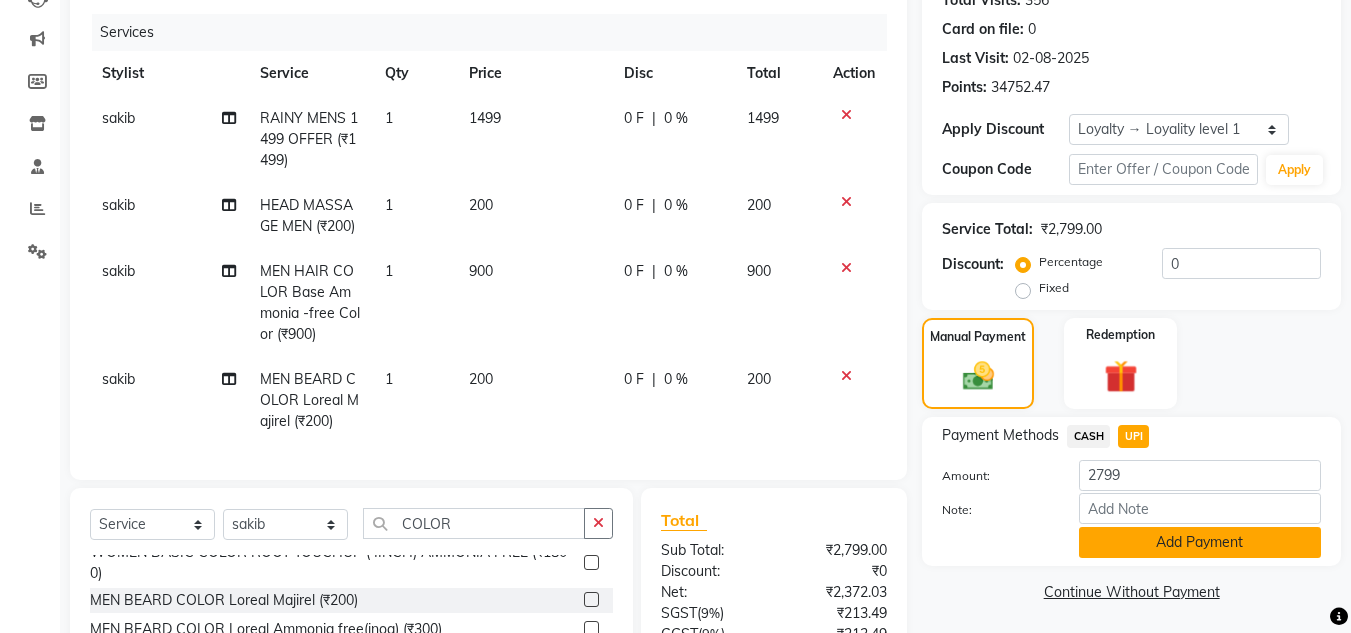click on "Add Payment" 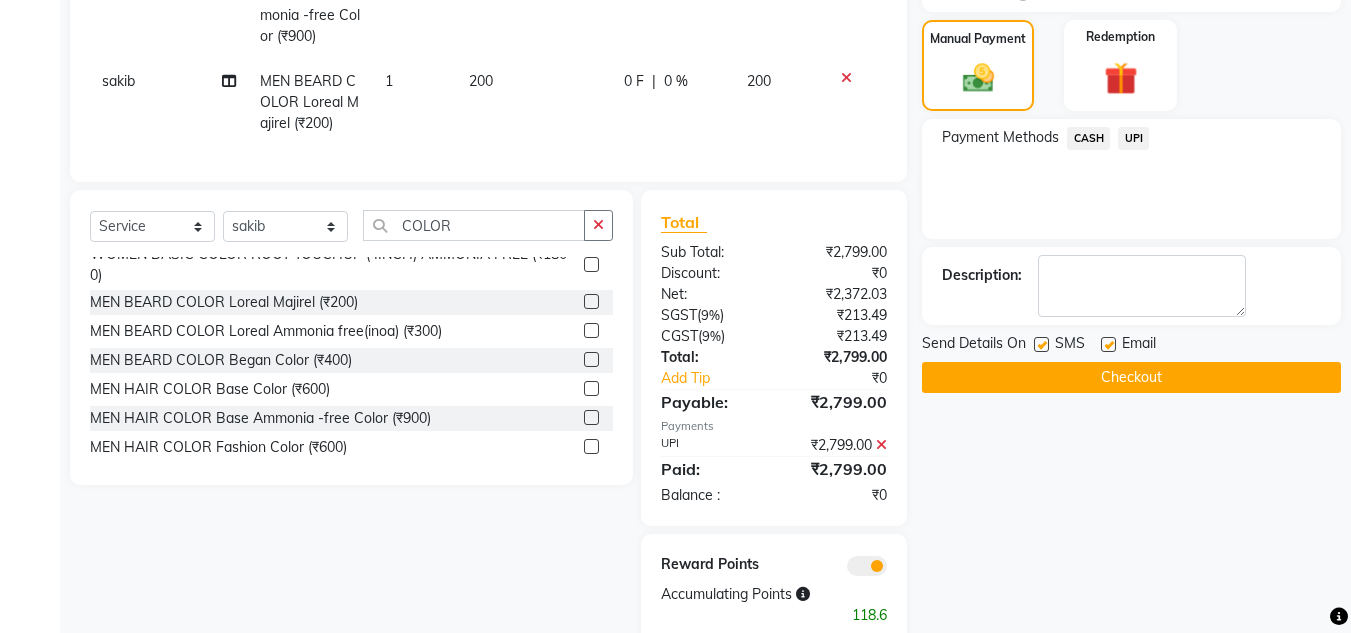 scroll, scrollTop: 534, scrollLeft: 0, axis: vertical 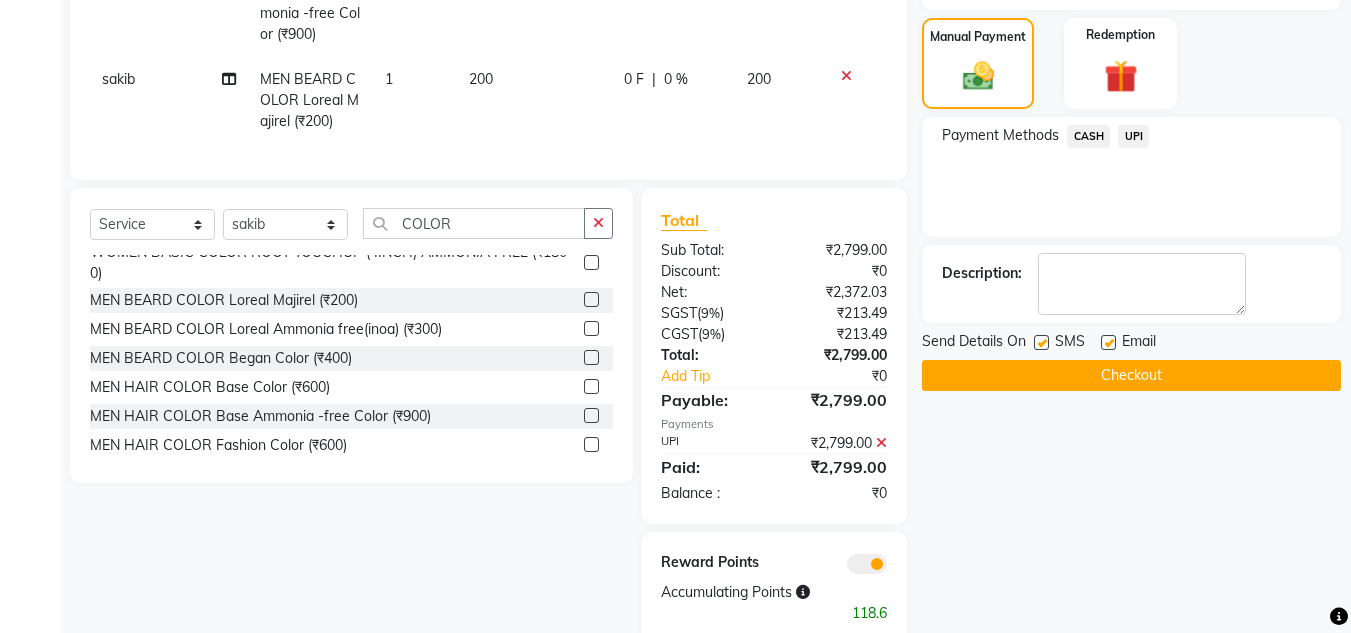 click on "Checkout" 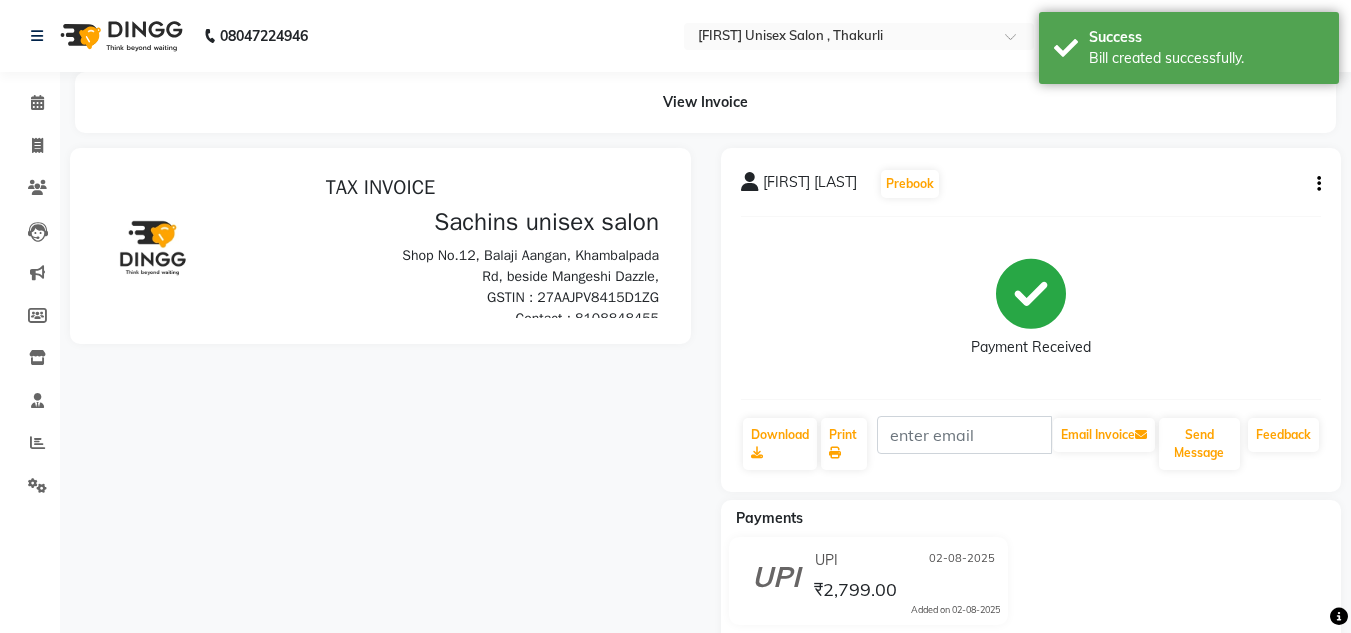 scroll, scrollTop: 0, scrollLeft: 0, axis: both 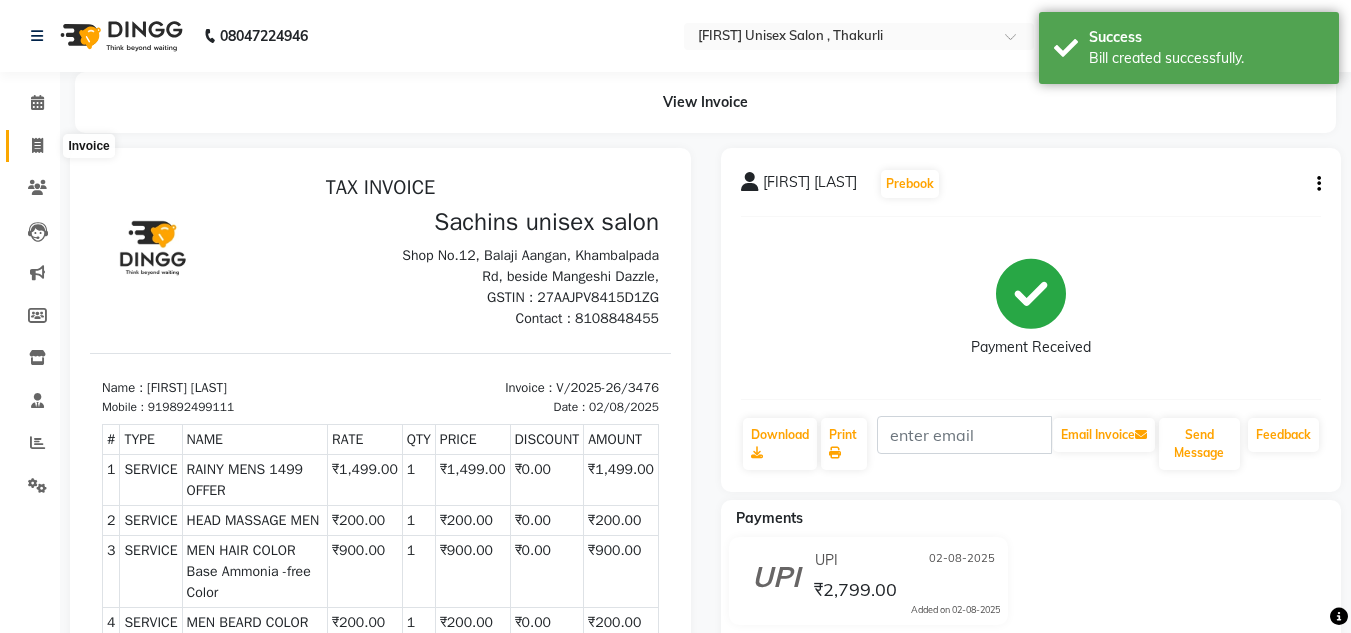 click 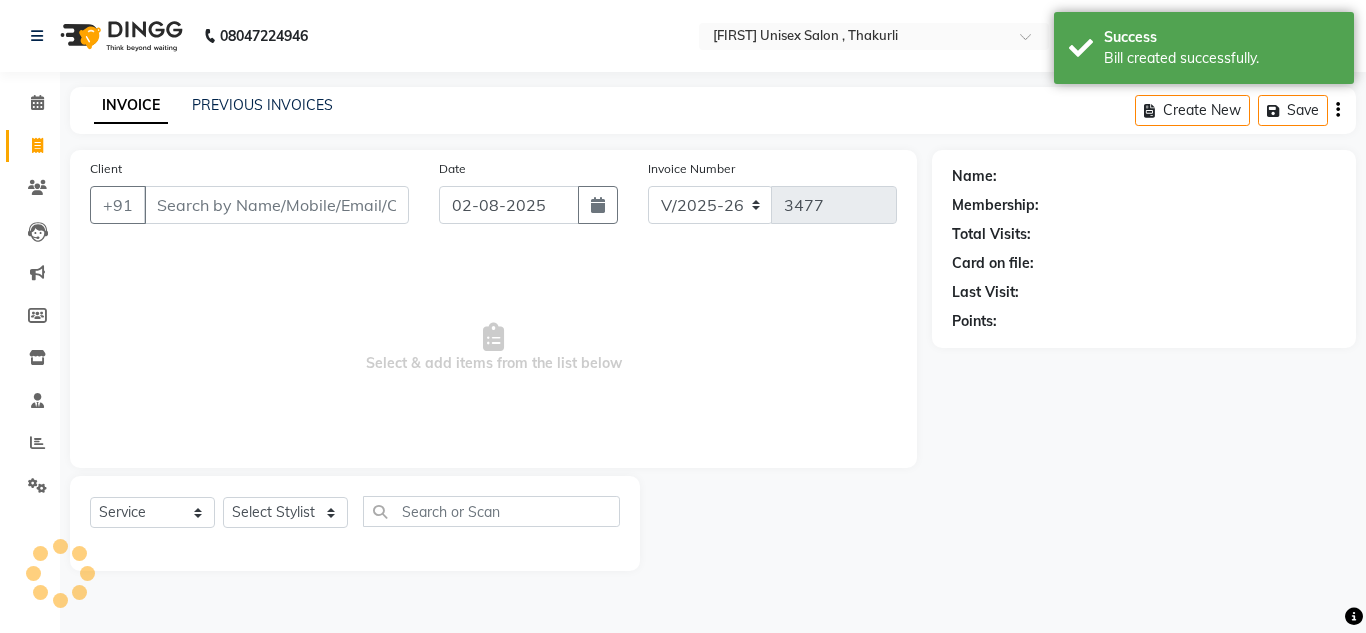 click on "Client" at bounding box center (276, 205) 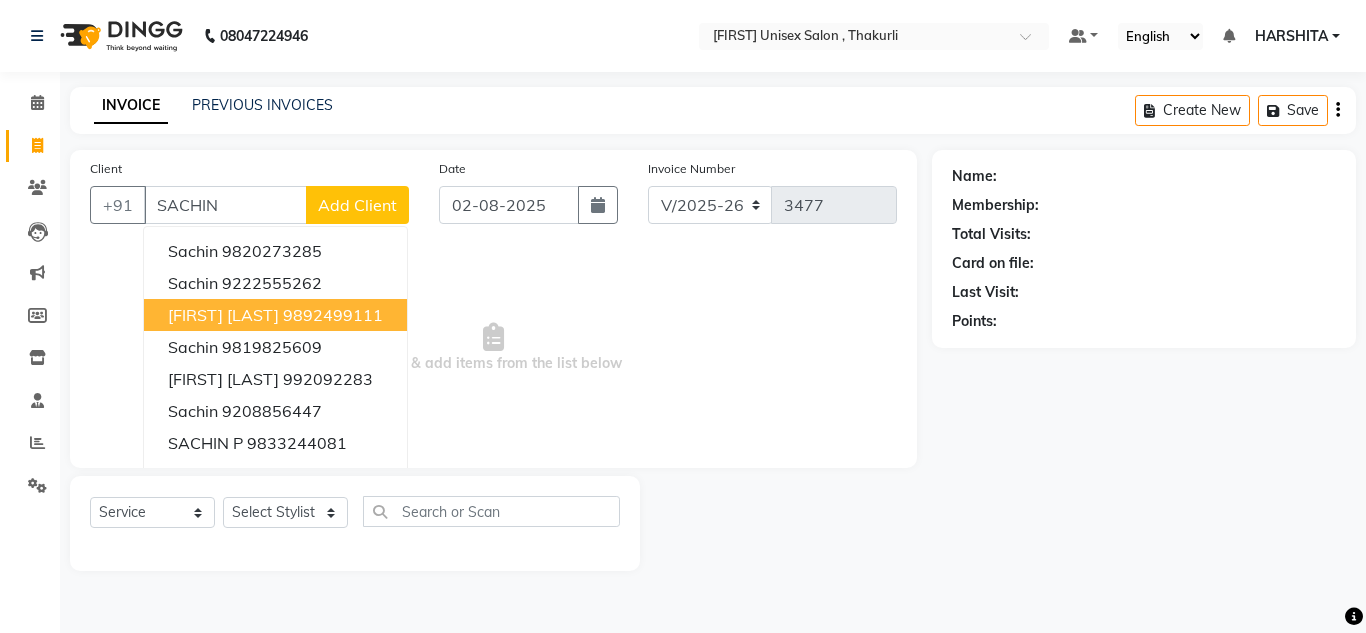 click on "[FIRST] [LAST] [PHONE]" at bounding box center [275, 315] 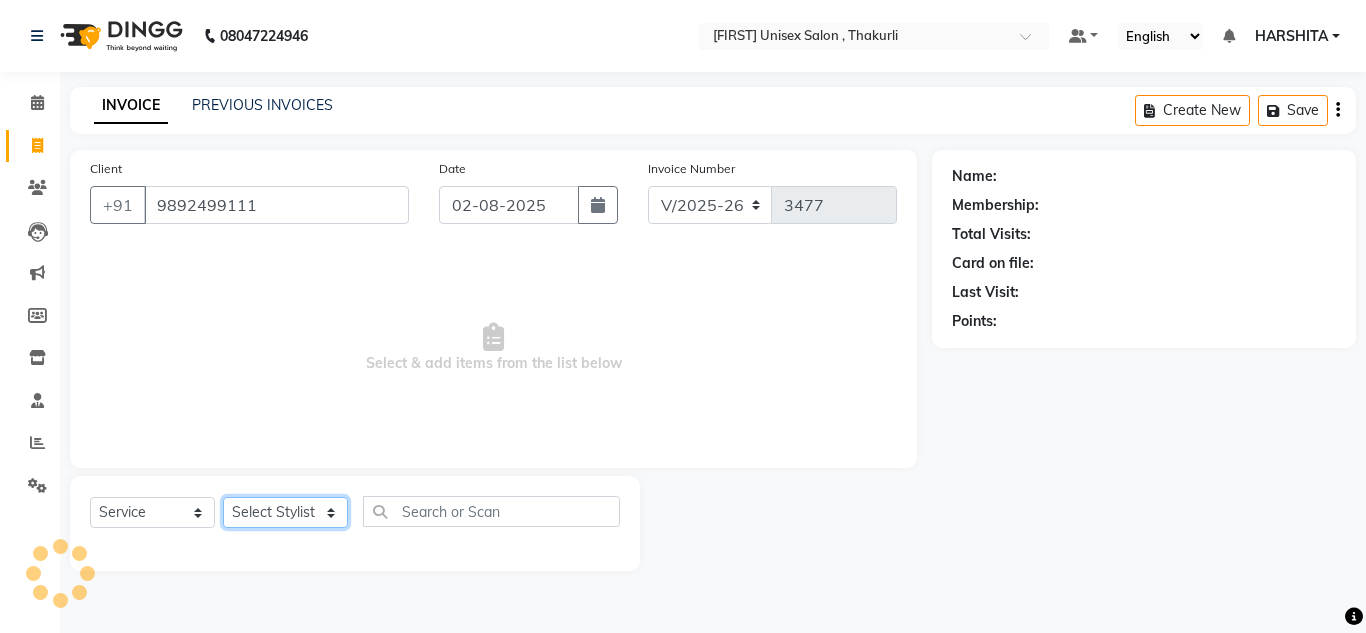 click on "Select Stylist [FIRST] [FIRST] [FIRST] [FIRST] [FIRST] [FIRST] [FIRST] [FIRST] [FIRST] [FIRST] [FIRST]" 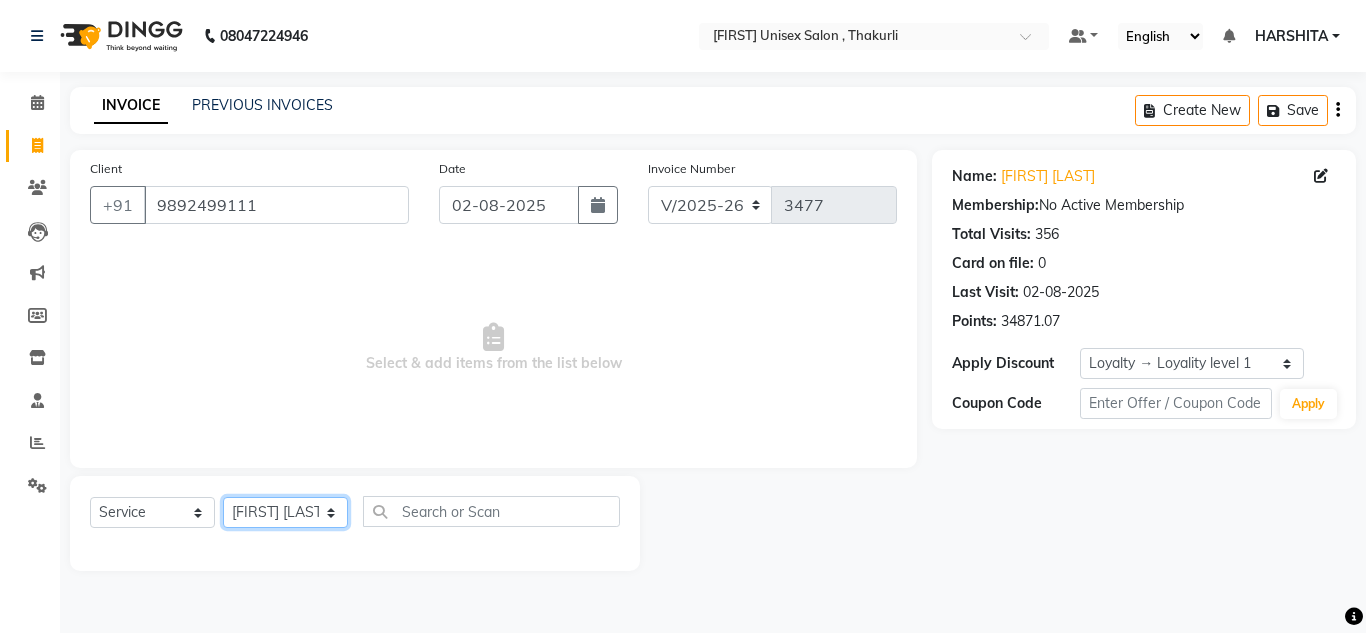 click on "Select Stylist [FIRST] [FIRST] [FIRST] [FIRST] [FIRST] [FIRST] [FIRST] [FIRST] [FIRST] [FIRST] [FIRST]" 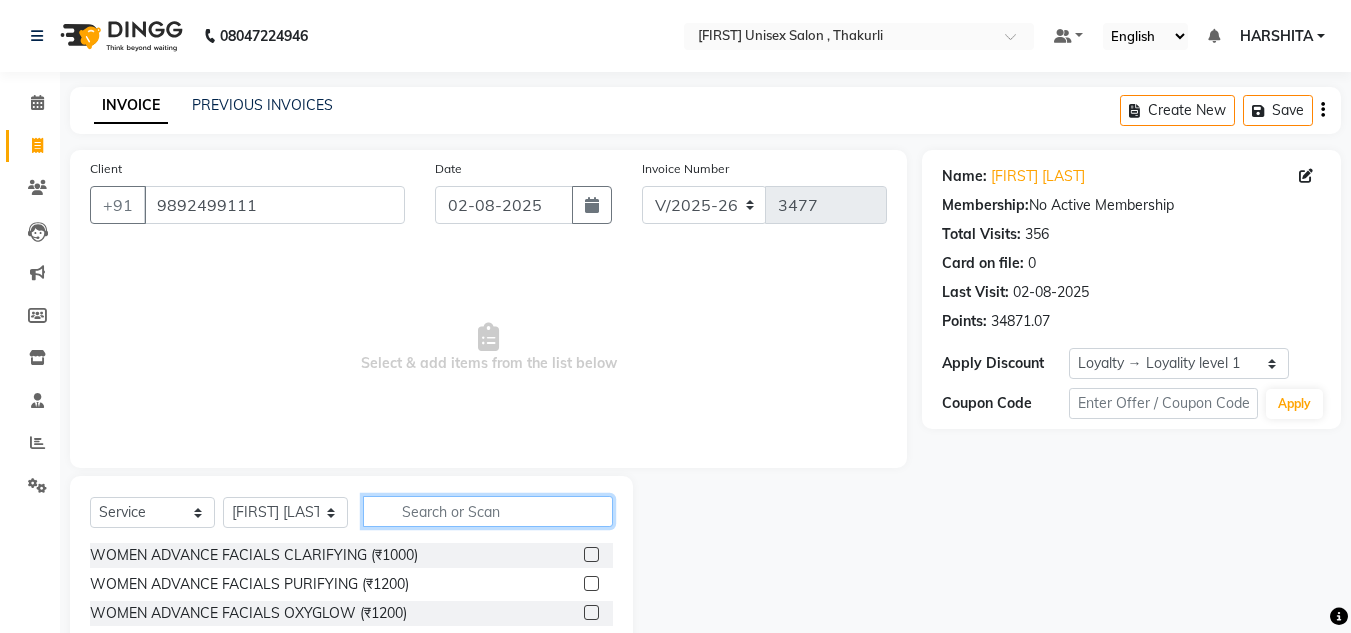 click 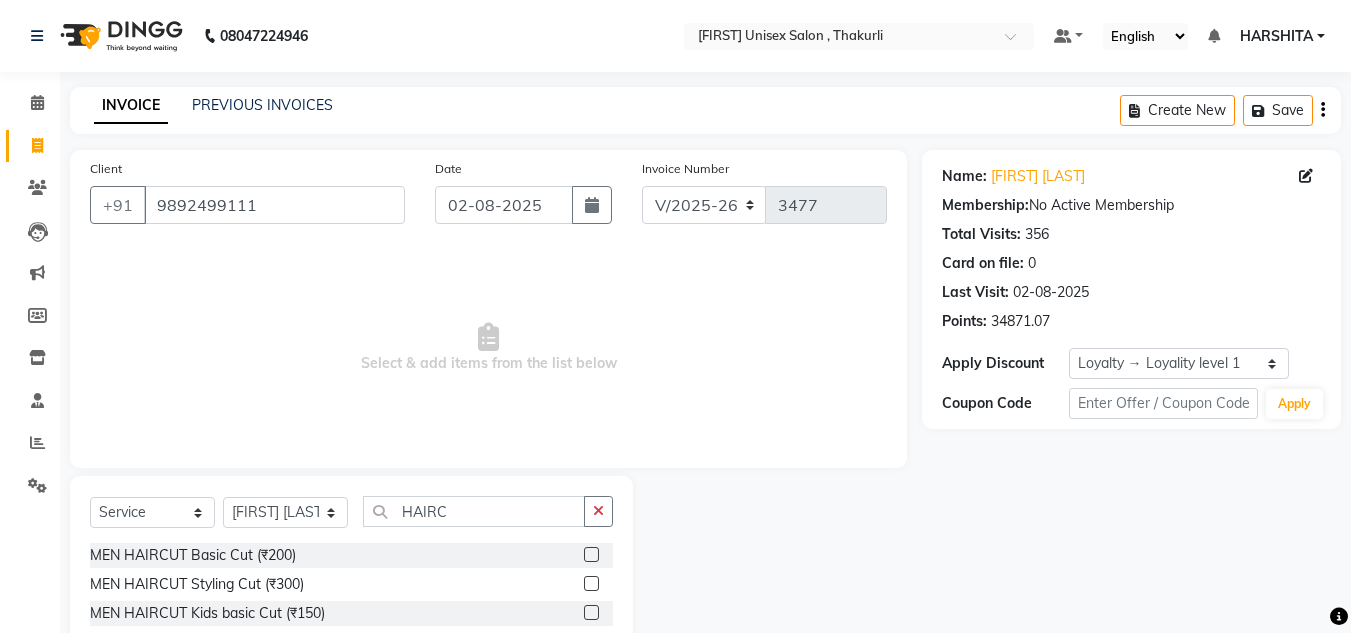click 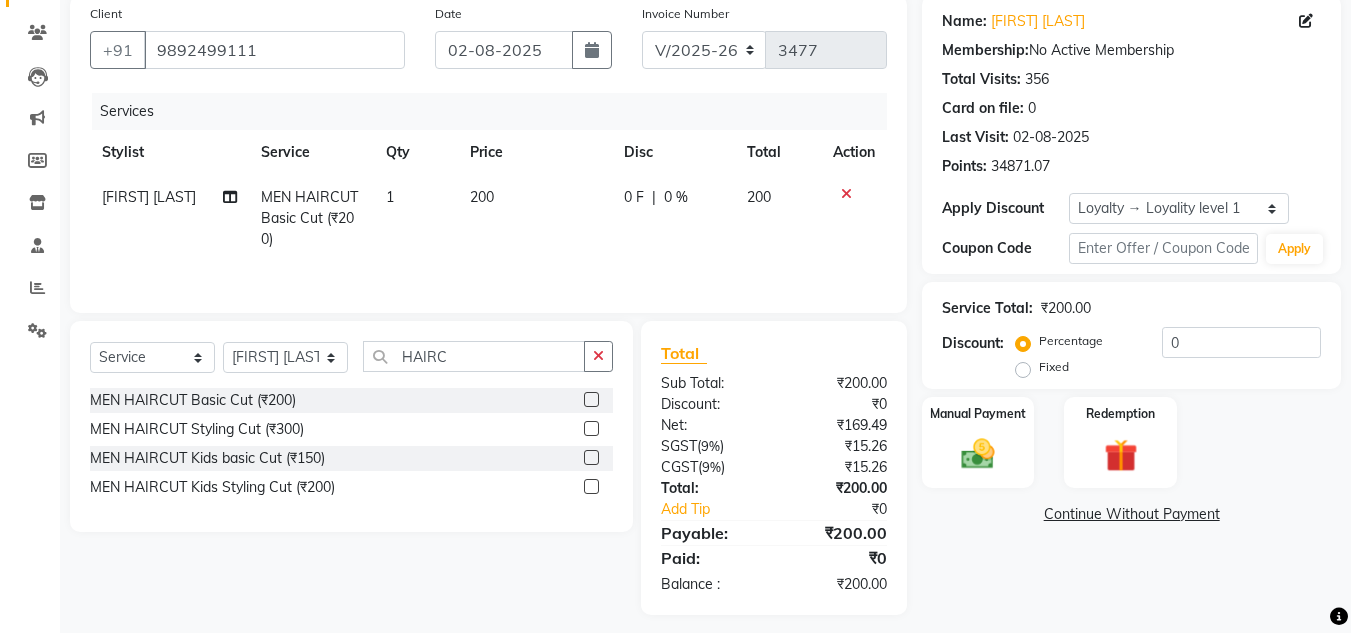 scroll, scrollTop: 167, scrollLeft: 0, axis: vertical 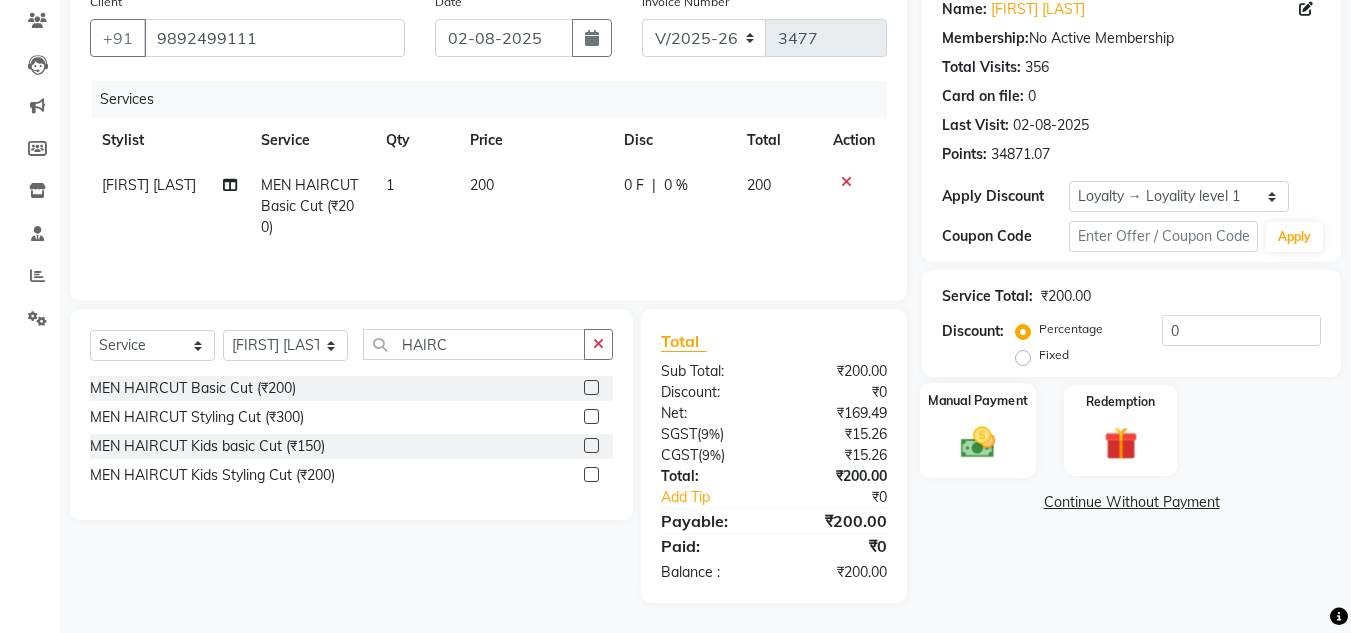 click 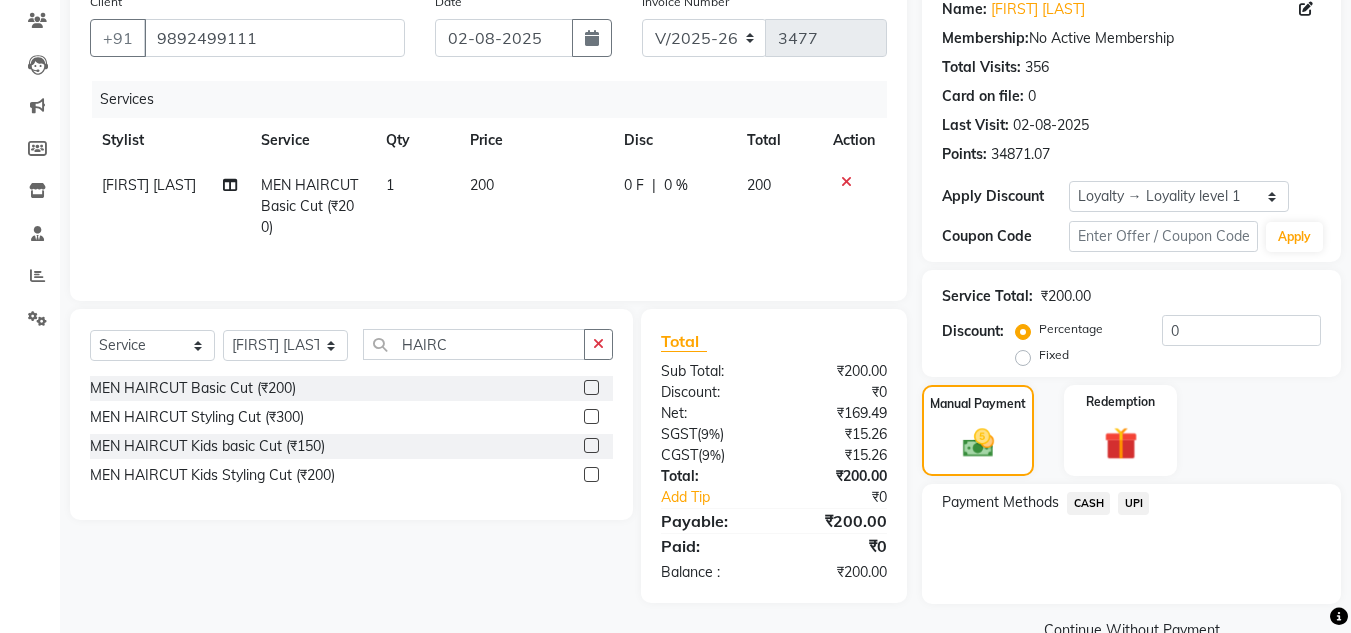 click on "UPI" 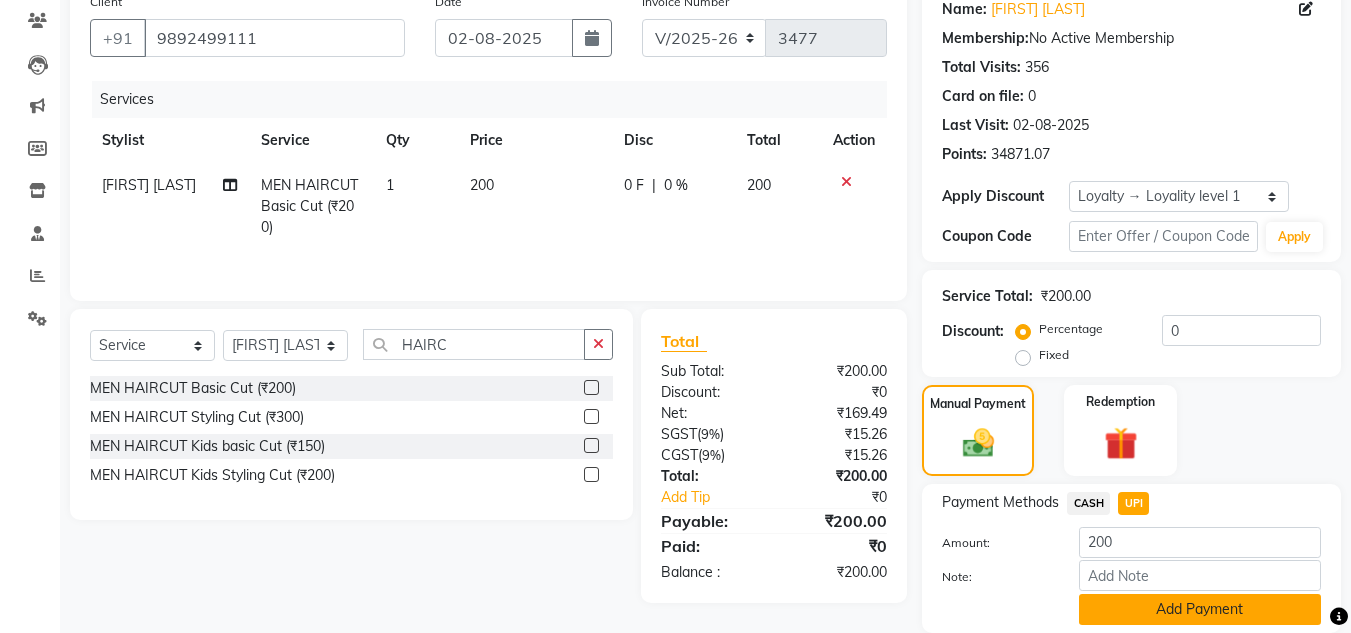 click on "Add Payment" 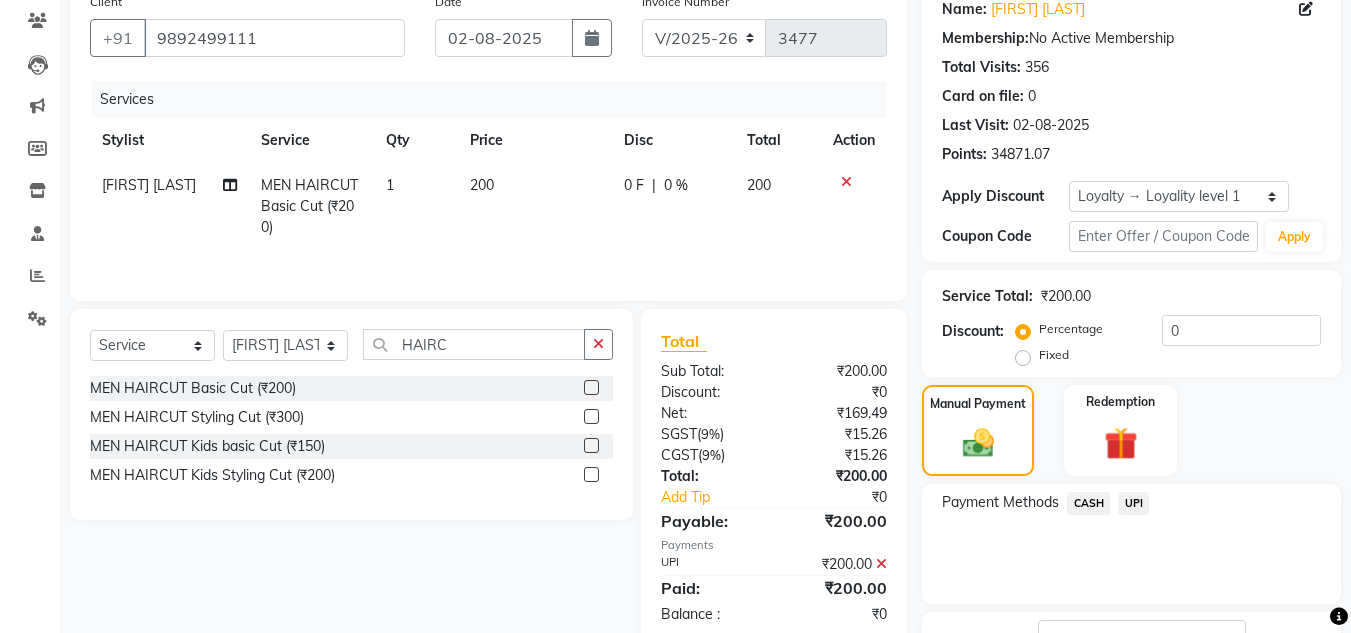 scroll, scrollTop: 322, scrollLeft: 0, axis: vertical 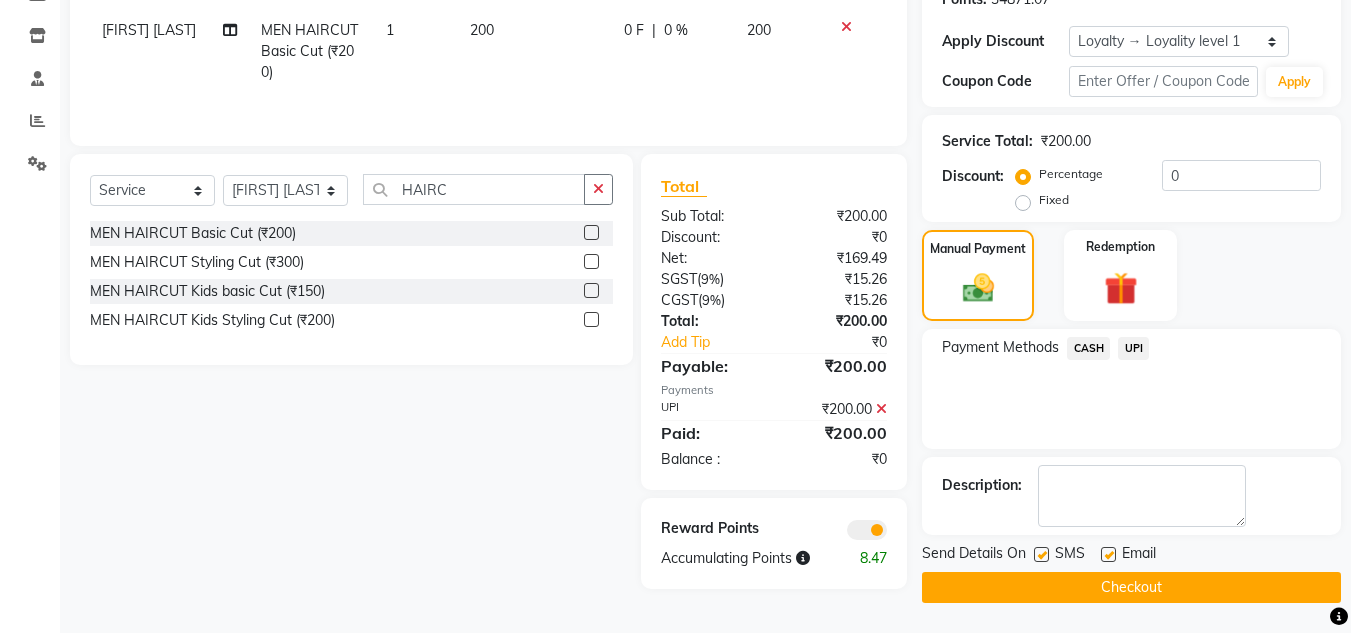 click on "Checkout" 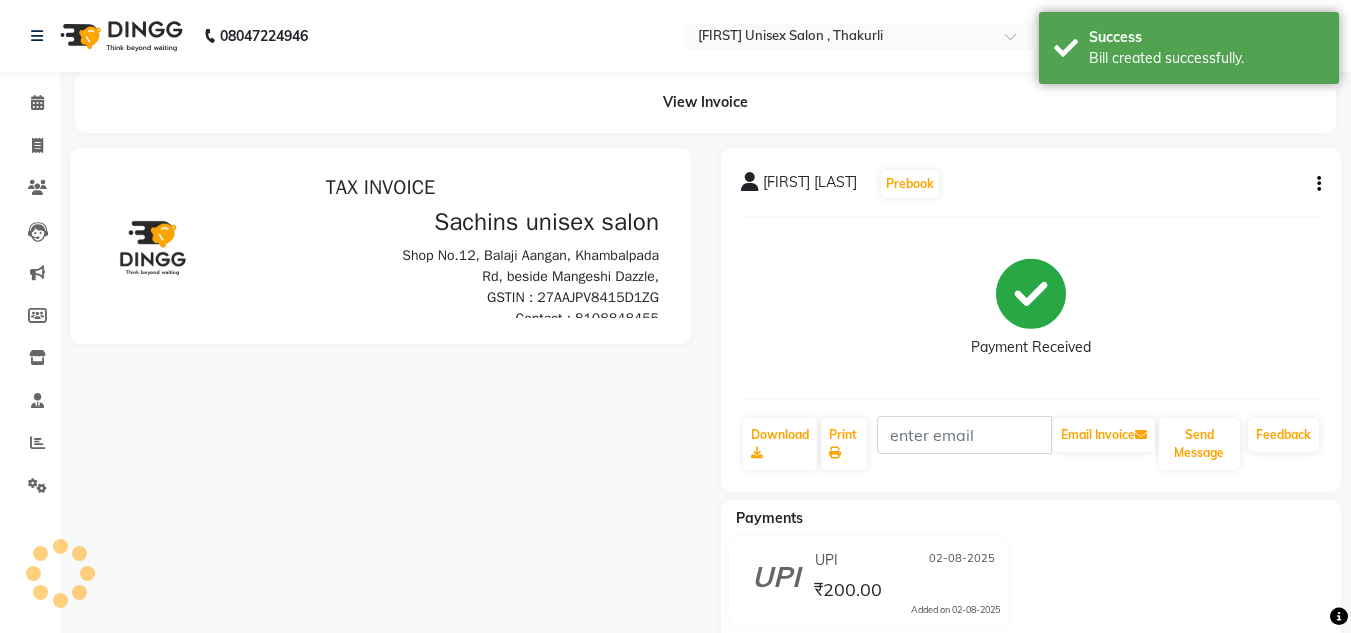 scroll, scrollTop: 0, scrollLeft: 0, axis: both 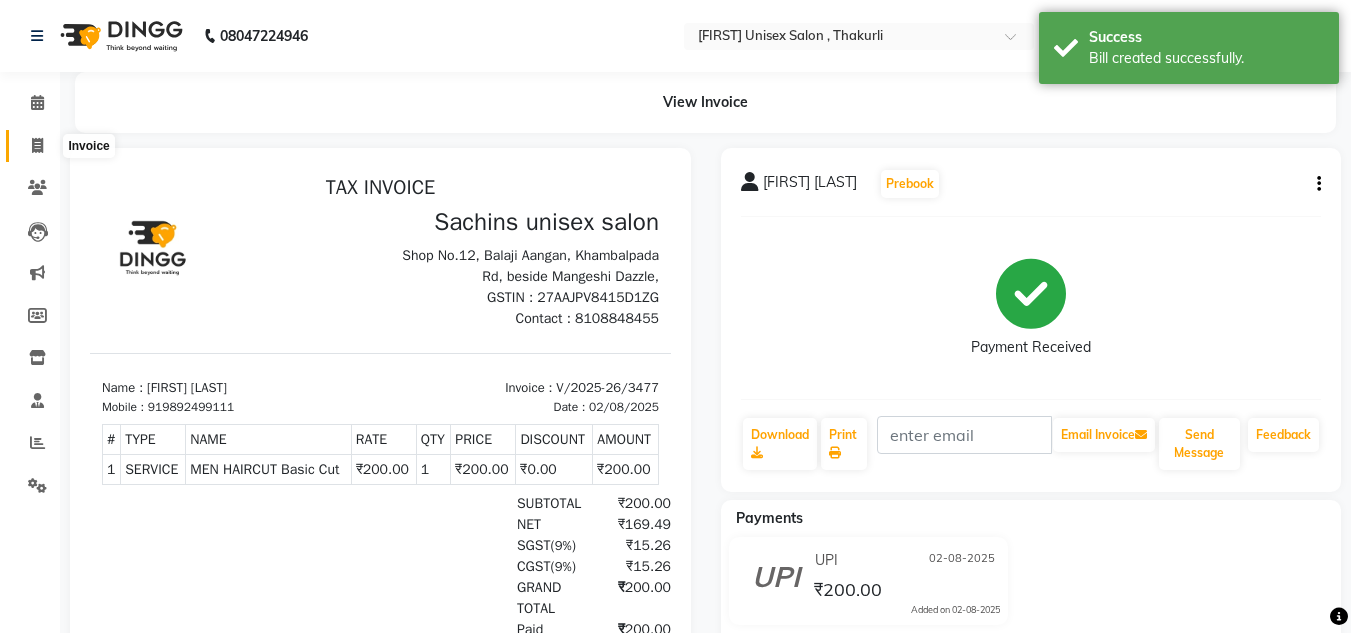 click 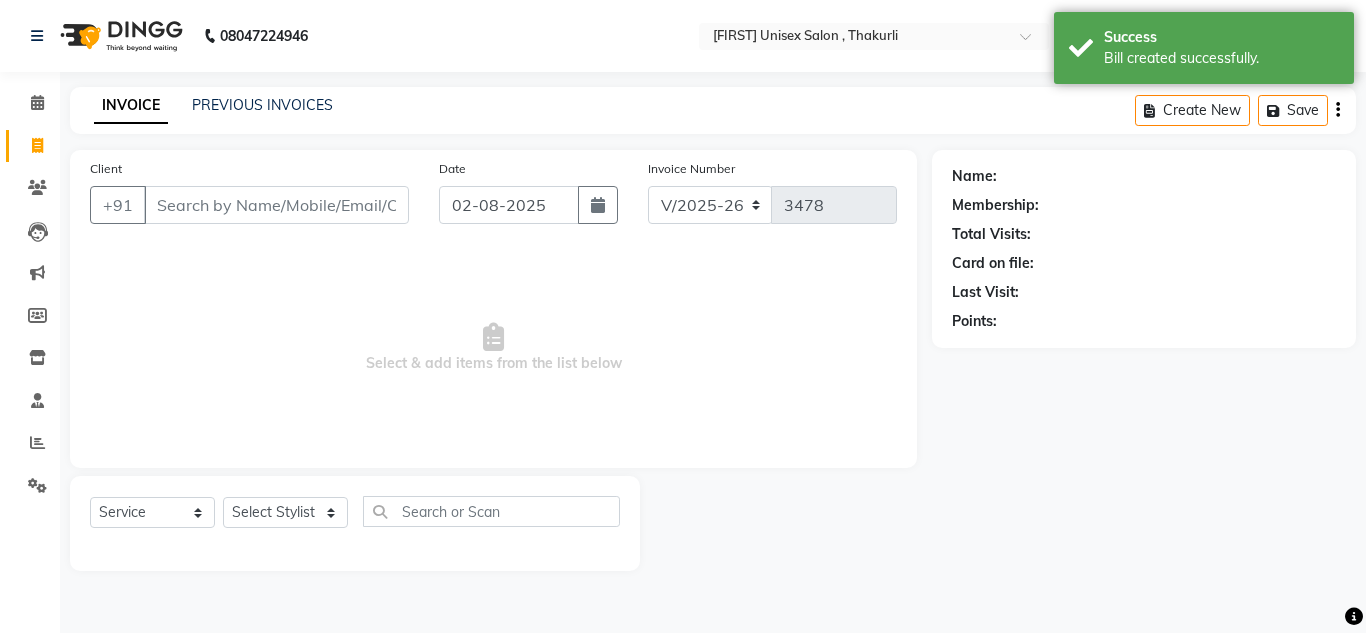 click on "Client" at bounding box center [276, 205] 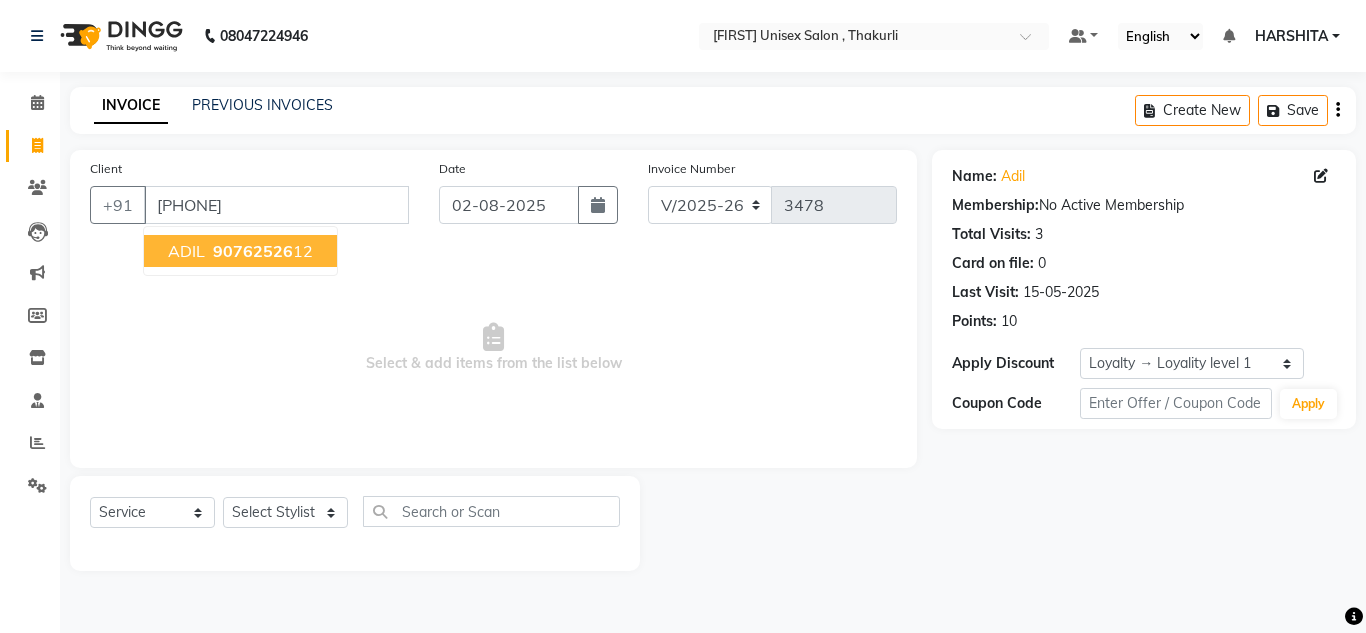 click on "90762526" at bounding box center (253, 251) 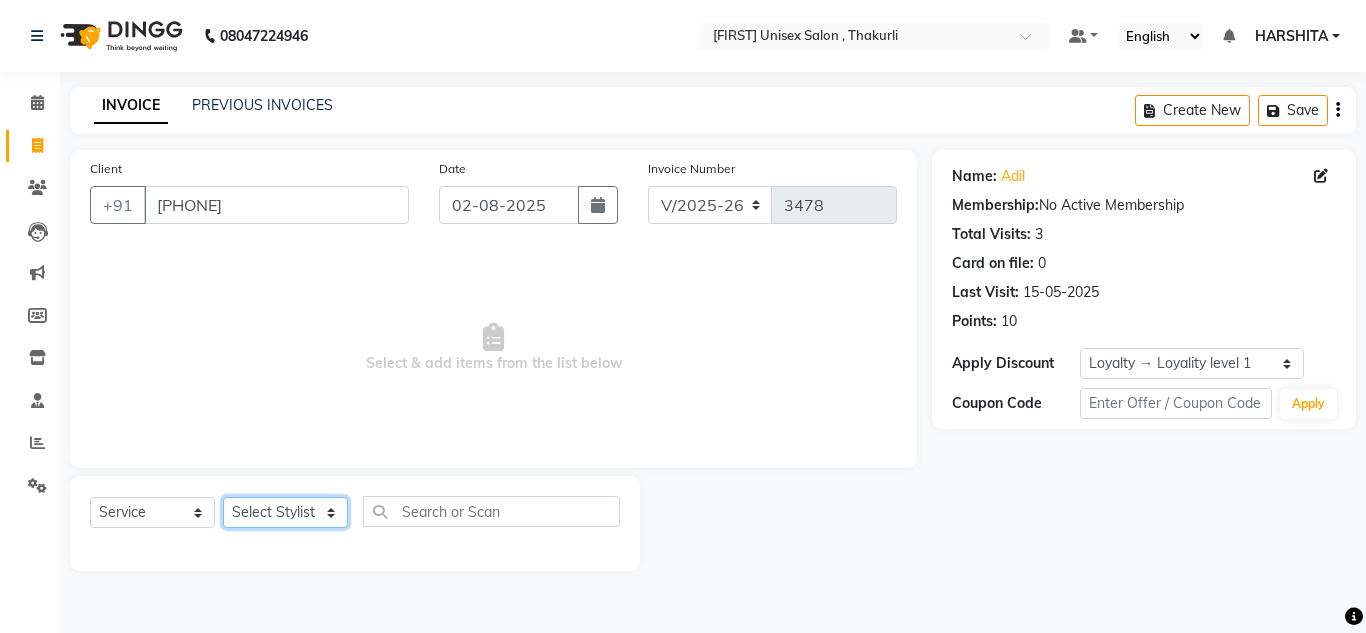 click on "Select Stylist [FIRST] [FIRST] [FIRST] [FIRST] [FIRST] [FIRST] [FIRST] [FIRST] [FIRST] [FIRST] [FIRST]" 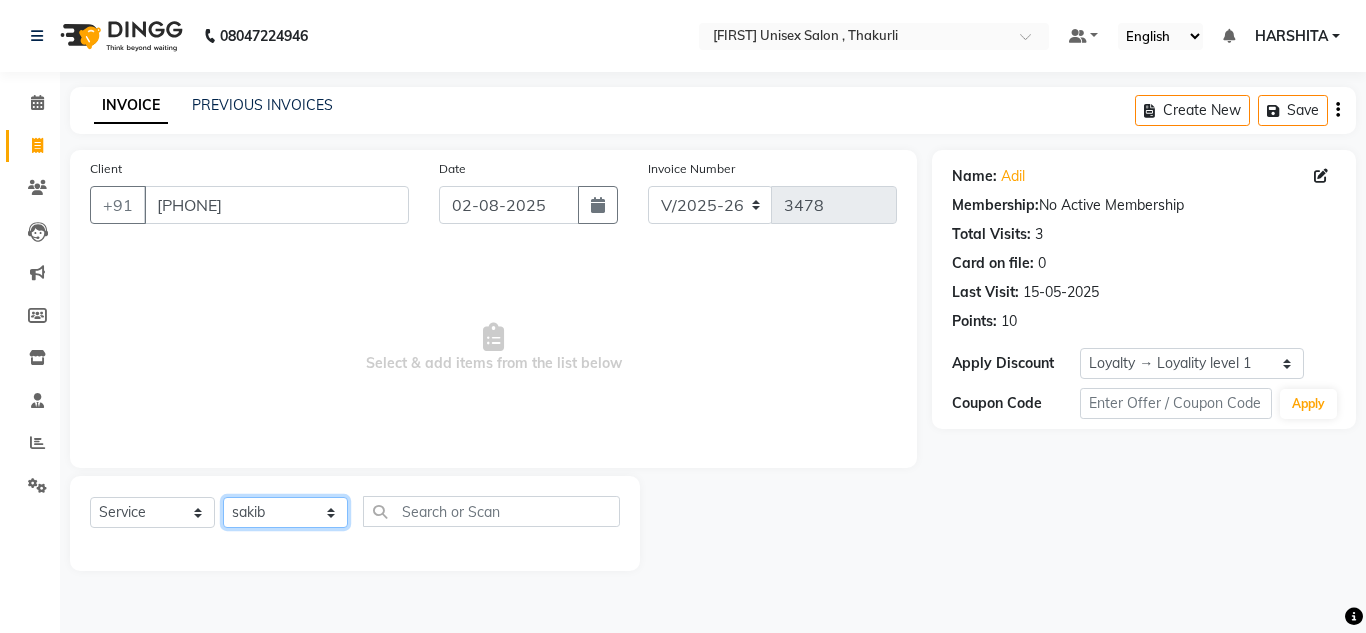 click on "Select Stylist [FIRST] [FIRST] [FIRST] [FIRST] [FIRST] [FIRST] [FIRST] [FIRST] [FIRST] [FIRST] [FIRST]" 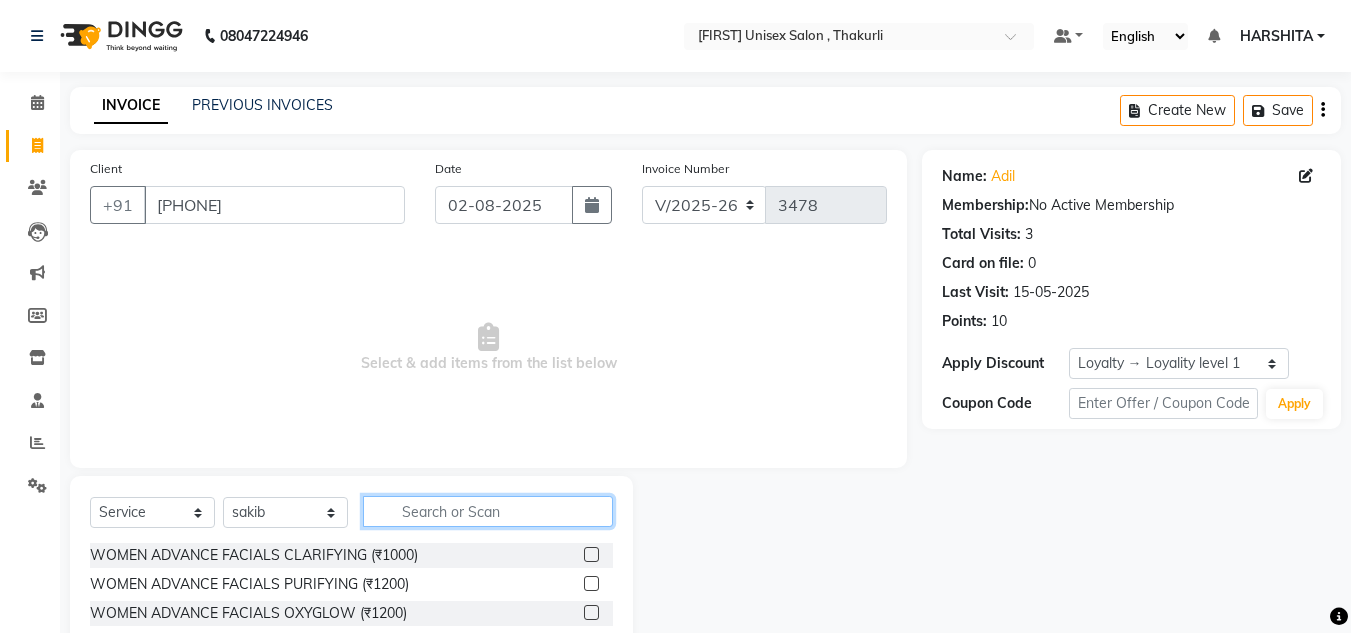 click 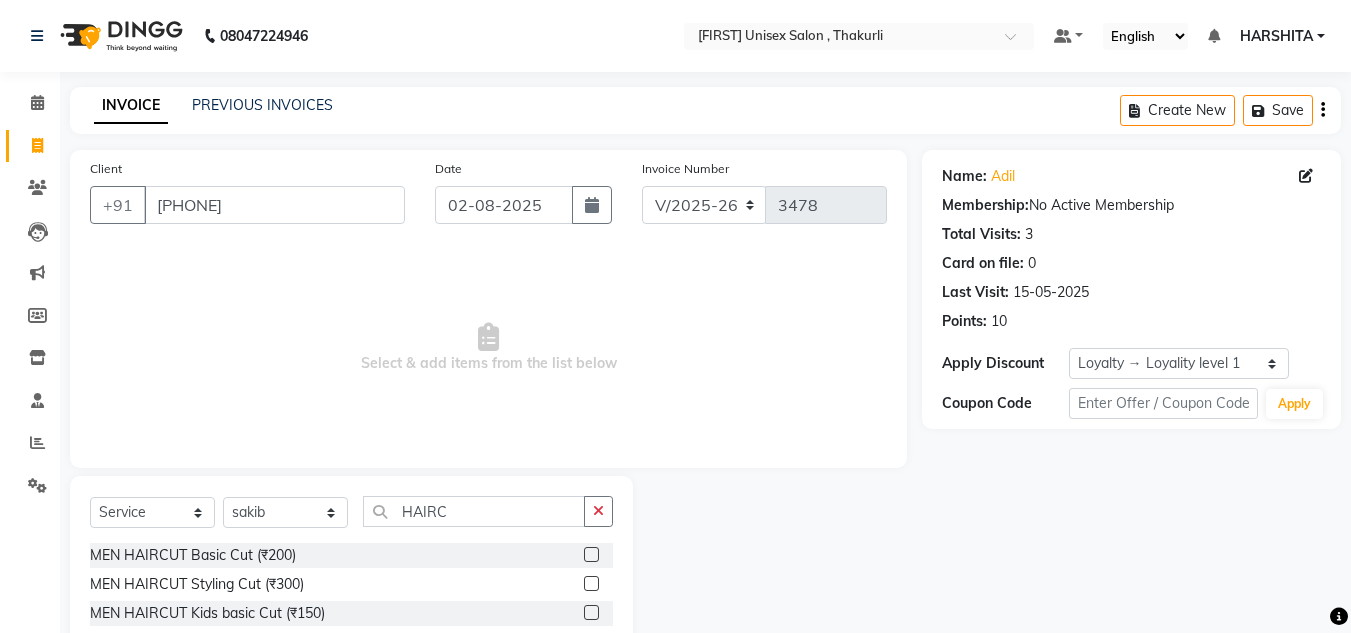 click 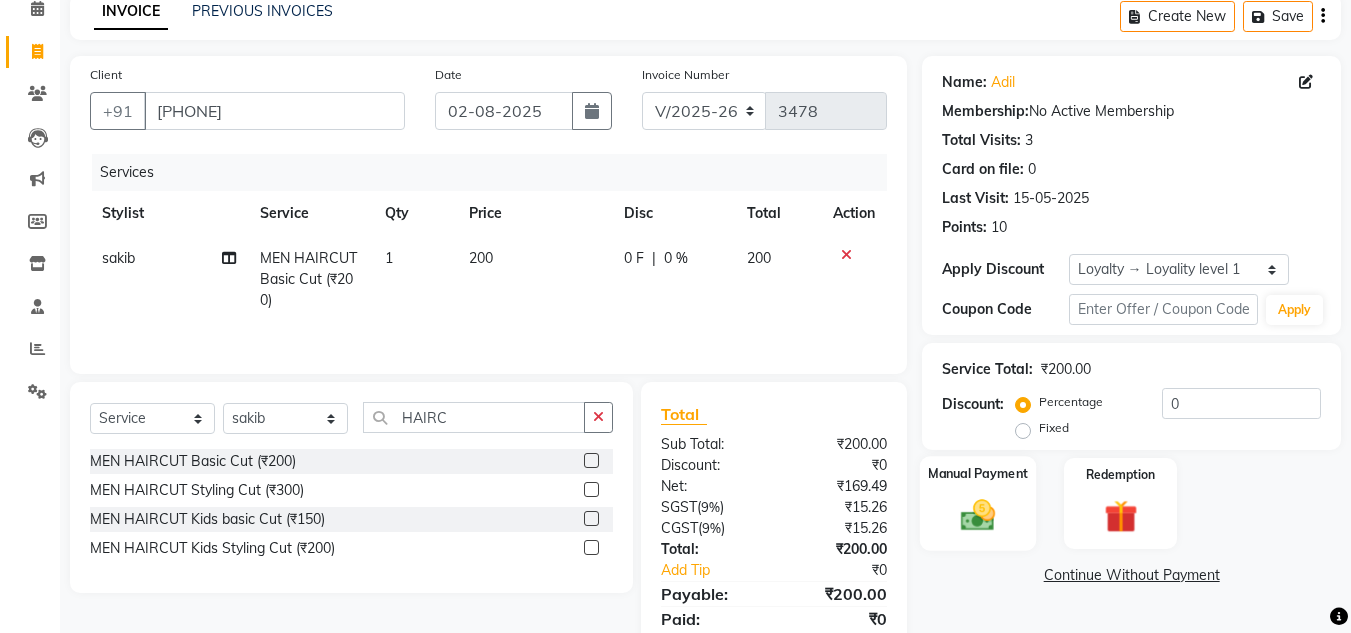 scroll, scrollTop: 167, scrollLeft: 0, axis: vertical 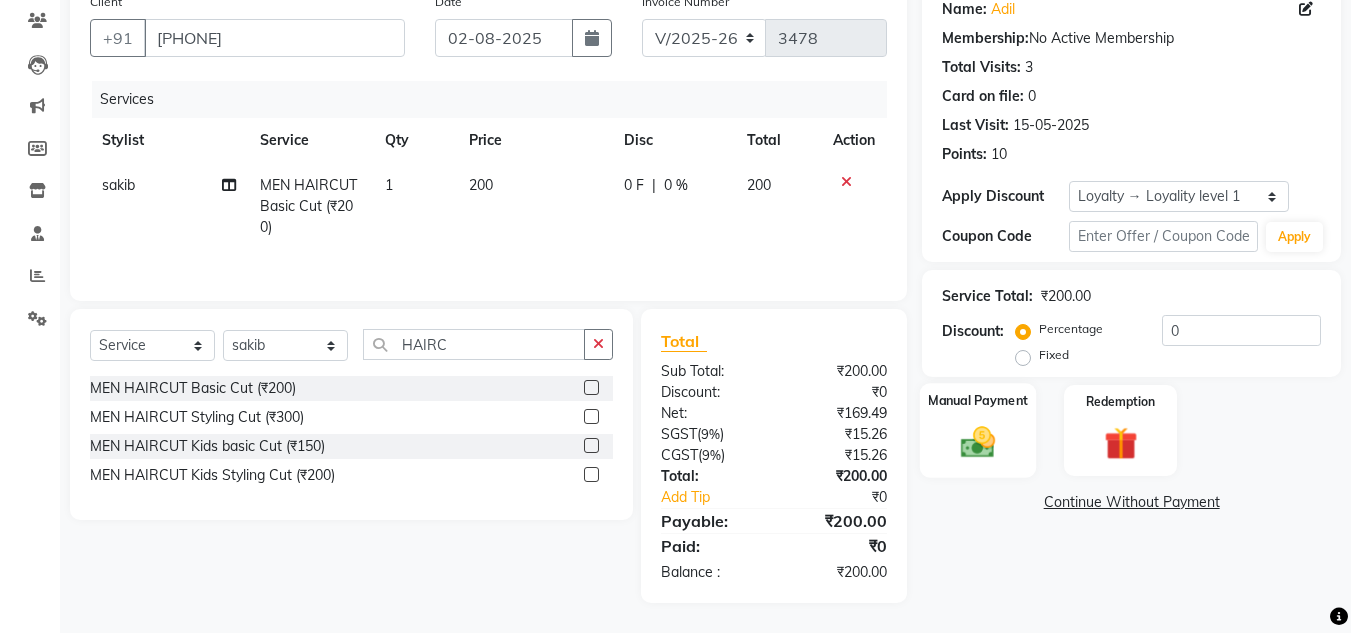click 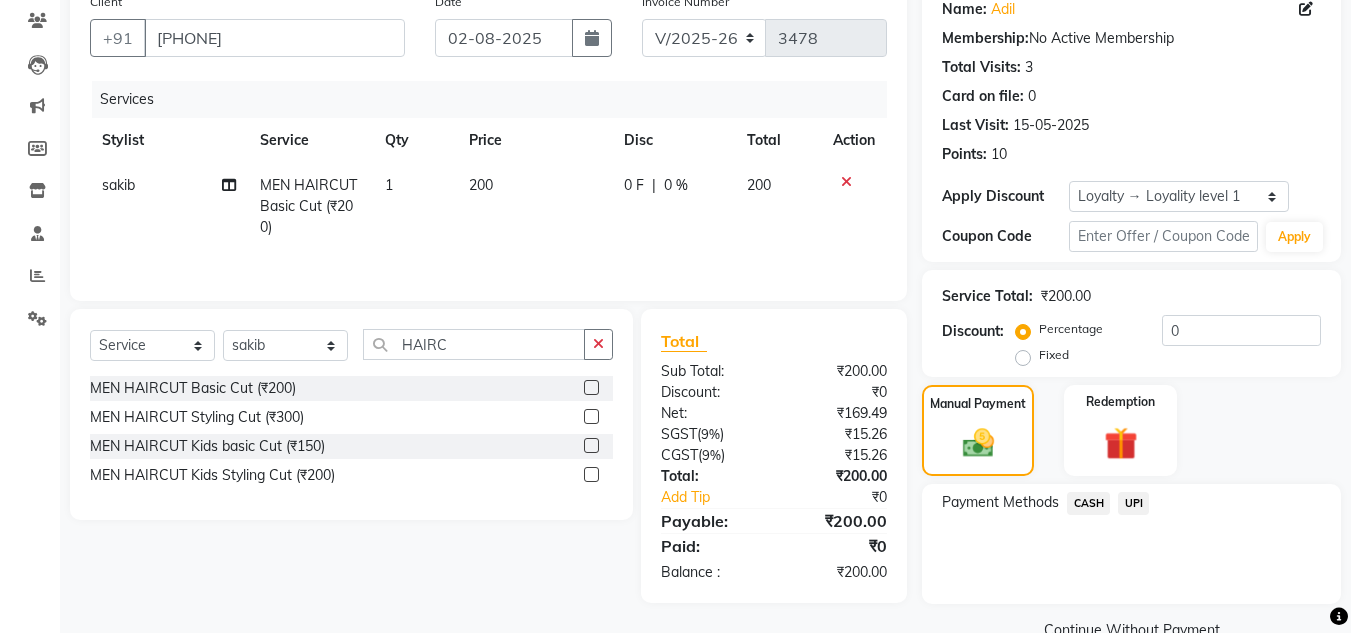 click on "CASH" 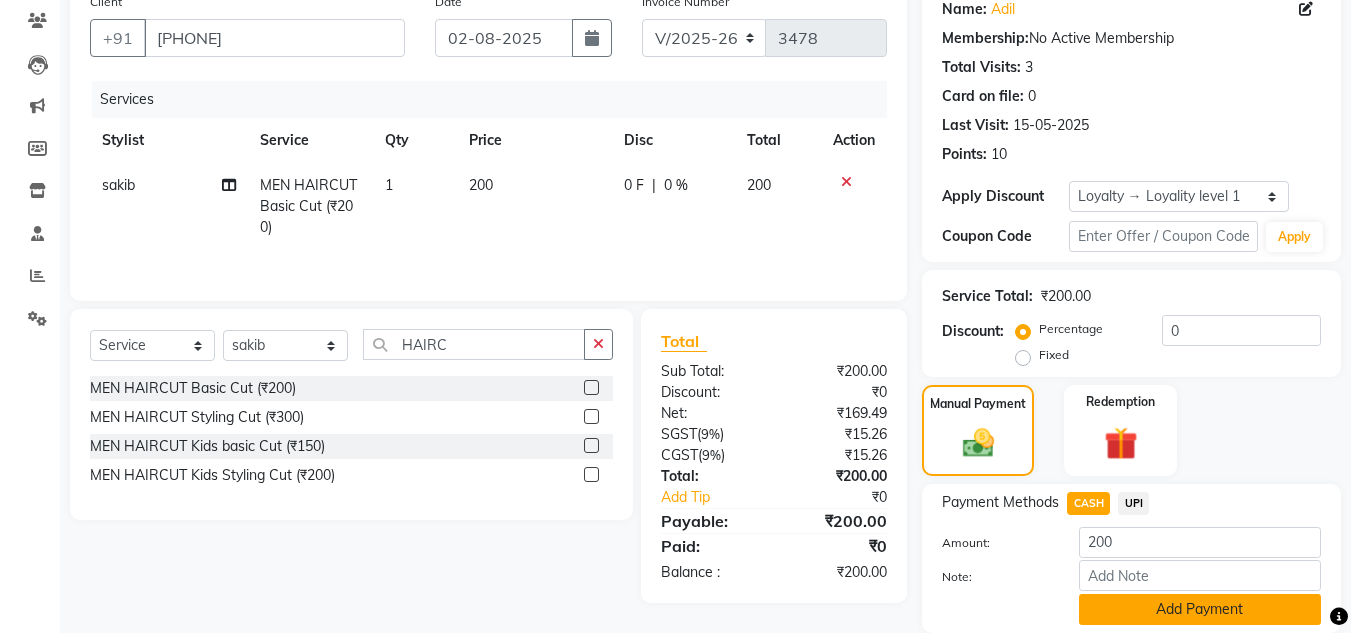 drag, startPoint x: 1108, startPoint y: 623, endPoint x: 1113, endPoint y: 614, distance: 10.29563 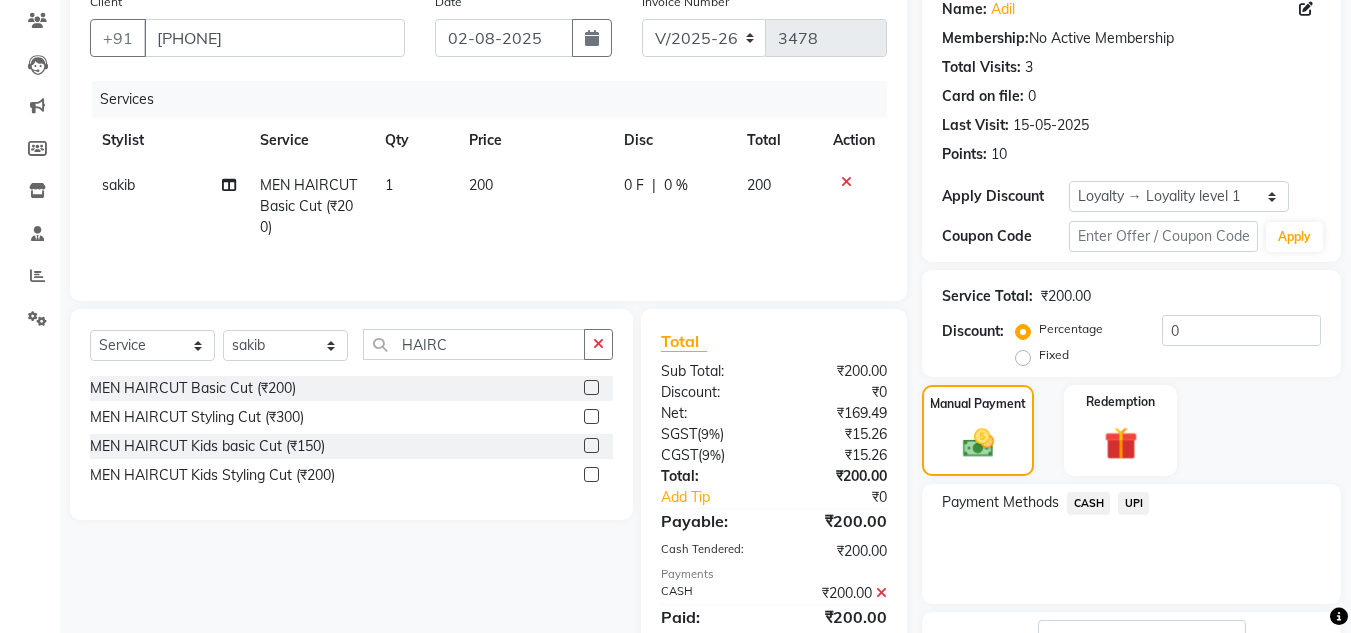 scroll, scrollTop: 337, scrollLeft: 0, axis: vertical 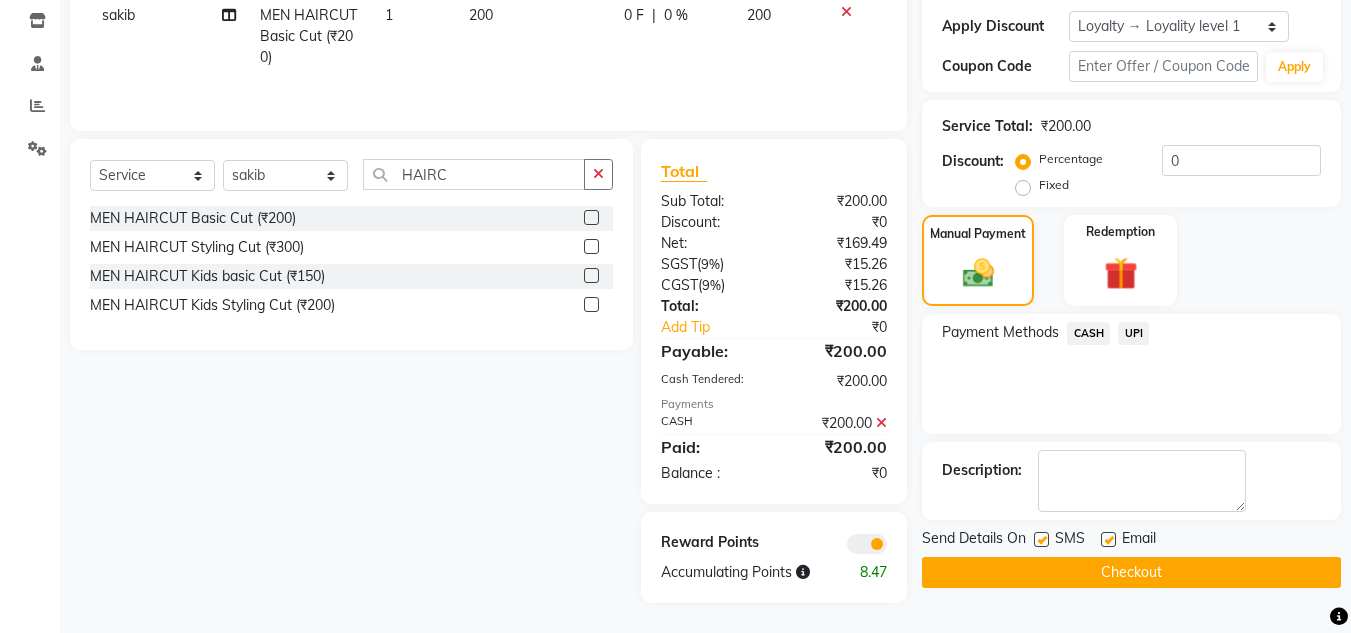 click on "Send Details On SMS Email  Checkout" 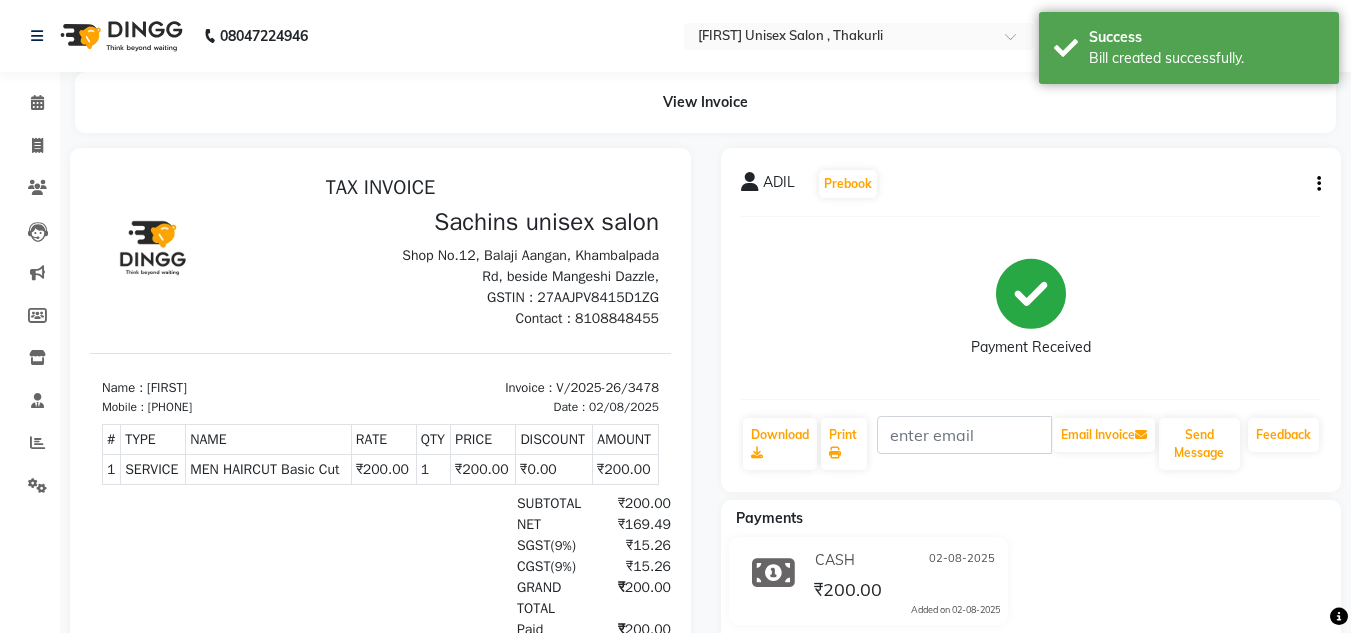 scroll, scrollTop: 0, scrollLeft: 0, axis: both 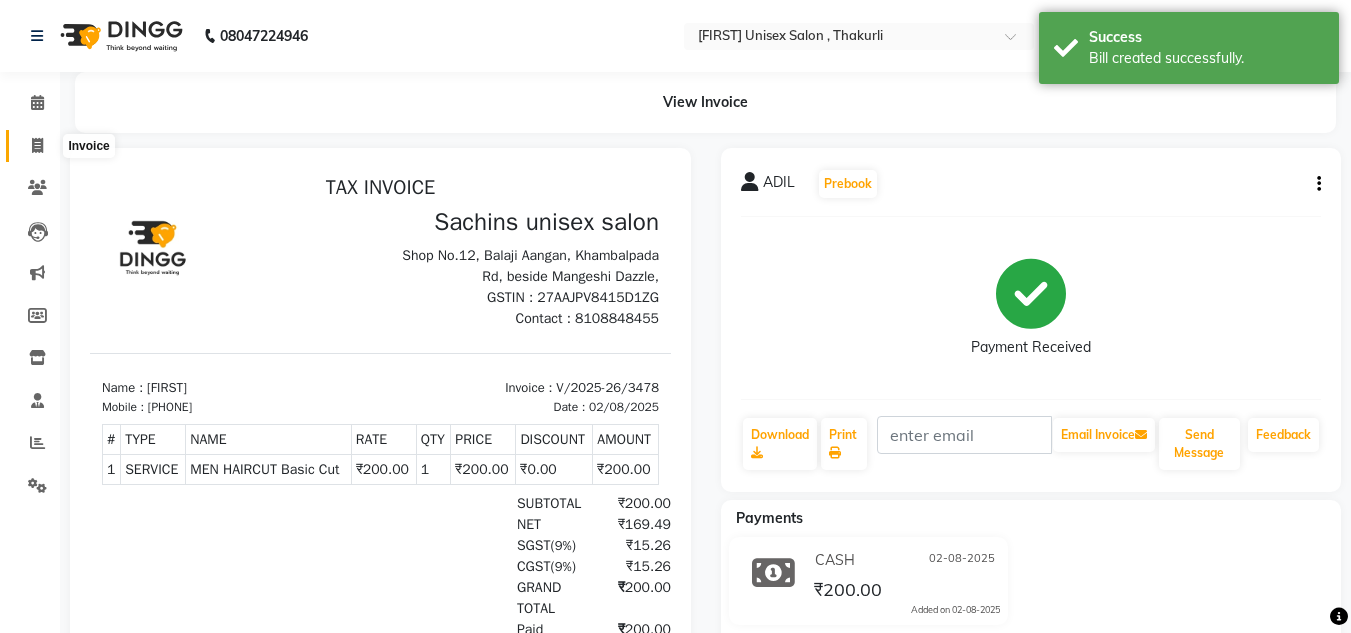 click 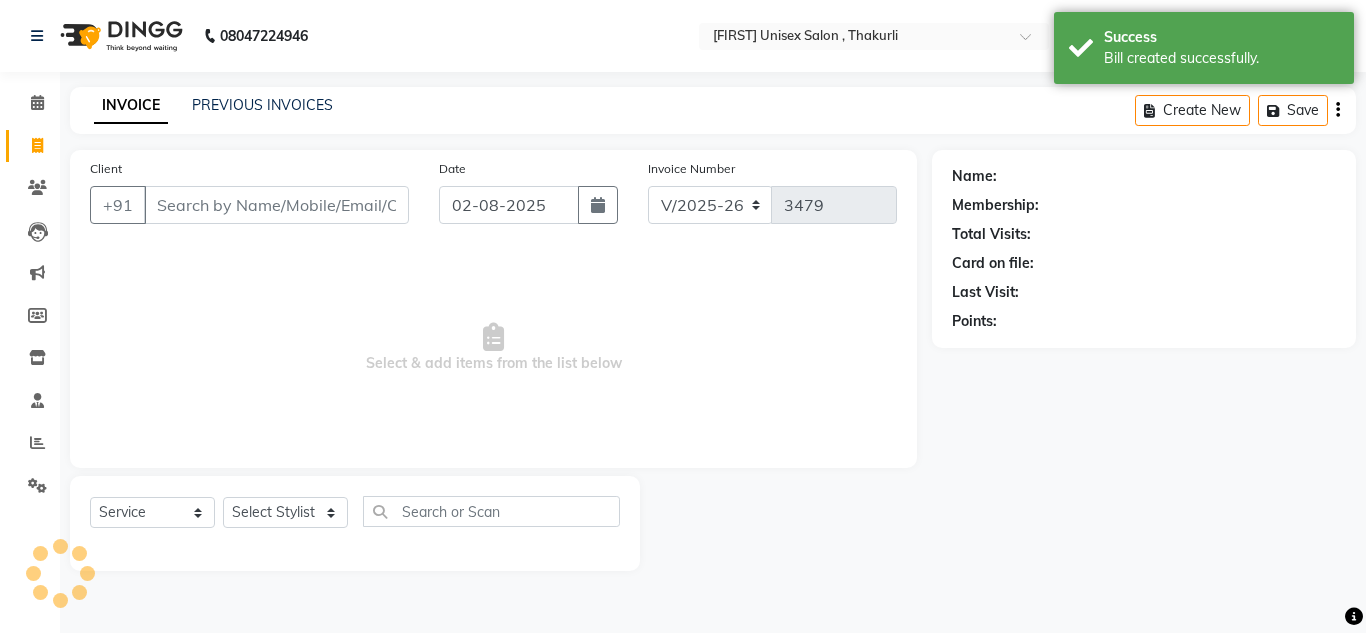 click on "Client" at bounding box center [276, 205] 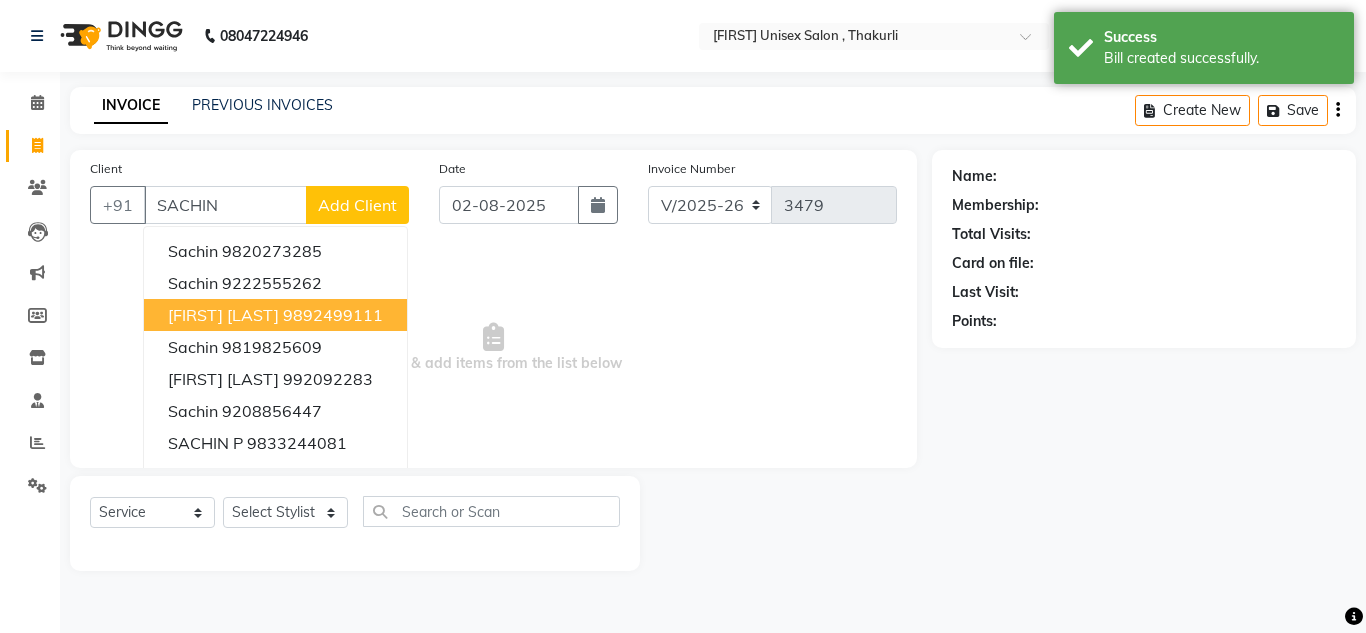 click on "[FIRST] [LAST]" at bounding box center (223, 315) 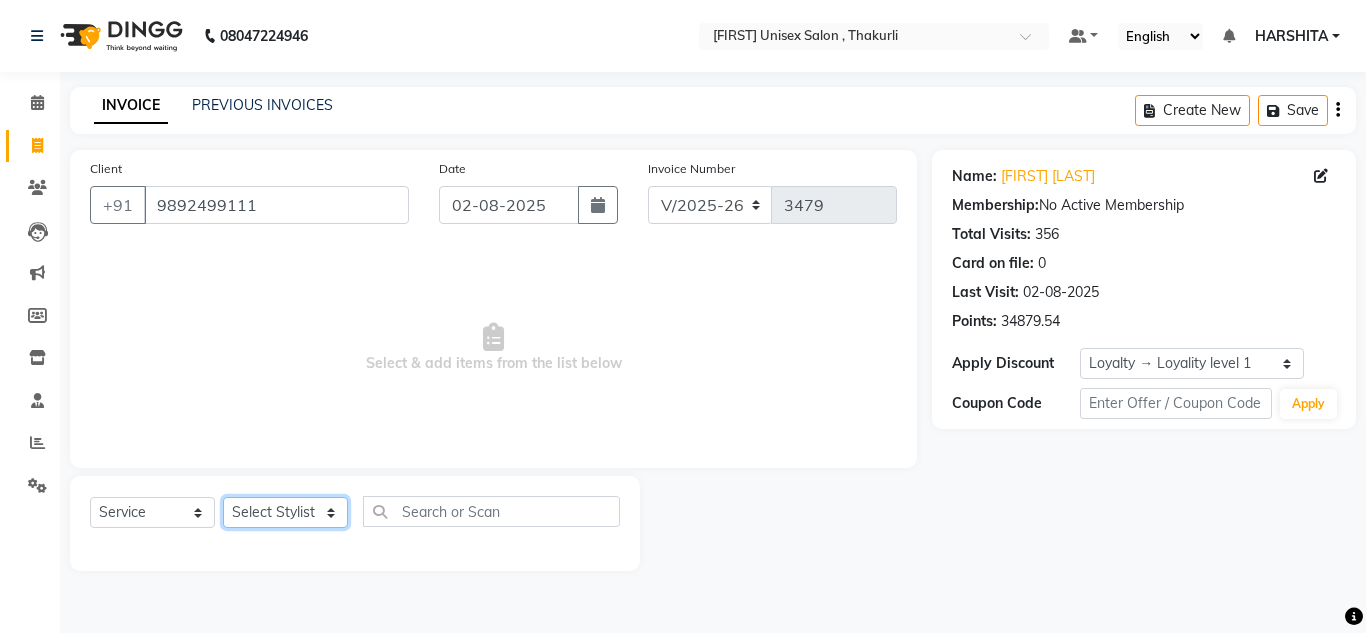 click on "Select Stylist [FIRST] [FIRST] [FIRST] [FIRST] [FIRST] [FIRST] [FIRST] [FIRST] [FIRST] [FIRST] [FIRST]" 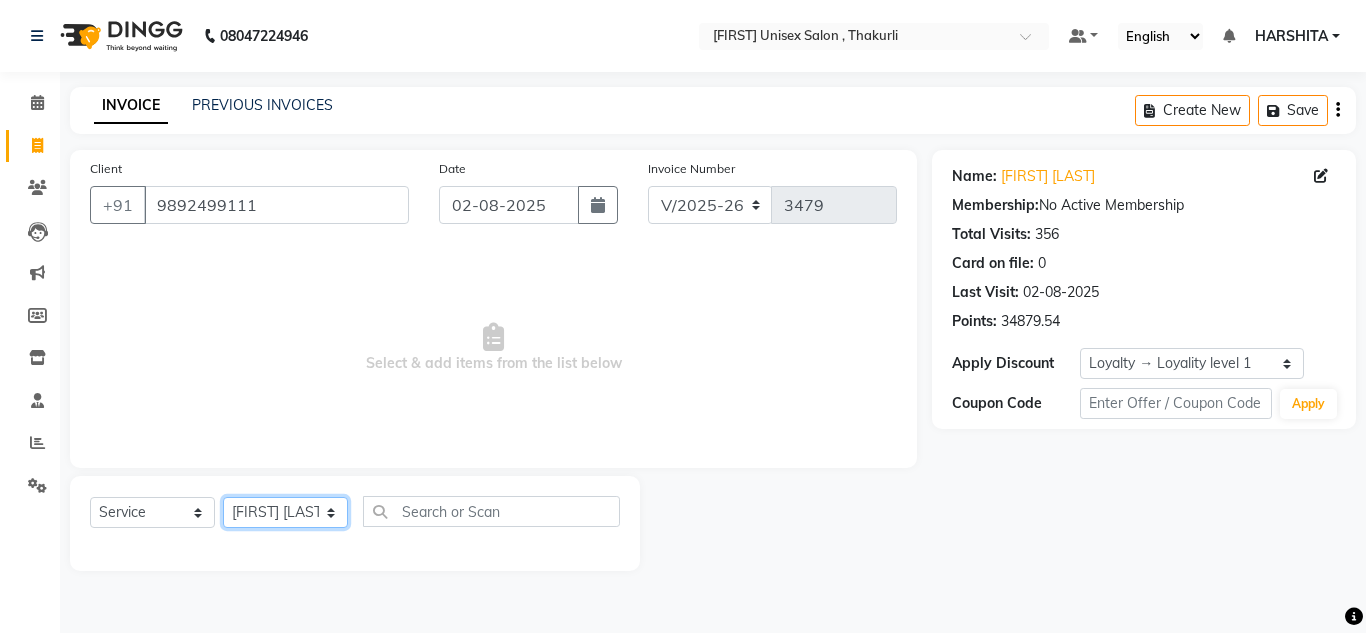 click on "Select Stylist [FIRST] [FIRST] [FIRST] [FIRST] [FIRST] [FIRST] [FIRST] [FIRST] [FIRST] [FIRST] [FIRST]" 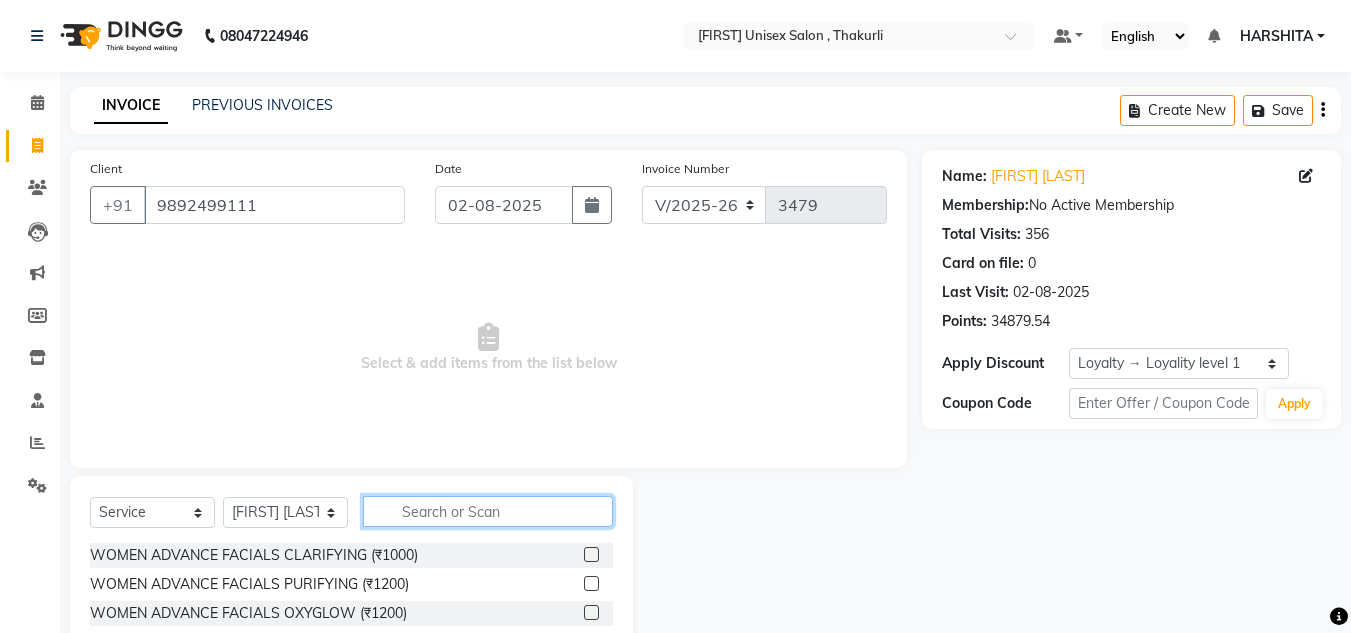 click 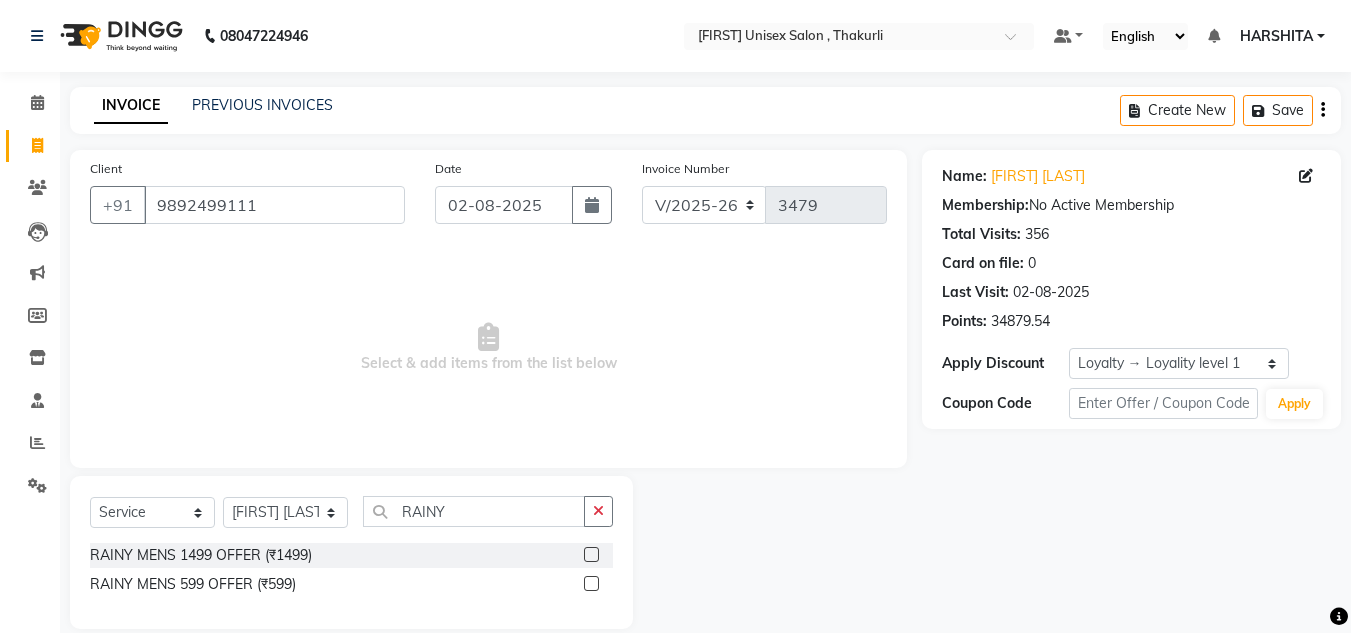 click 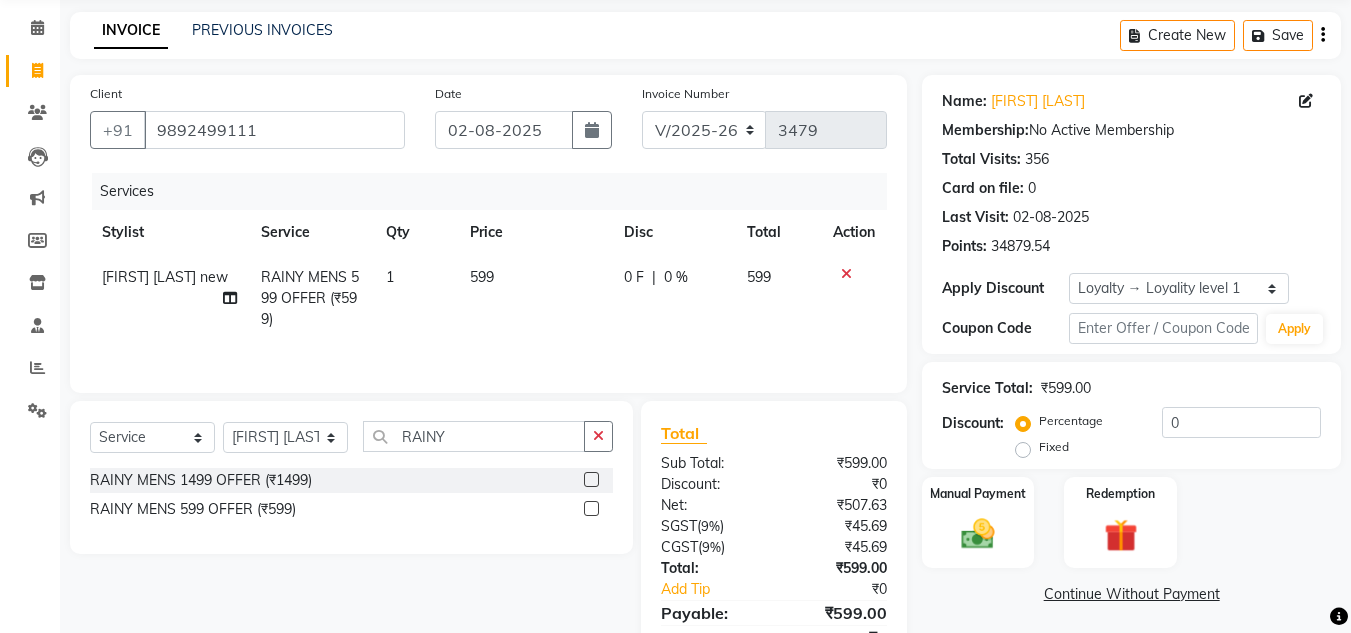 scroll, scrollTop: 167, scrollLeft: 0, axis: vertical 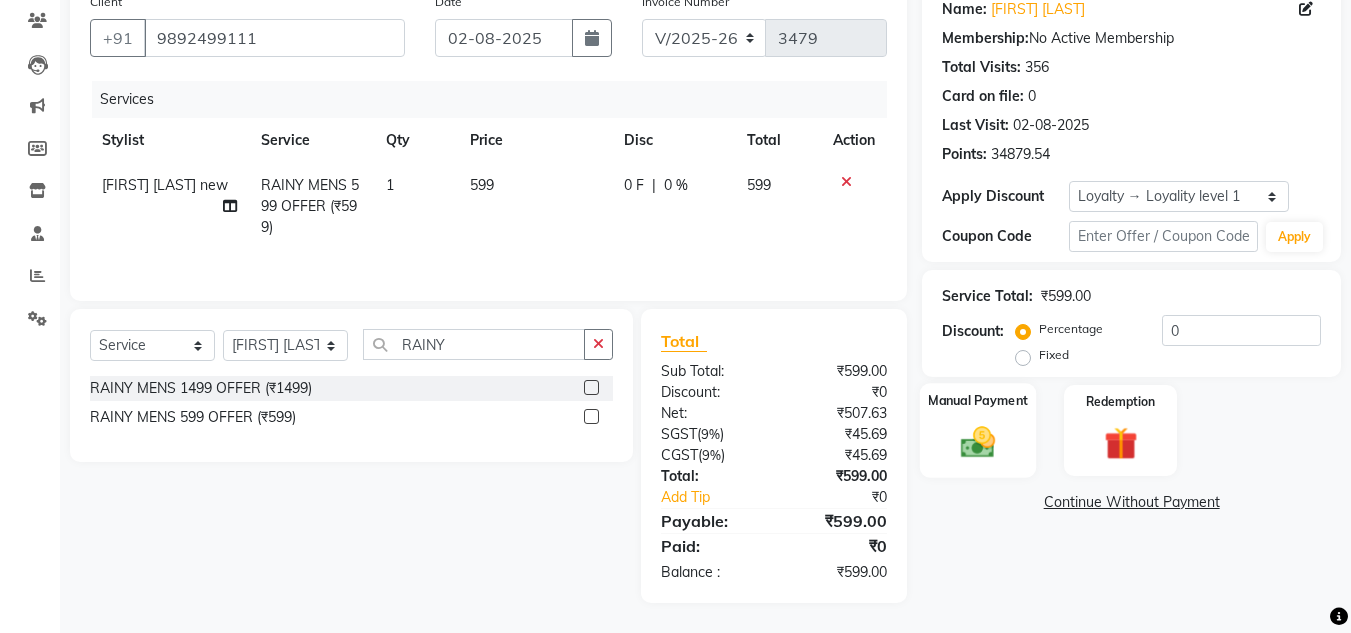 click 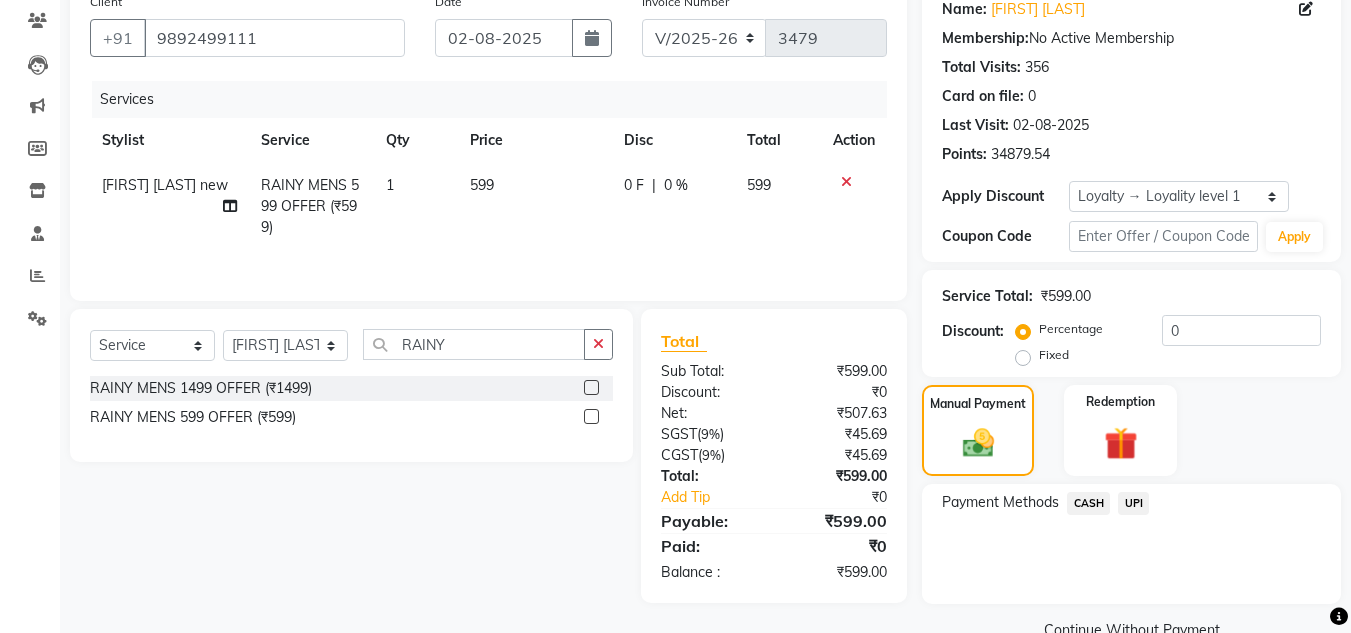 click on "CASH" 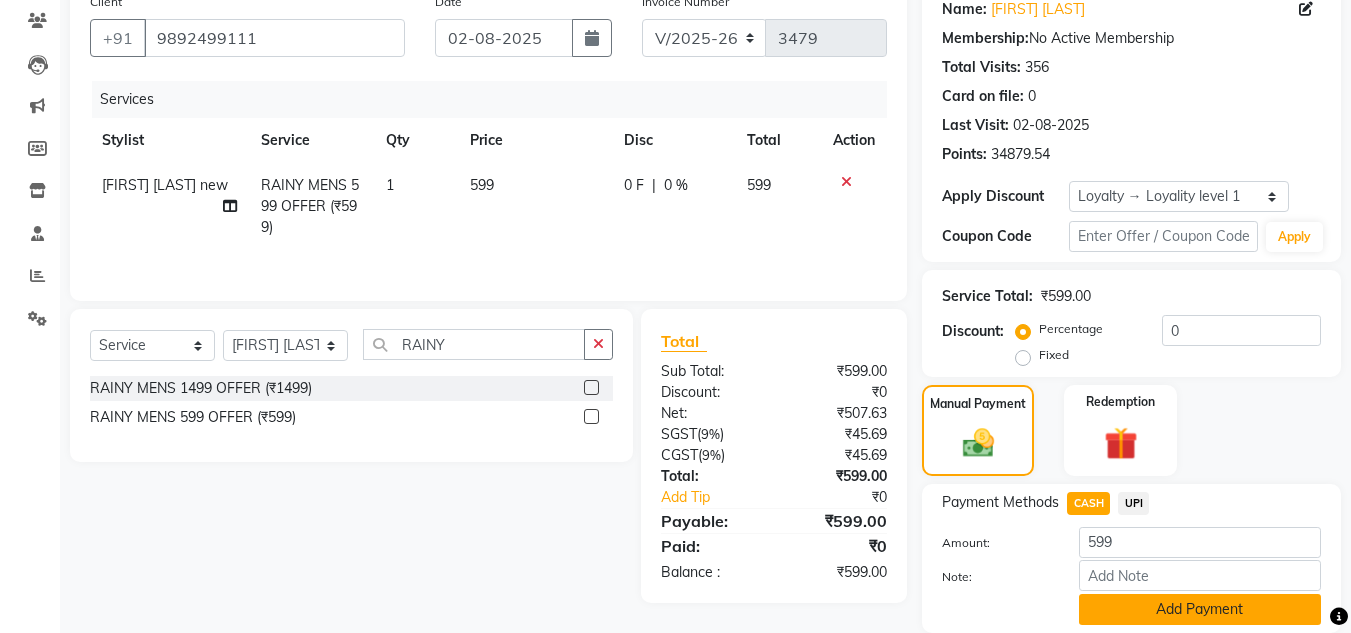 click on "Add Payment" 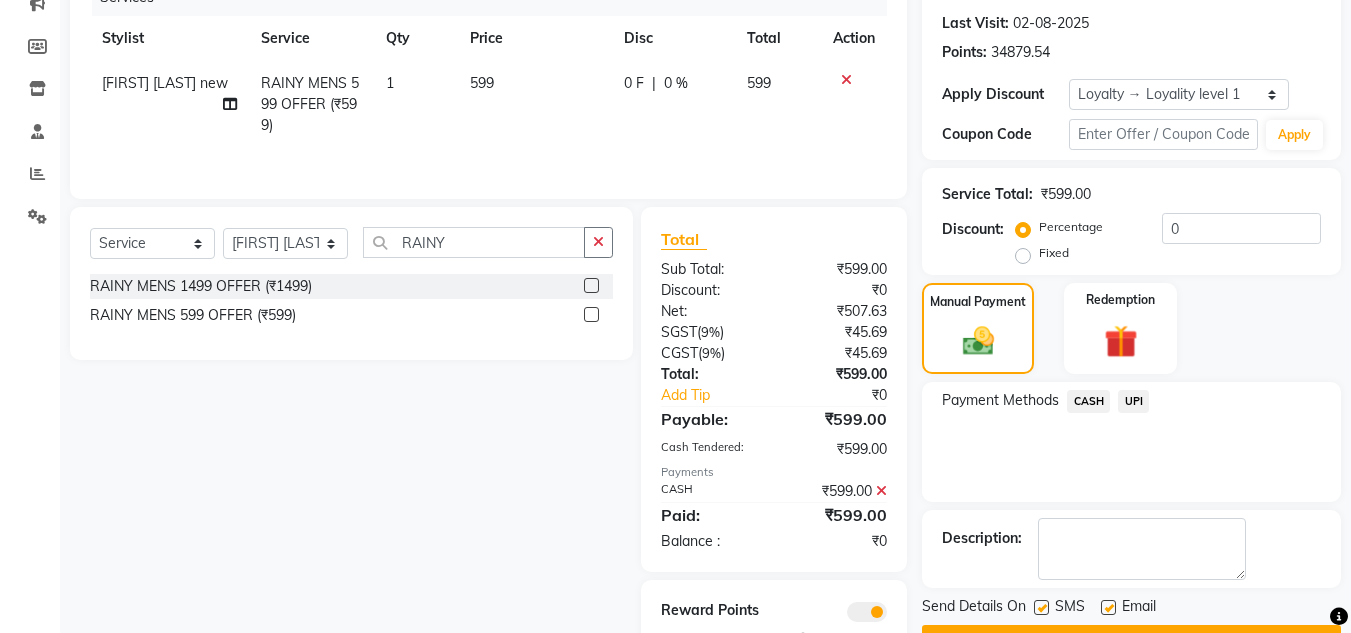 scroll, scrollTop: 358, scrollLeft: 0, axis: vertical 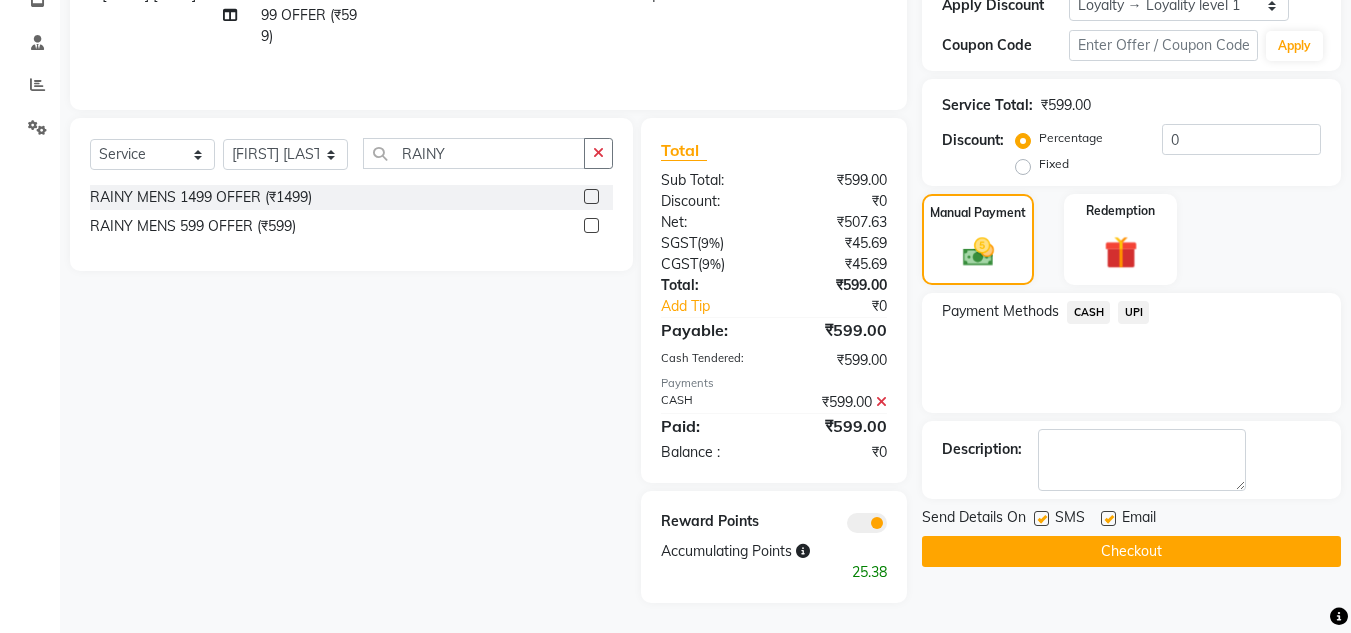 click on "Checkout" 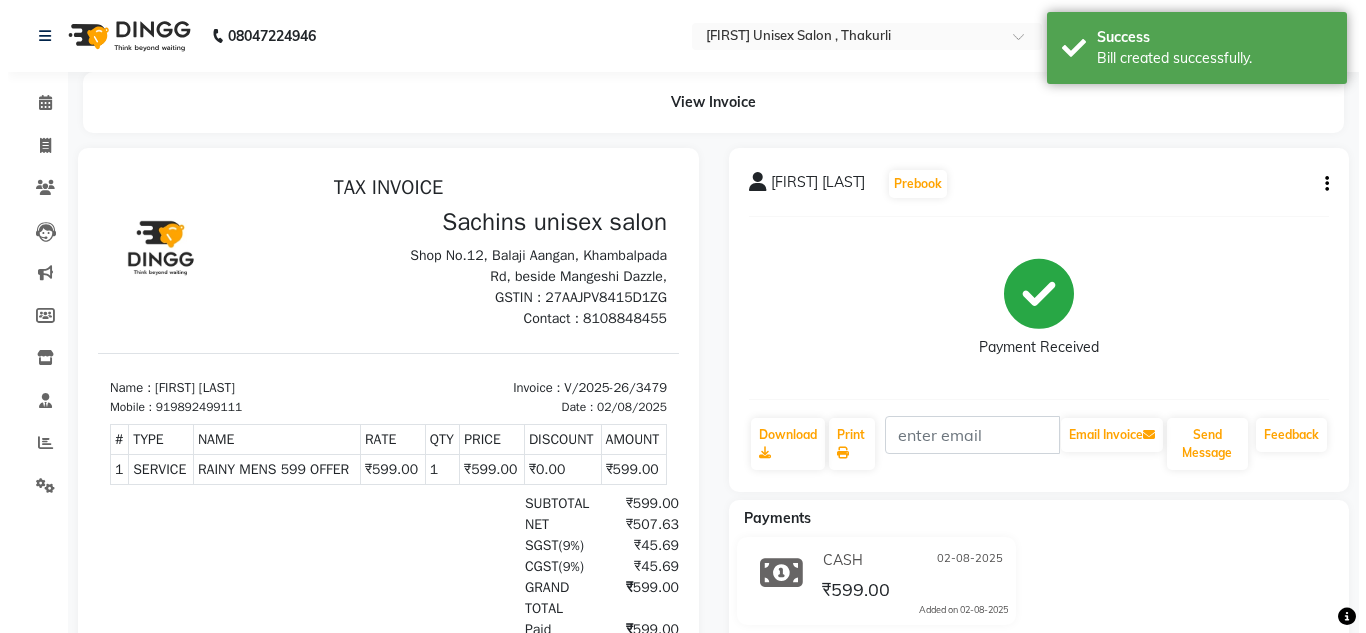 scroll, scrollTop: 0, scrollLeft: 0, axis: both 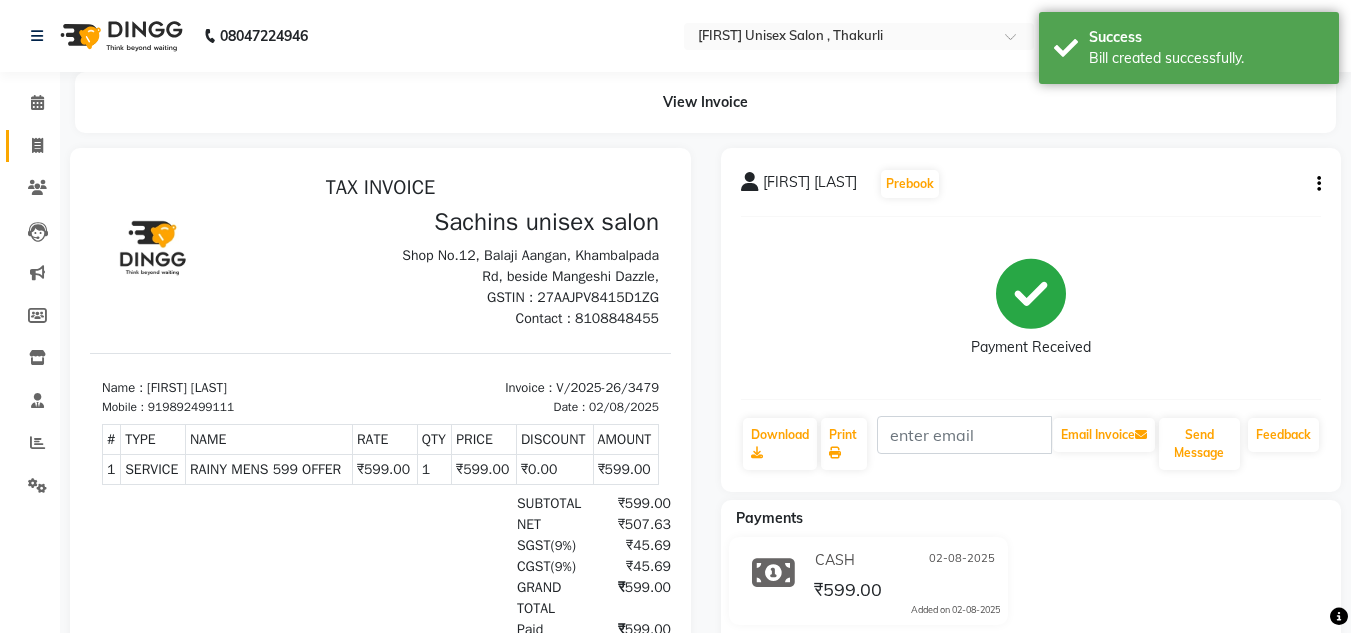 click on "Invoice" 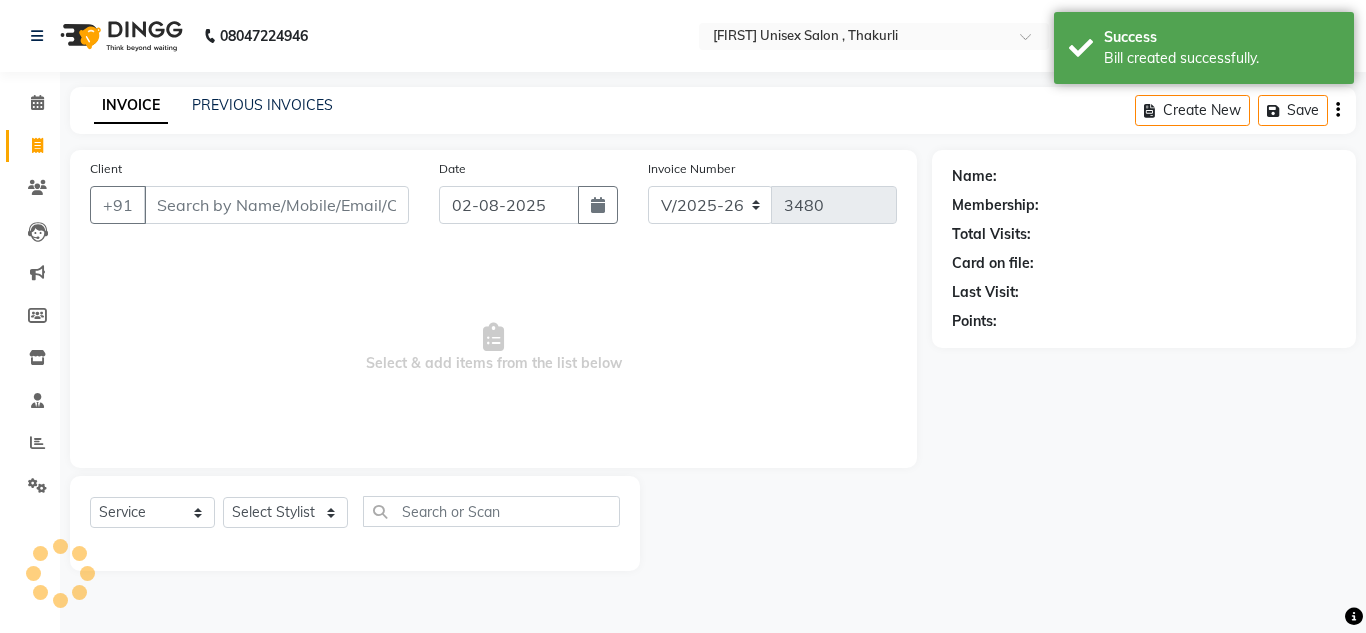 click on "Client" at bounding box center [276, 205] 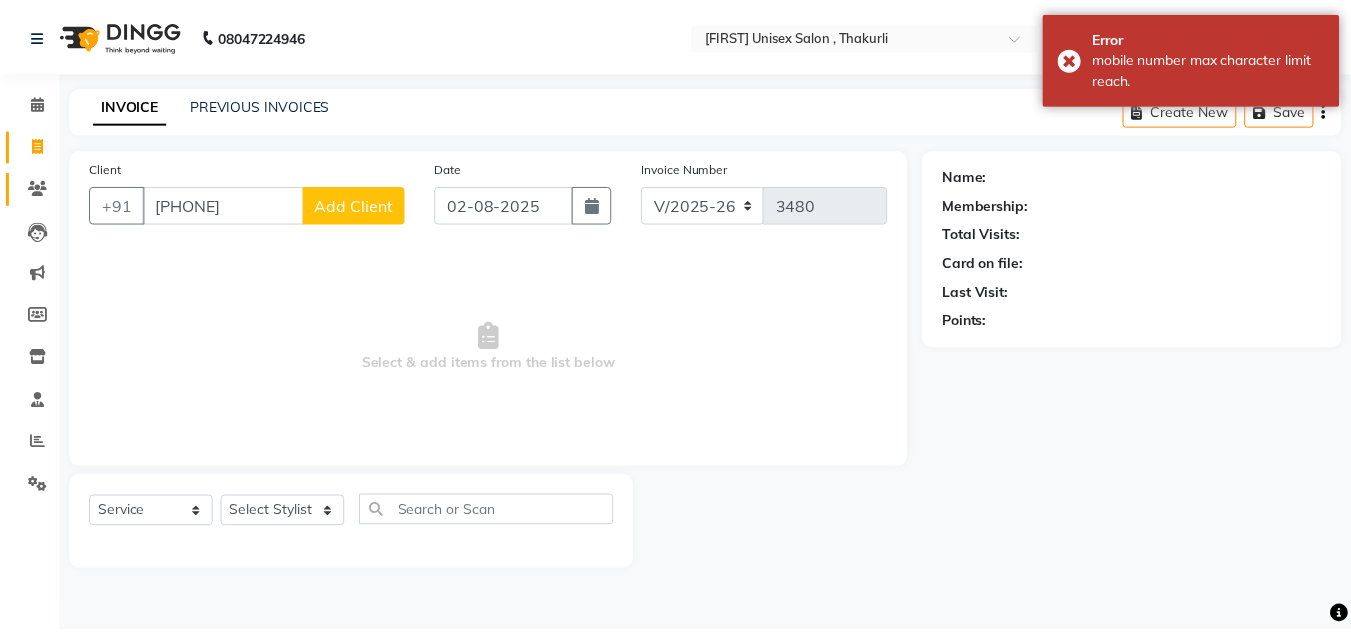 scroll, scrollTop: 0, scrollLeft: 0, axis: both 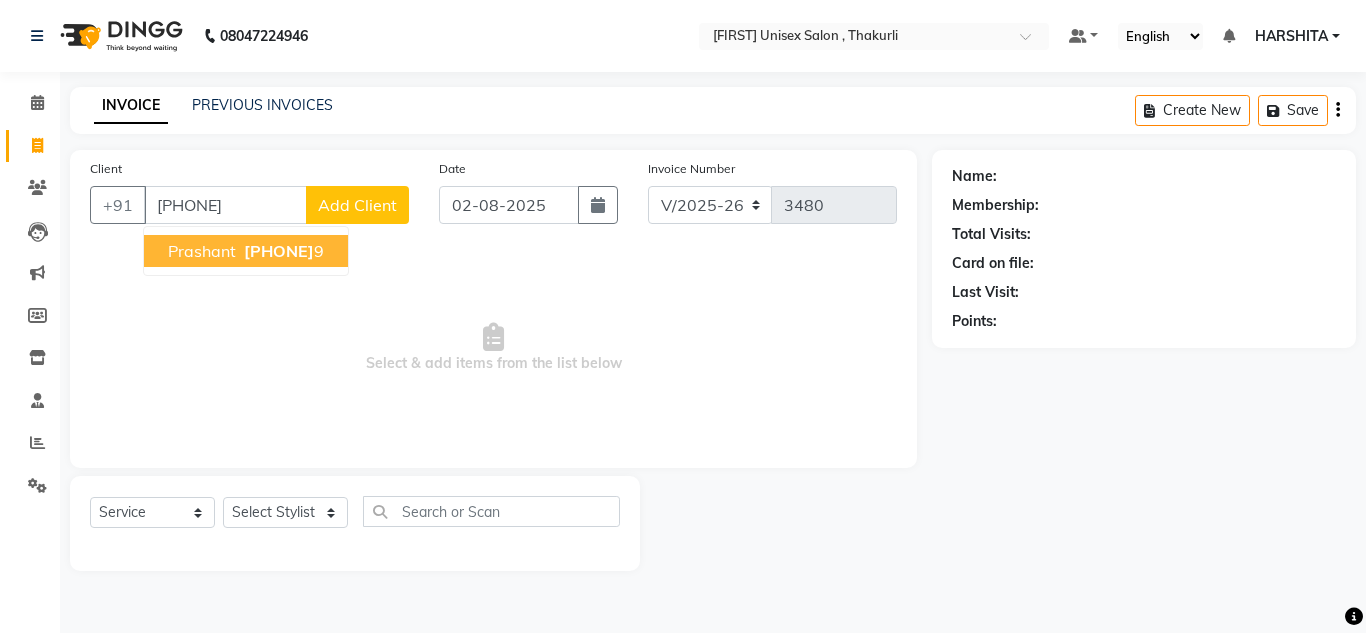click on "[PHONE]" at bounding box center (279, 251) 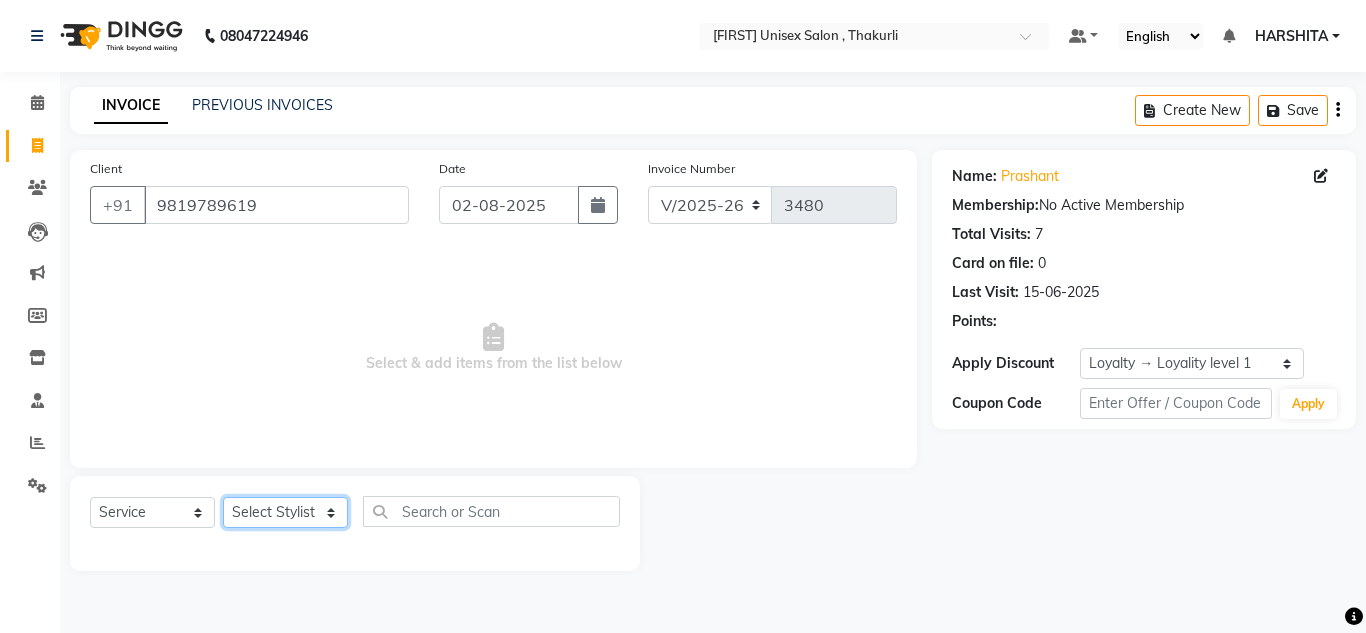 click on "Select Stylist [FIRST] [FIRST] [FIRST] [FIRST] [FIRST] [FIRST] [FIRST] [FIRST] [FIRST] [FIRST] [FIRST]" 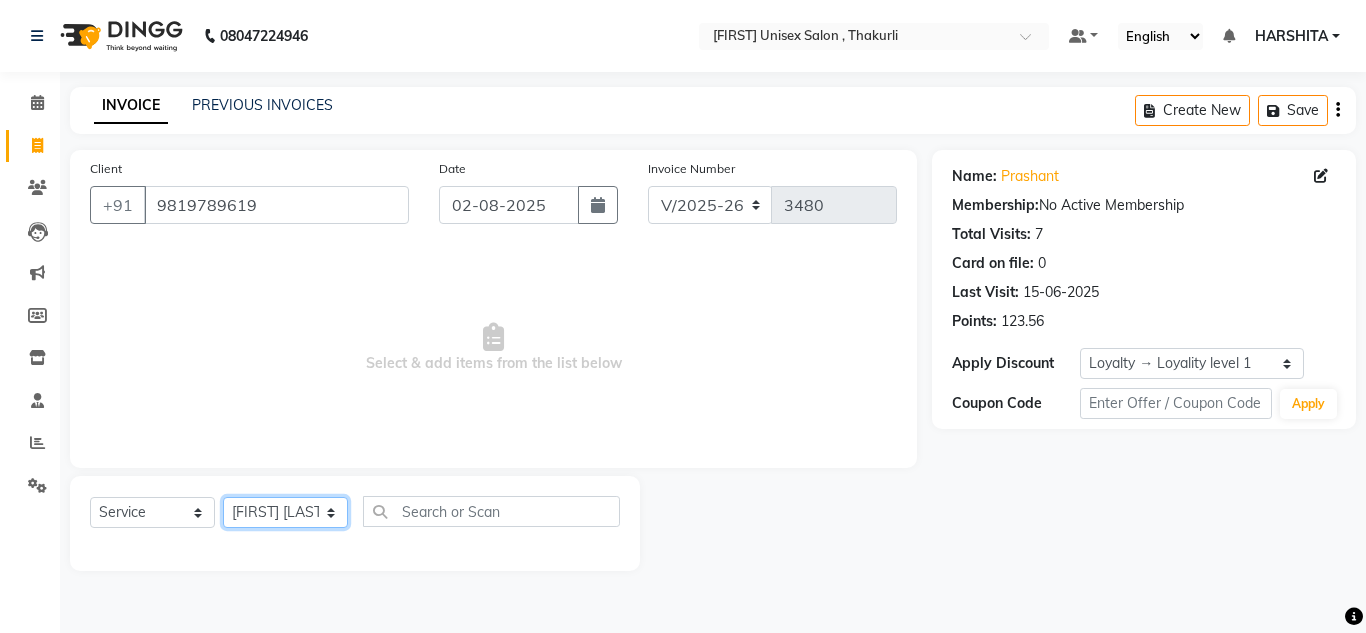 click on "Select Stylist [FIRST] [FIRST] [FIRST] [FIRST] [FIRST] [FIRST] [FIRST] [FIRST] [FIRST] [FIRST] [FIRST]" 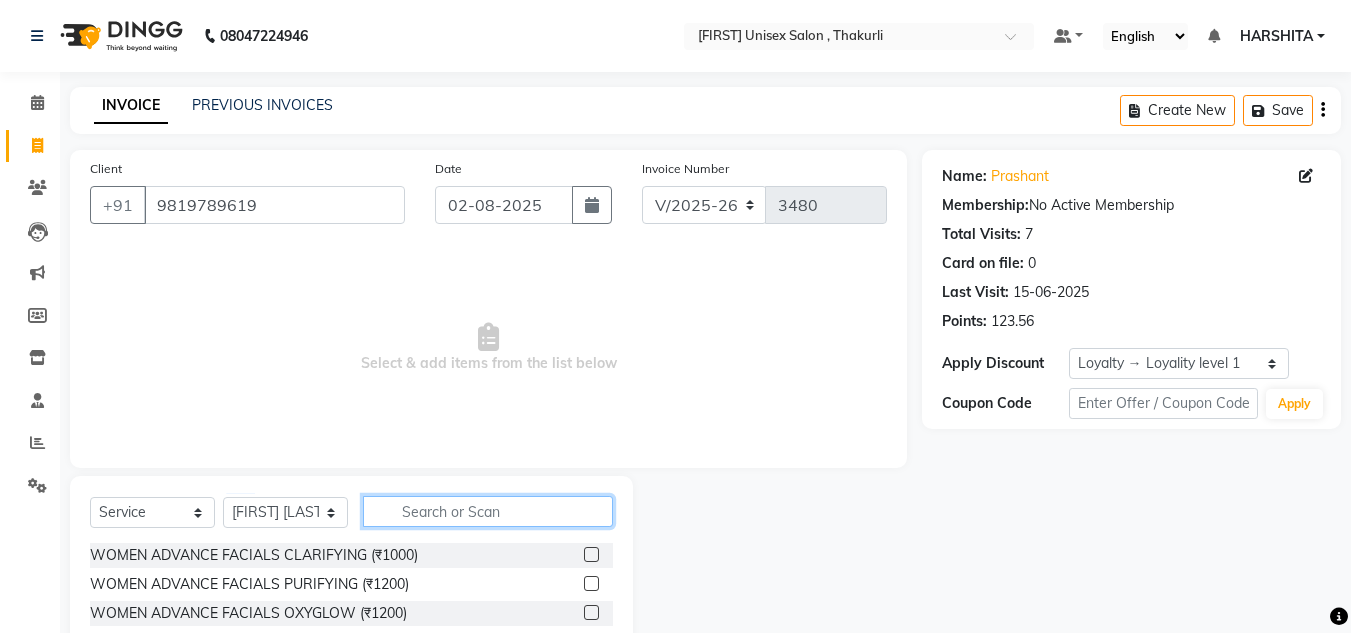 click 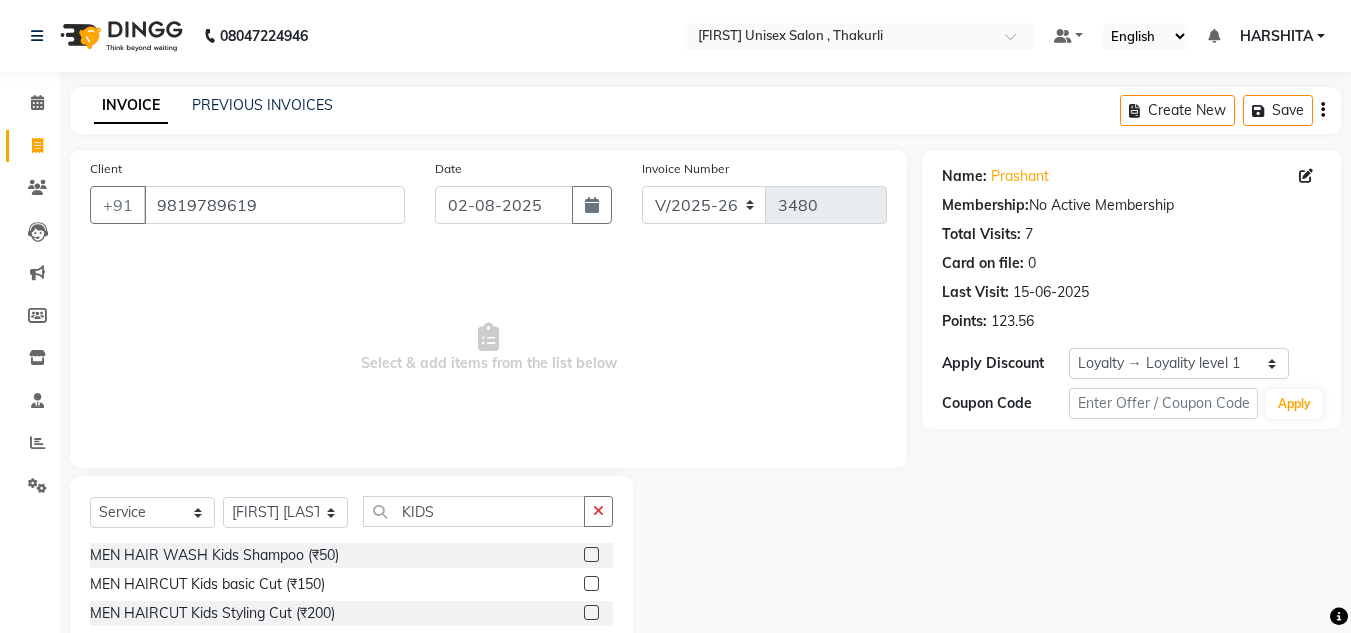 click 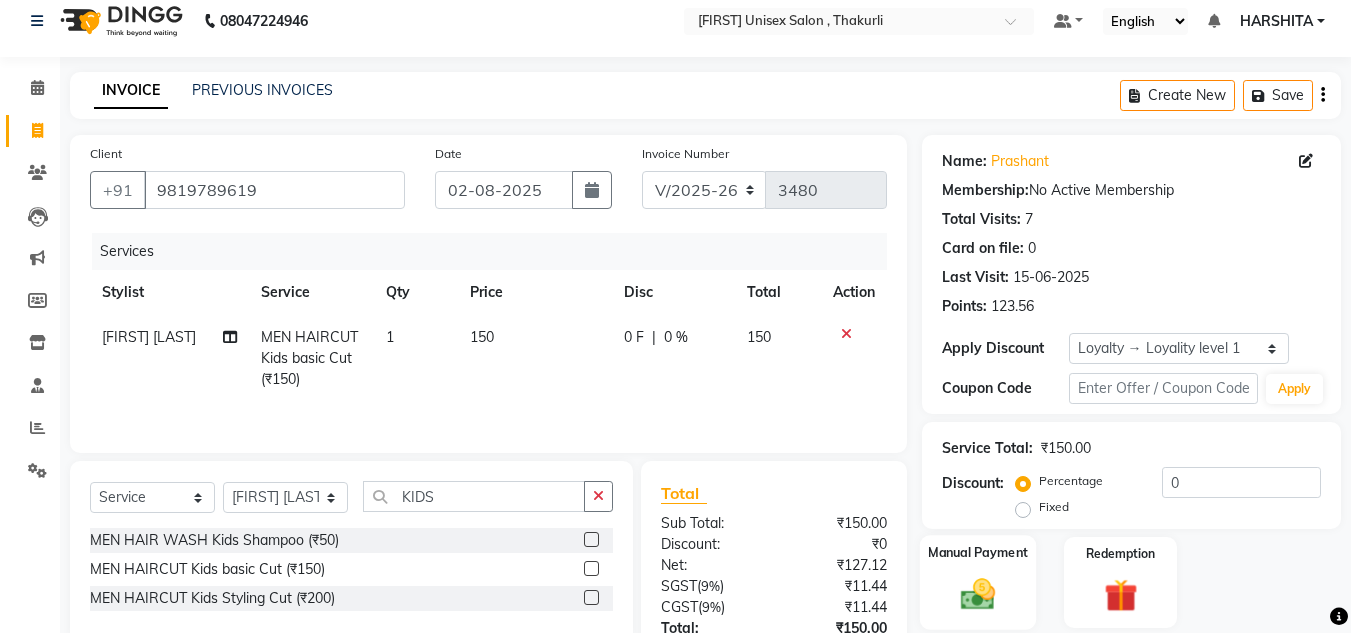 scroll, scrollTop: 167, scrollLeft: 0, axis: vertical 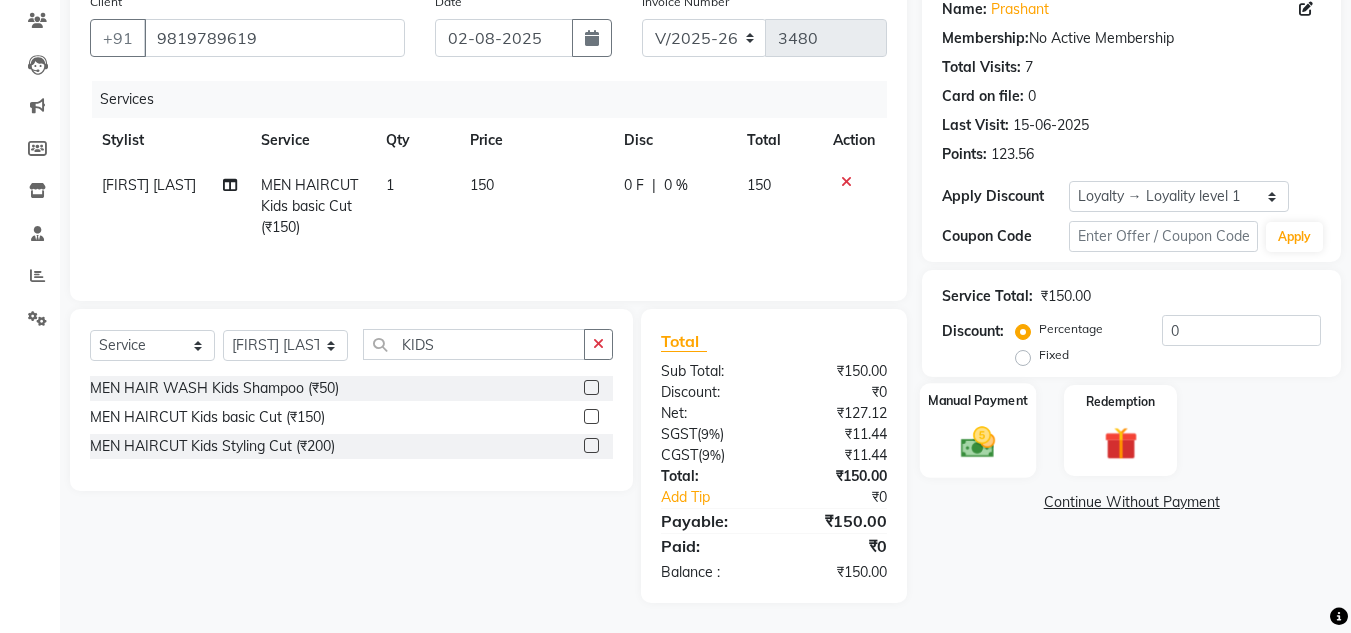 click 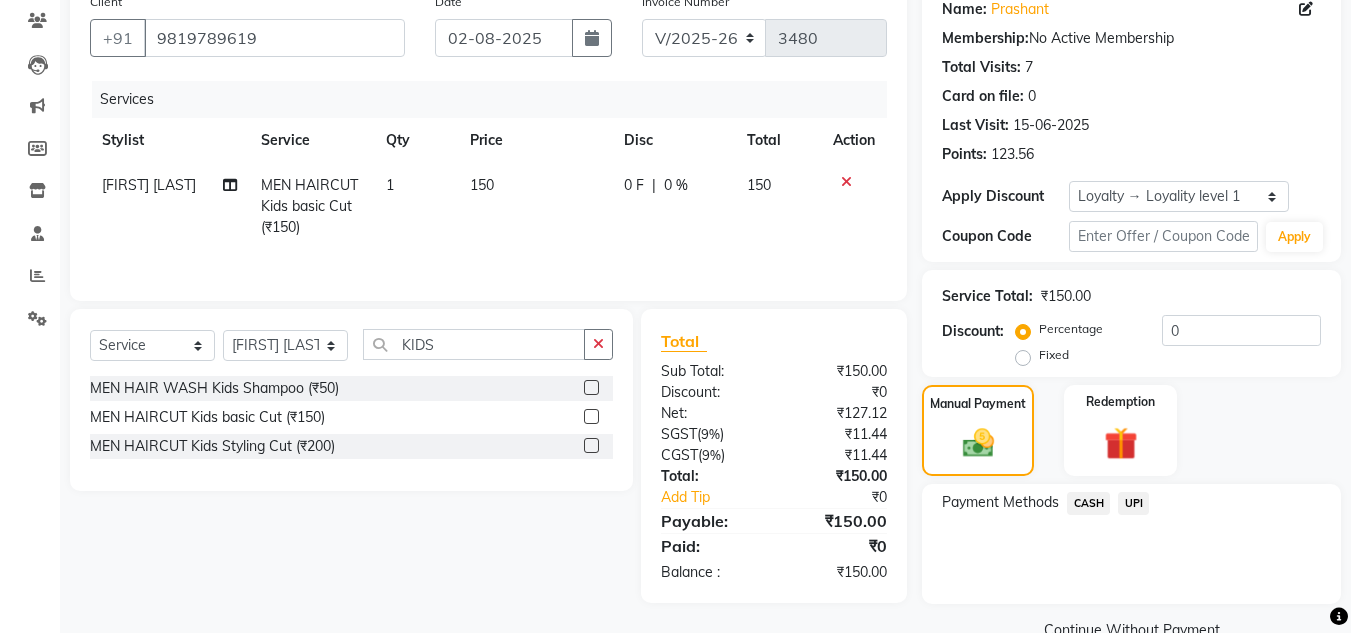 click on "UPI" 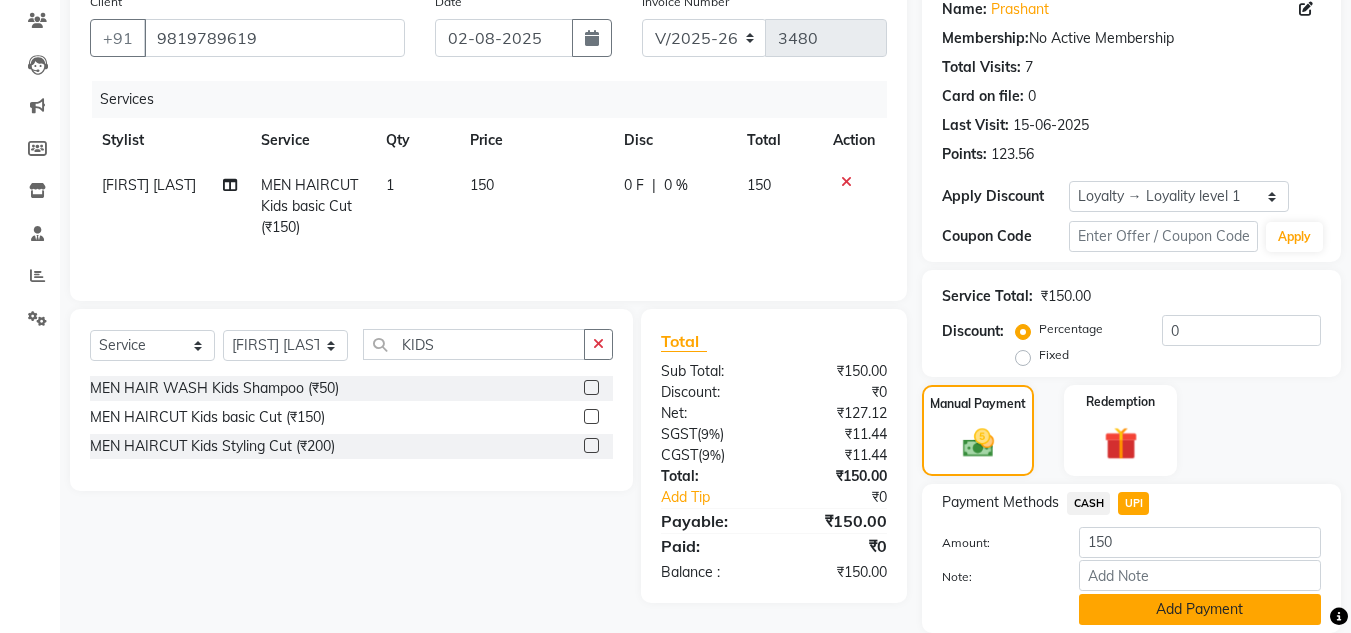 click on "Add Payment" 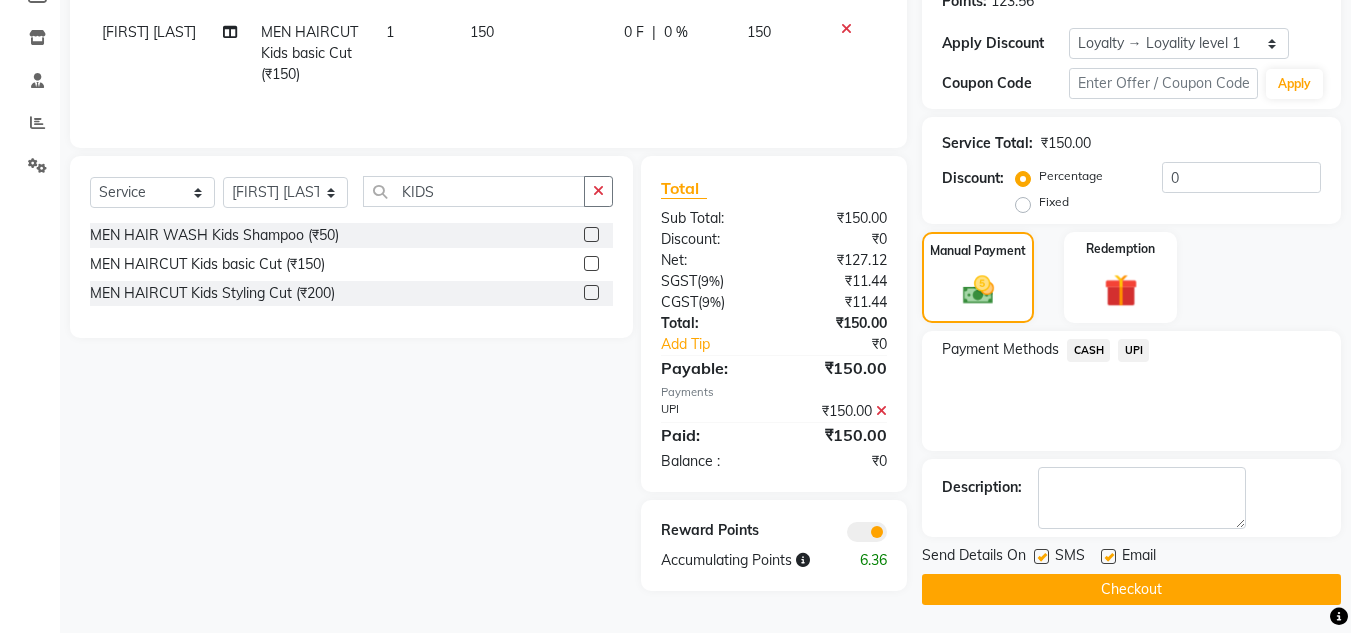 scroll, scrollTop: 322, scrollLeft: 0, axis: vertical 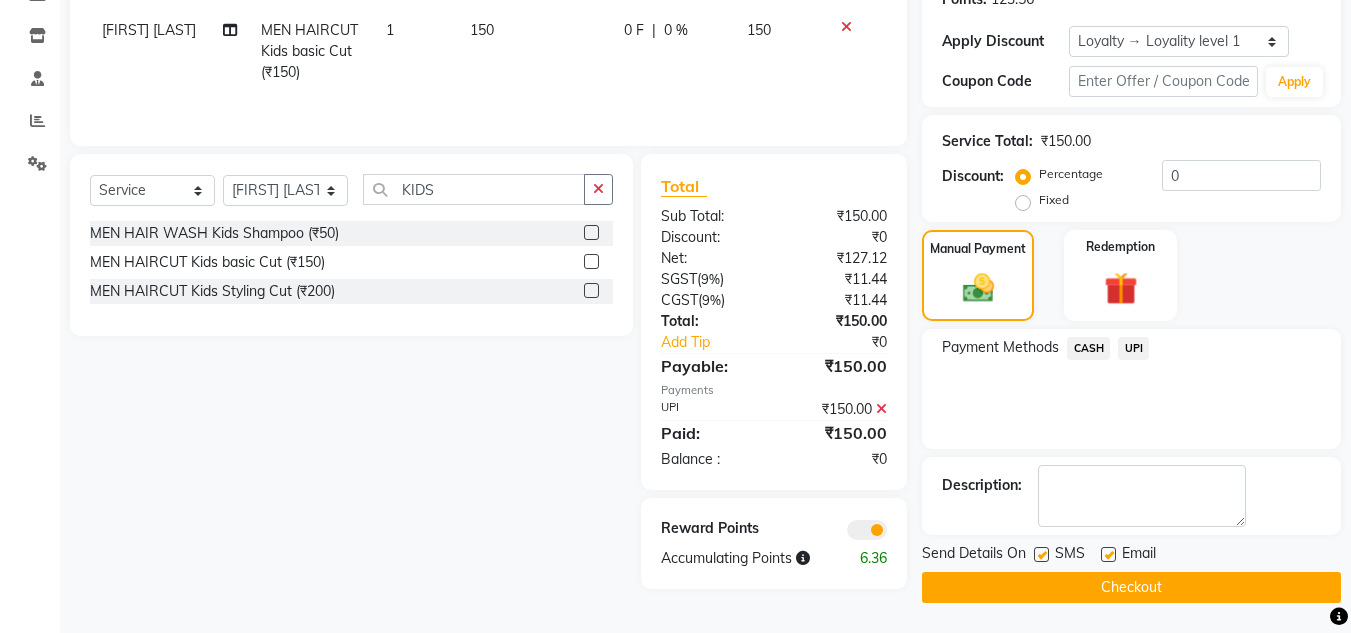 click on "Checkout" 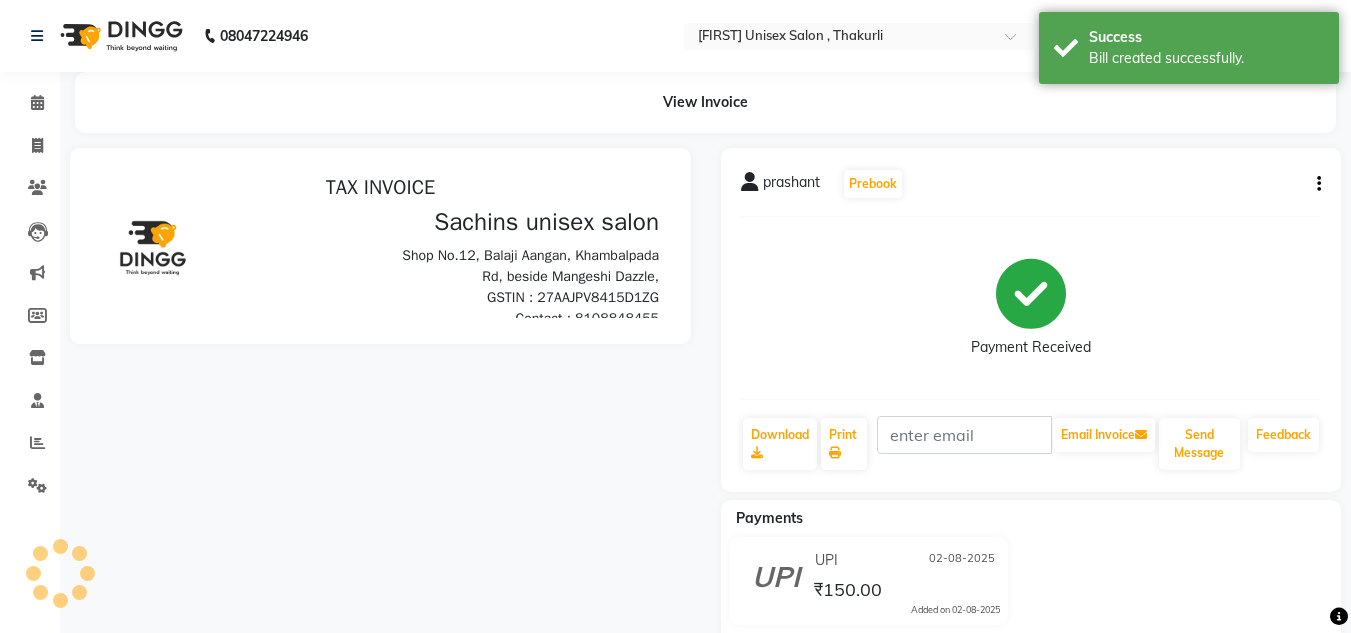 scroll, scrollTop: 0, scrollLeft: 0, axis: both 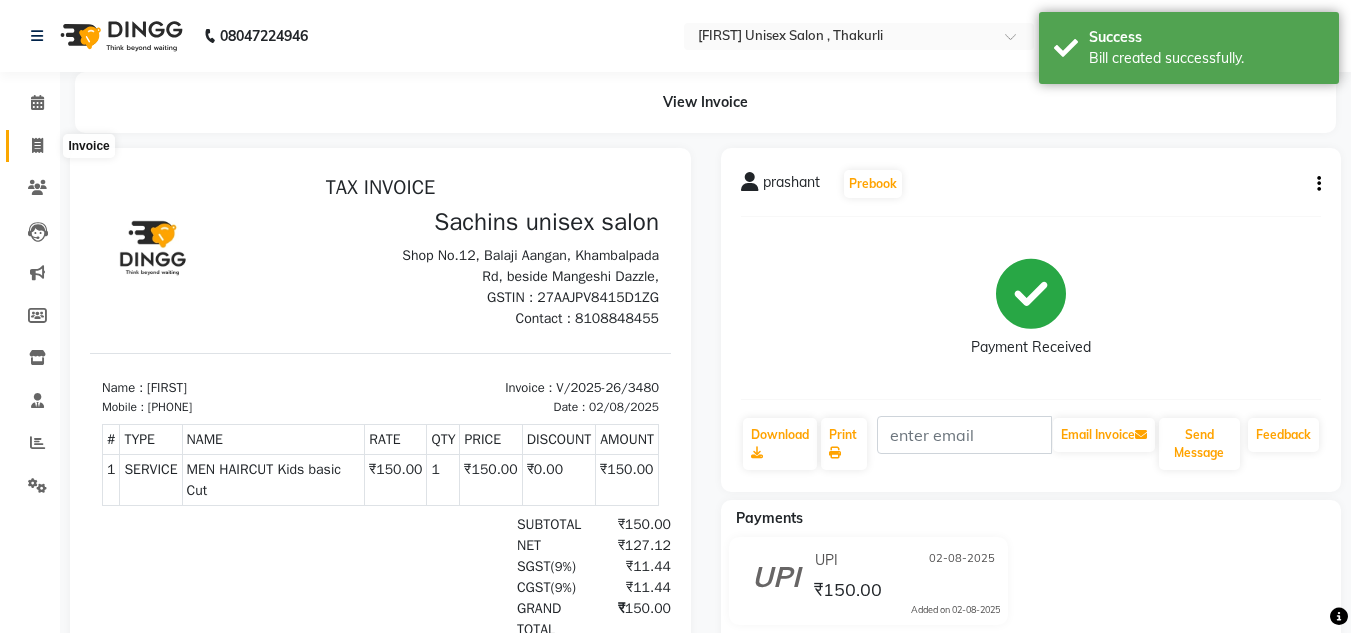 click 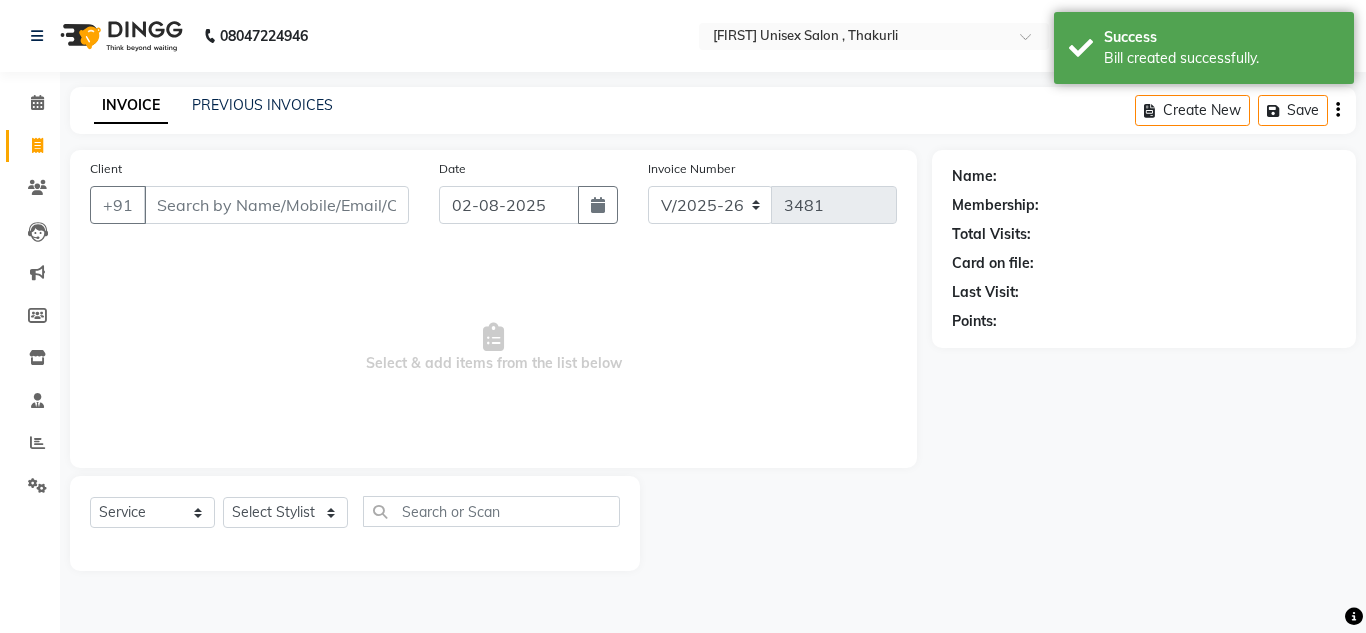click on "Client" at bounding box center (276, 205) 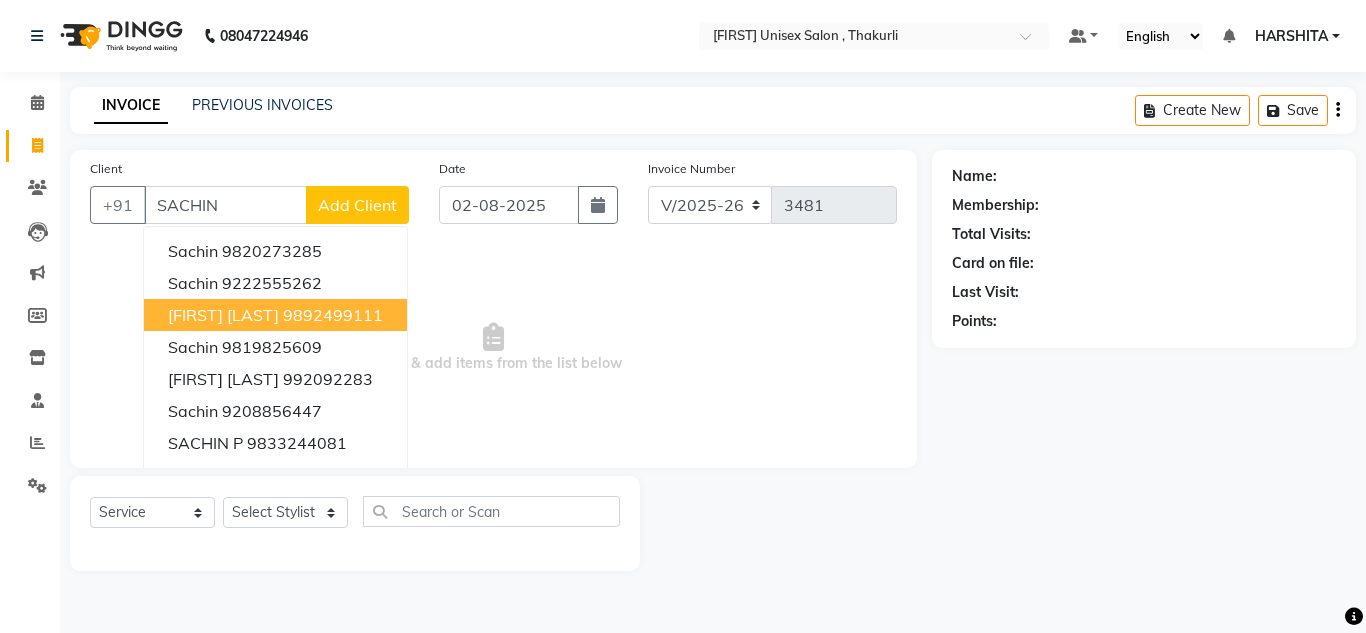 click on "[FIRST] [LAST] [PHONE]" at bounding box center [275, 315] 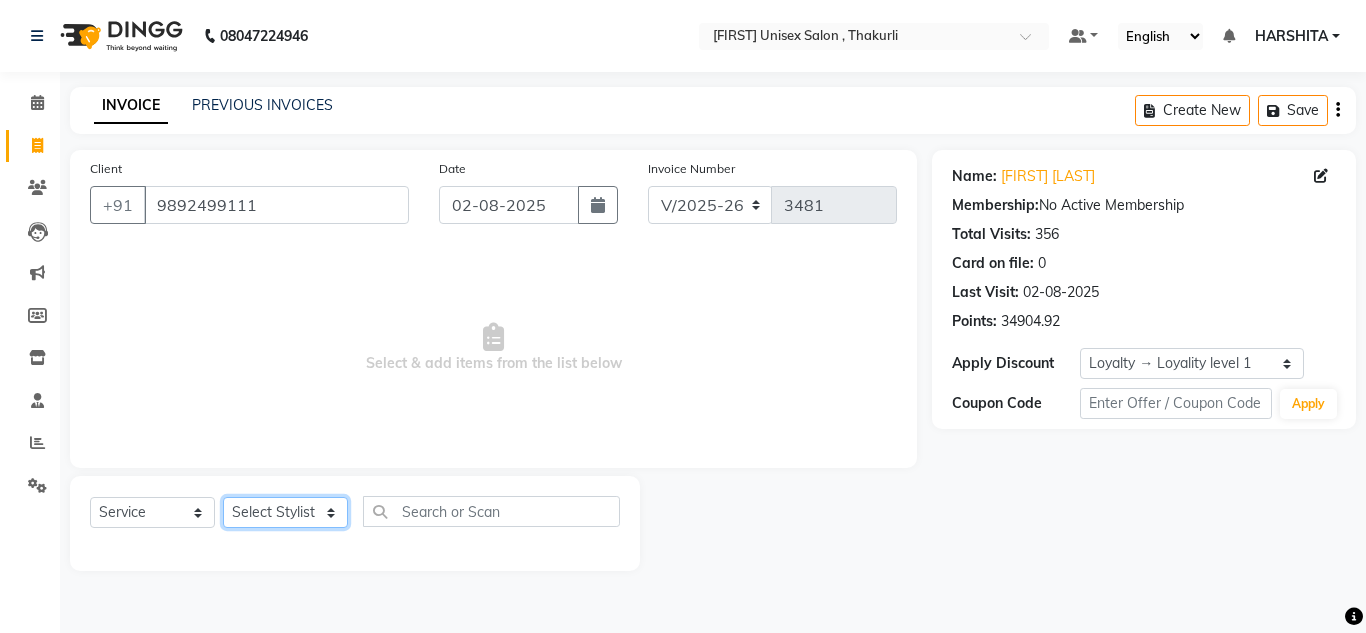click on "Select Stylist [FIRST] [FIRST] [FIRST] [FIRST] [FIRST] [FIRST] [FIRST] [FIRST] [FIRST] [FIRST] [FIRST]" 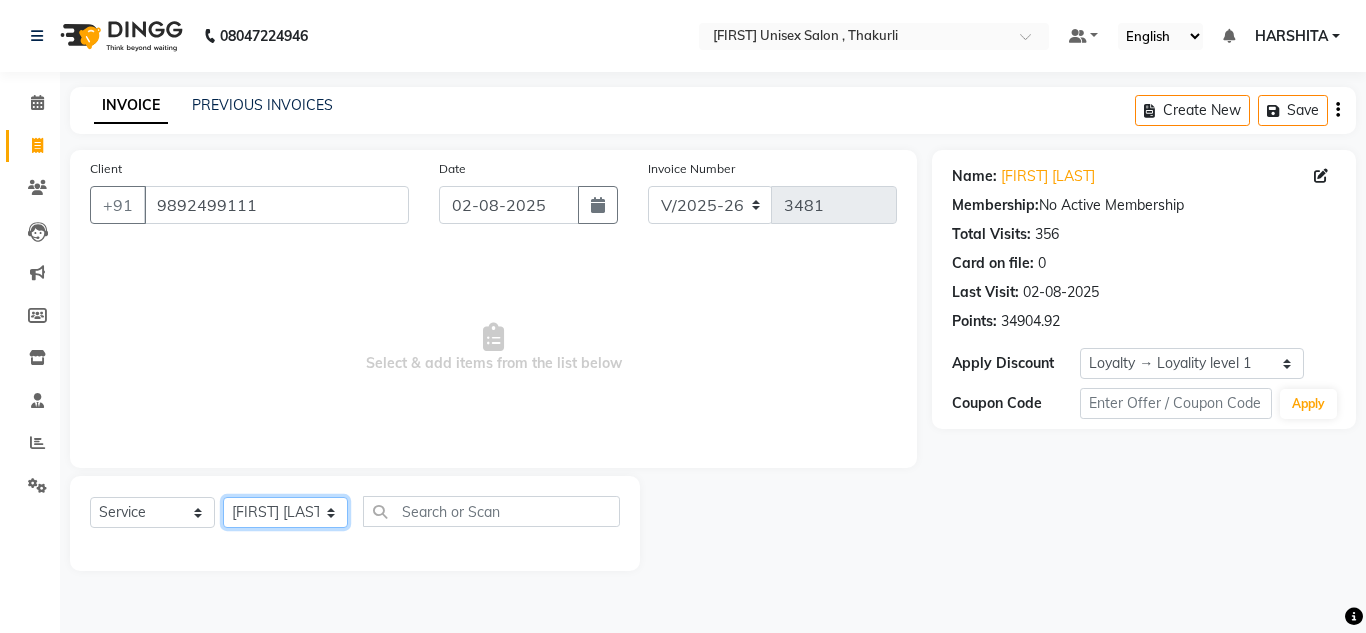 click on "Select Stylist [FIRST] [FIRST] [FIRST] [FIRST] [FIRST] [FIRST] [FIRST] [FIRST] [FIRST] [FIRST] [FIRST]" 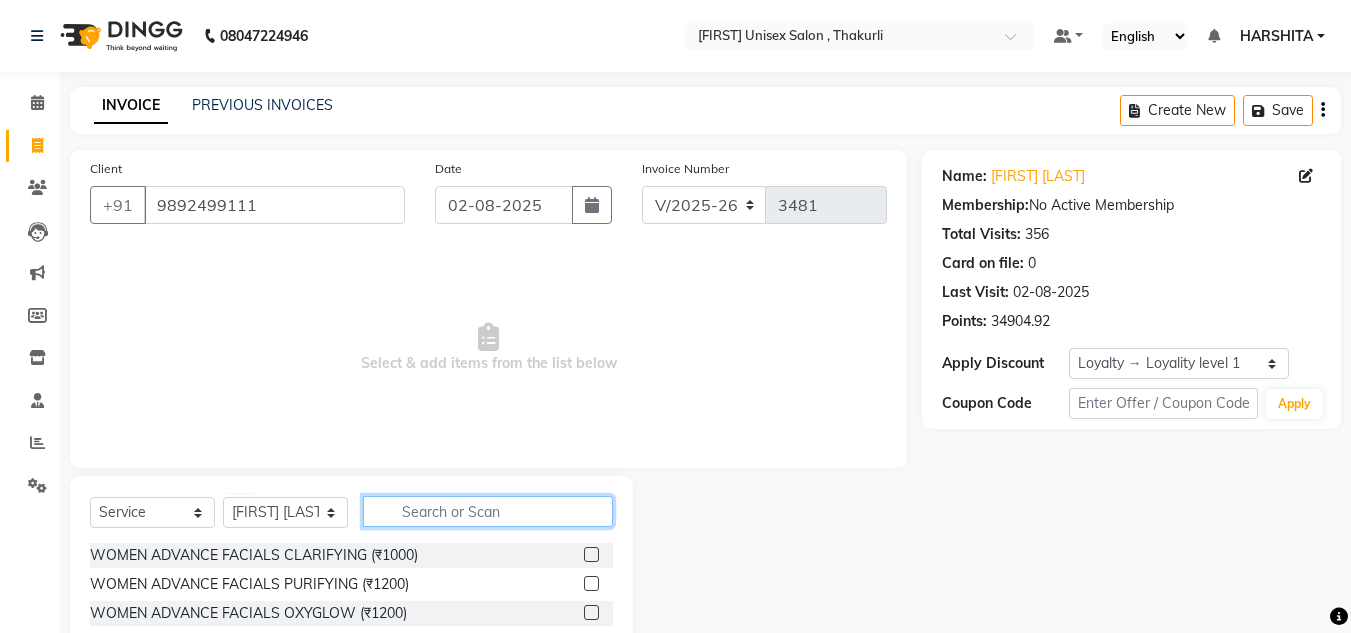 click 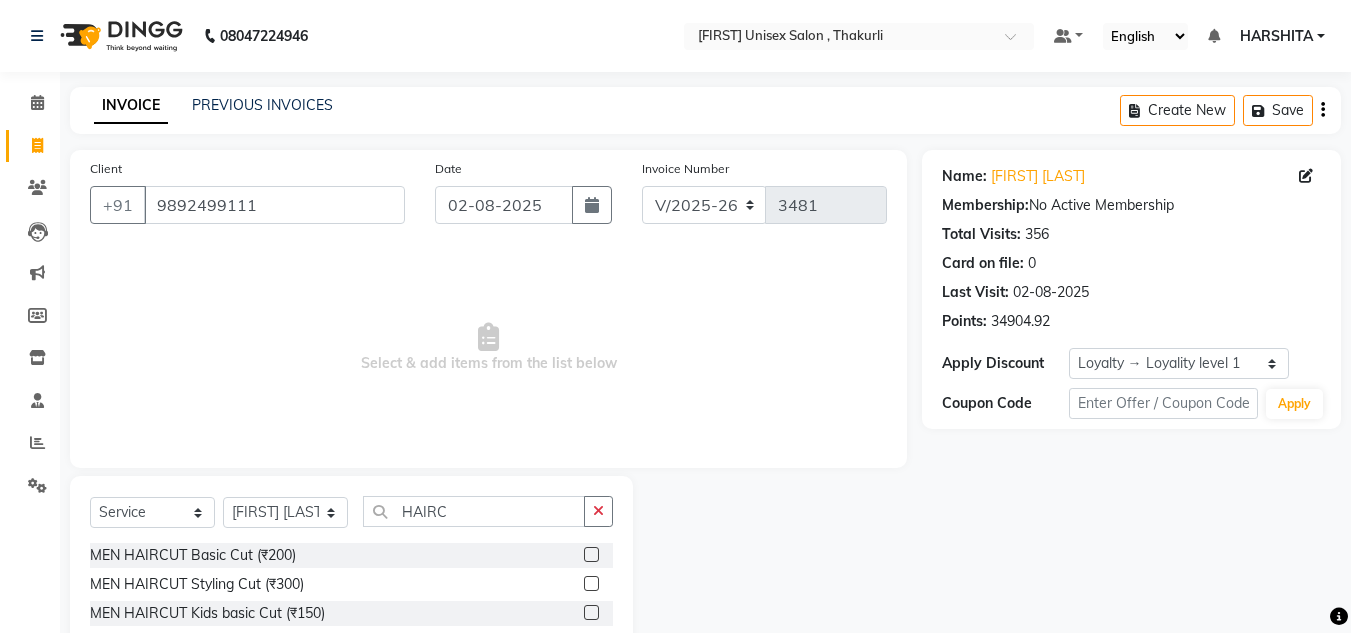 click 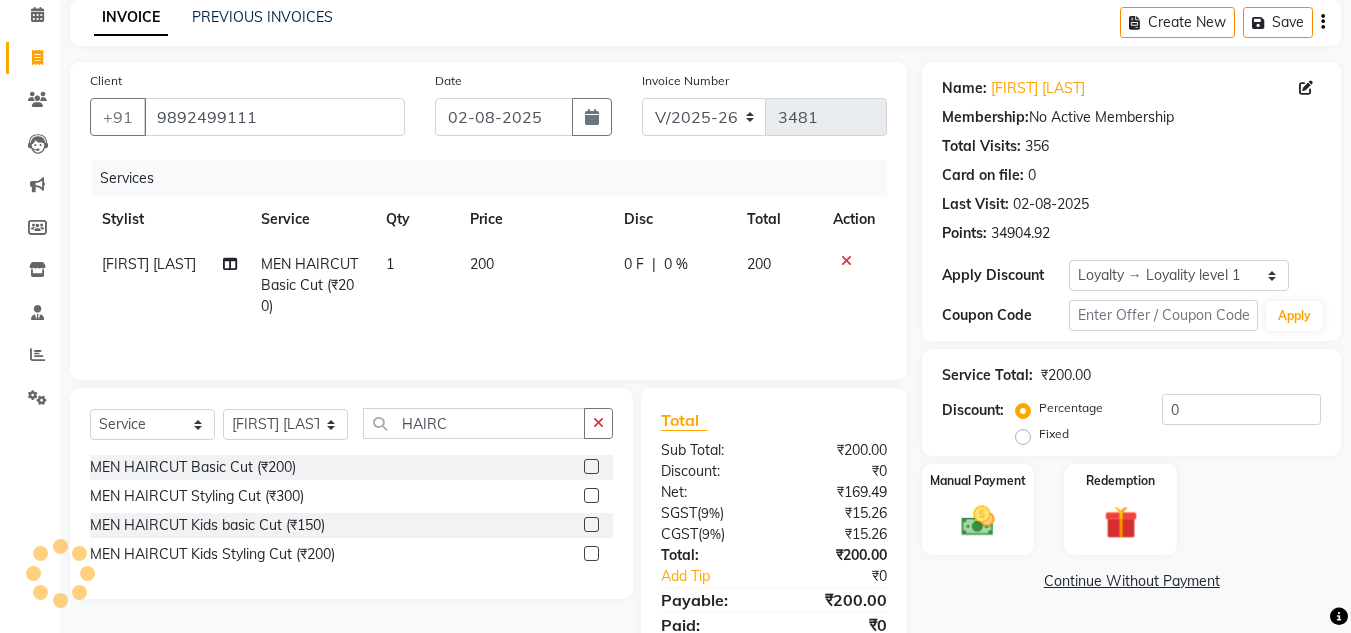 scroll, scrollTop: 100, scrollLeft: 0, axis: vertical 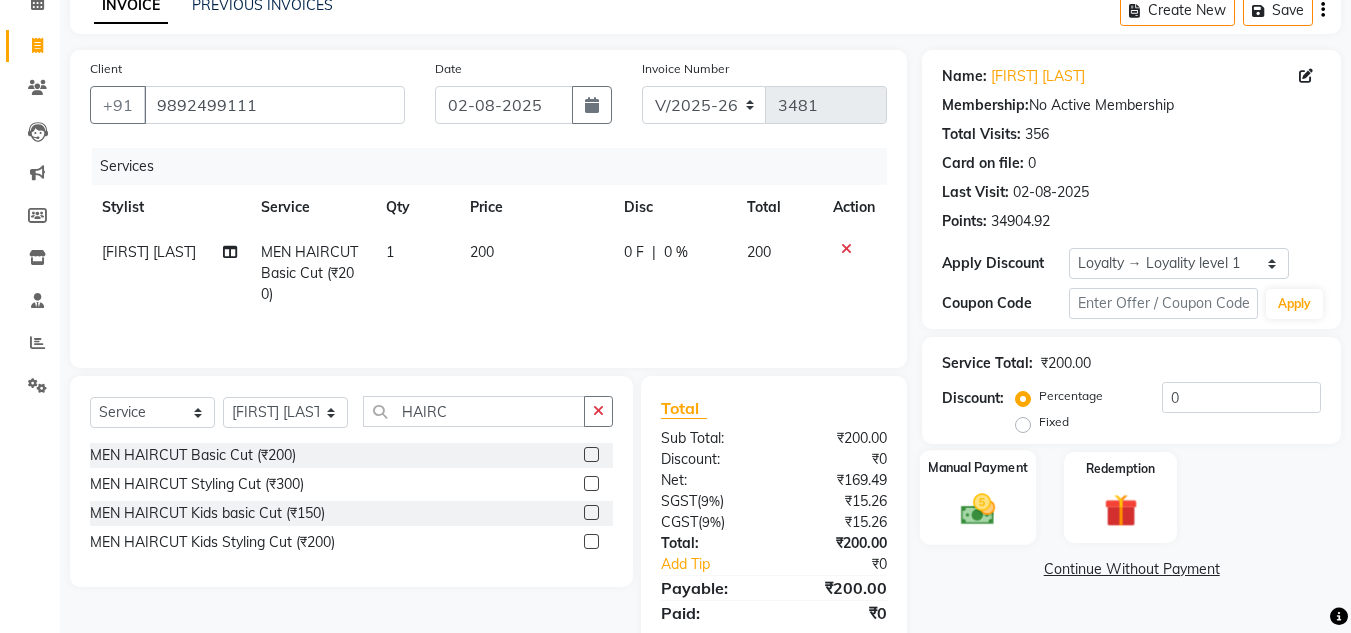click 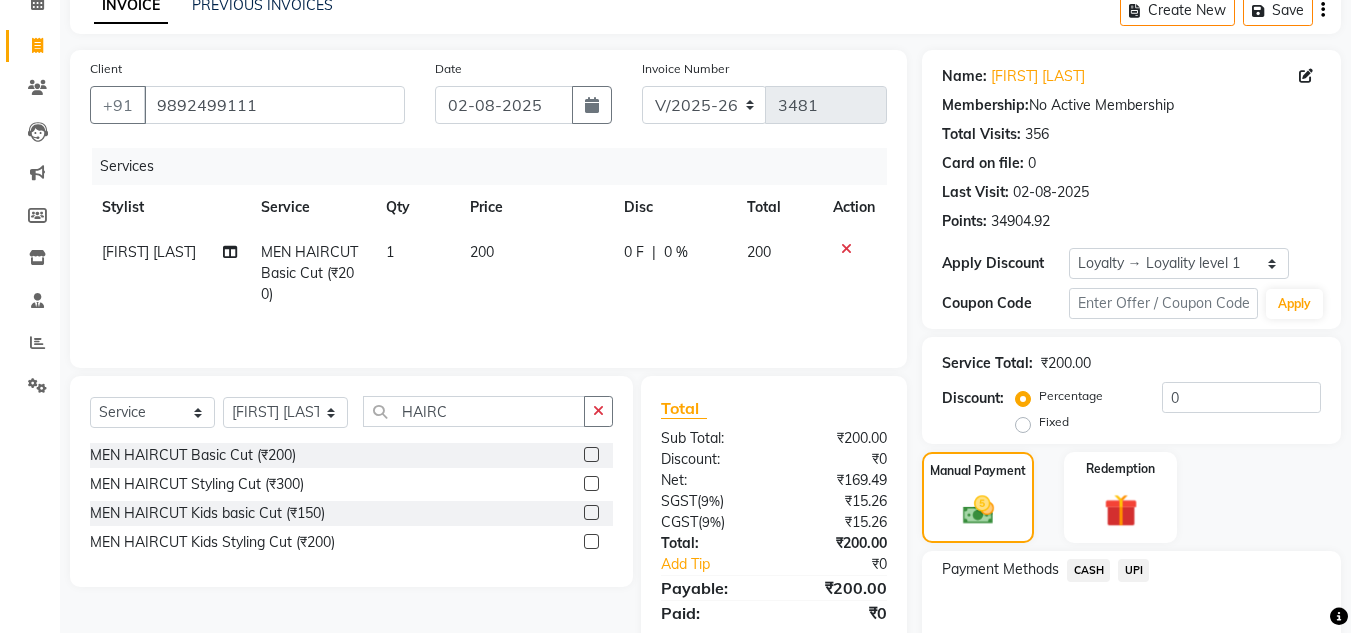 click on "UPI" 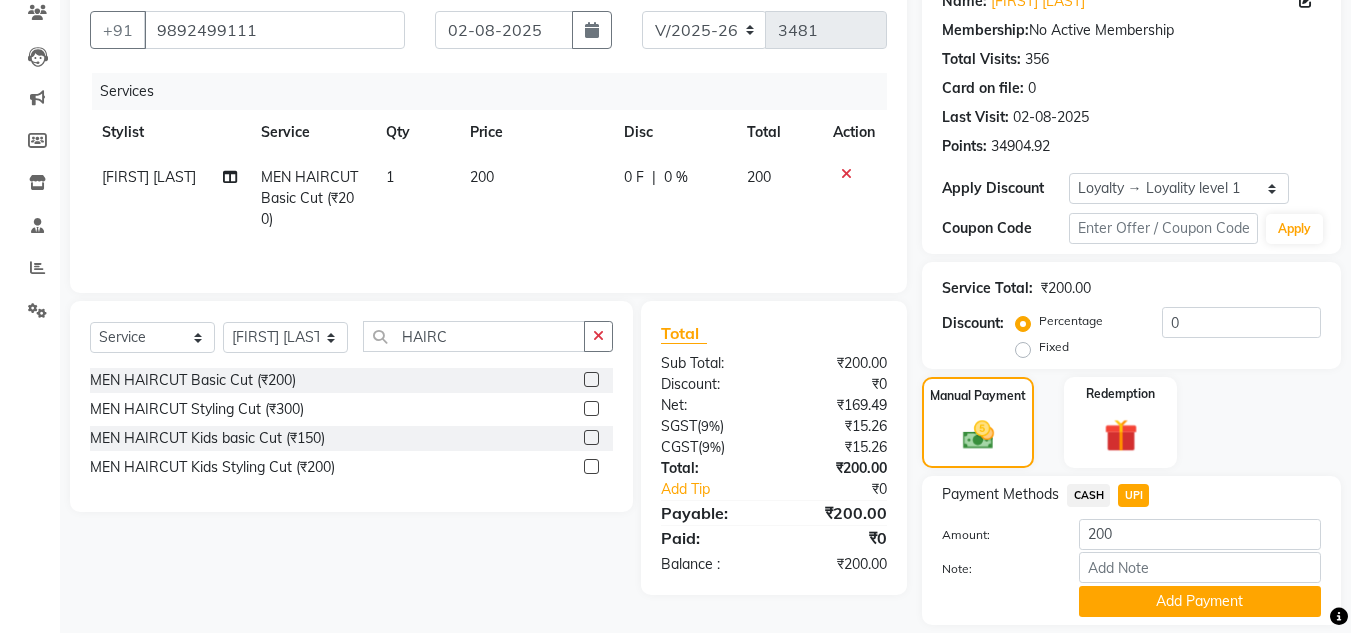 scroll, scrollTop: 238, scrollLeft: 0, axis: vertical 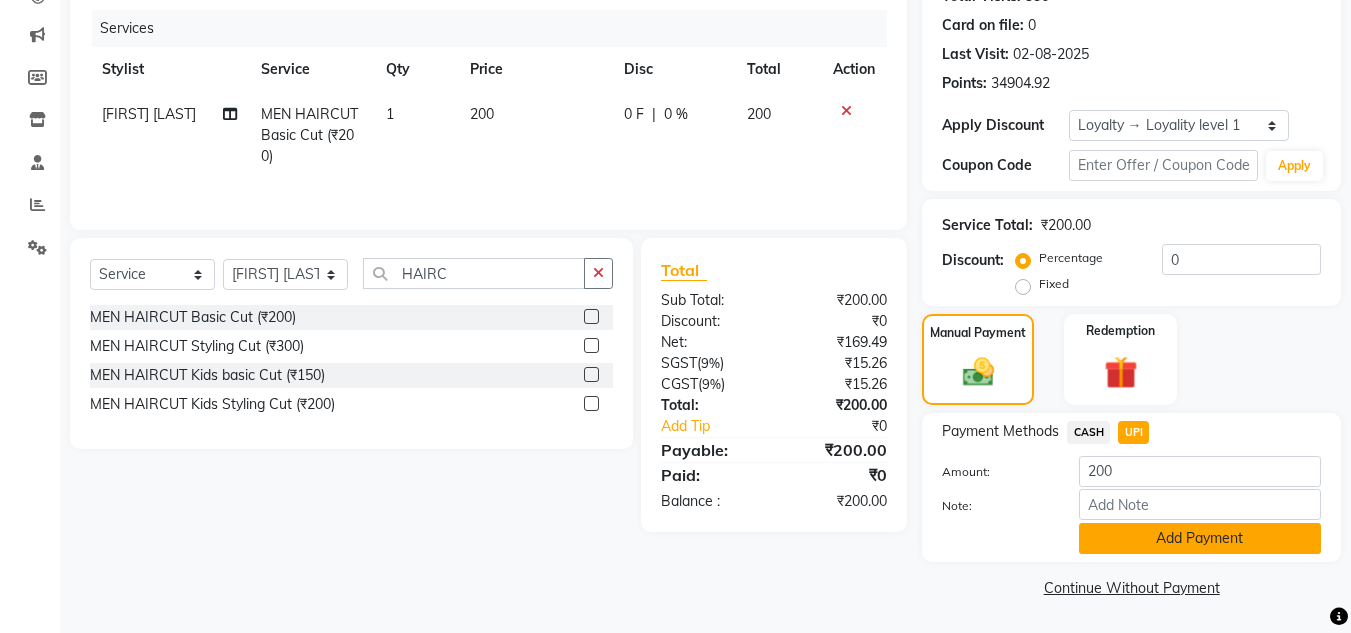 click on "Add Payment" 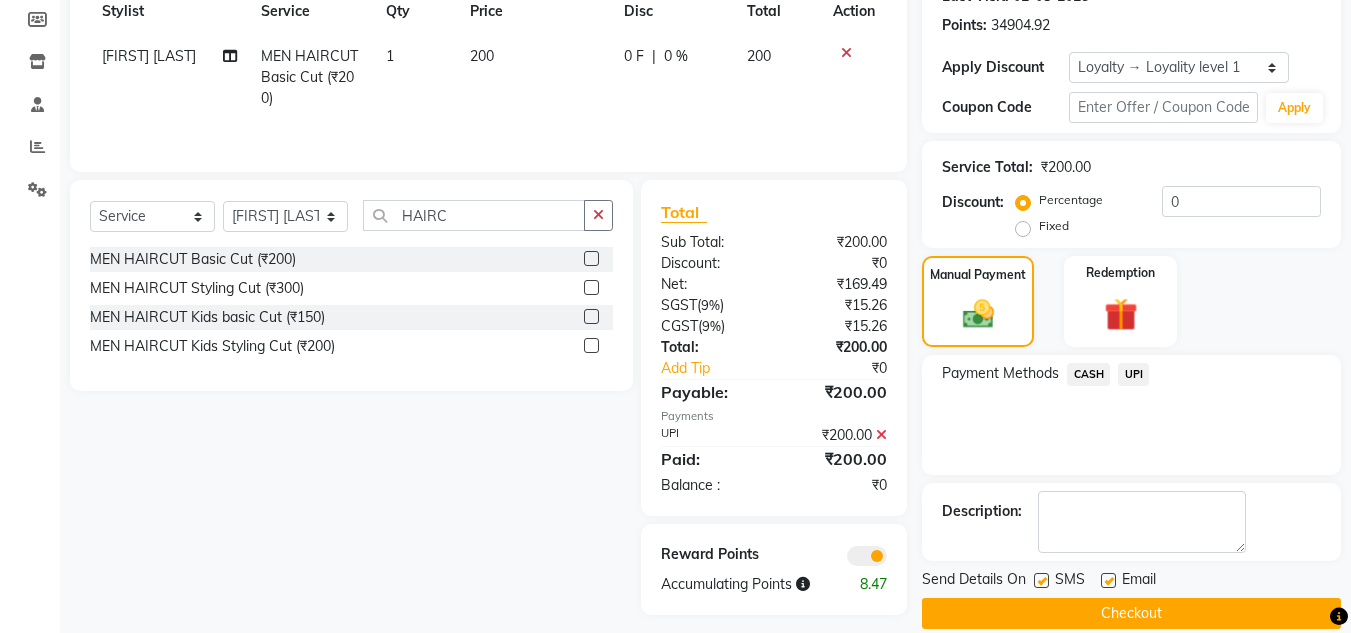 scroll, scrollTop: 322, scrollLeft: 0, axis: vertical 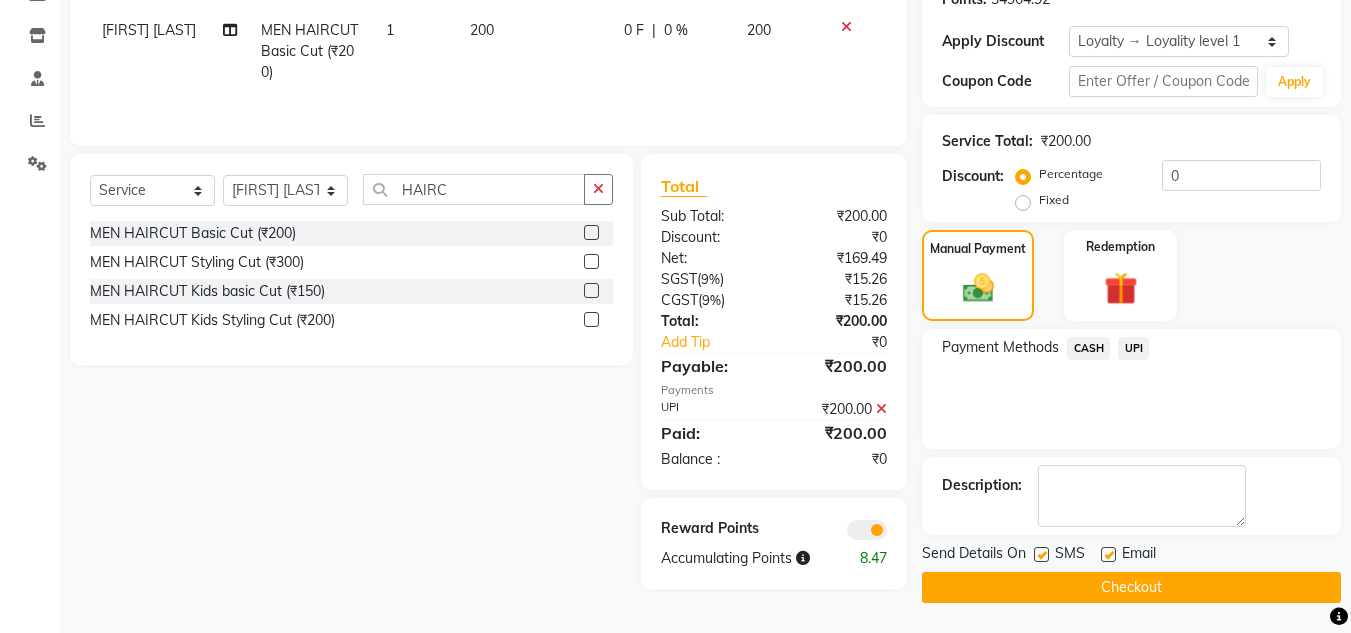 click on "Checkout" 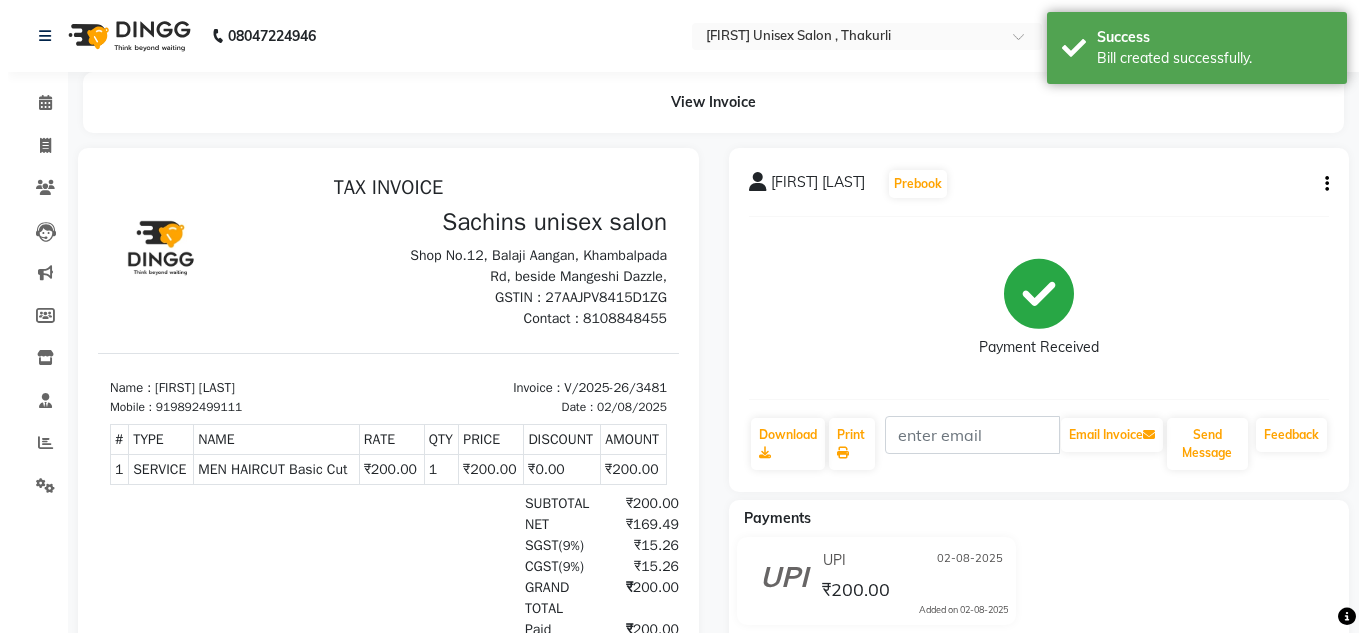scroll, scrollTop: 0, scrollLeft: 0, axis: both 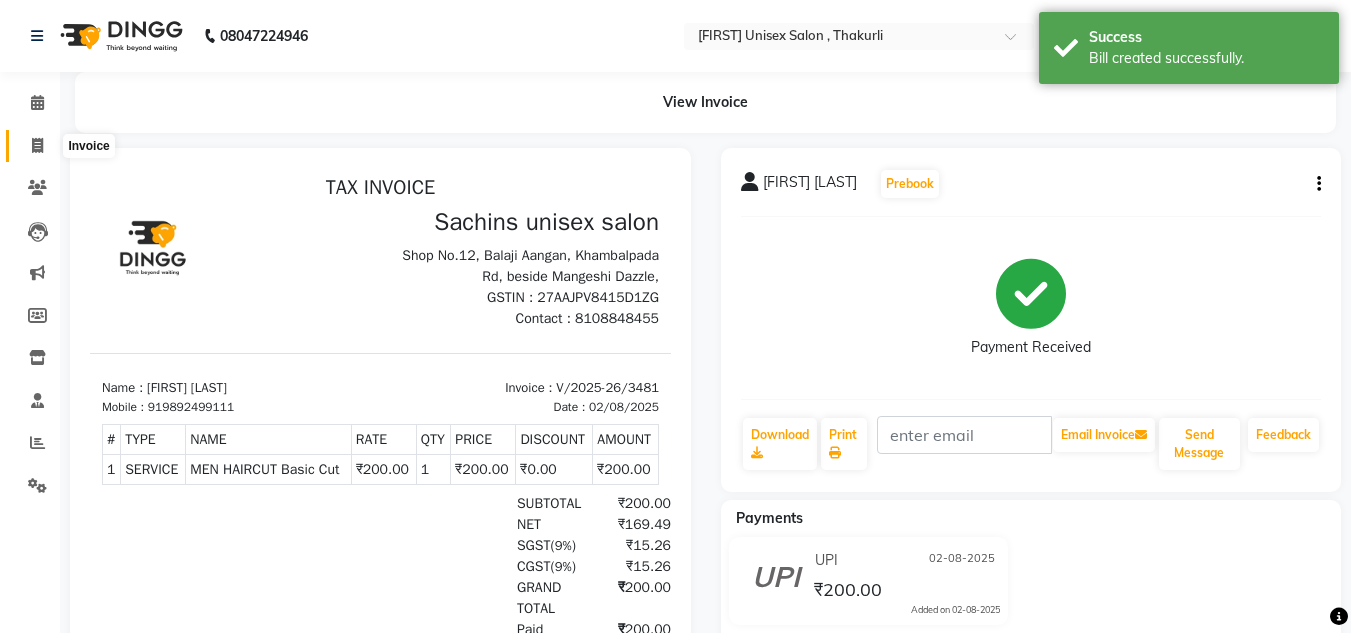 click 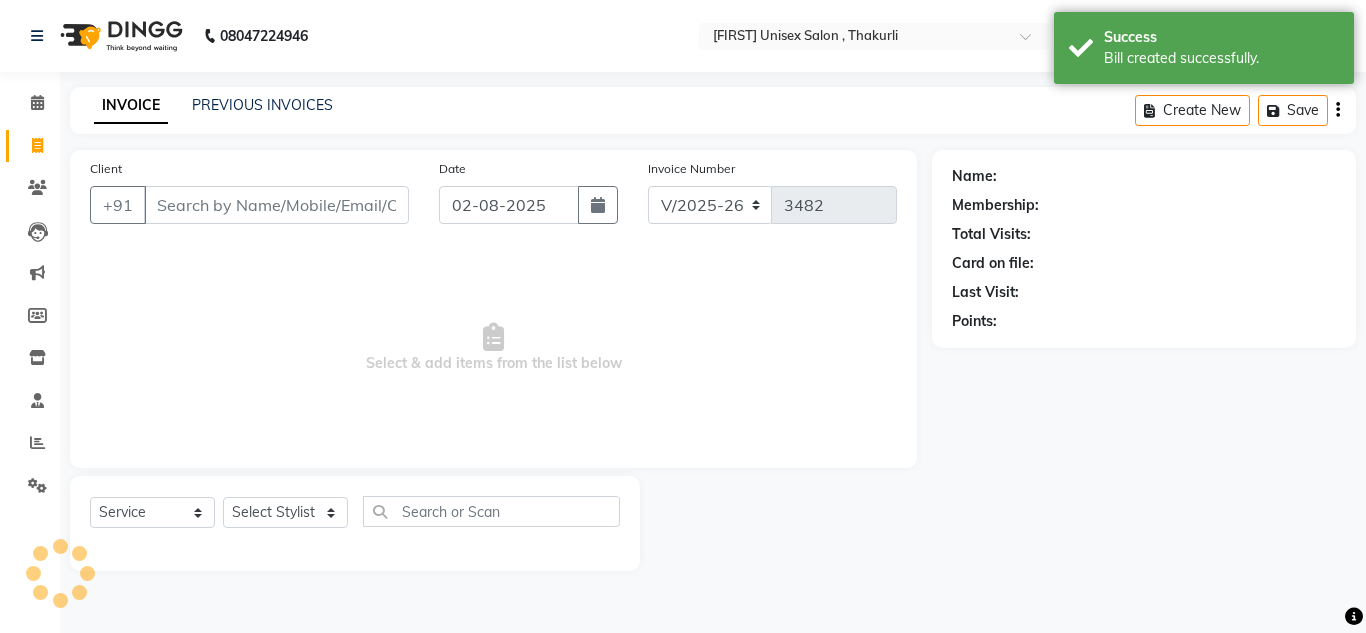 click on "Client" at bounding box center (276, 205) 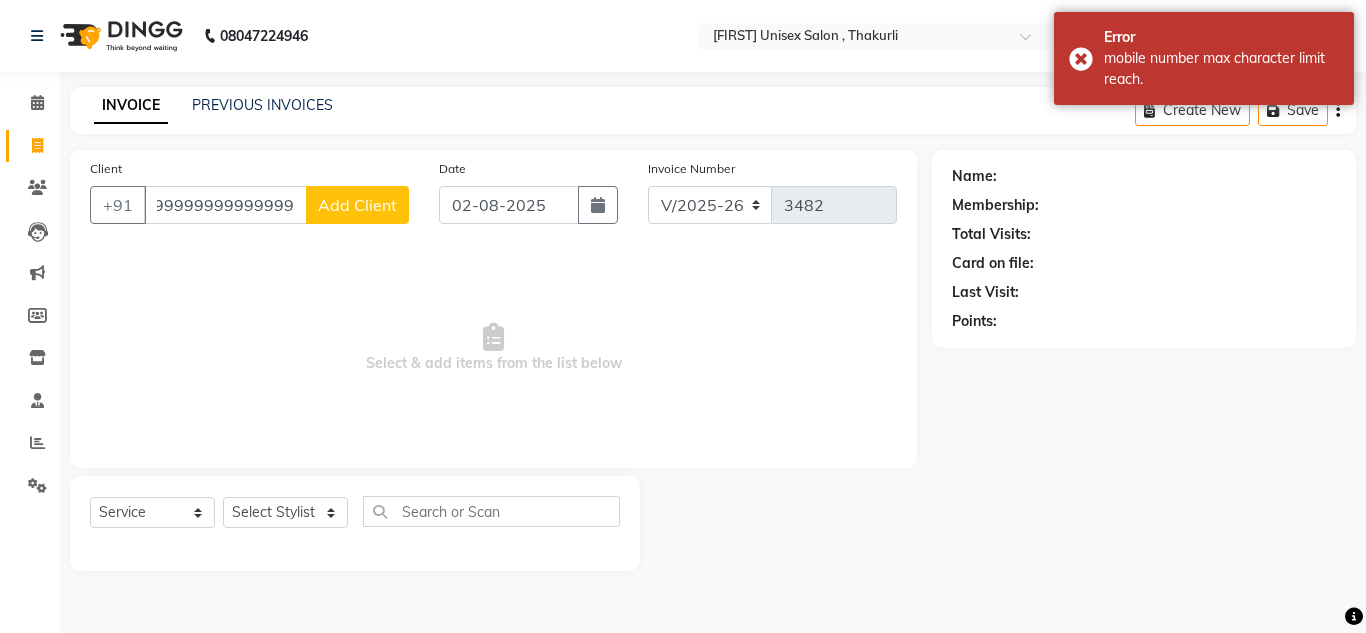 scroll, scrollTop: 0, scrollLeft: 0, axis: both 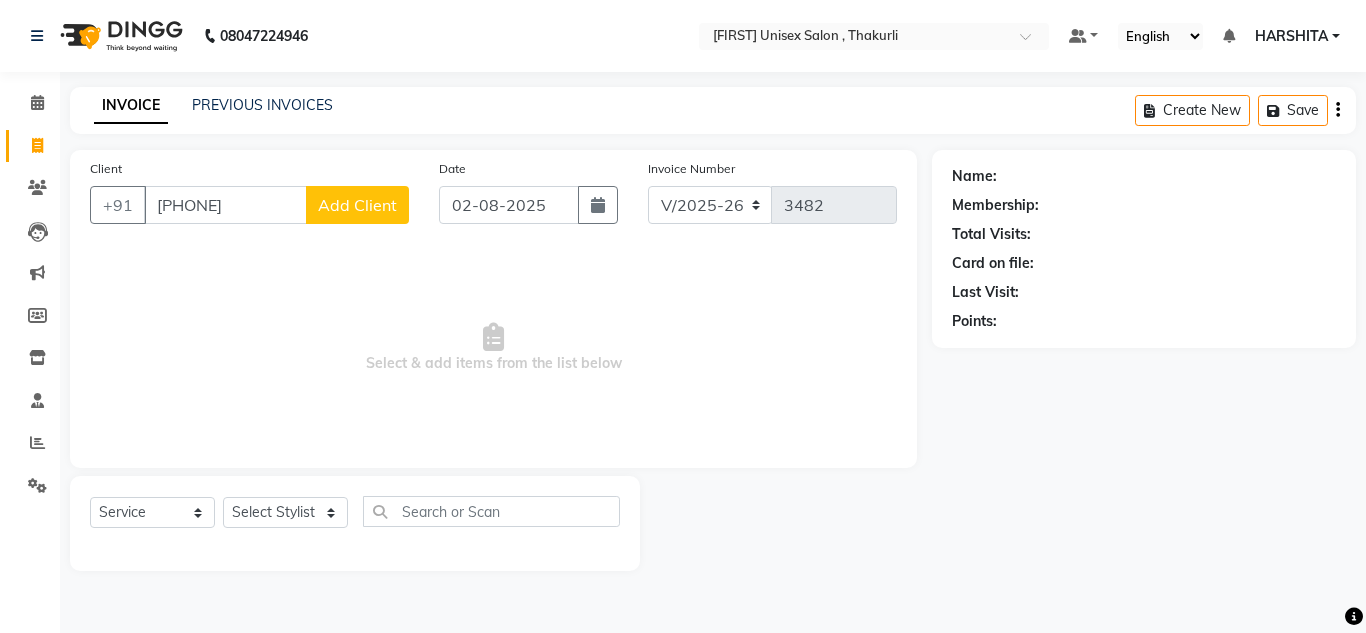 click on "Add Client" 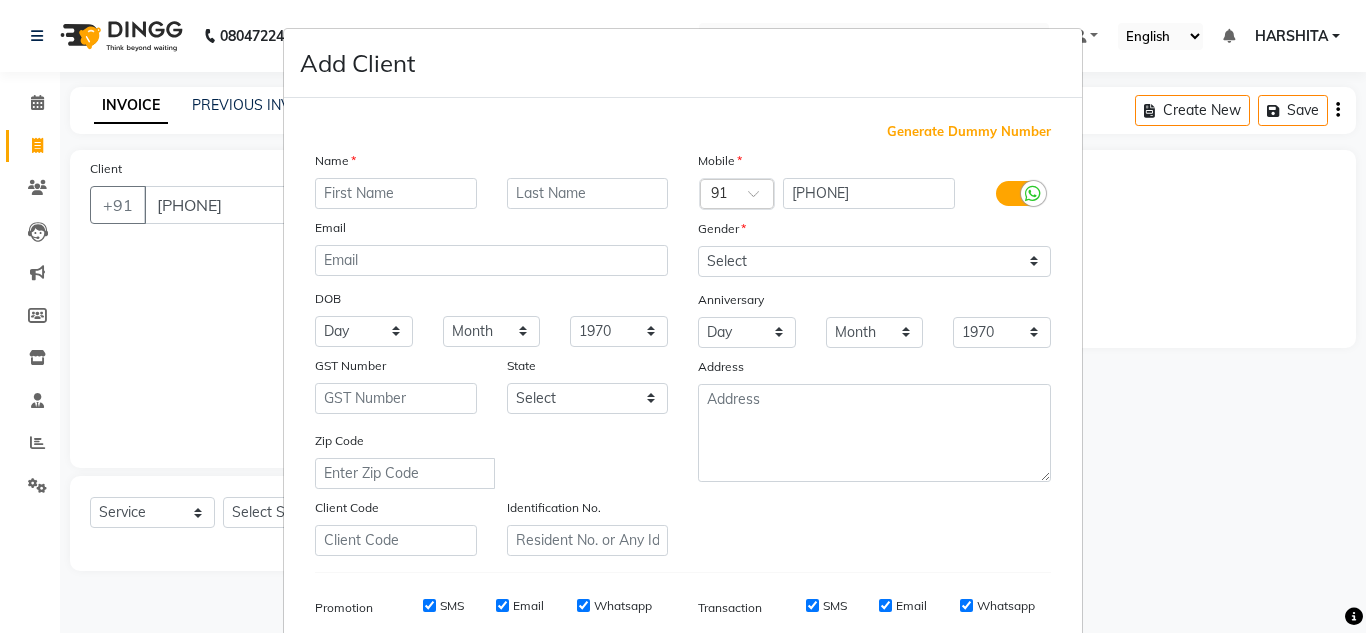 click at bounding box center (396, 193) 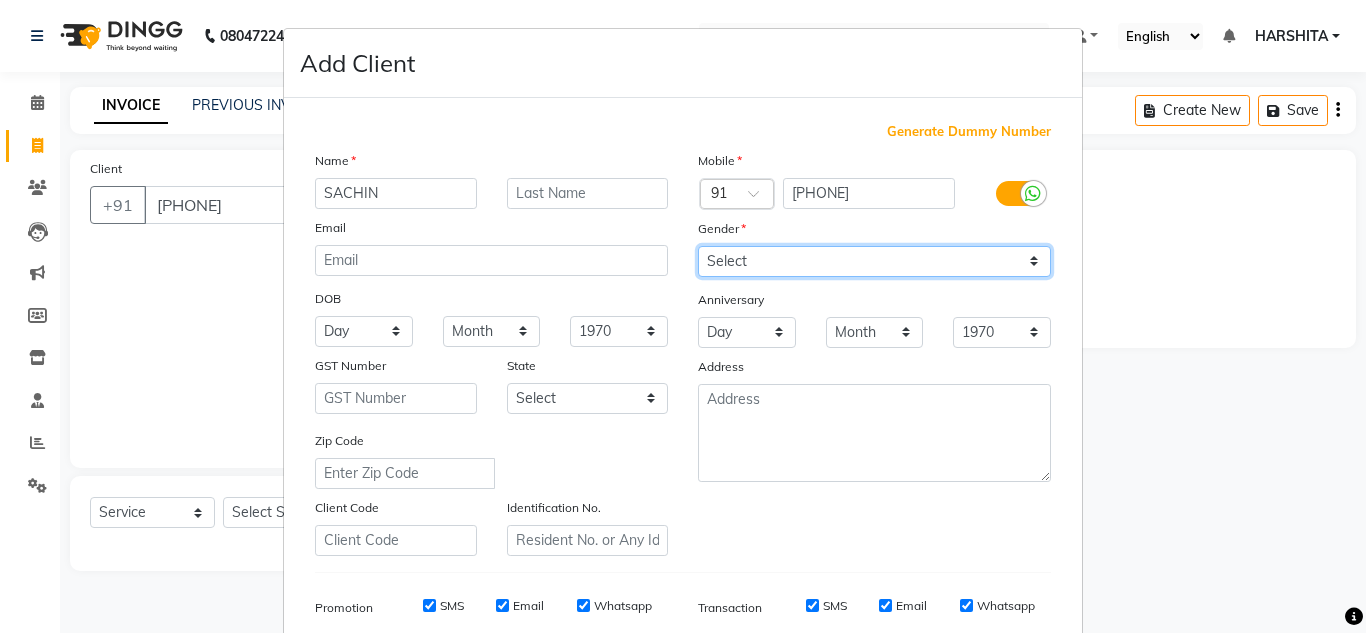 drag, startPoint x: 727, startPoint y: 252, endPoint x: 724, endPoint y: 268, distance: 16.27882 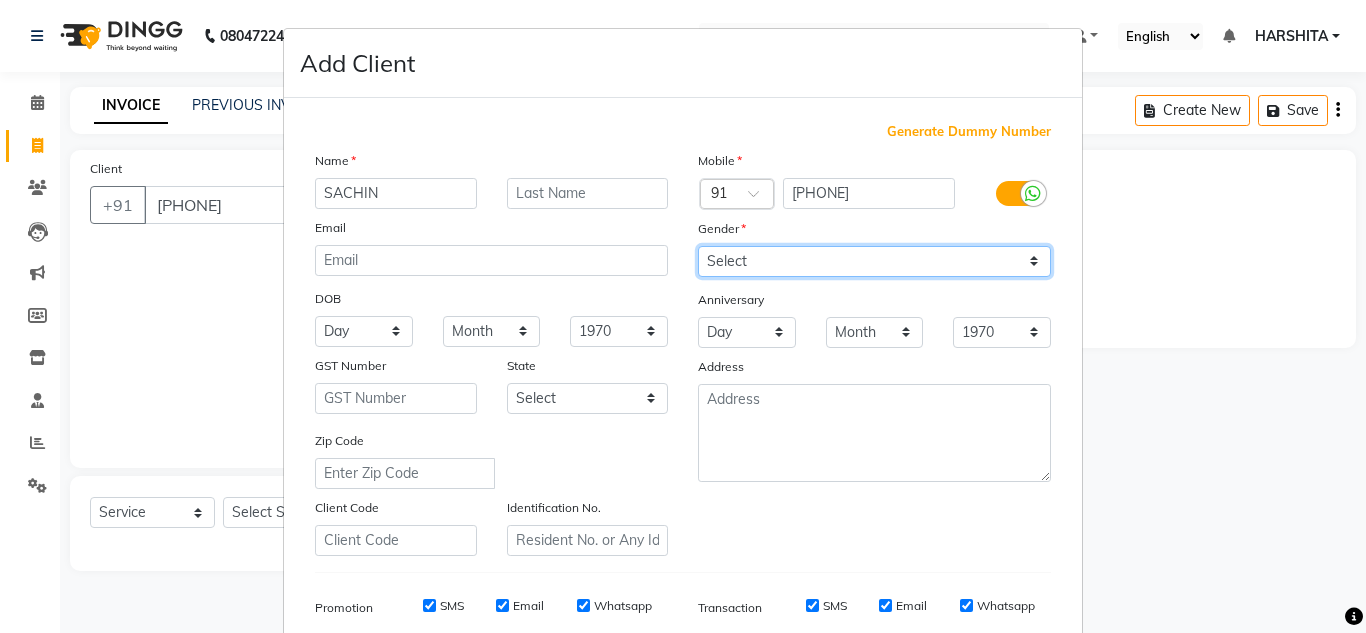 click on "Select Male Female Other Prefer Not To Say" at bounding box center [874, 261] 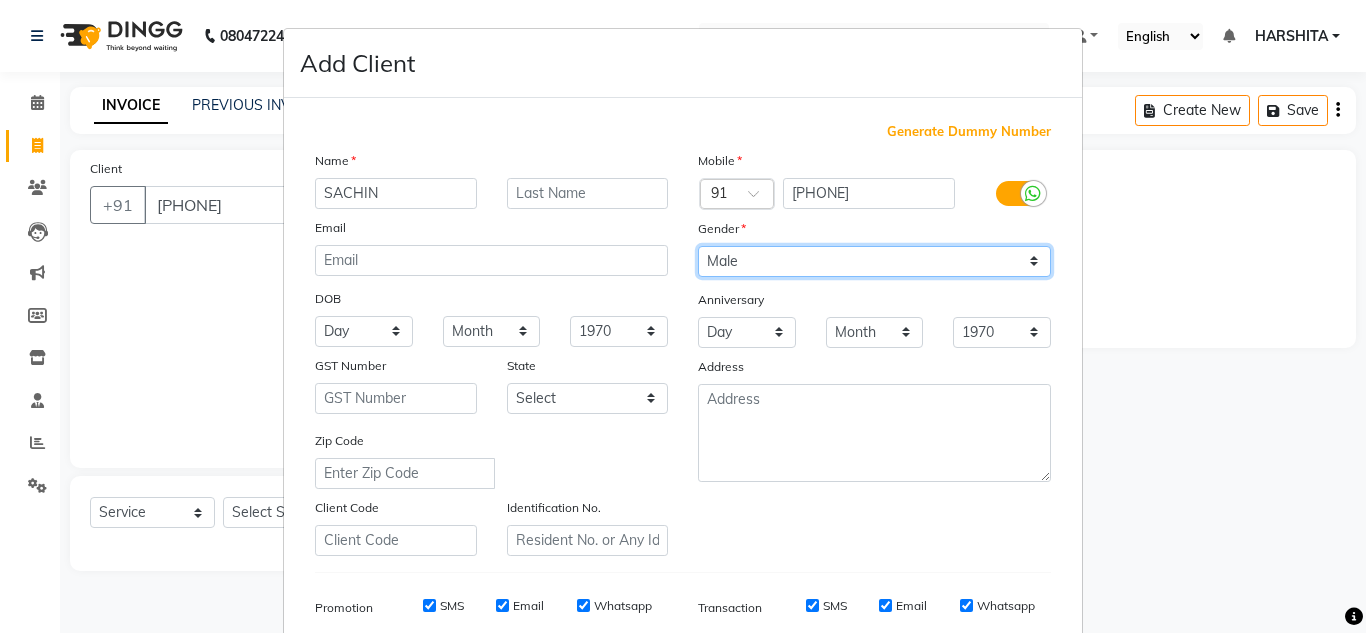 click on "Select Male Female Other Prefer Not To Say" at bounding box center (874, 261) 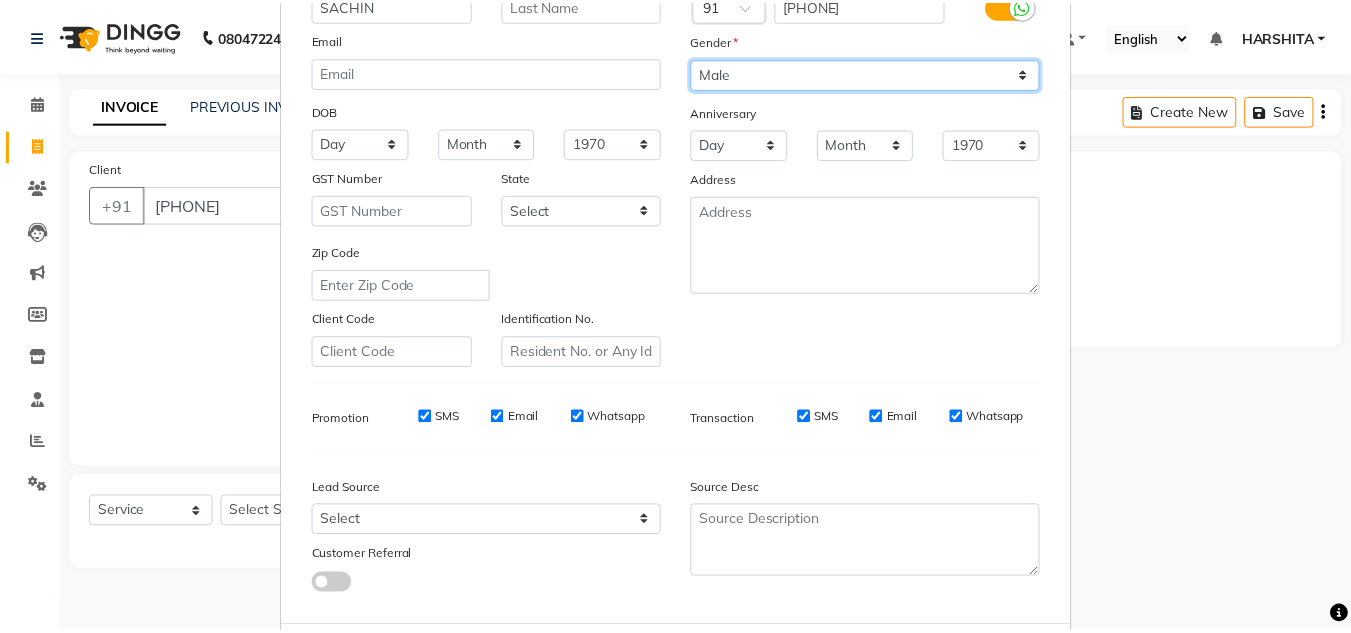 scroll, scrollTop: 290, scrollLeft: 0, axis: vertical 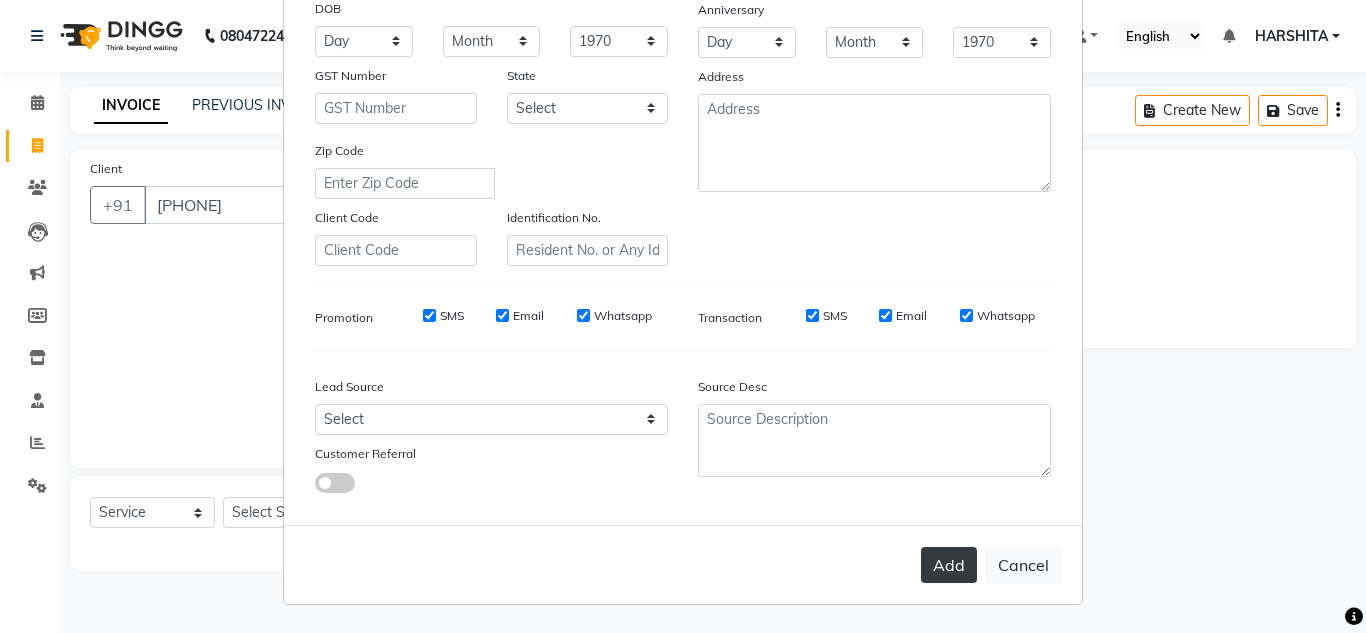 drag, startPoint x: 939, startPoint y: 567, endPoint x: 784, endPoint y: 488, distance: 173.97127 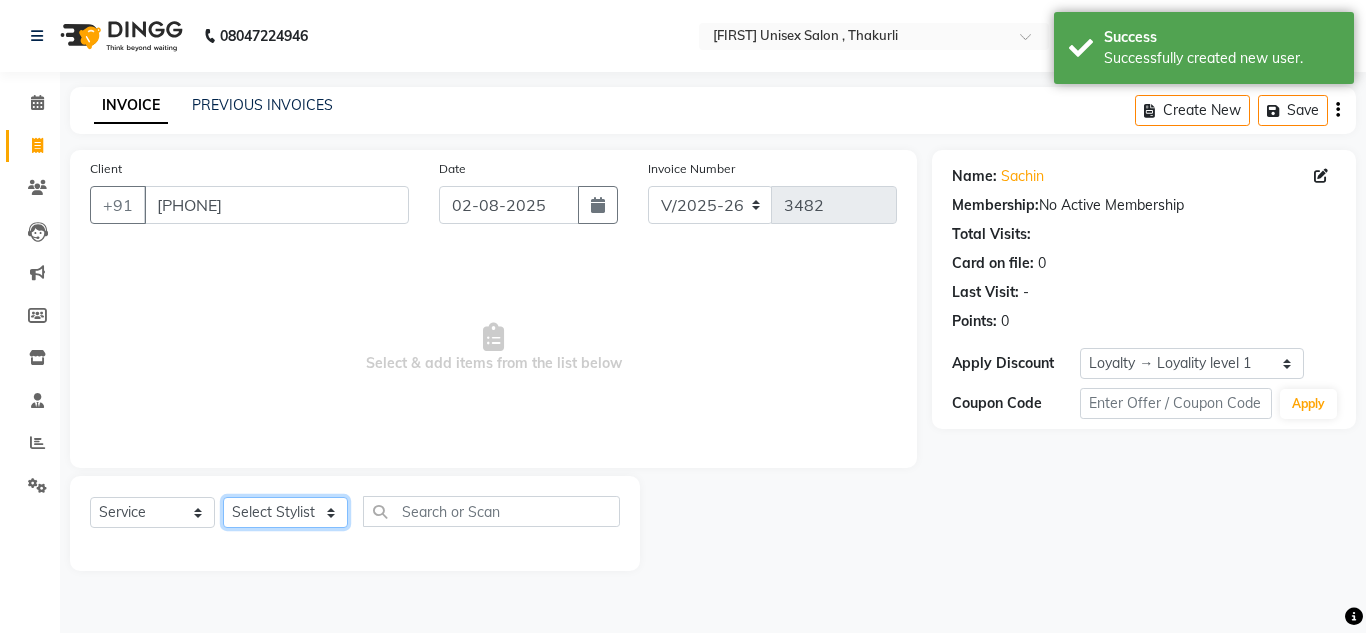 click on "Select Stylist [FIRST] [FIRST] [FIRST] [FIRST] [FIRST] [FIRST] [FIRST] [FIRST] [FIRST] [FIRST] [FIRST]" 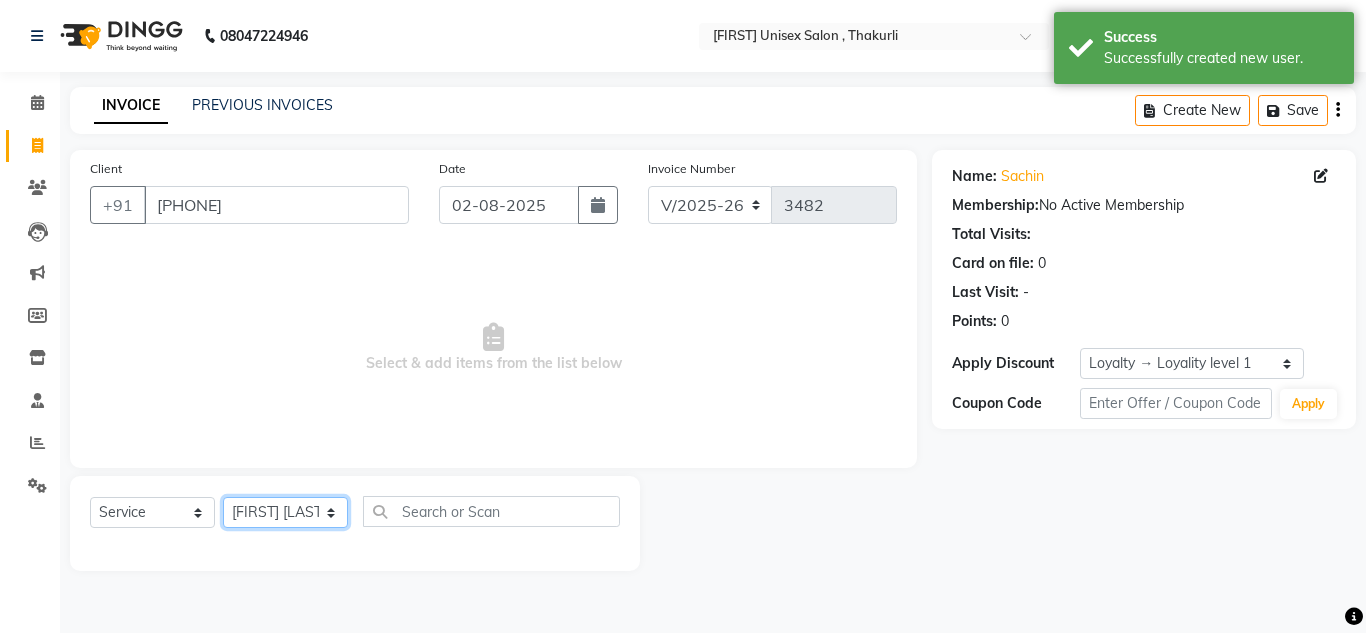 click on "Select Stylist [FIRST] [FIRST] [FIRST] [FIRST] [FIRST] [FIRST] [FIRST] [FIRST] [FIRST] [FIRST] [FIRST]" 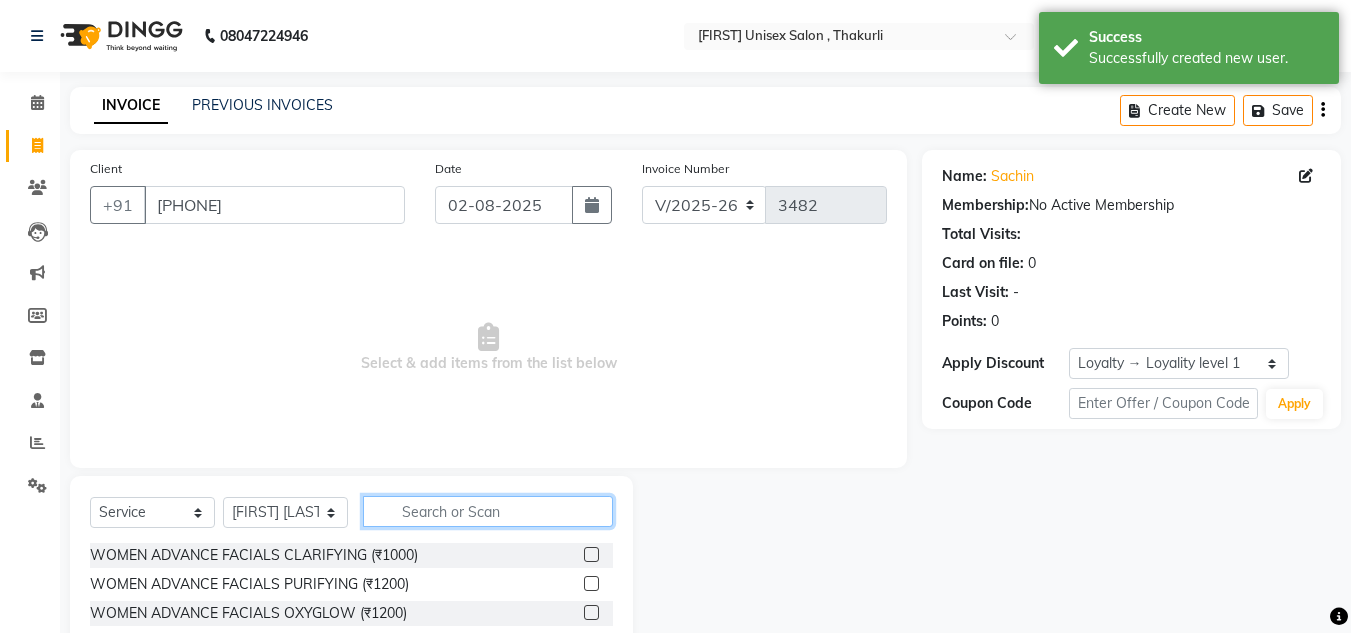 click 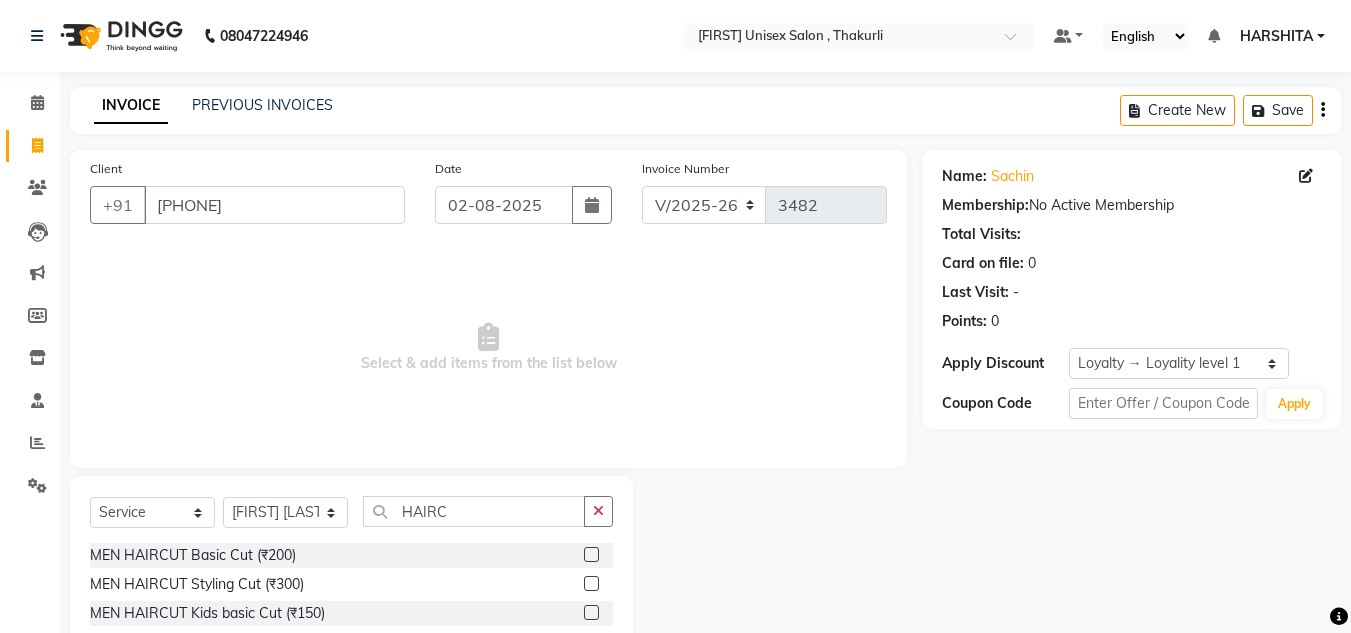 click 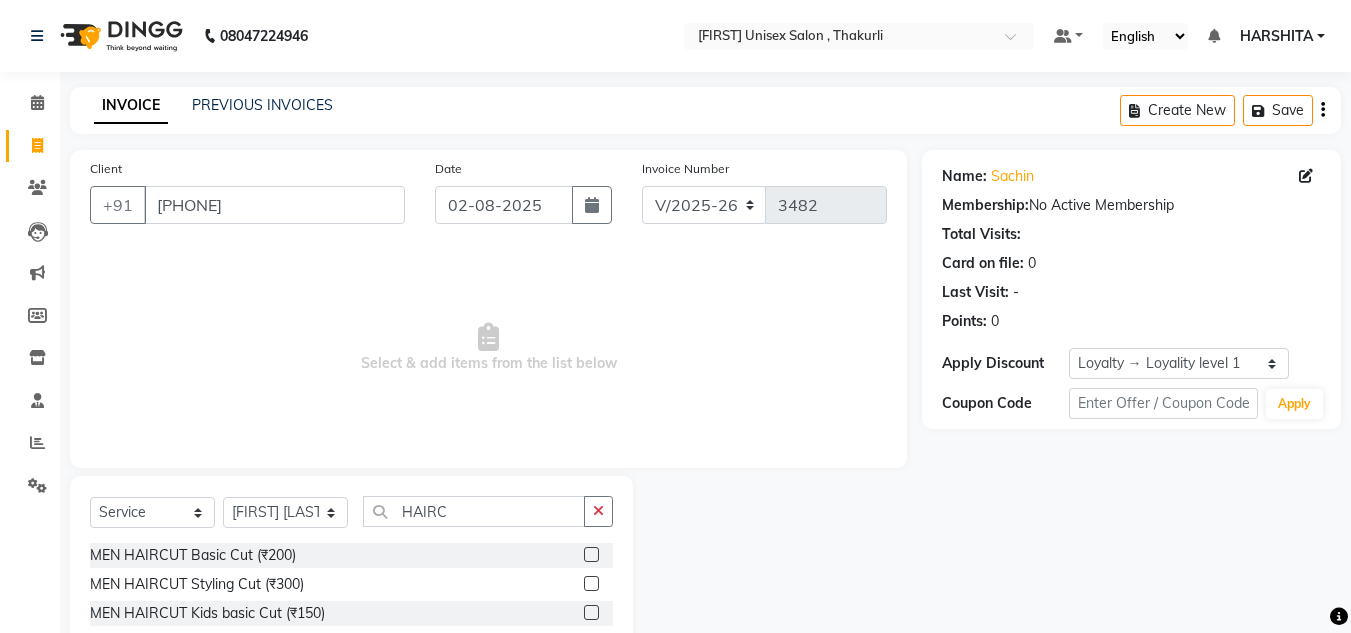 click 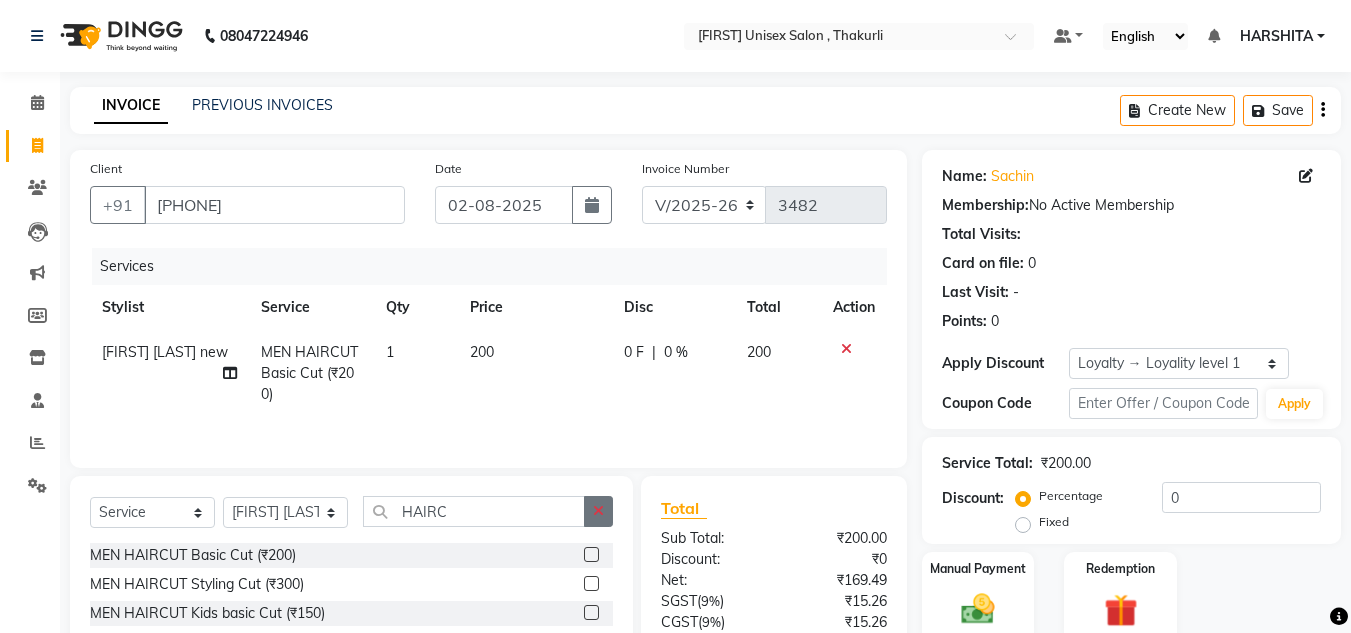 drag, startPoint x: 597, startPoint y: 509, endPoint x: 553, endPoint y: 514, distance: 44.28318 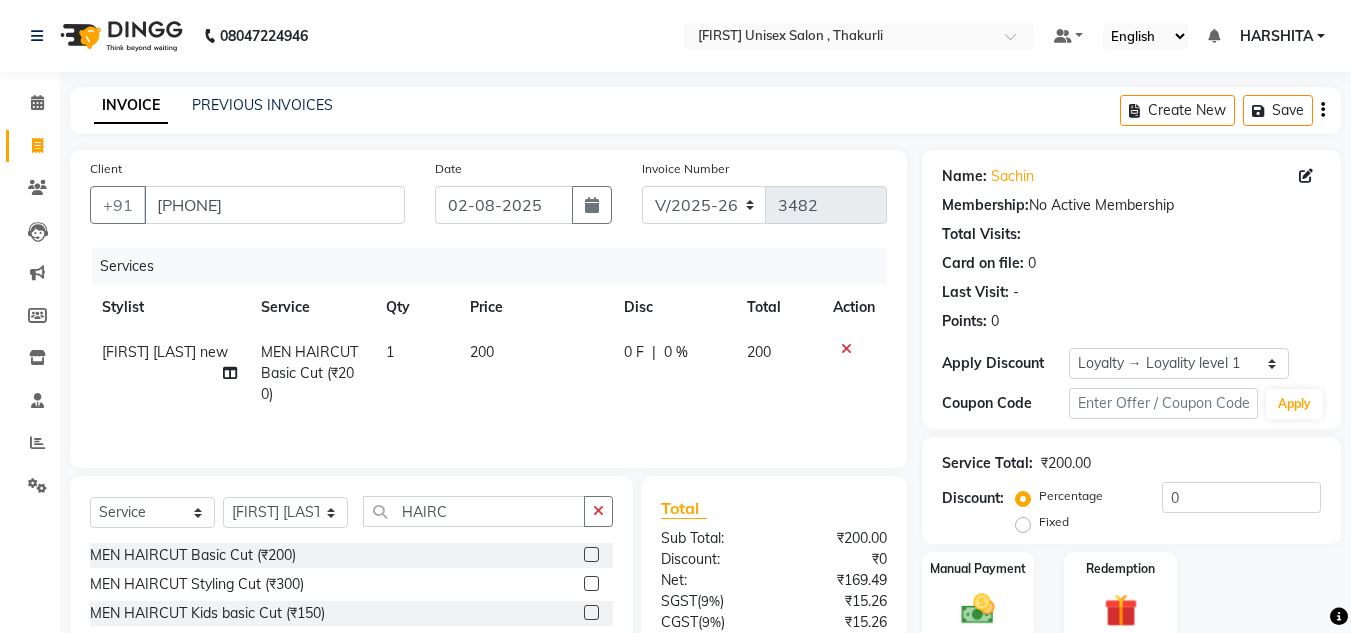 click 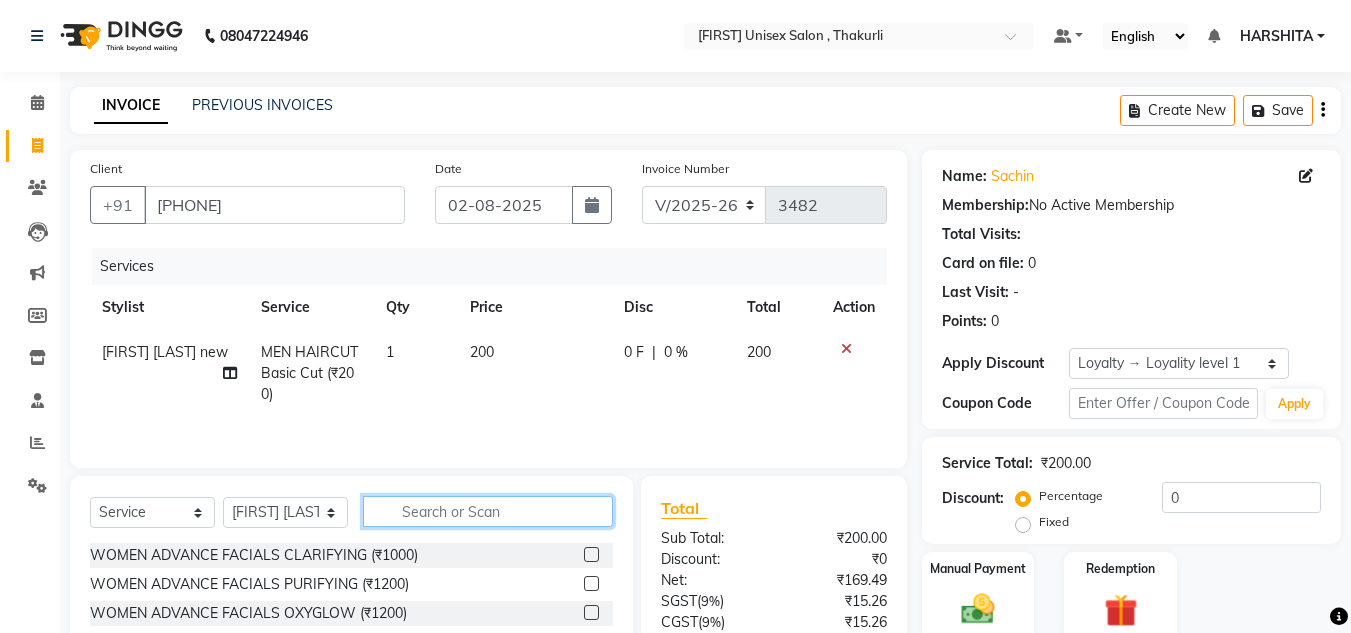 click 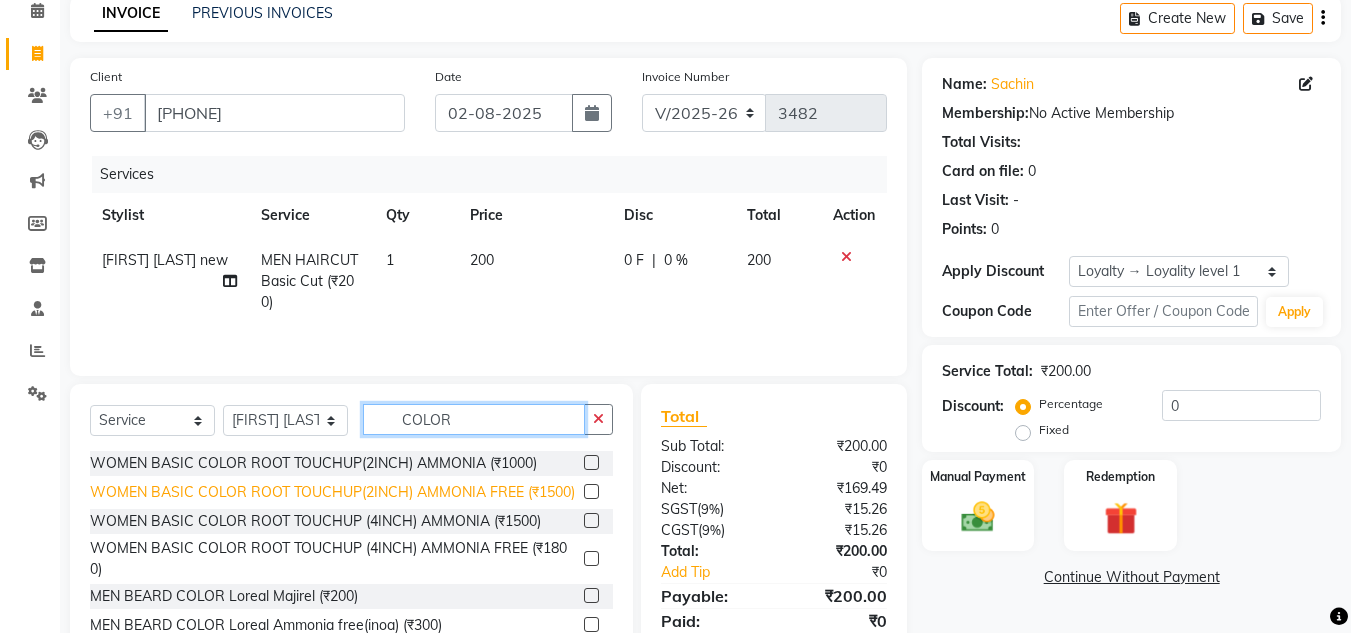 scroll, scrollTop: 168, scrollLeft: 0, axis: vertical 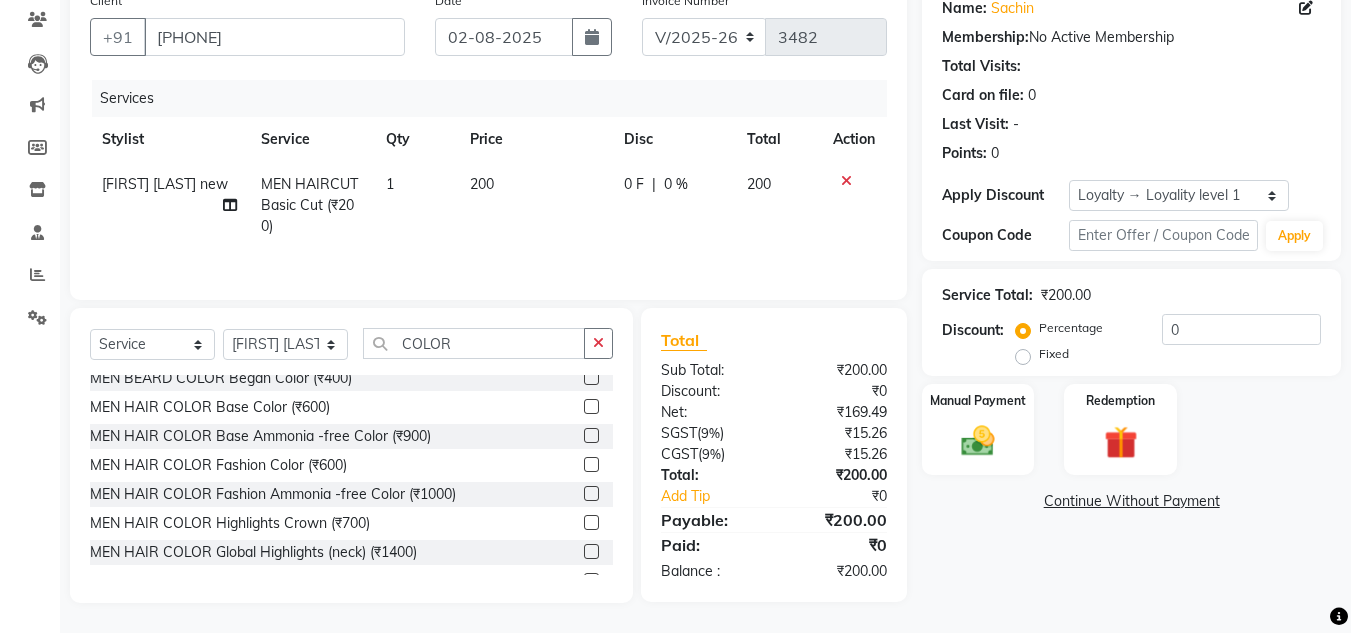 click 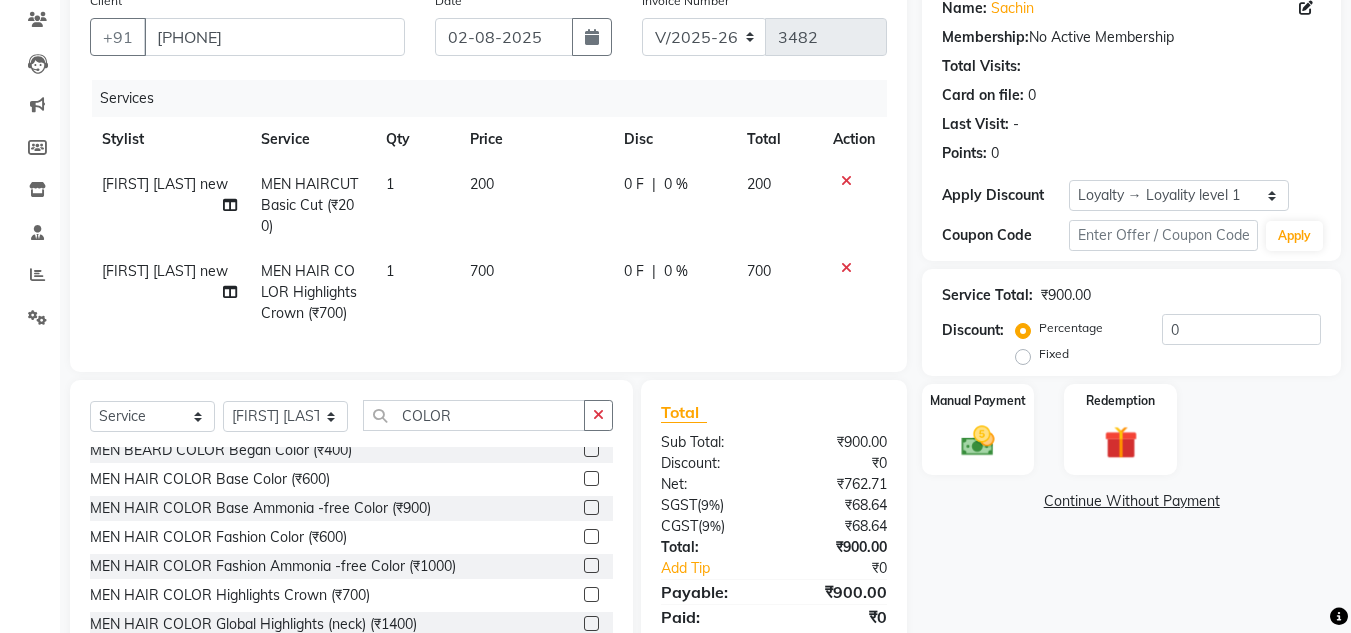 click 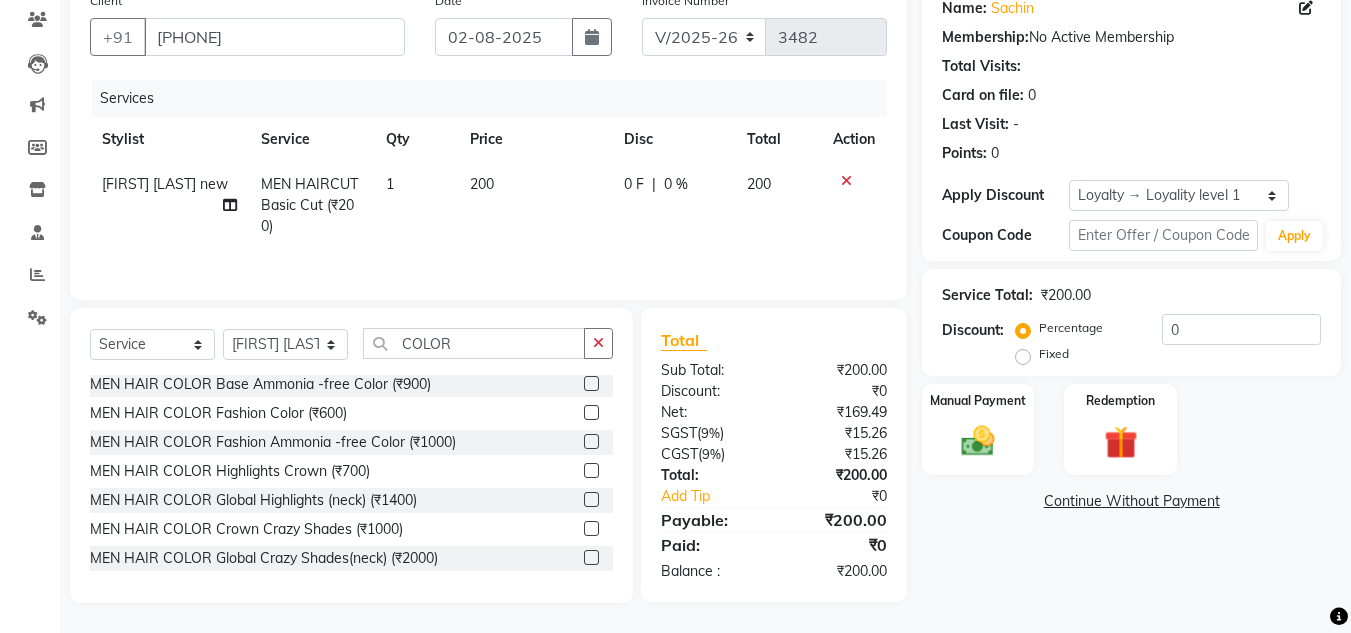 scroll, scrollTop: 269, scrollLeft: 0, axis: vertical 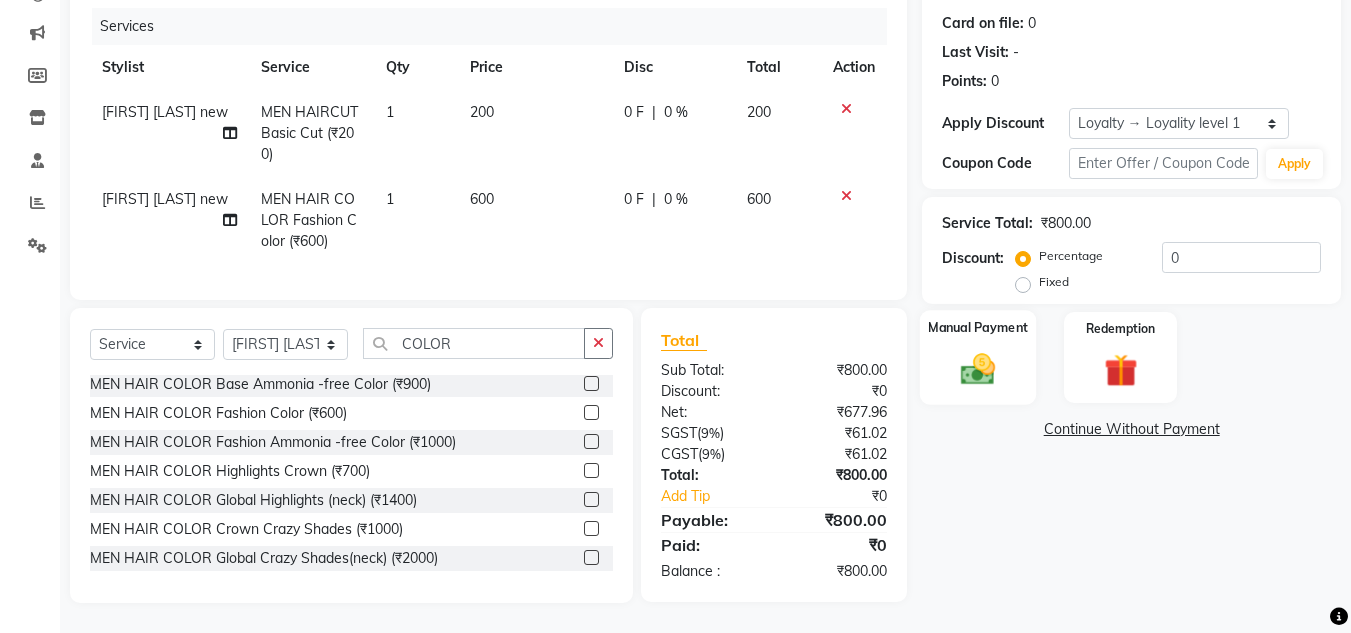 click 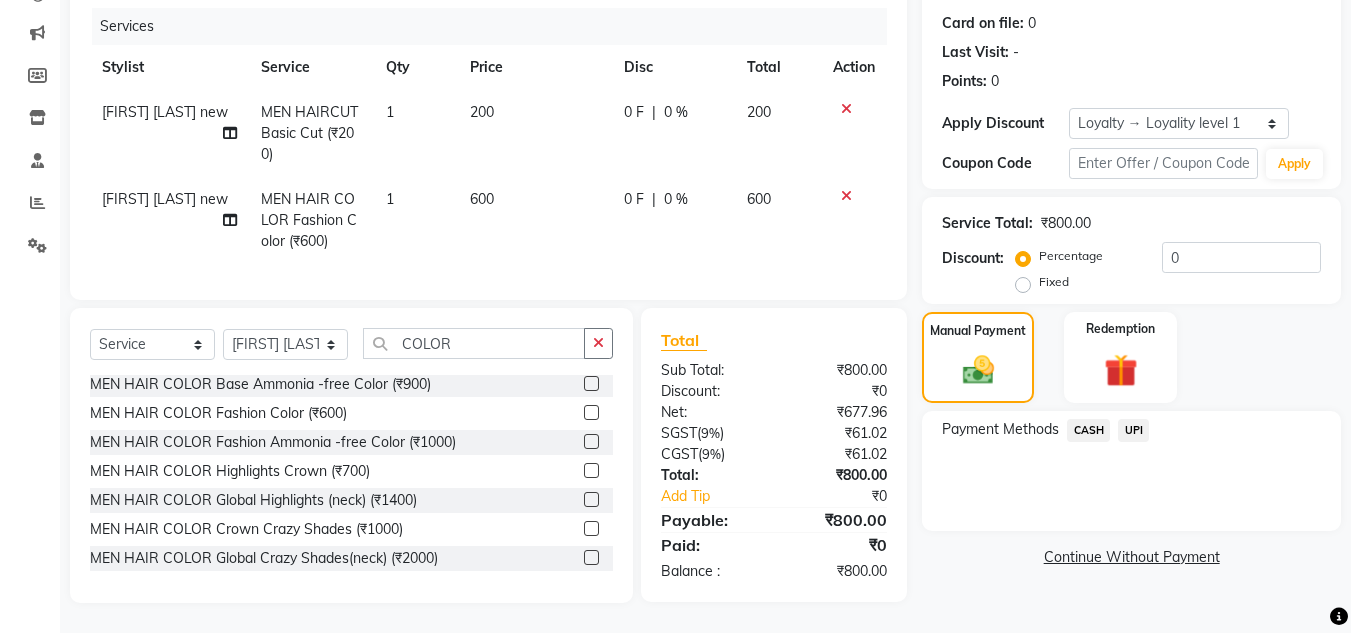 click on "CASH" 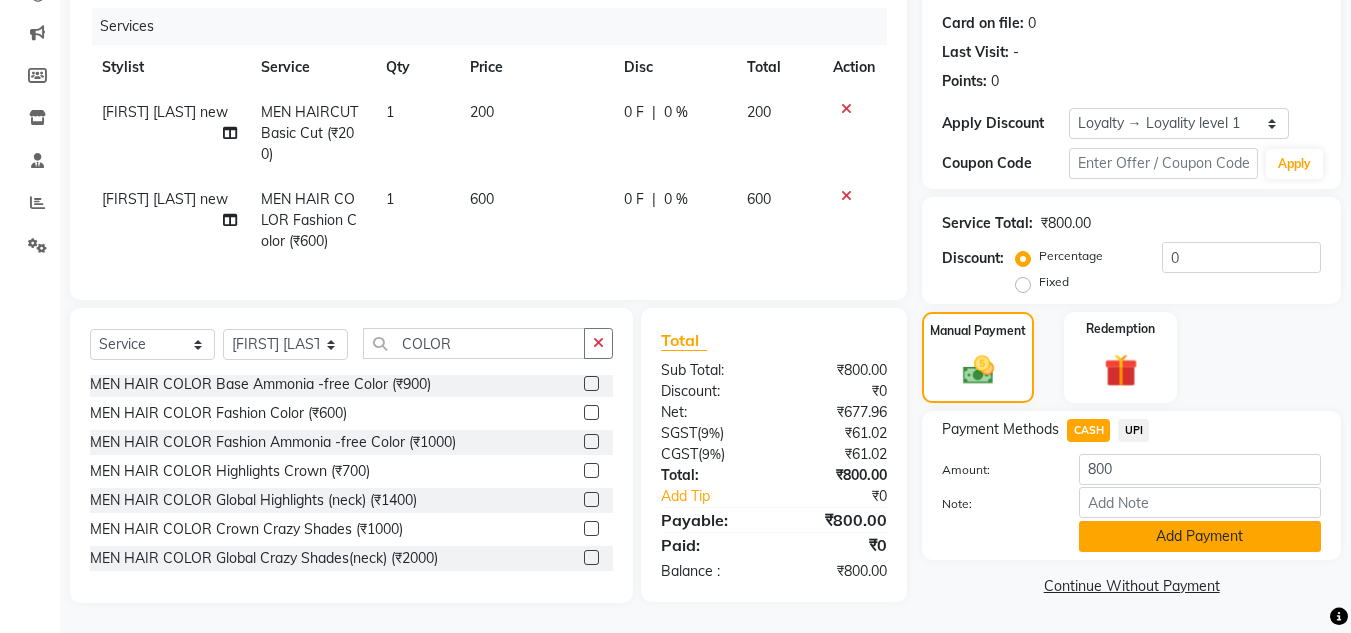 click on "Add Payment" 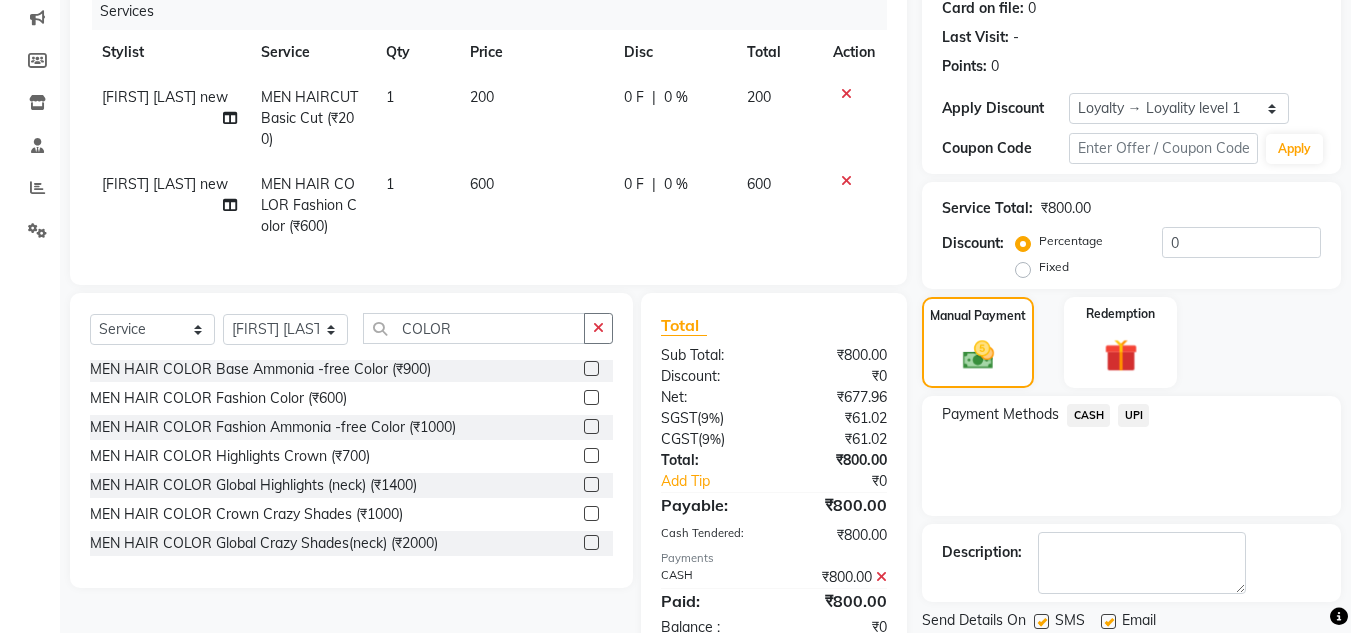 scroll, scrollTop: 424, scrollLeft: 0, axis: vertical 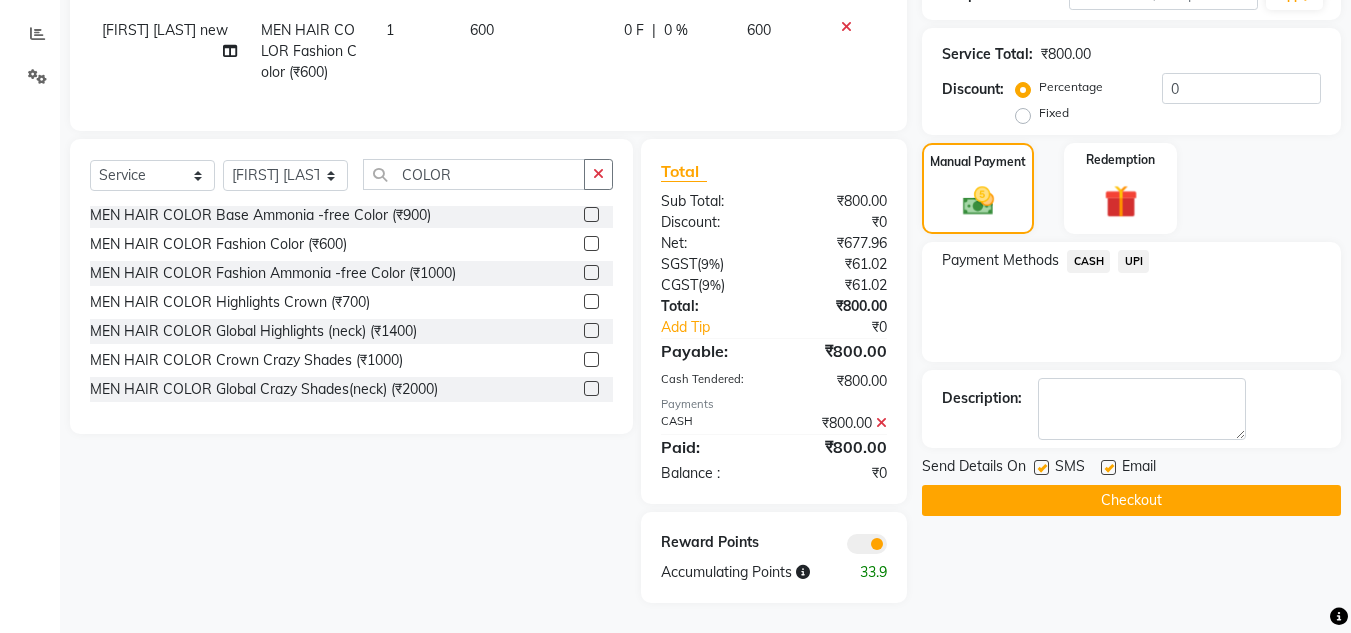 click on "Checkout" 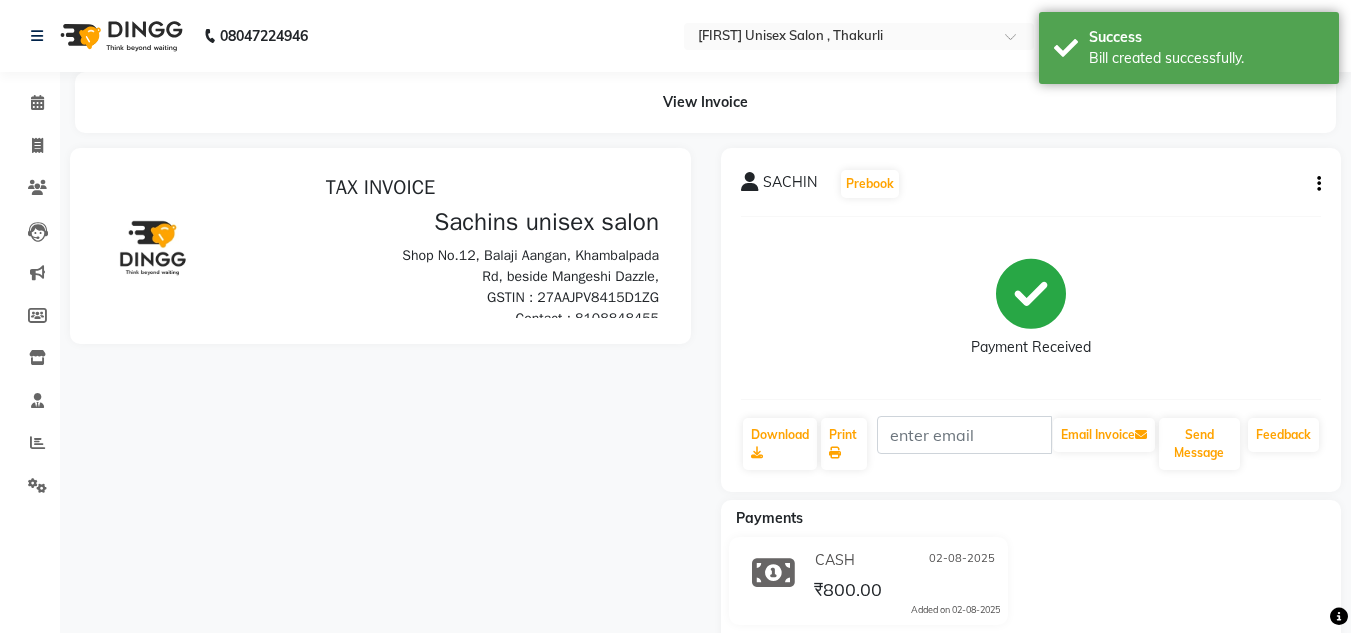 scroll, scrollTop: 0, scrollLeft: 0, axis: both 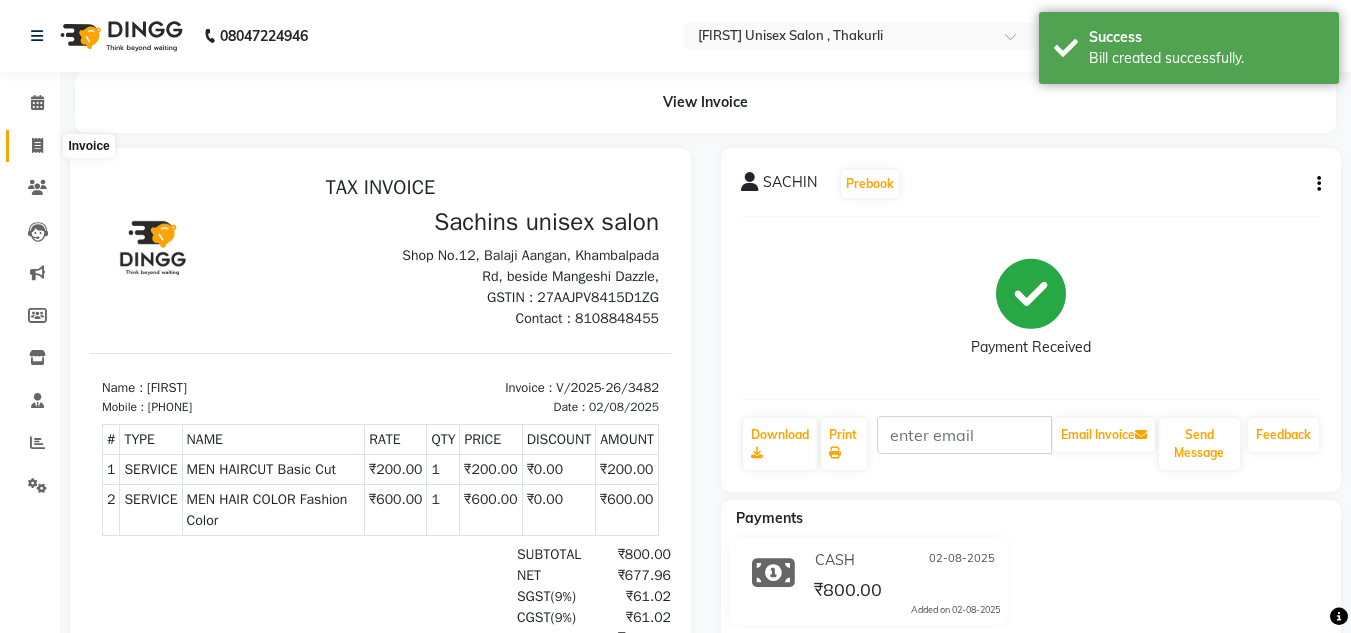 click 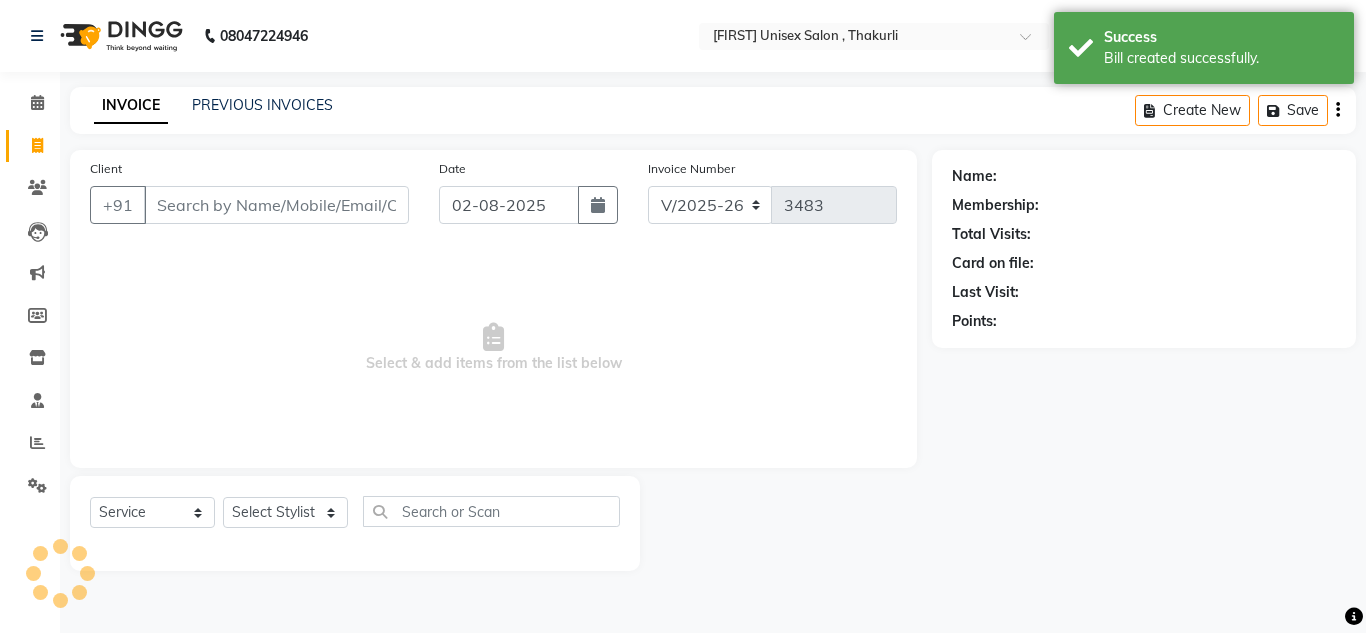 click on "Client" at bounding box center [276, 205] 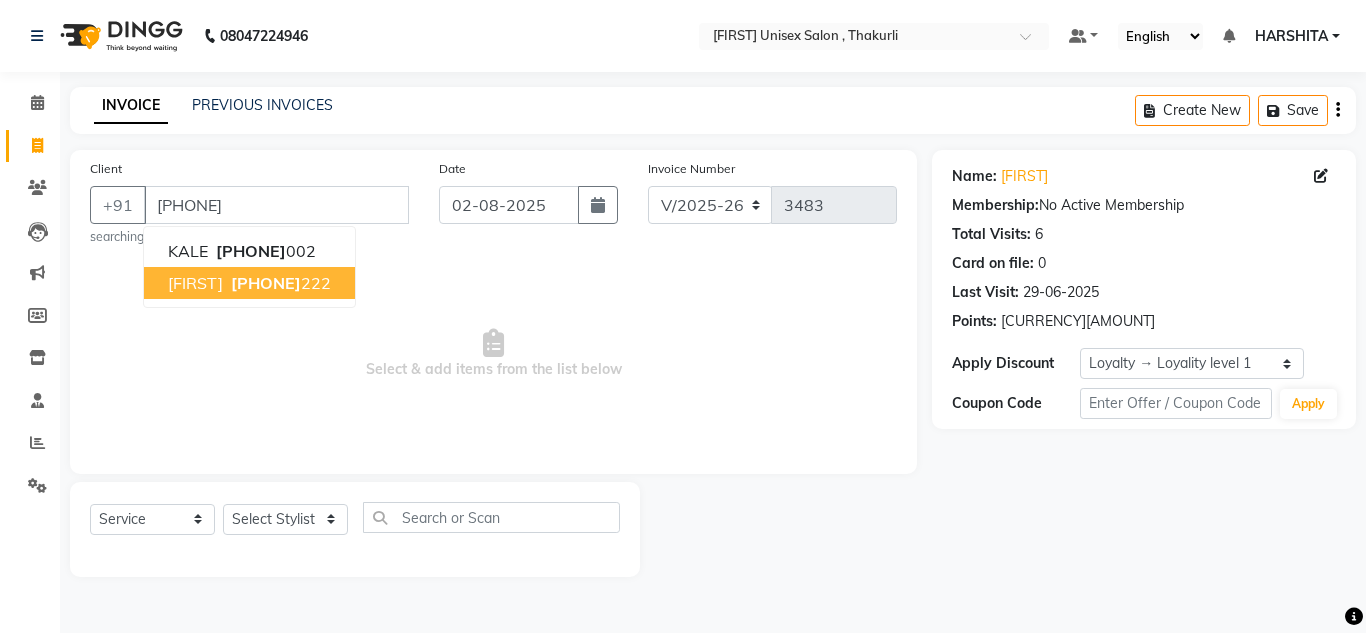 click on "[PHONE]" at bounding box center (266, 283) 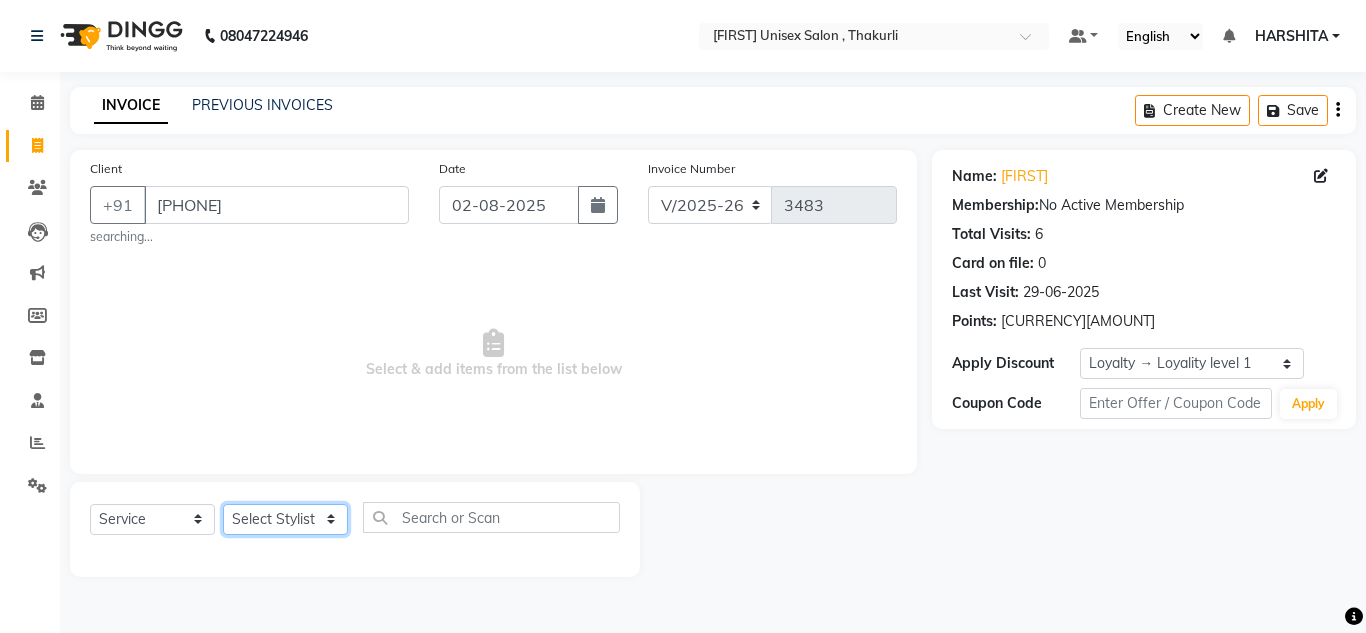 click on "Select Stylist [FIRST] [FIRST] [FIRST] [FIRST] [FIRST] [FIRST] [FIRST] [FIRST] [FIRST] [FIRST] [FIRST]" 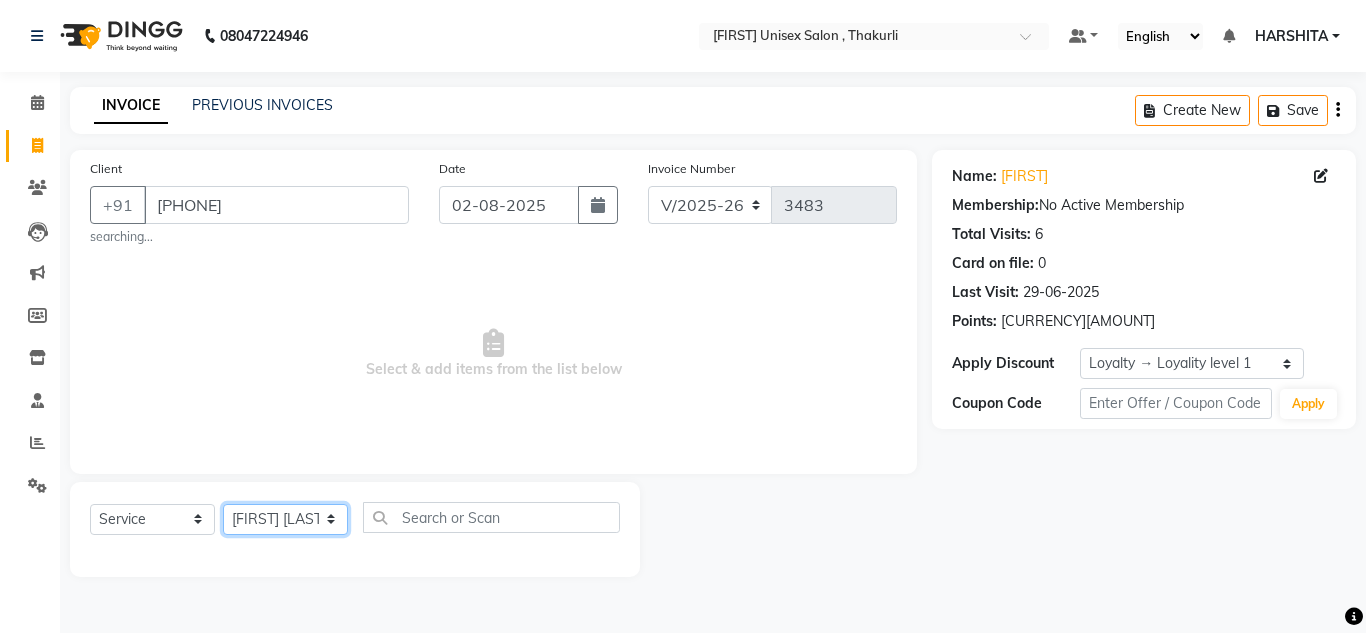 click on "Select Stylist [FIRST] [FIRST] [FIRST] [FIRST] [FIRST] [FIRST] [FIRST] [FIRST] [FIRST] [FIRST] [FIRST]" 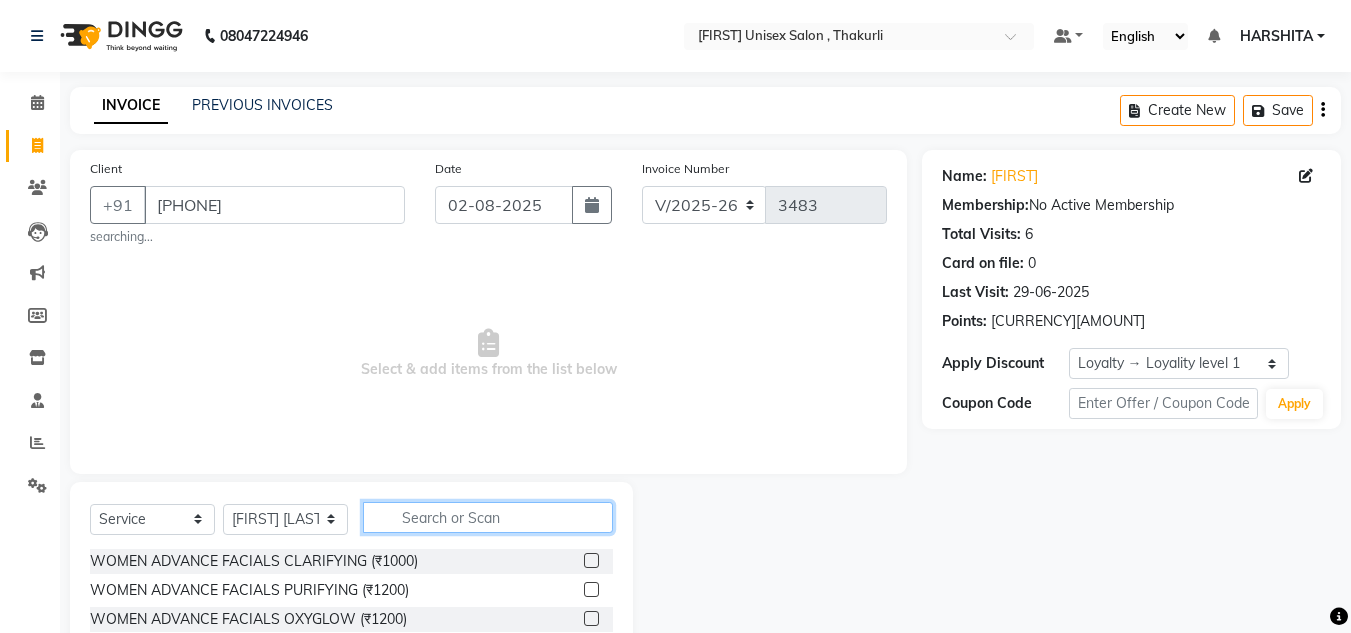 click 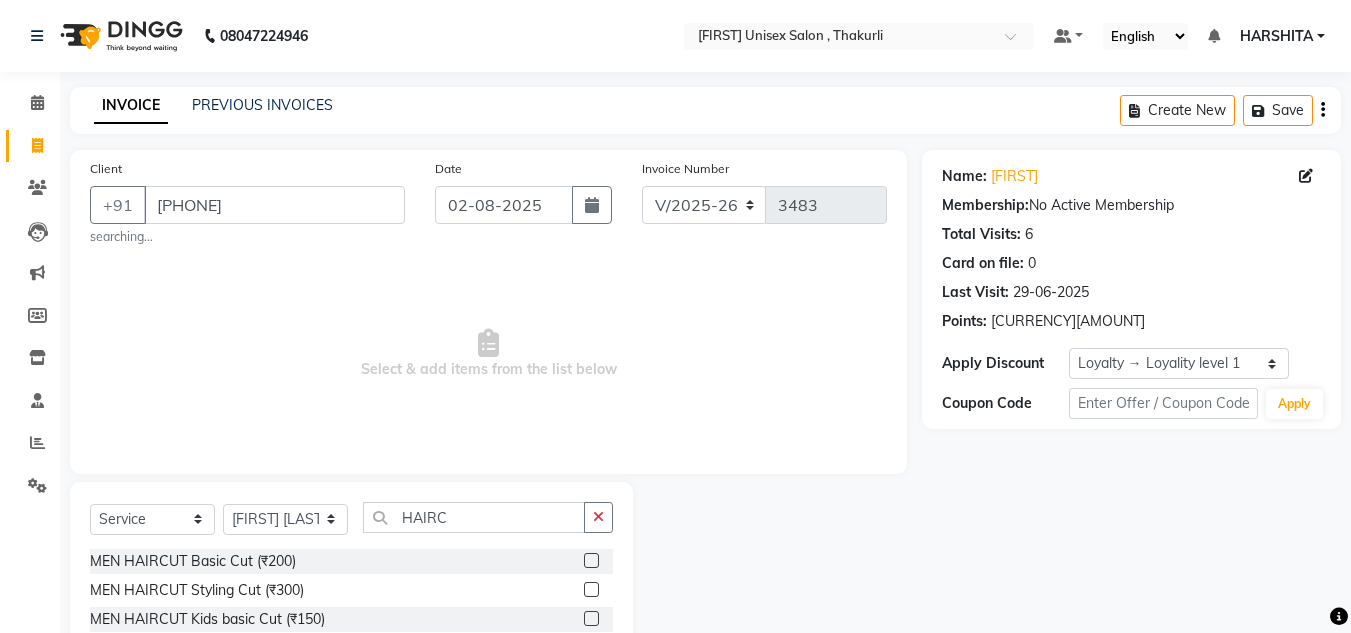 click 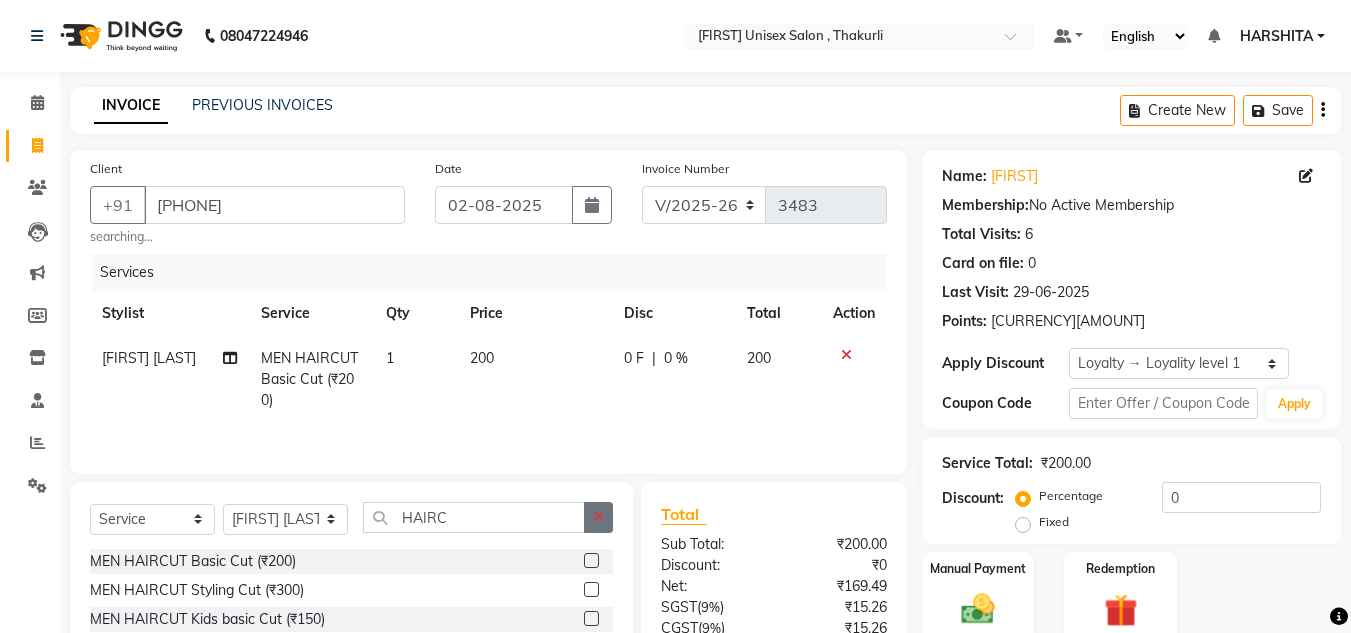 drag, startPoint x: 598, startPoint y: 517, endPoint x: 556, endPoint y: 518, distance: 42.0119 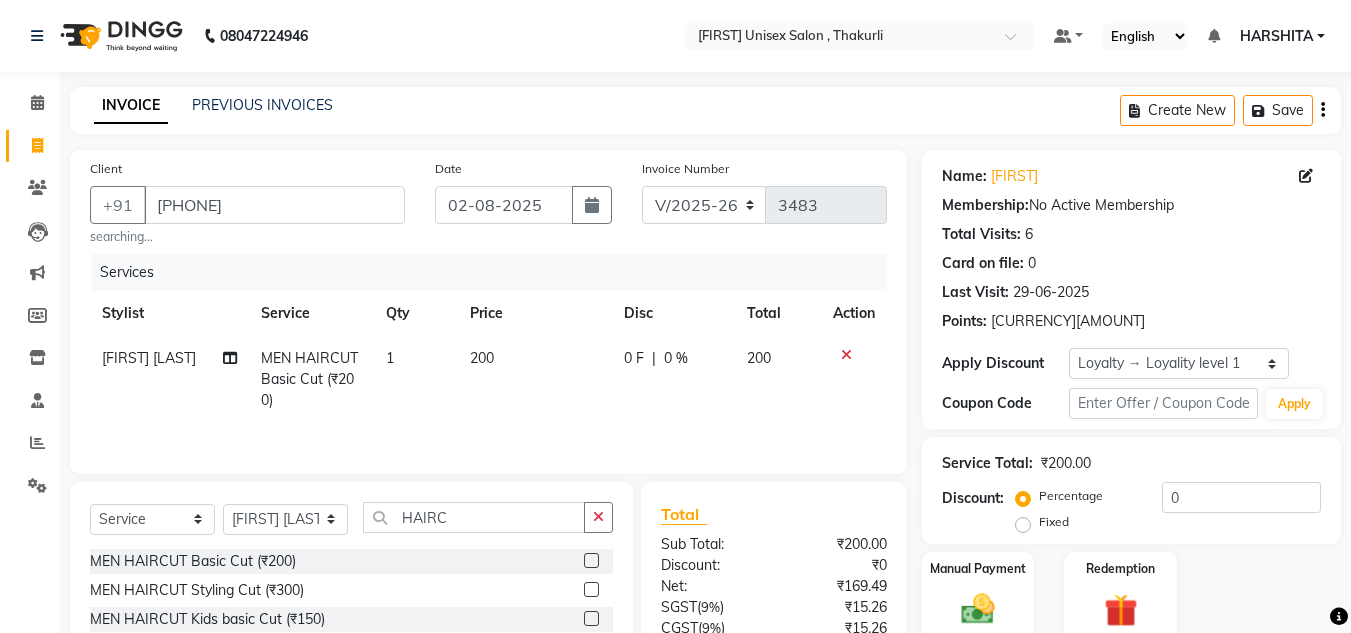 click 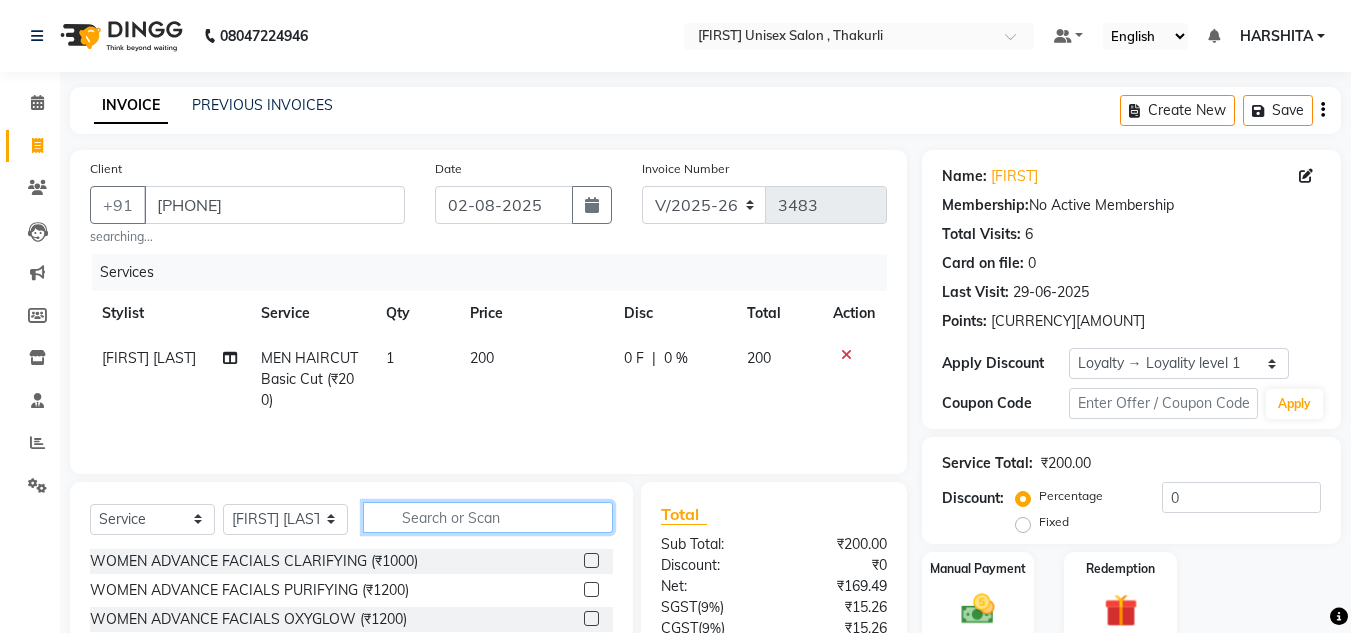 click 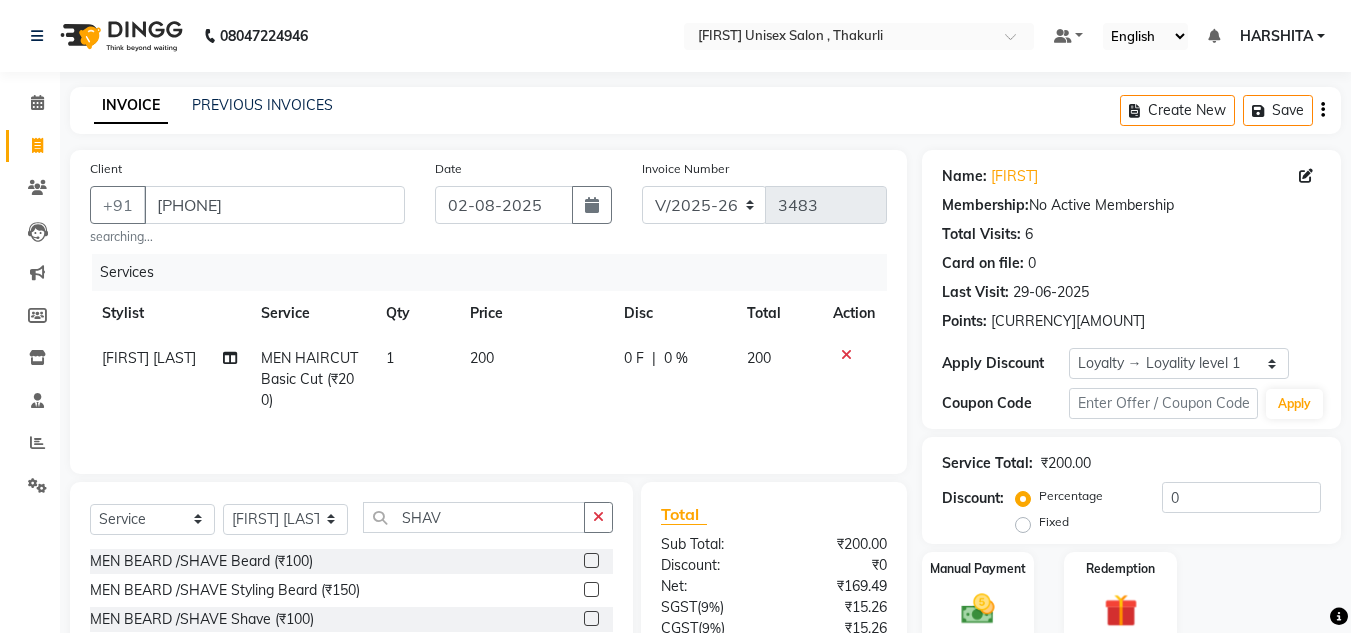 click 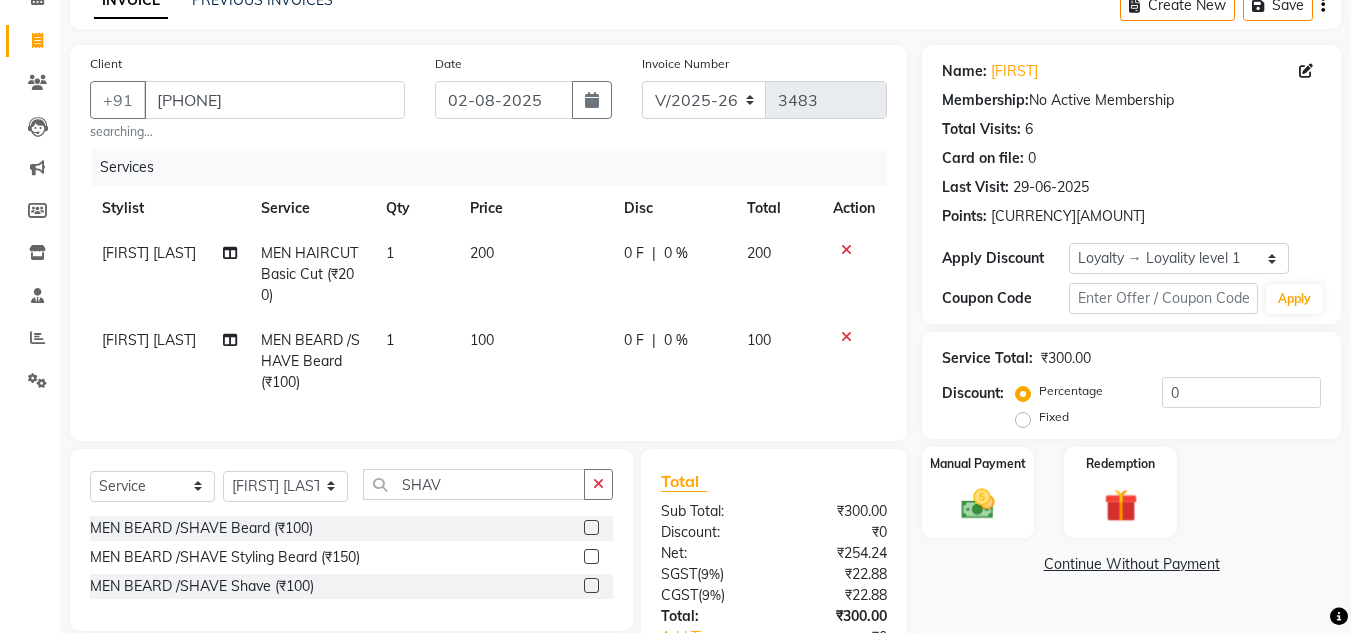 scroll, scrollTop: 200, scrollLeft: 0, axis: vertical 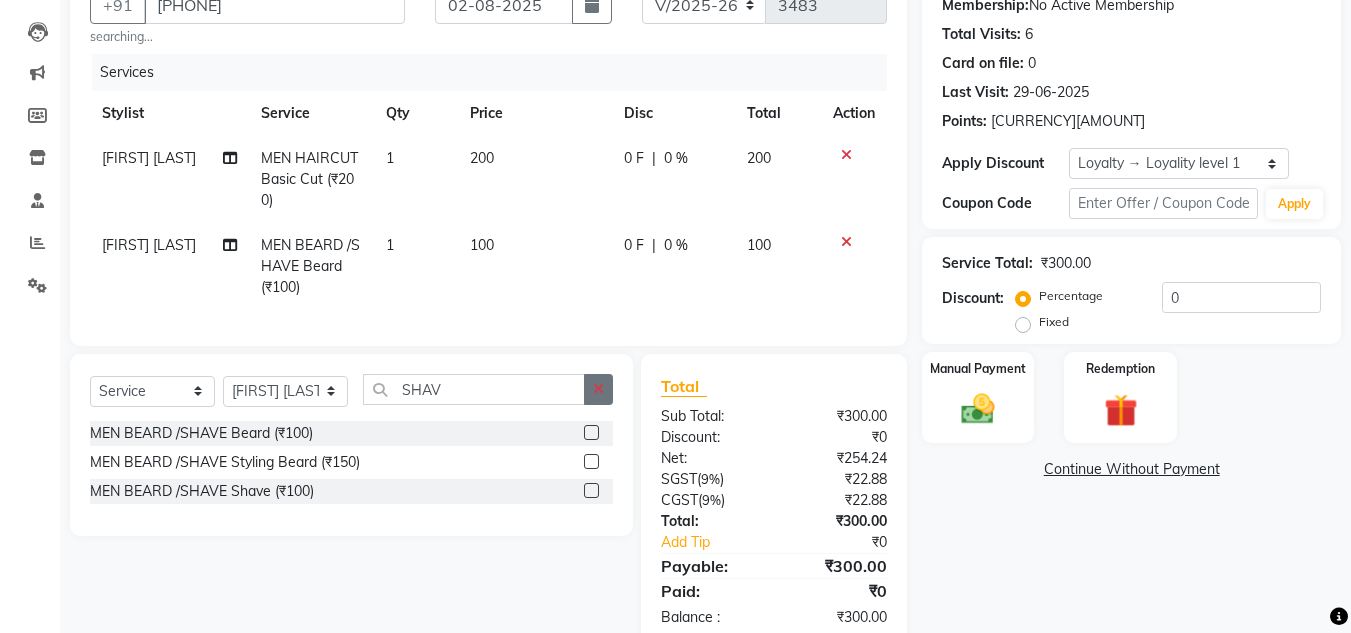 click 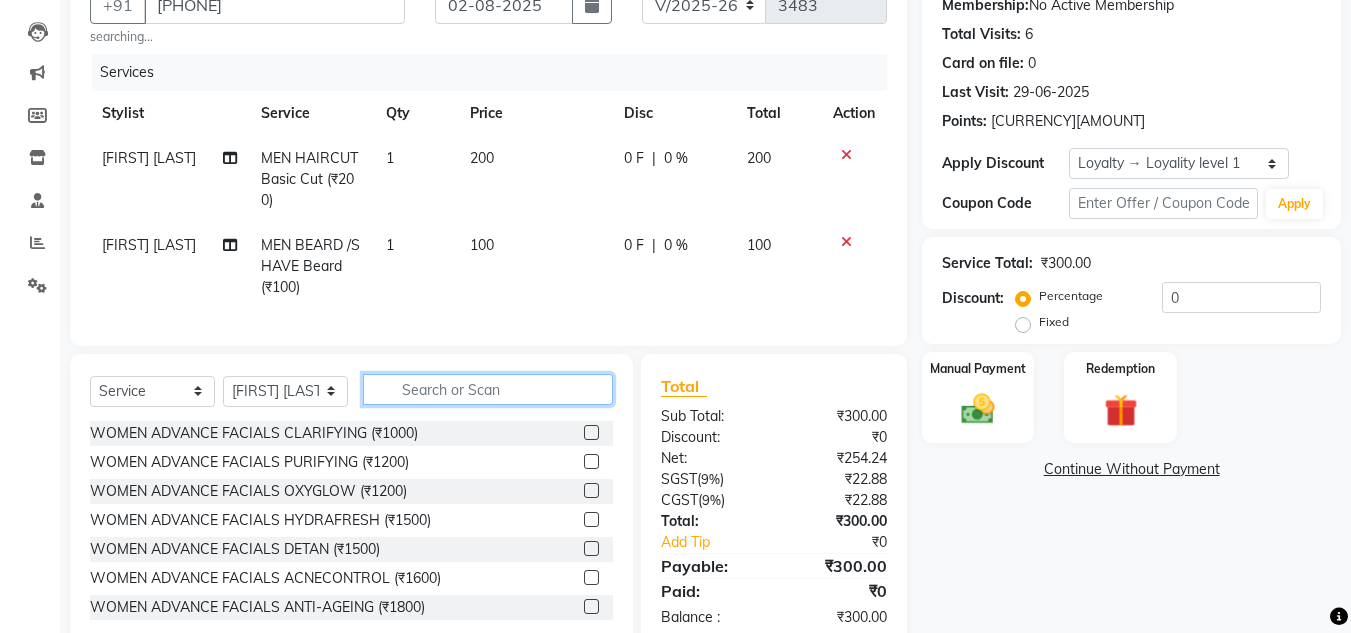click 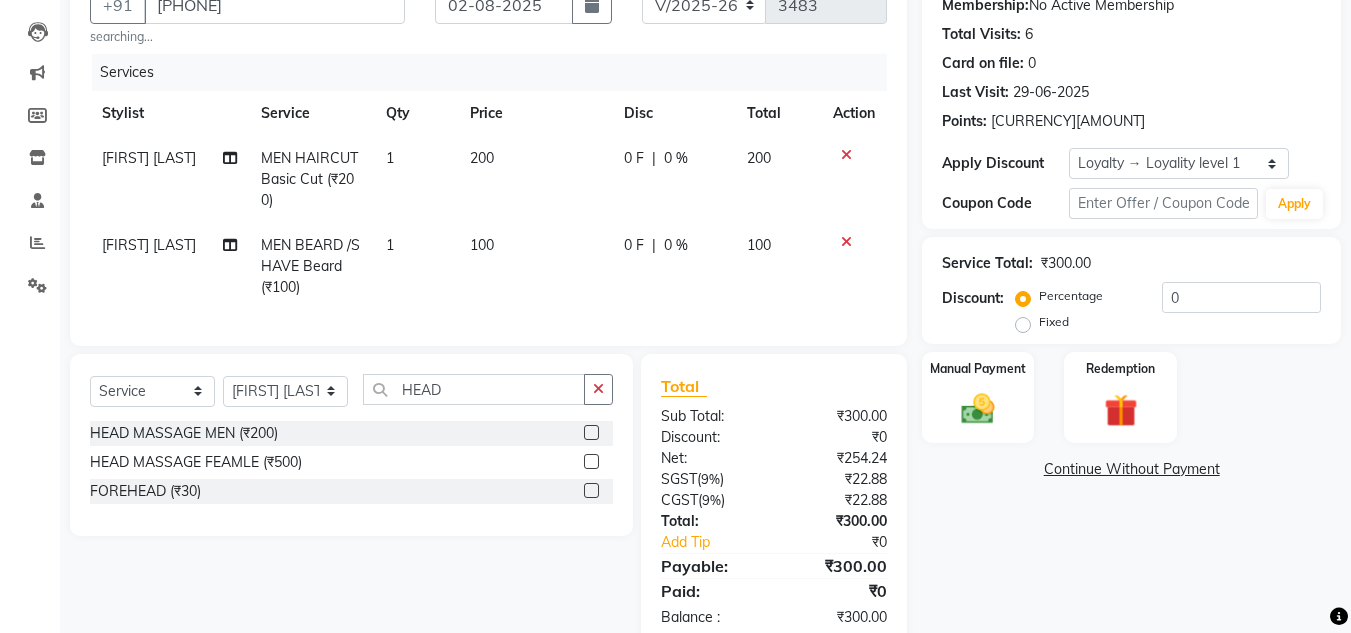 click 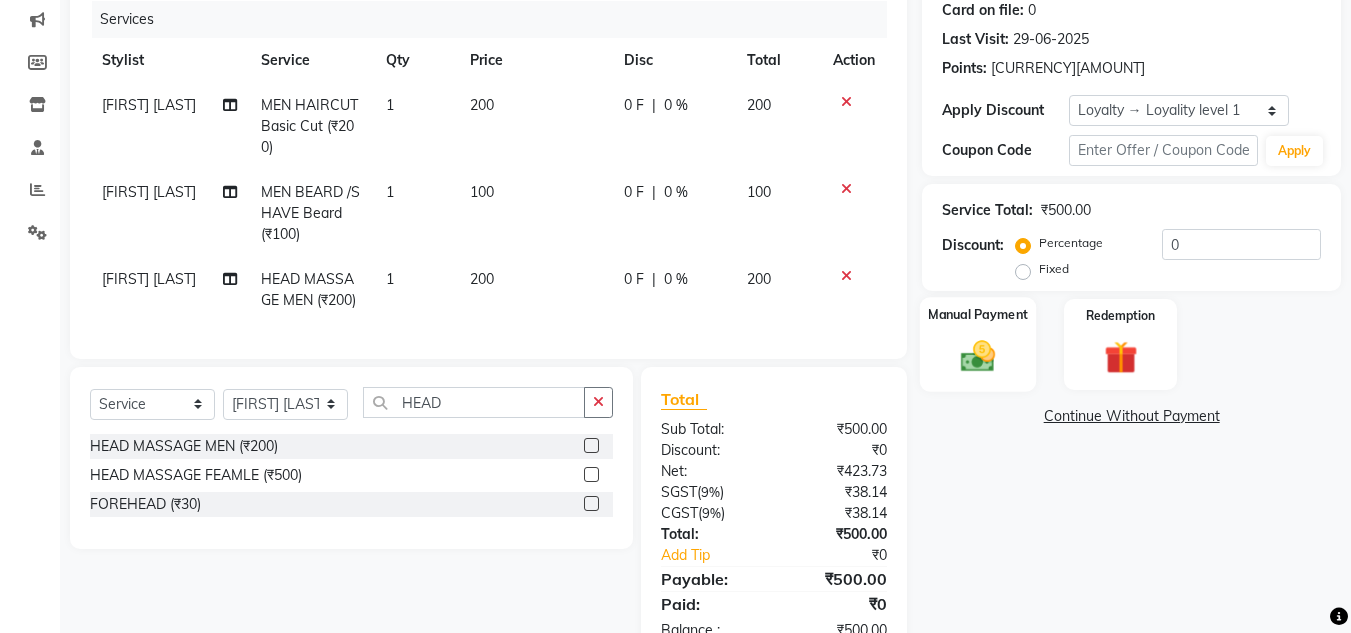 scroll, scrollTop: 326, scrollLeft: 0, axis: vertical 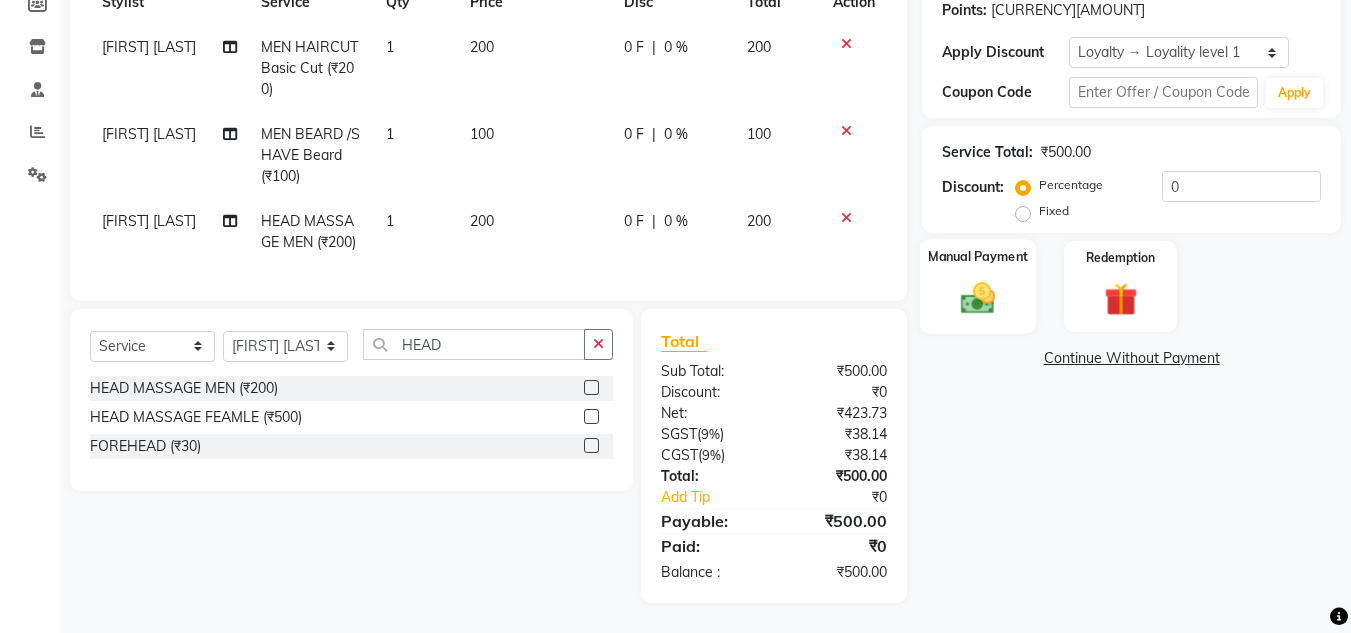 click 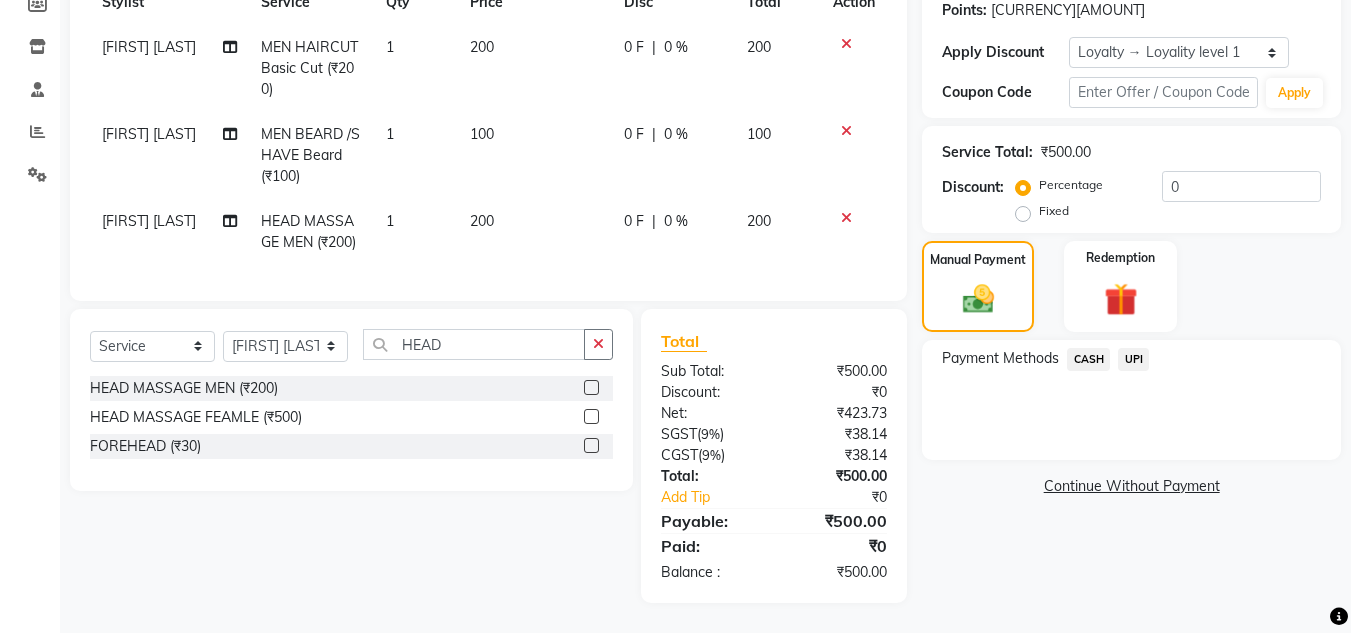 click on "UPI" 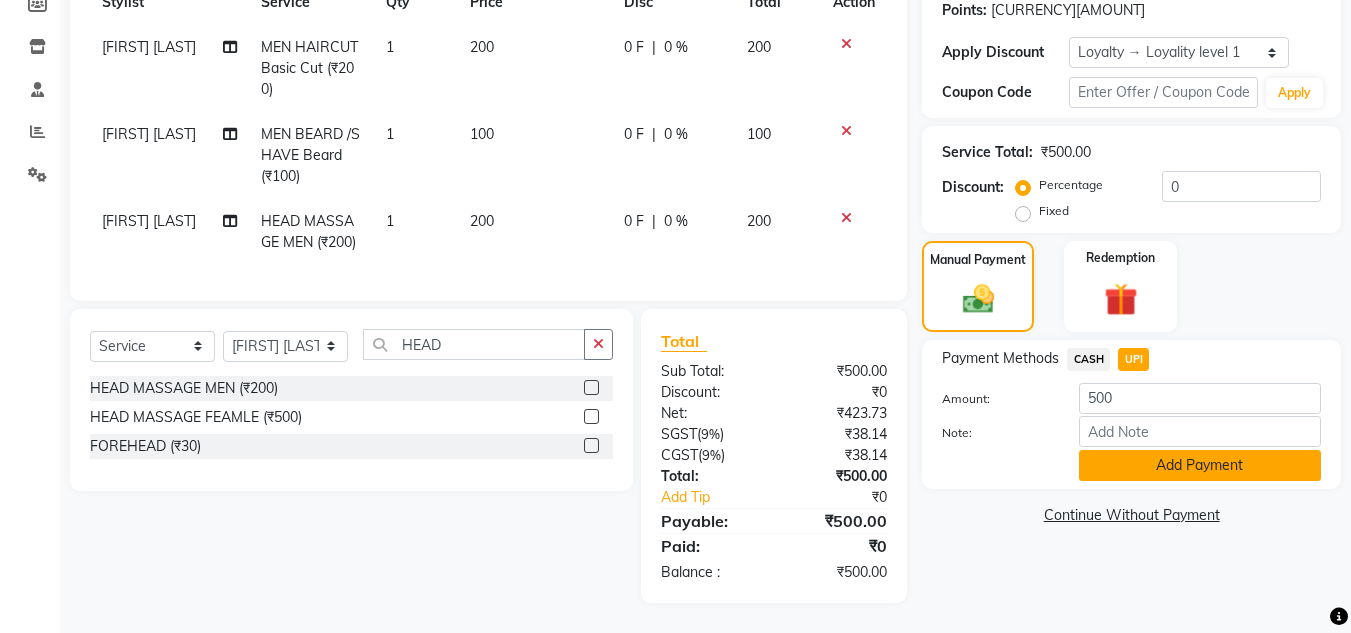 click on "Add Payment" 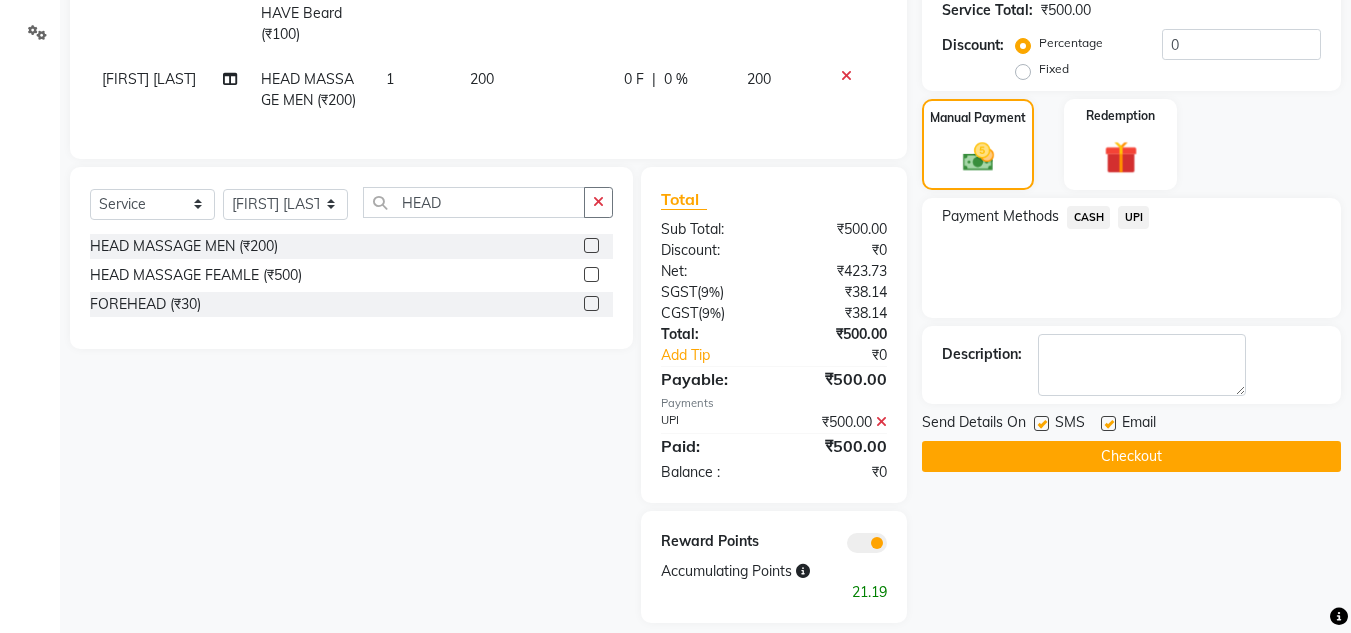 scroll, scrollTop: 488, scrollLeft: 0, axis: vertical 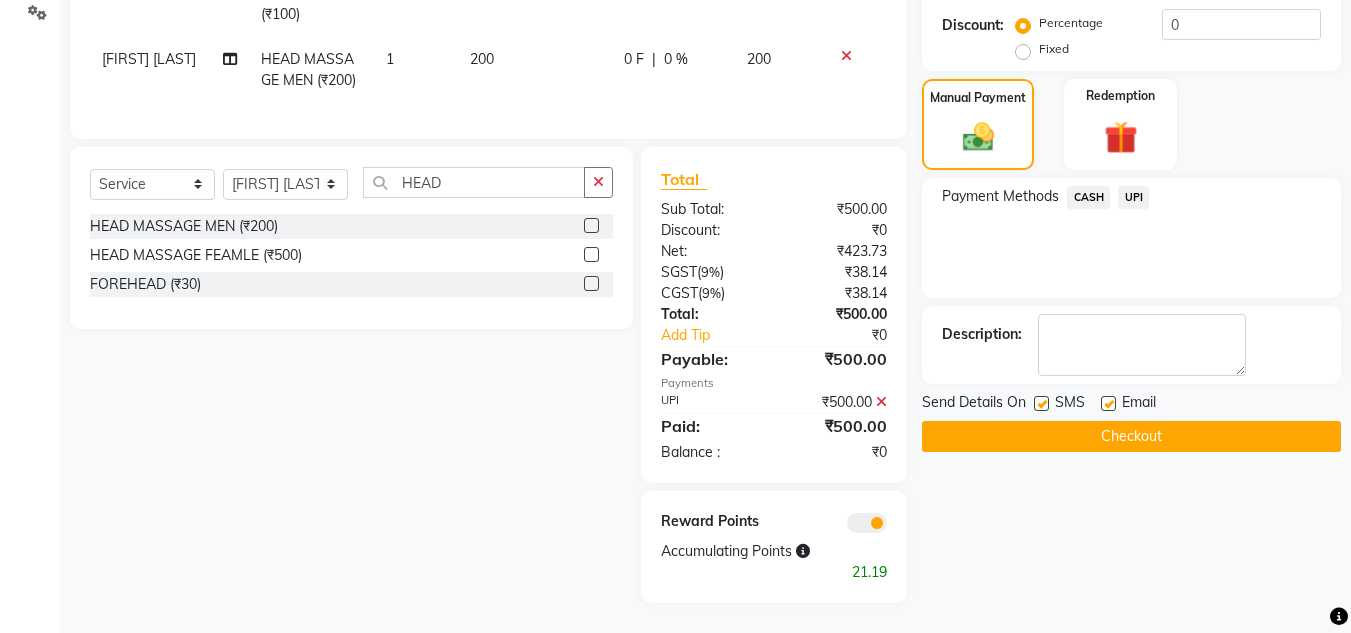 click on "Checkout" 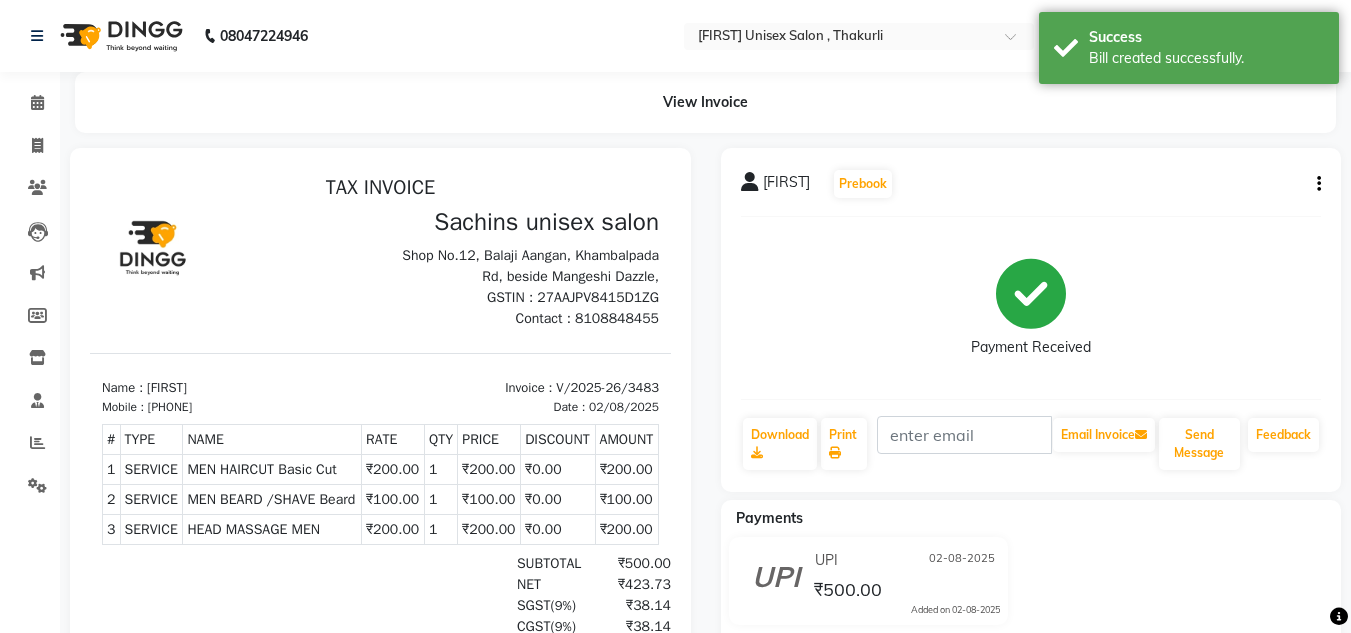 scroll, scrollTop: 0, scrollLeft: 0, axis: both 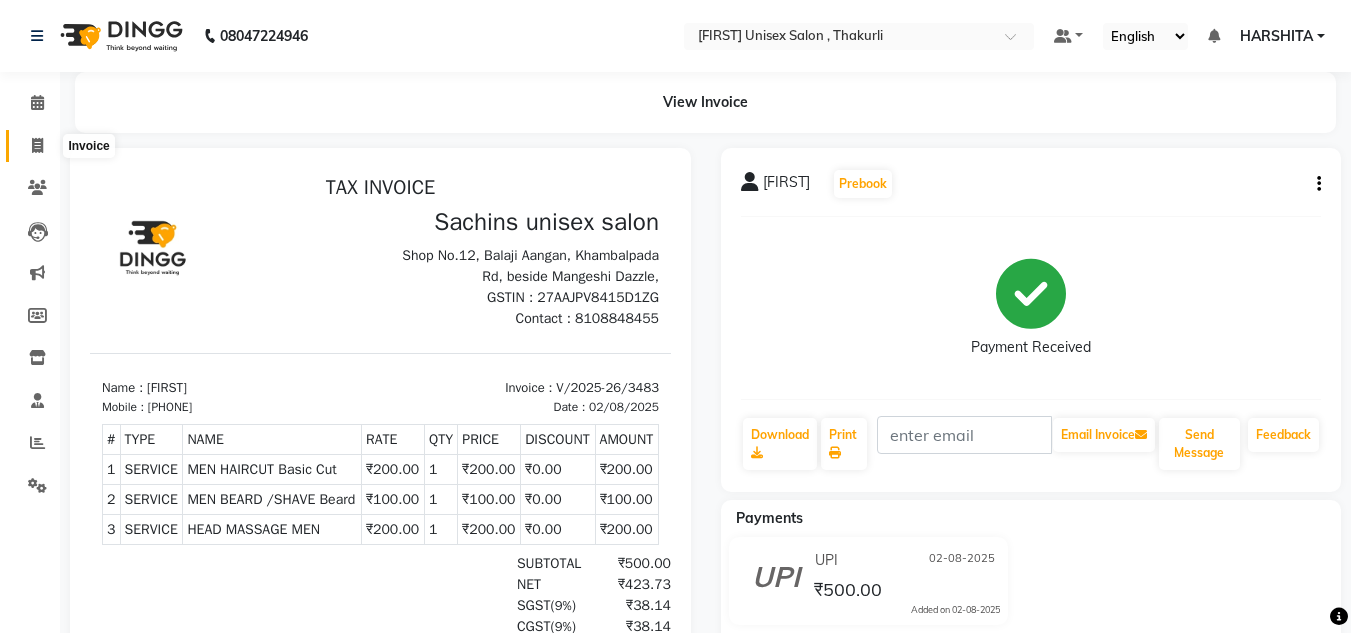 click 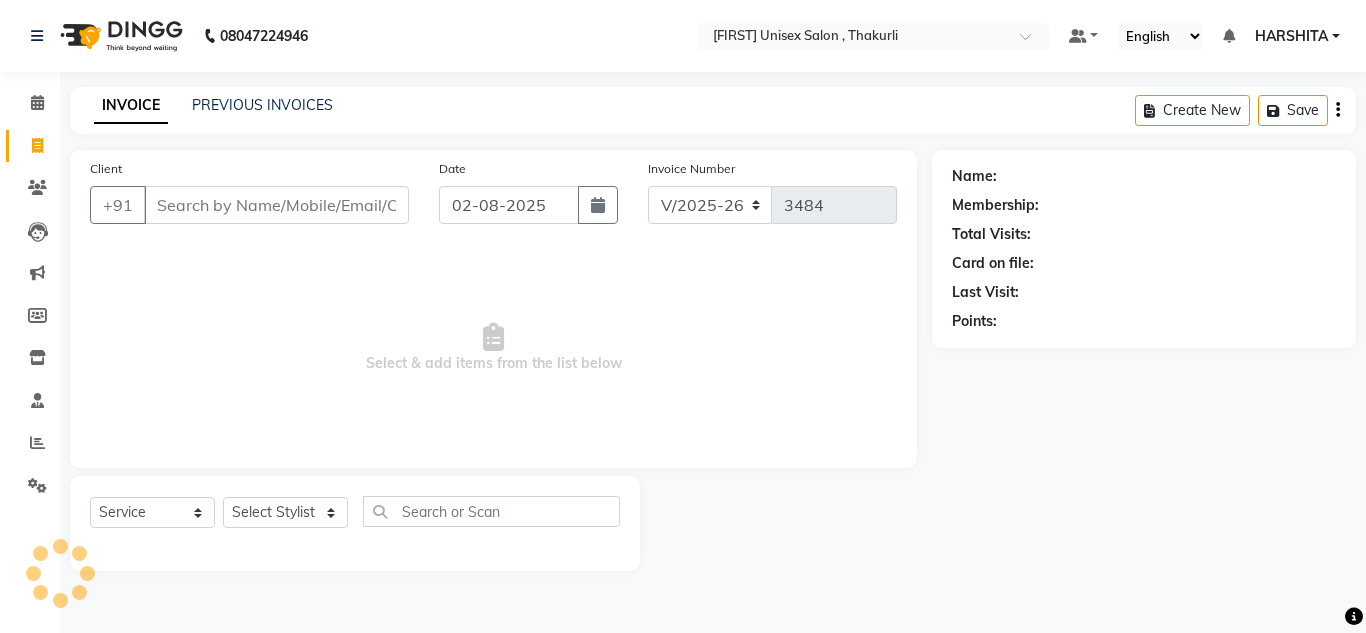 click on "Client" at bounding box center [276, 205] 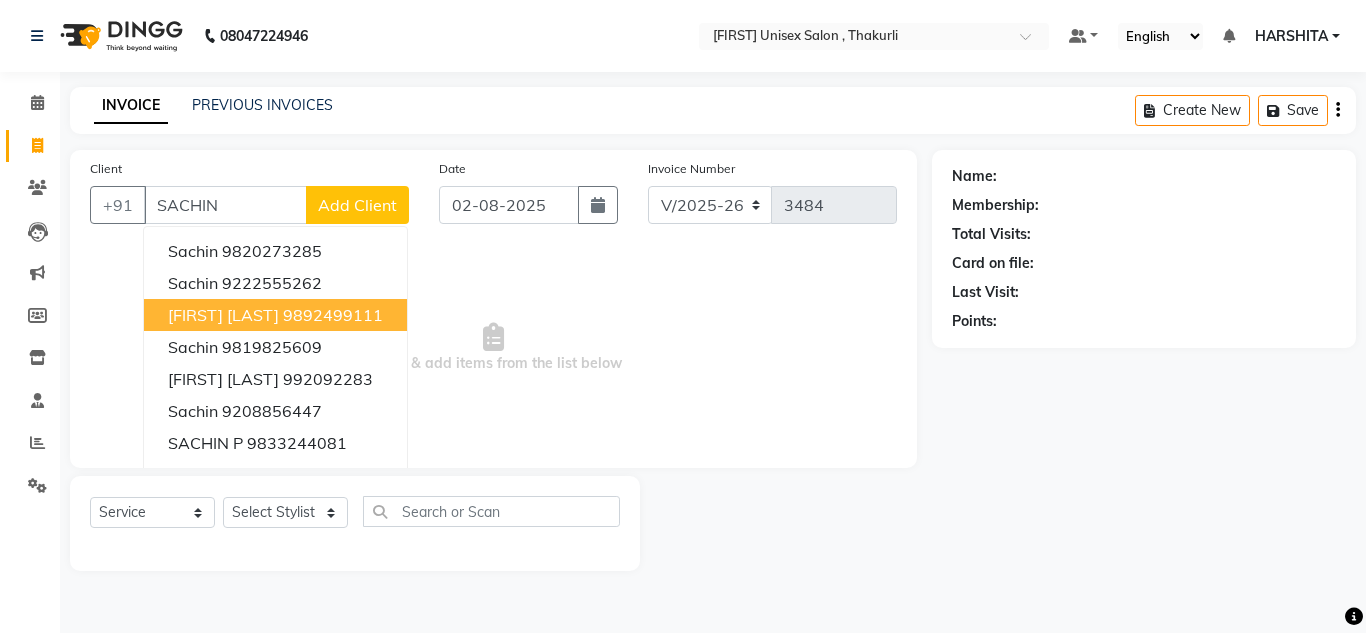 click on "[FIRST] [LAST]" at bounding box center [223, 315] 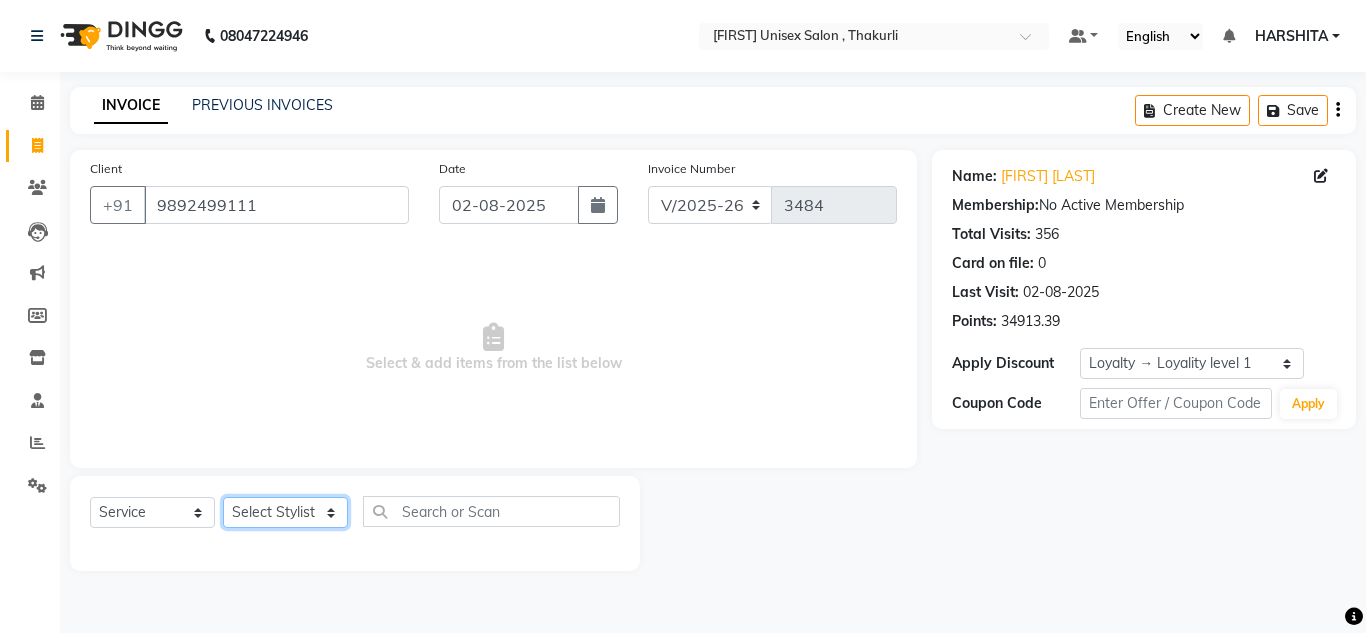 click on "Select Stylist [FIRST] [FIRST] [FIRST] [FIRST] [FIRST] [FIRST] [FIRST] [FIRST] [FIRST] [FIRST] [FIRST]" 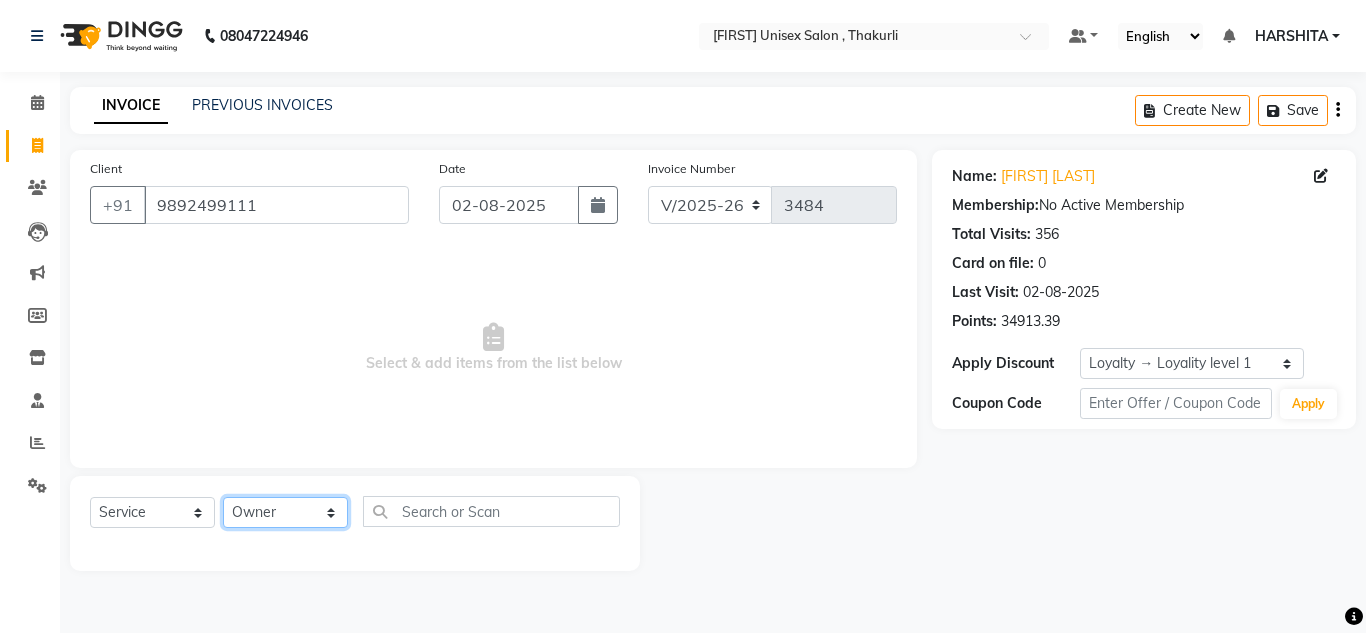 click on "Select Stylist [FIRST] [FIRST] [FIRST] [FIRST] [FIRST] [FIRST] [FIRST] [FIRST] [FIRST] [FIRST] [FIRST]" 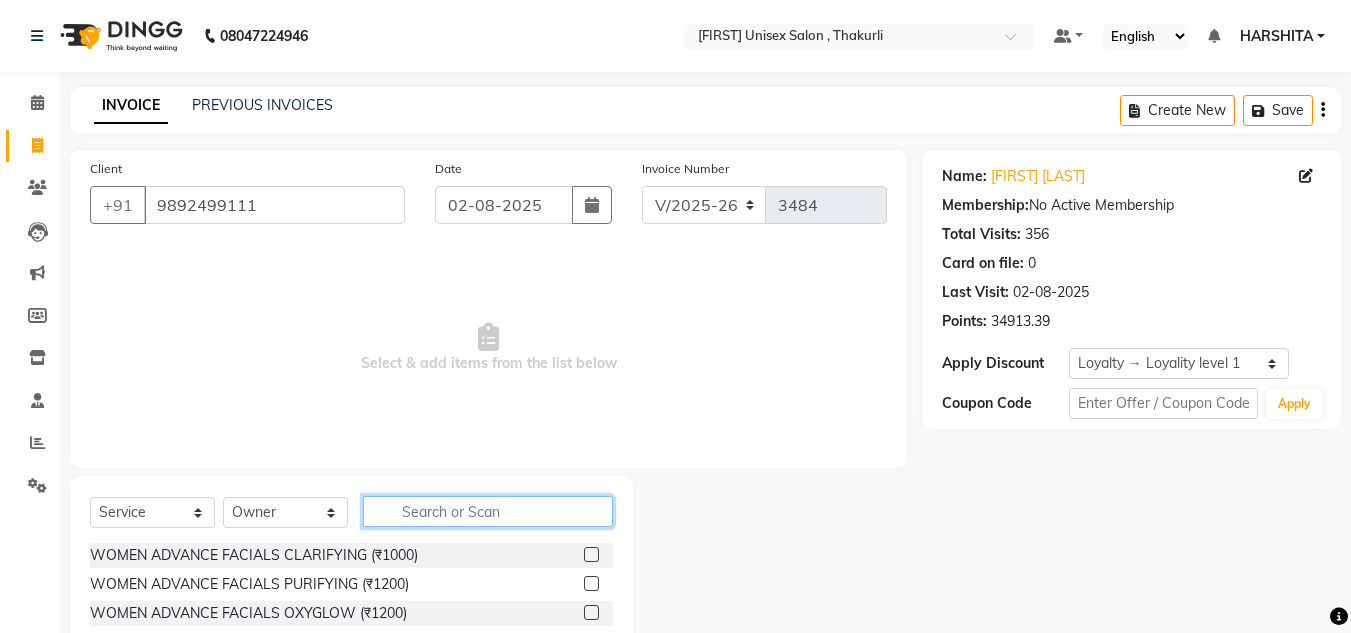 click 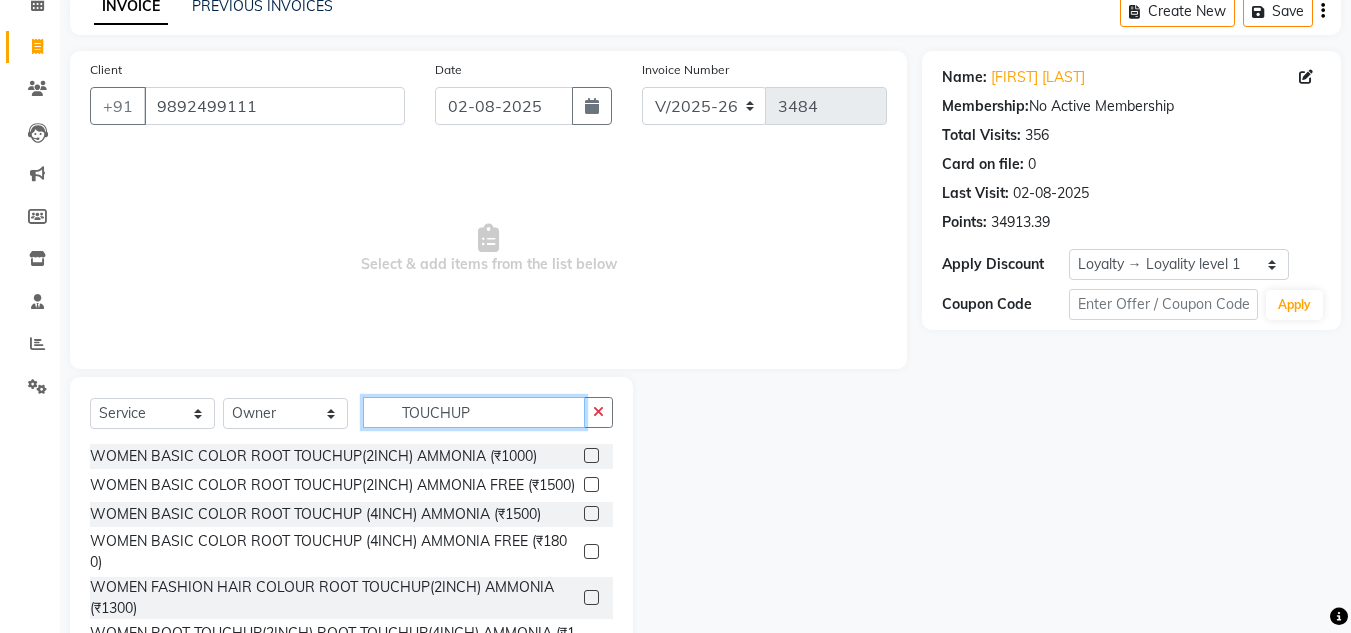 scroll, scrollTop: 100, scrollLeft: 0, axis: vertical 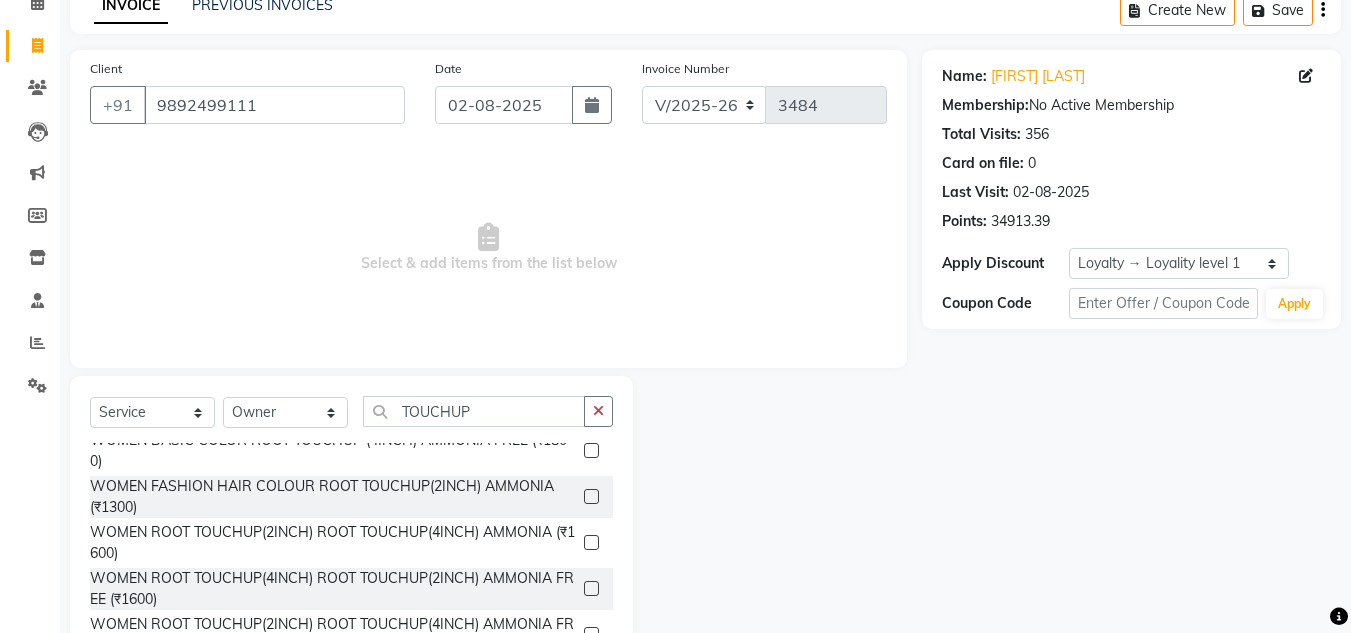 click 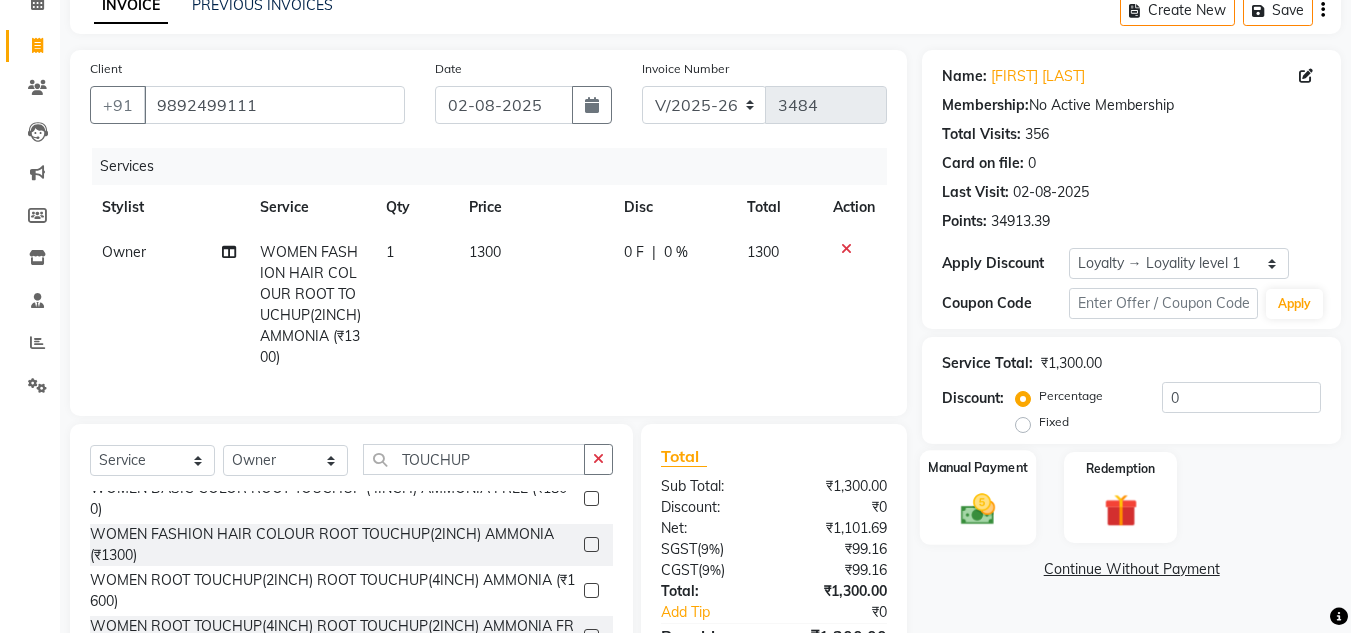 click 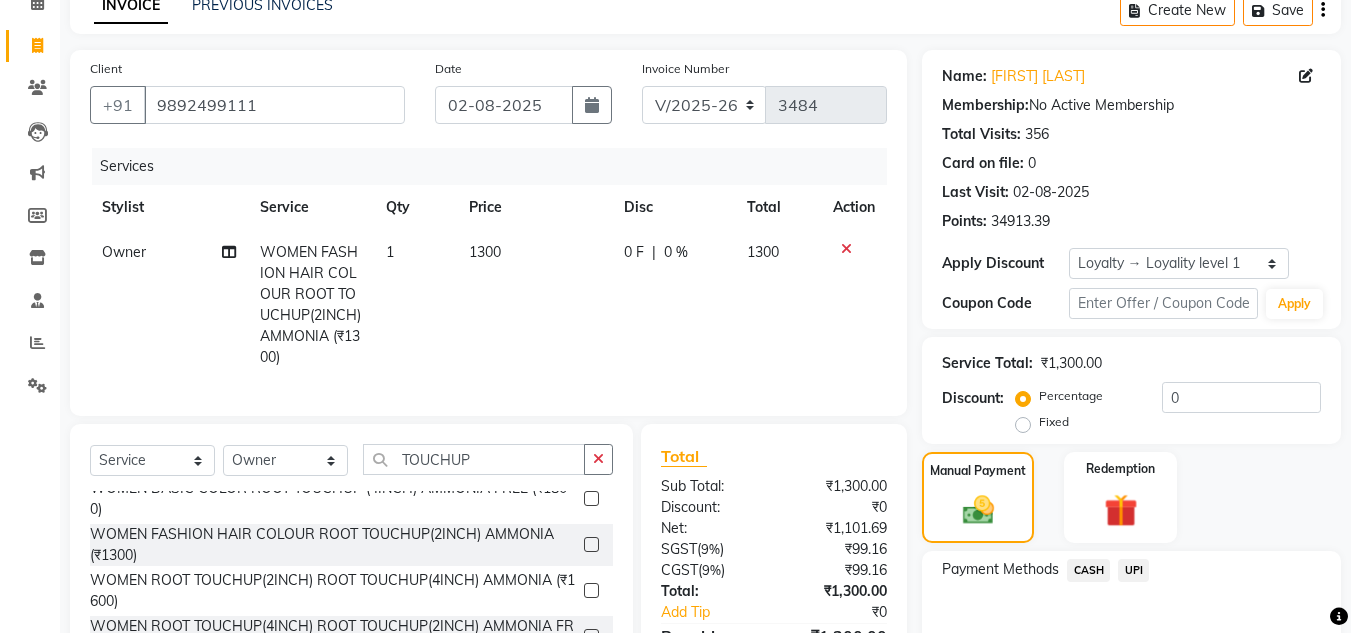 drag, startPoint x: 1091, startPoint y: 562, endPoint x: 1085, endPoint y: 590, distance: 28.635643 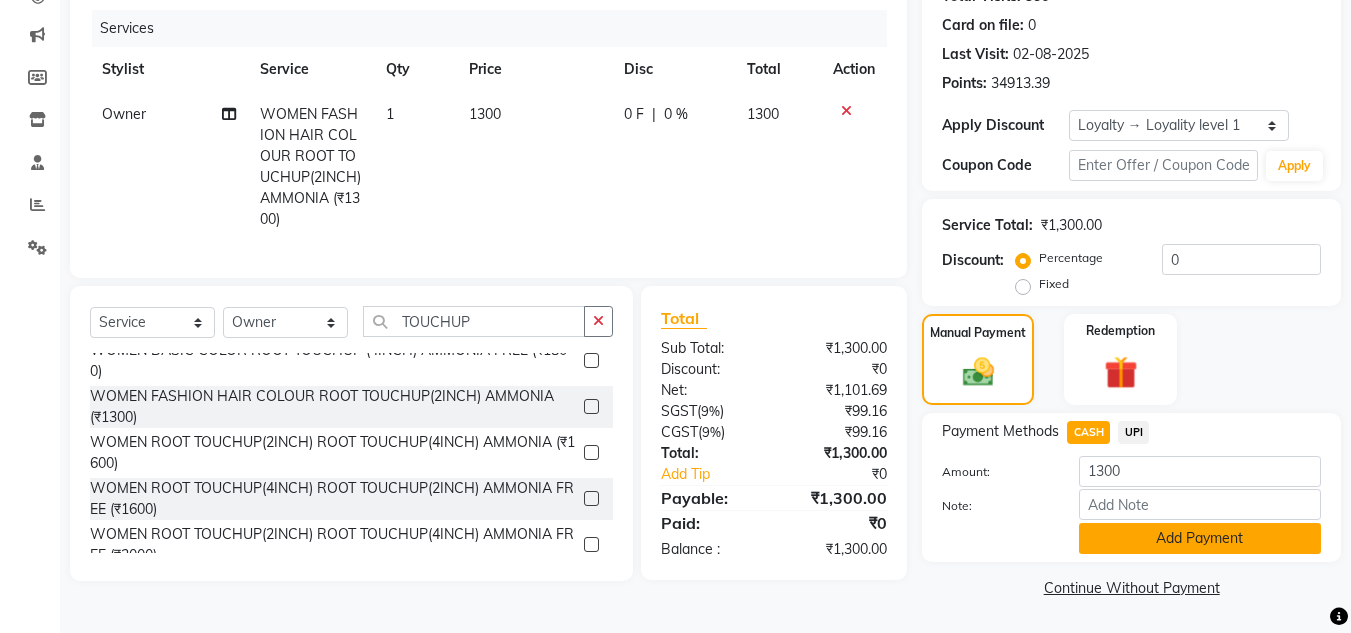 click on "Add Payment" 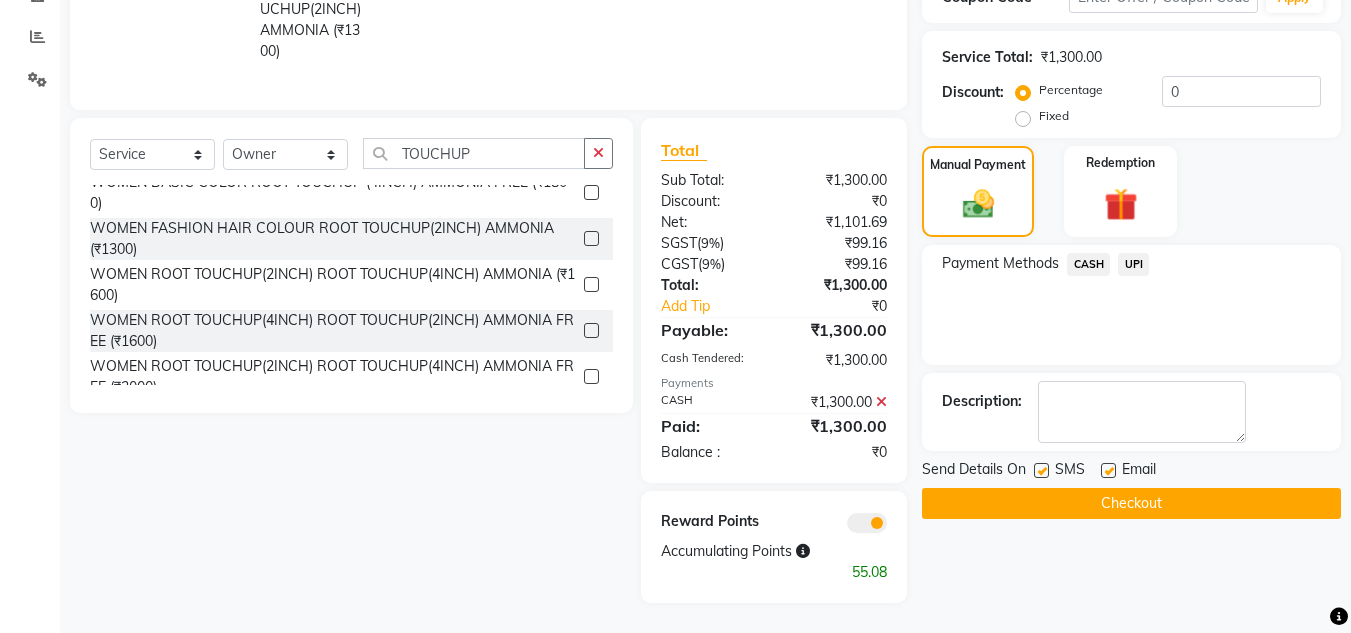 scroll, scrollTop: 421, scrollLeft: 0, axis: vertical 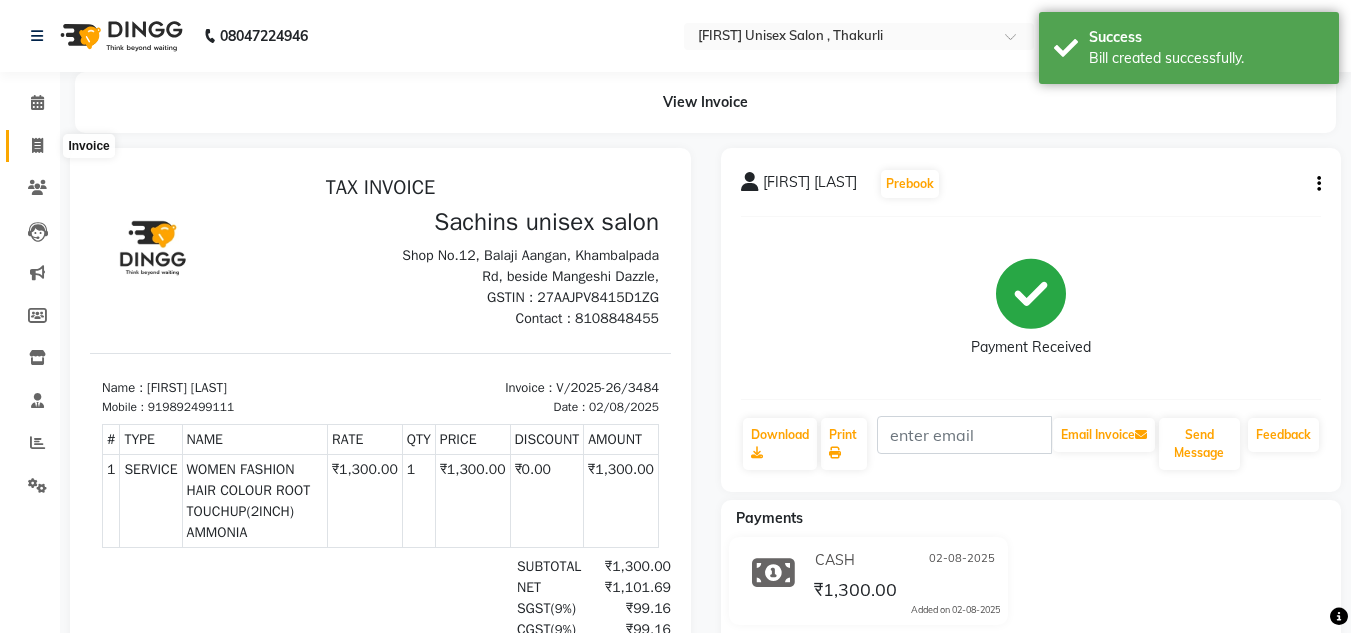 click 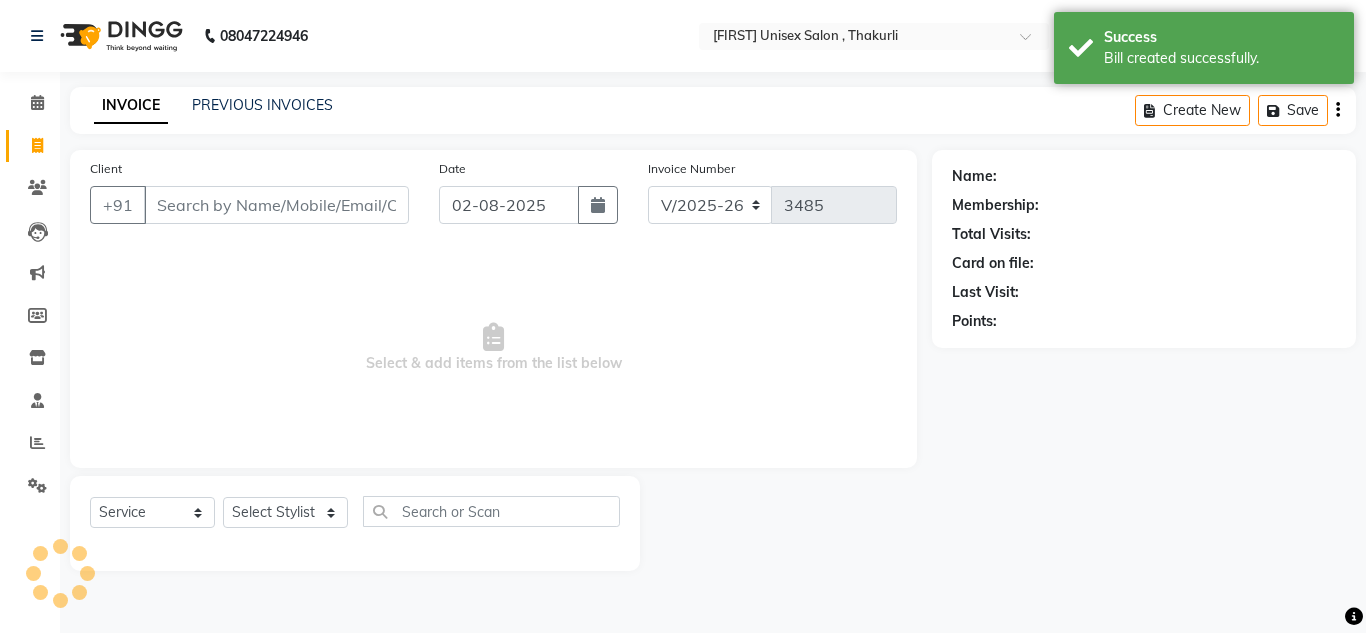 click on "Client" at bounding box center [276, 205] 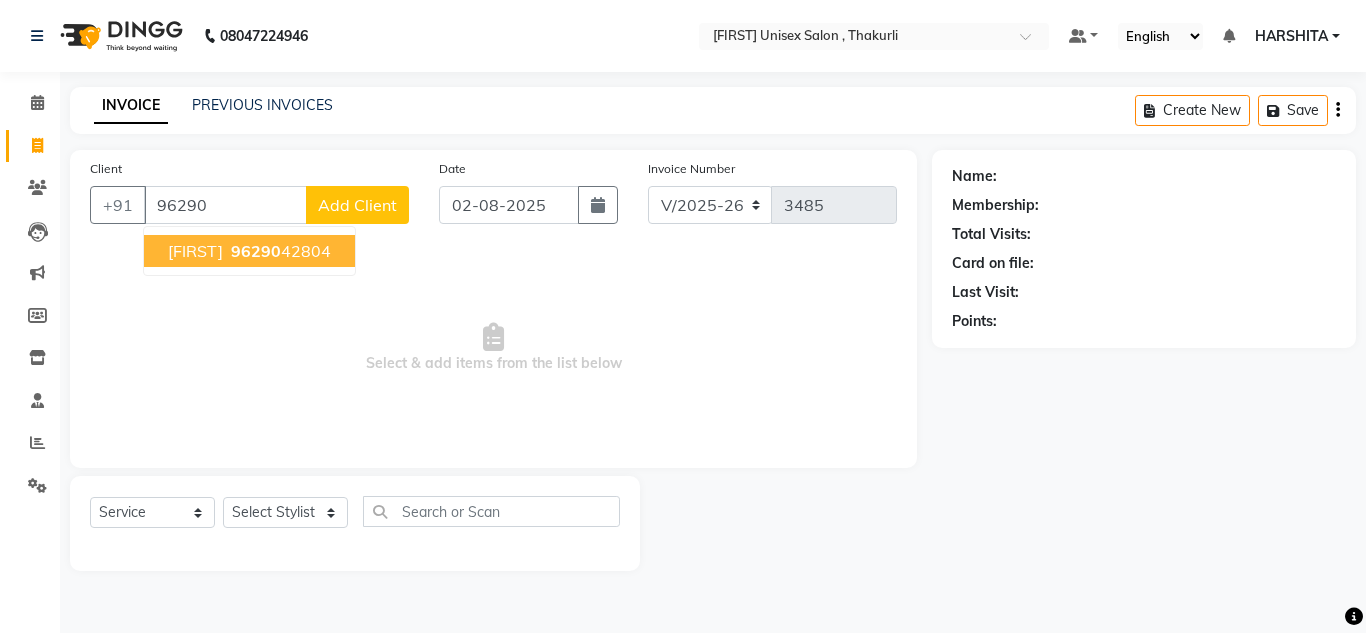 click on "[FIRST]" at bounding box center (195, 251) 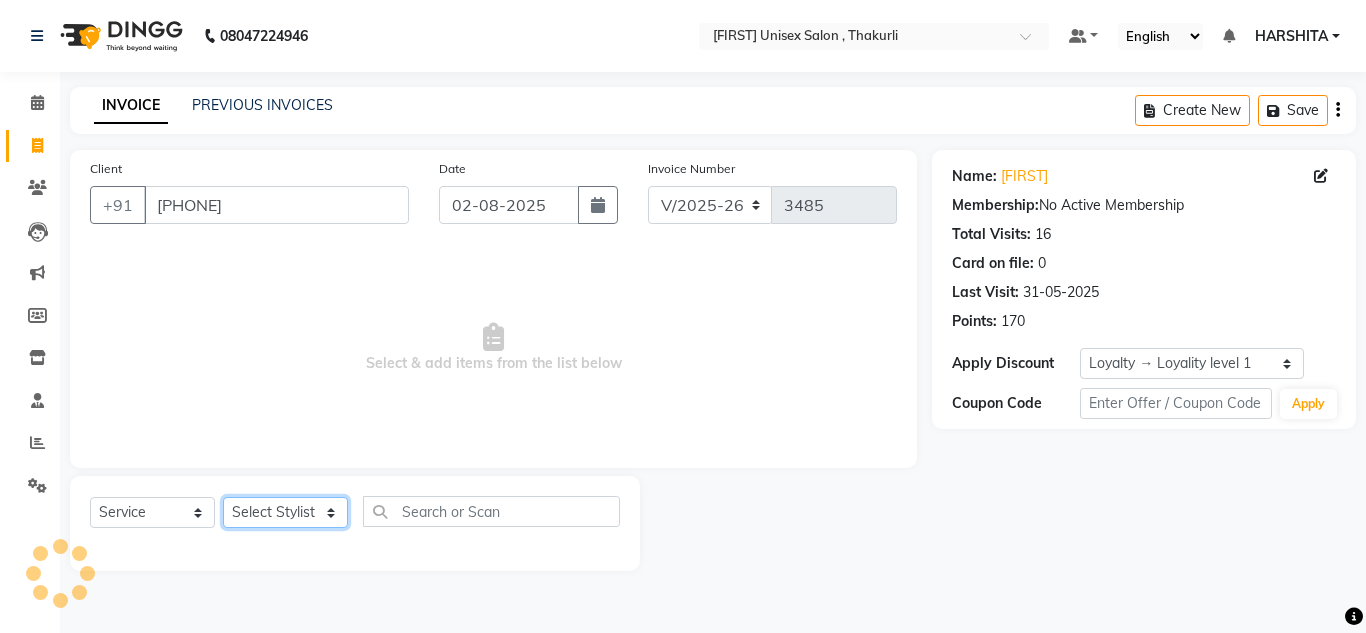 click on "Select Stylist [FIRST] [FIRST] [FIRST] [FIRST] [FIRST] [FIRST] [FIRST] [FIRST] [FIRST] [FIRST] [FIRST]" 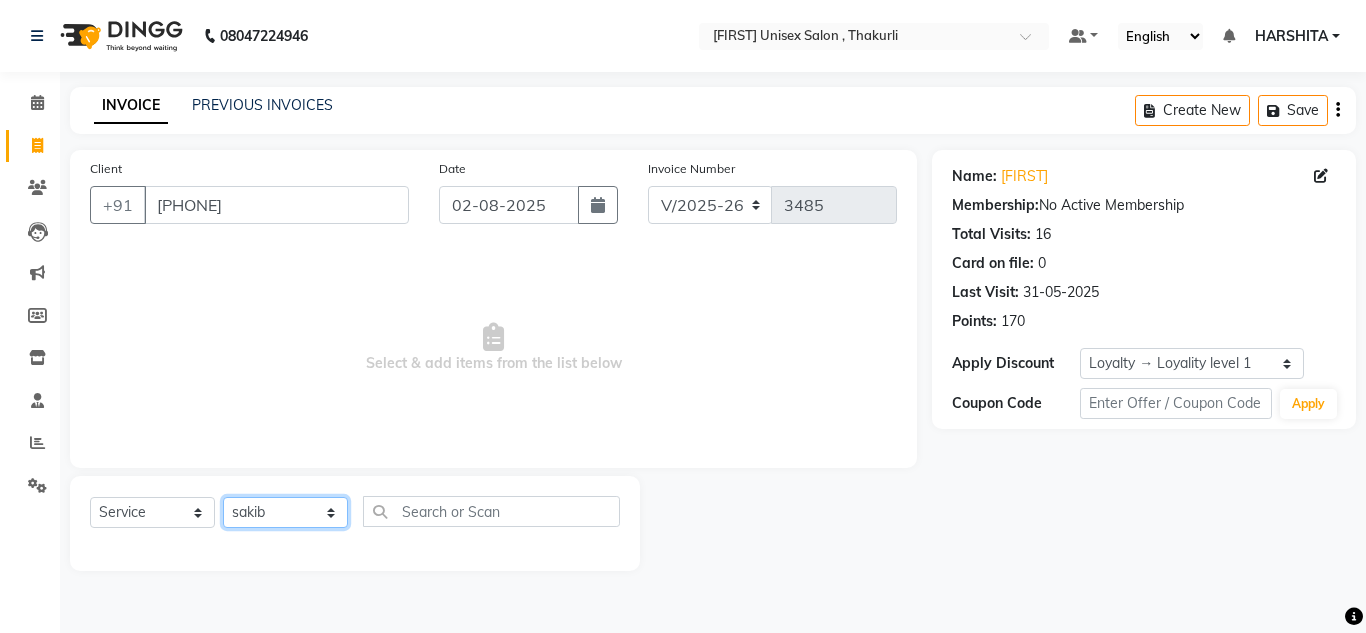 click on "Select Stylist [FIRST] [FIRST] [FIRST] [FIRST] [FIRST] [FIRST] [FIRST] [FIRST] [FIRST] [FIRST] [FIRST]" 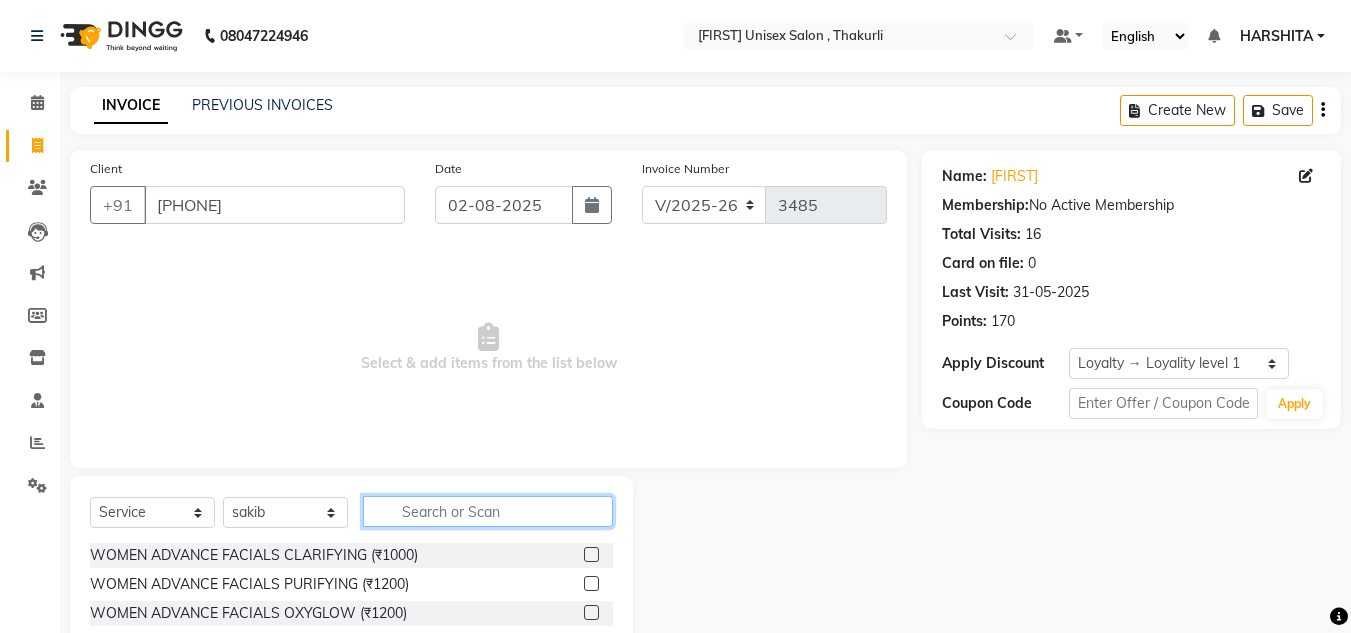 click 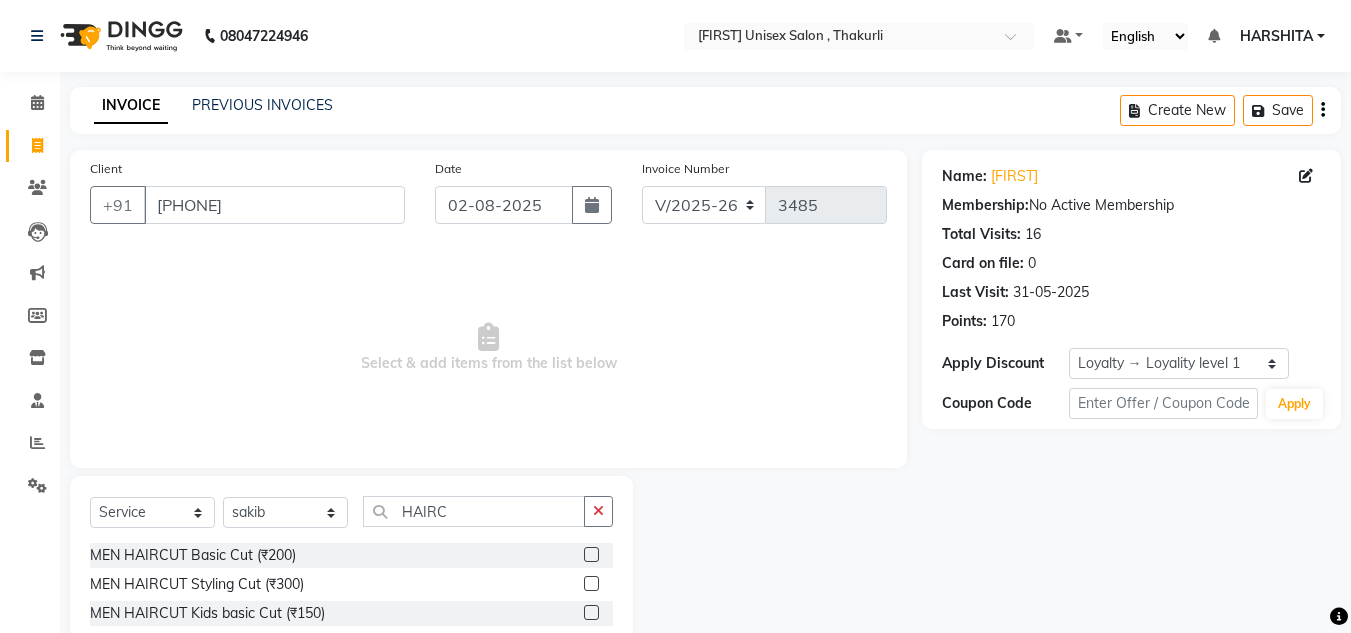 click 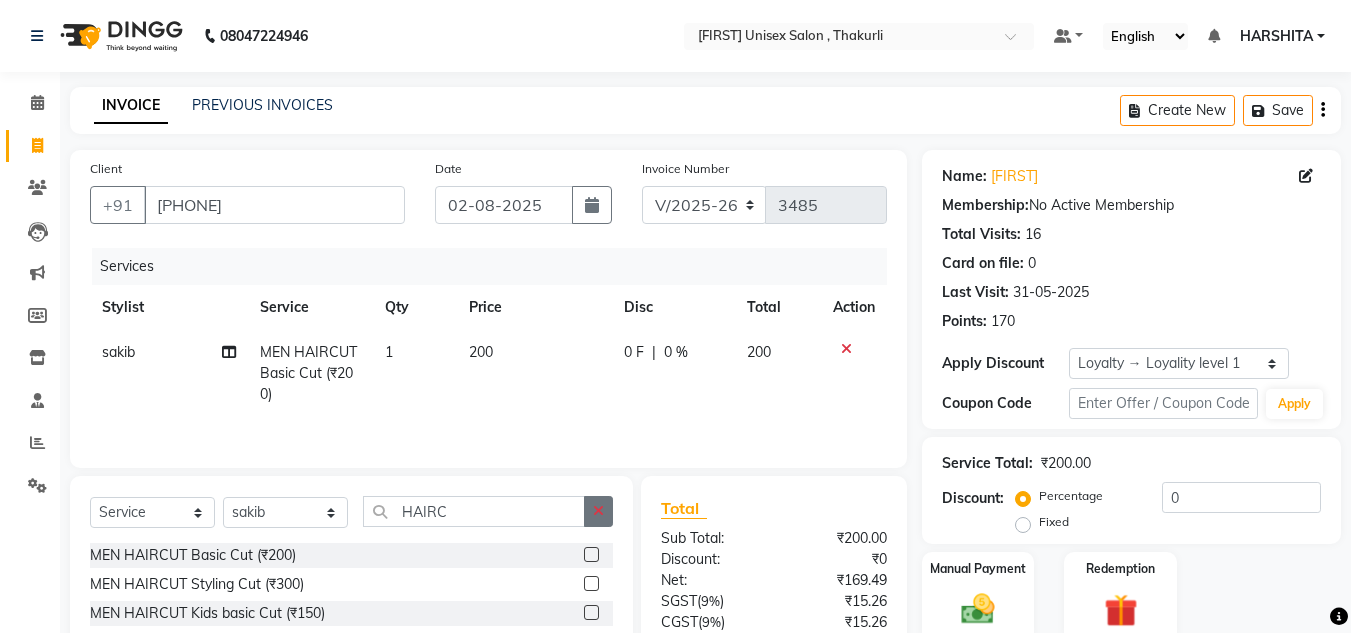 drag, startPoint x: 594, startPoint y: 515, endPoint x: 565, endPoint y: 512, distance: 29.15476 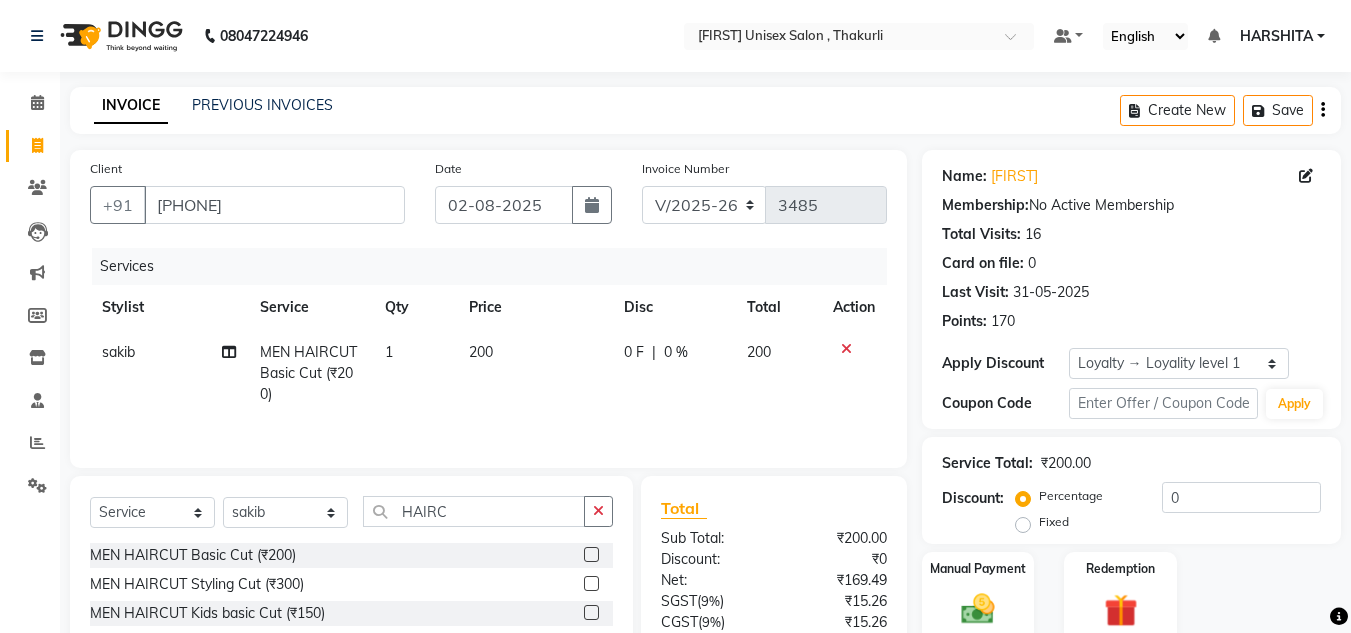 click 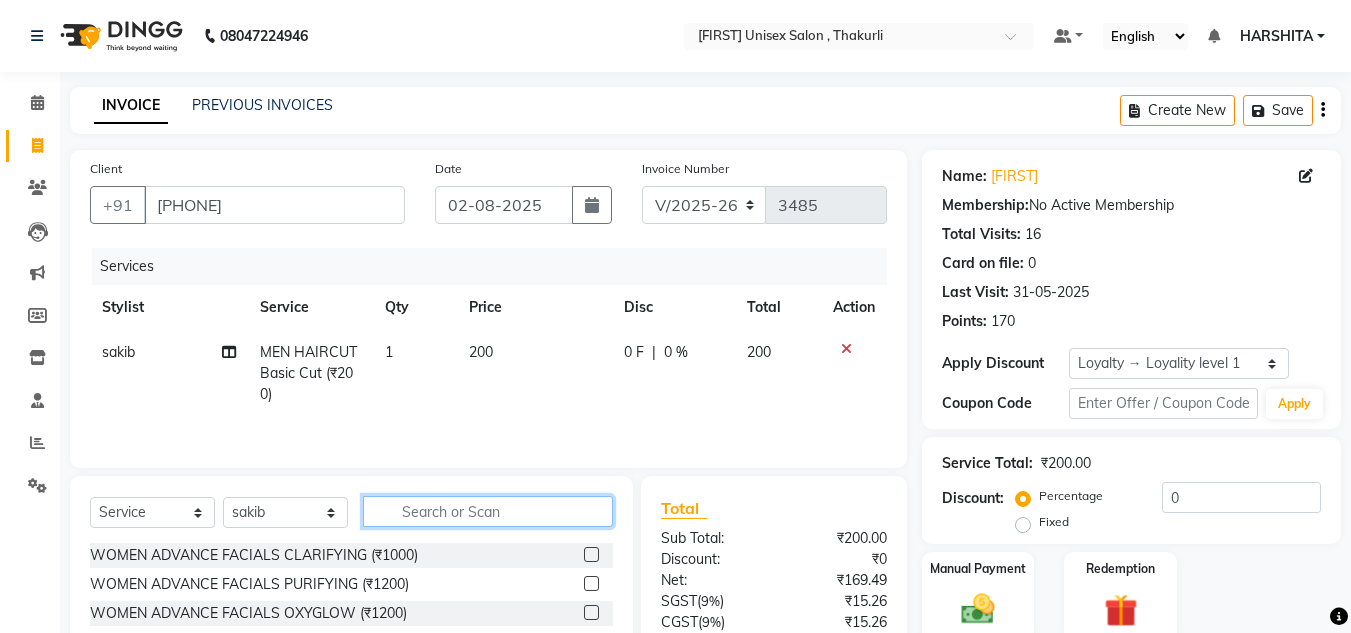click 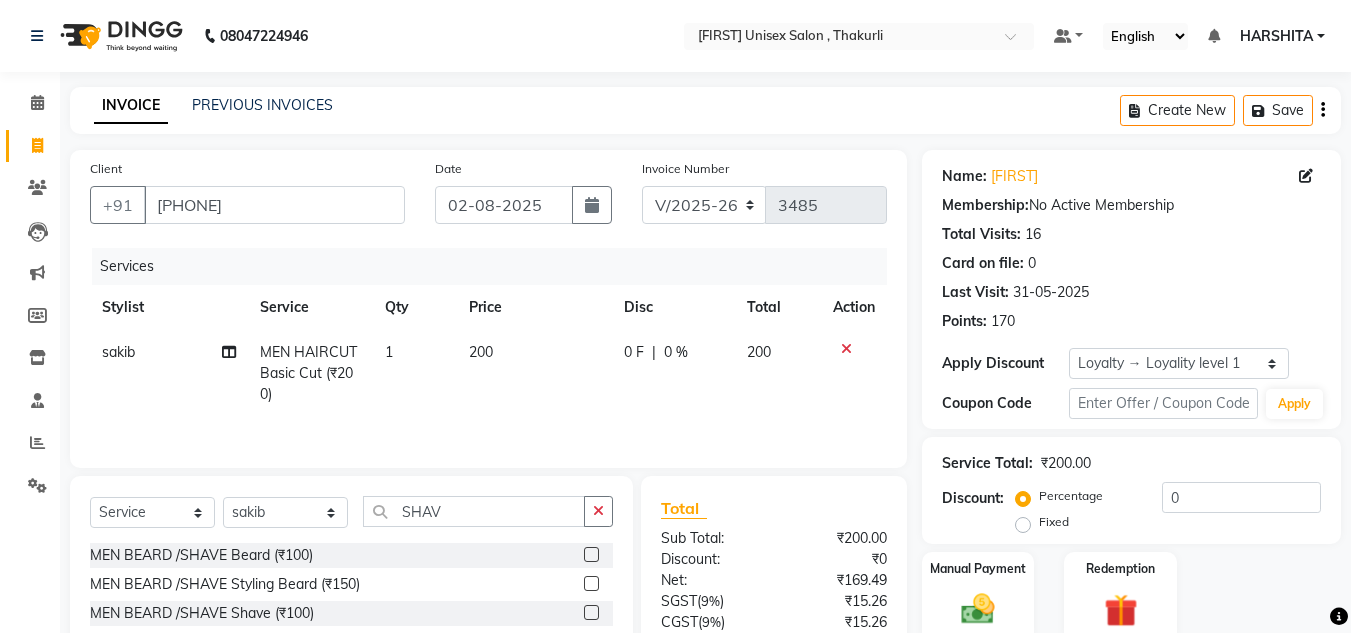 click 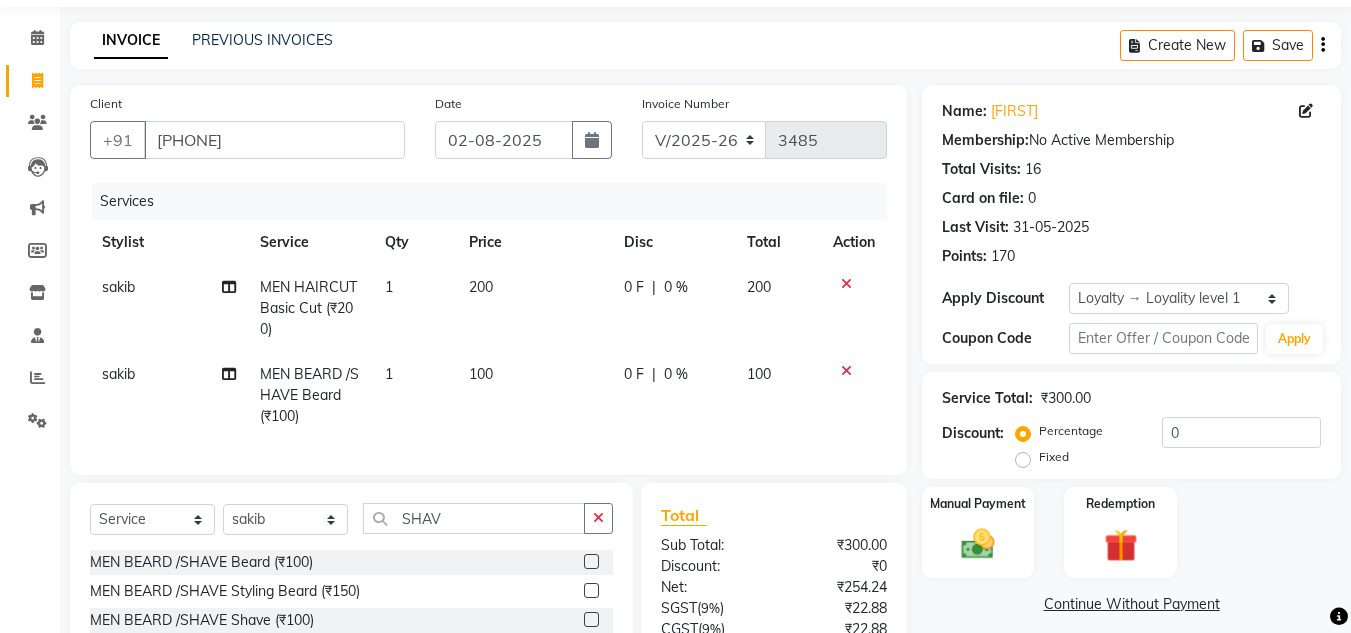 scroll, scrollTop: 100, scrollLeft: 0, axis: vertical 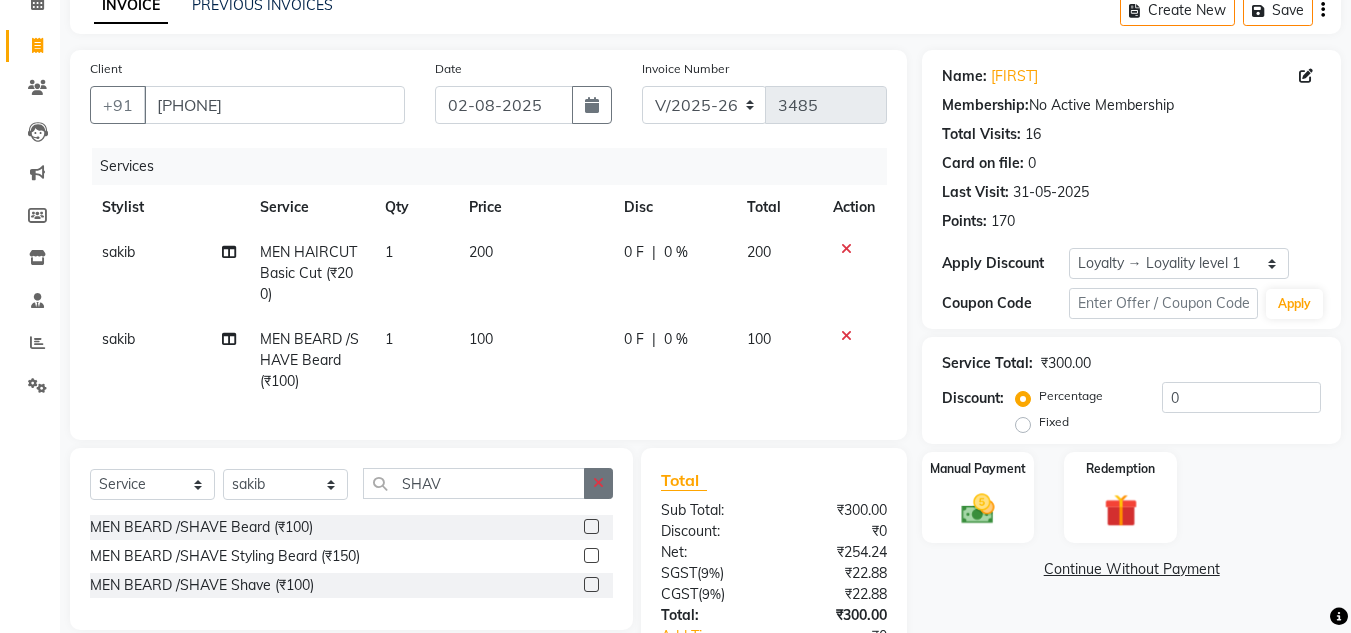 click 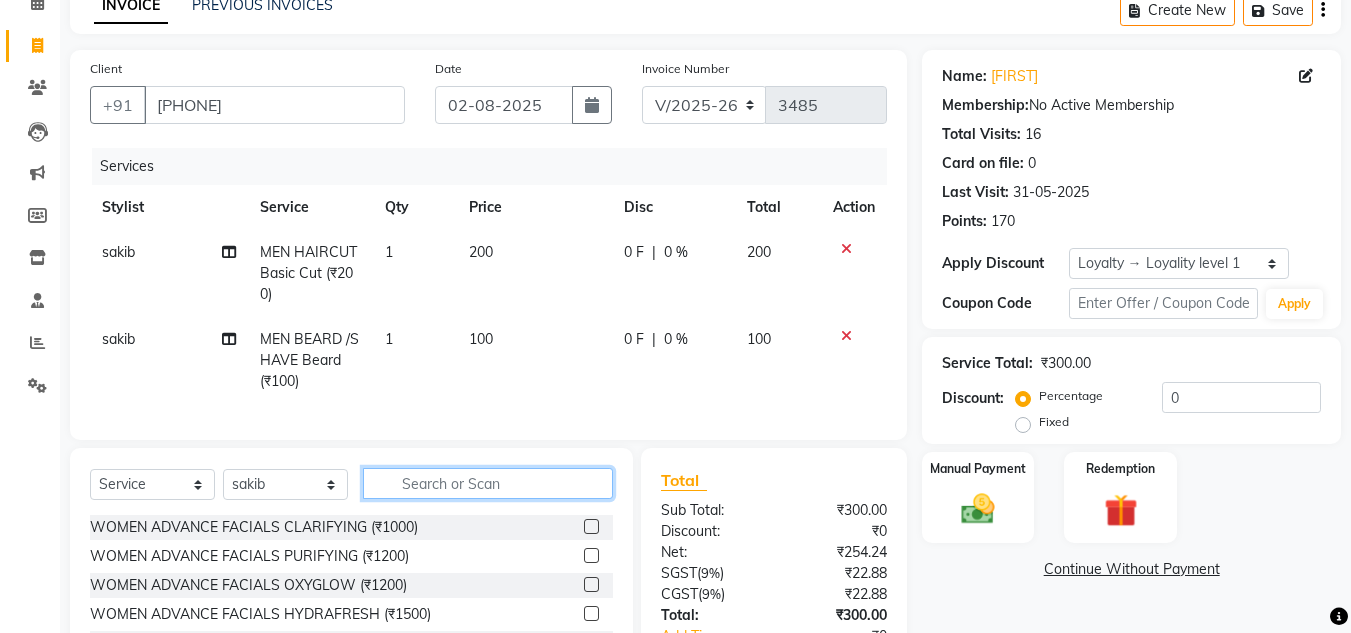 click 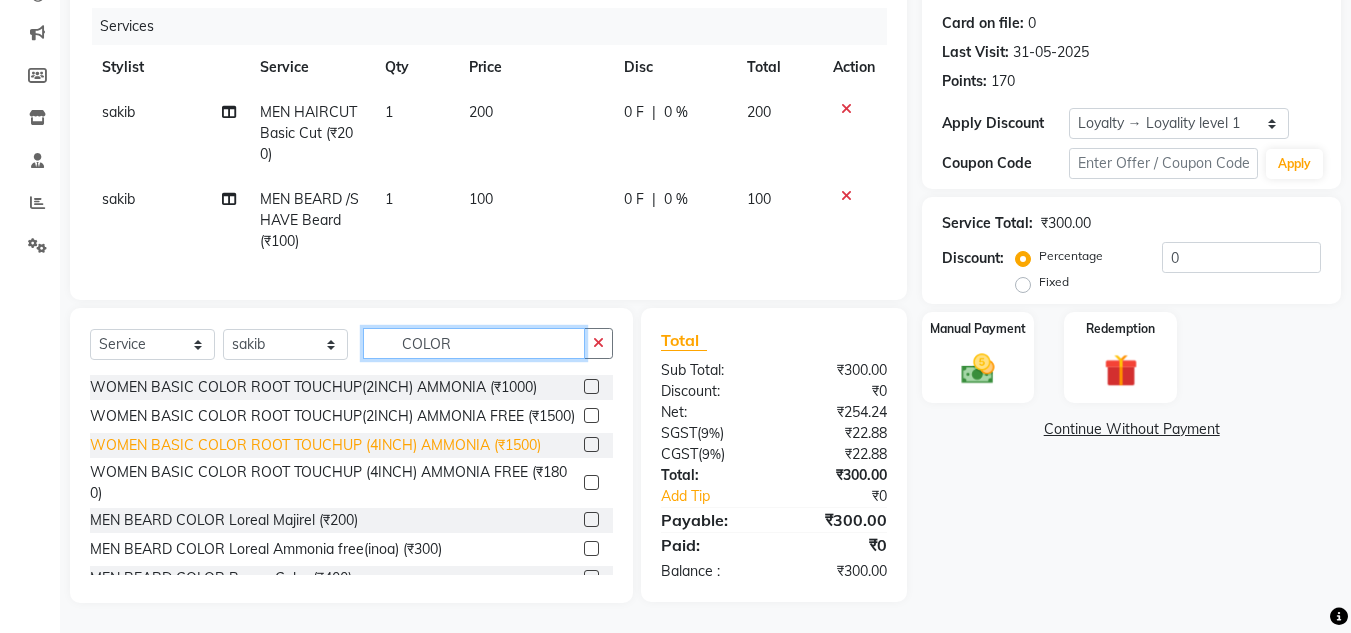 scroll, scrollTop: 255, scrollLeft: 0, axis: vertical 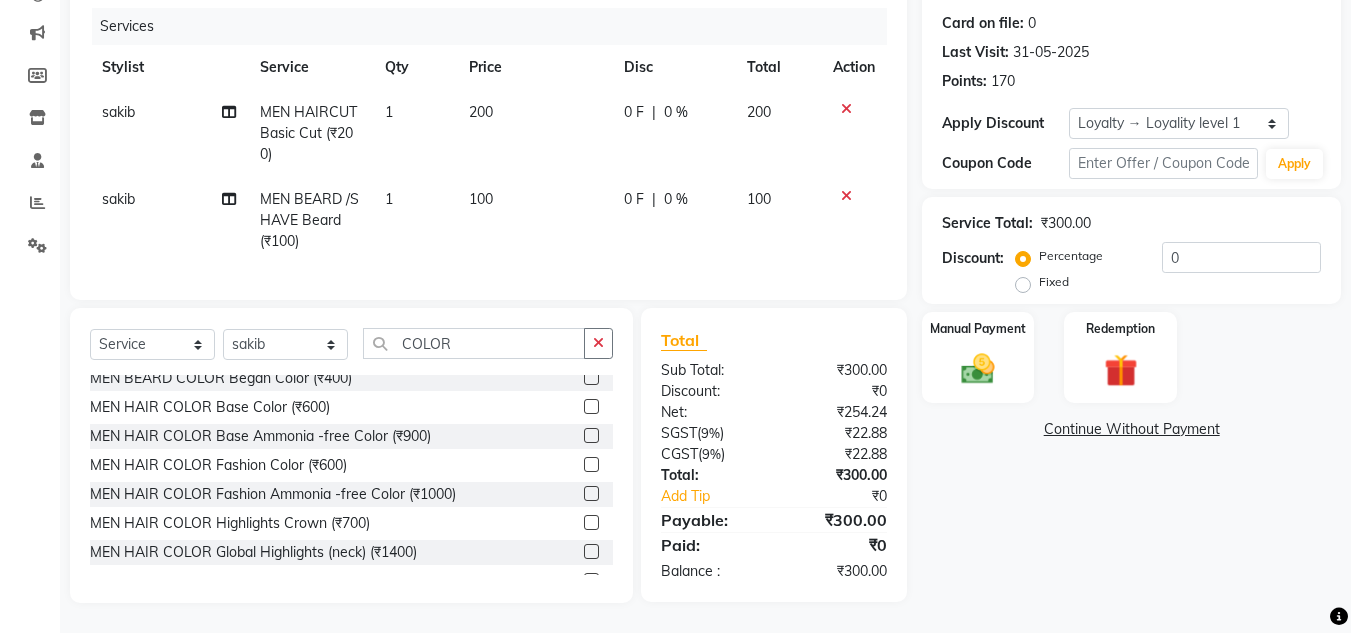 click 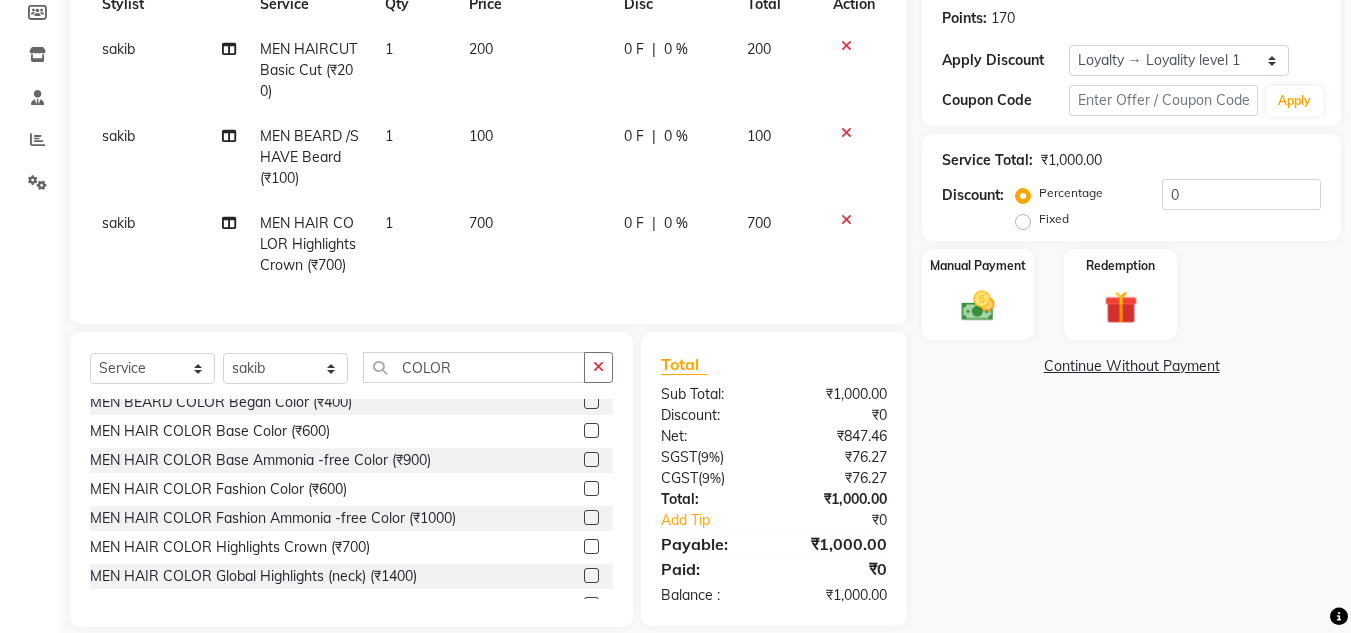 scroll, scrollTop: 342, scrollLeft: 0, axis: vertical 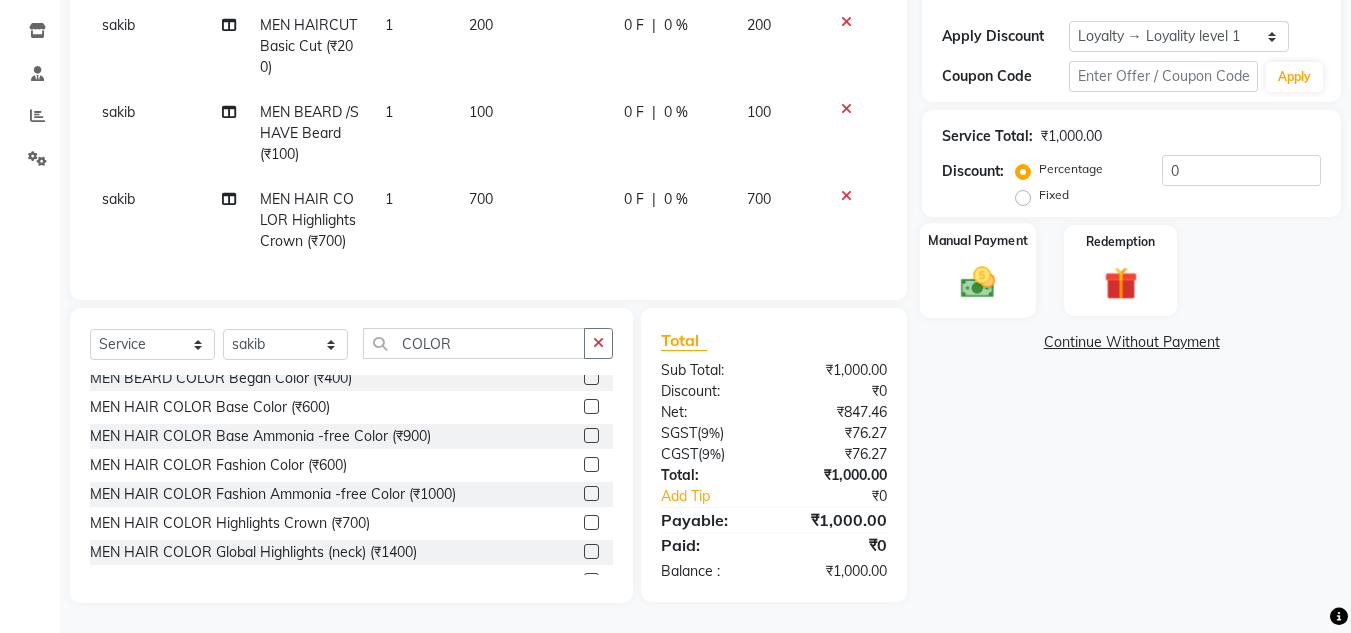 click 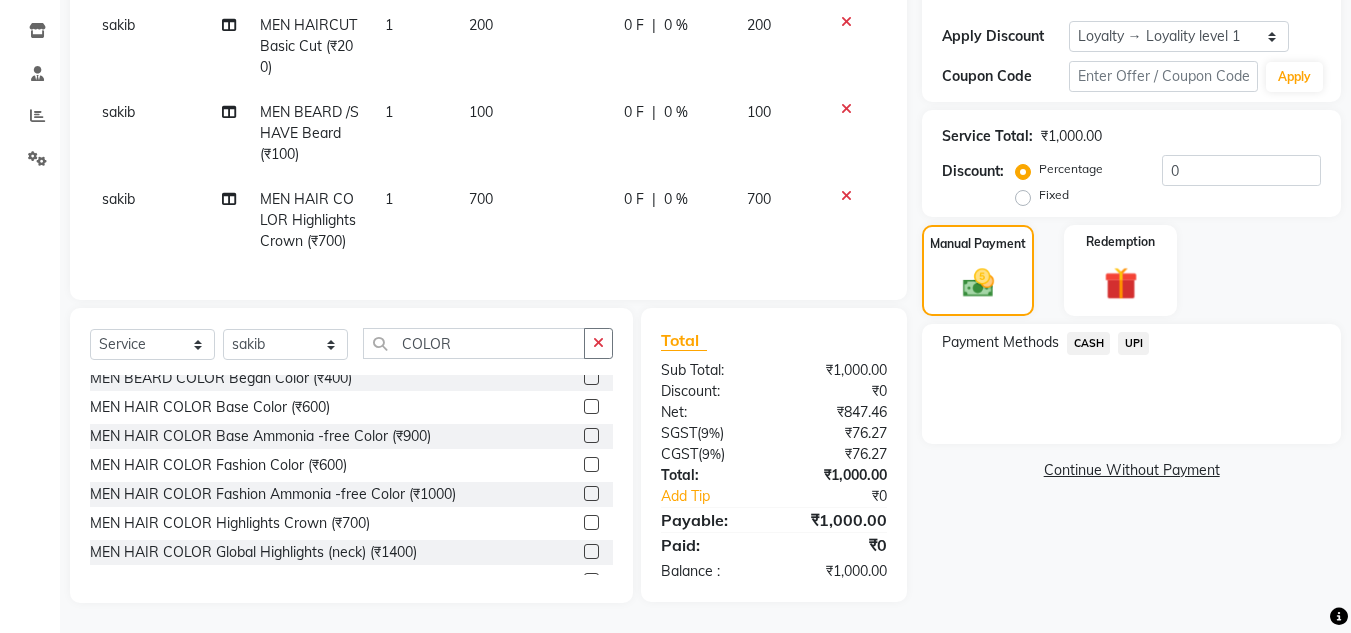 click on "Payment Methods  CASH   UPI" 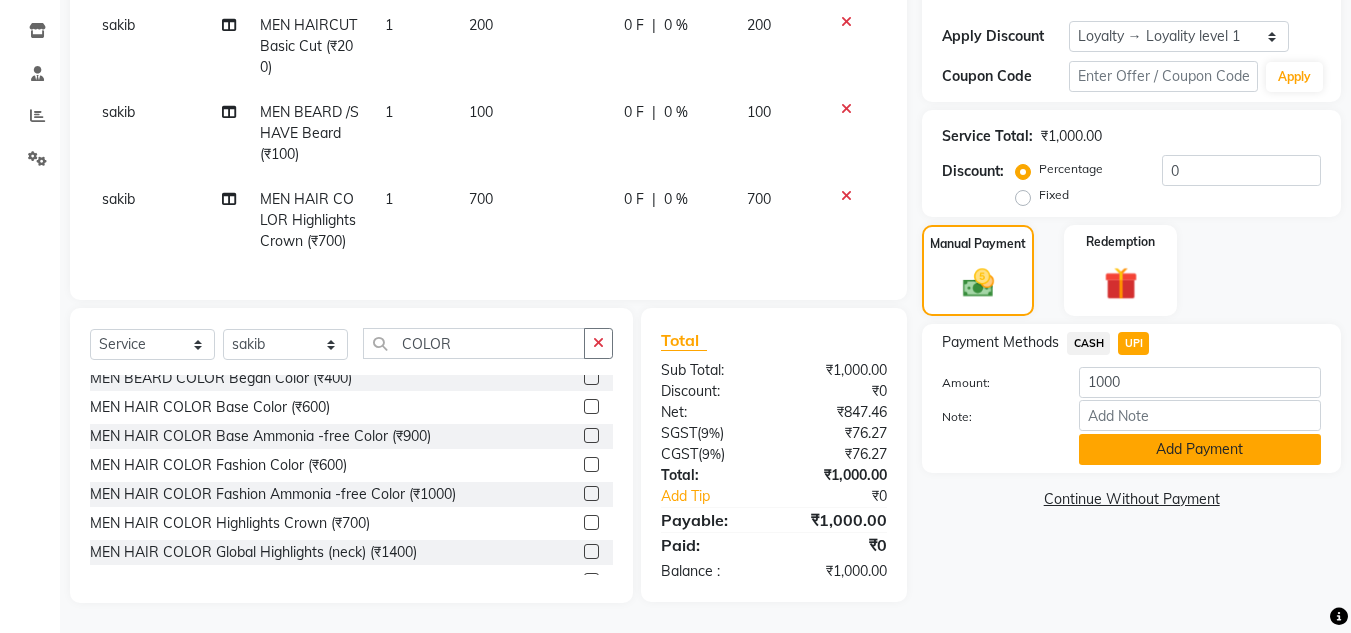 click on "Add Payment" 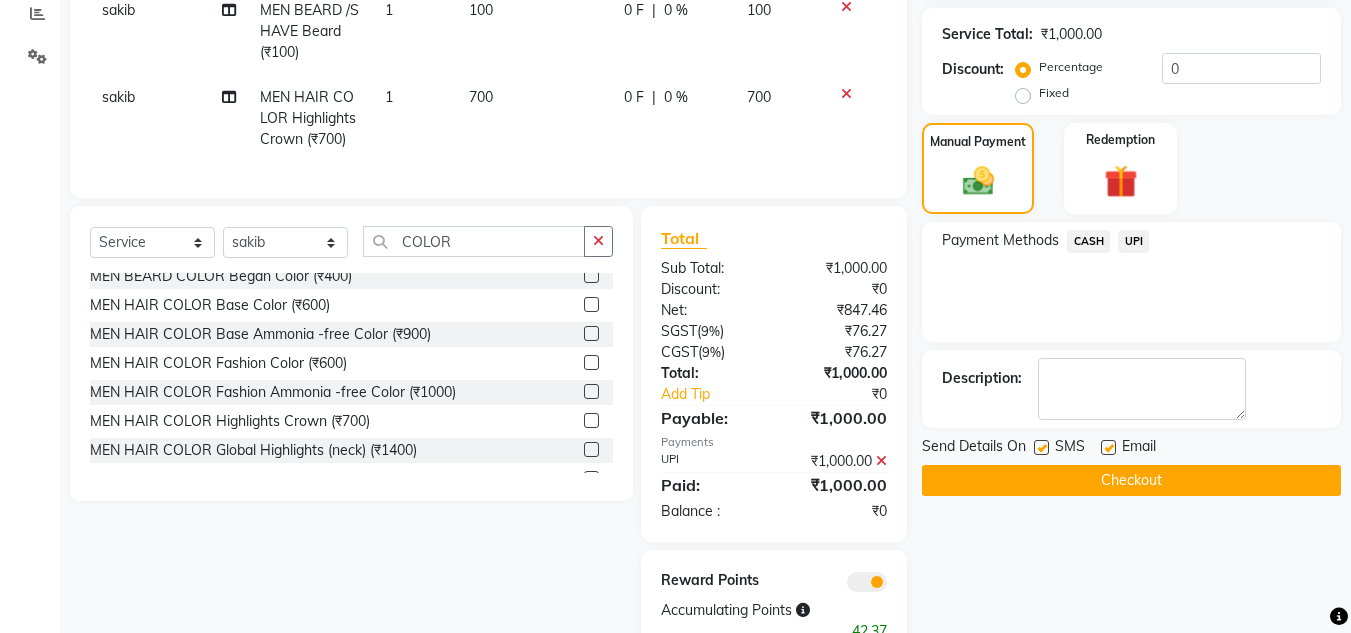 scroll, scrollTop: 503, scrollLeft: 0, axis: vertical 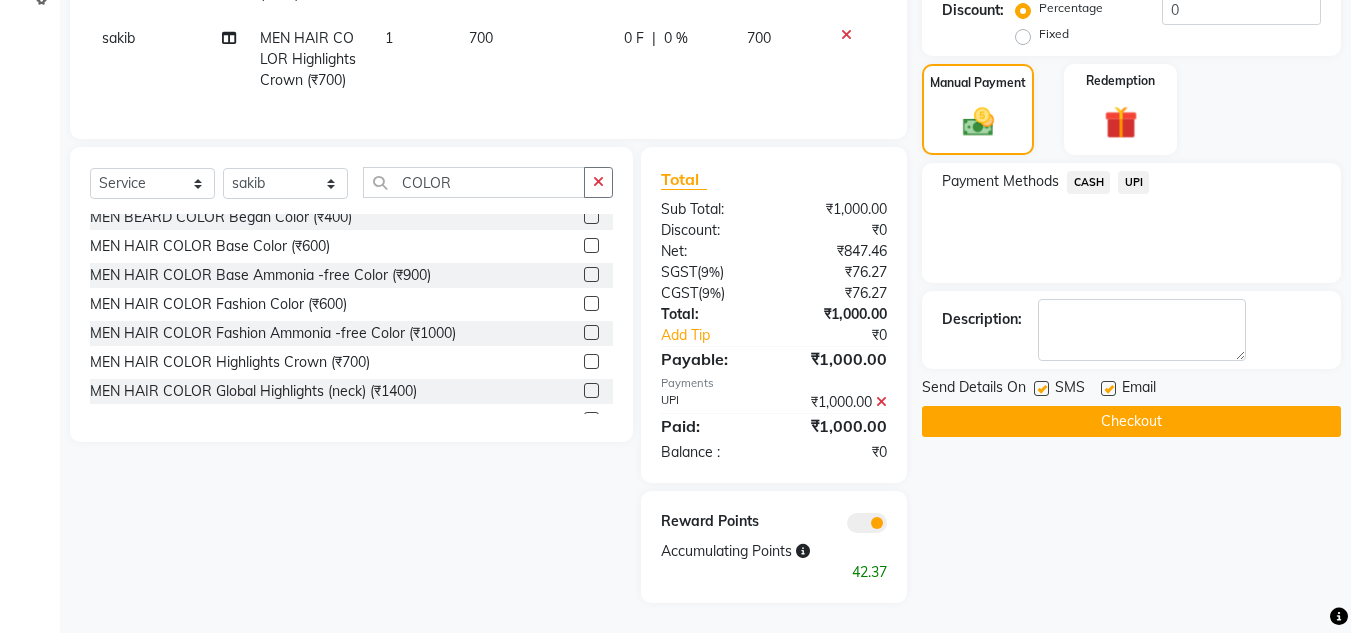 click on "Checkout" 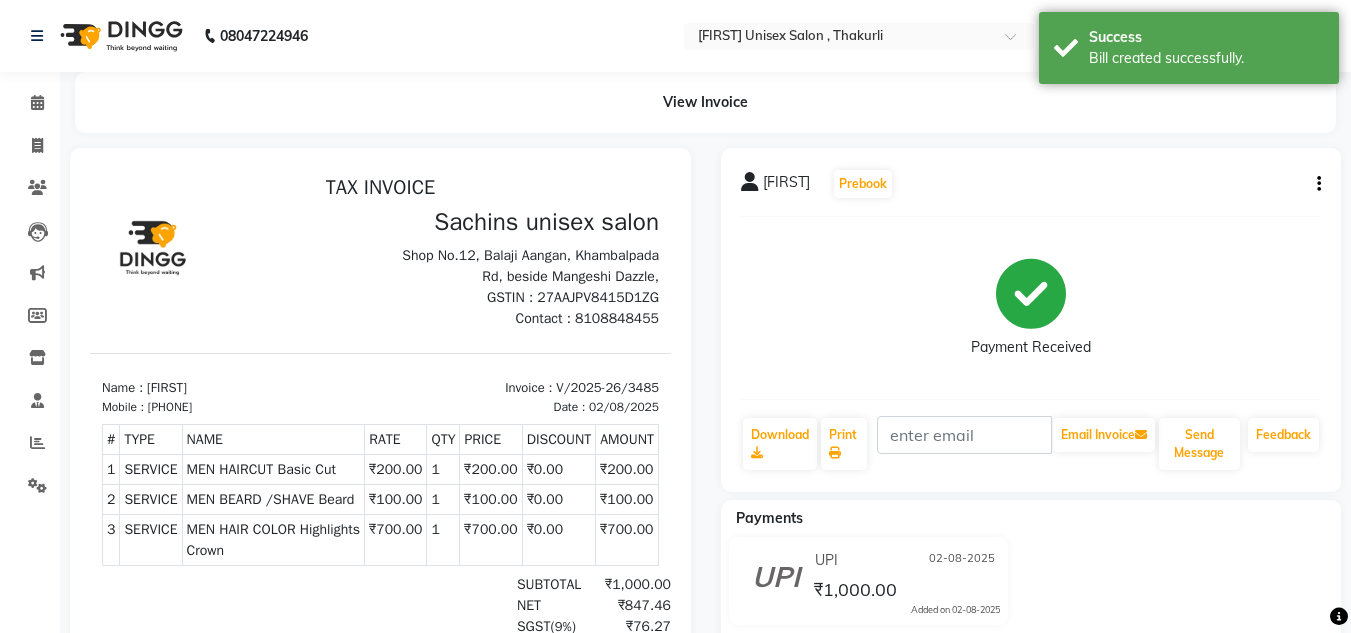 scroll, scrollTop: 0, scrollLeft: 0, axis: both 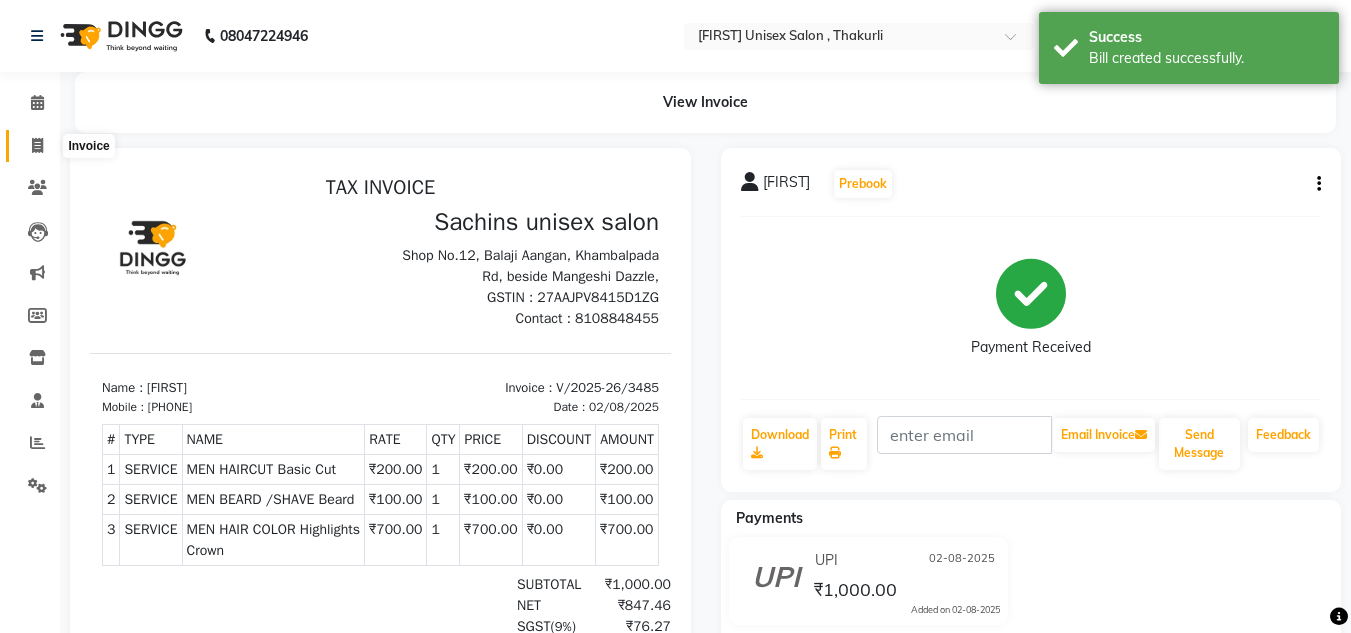 click 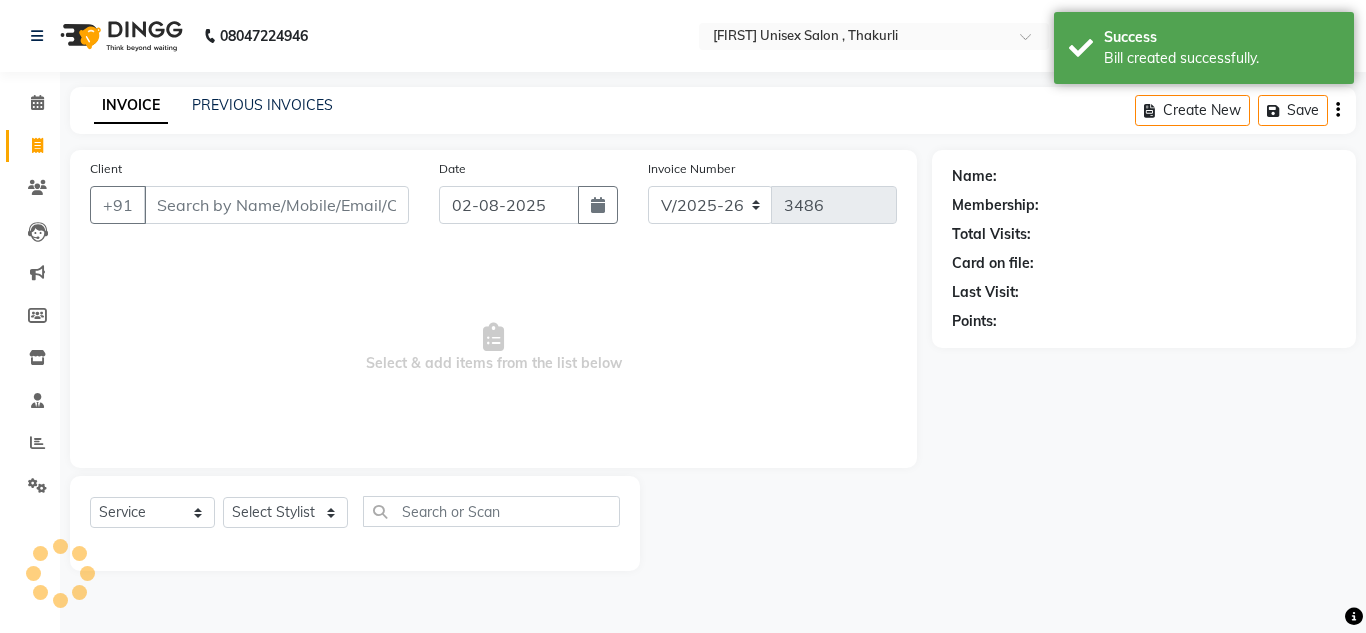 click on "Client" at bounding box center [276, 205] 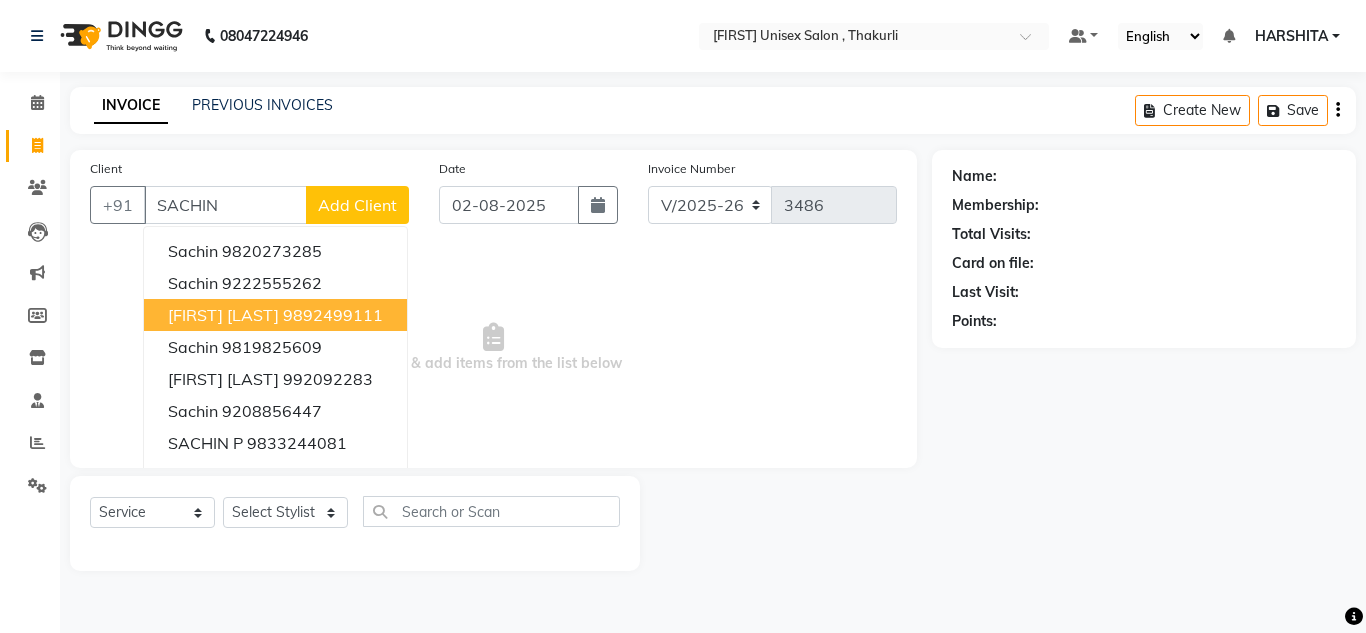 click on "[FIRST] [LAST]" at bounding box center [223, 315] 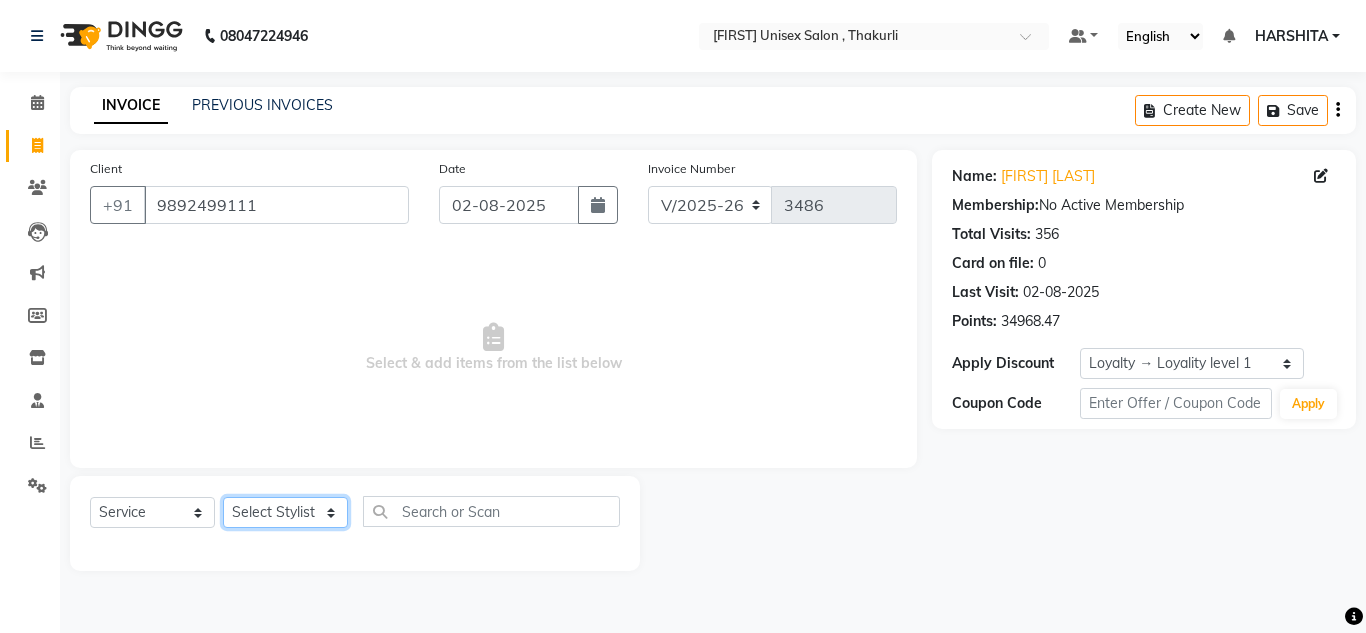 click on "Select Stylist [FIRST] [FIRST] [FIRST] [FIRST] [FIRST] [FIRST] [FIRST] [FIRST] [FIRST] [FIRST] [FIRST]" 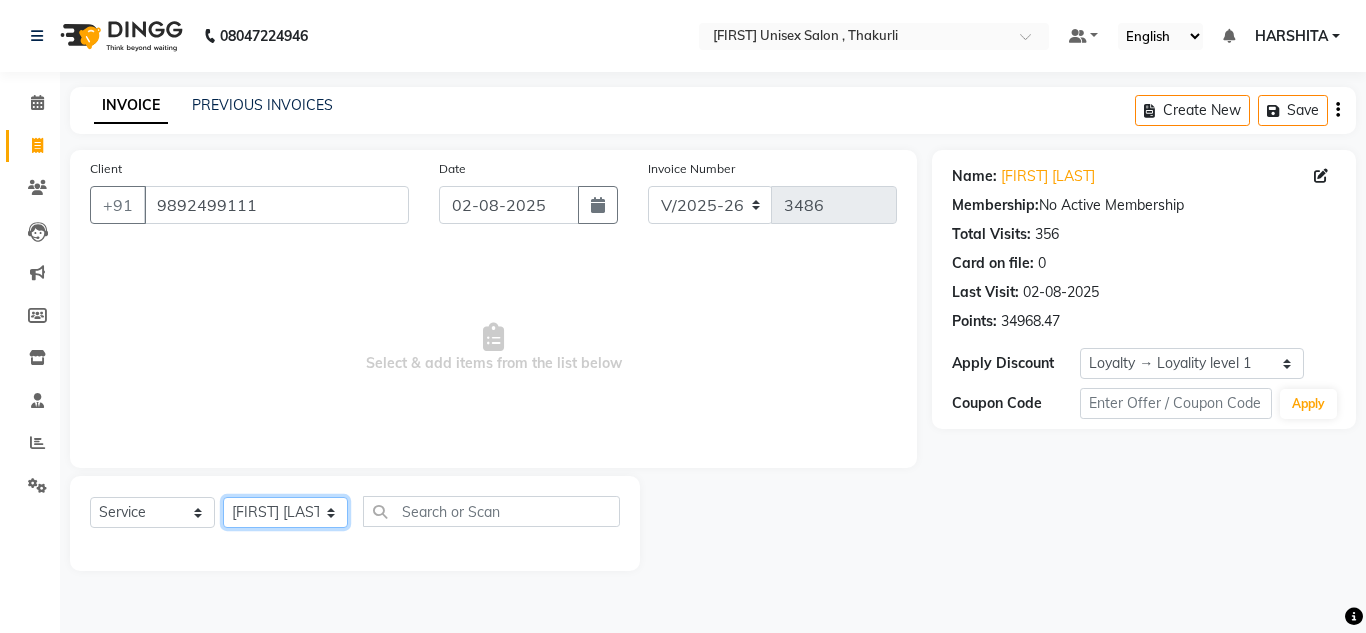 click on "Select Stylist [FIRST] [FIRST] [FIRST] [FIRST] [FIRST] [FIRST] [FIRST] [FIRST] [FIRST] [FIRST] [FIRST]" 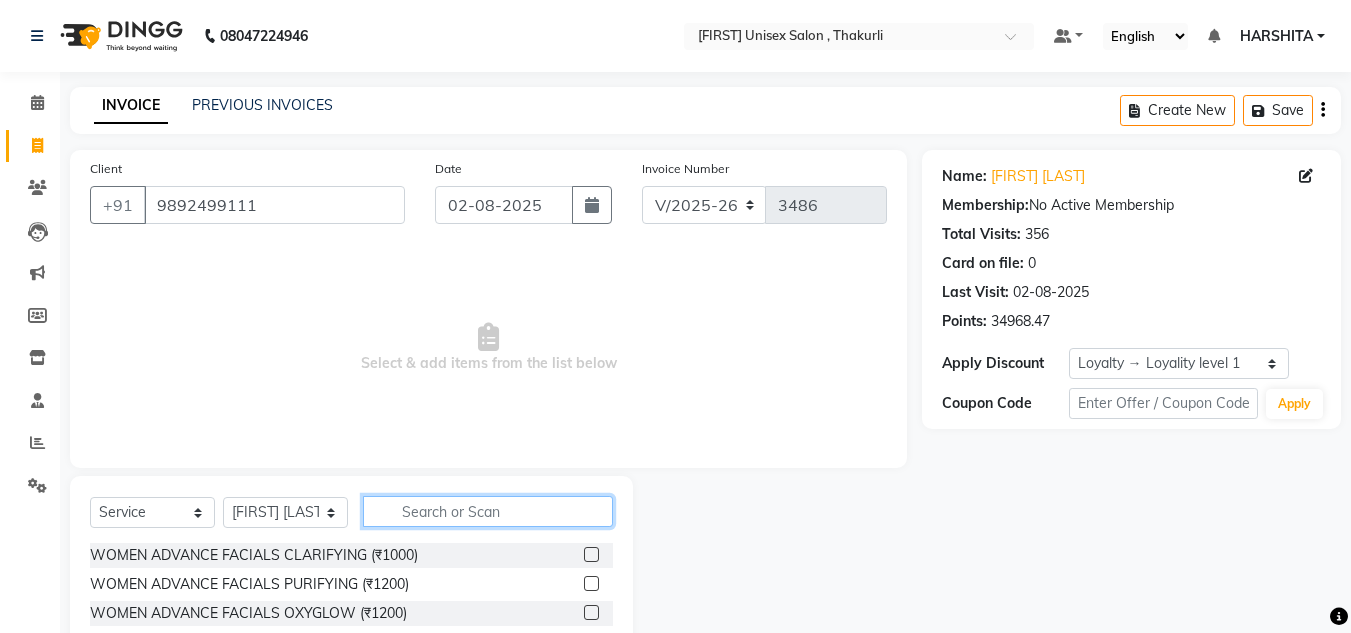 click 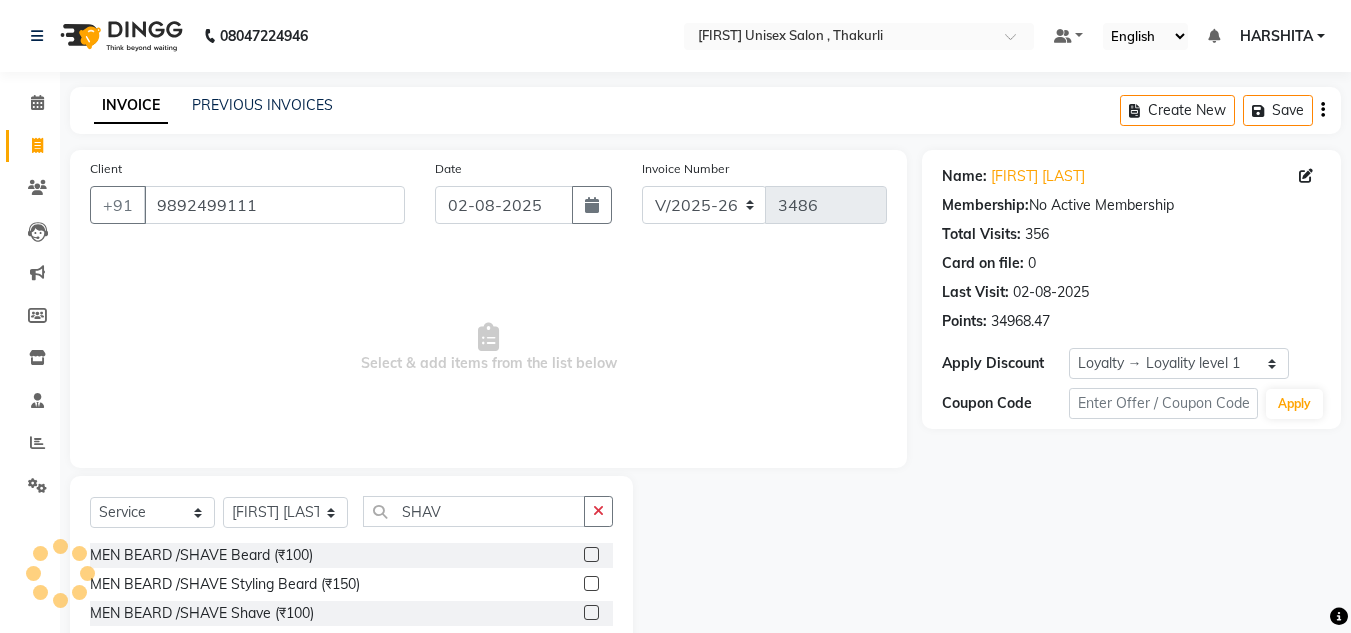 click 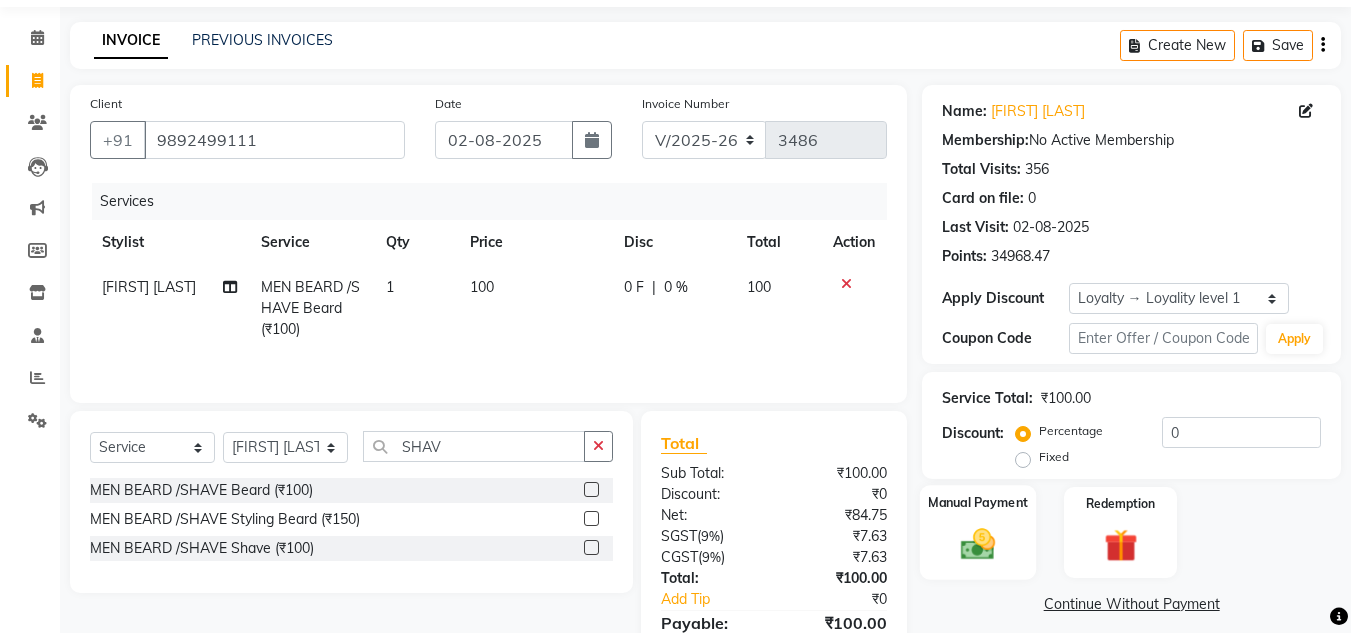 scroll, scrollTop: 100, scrollLeft: 0, axis: vertical 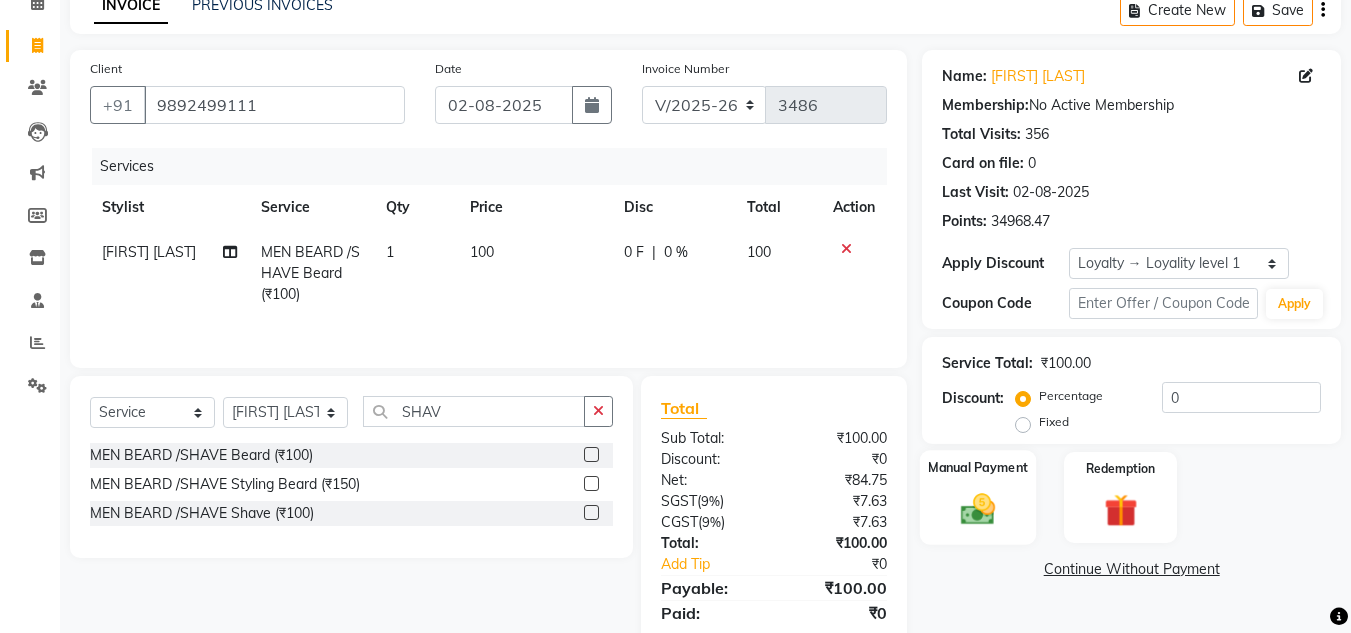 click 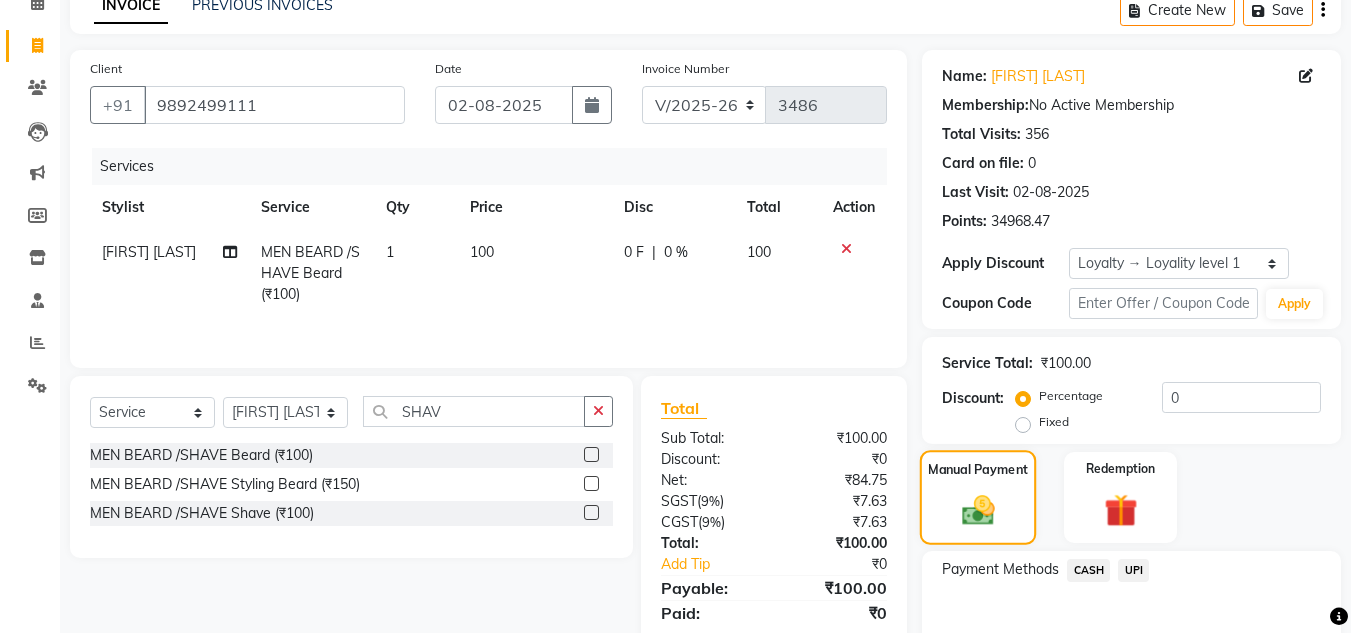 scroll, scrollTop: 200, scrollLeft: 0, axis: vertical 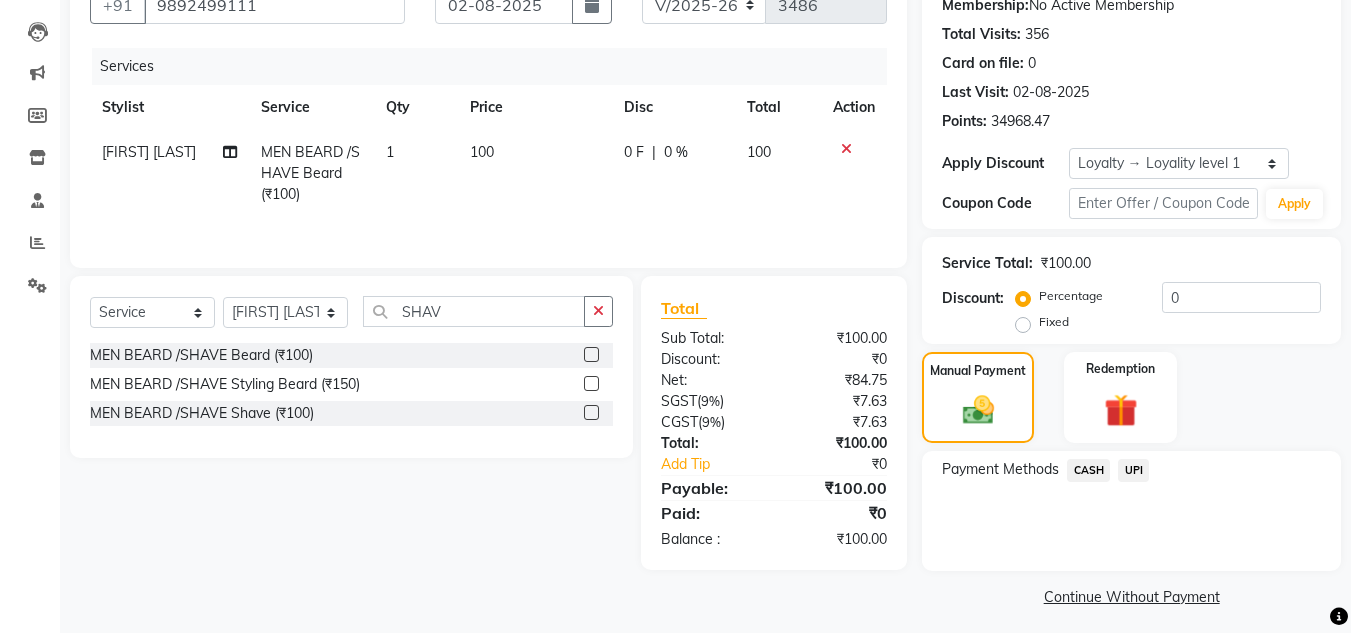 click on "Payment Methods  CASH   UPI" 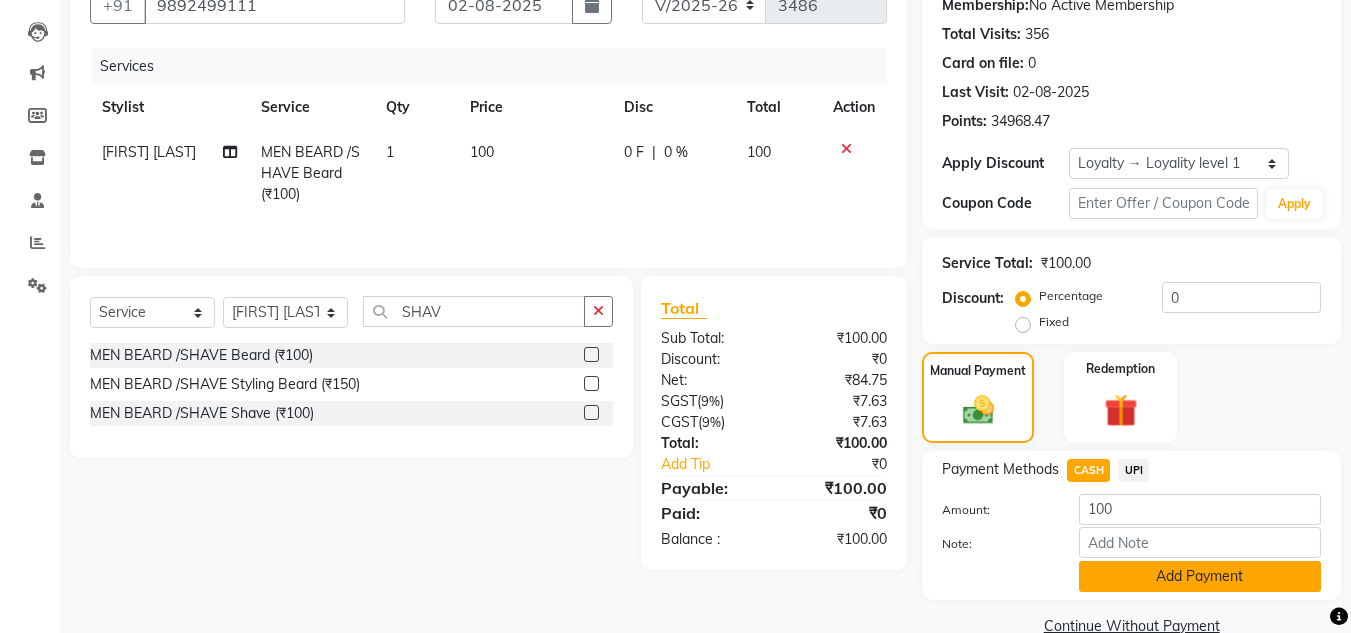click on "Add Payment" 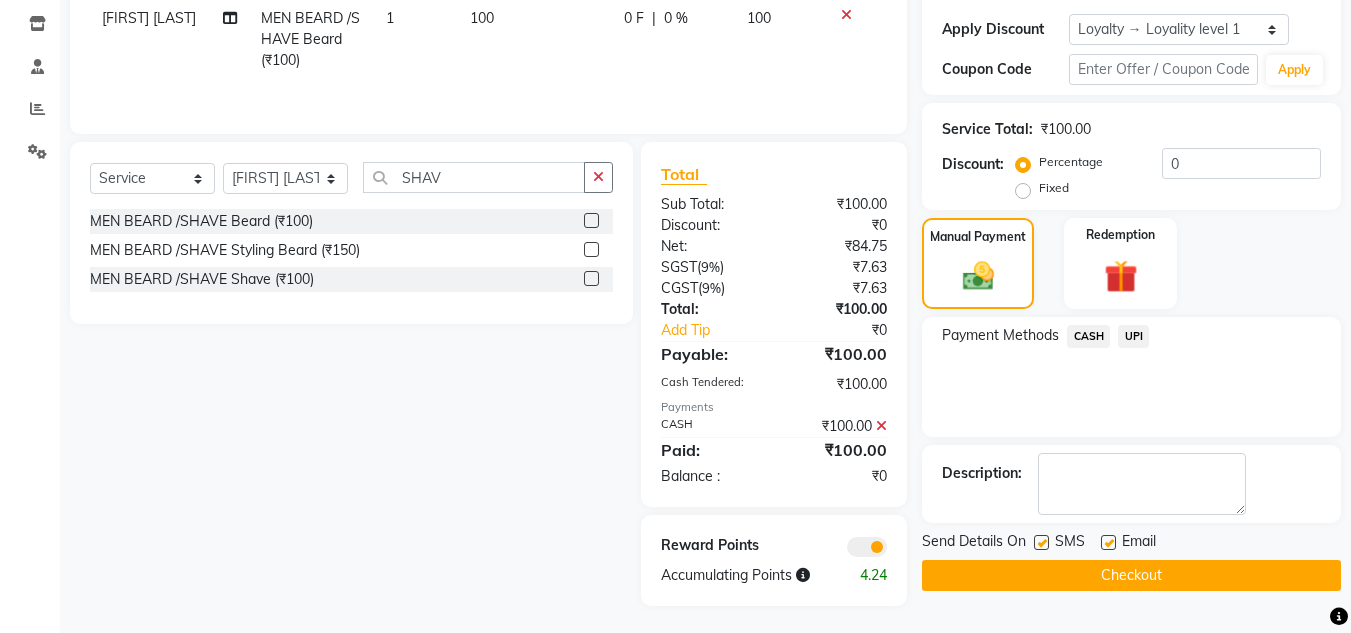 scroll, scrollTop: 337, scrollLeft: 0, axis: vertical 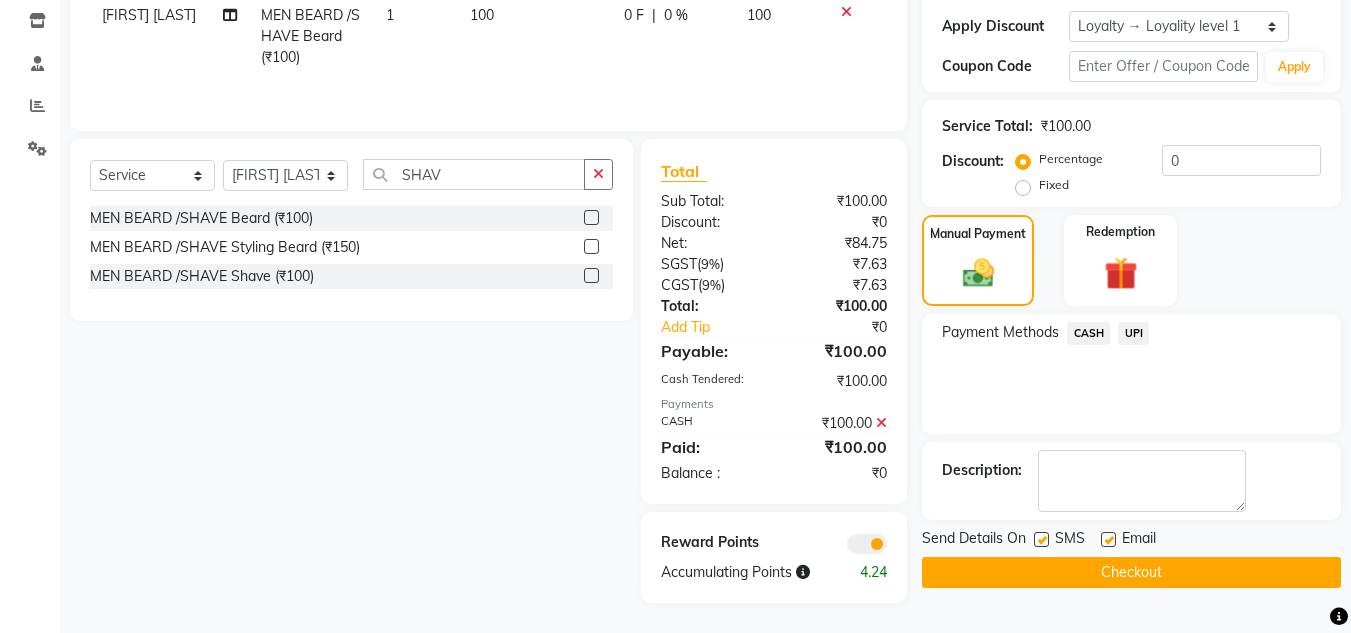 click on "Checkout" 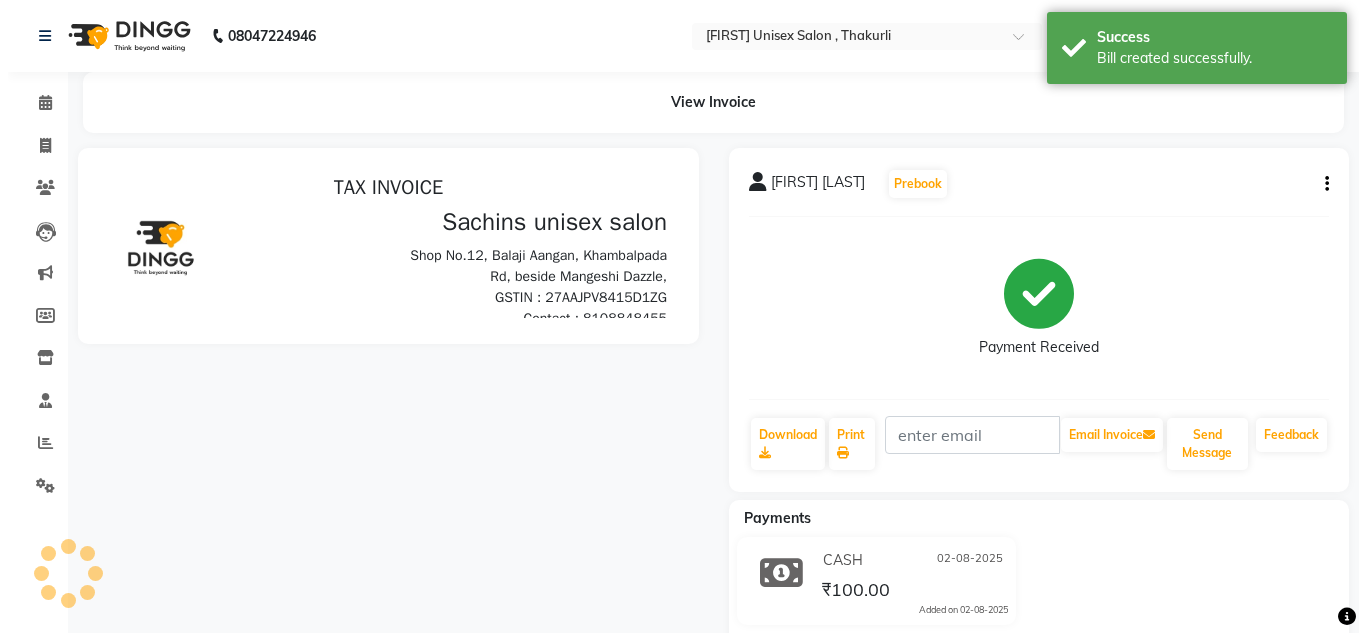 scroll, scrollTop: 0, scrollLeft: 0, axis: both 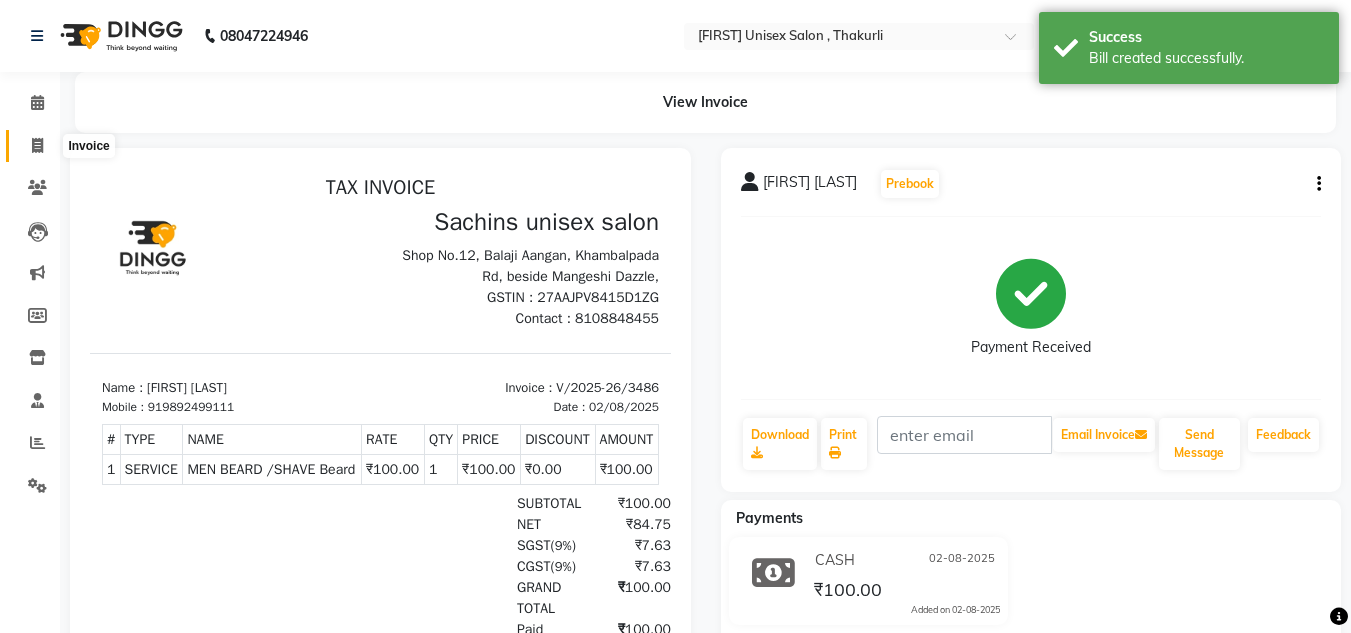 click 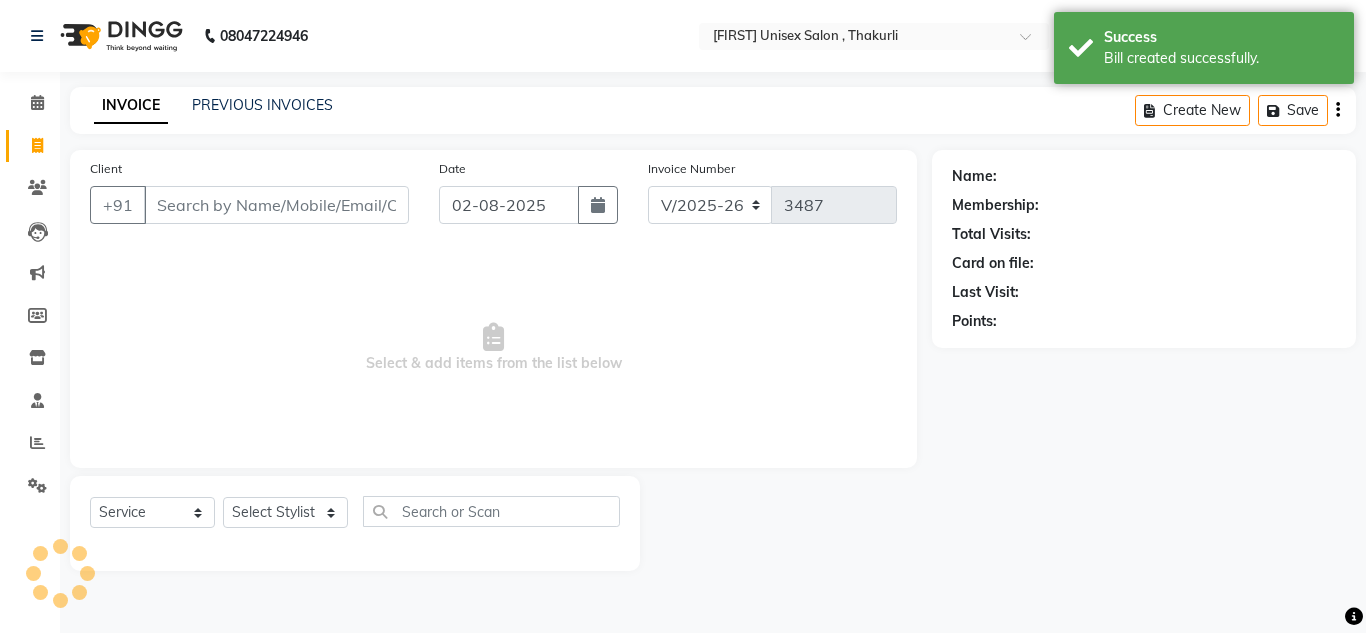 click on "Client" at bounding box center [276, 205] 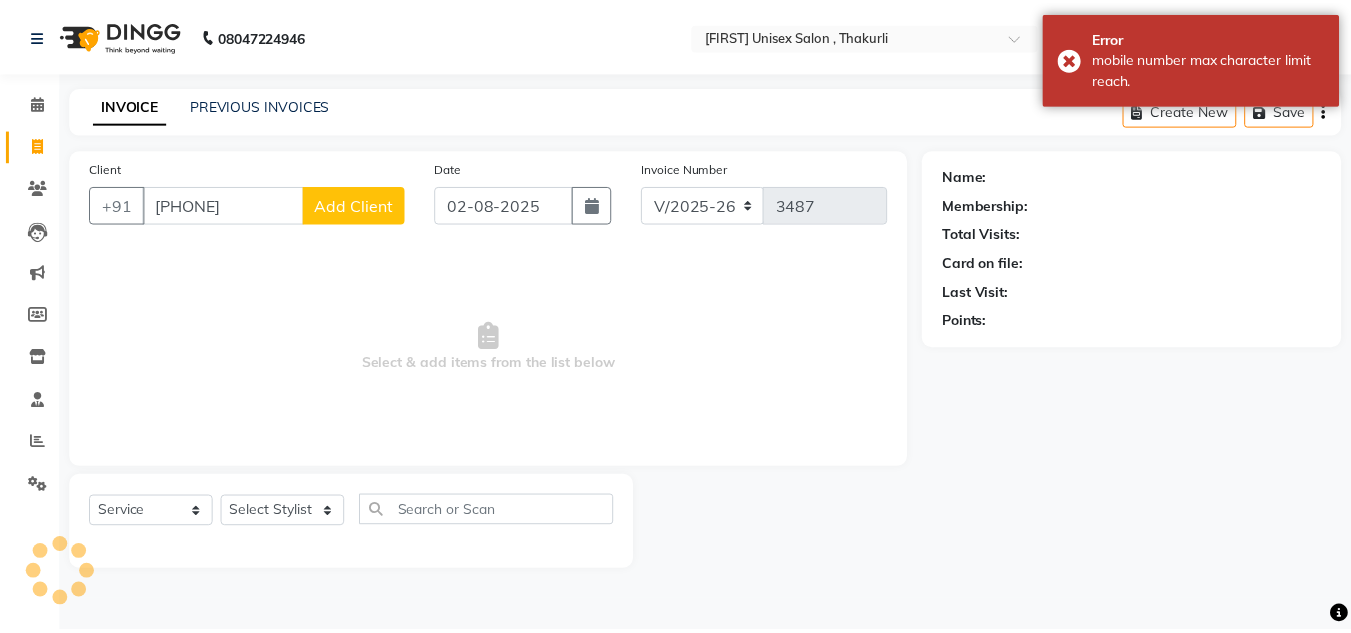 scroll, scrollTop: 0, scrollLeft: 0, axis: both 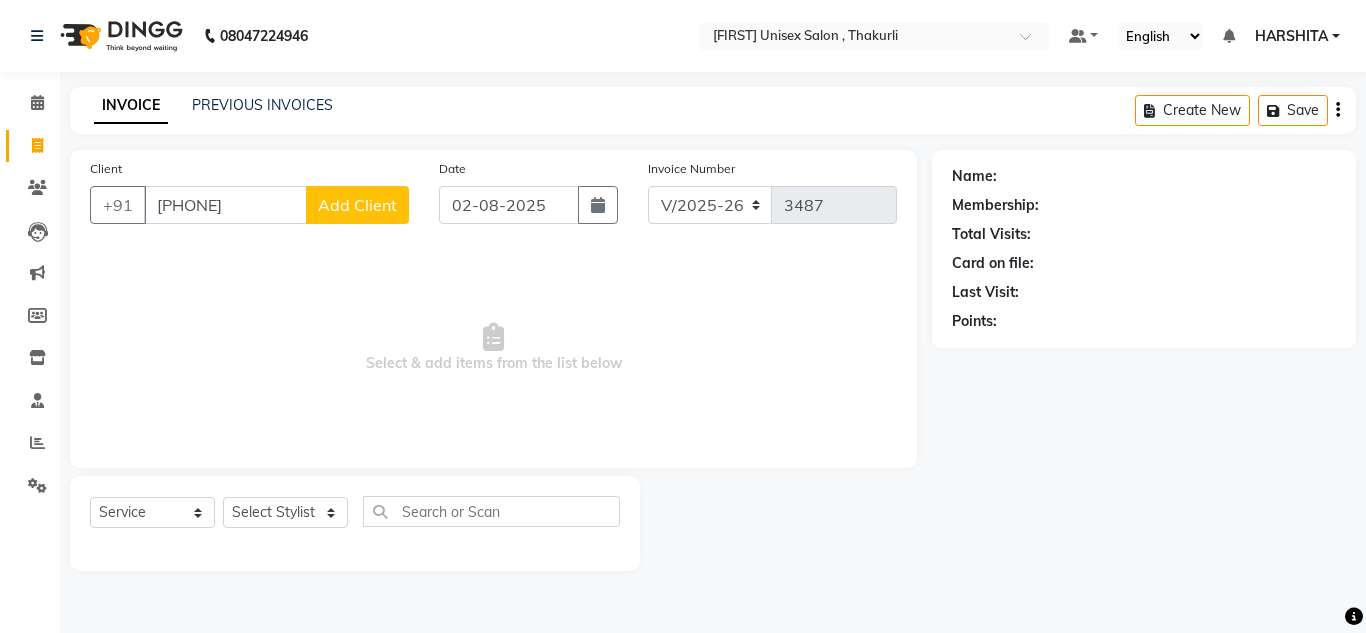 click on "[PHONE]" at bounding box center (225, 205) 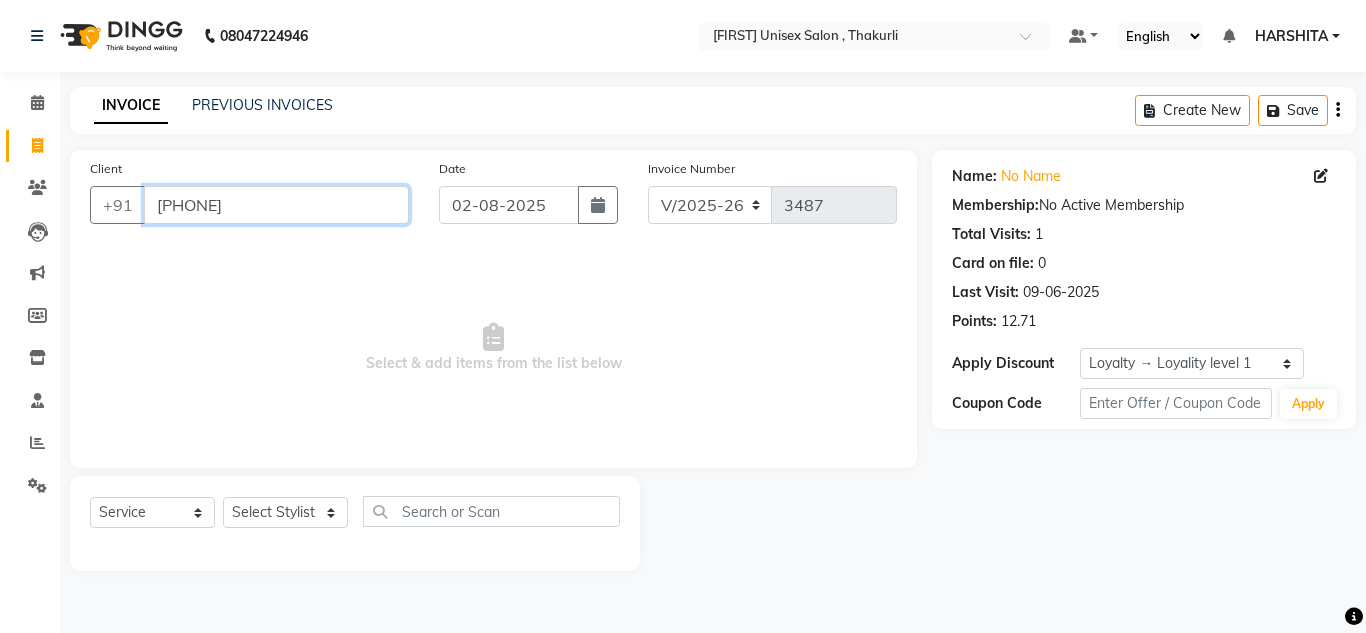 click on "[PHONE]" at bounding box center (276, 205) 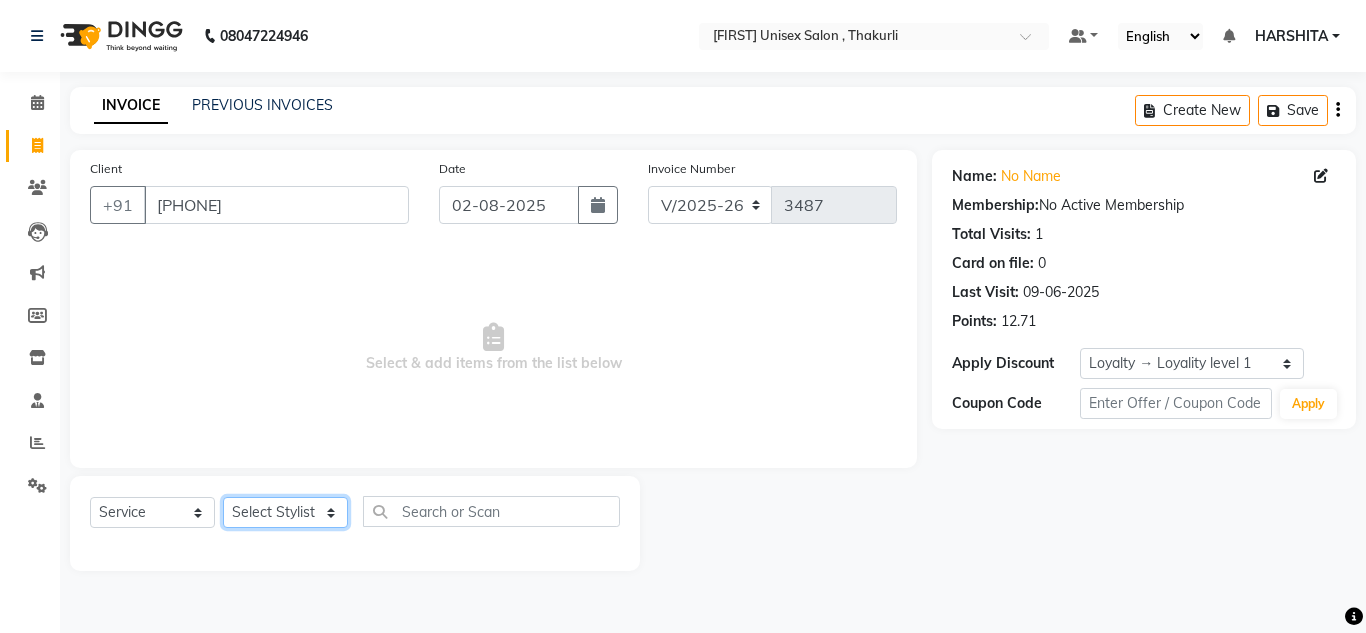 click on "Select Stylist [FIRST] [FIRST] [FIRST] [FIRST] [FIRST] [FIRST] [FIRST] [FIRST] [FIRST] [FIRST] [FIRST]" 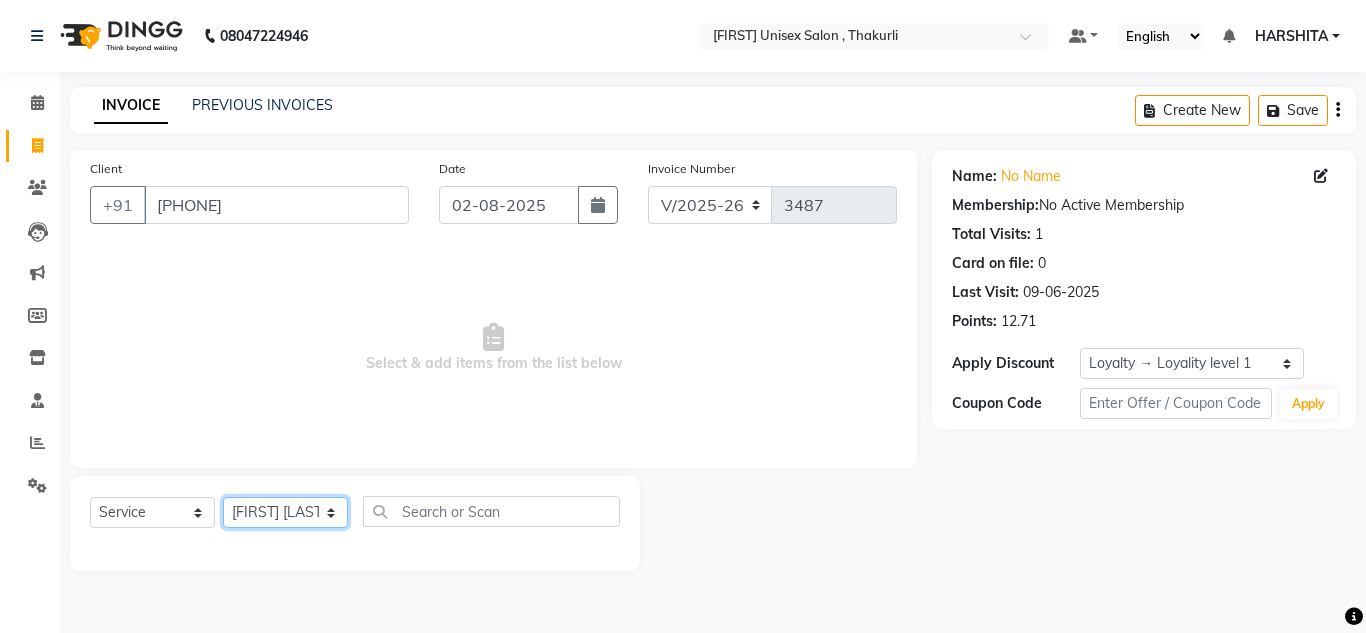 click on "Select Stylist [FIRST] [FIRST] [FIRST] [FIRST] [FIRST] [FIRST] [FIRST] [FIRST] [FIRST] [FIRST] [FIRST]" 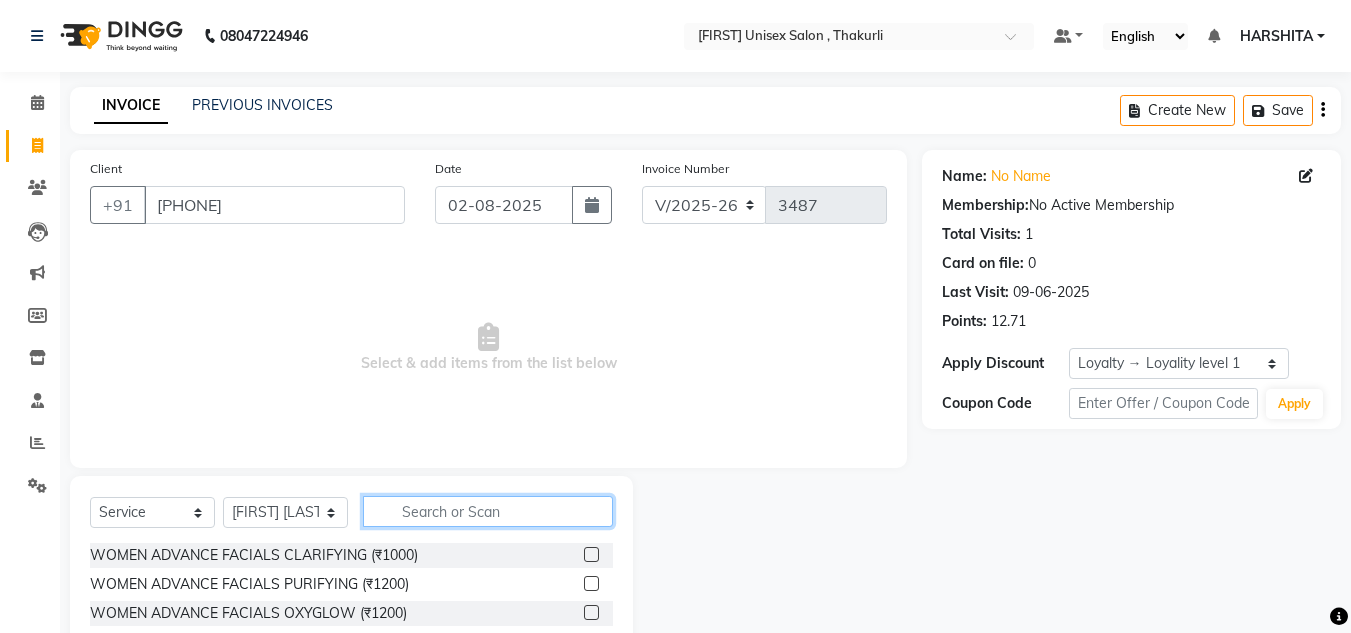 click 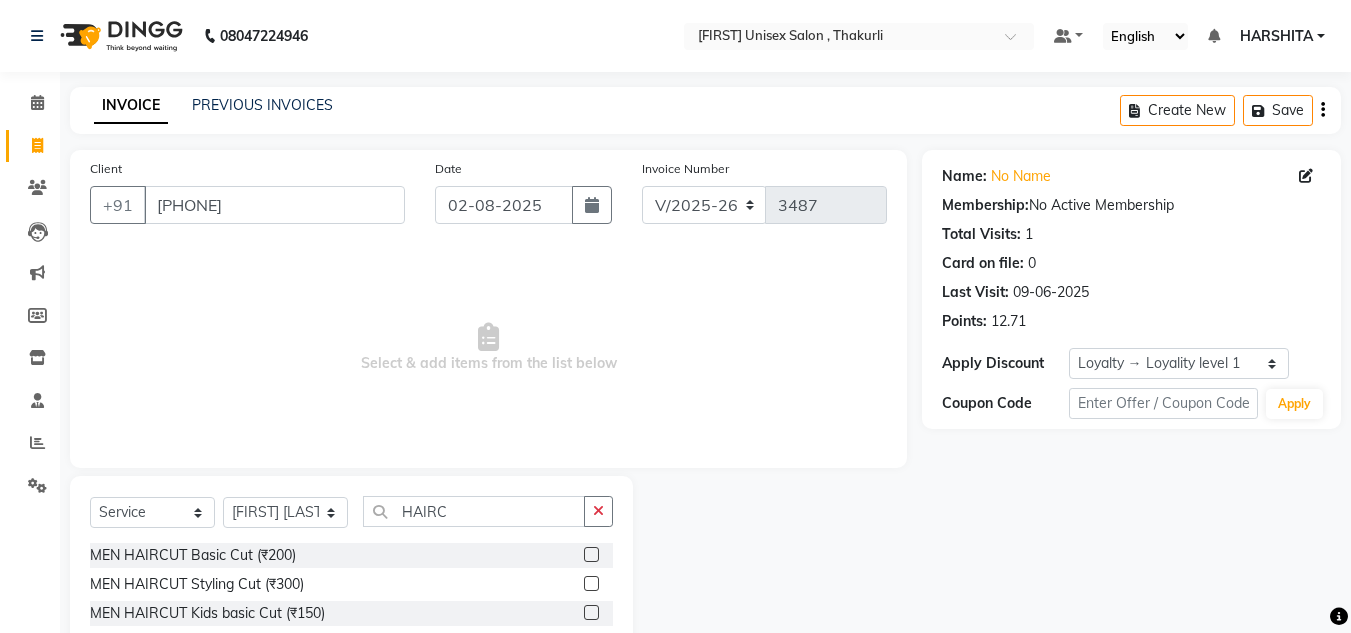 click 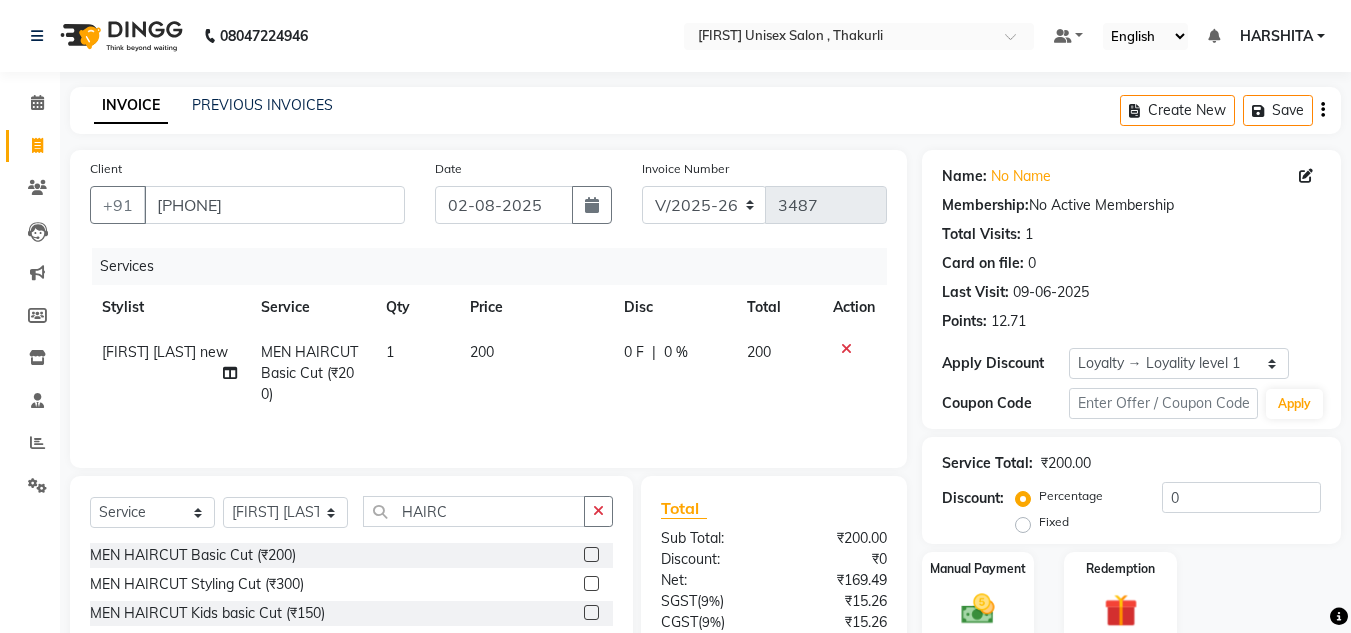 drag, startPoint x: 601, startPoint y: 515, endPoint x: 568, endPoint y: 524, distance: 34.20526 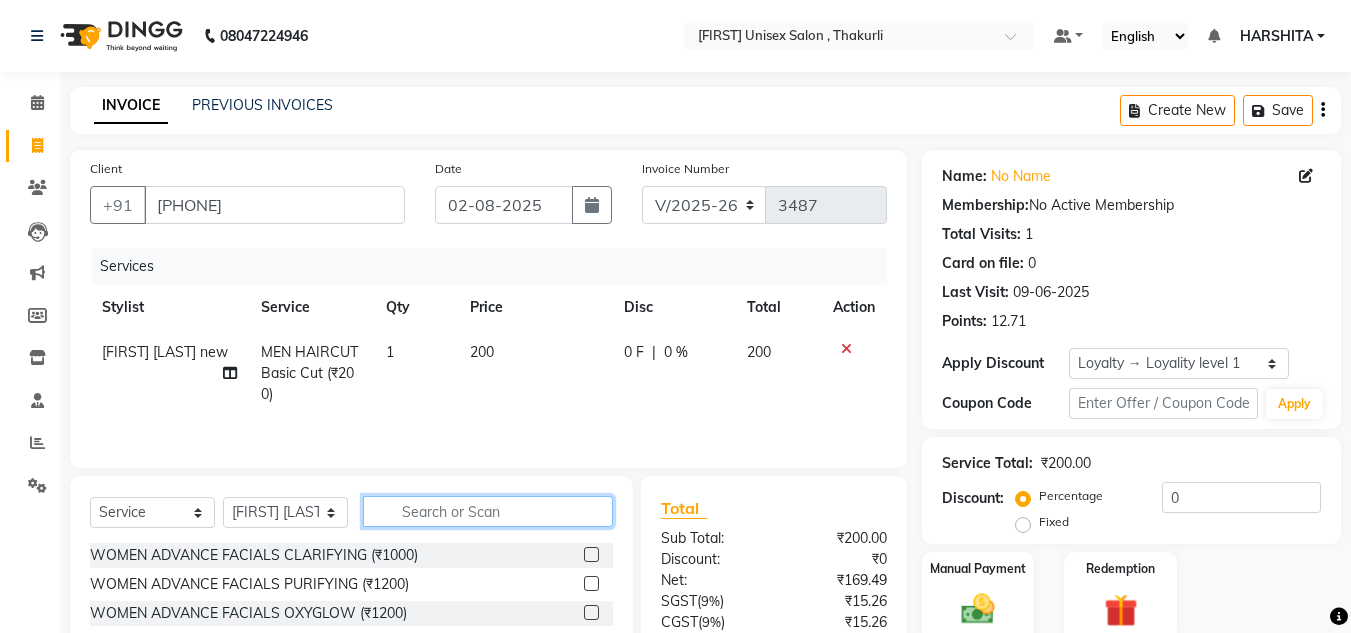 click 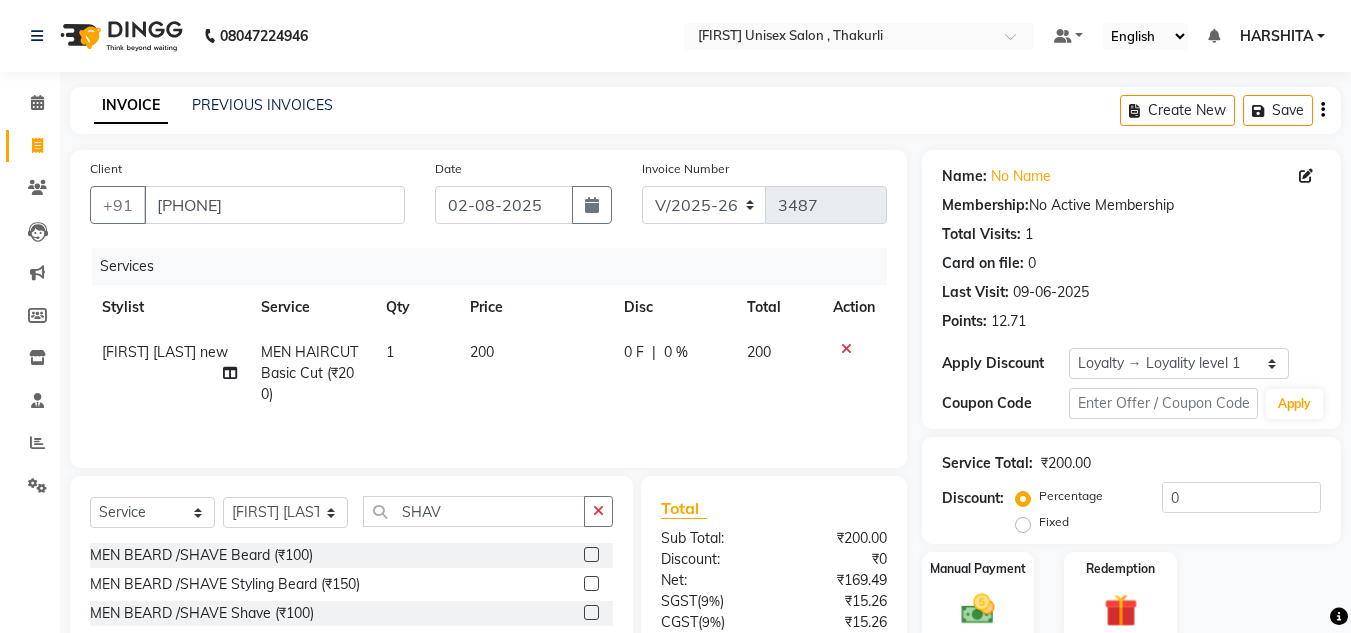 click 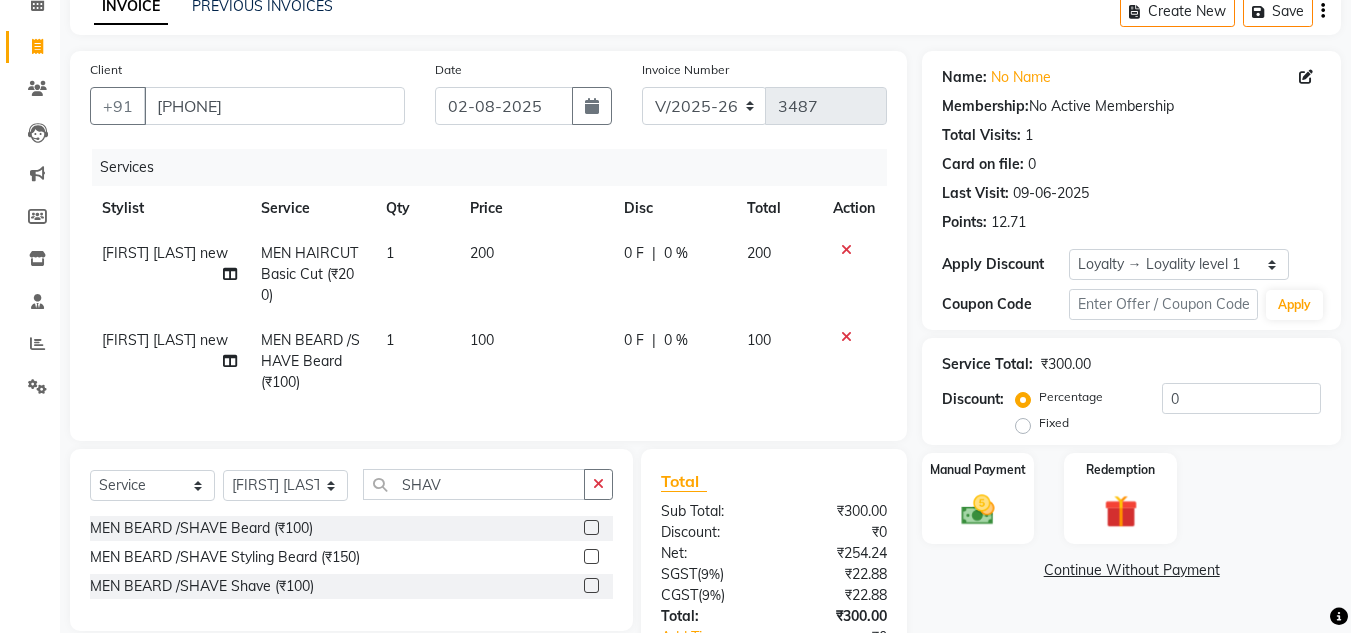 scroll, scrollTop: 200, scrollLeft: 0, axis: vertical 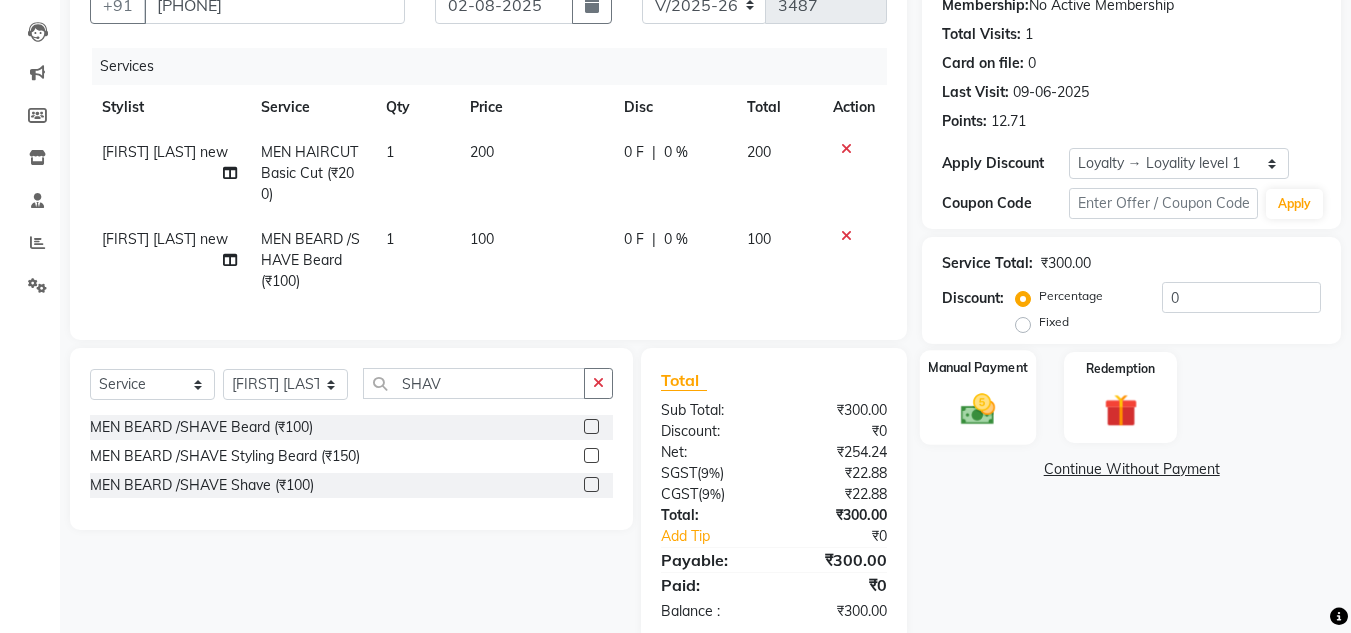 click 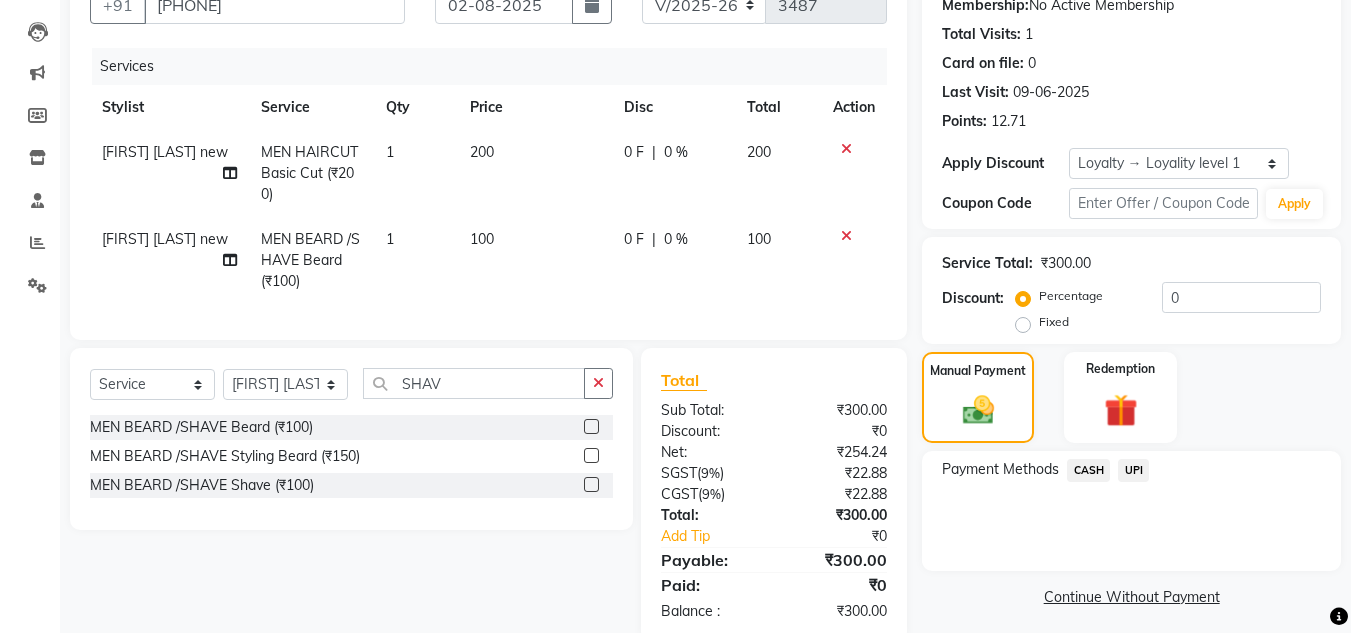 click on "UPI" 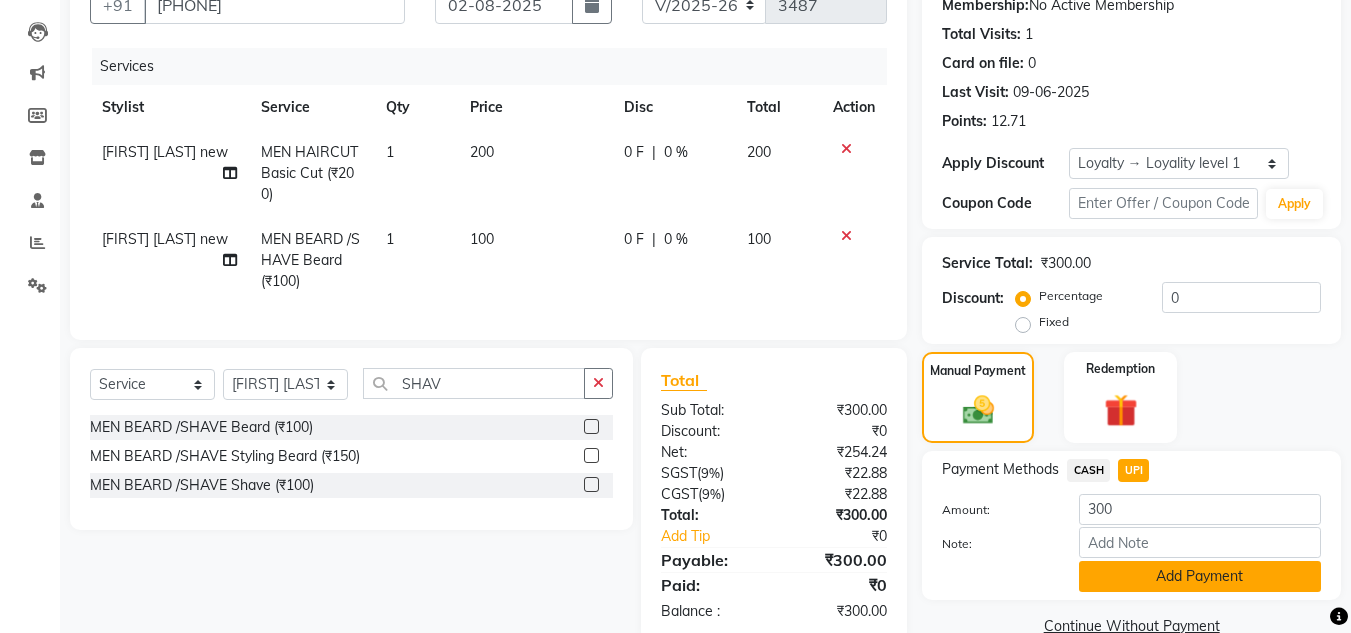 click on "Add Payment" 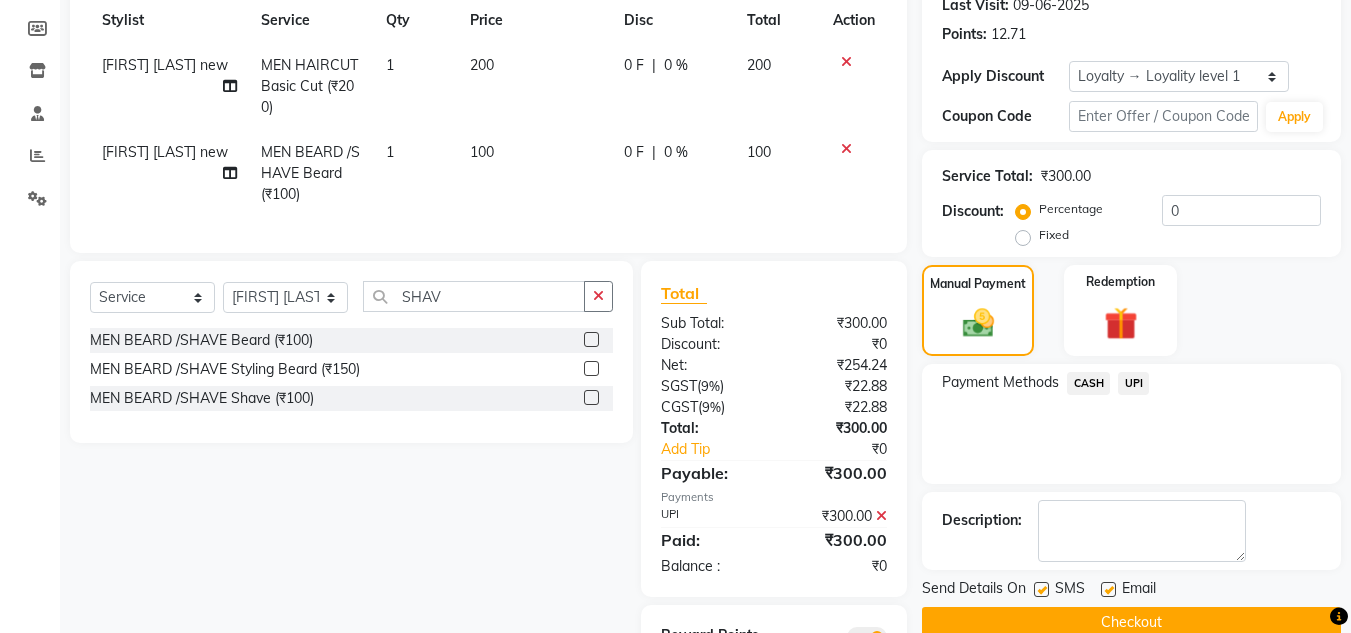 scroll, scrollTop: 416, scrollLeft: 0, axis: vertical 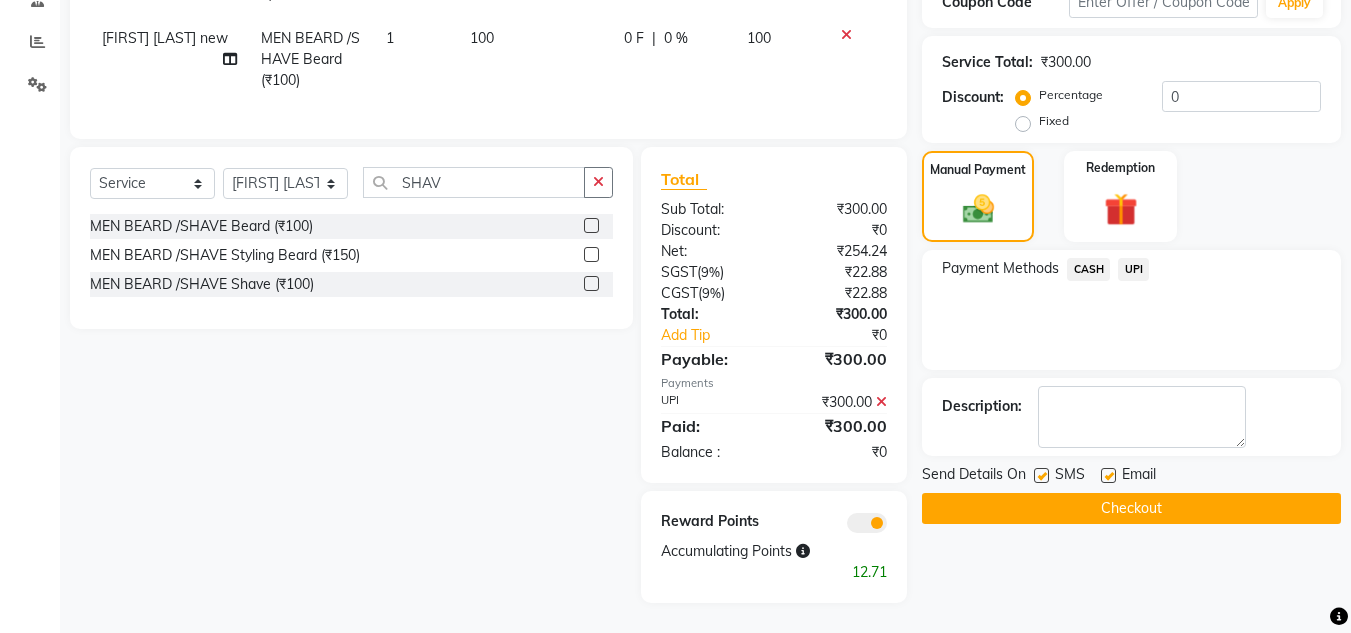 click on "Checkout" 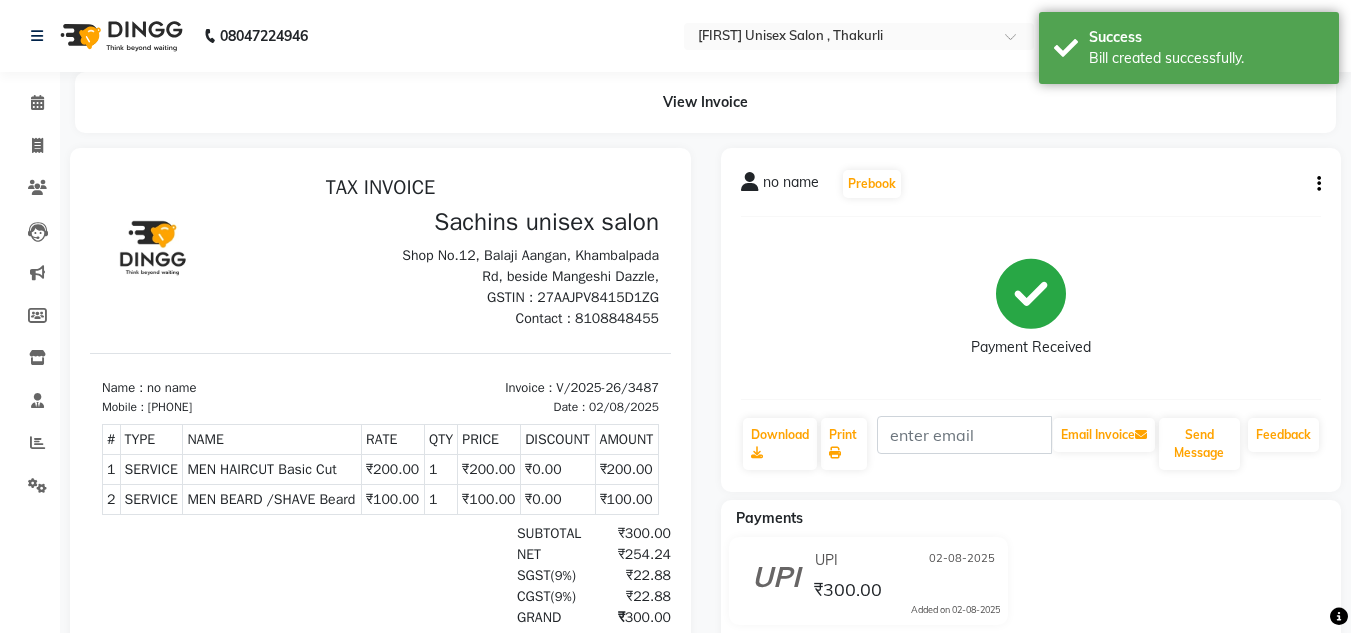 scroll, scrollTop: 0, scrollLeft: 0, axis: both 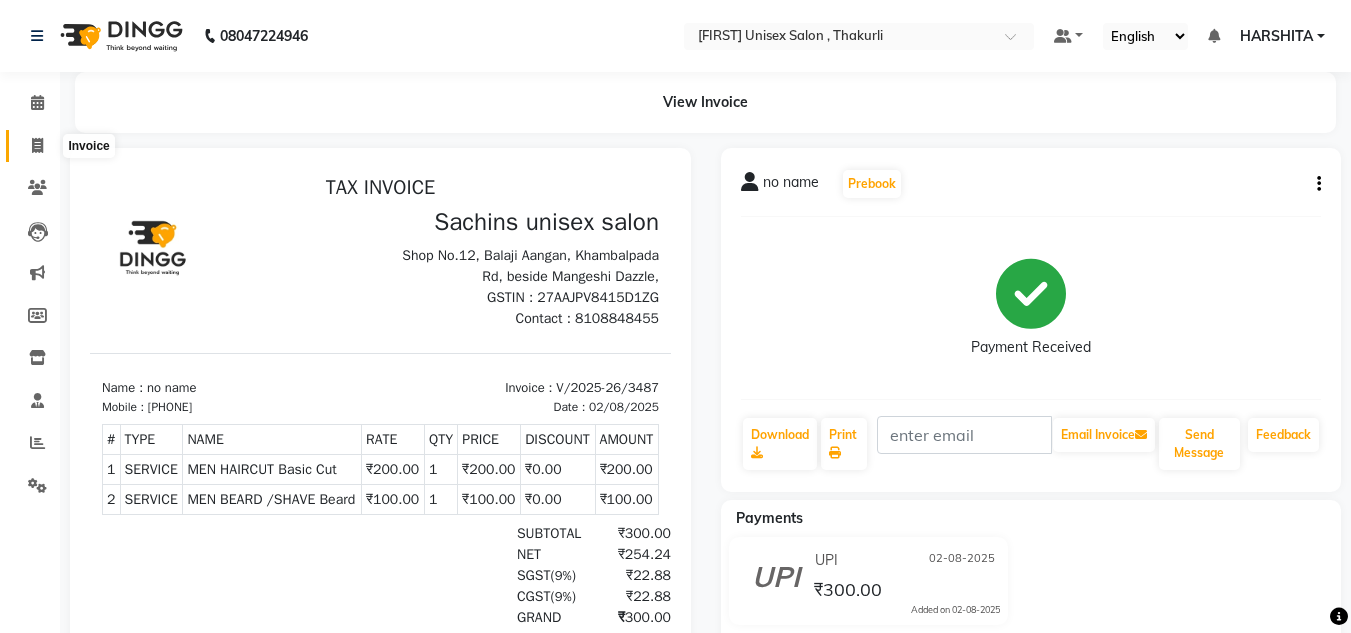 click 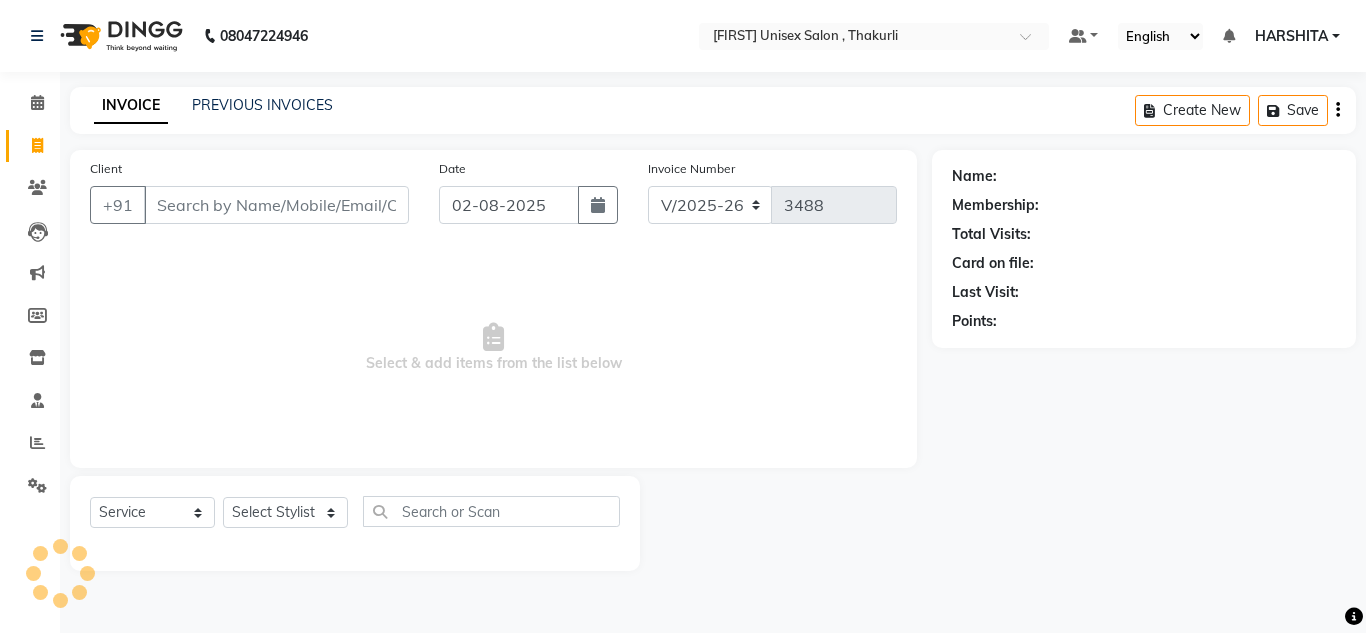 click on "Client +91" 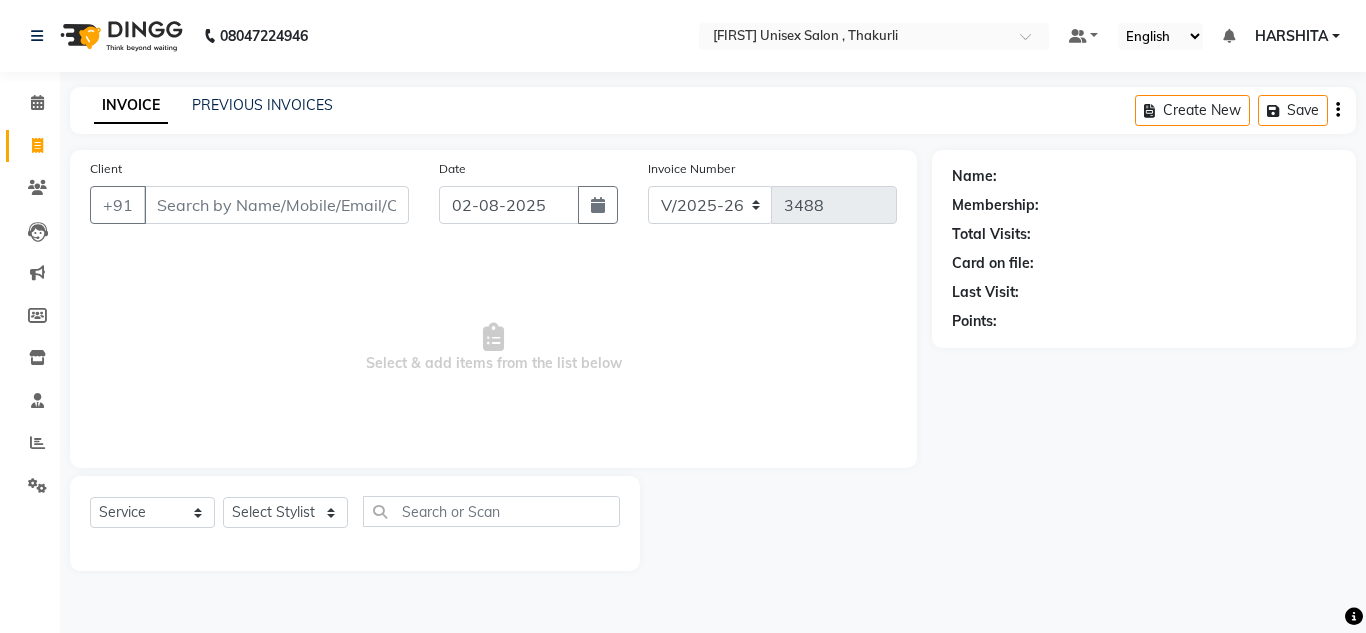 click on "Client +91" 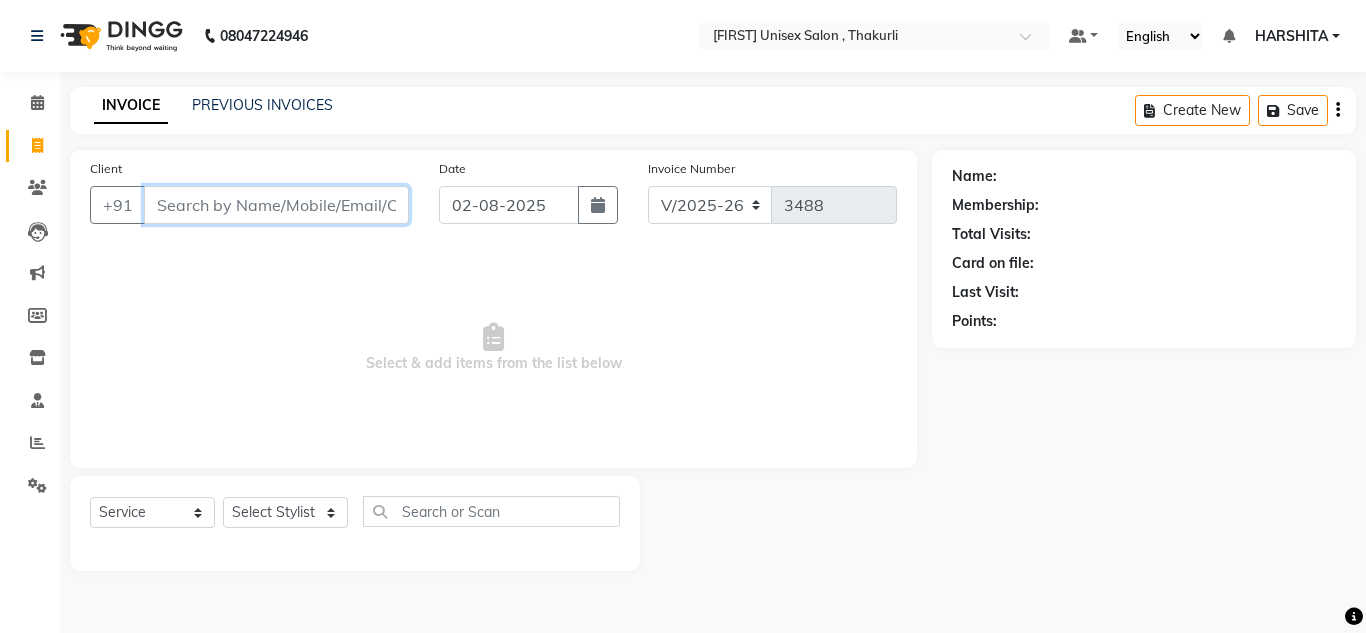 click on "Client" at bounding box center [276, 205] 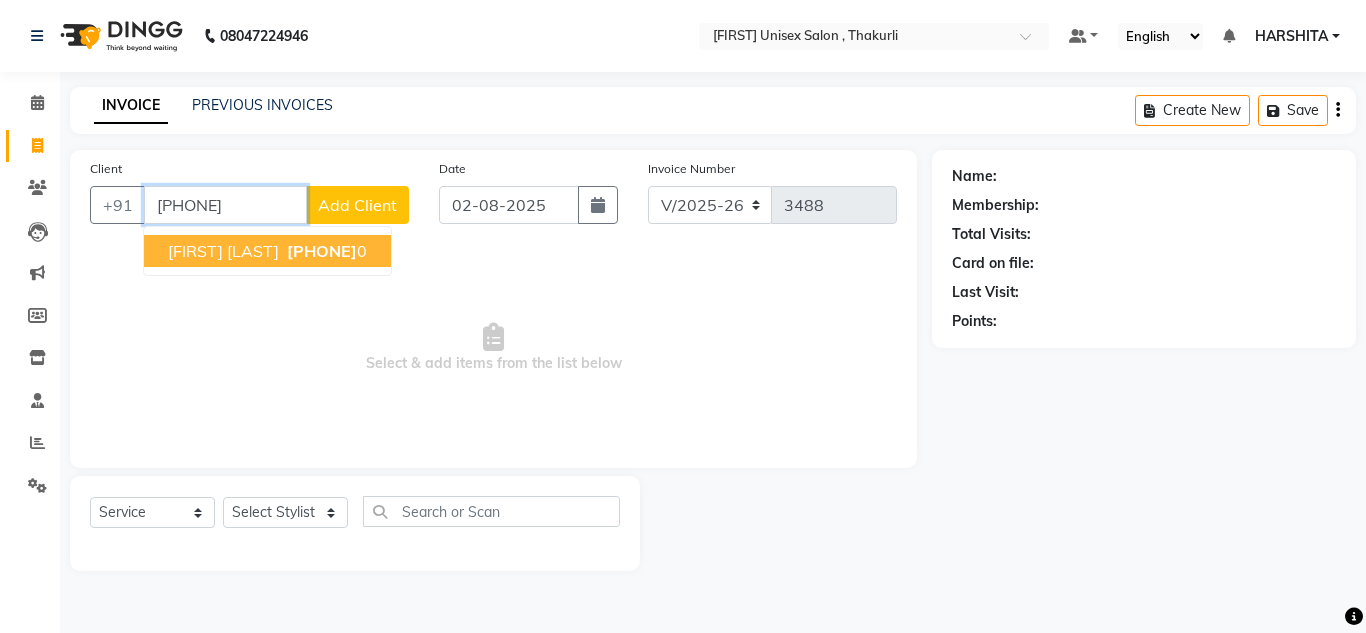 click on "[PHONE]" at bounding box center (322, 251) 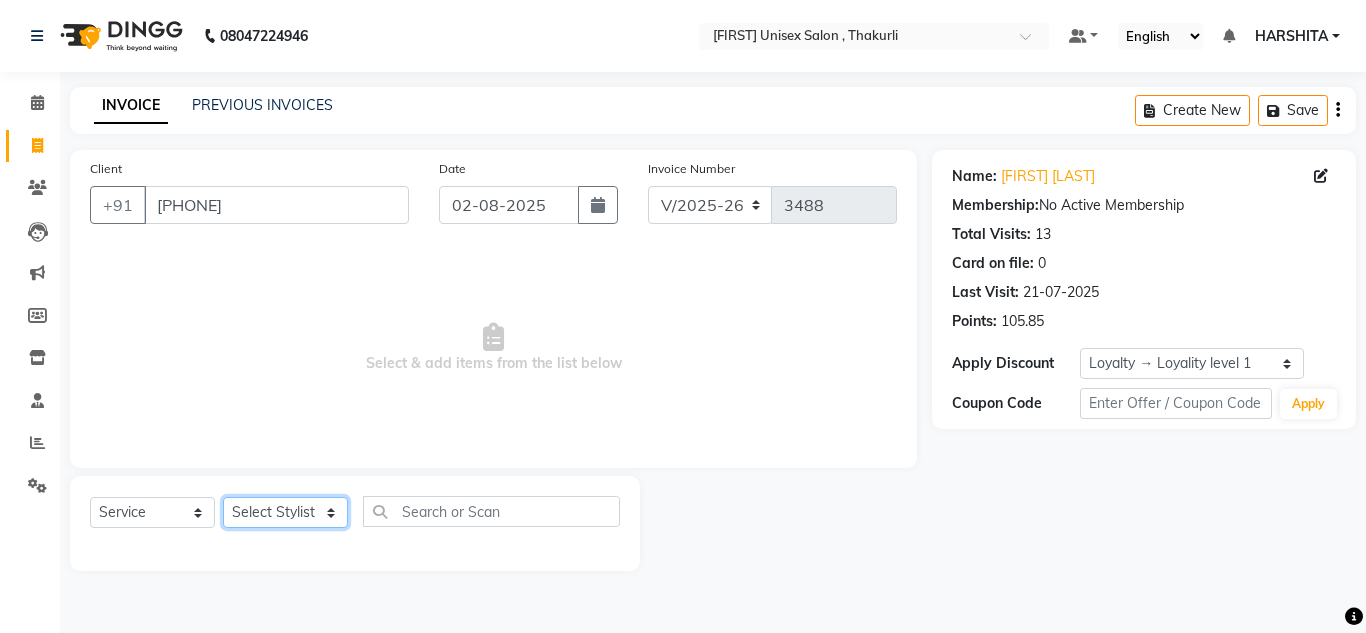 click on "Select Stylist [FIRST] [FIRST] [FIRST] [FIRST] [FIRST] [FIRST] [FIRST] [FIRST] [FIRST] [FIRST] [FIRST]" 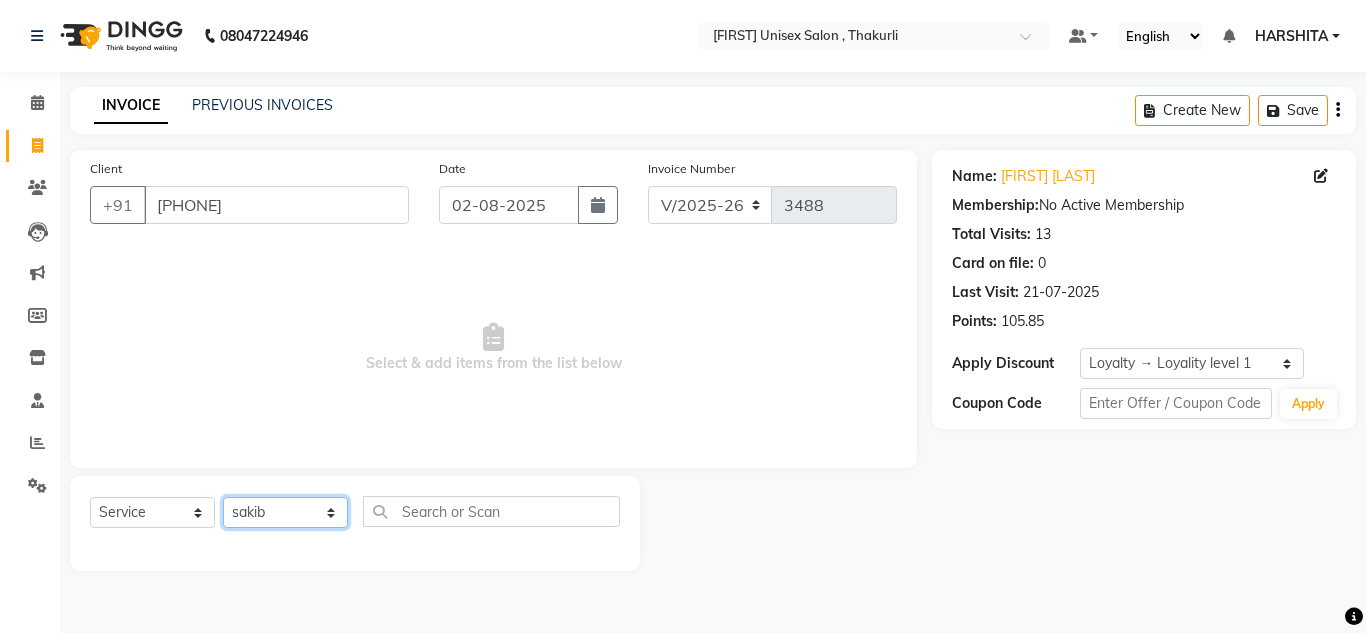click on "Select Stylist [FIRST] [FIRST] [FIRST] [FIRST] [FIRST] [FIRST] [FIRST] [FIRST] [FIRST] [FIRST] [FIRST]" 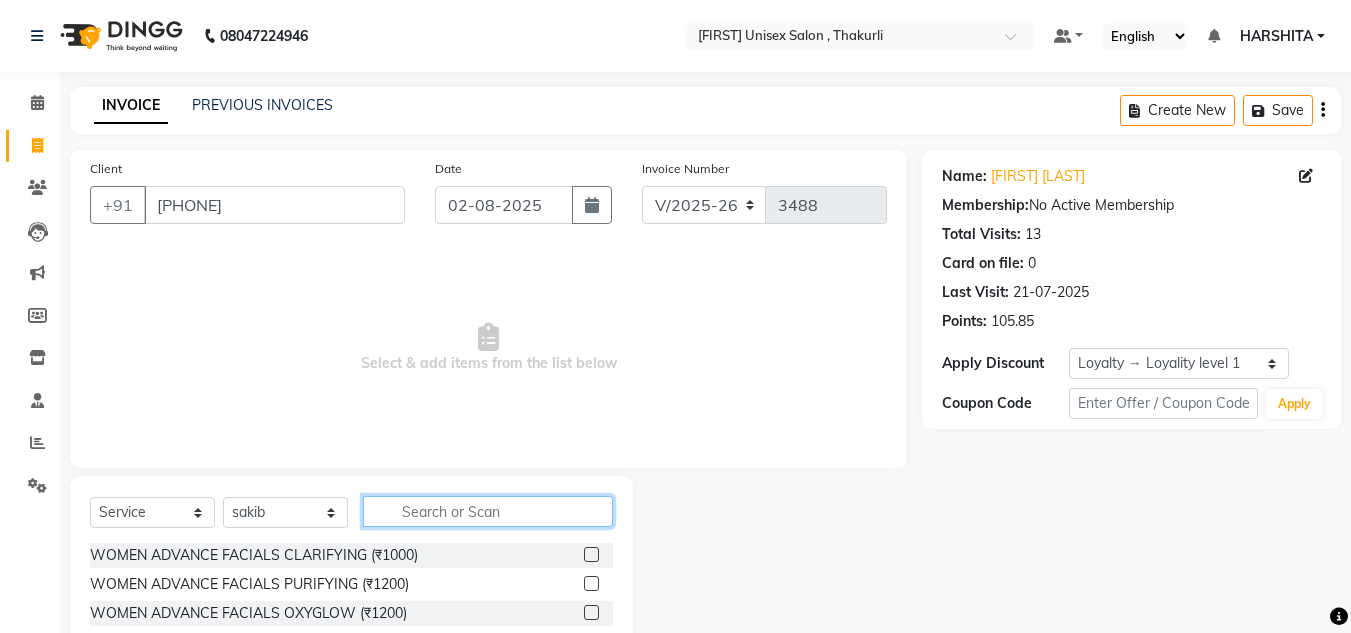 click 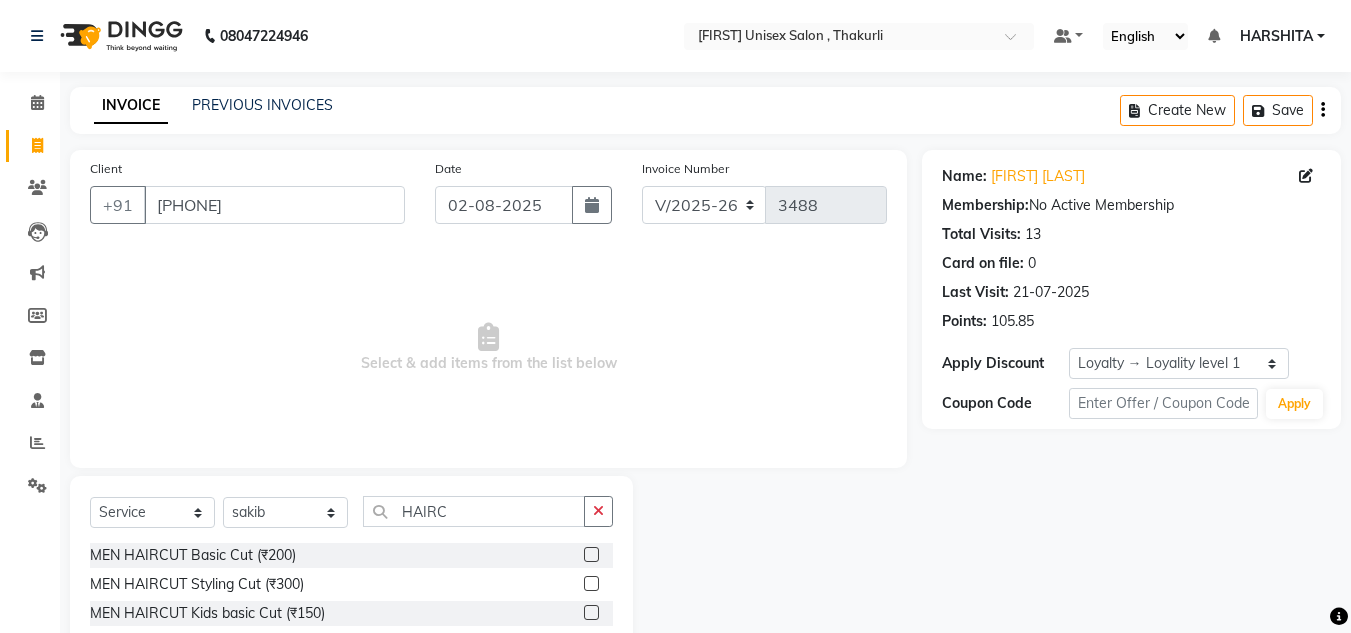 click 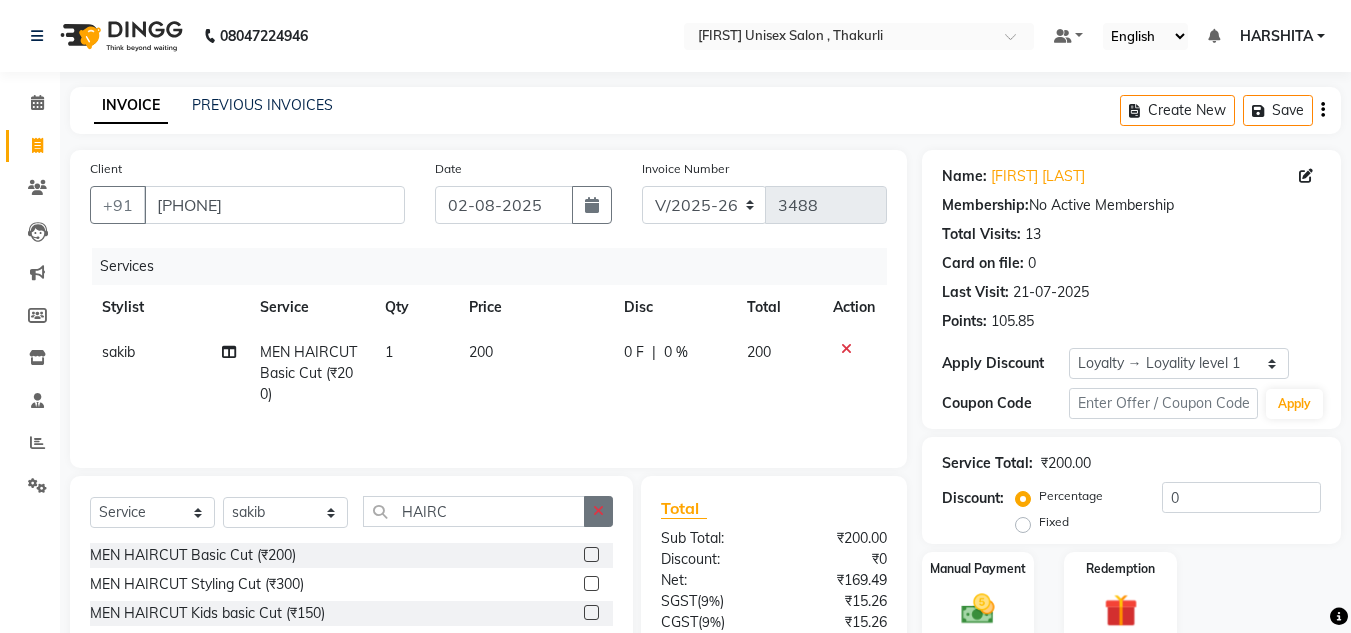 click 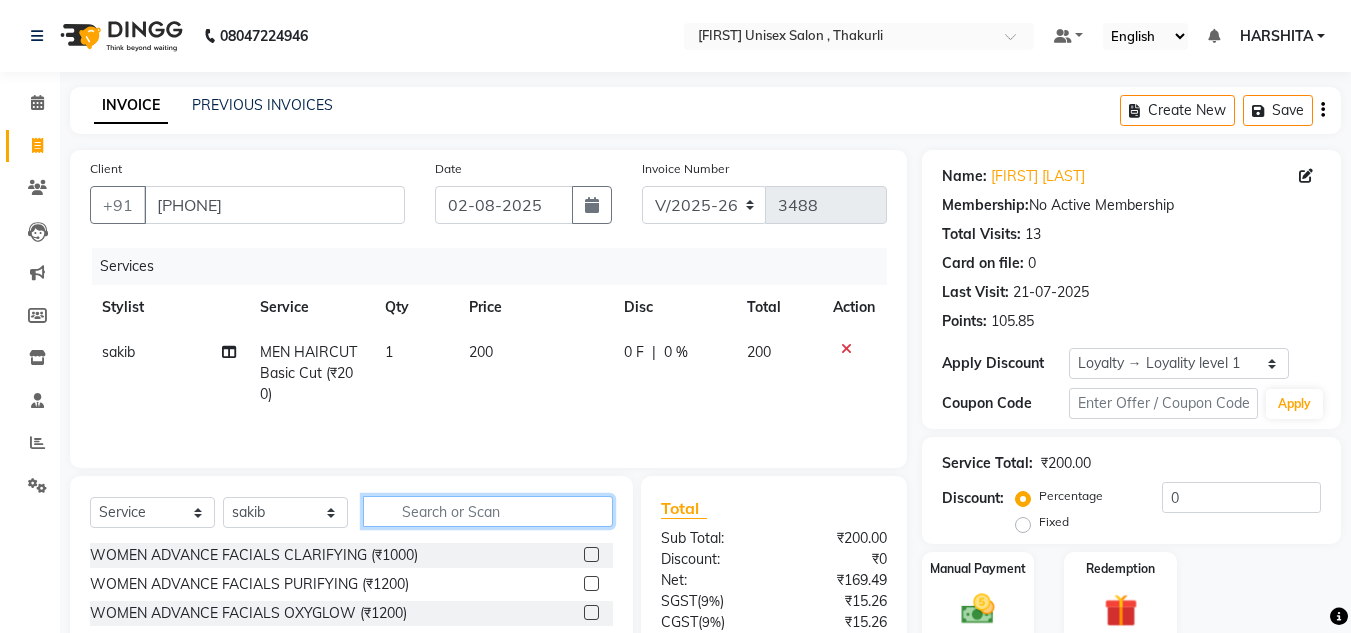 click 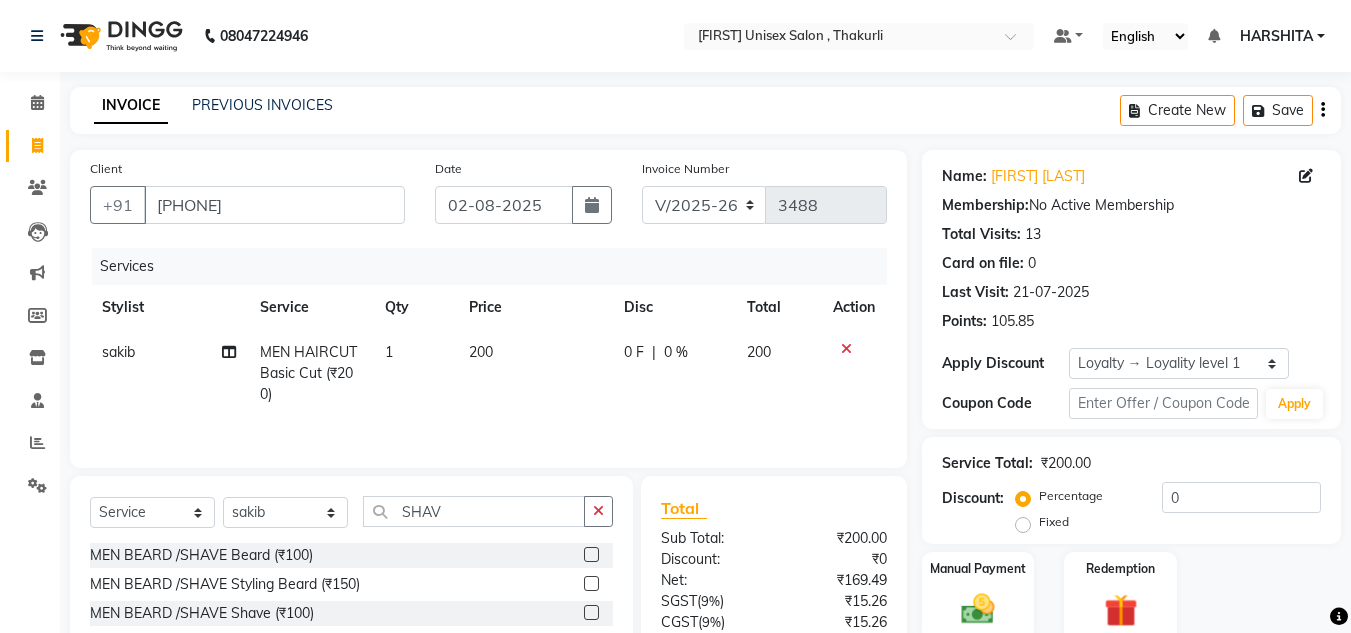 click 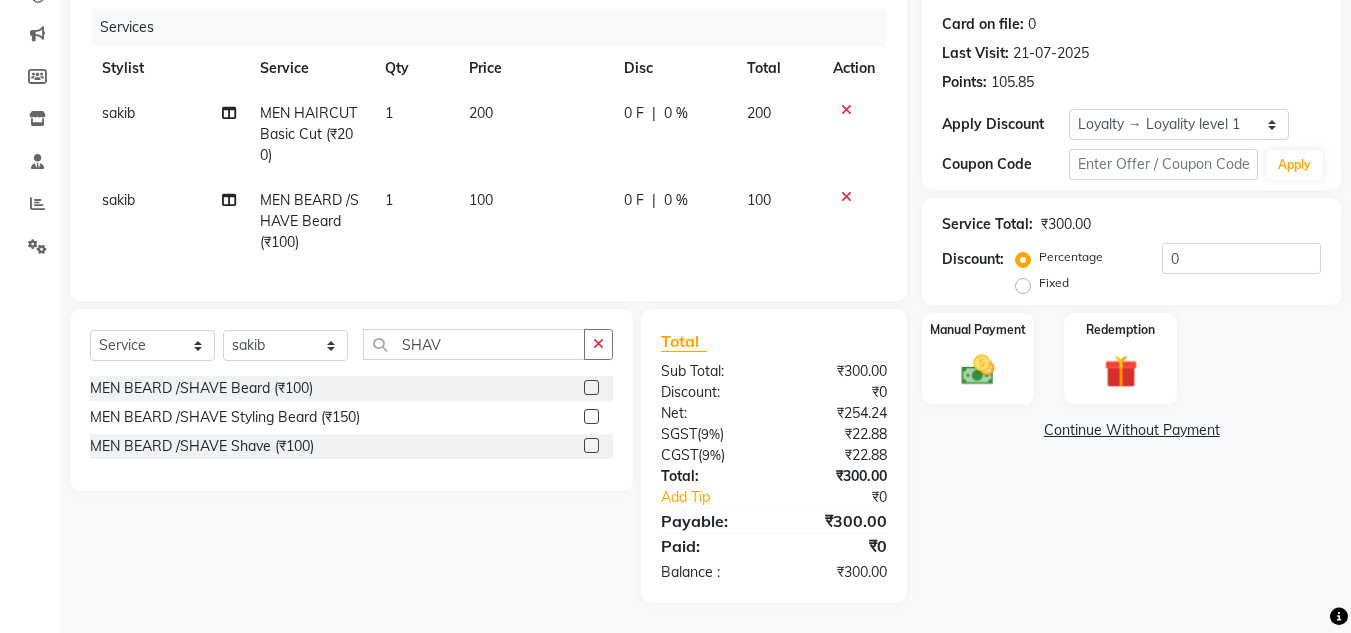 scroll, scrollTop: 254, scrollLeft: 0, axis: vertical 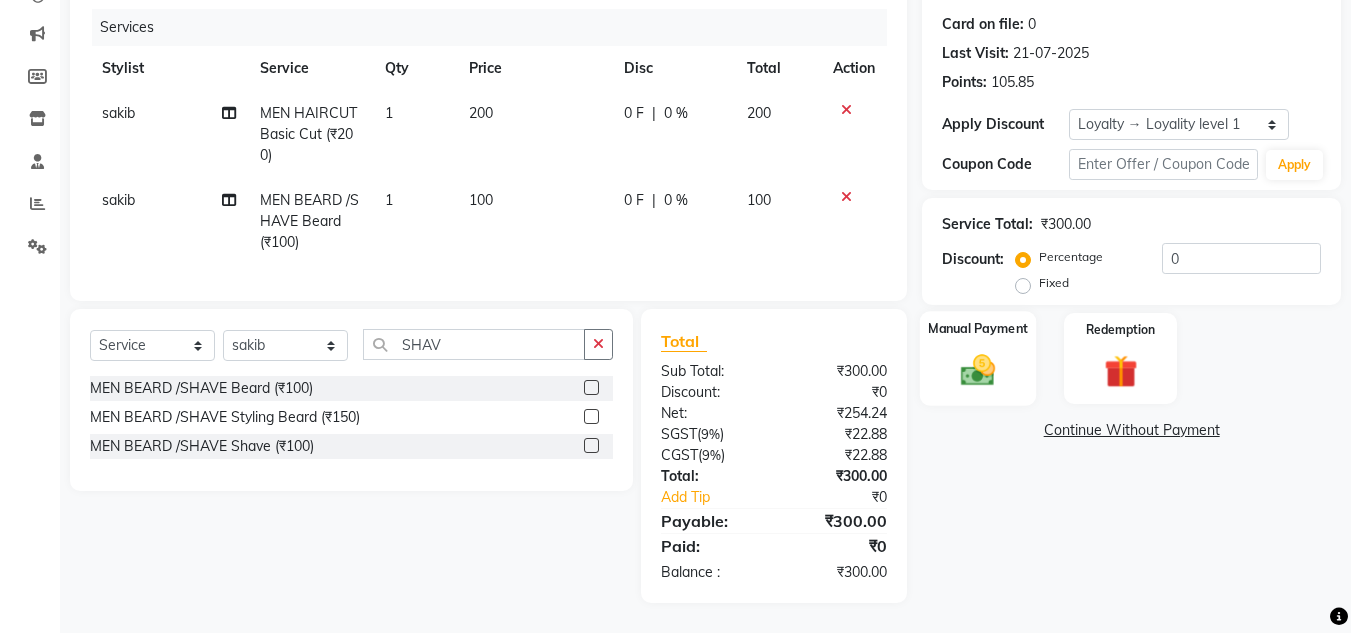 click 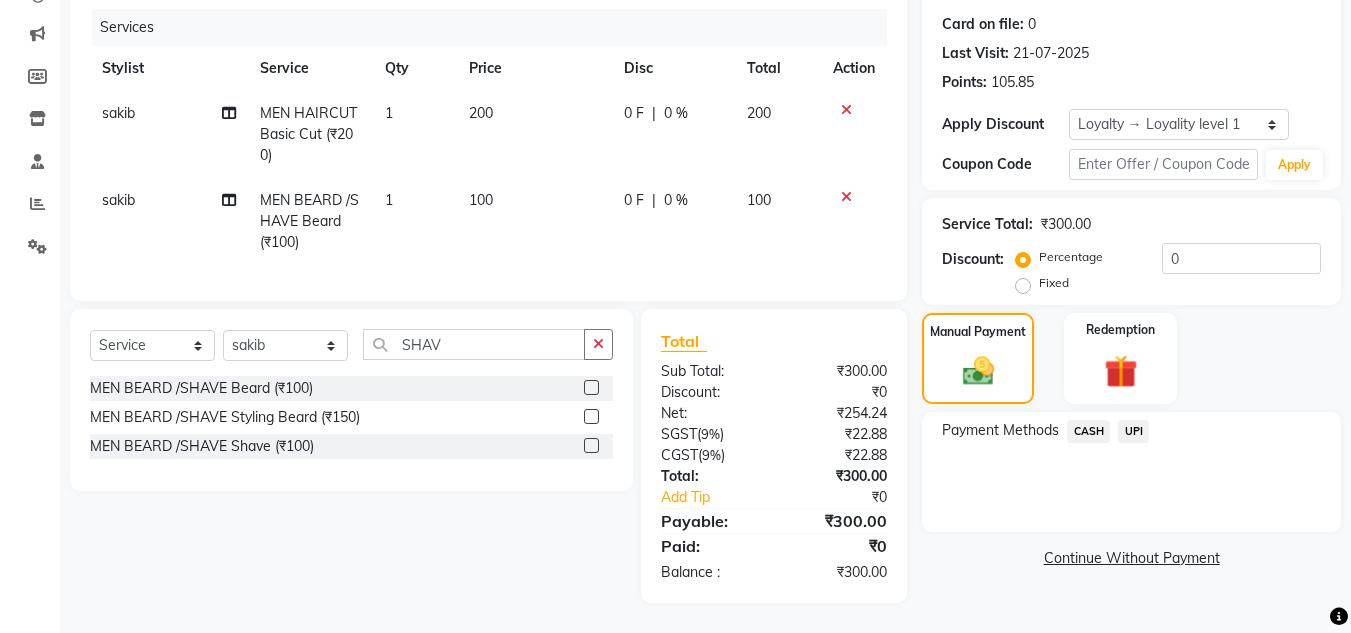 drag, startPoint x: 1134, startPoint y: 411, endPoint x: 1132, endPoint y: 430, distance: 19.104973 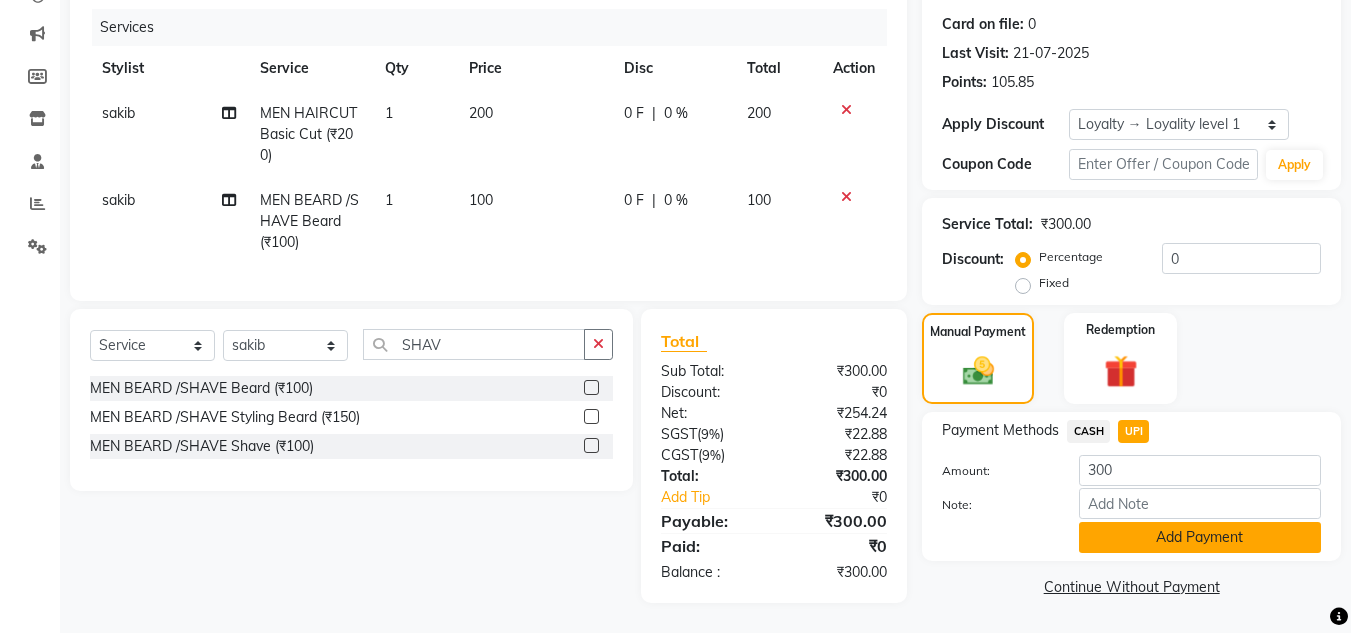 click on "Add Payment" 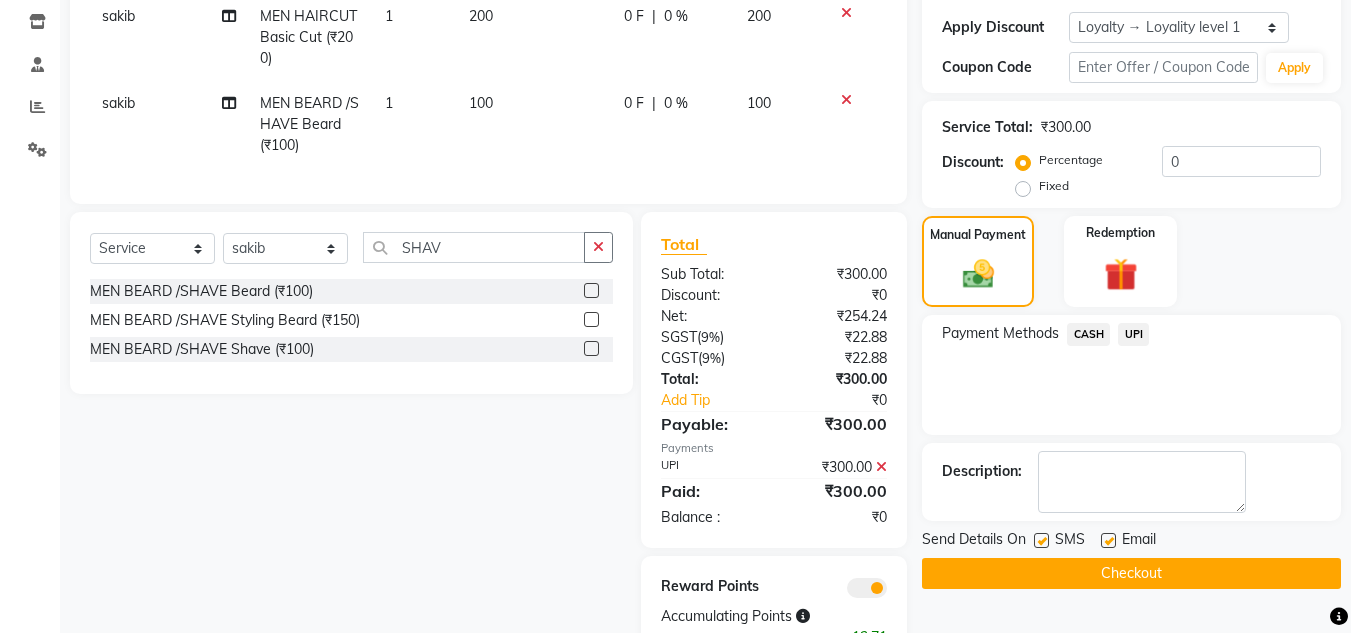 scroll, scrollTop: 416, scrollLeft: 0, axis: vertical 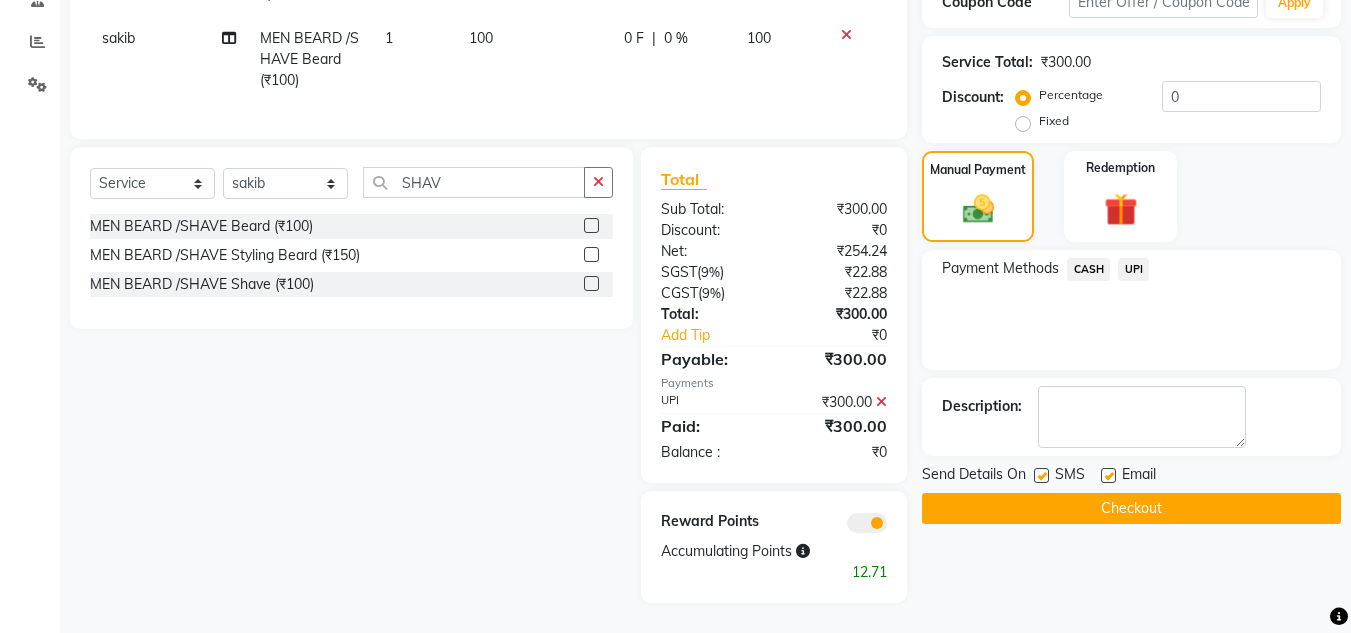 click on "Checkout" 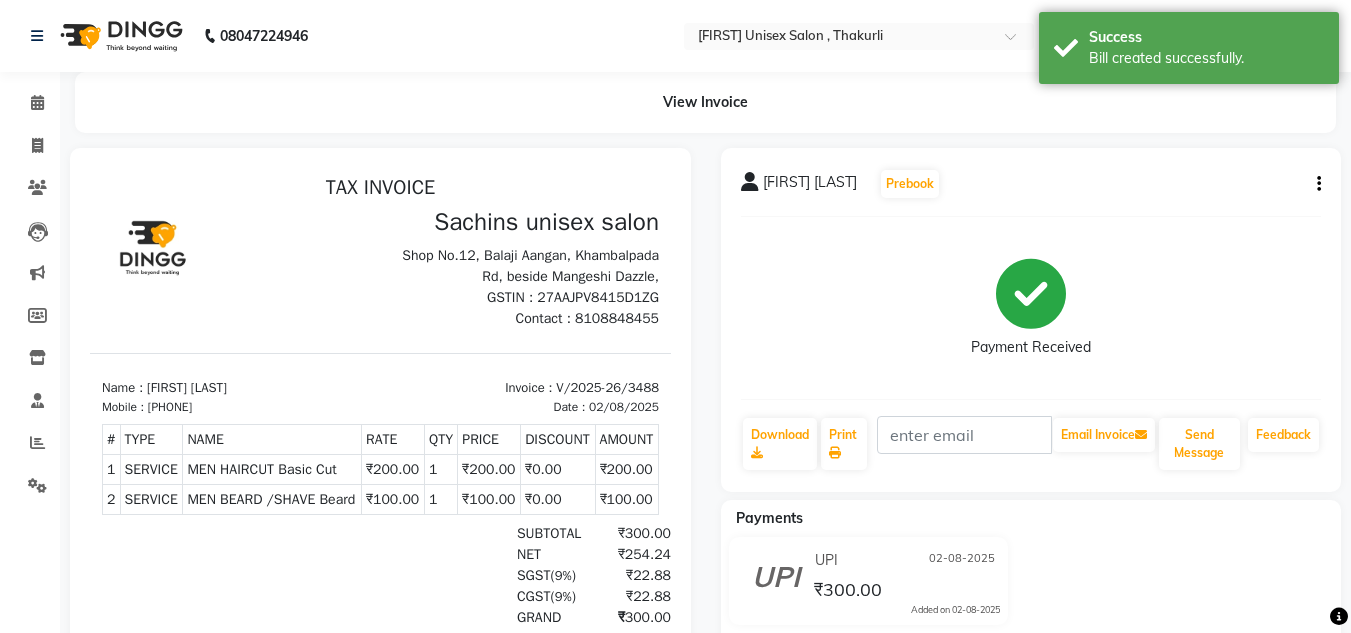 scroll, scrollTop: 0, scrollLeft: 0, axis: both 